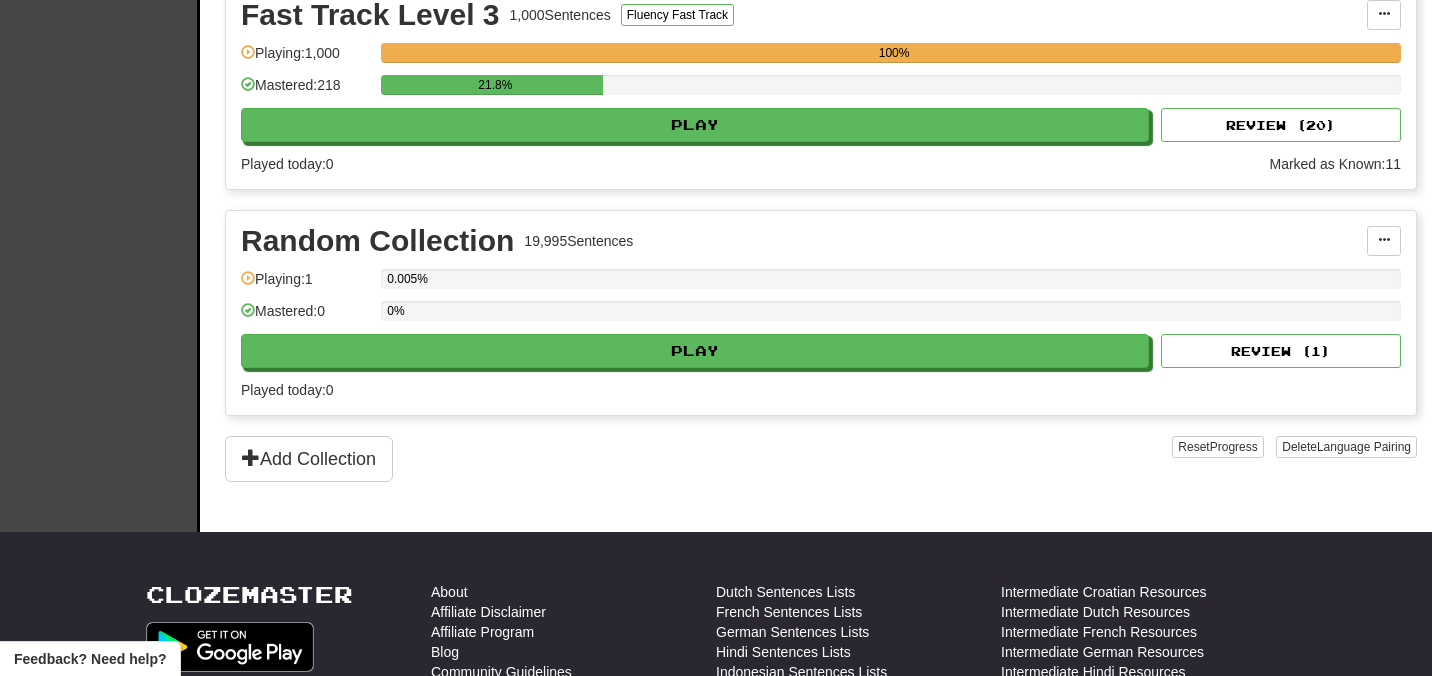 scroll, scrollTop: 1171, scrollLeft: 0, axis: vertical 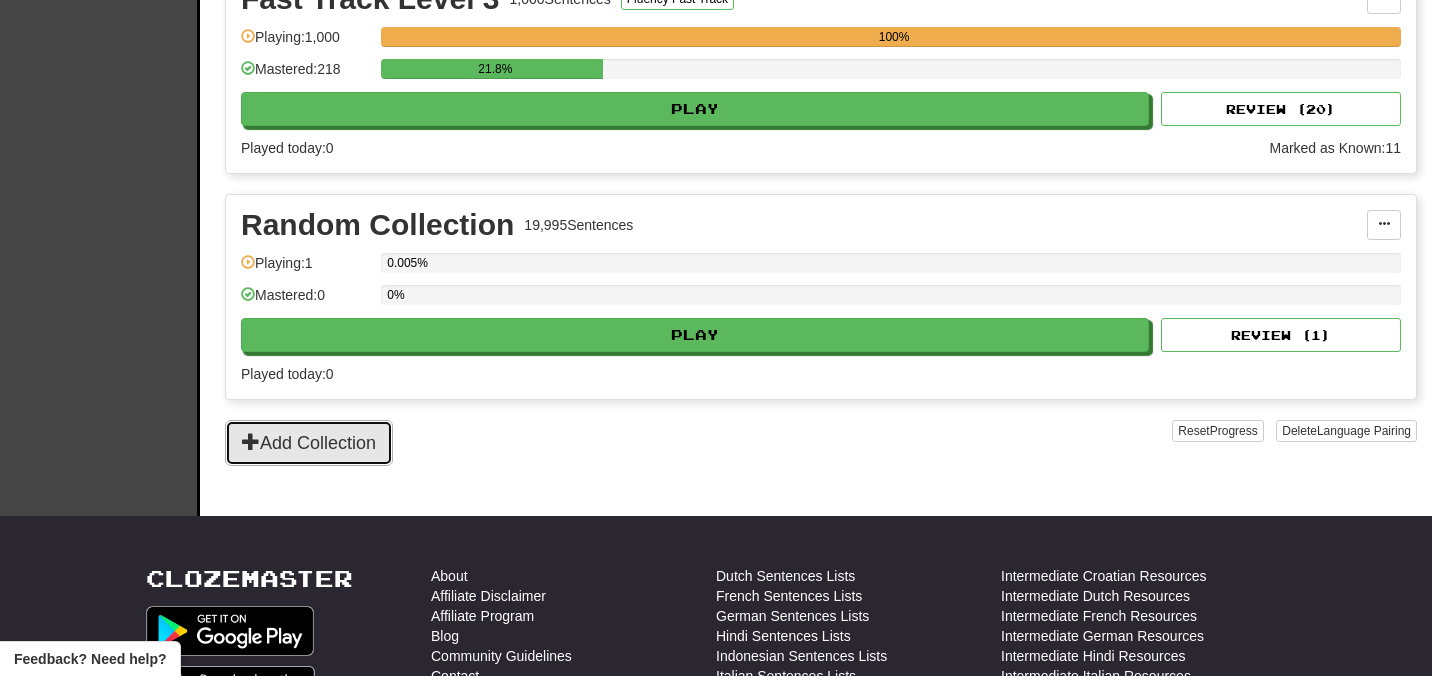 click on "Add Collection" at bounding box center [309, 443] 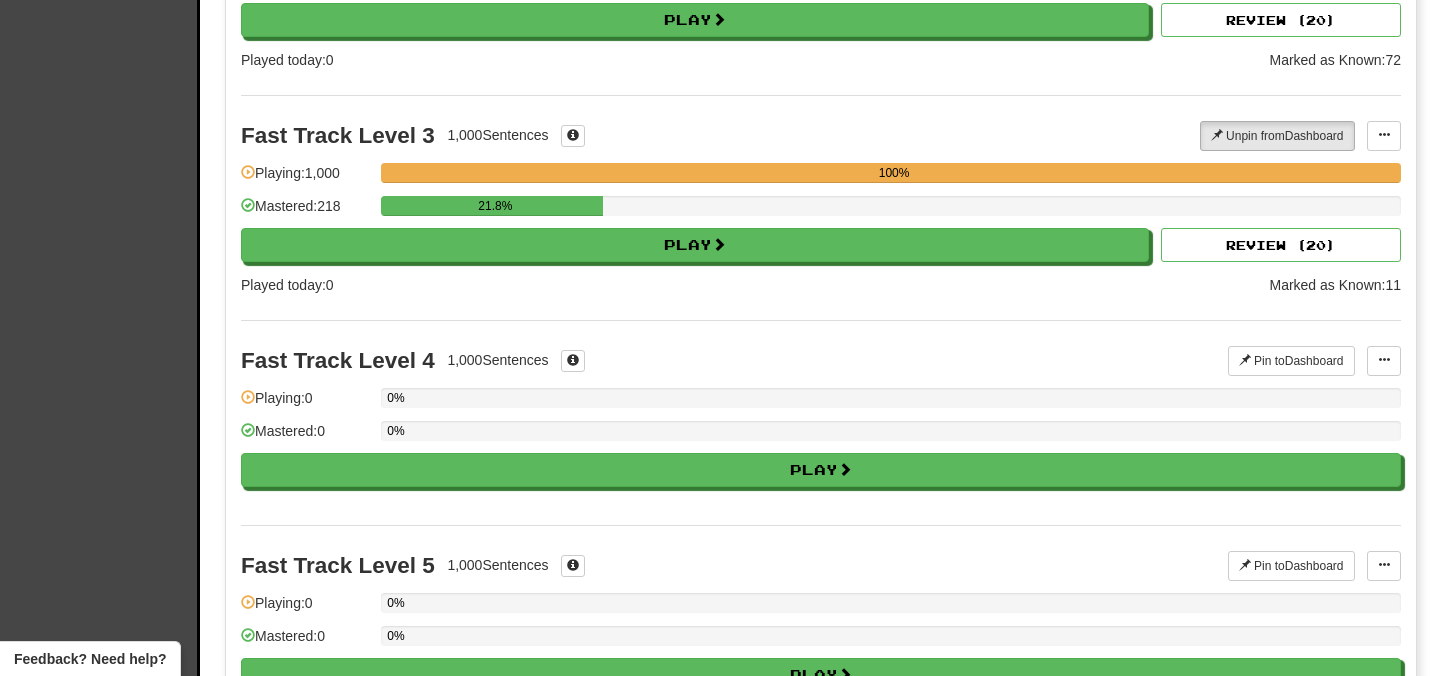scroll, scrollTop: 576, scrollLeft: 0, axis: vertical 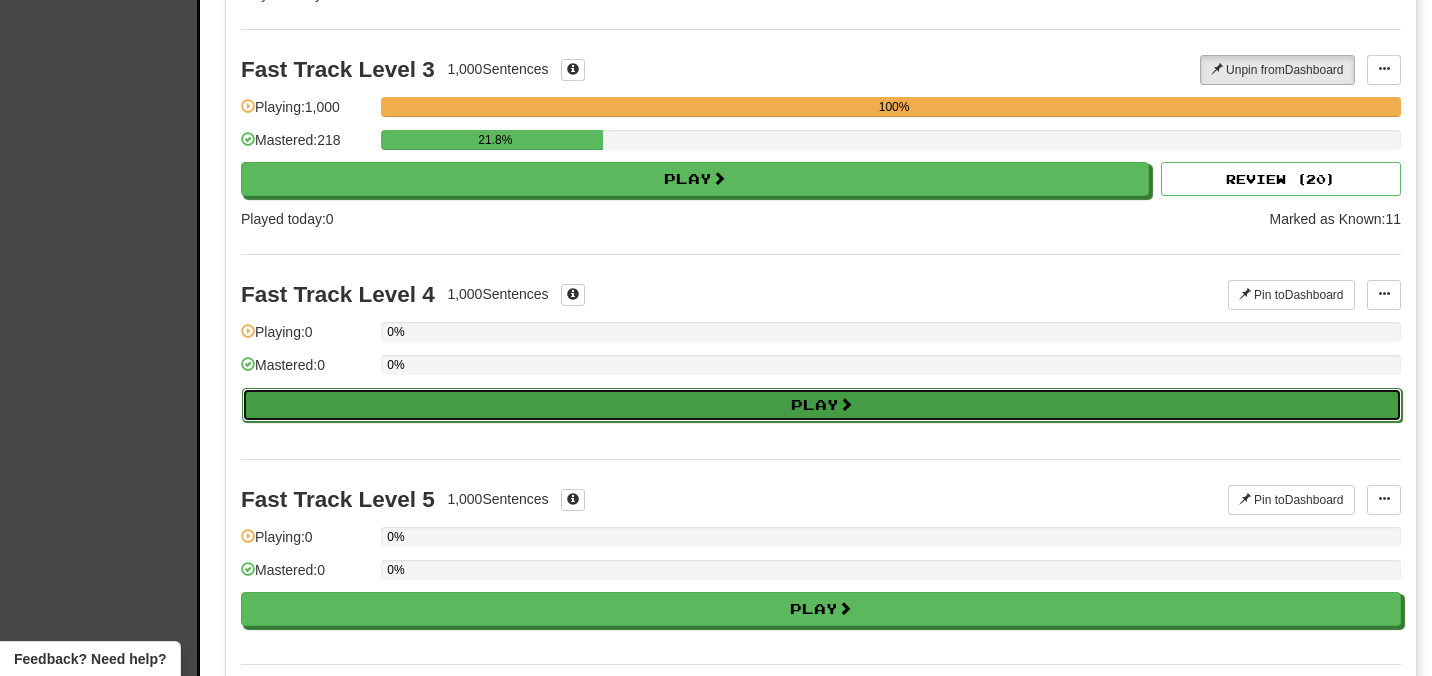 click on "Play" at bounding box center (822, 405) 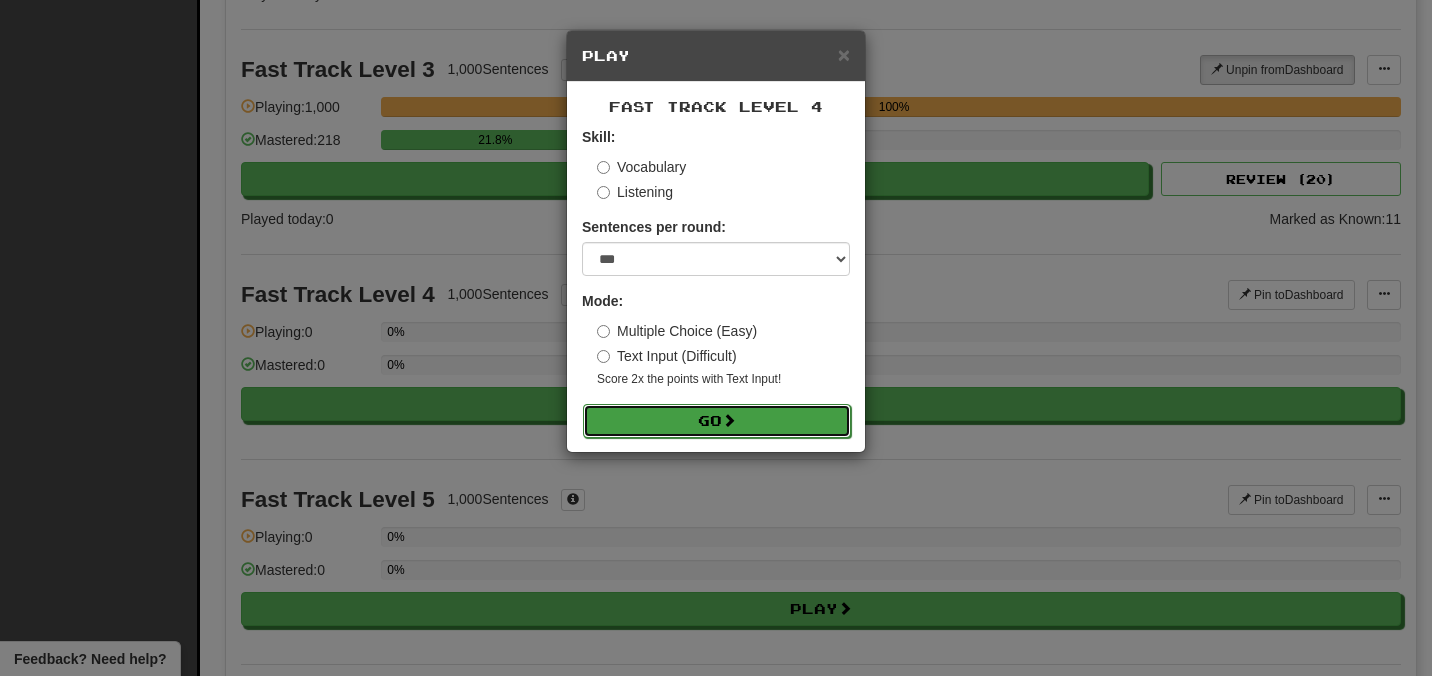 click on "Go" at bounding box center [717, 421] 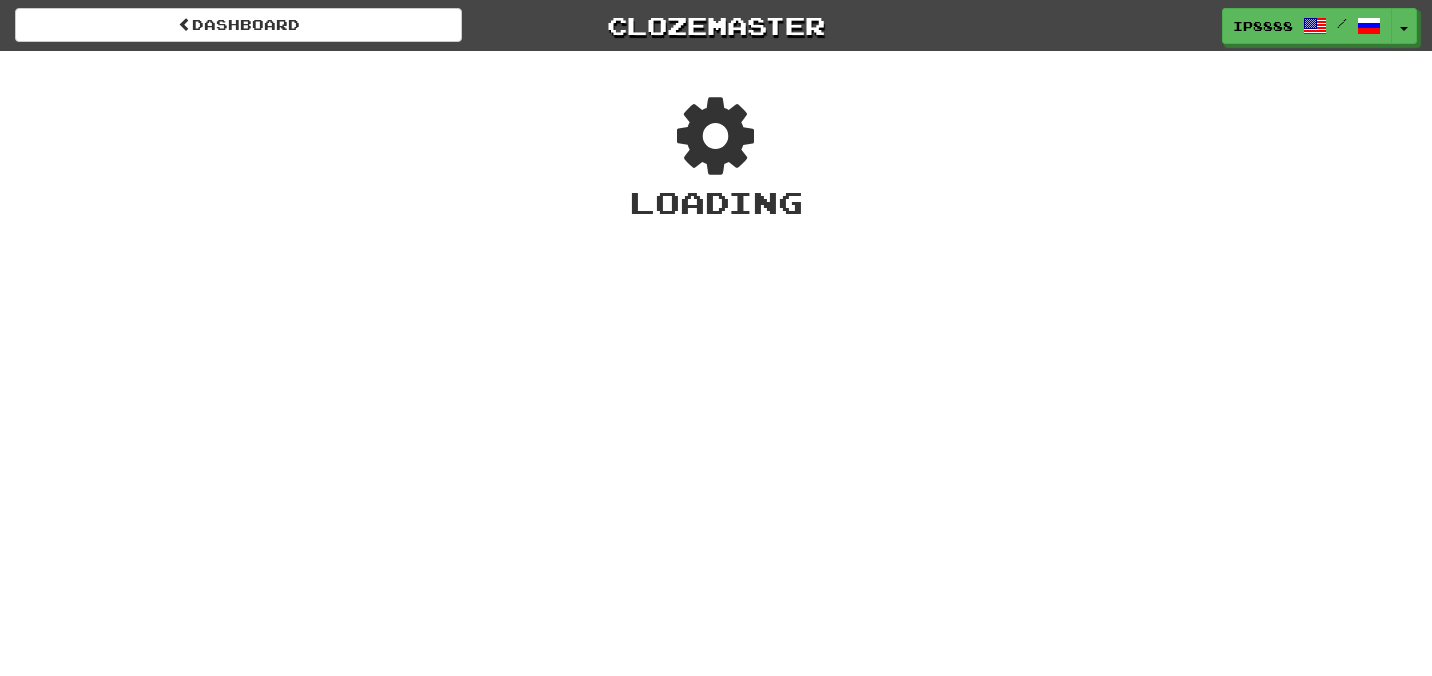scroll, scrollTop: 0, scrollLeft: 0, axis: both 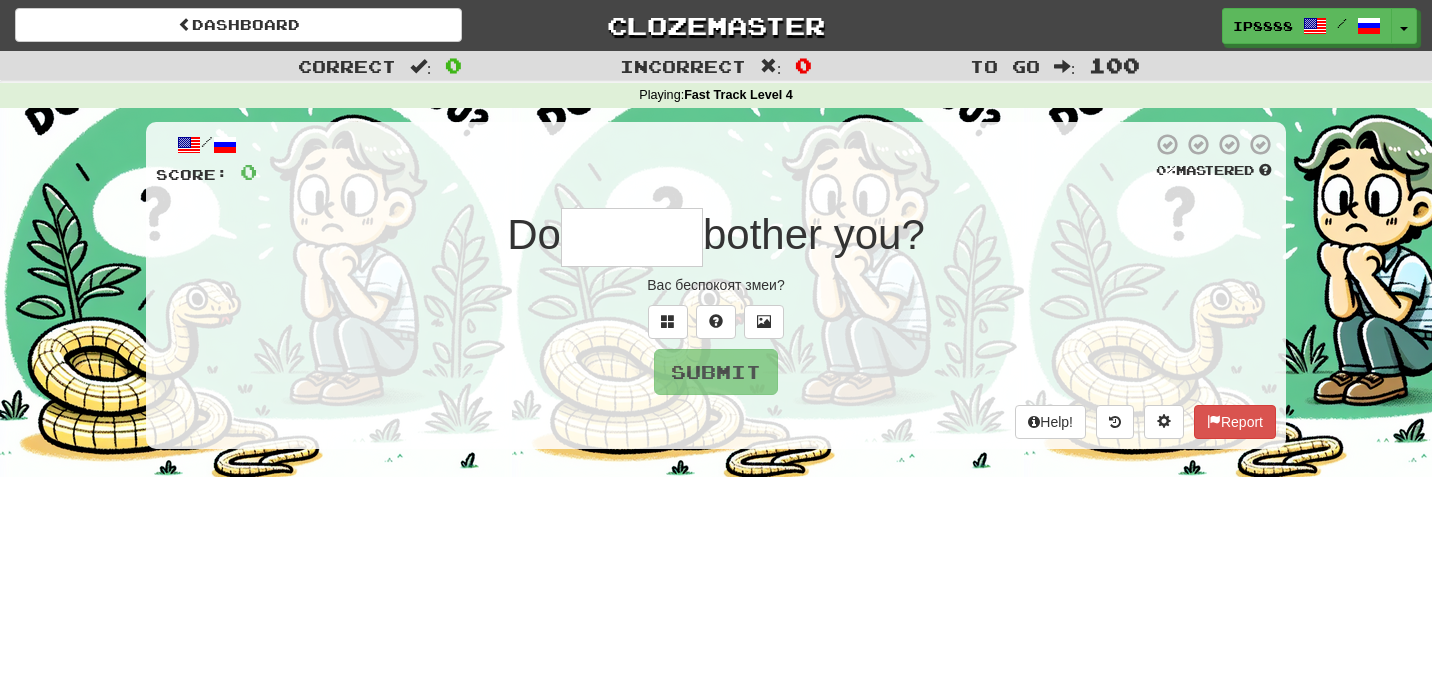 click at bounding box center (632, 237) 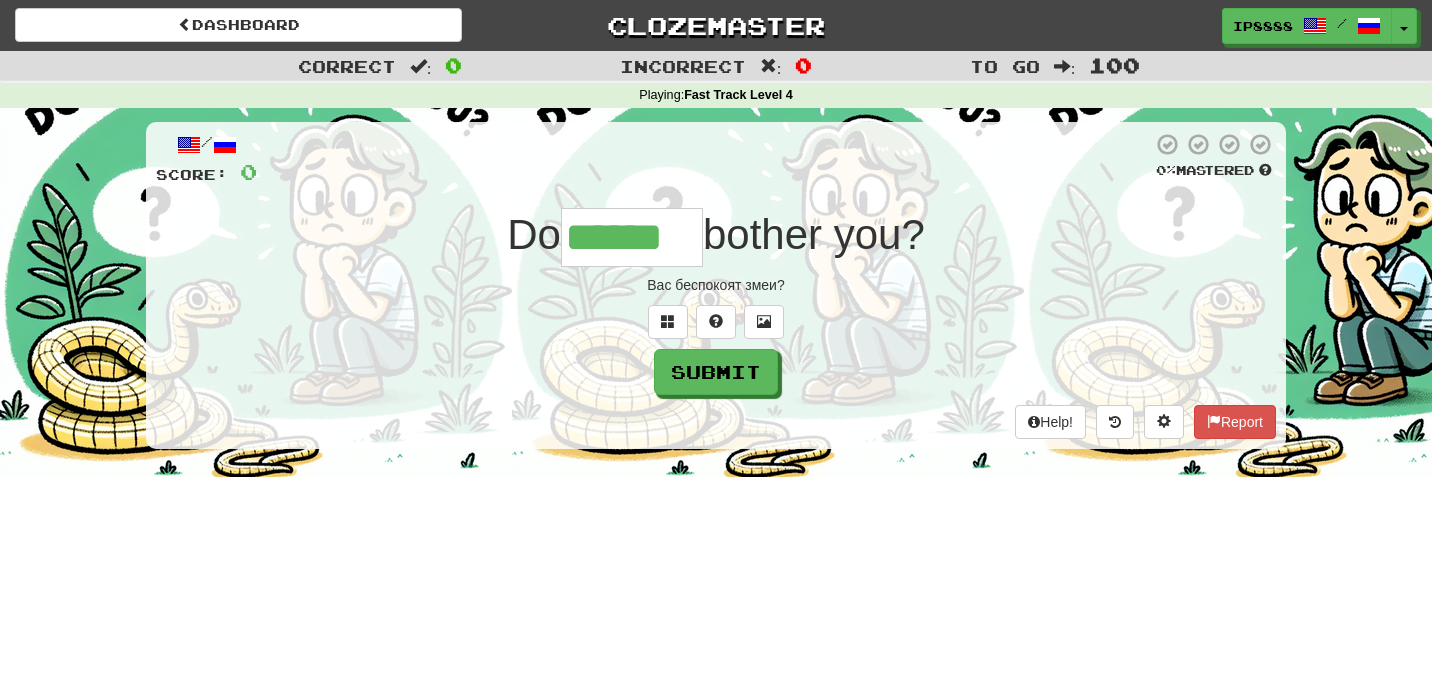 type on "******" 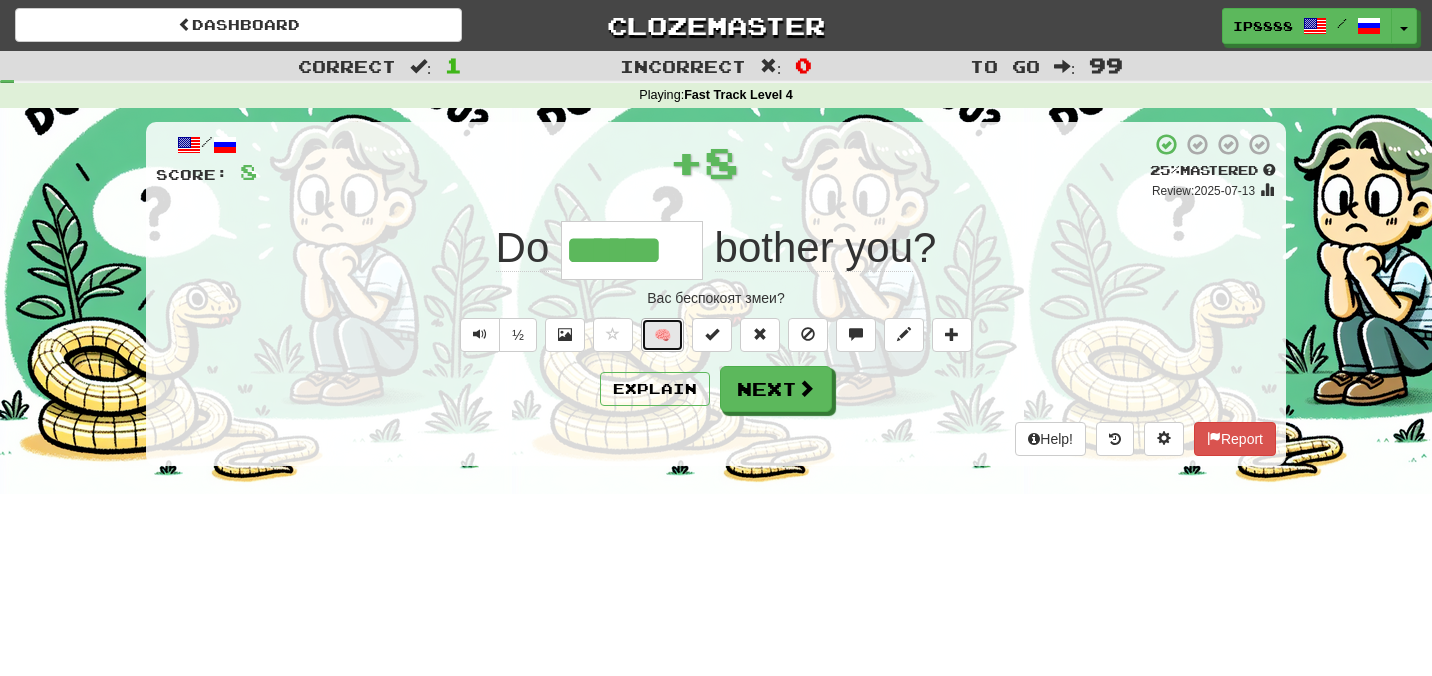 click on "🧠" at bounding box center [662, 335] 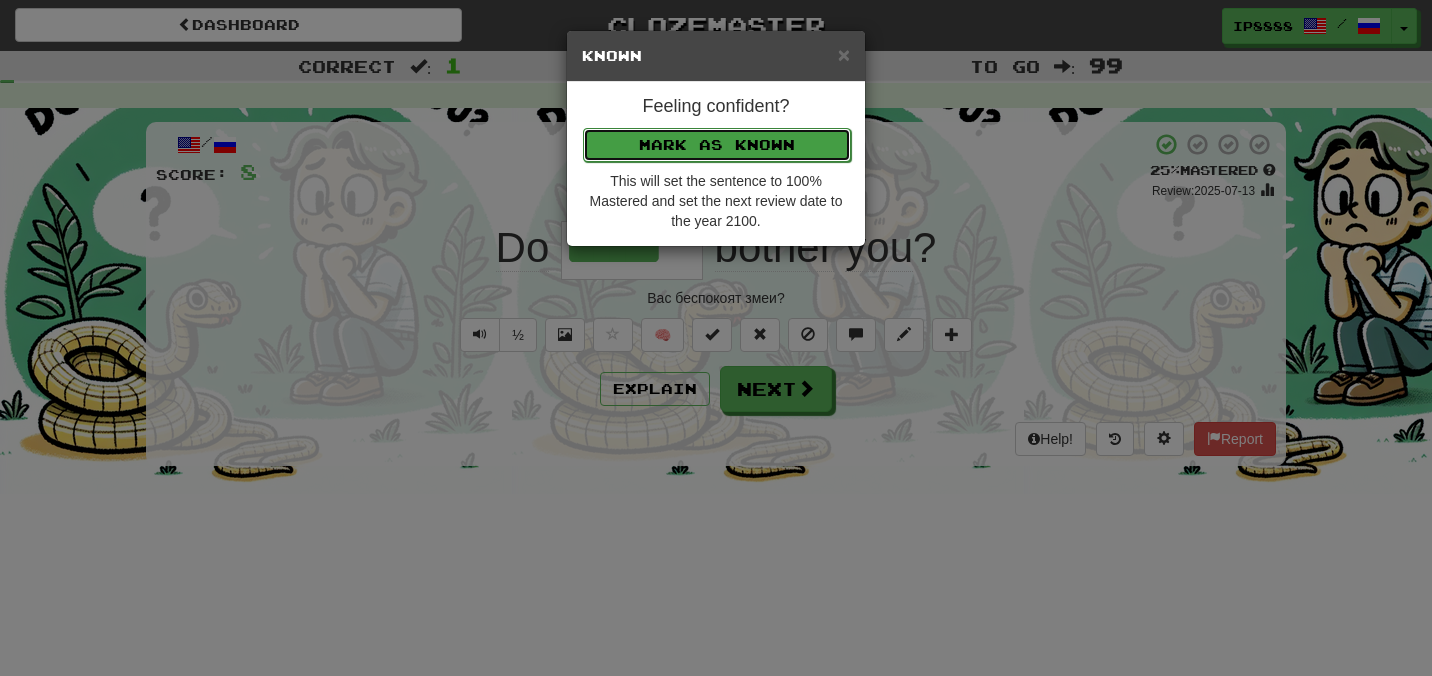 click on "Mark as Known" at bounding box center [717, 145] 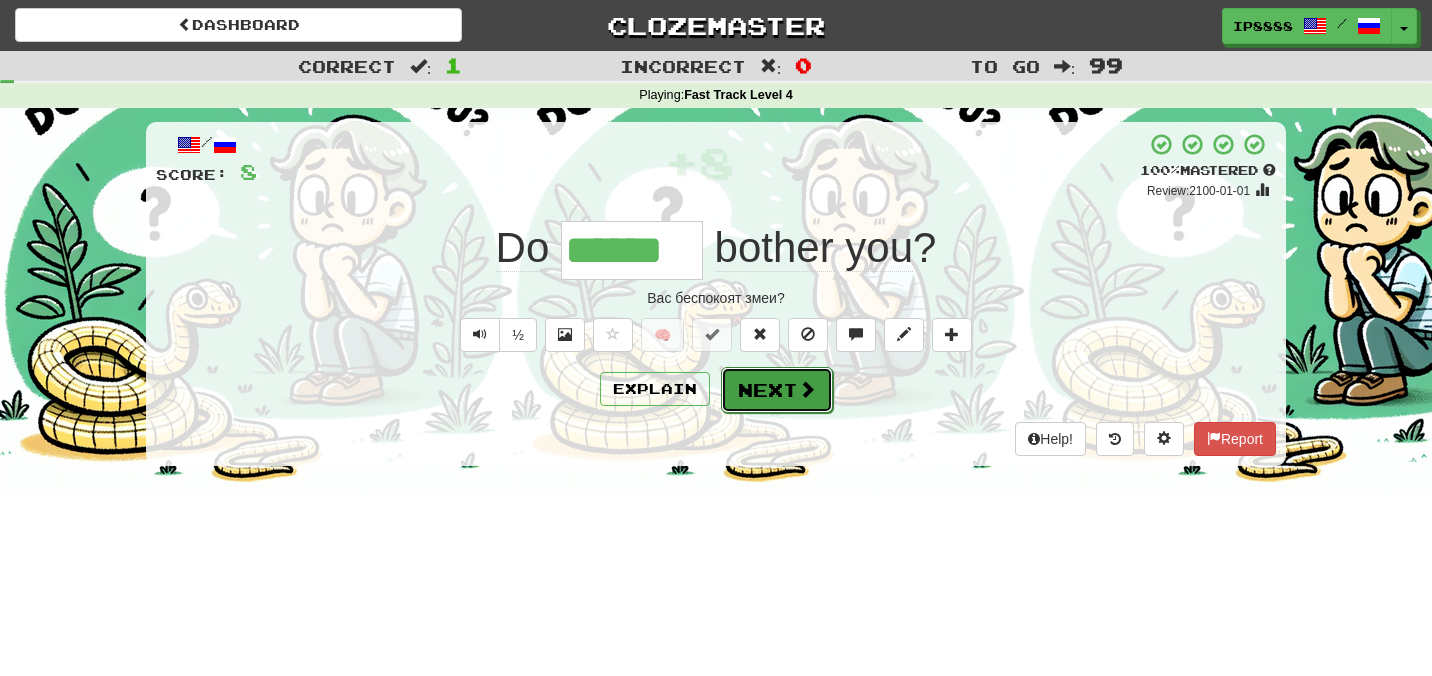 click on "Next" at bounding box center [777, 390] 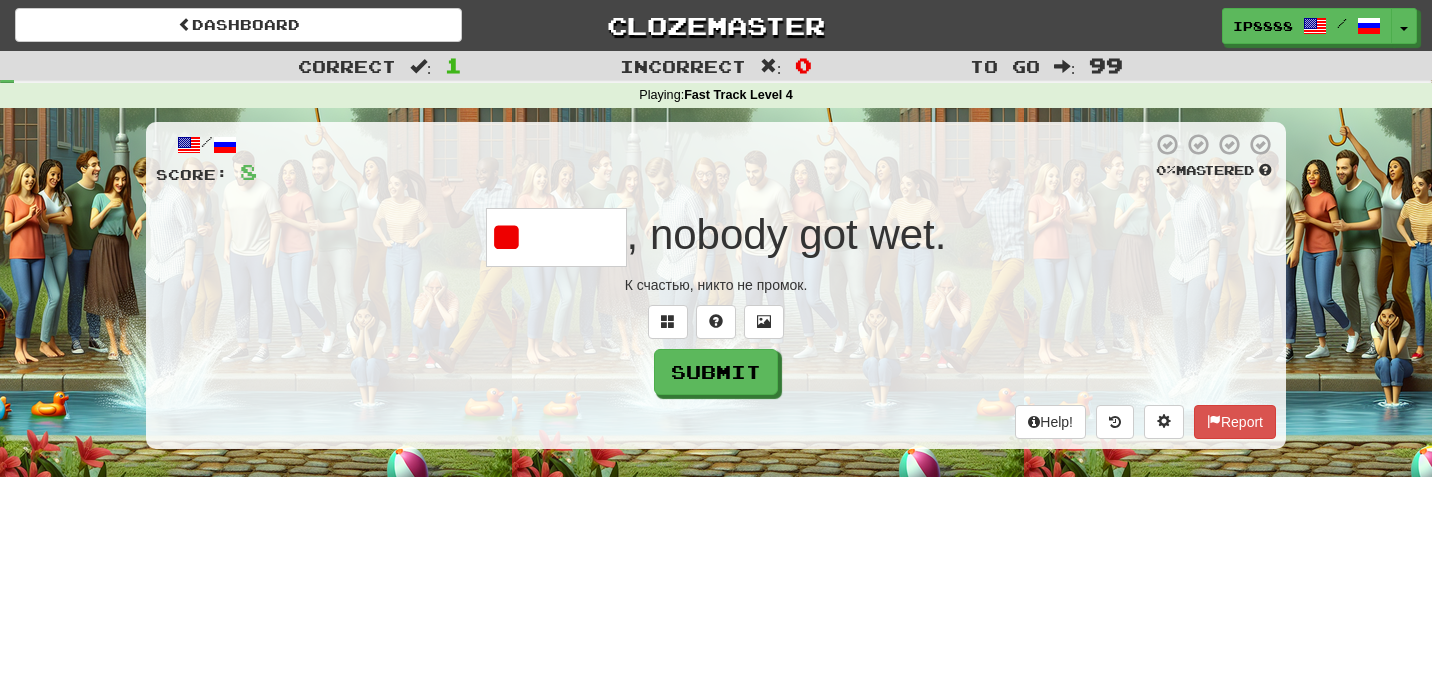type on "*" 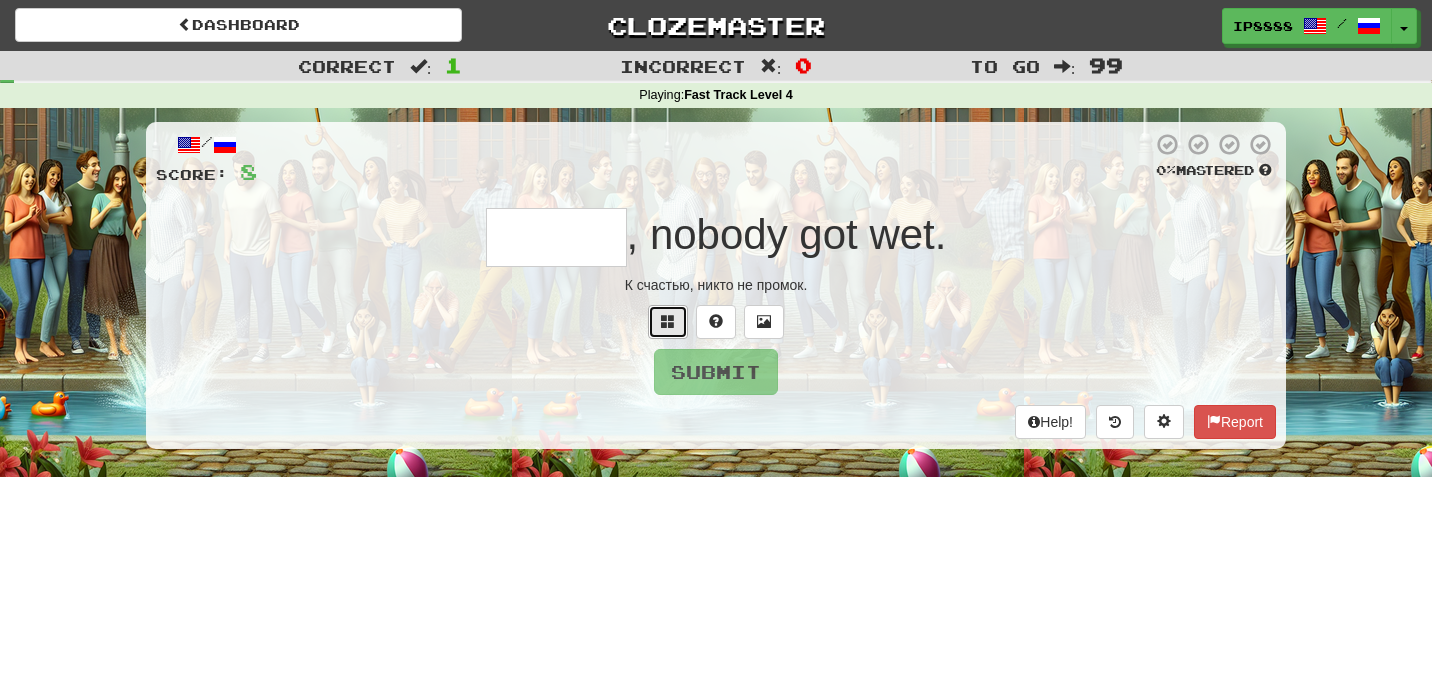 click at bounding box center (668, 322) 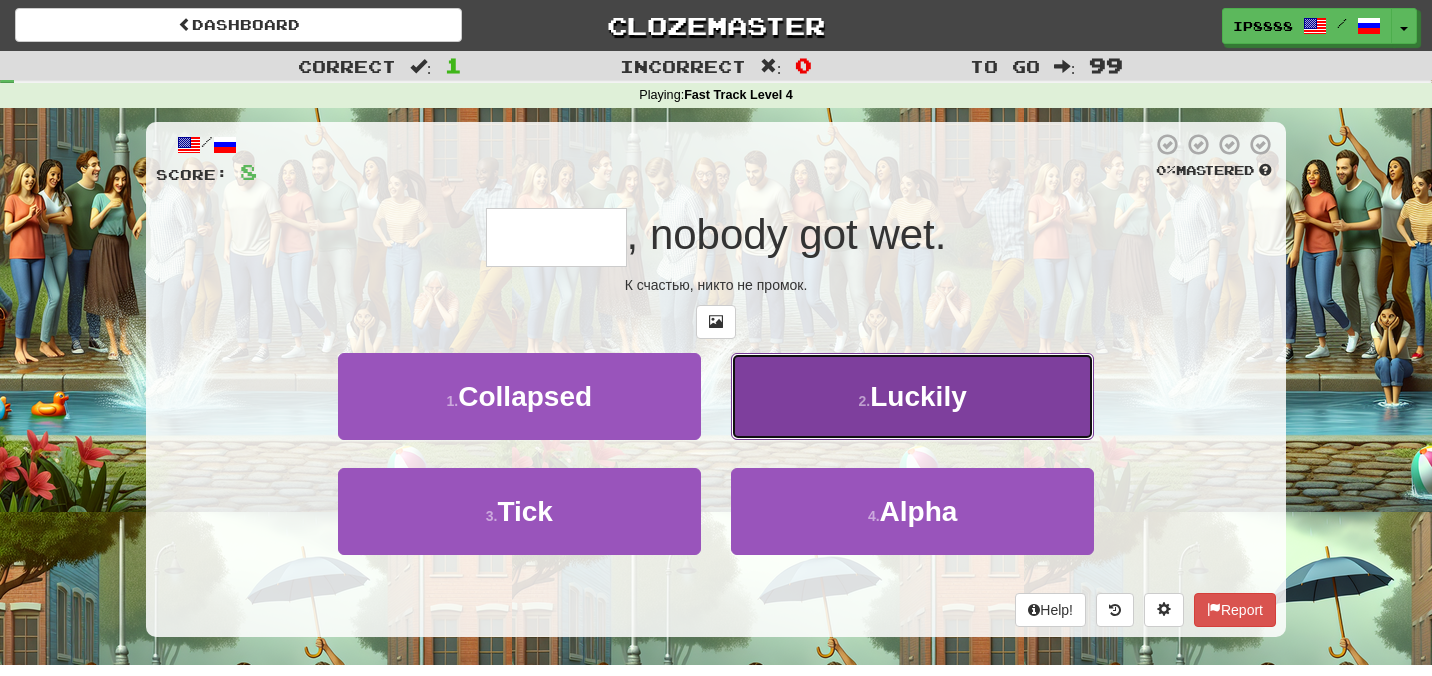 click on "2 .  Luckily" at bounding box center [912, 396] 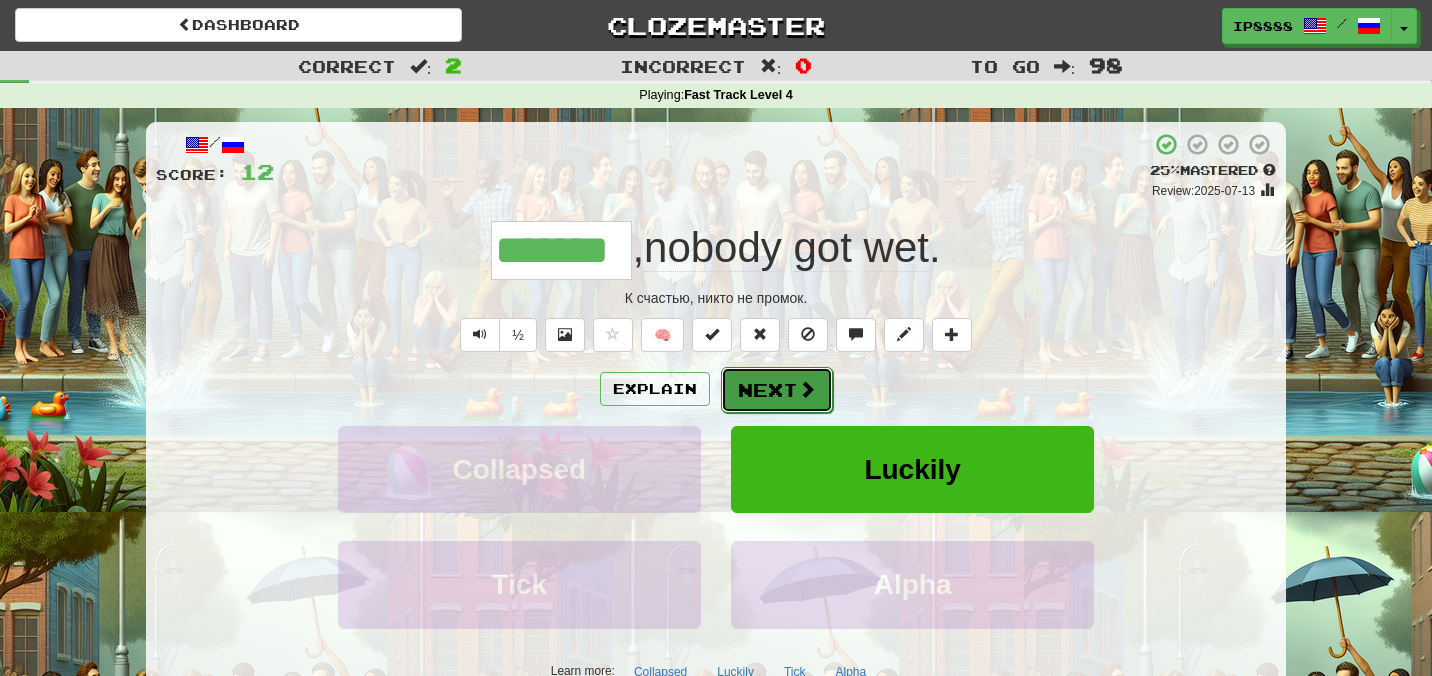 click on "Next" at bounding box center [777, 390] 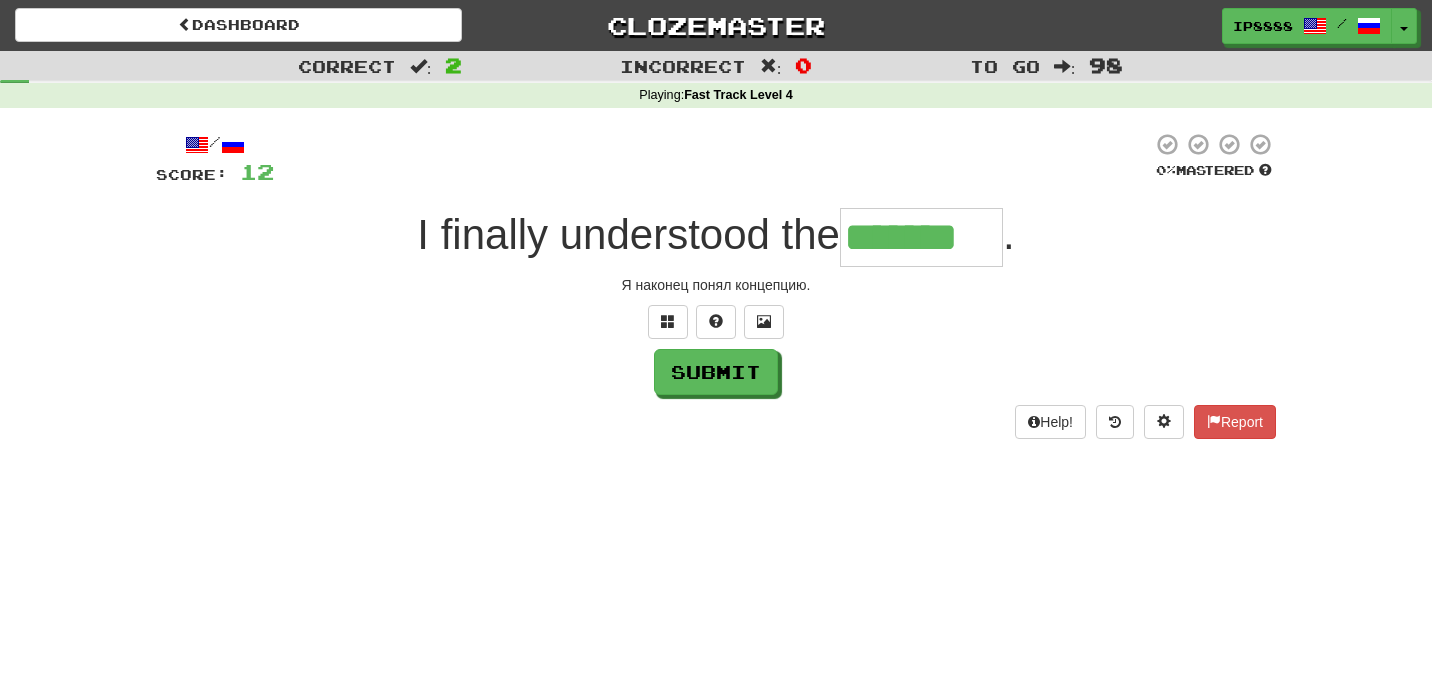 scroll, scrollTop: 0, scrollLeft: 0, axis: both 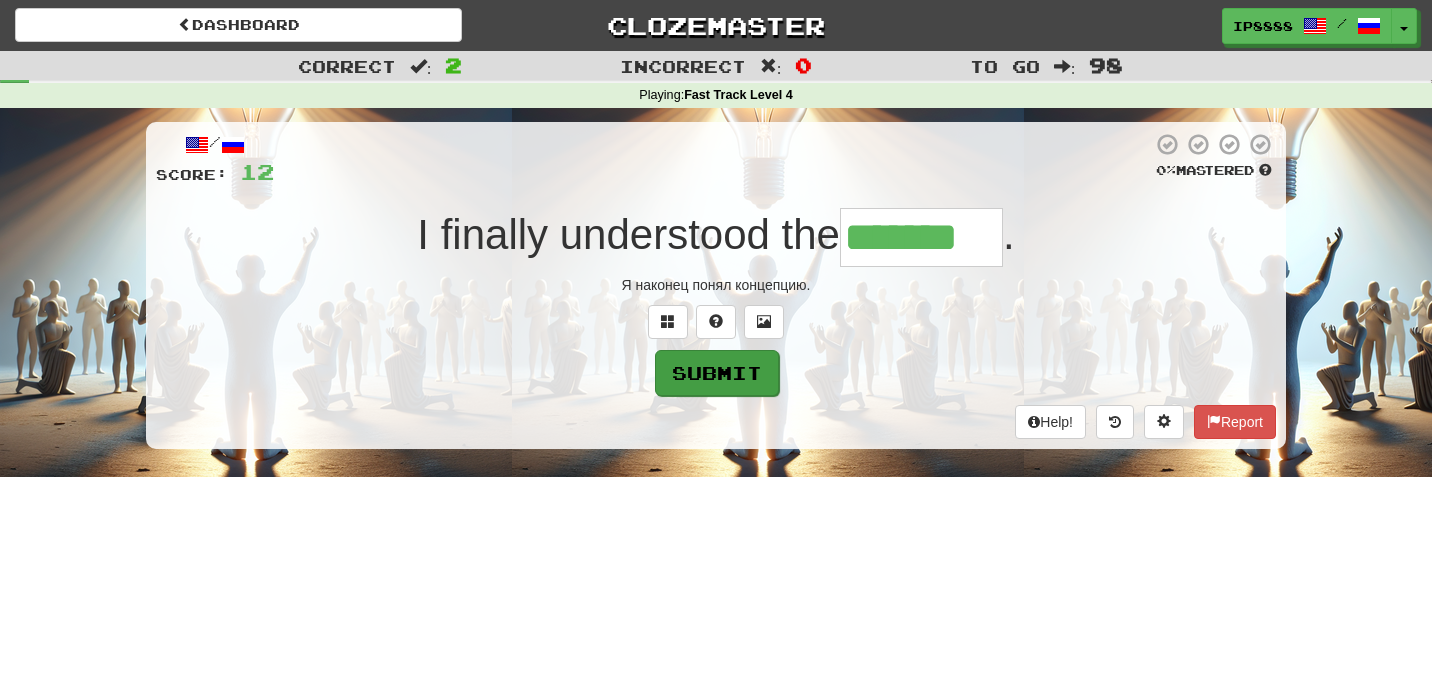 type on "*******" 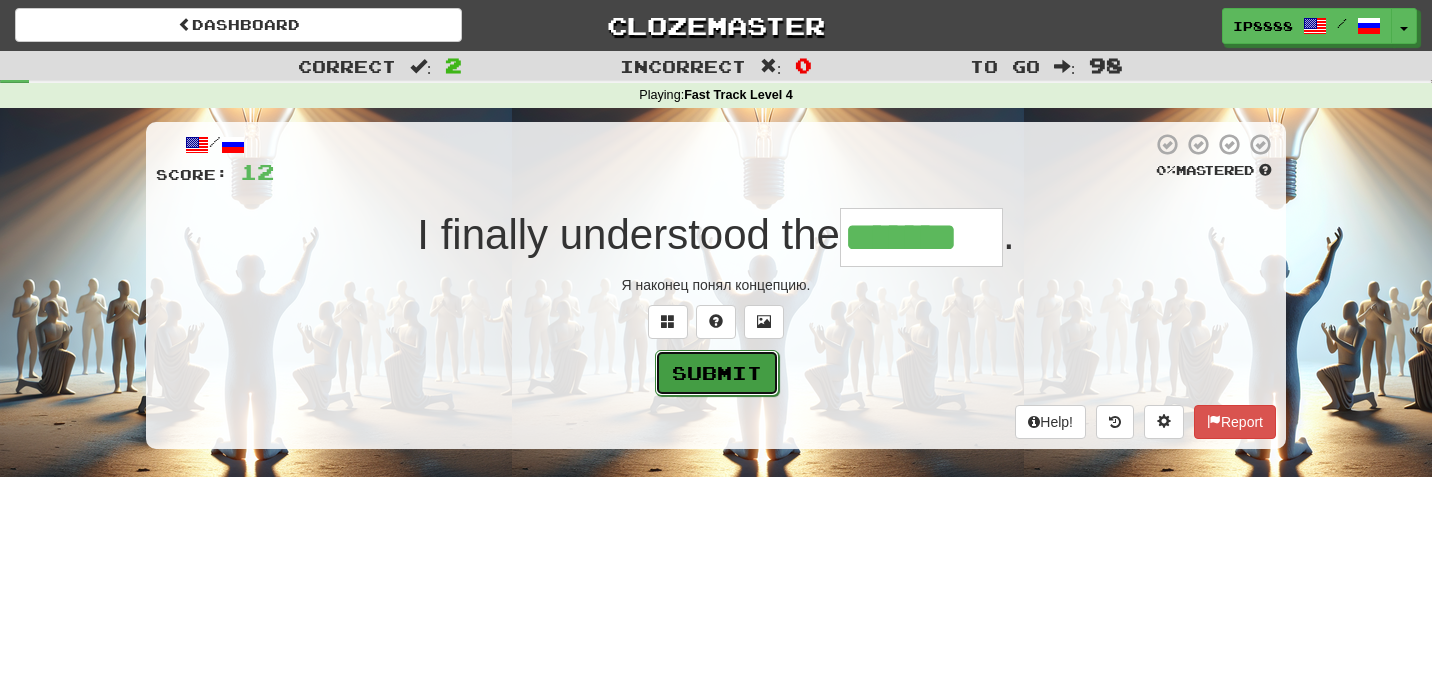 click on "Submit" at bounding box center (717, 373) 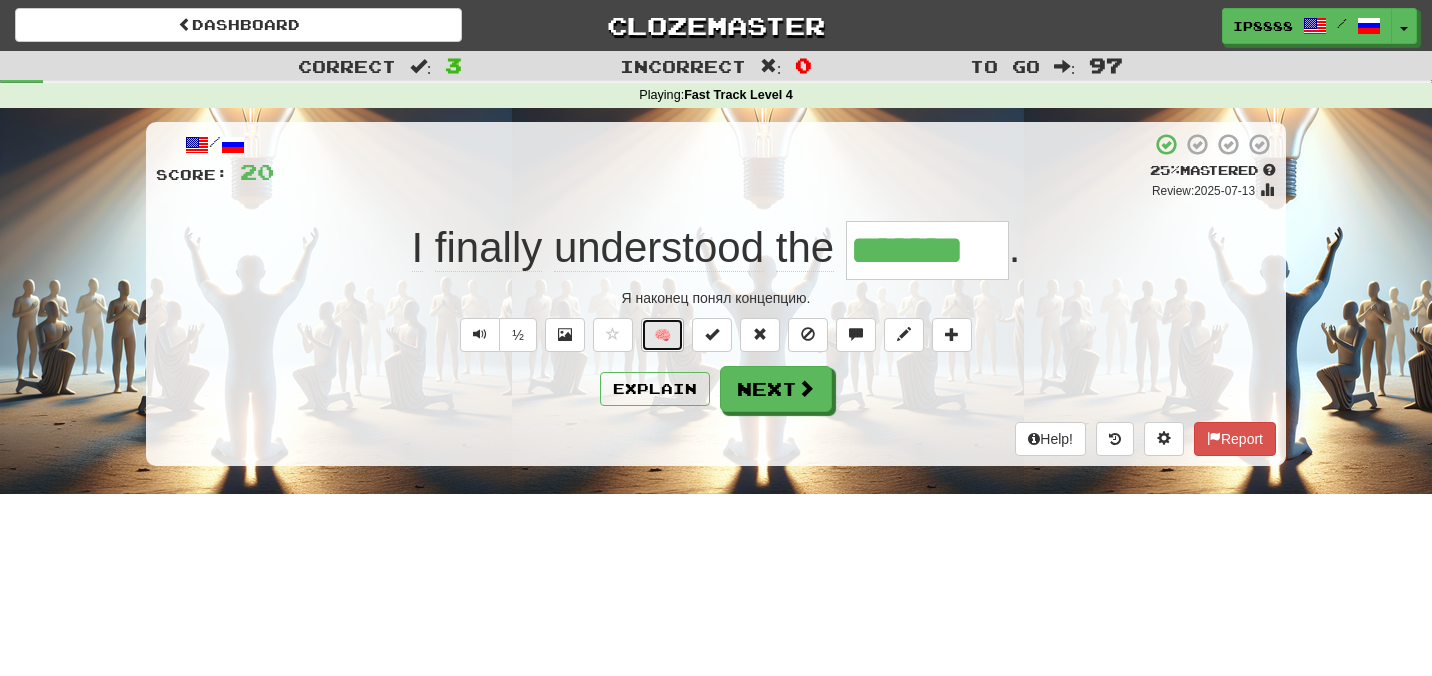 click on "🧠" at bounding box center [662, 335] 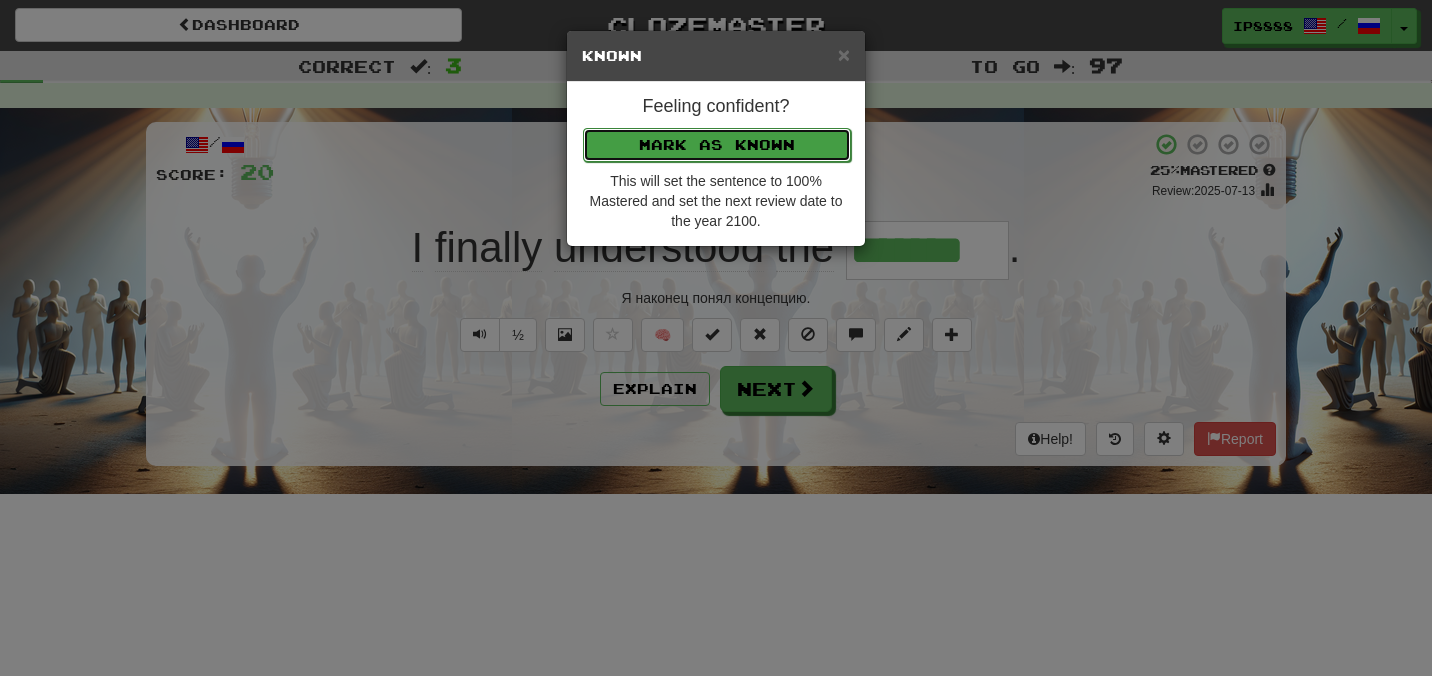 click on "Mark as Known" at bounding box center (717, 145) 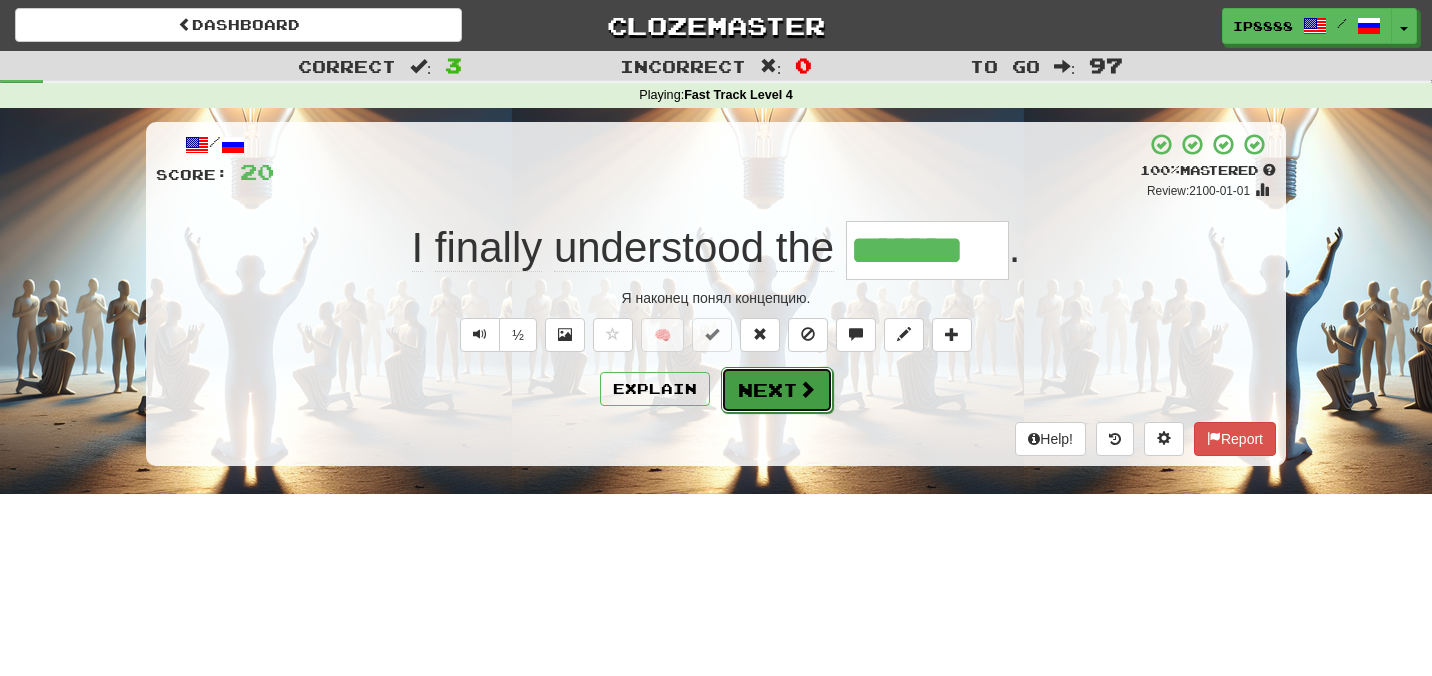 click on "Next" at bounding box center [777, 390] 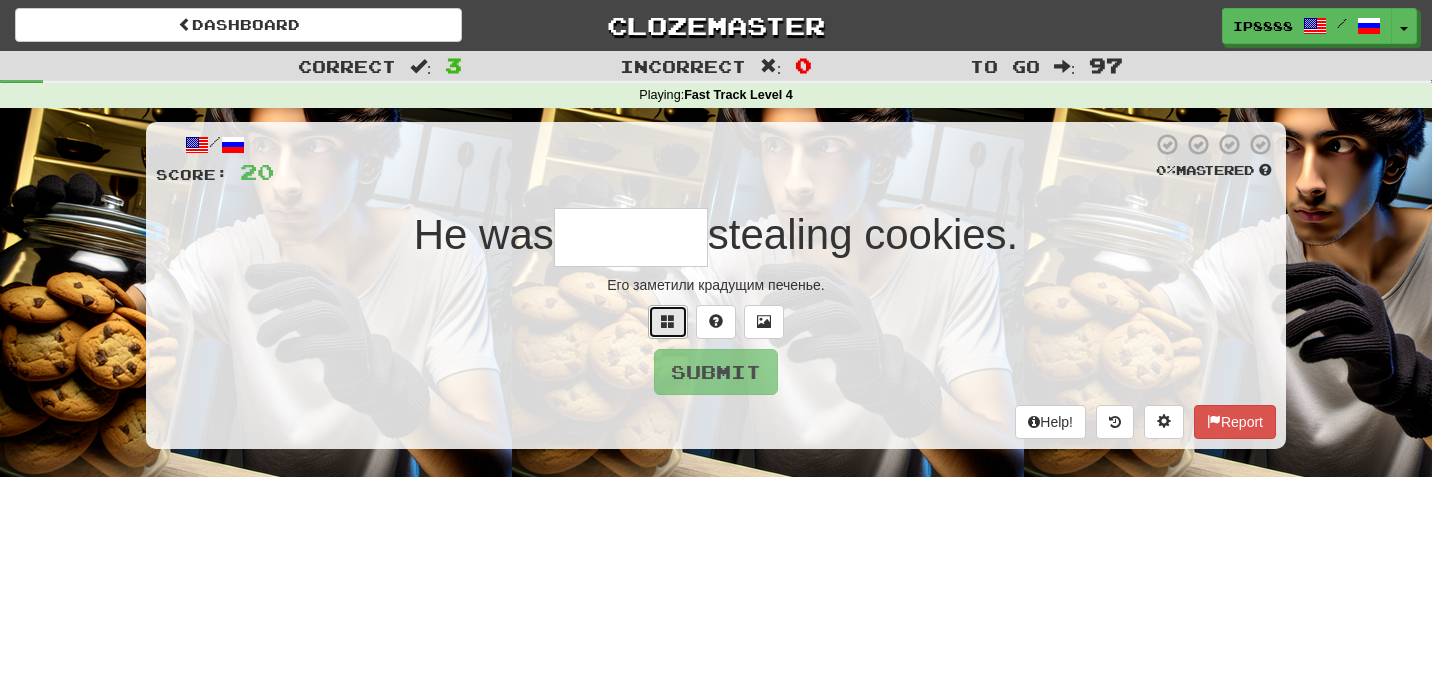 click at bounding box center (668, 321) 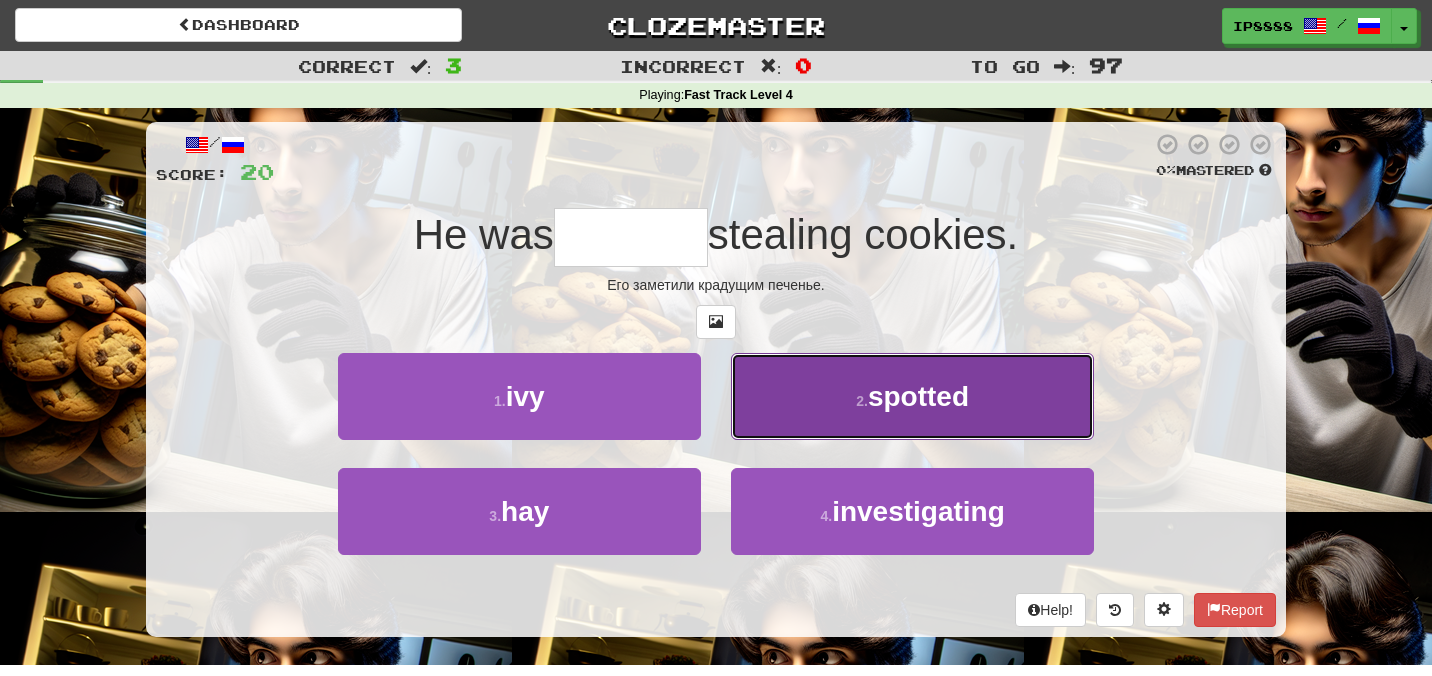 click on "2 .  spotted" at bounding box center [912, 396] 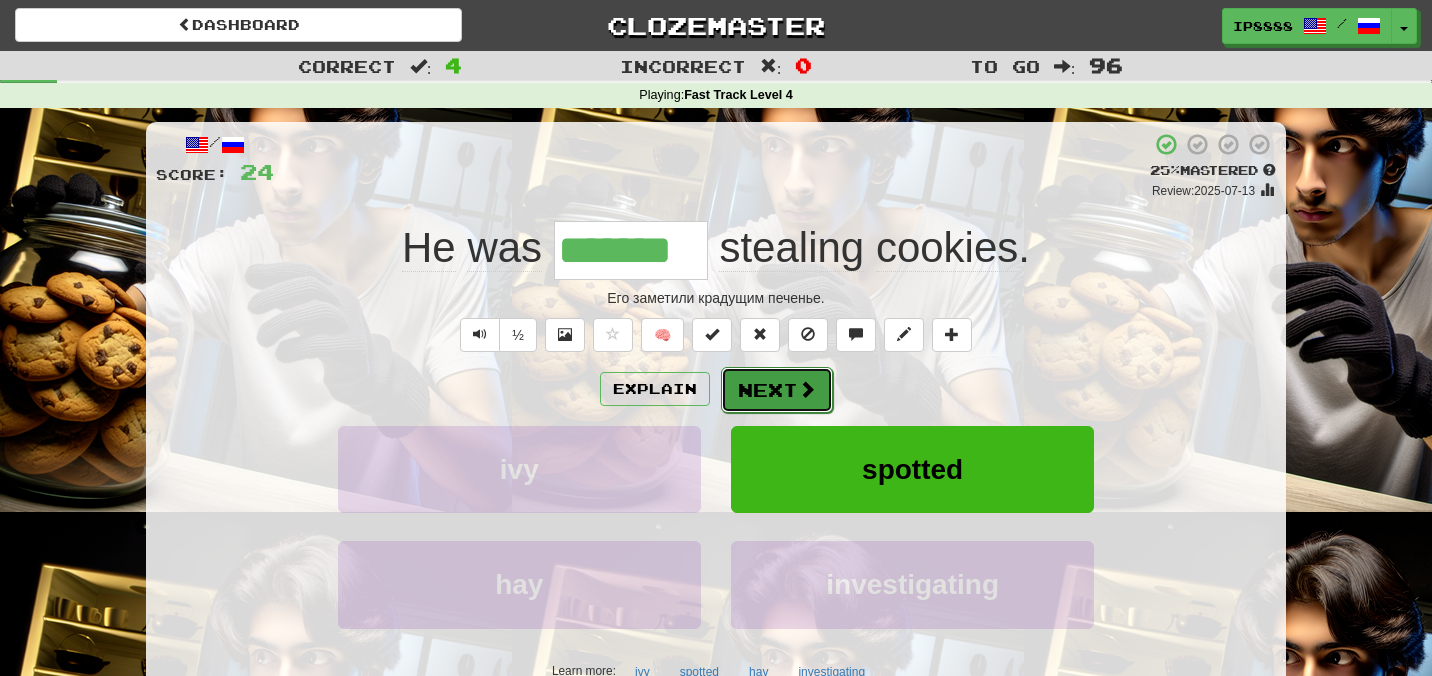 click at bounding box center [807, 389] 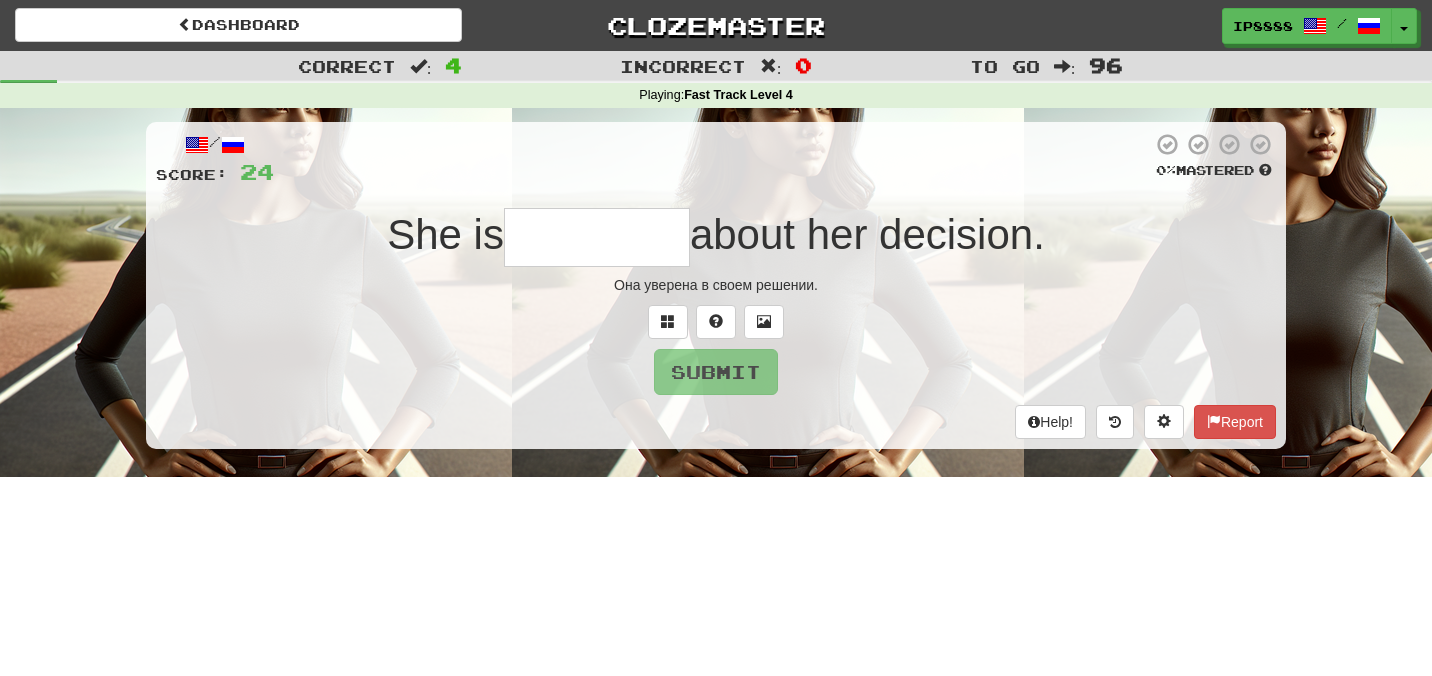 click at bounding box center [597, 237] 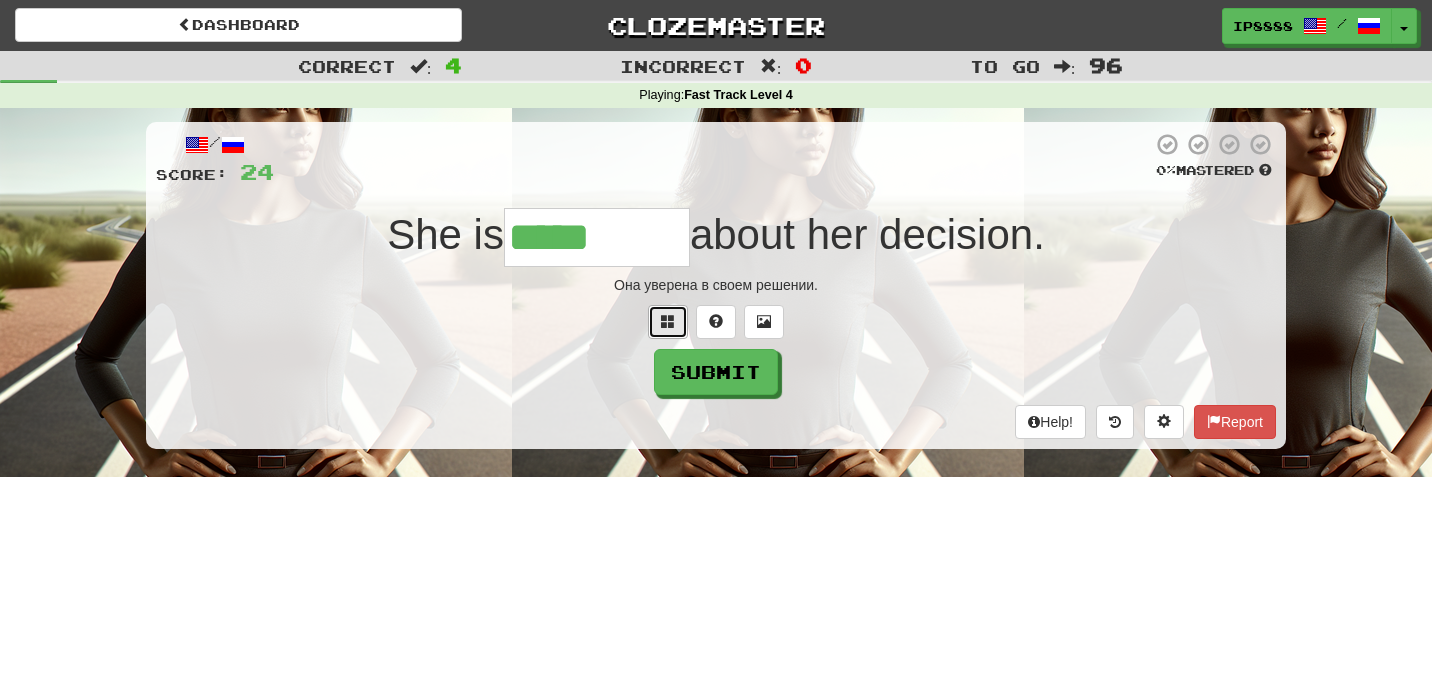 click at bounding box center [668, 321] 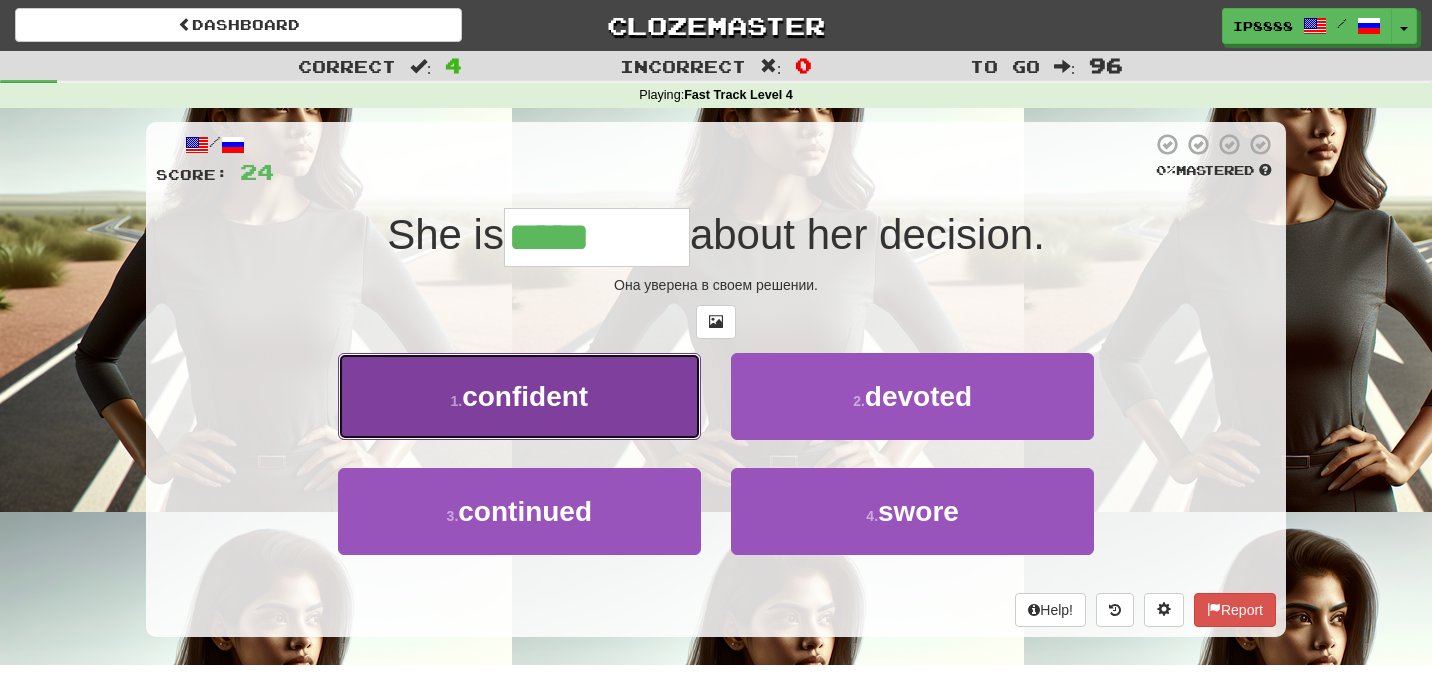 click on "1 .  confident" at bounding box center [519, 396] 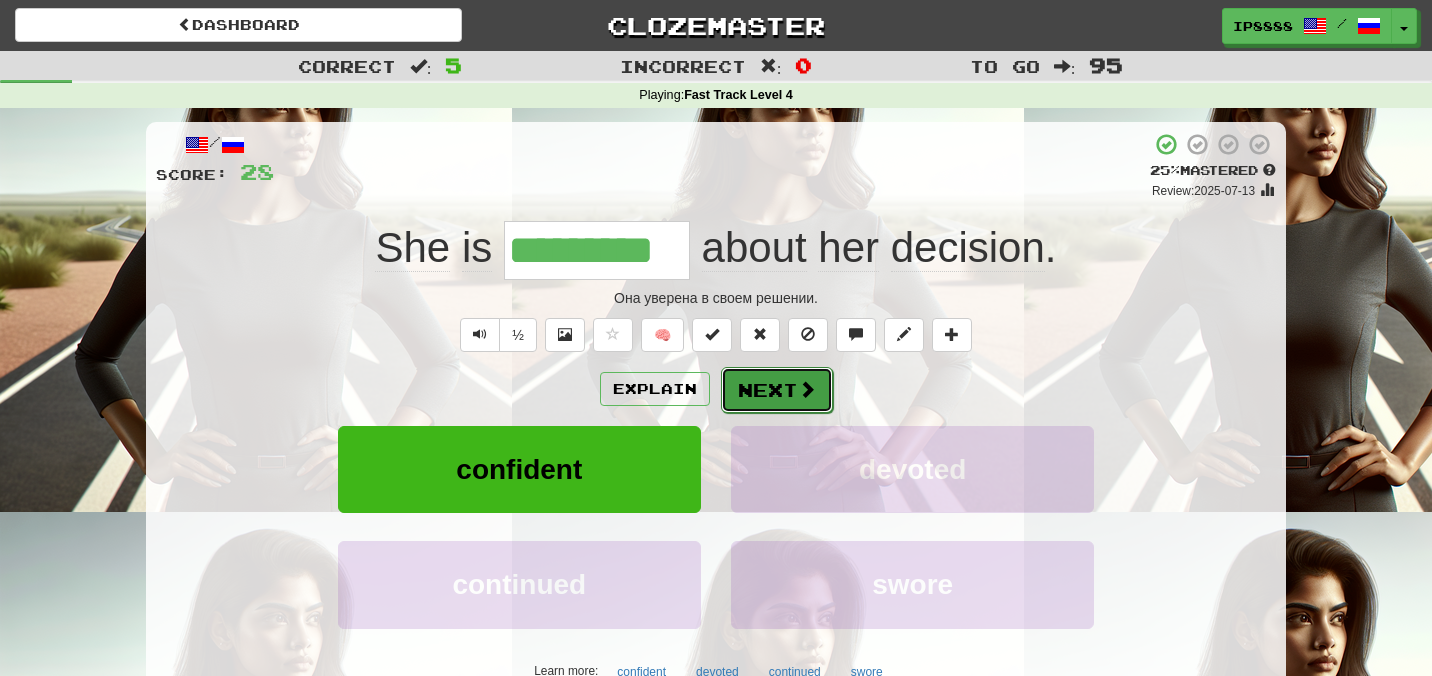 click on "Next" at bounding box center [777, 390] 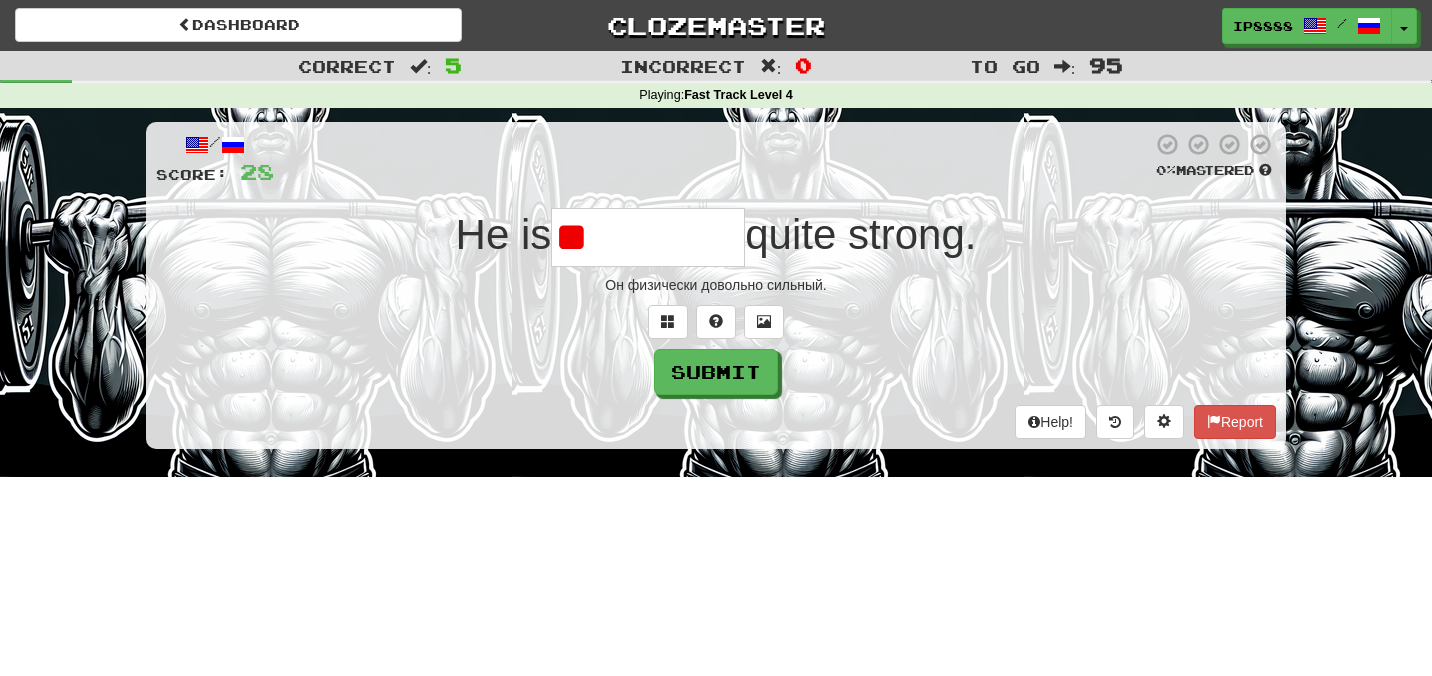 type on "*" 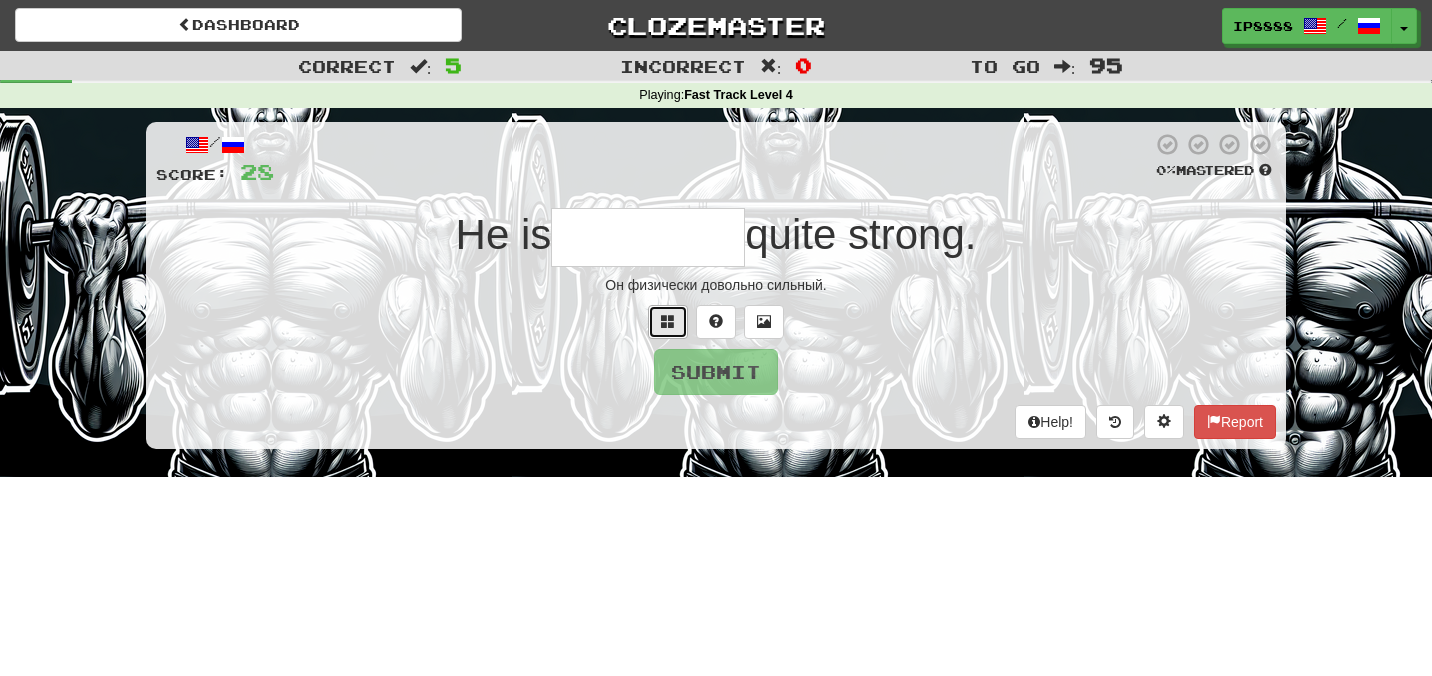 click at bounding box center (668, 321) 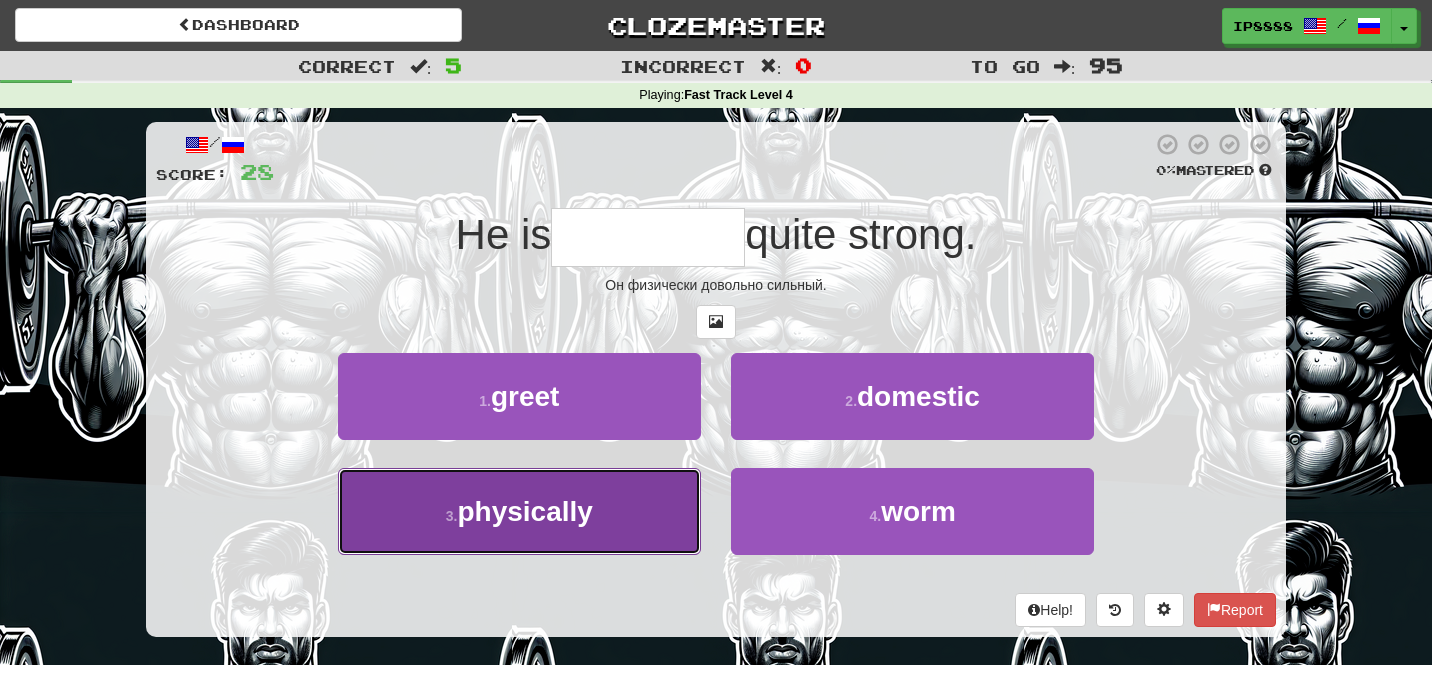click on "3 .  physically" at bounding box center [519, 511] 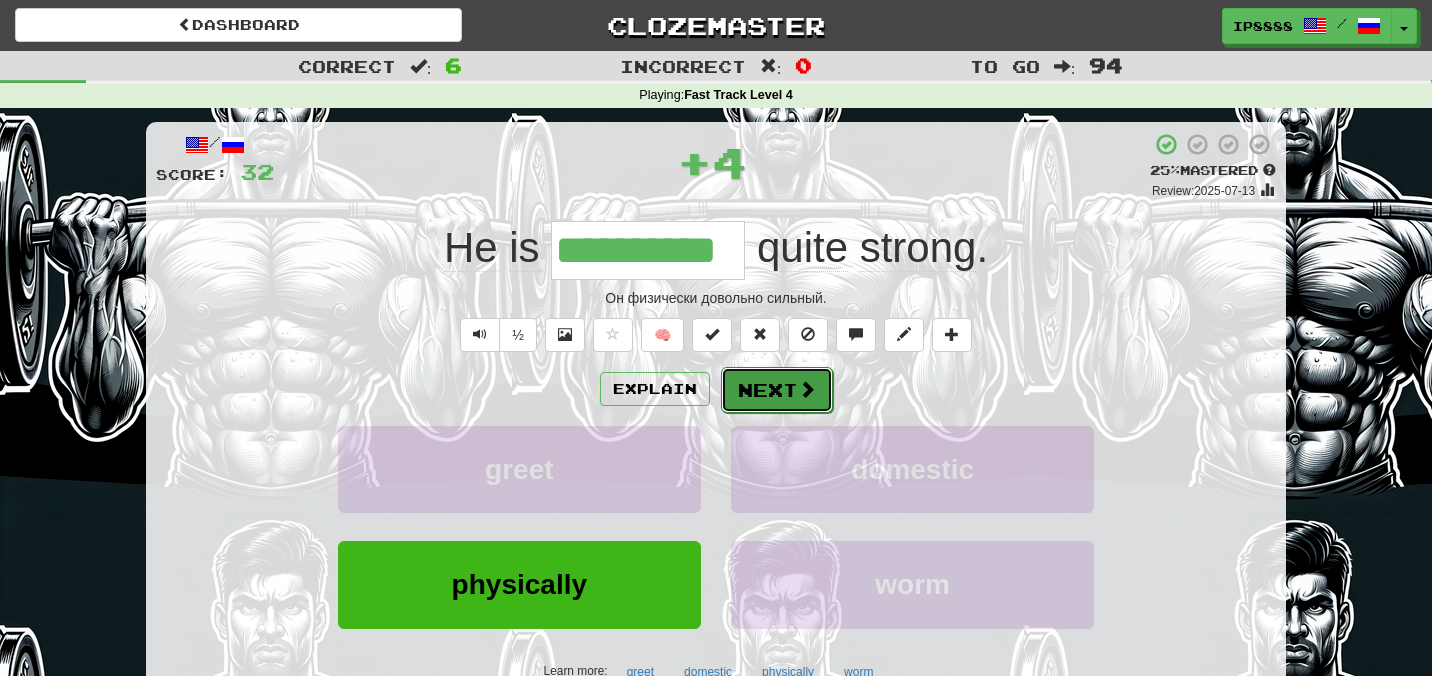 click on "Next" at bounding box center (777, 390) 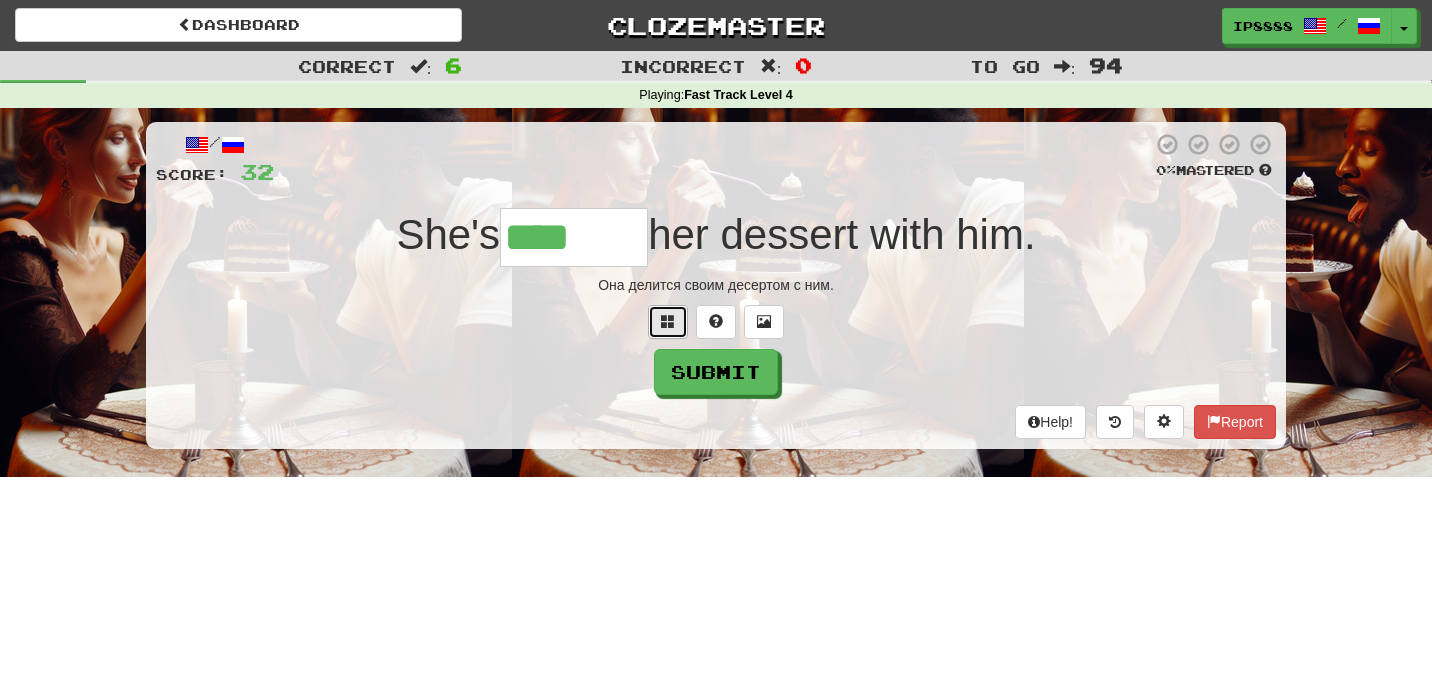 click at bounding box center [668, 322] 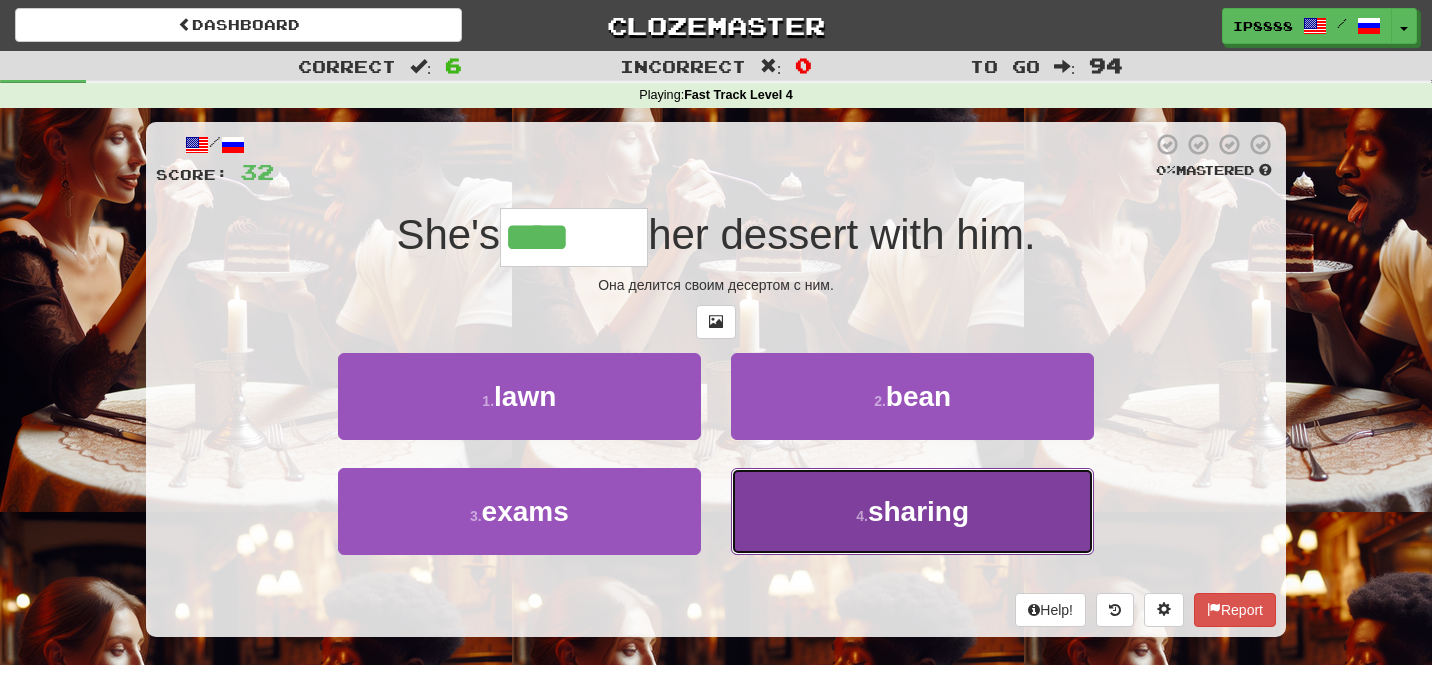 click on "4 ." at bounding box center [862, 516] 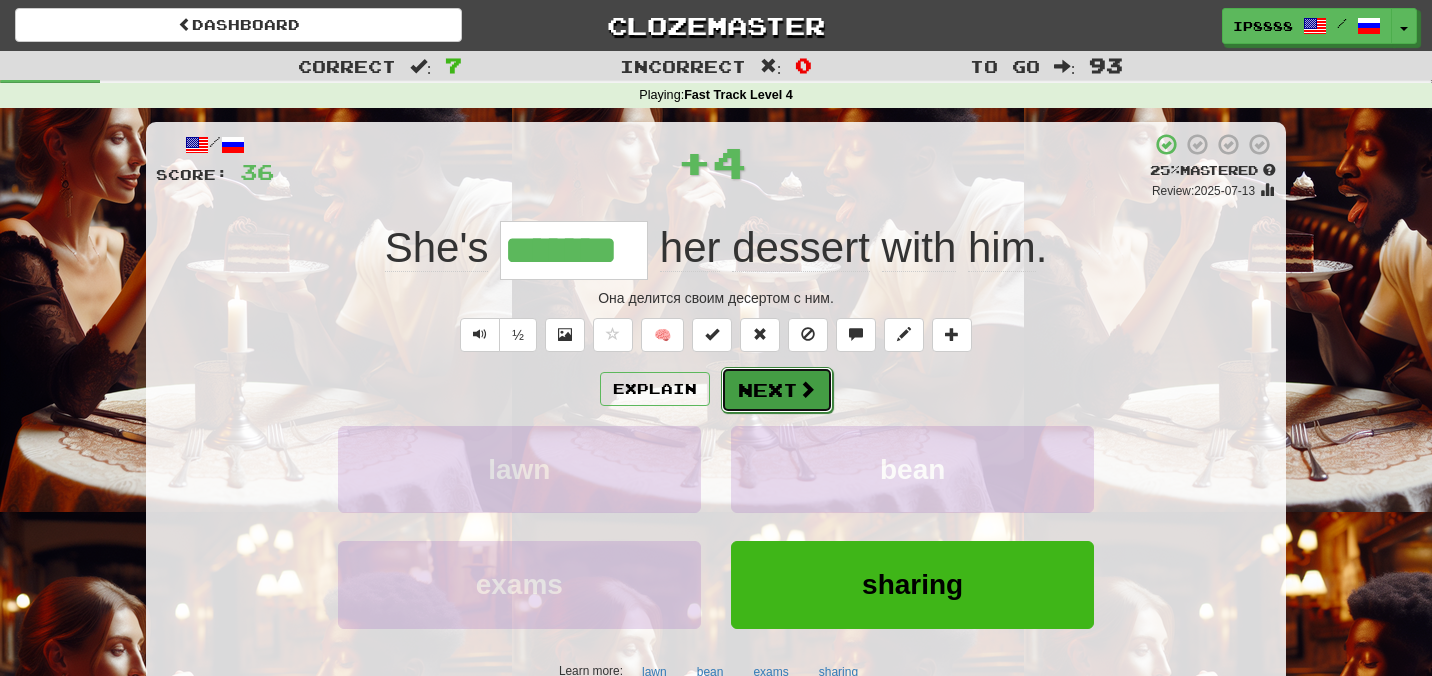 click on "Next" at bounding box center (777, 390) 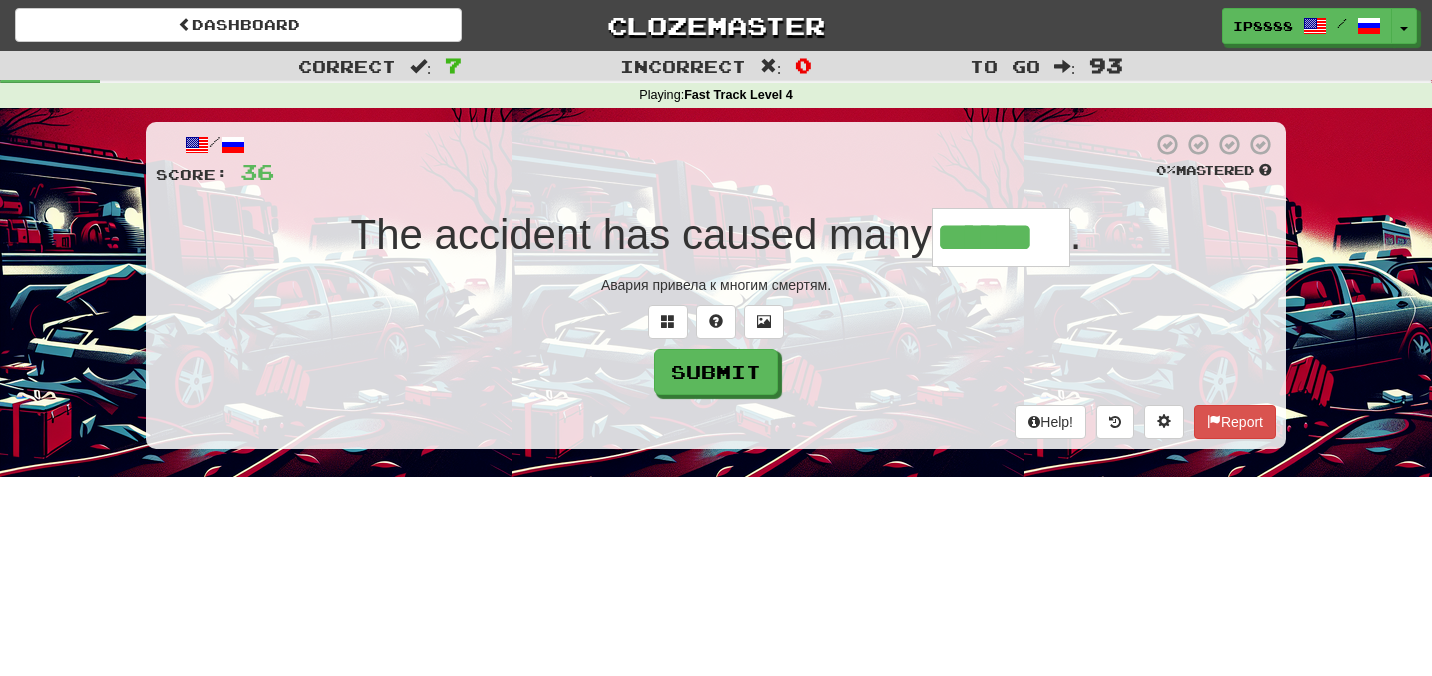 type on "******" 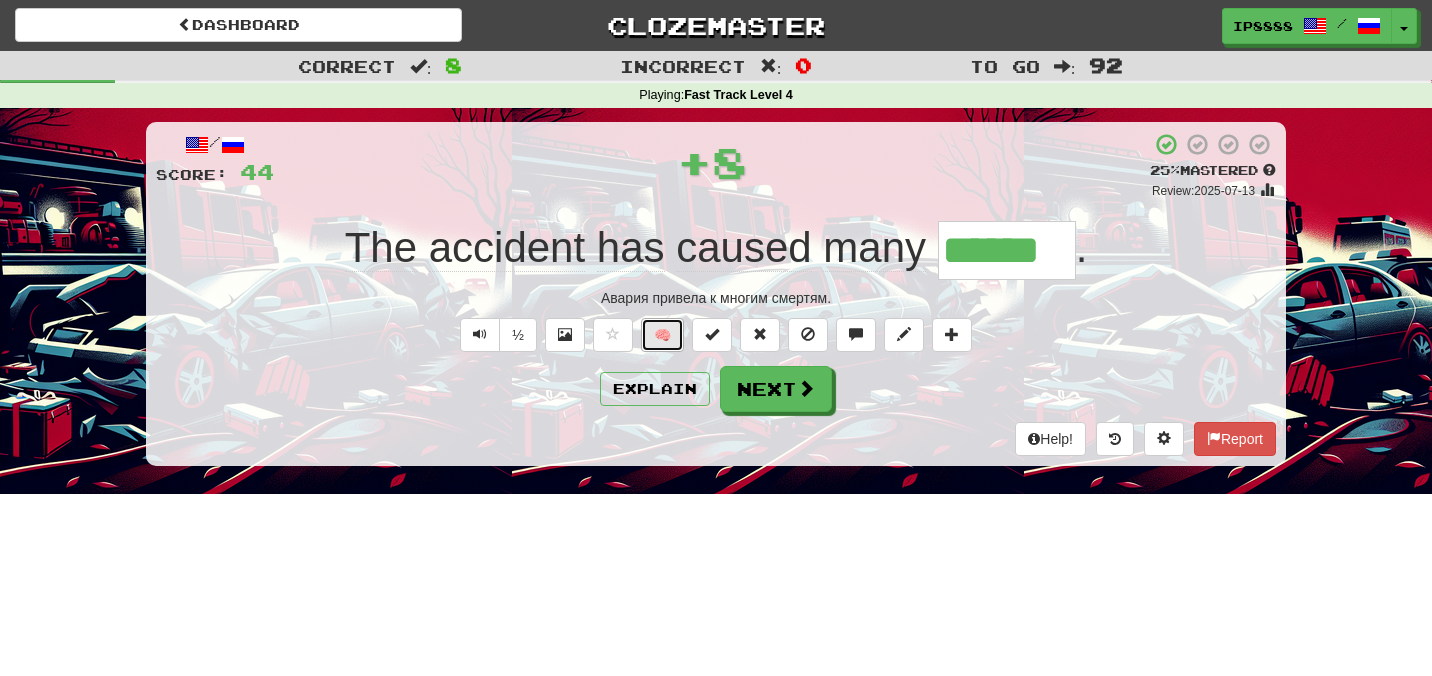 click on "🧠" at bounding box center [662, 335] 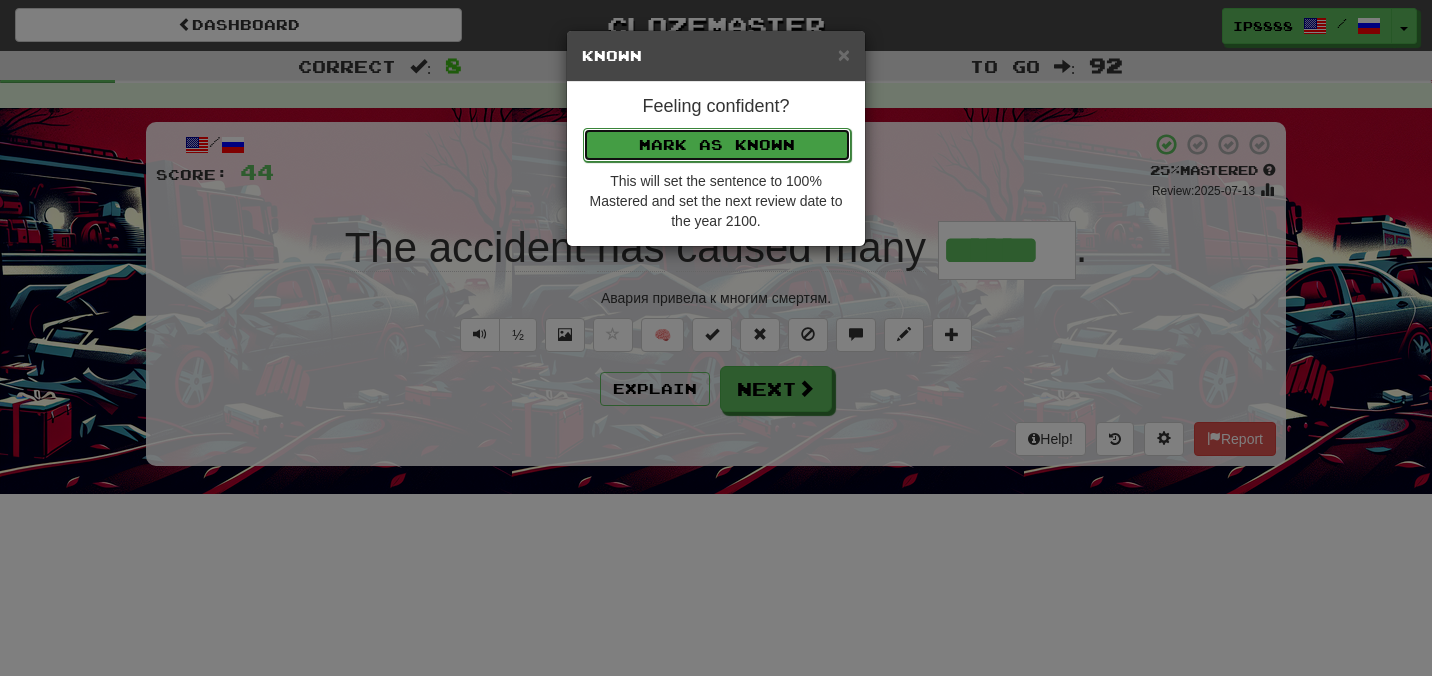 click on "Mark as Known" at bounding box center [717, 145] 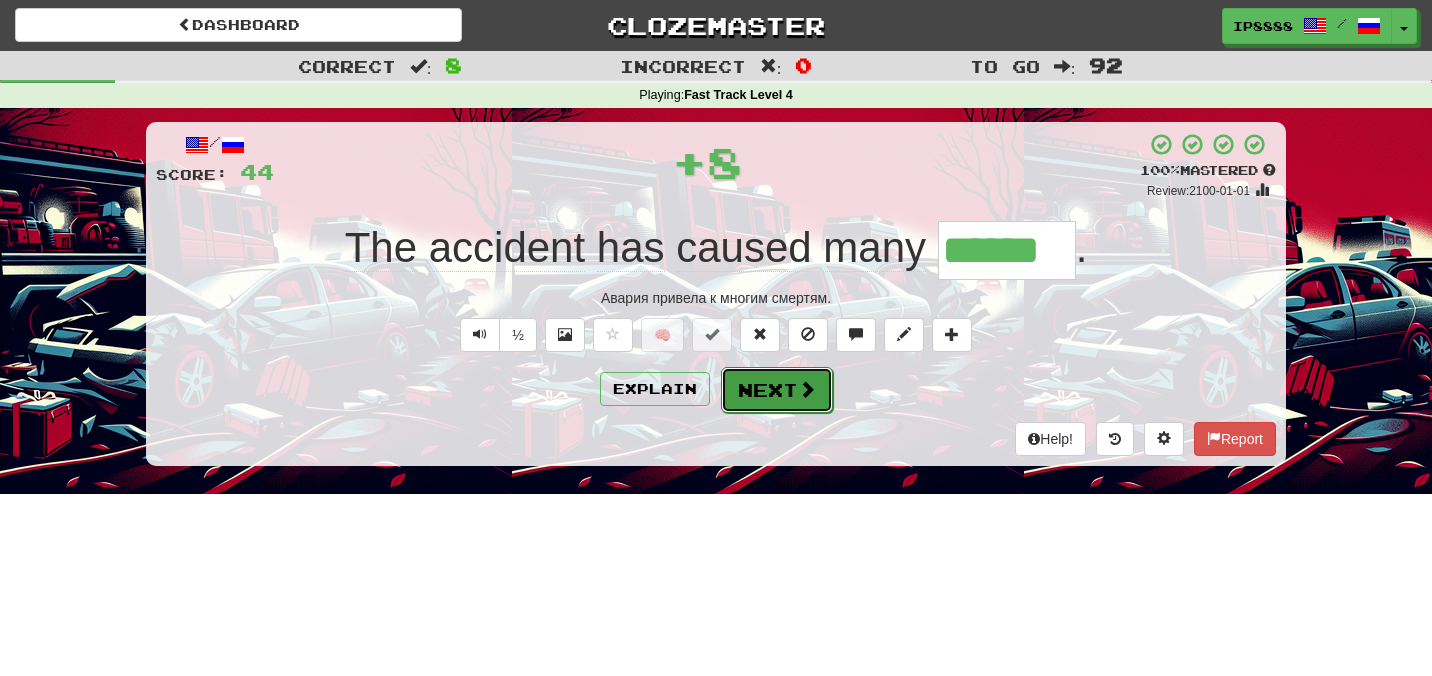 click at bounding box center (807, 389) 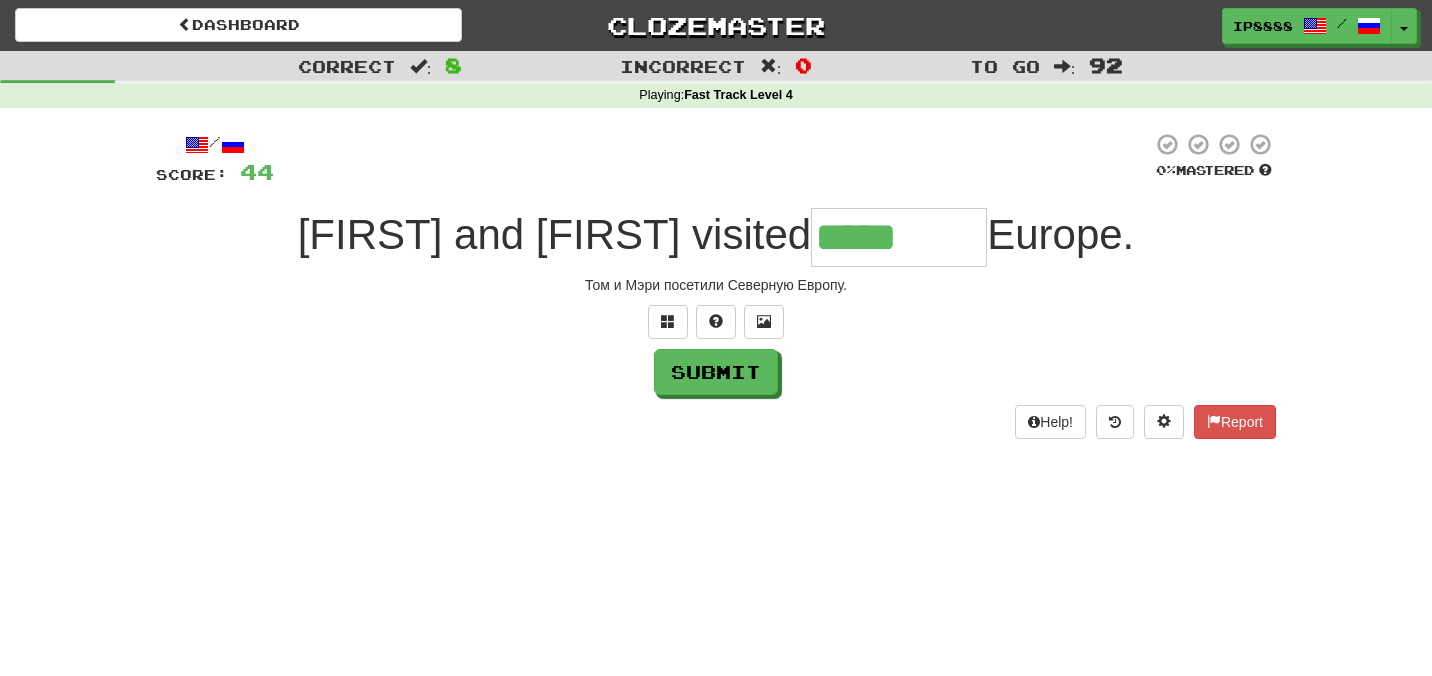 type on "********" 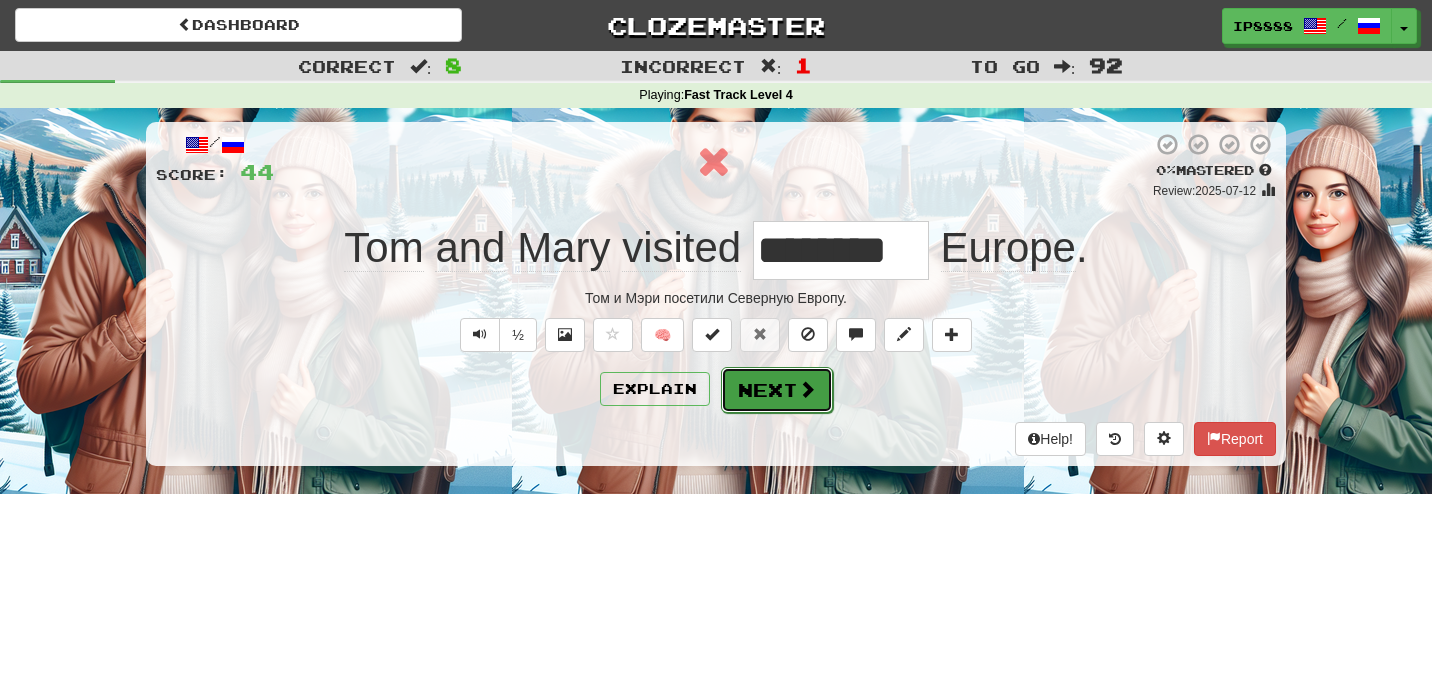 click on "Next" at bounding box center [777, 390] 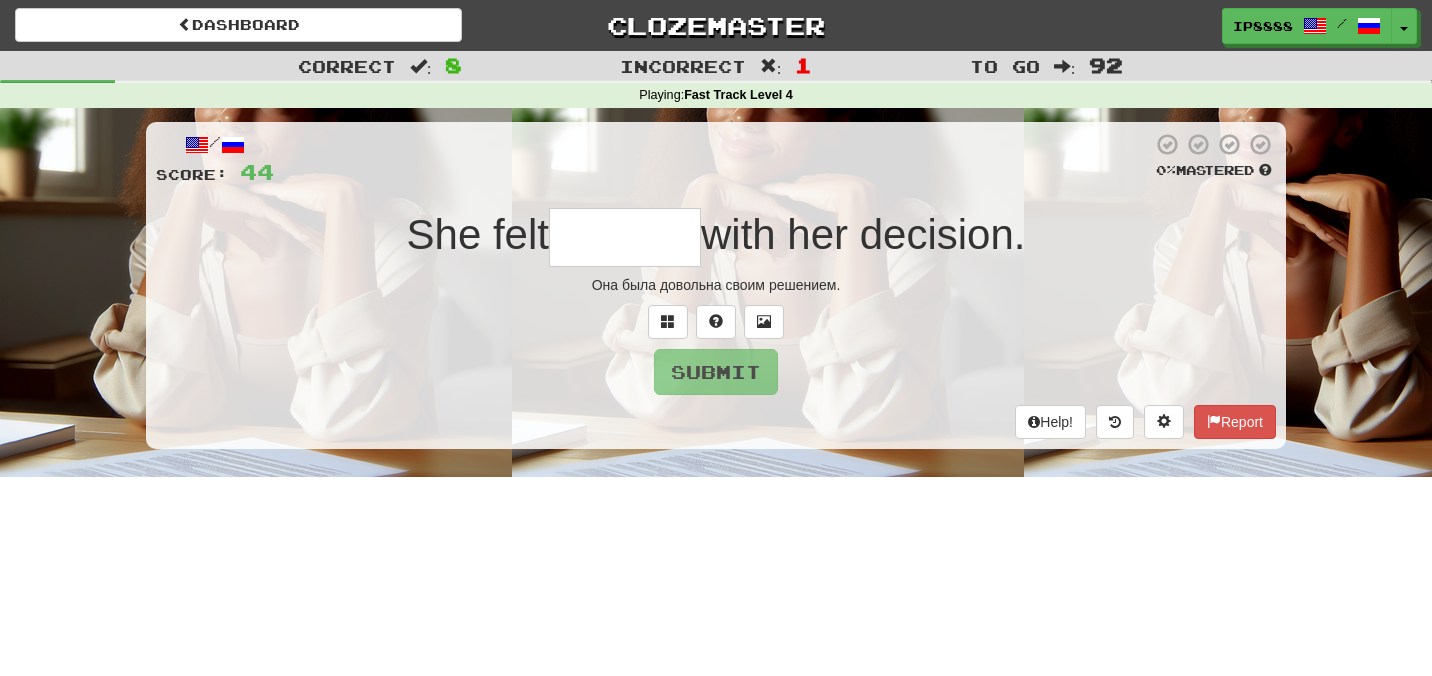 click at bounding box center [625, 237] 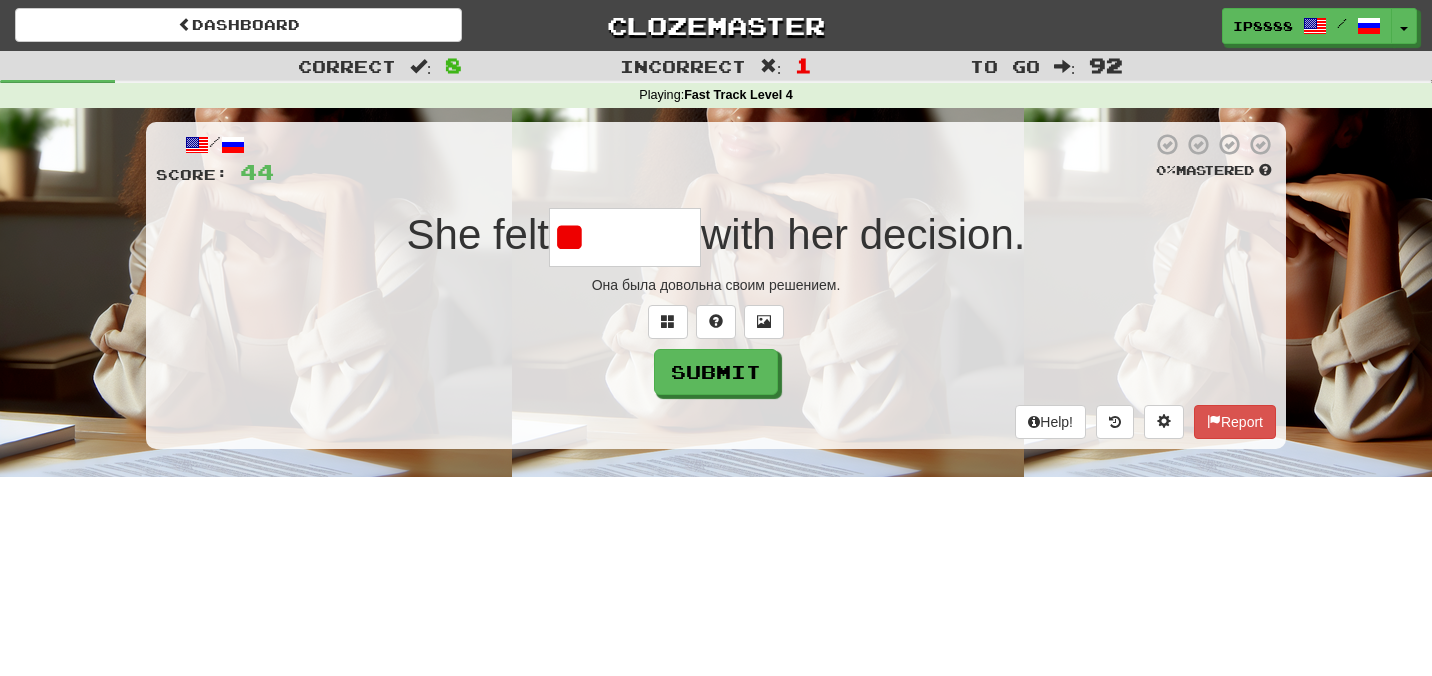 type on "*" 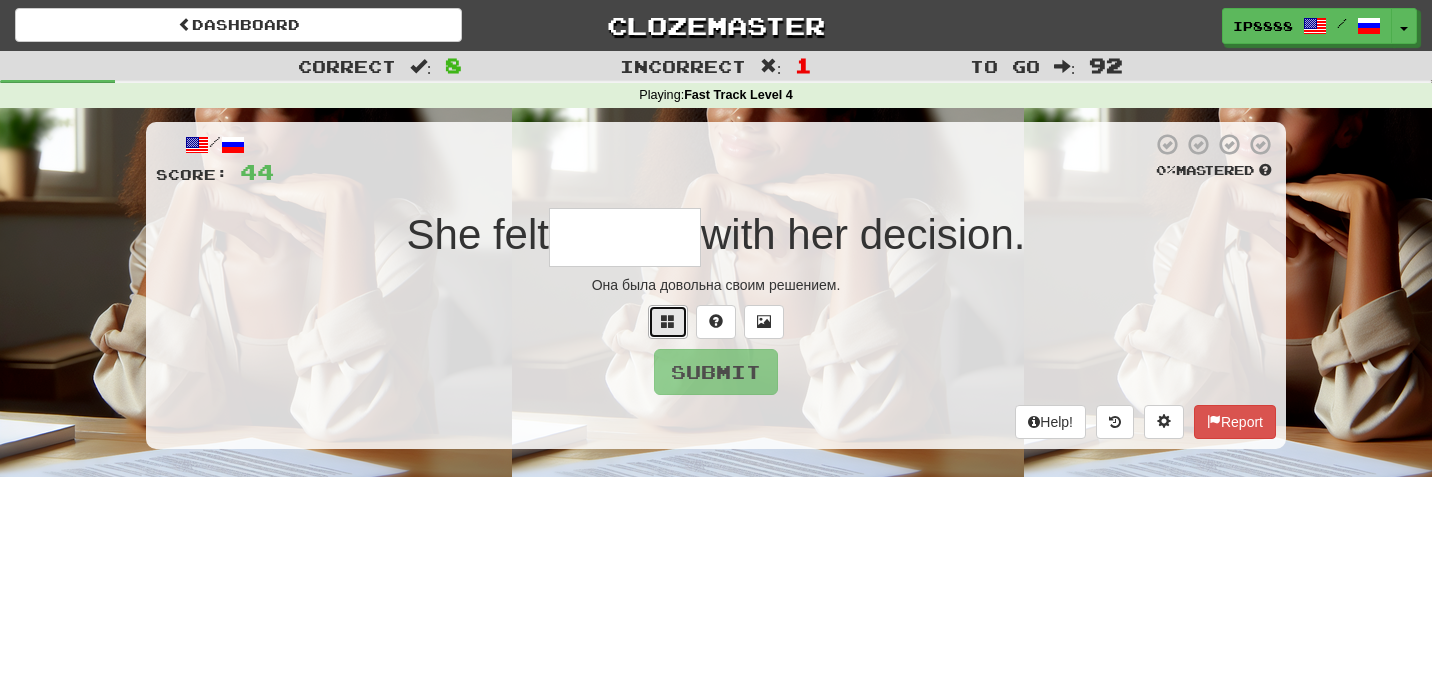 click at bounding box center (668, 321) 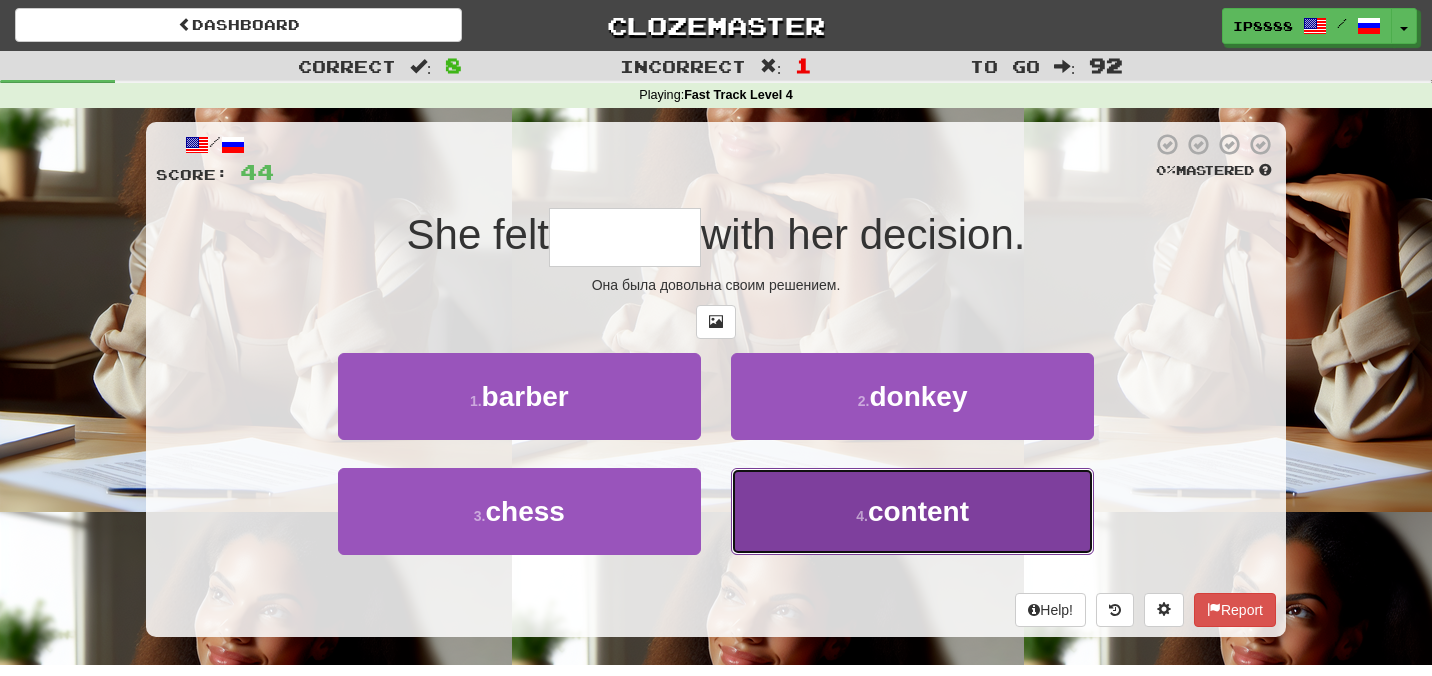 click on "4 .  content" at bounding box center [912, 511] 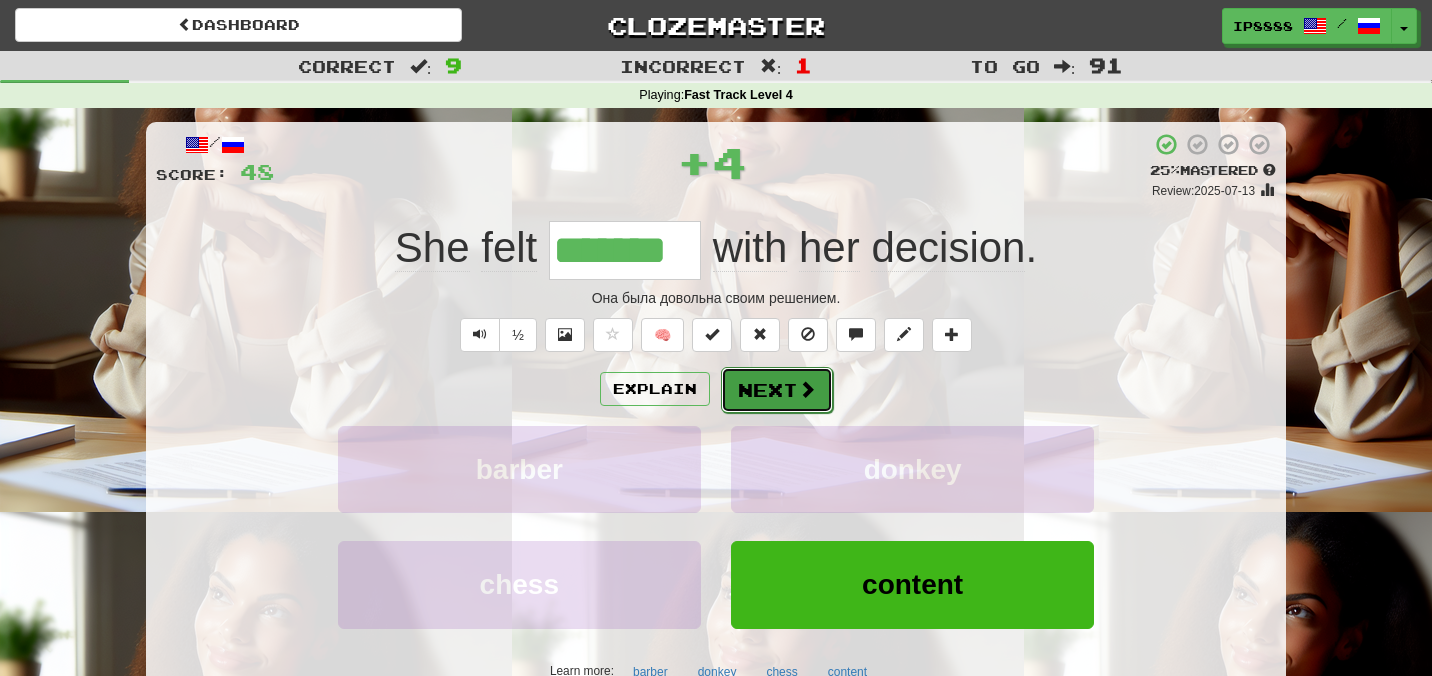 click on "Next" at bounding box center [777, 390] 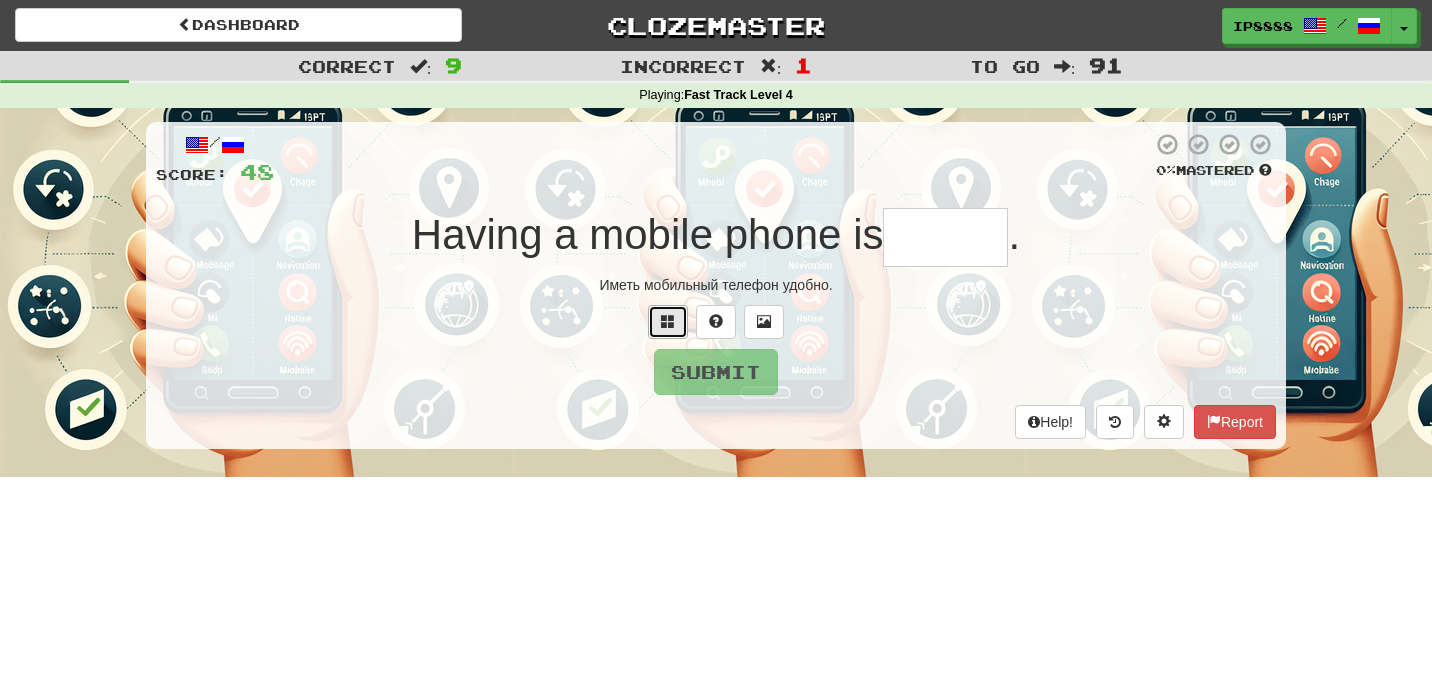 click at bounding box center [668, 321] 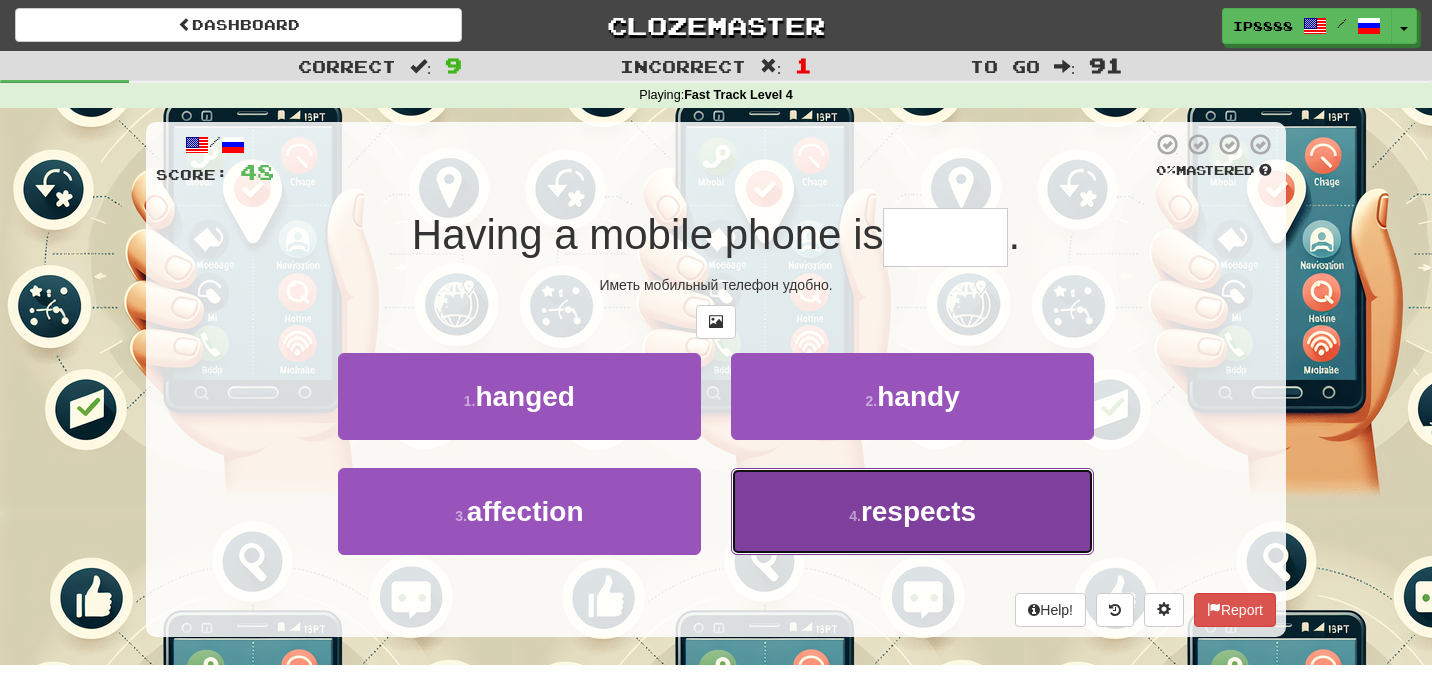 click on "4 .  respects" at bounding box center [912, 511] 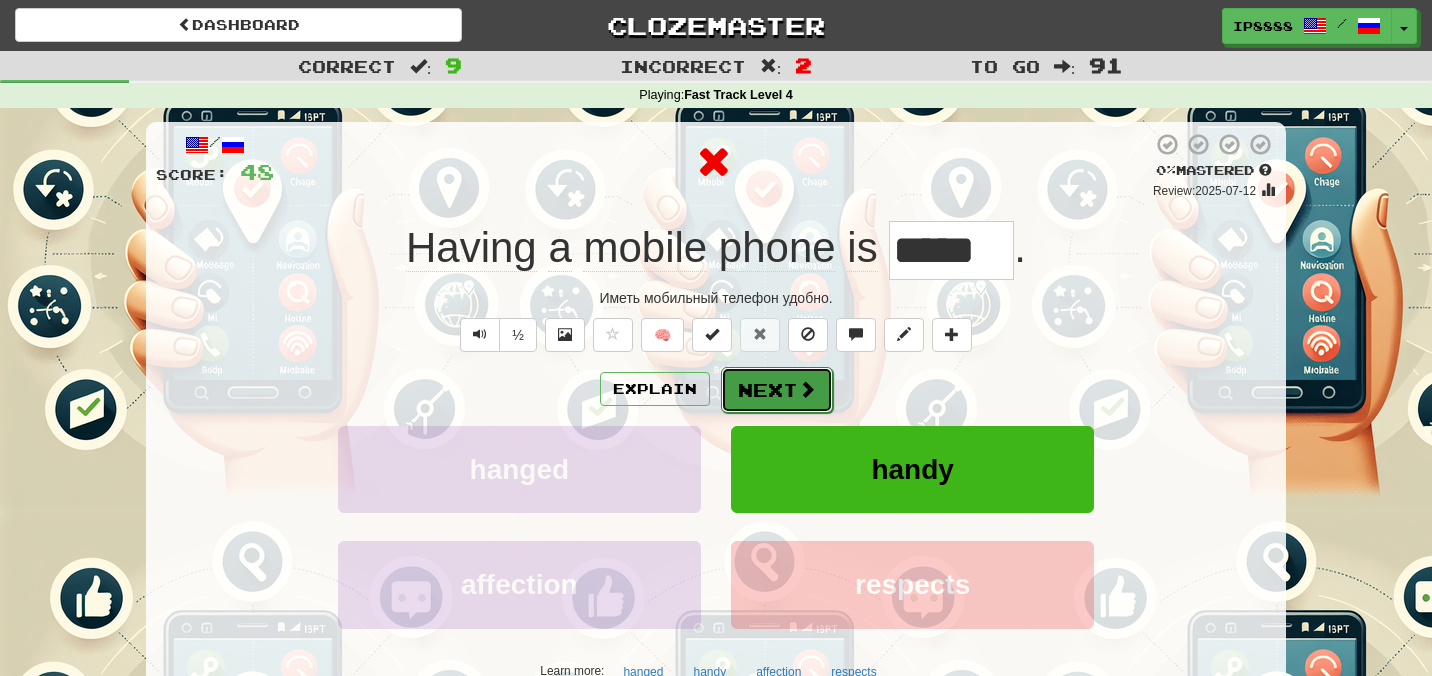click on "Next" at bounding box center [777, 390] 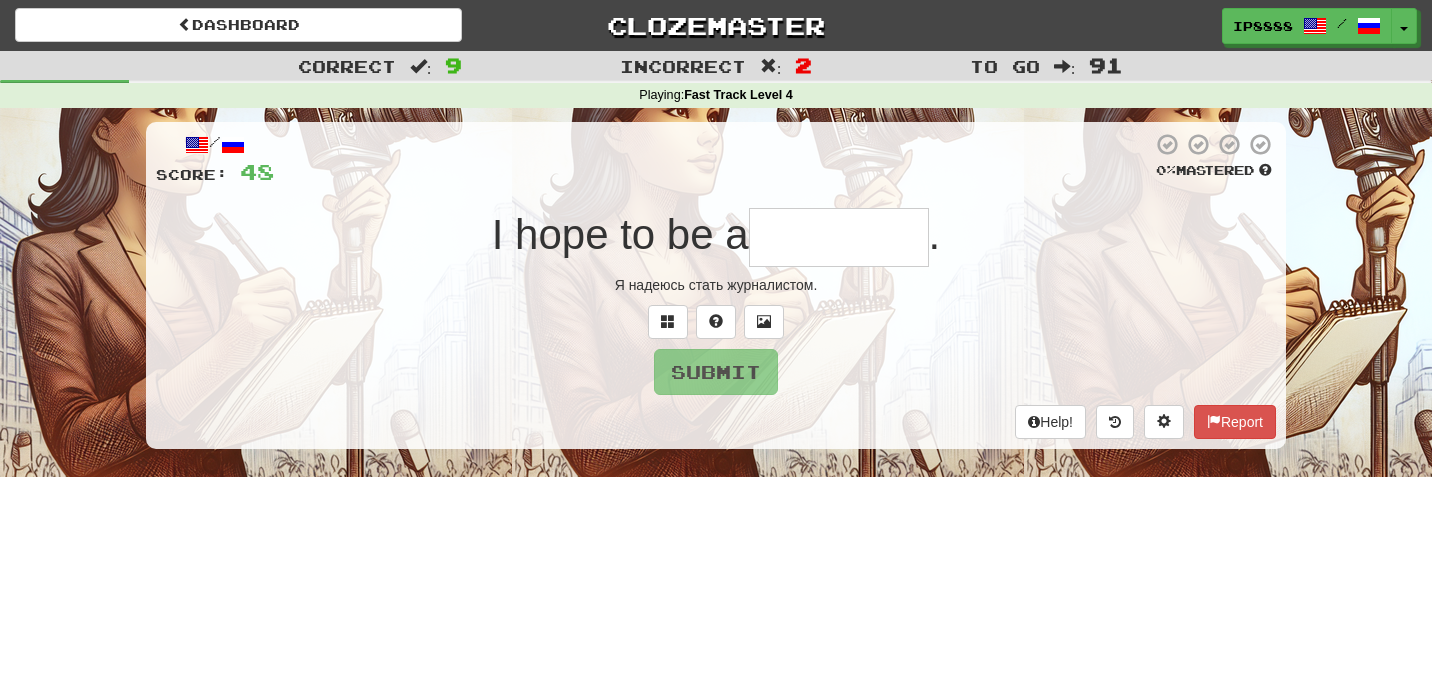 click on "/  Score:   48 0 %  Mastered I hope to be a  . Я надеюсь стать журналистом. Submit  Help!  Report" at bounding box center (716, 285) 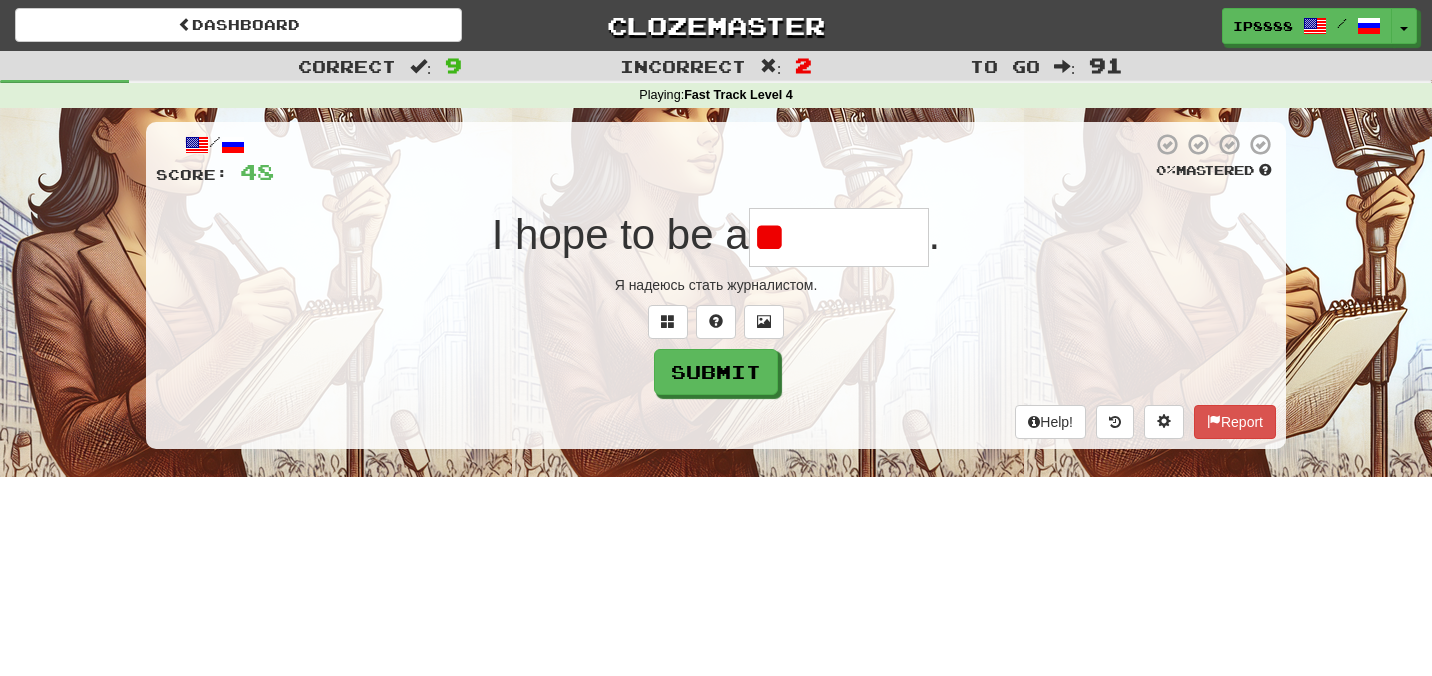 type on "*" 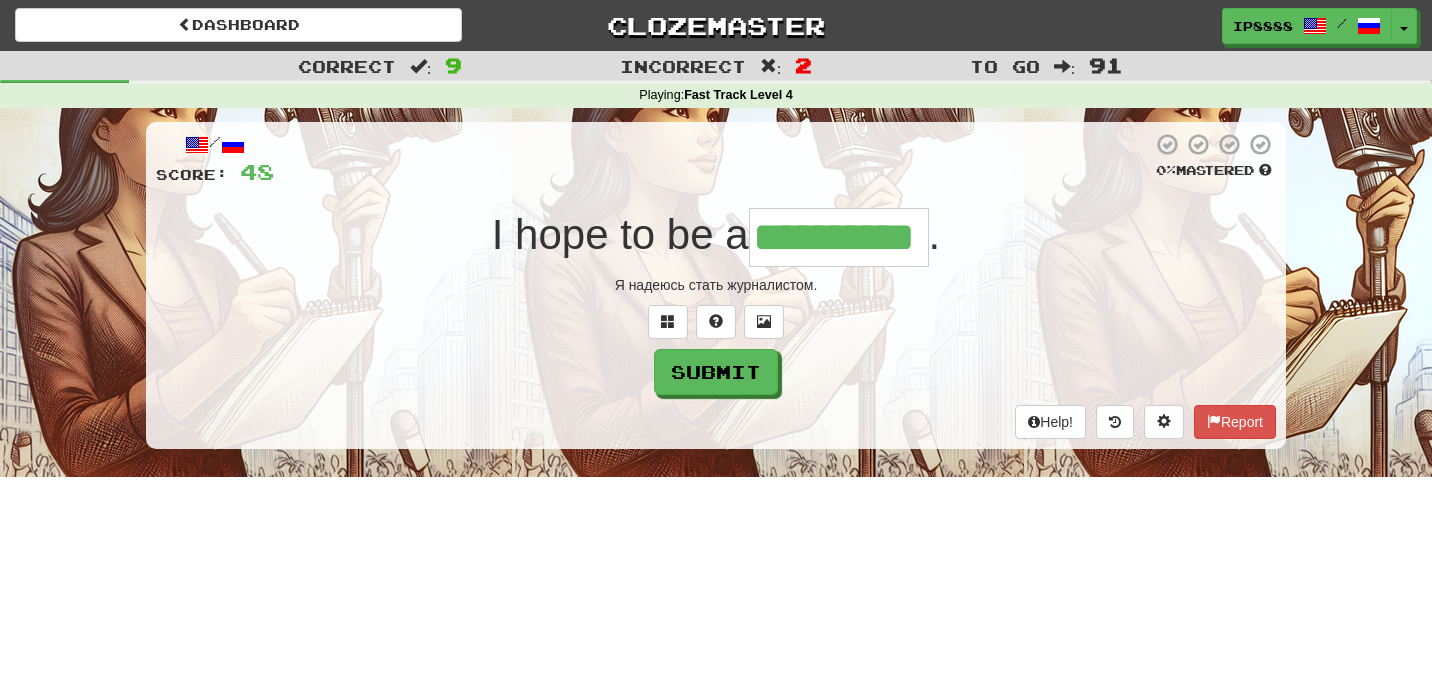 type on "**********" 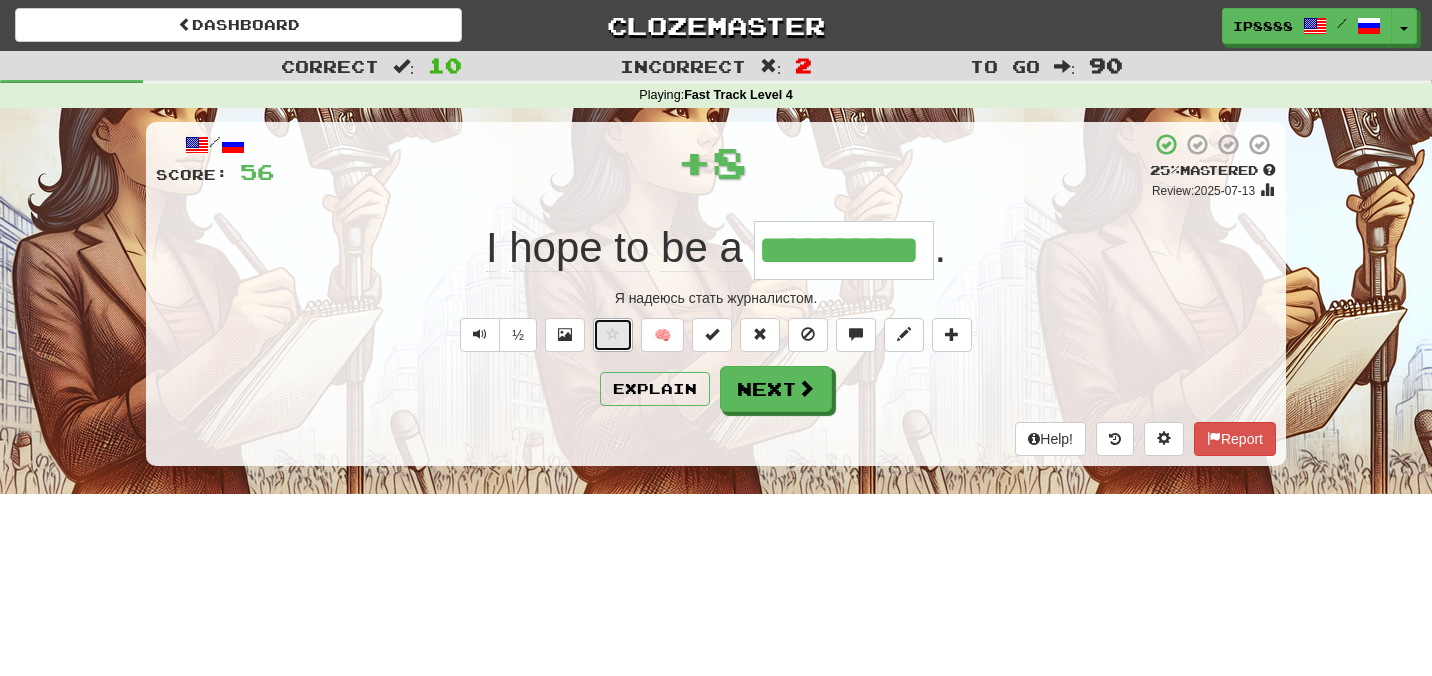 click at bounding box center [613, 335] 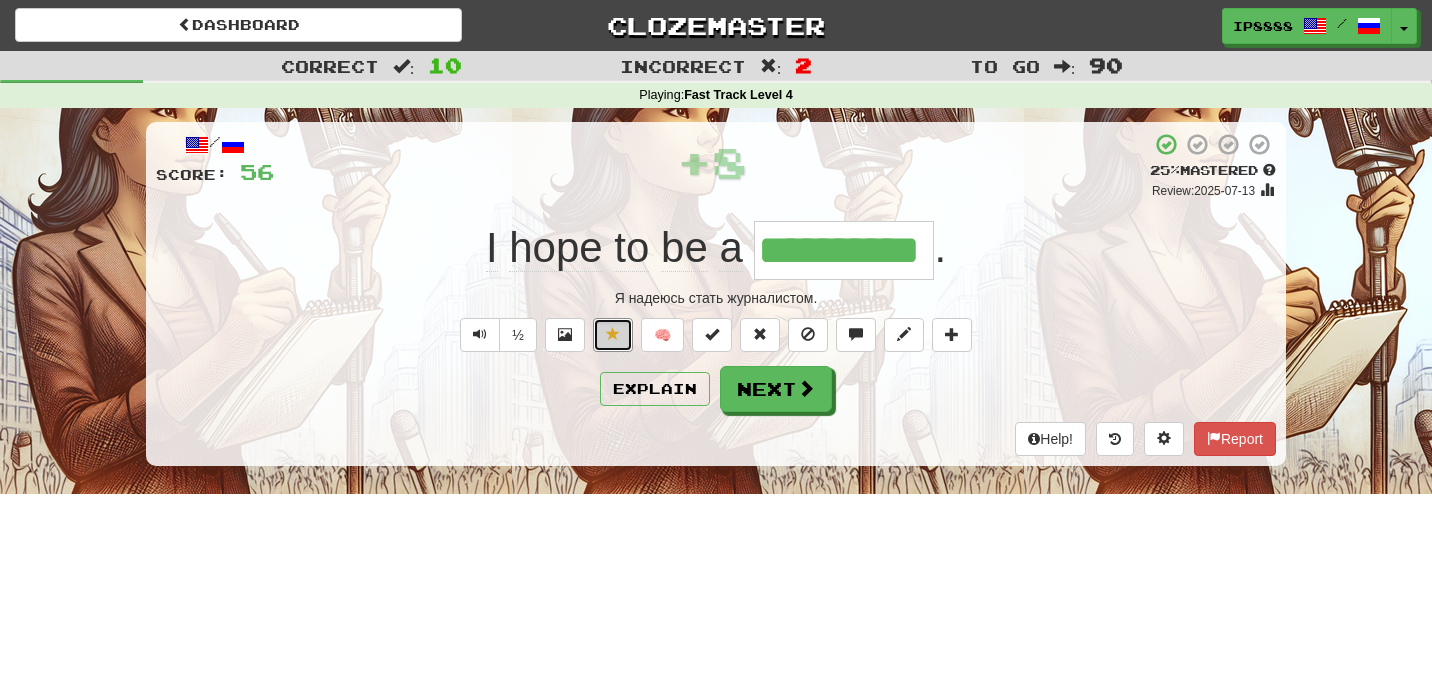 click at bounding box center [613, 335] 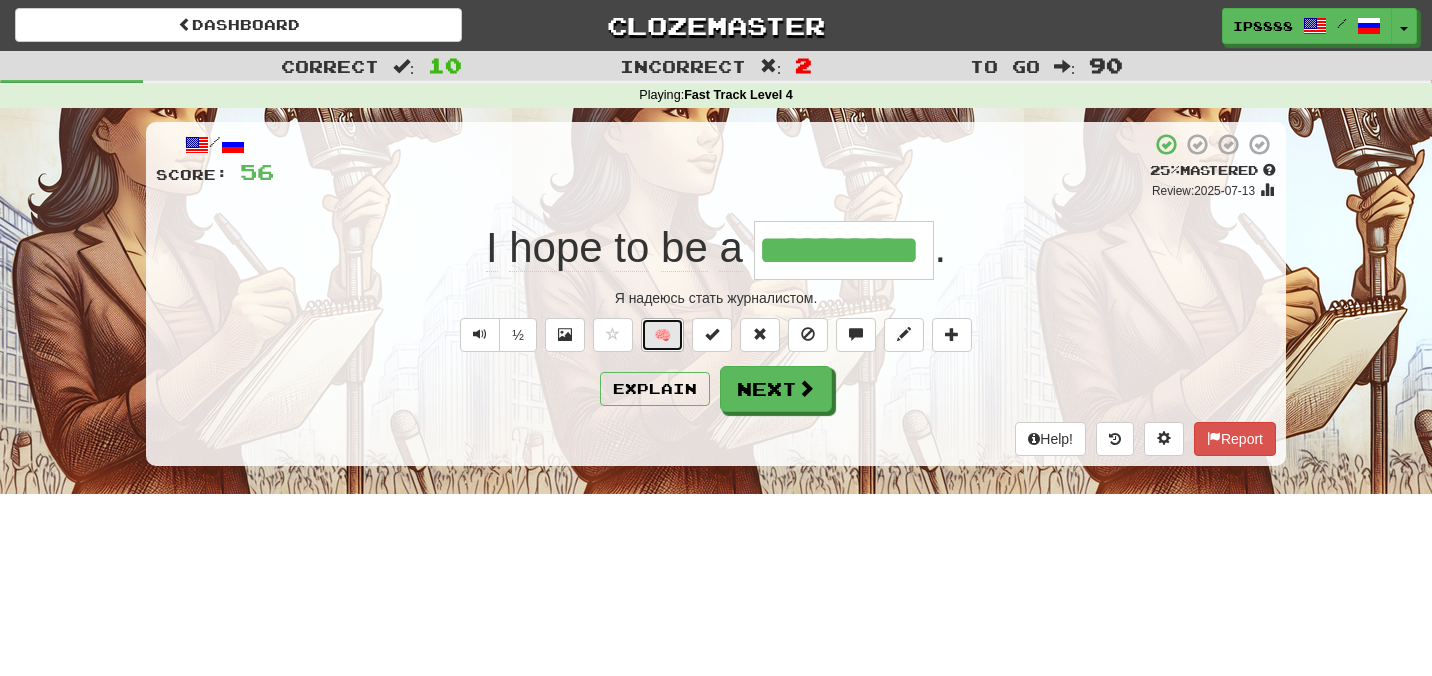 click on "🧠" at bounding box center [662, 335] 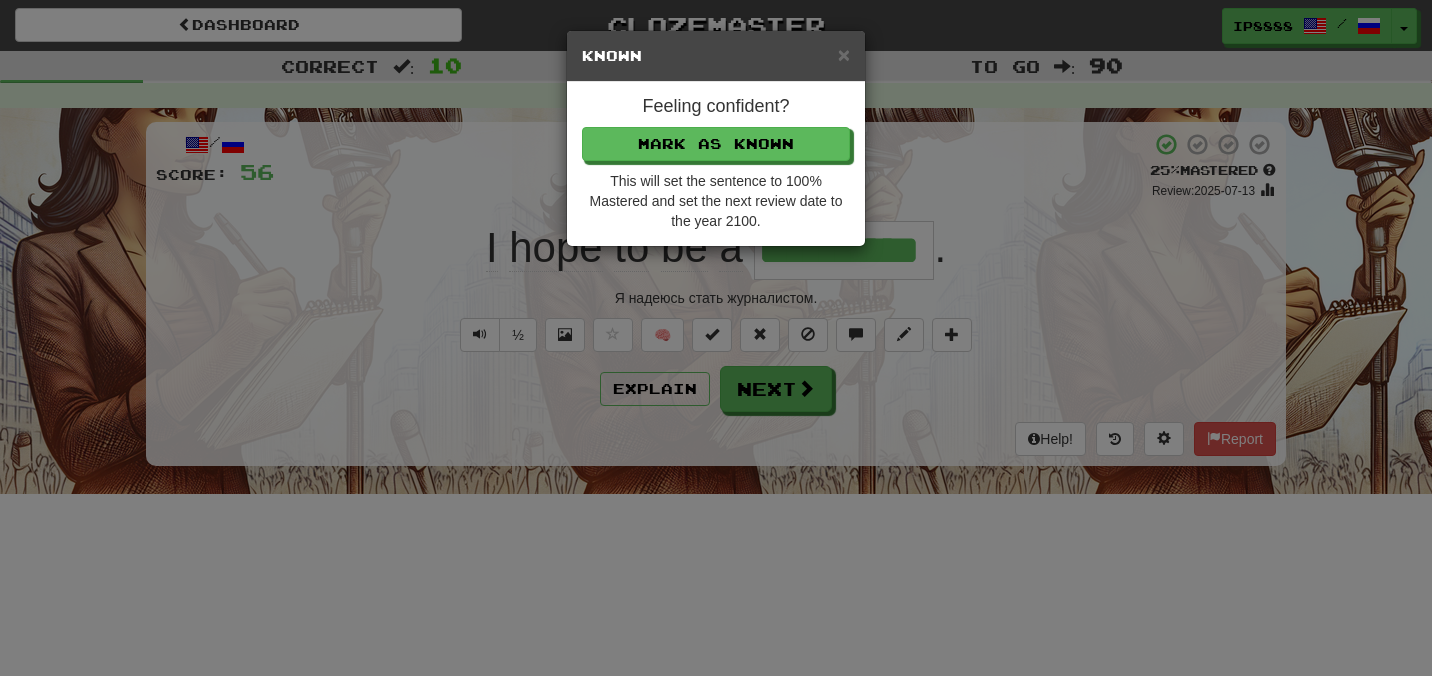 click on "Feeling confident? Mark as Known This will set the sentence to 100% Mastered and set the next review date to the year 2100." at bounding box center (716, 164) 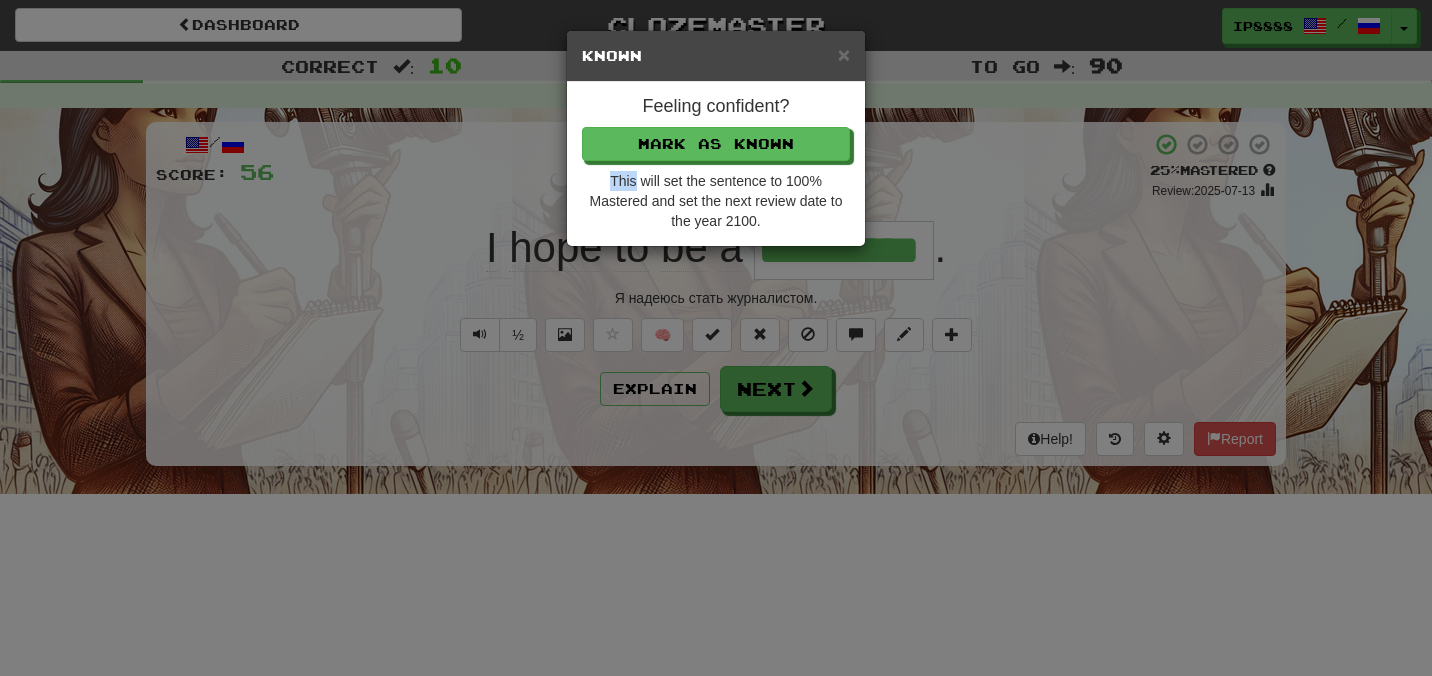 click on "Feeling confident? Mark as Known This will set the sentence to 100% Mastered and set the next review date to the year 2100." at bounding box center (716, 164) 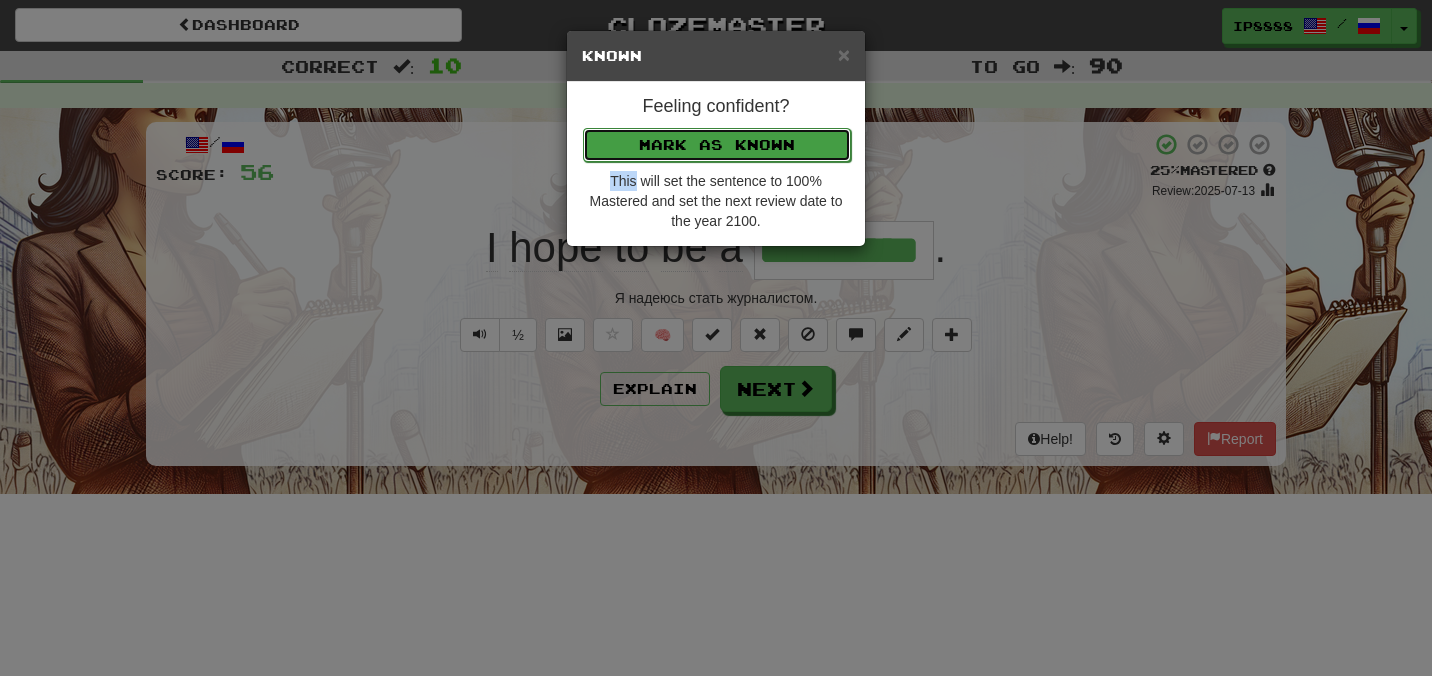 click on "Mark as Known" at bounding box center [717, 145] 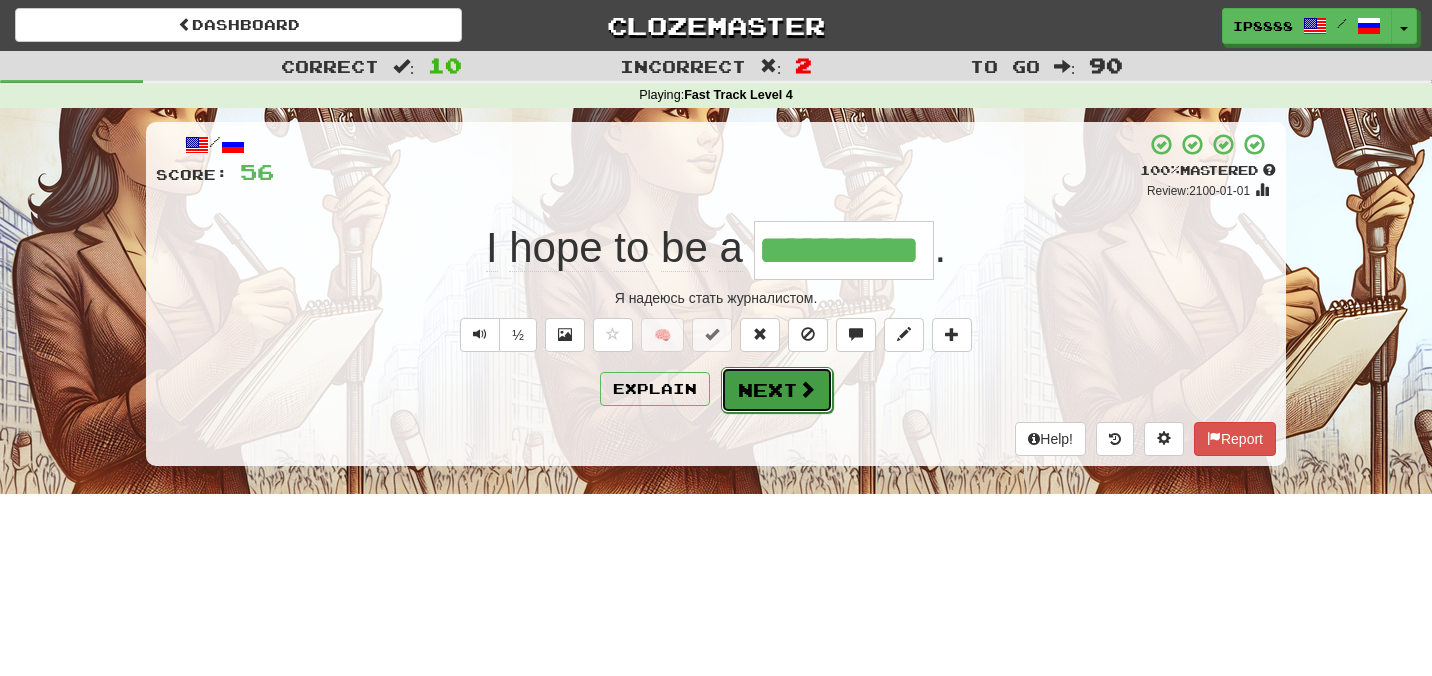 click on "Next" at bounding box center (777, 390) 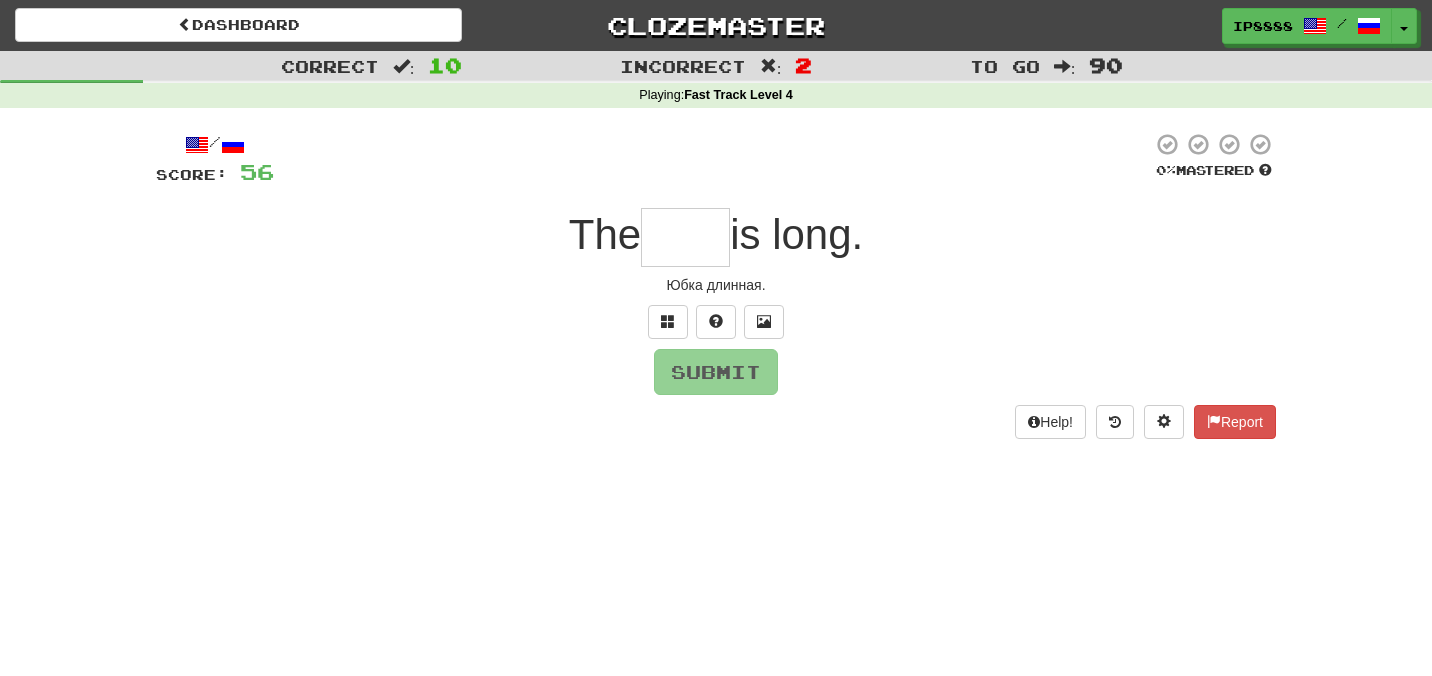 click at bounding box center (685, 237) 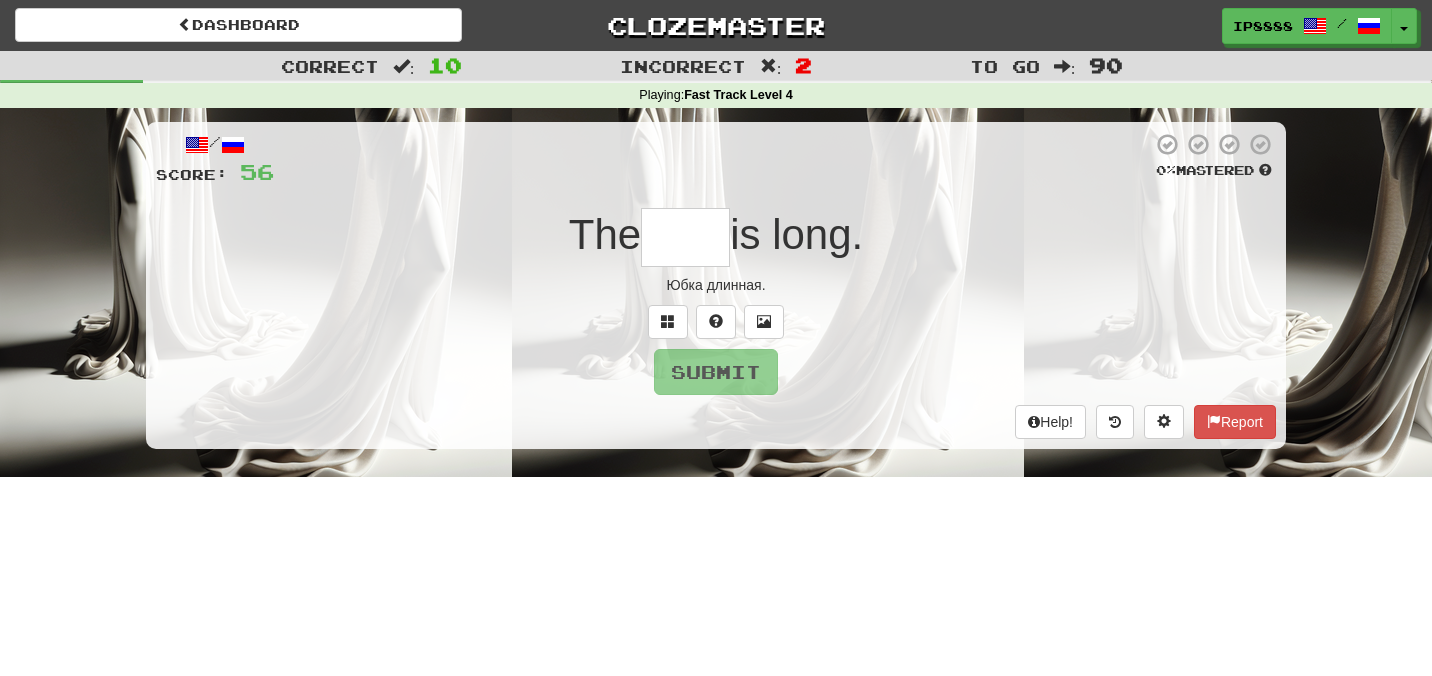 click at bounding box center (685, 237) 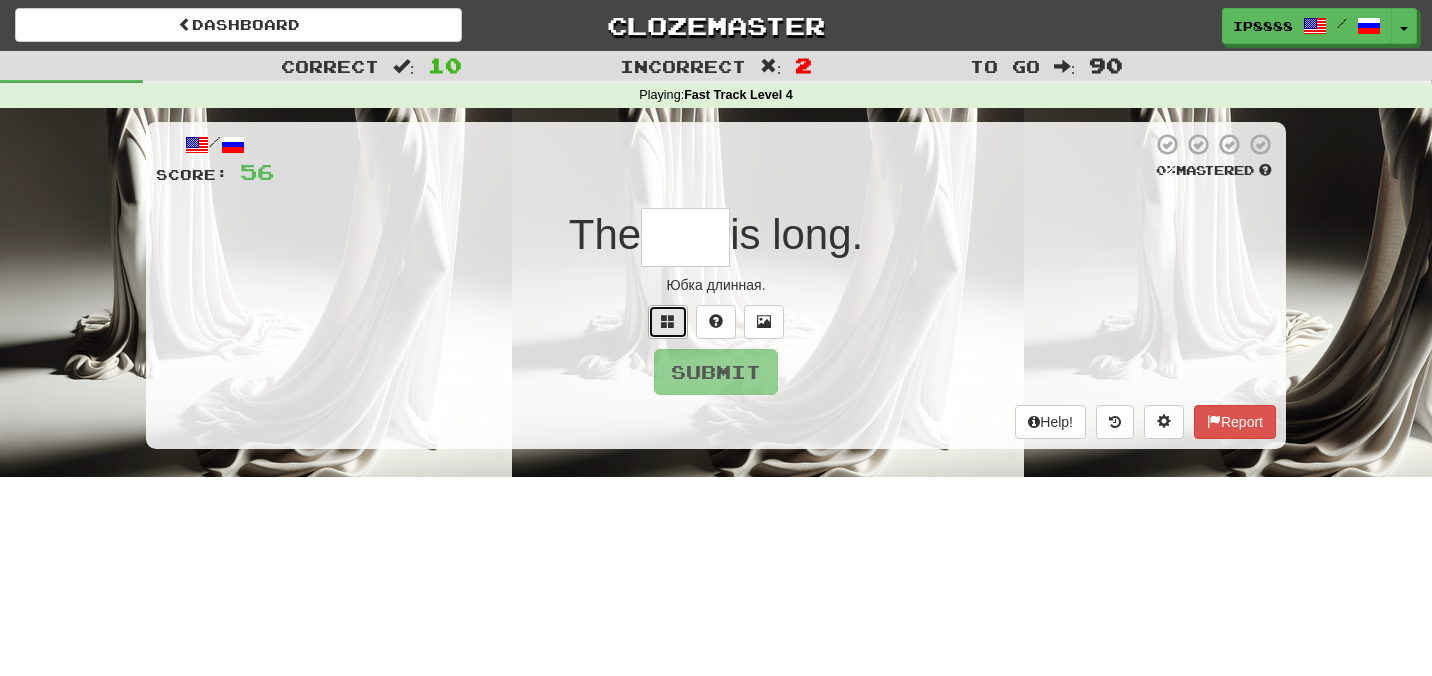 click at bounding box center [668, 321] 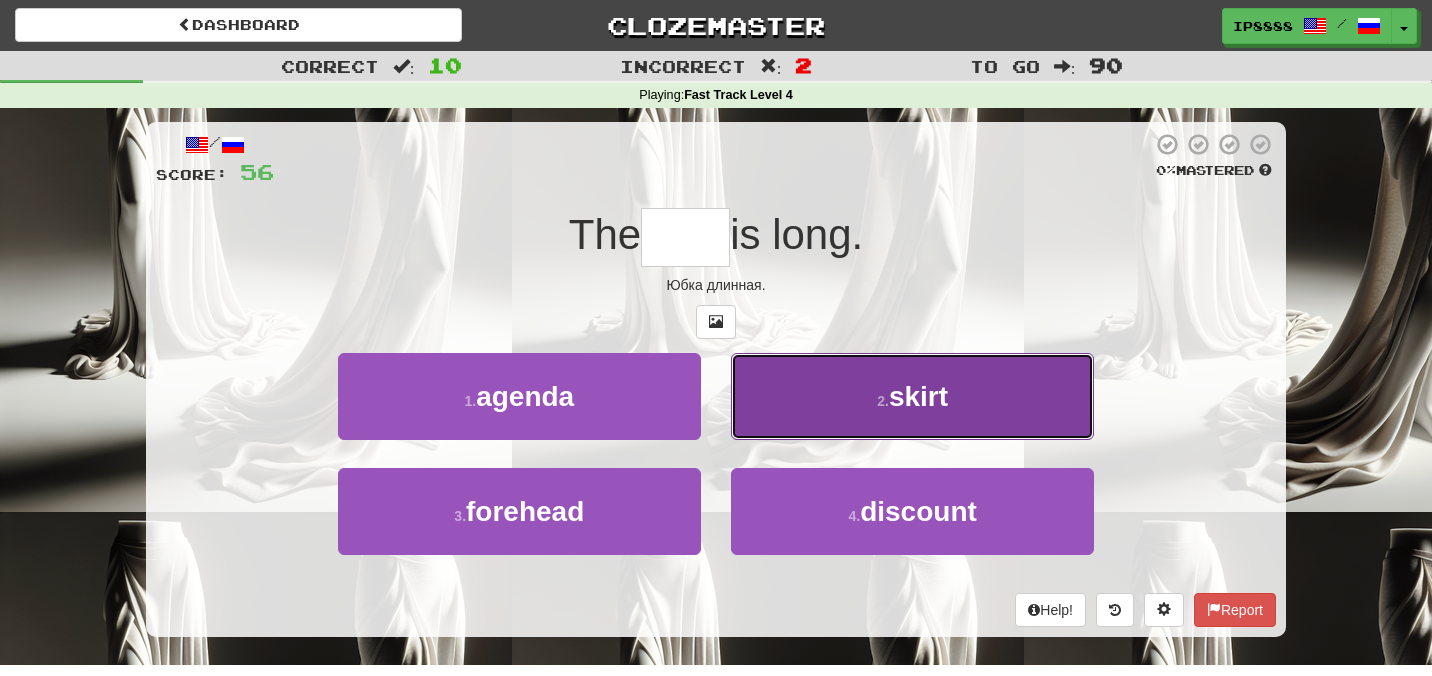 click on "2 .  skirt" at bounding box center (912, 396) 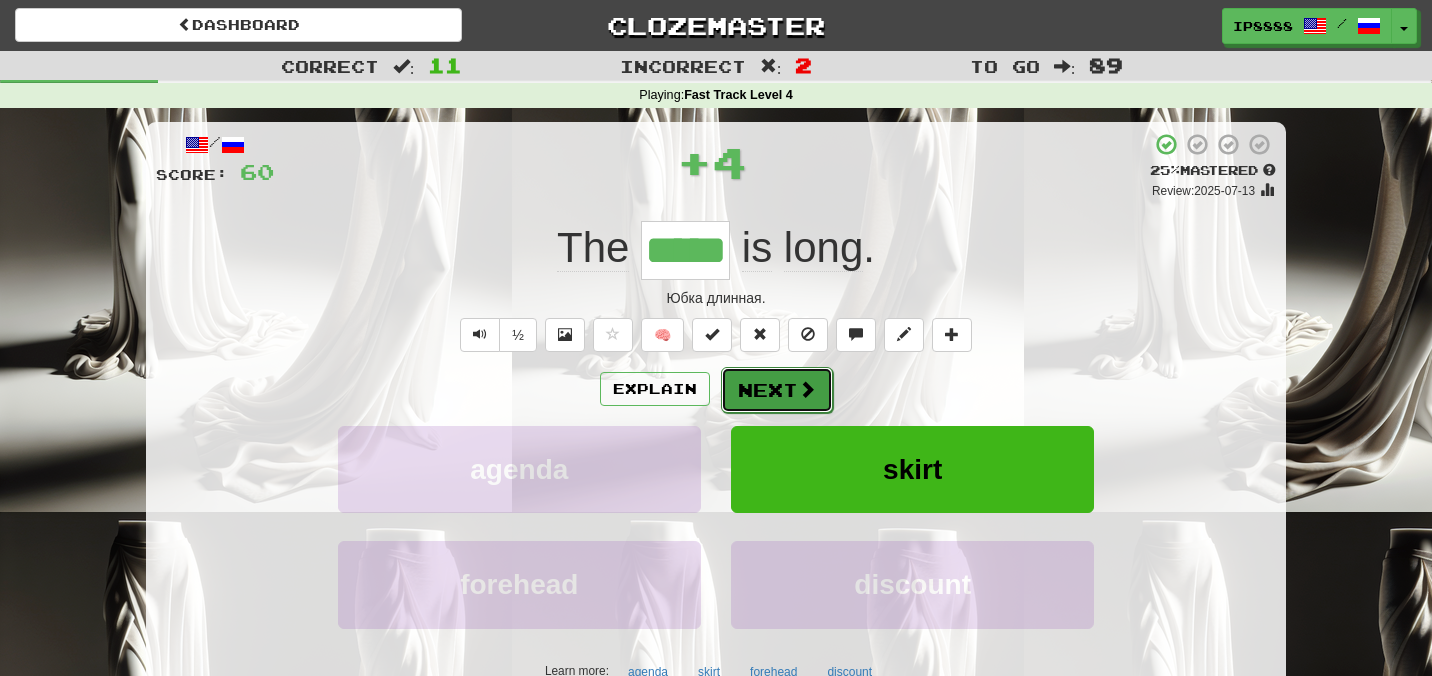 click on "Next" at bounding box center (777, 390) 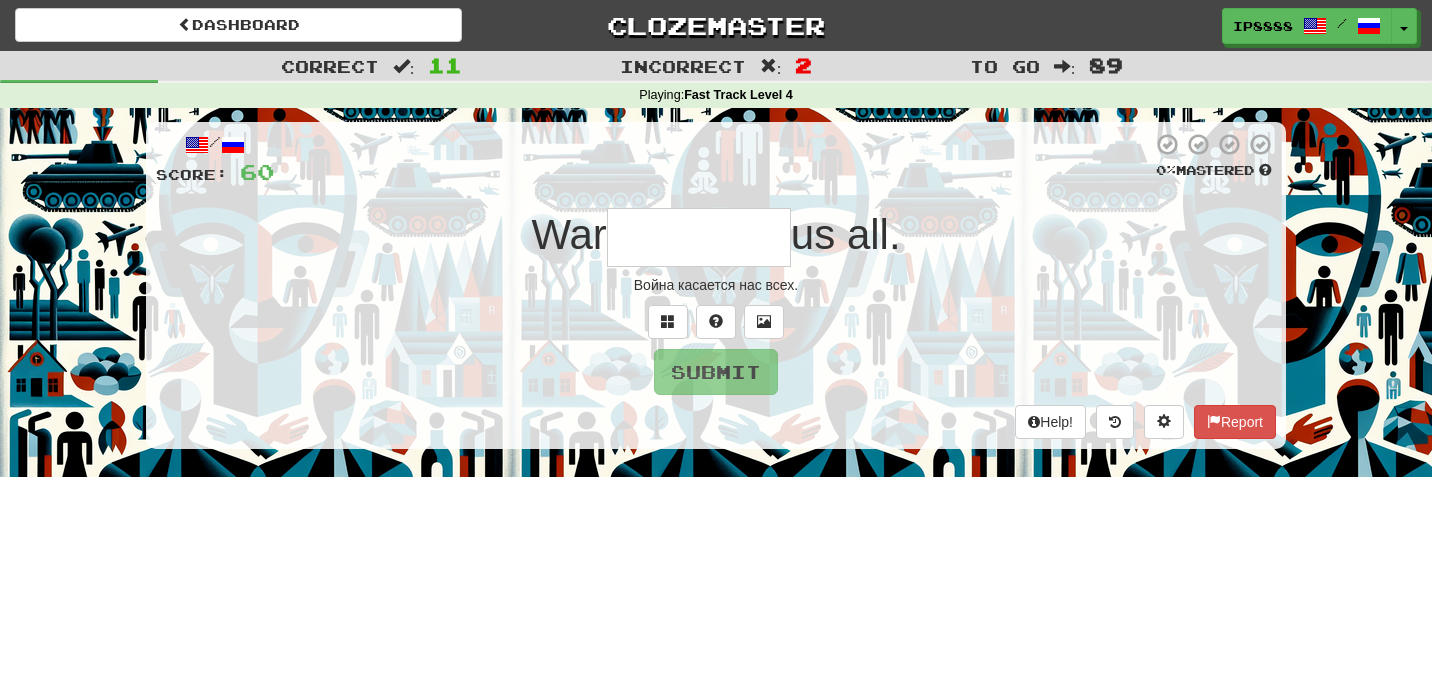 click at bounding box center [699, 237] 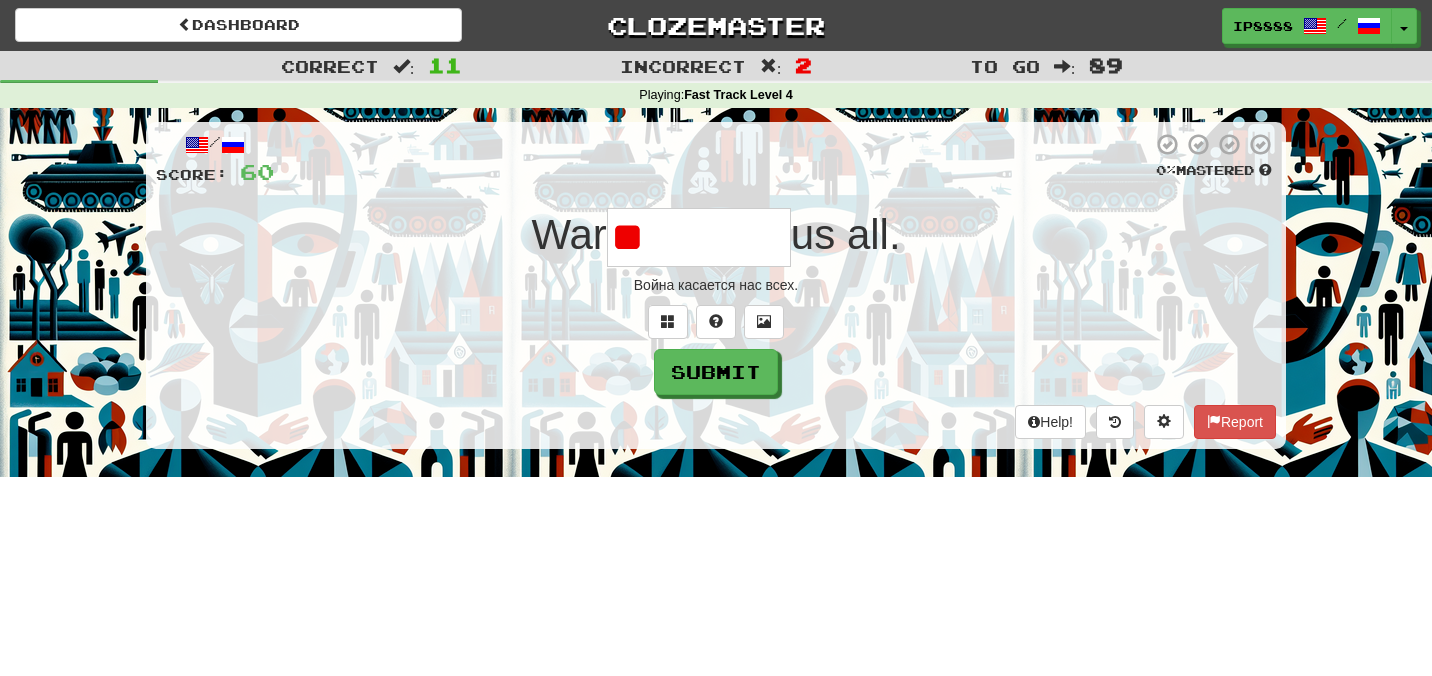 type on "*" 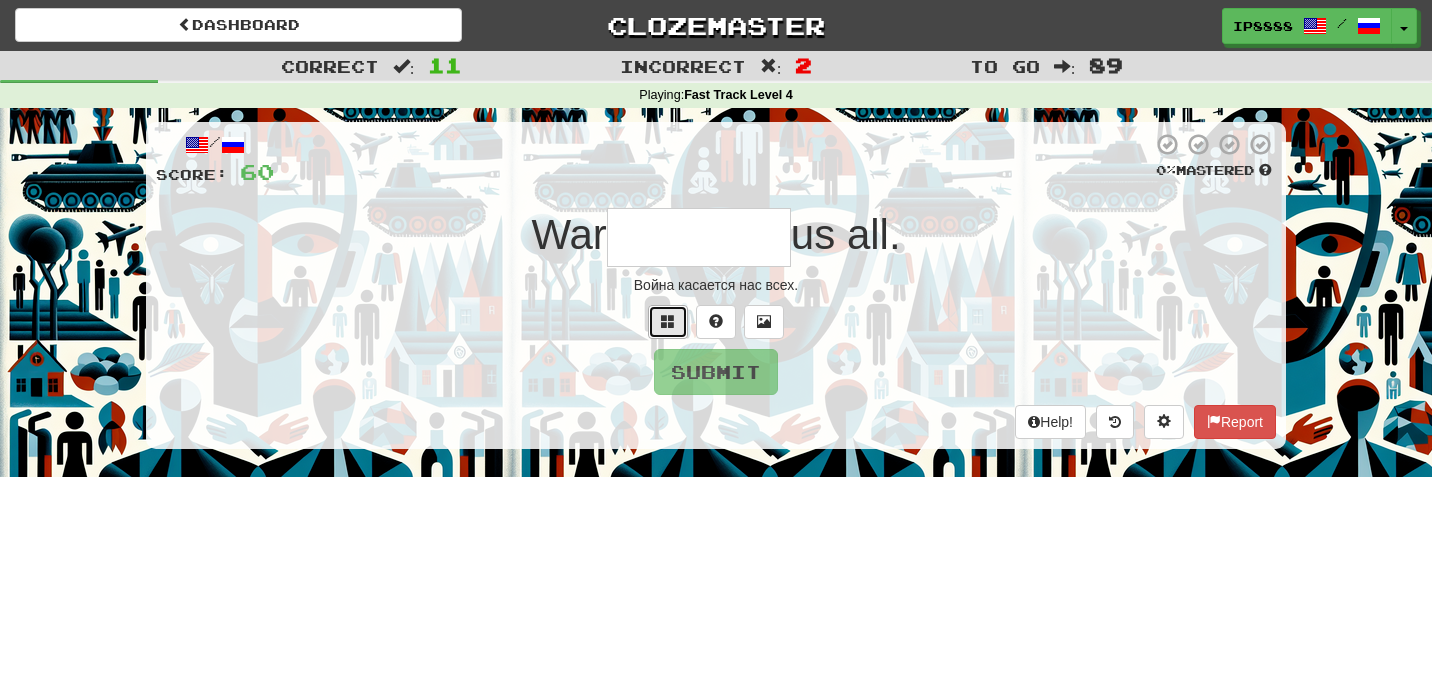 click at bounding box center (668, 321) 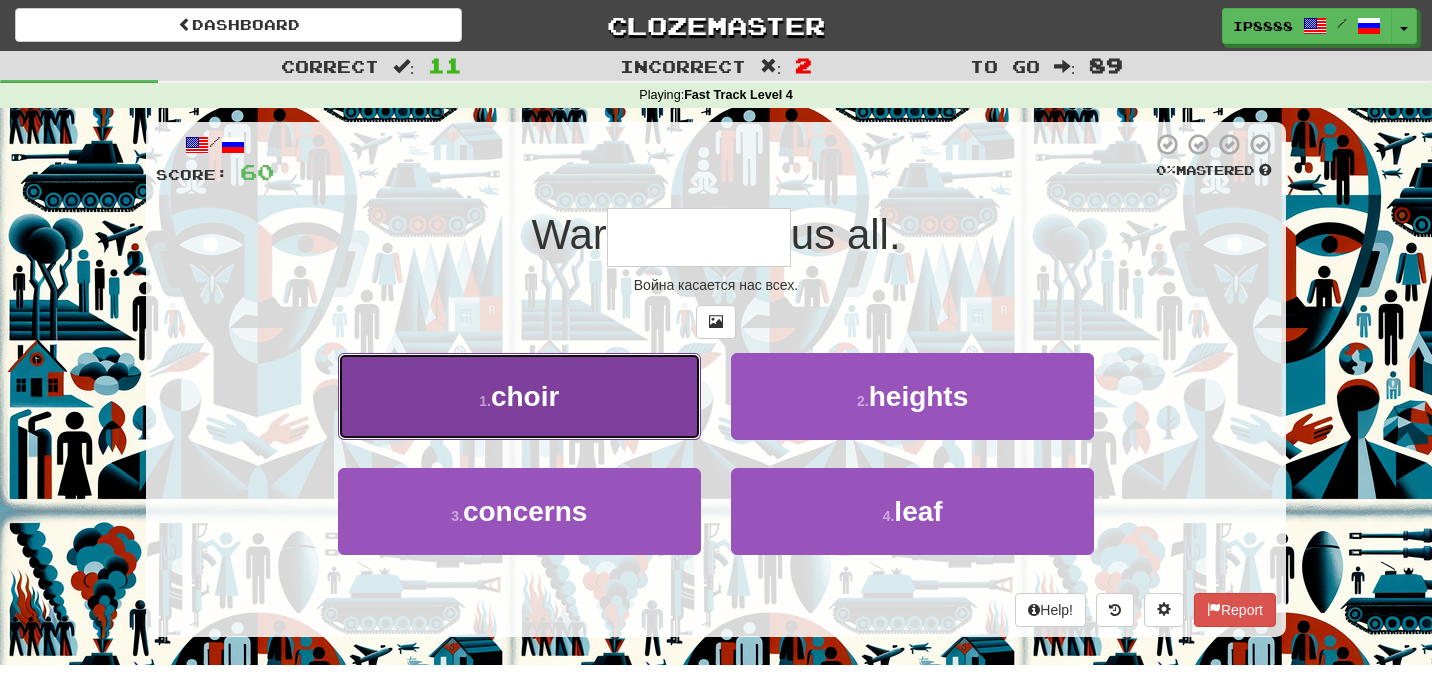 click on "1 .  choir" at bounding box center [519, 396] 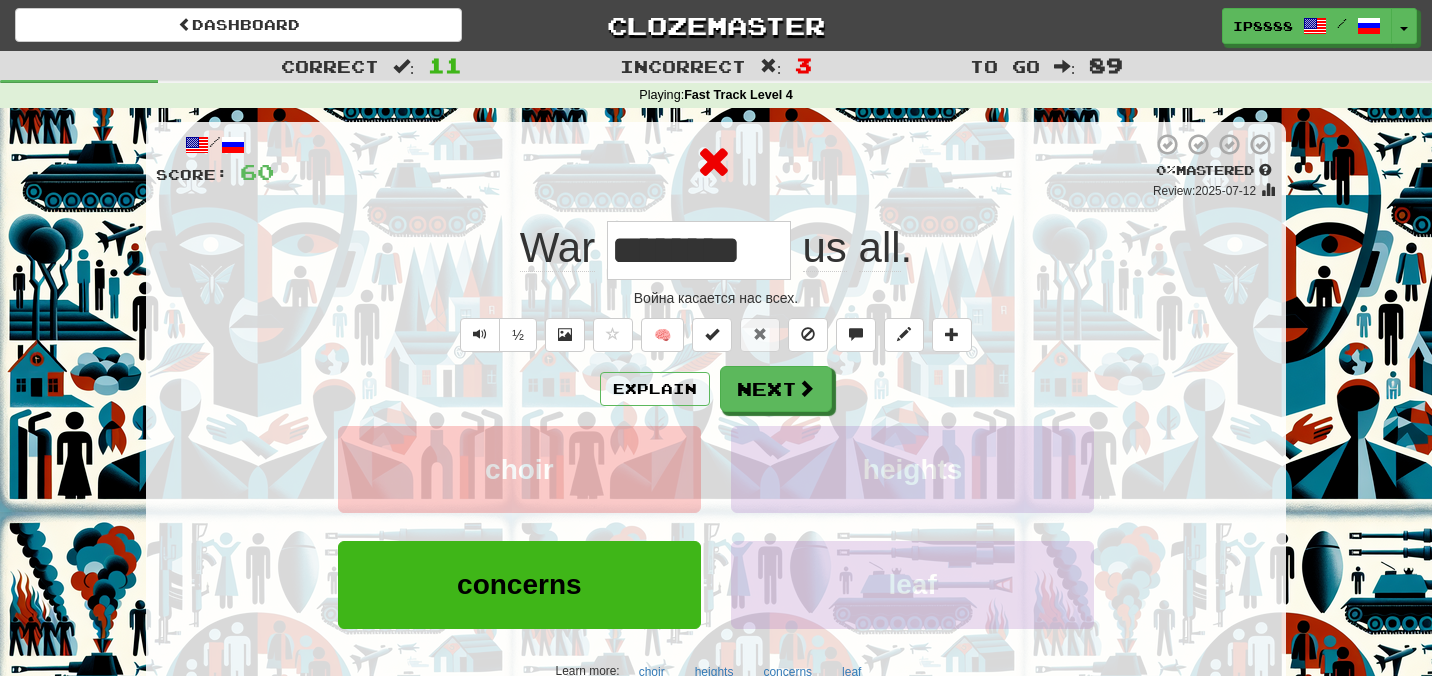 click on "/  Score:   60 0 %  Mastered Review:  [DATE] War   ********   us   all . Война касается нас всех. ½ 🧠 Explain Next choir heights concerns leaf Learn more: choir heights concerns leaf  Help!  Report" at bounding box center [716, 431] 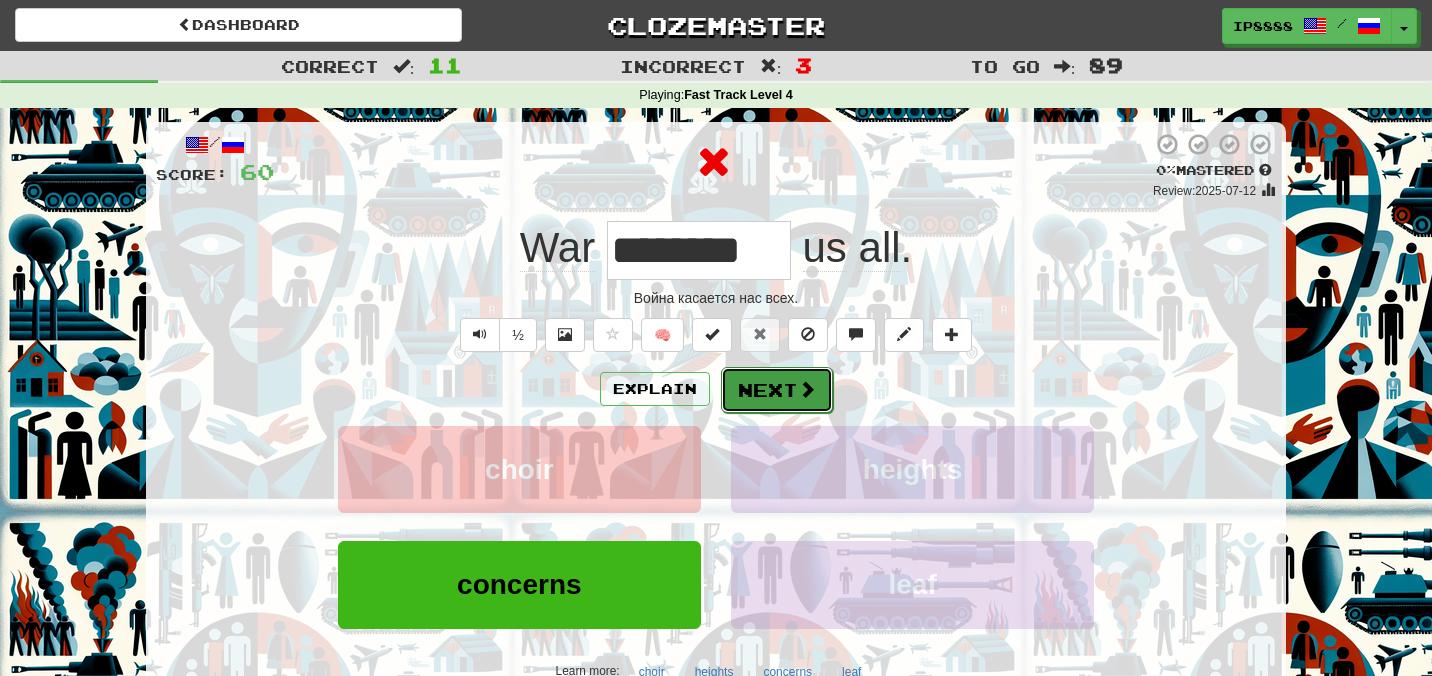 click on "Next" at bounding box center [777, 390] 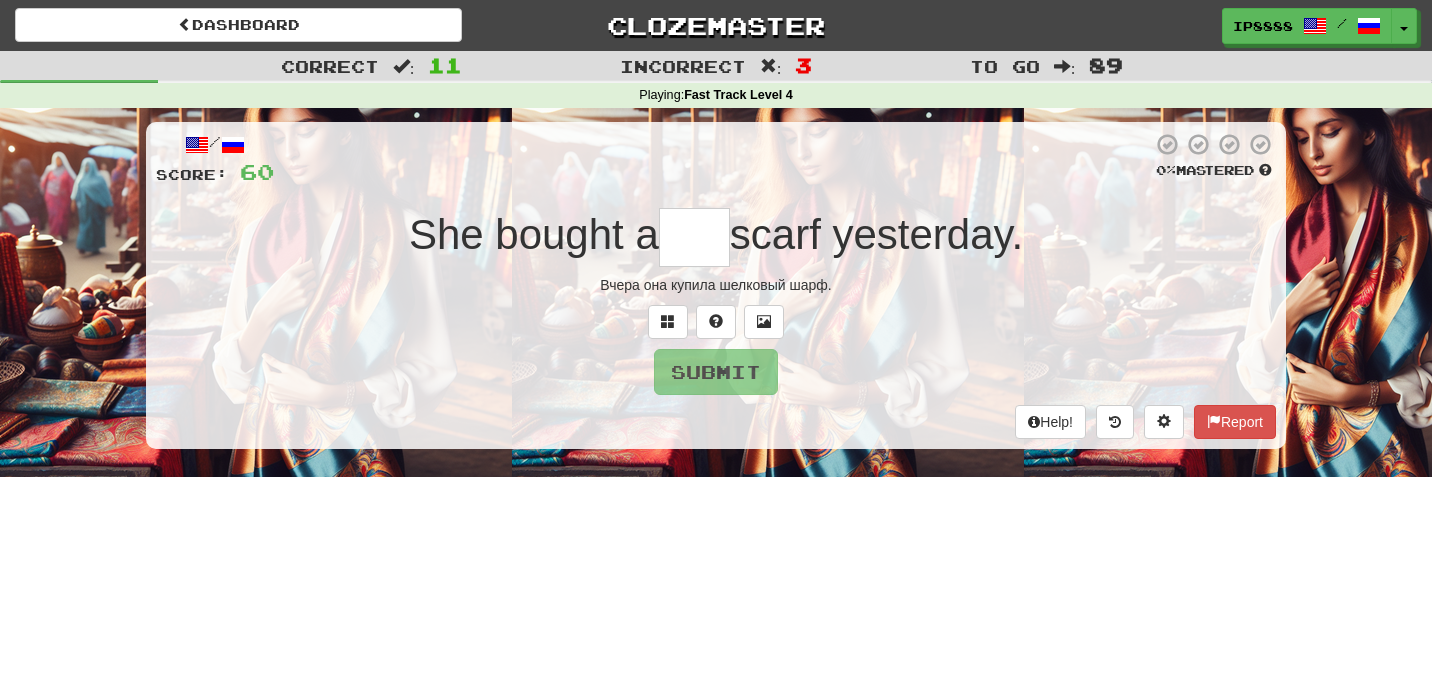 type on "****" 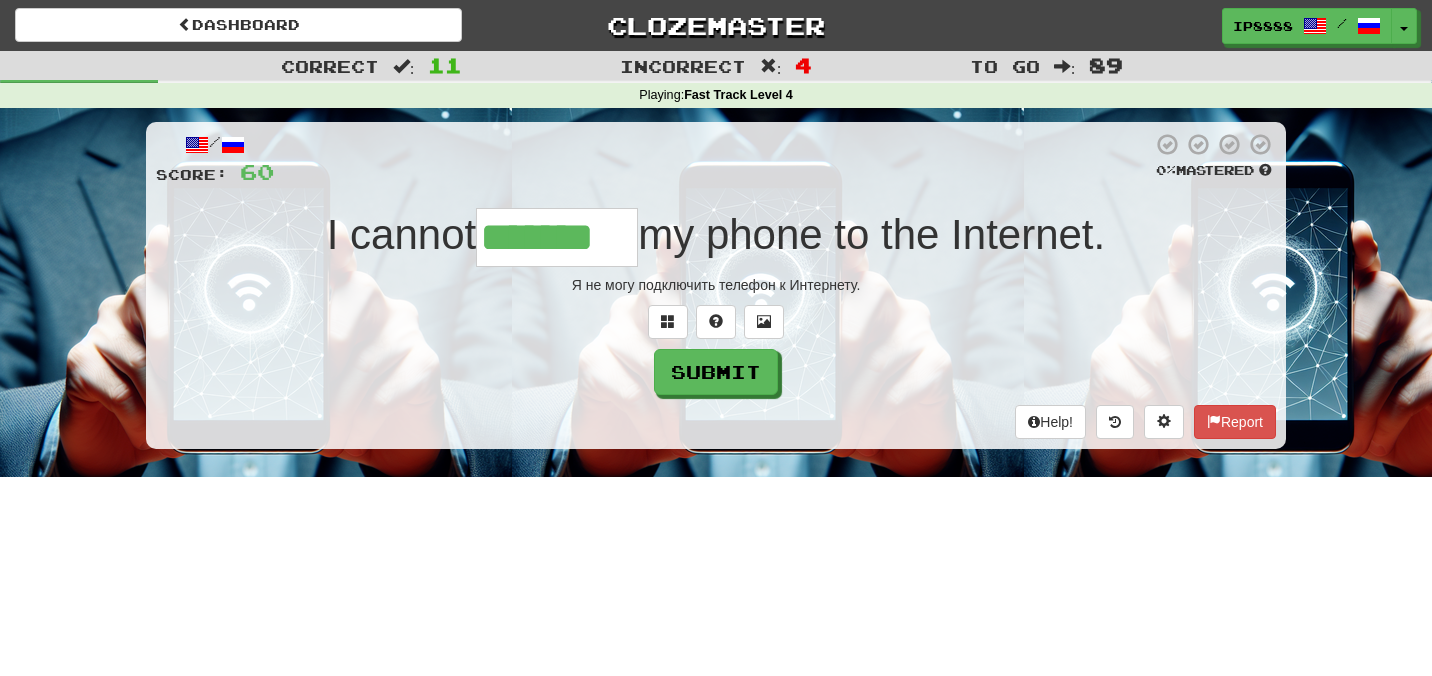 type on "*******" 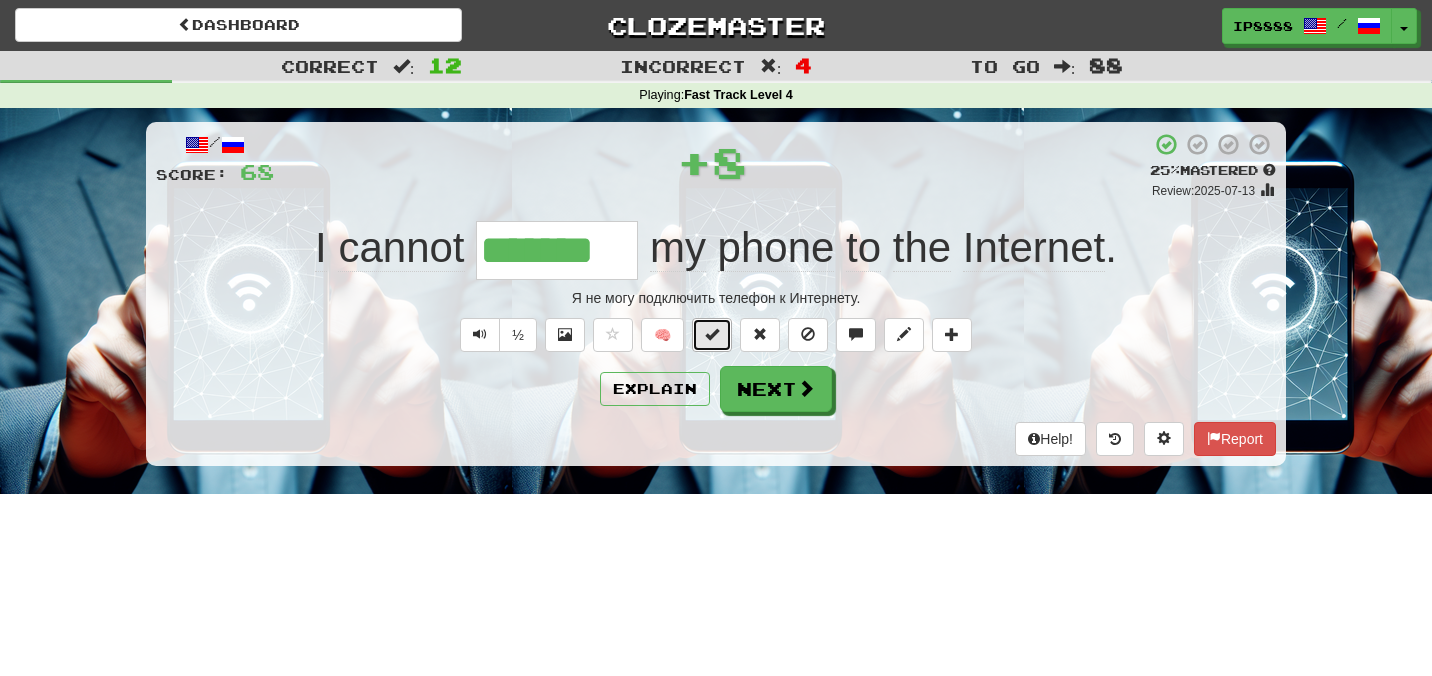 click at bounding box center [712, 335] 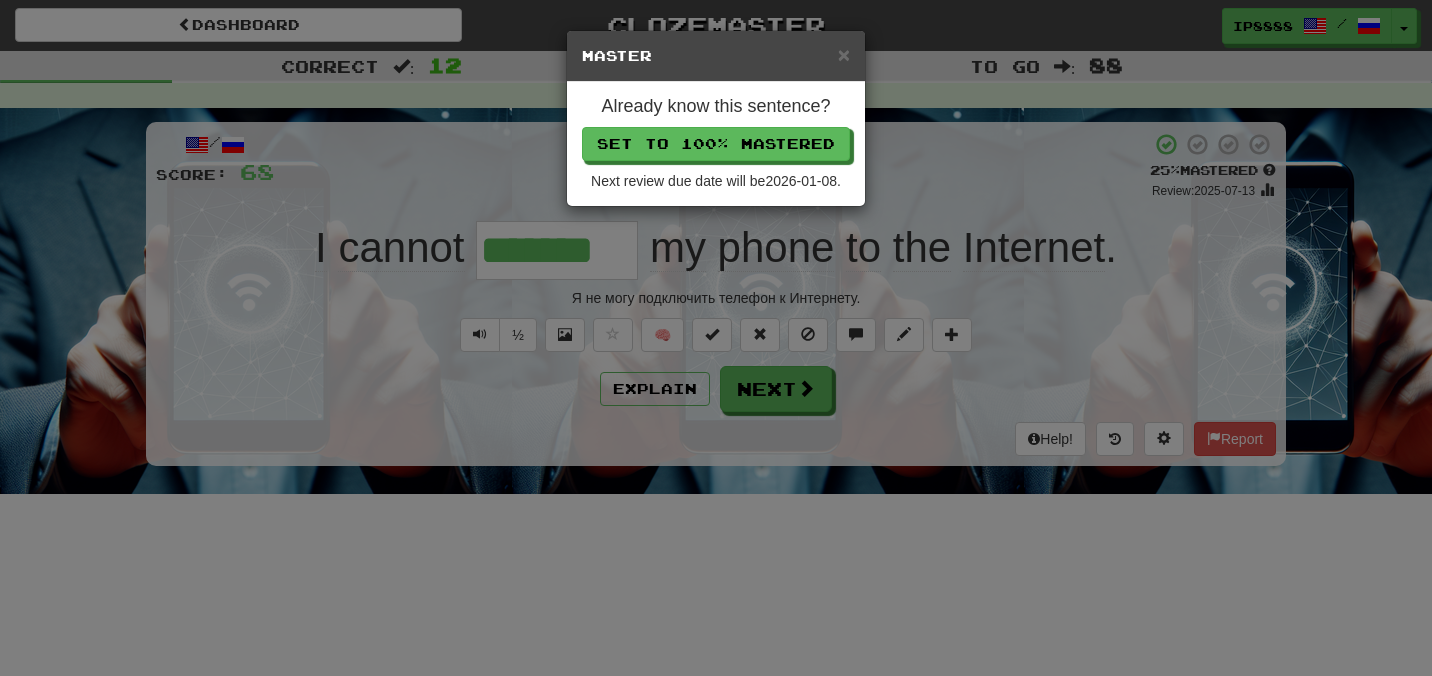 click on "Already know this sentence? Set to 100% Mastered Next review due date will be  2026-01-08 ." at bounding box center [716, 144] 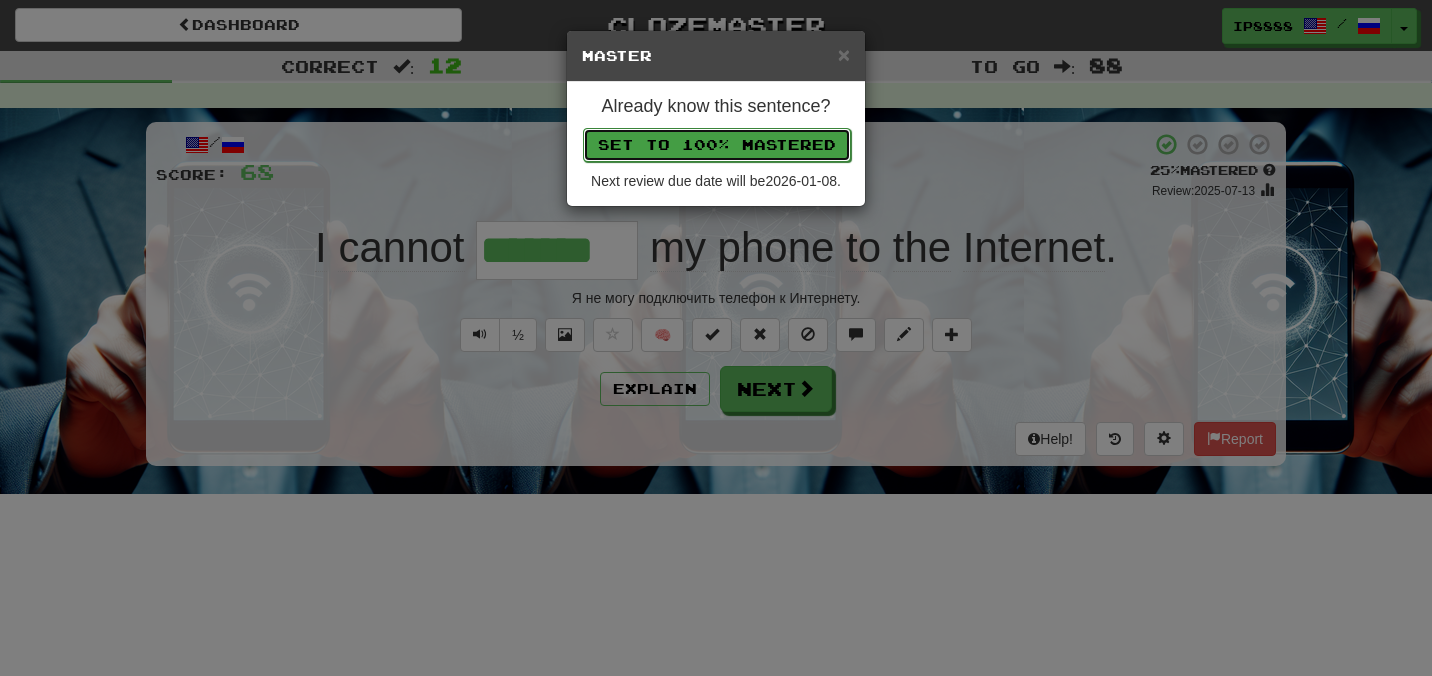 click on "Set to 100% Mastered" at bounding box center [717, 145] 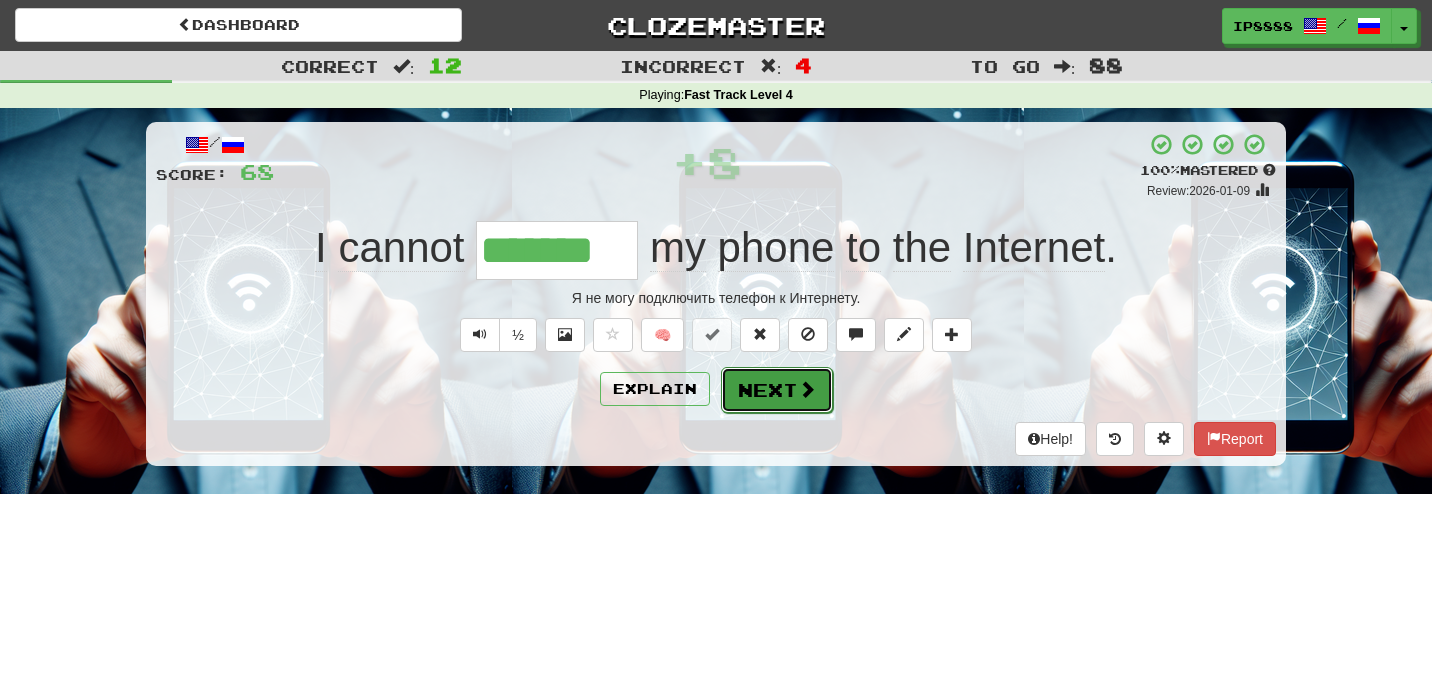 click on "Next" at bounding box center [777, 390] 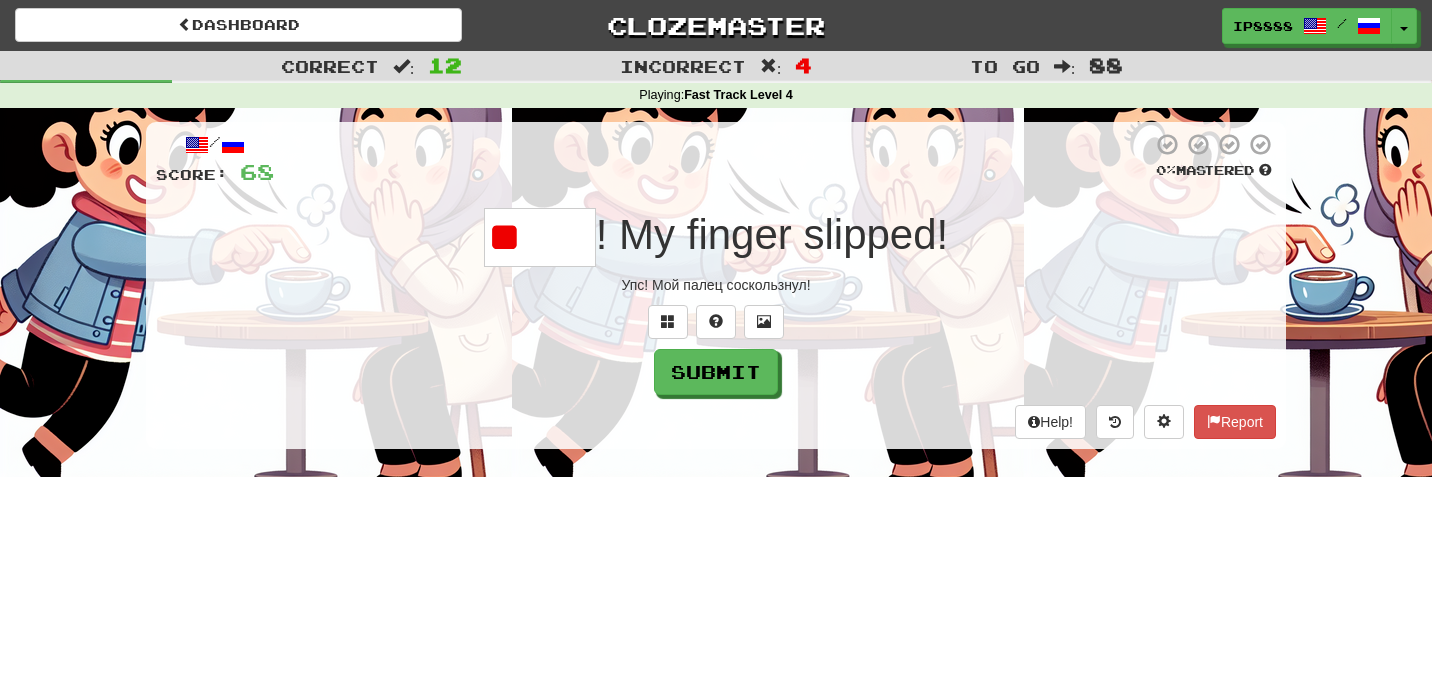 type on "*" 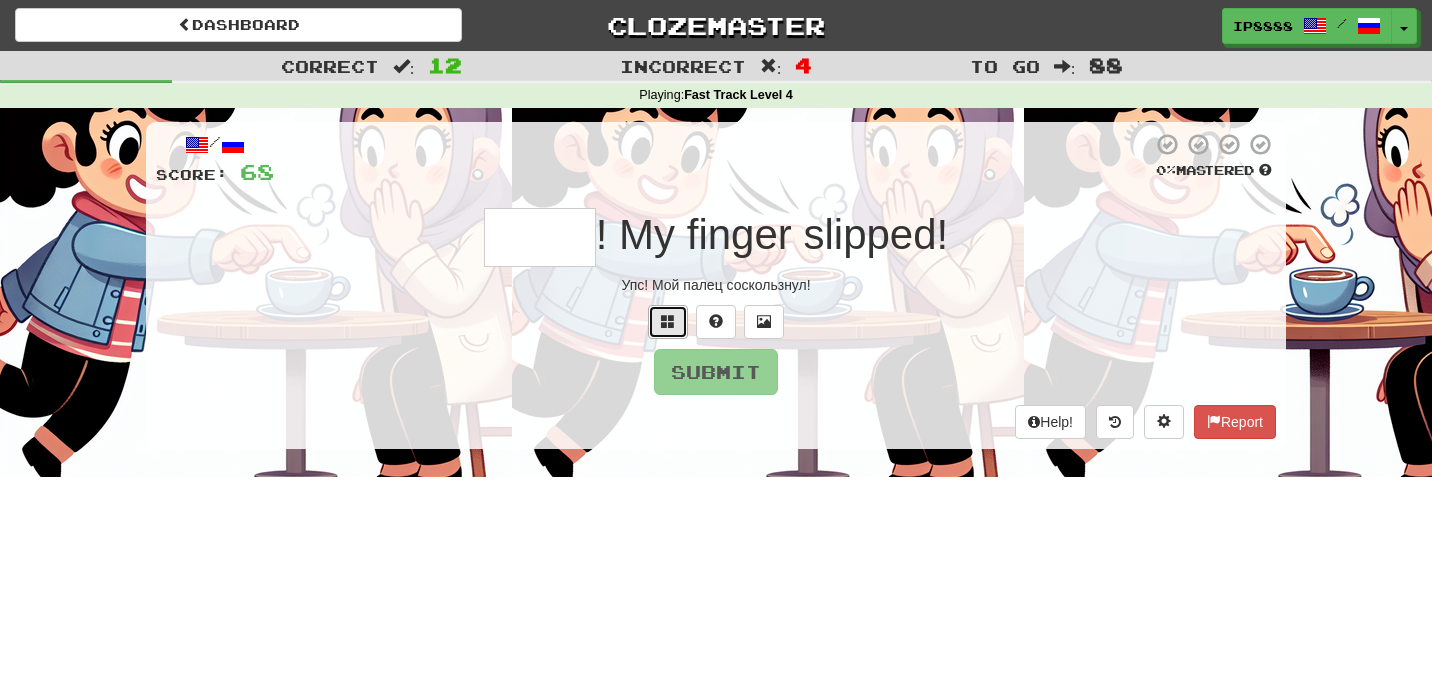 click at bounding box center (668, 321) 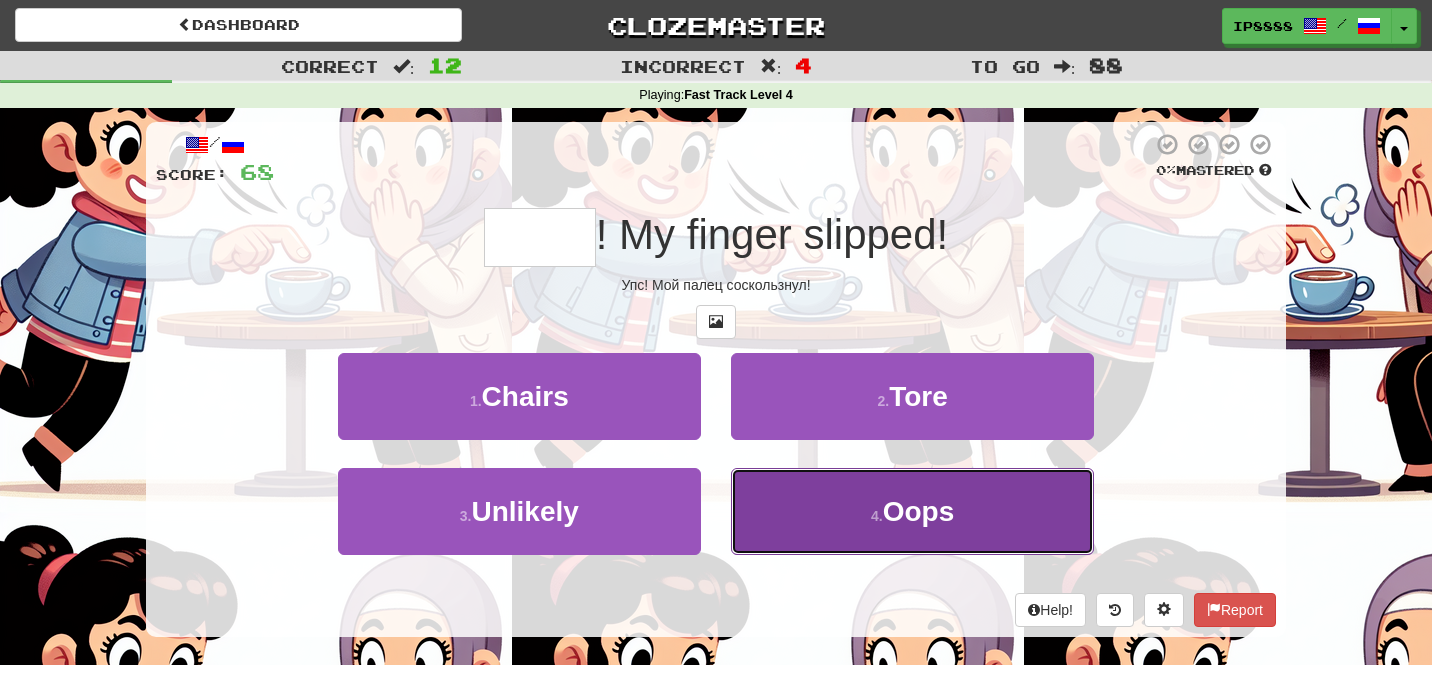 click on "4 .  Oops" at bounding box center [912, 511] 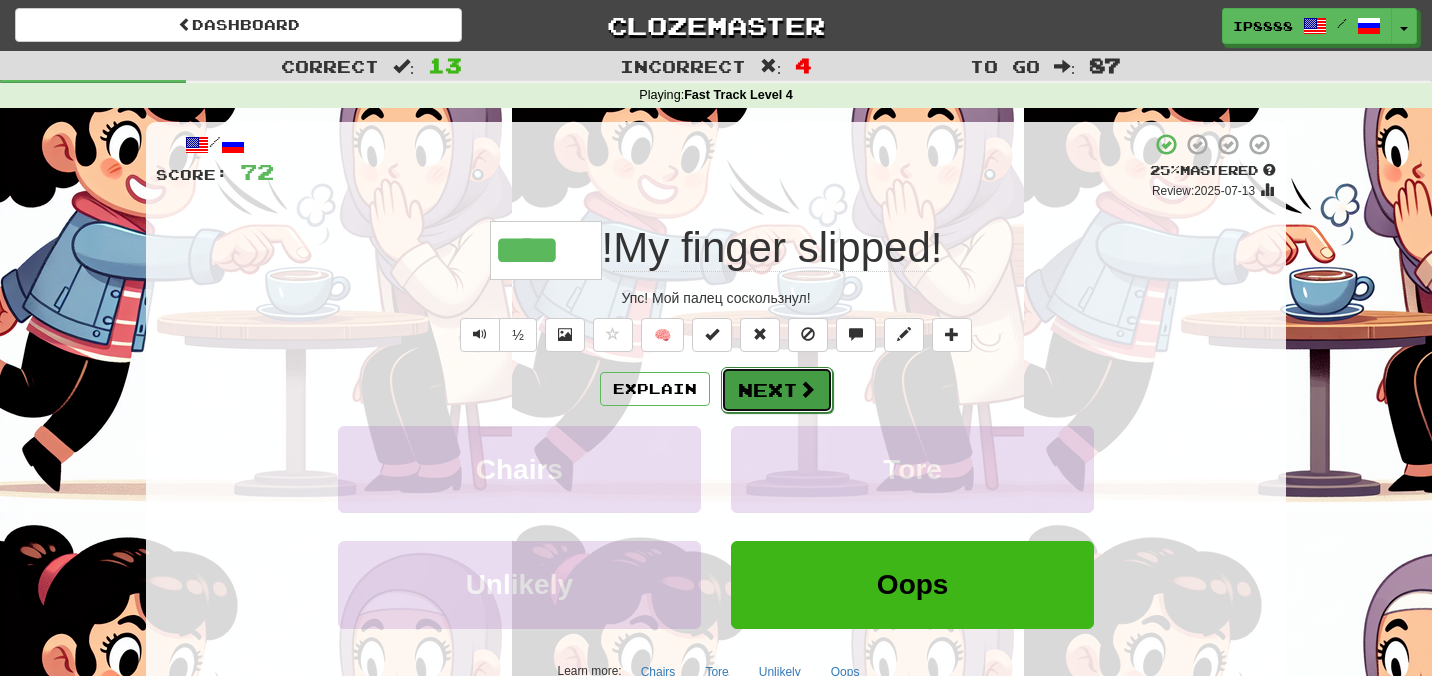 click on "Next" at bounding box center [777, 390] 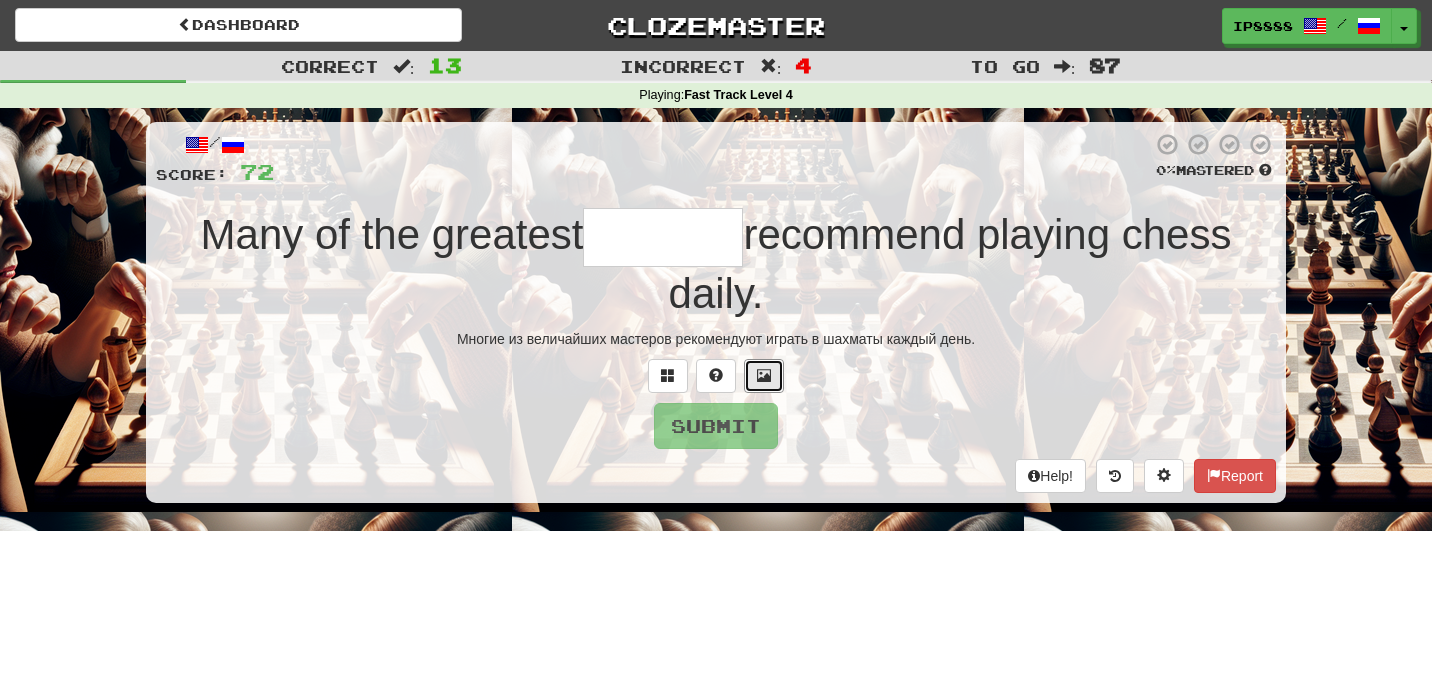 click at bounding box center (764, 376) 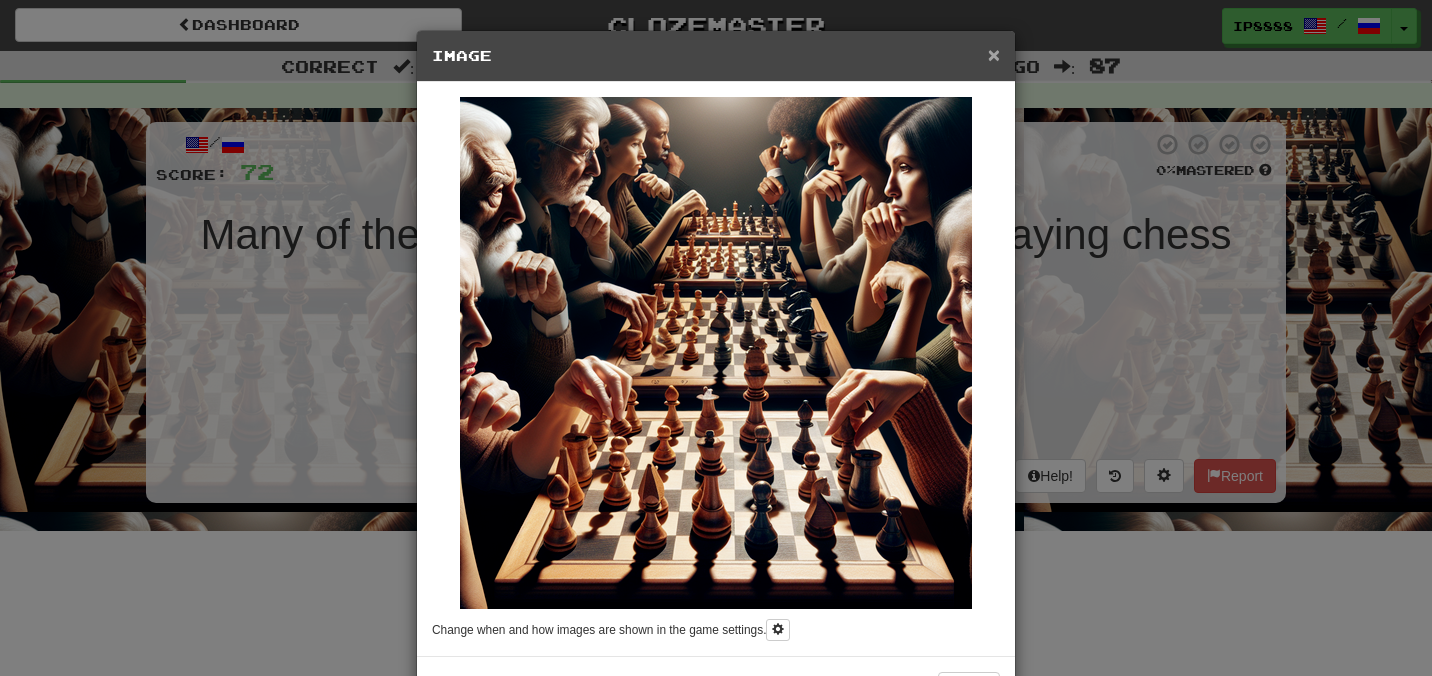 click on "×" at bounding box center (994, 54) 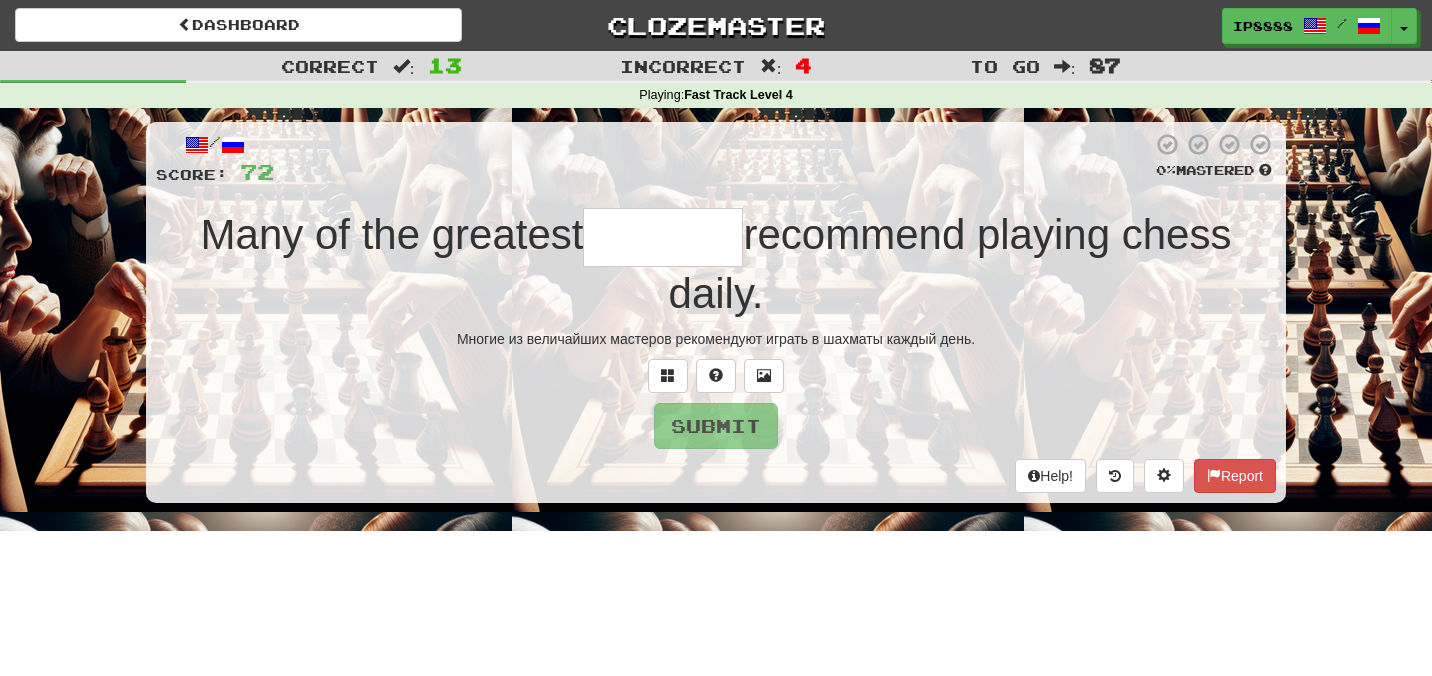 click at bounding box center [663, 237] 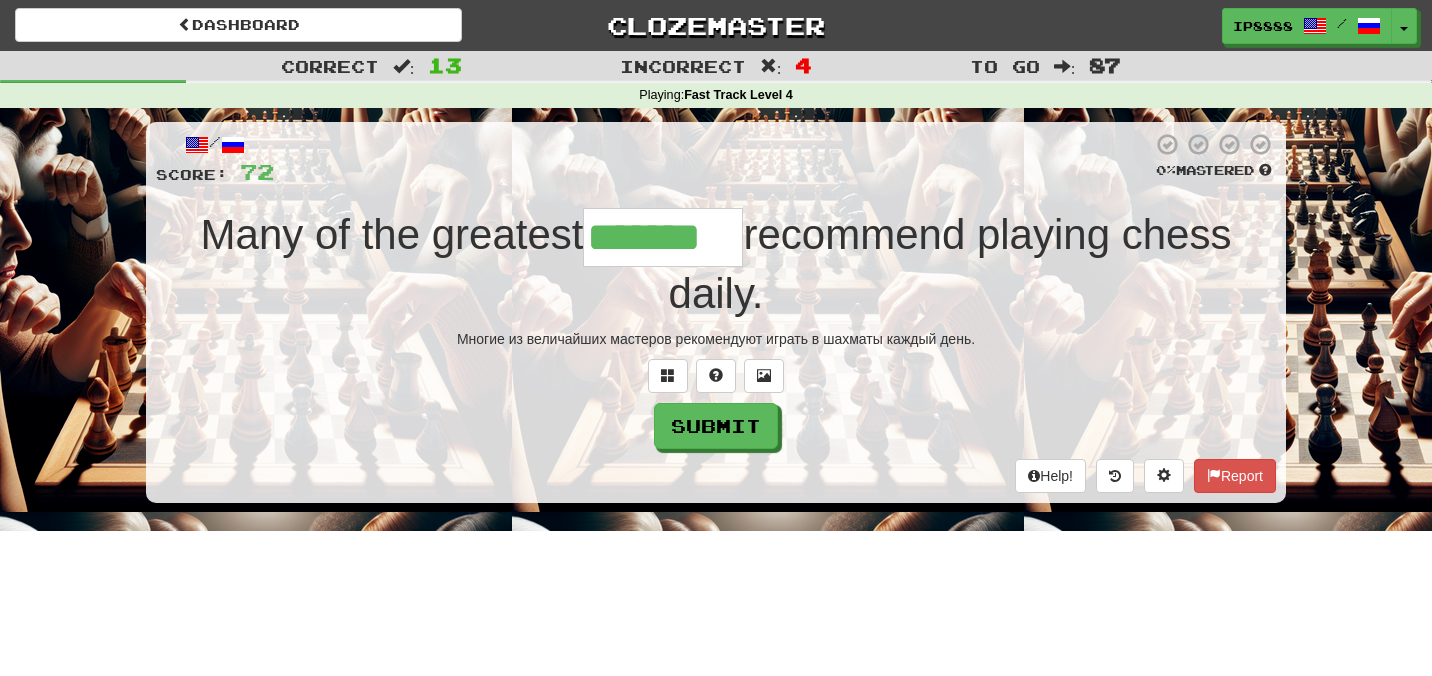 type on "*******" 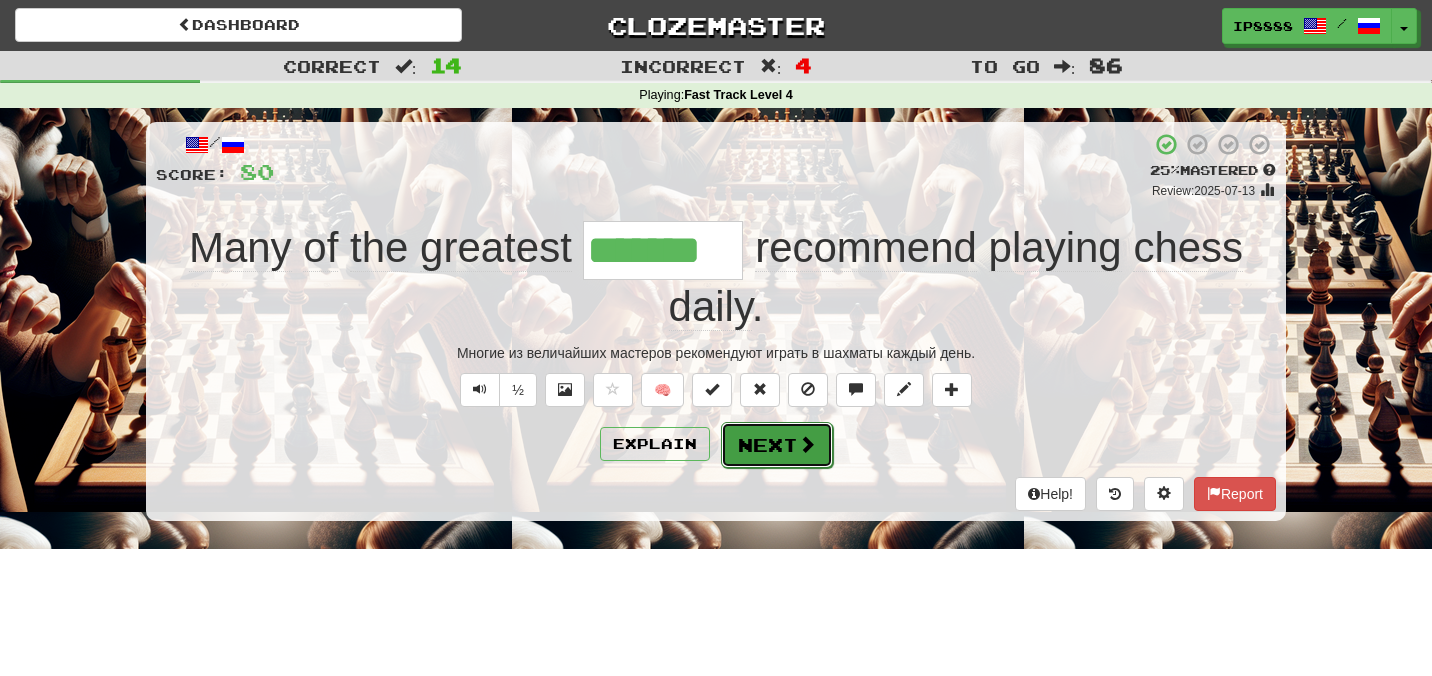 click on "Next" at bounding box center (777, 445) 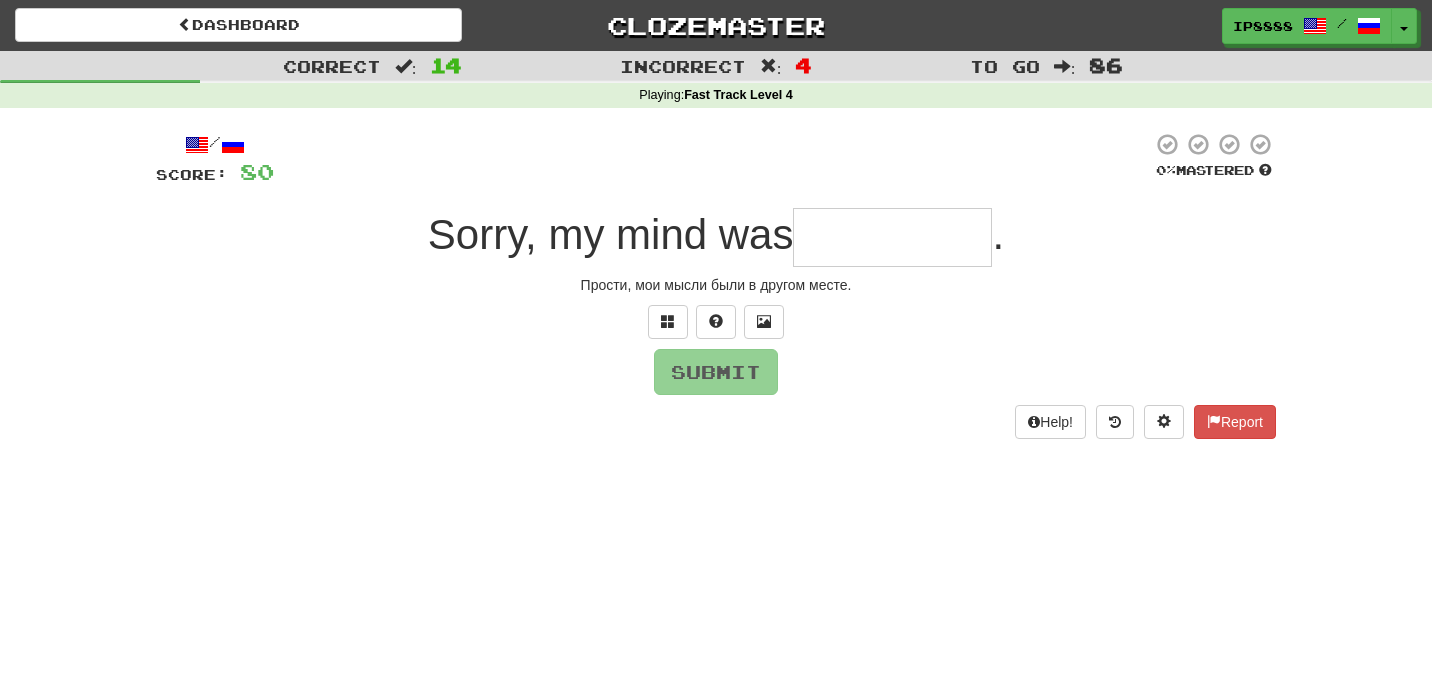 click at bounding box center (892, 237) 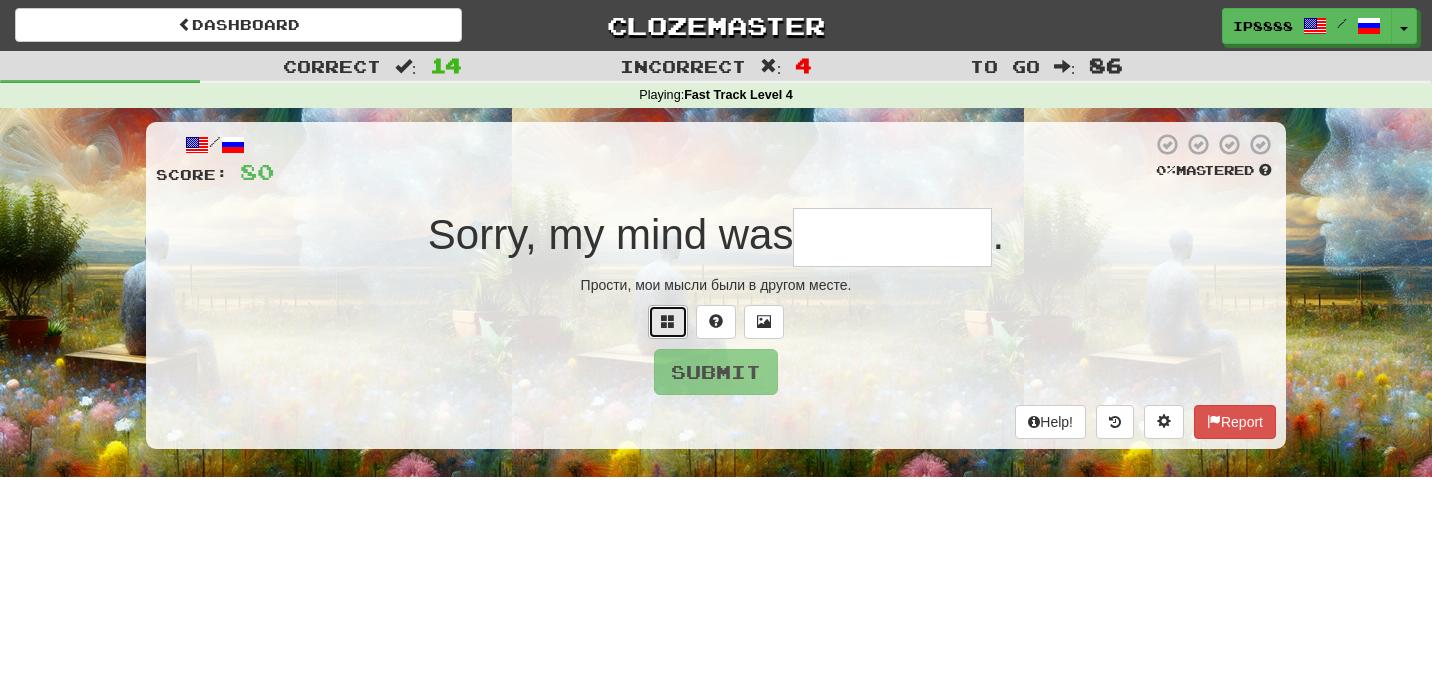 click at bounding box center (668, 321) 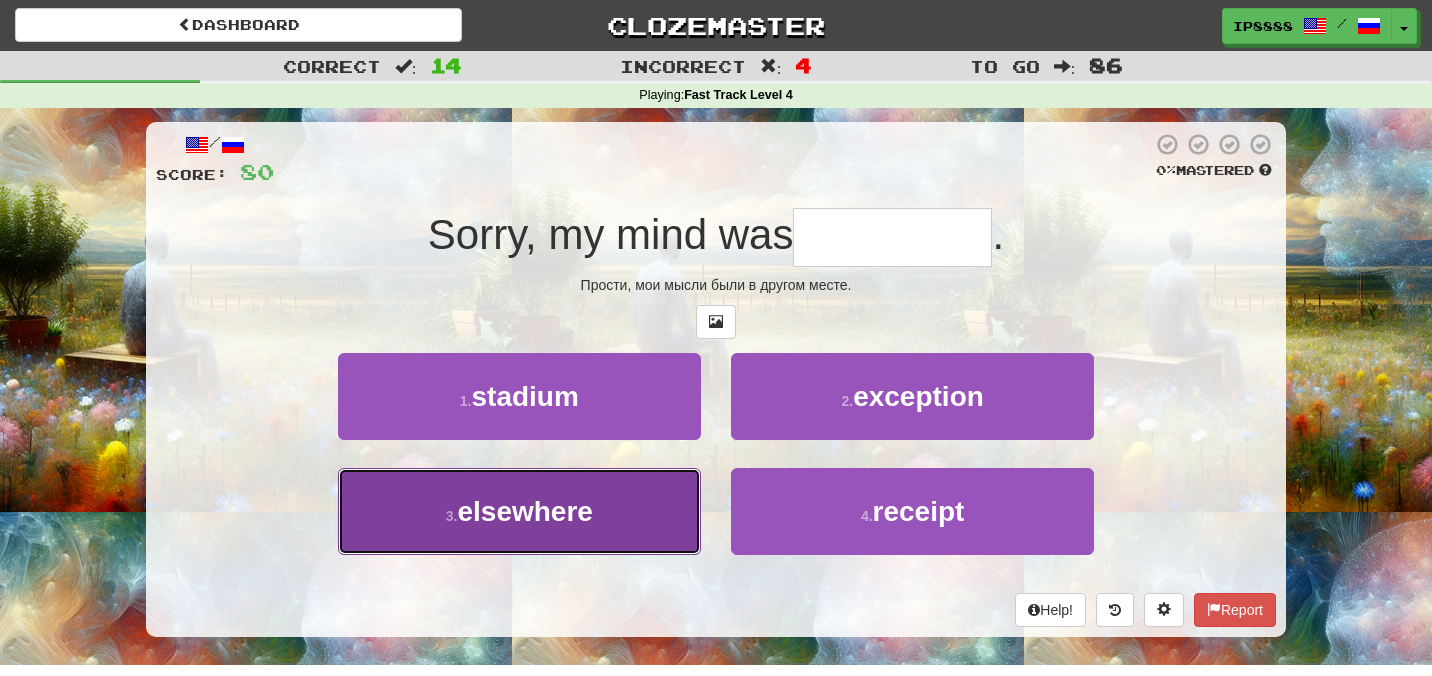 click on "3 .  elsewhere" at bounding box center [519, 511] 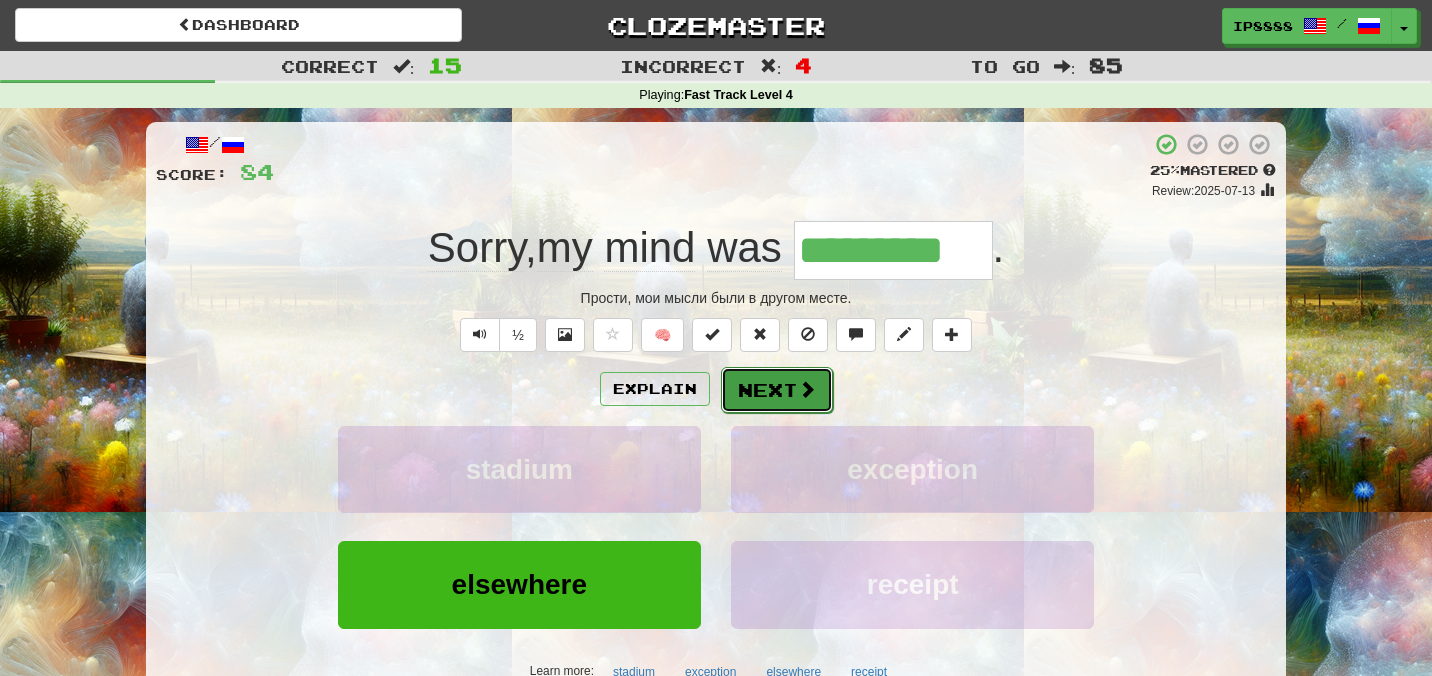 click on "Next" at bounding box center (777, 390) 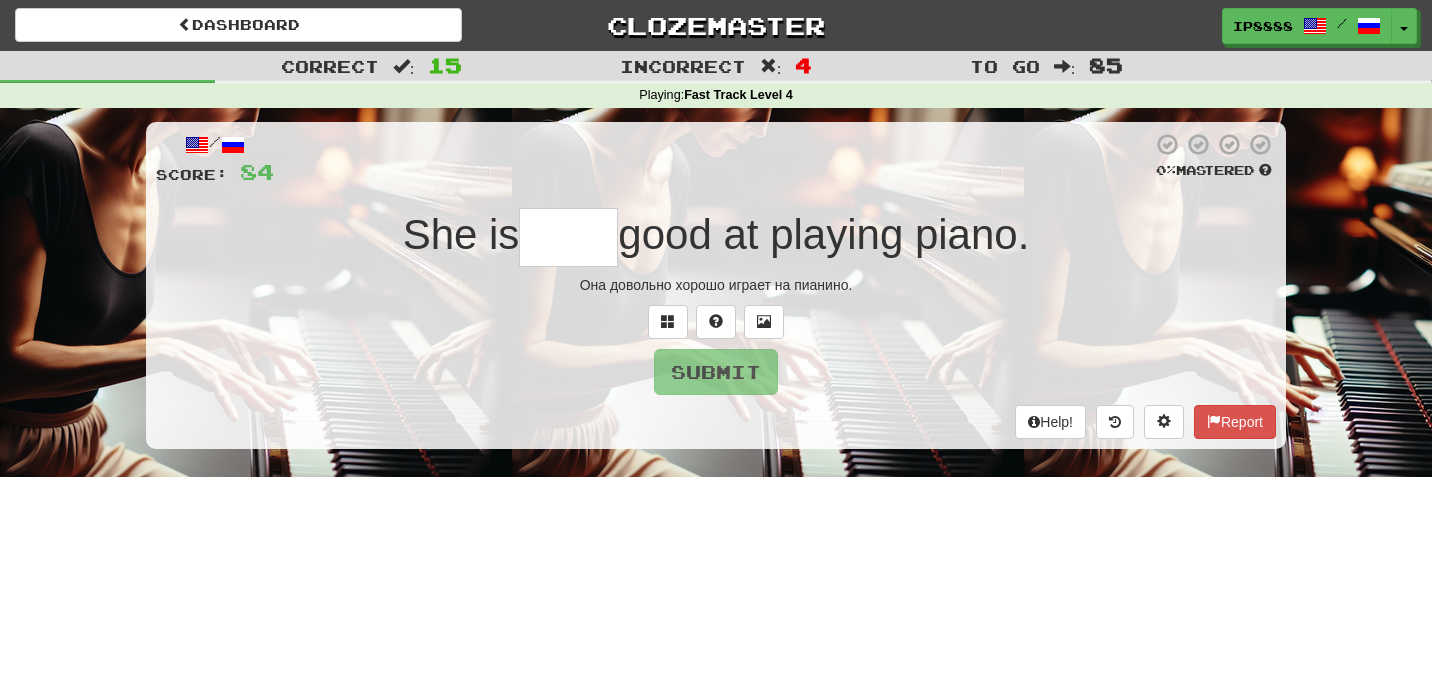 click at bounding box center (568, 237) 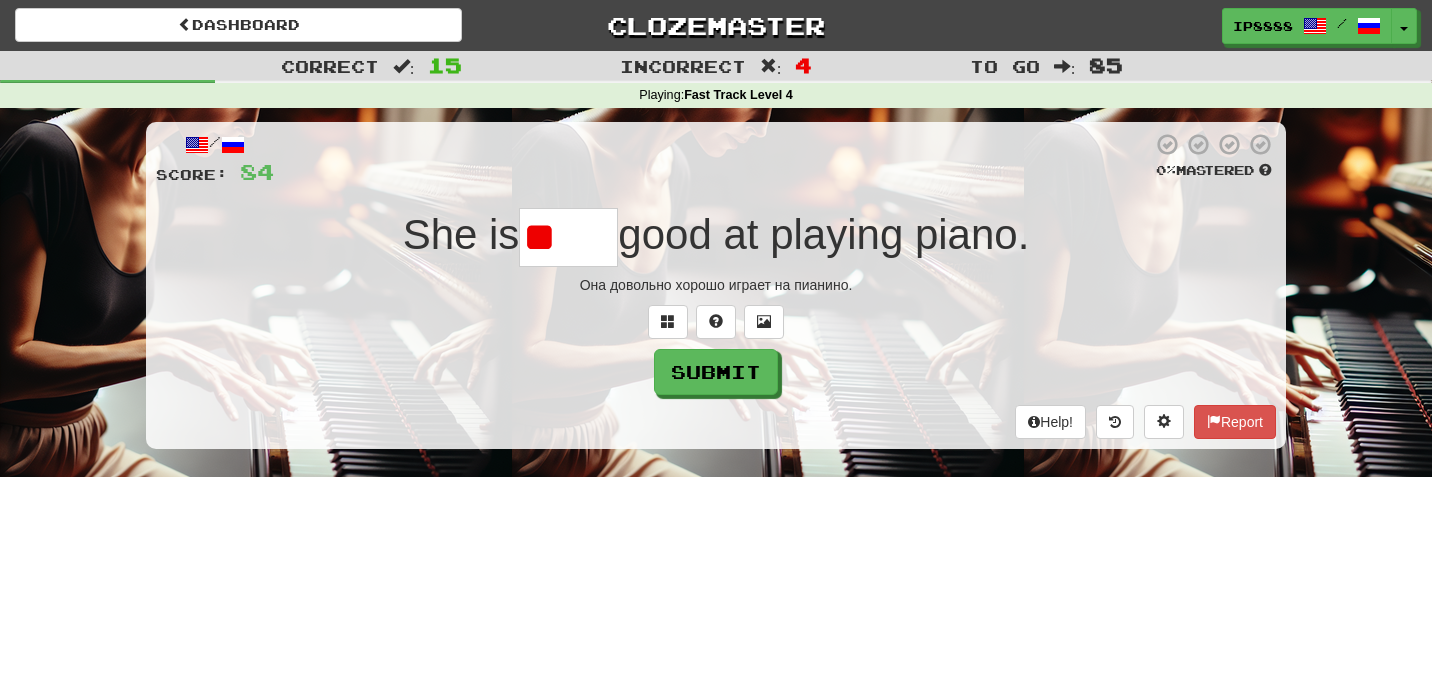 type on "*" 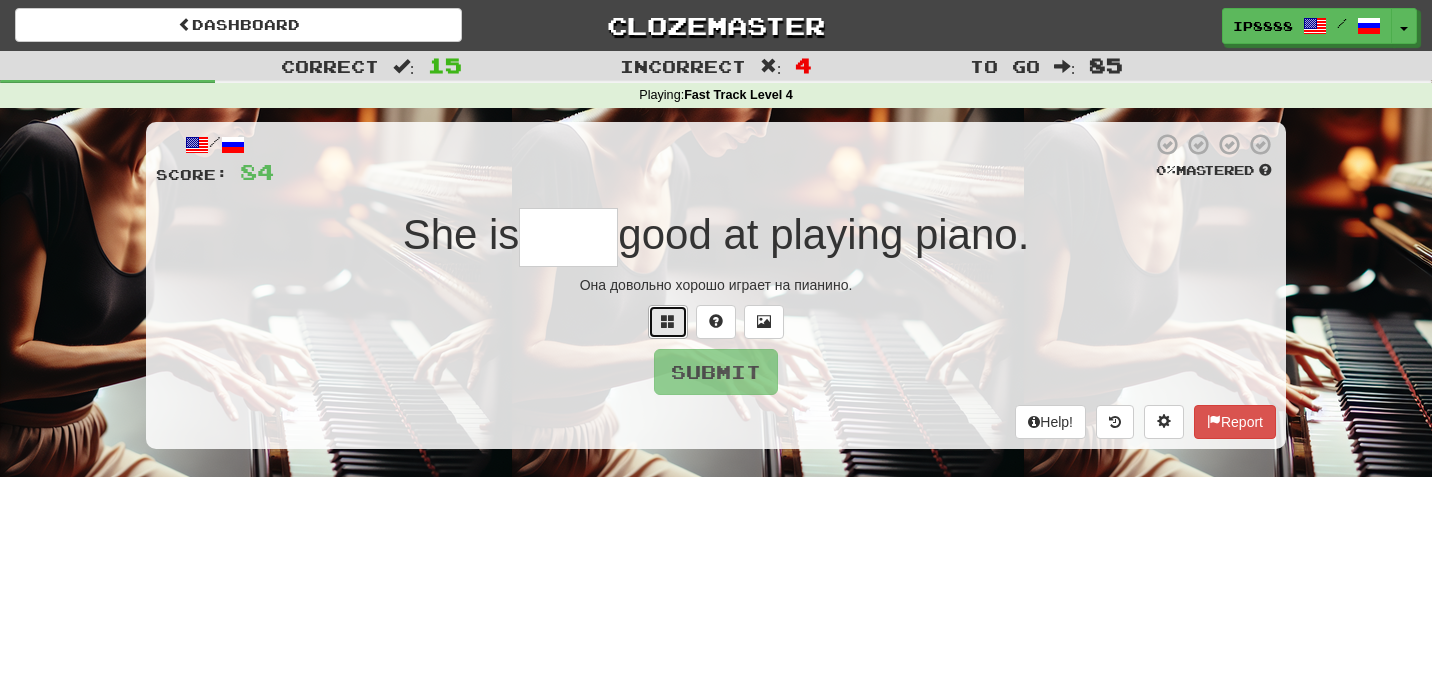 click at bounding box center (668, 321) 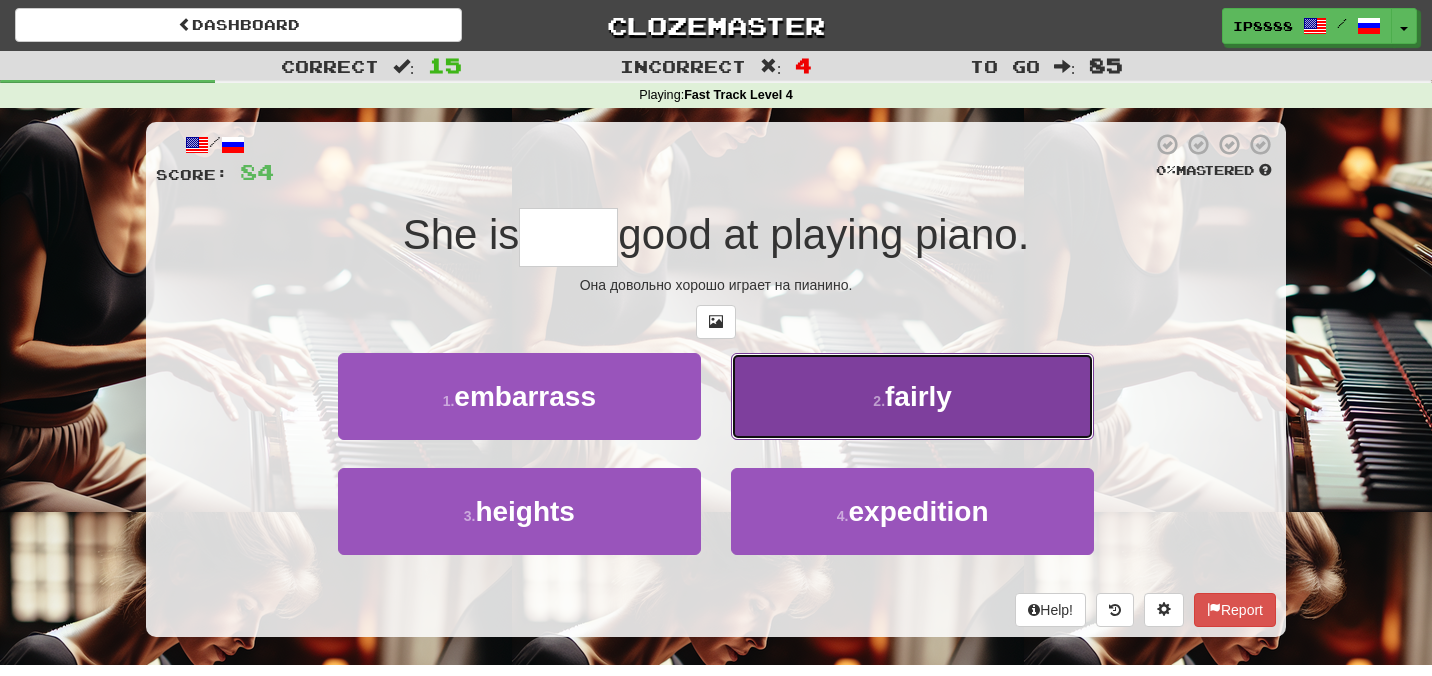 click on "2 .  fairly" at bounding box center (912, 396) 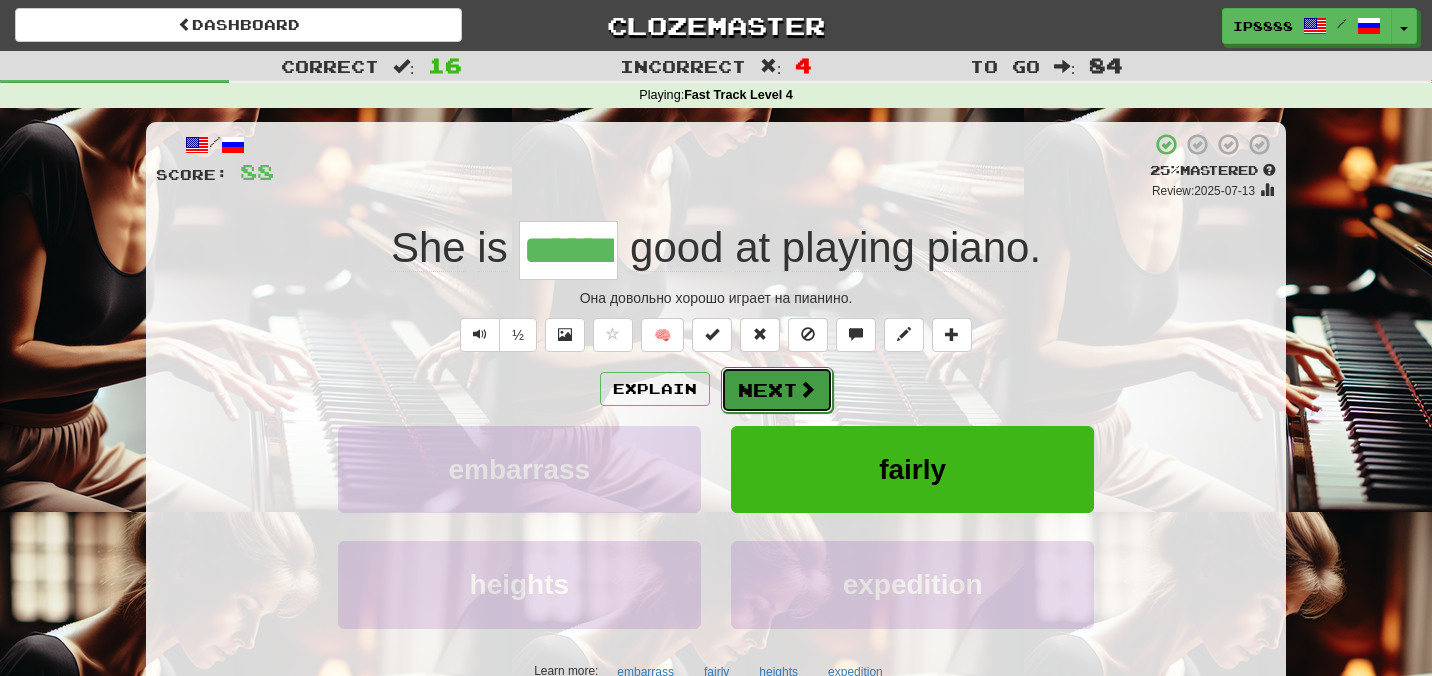 click on "Next" at bounding box center [777, 390] 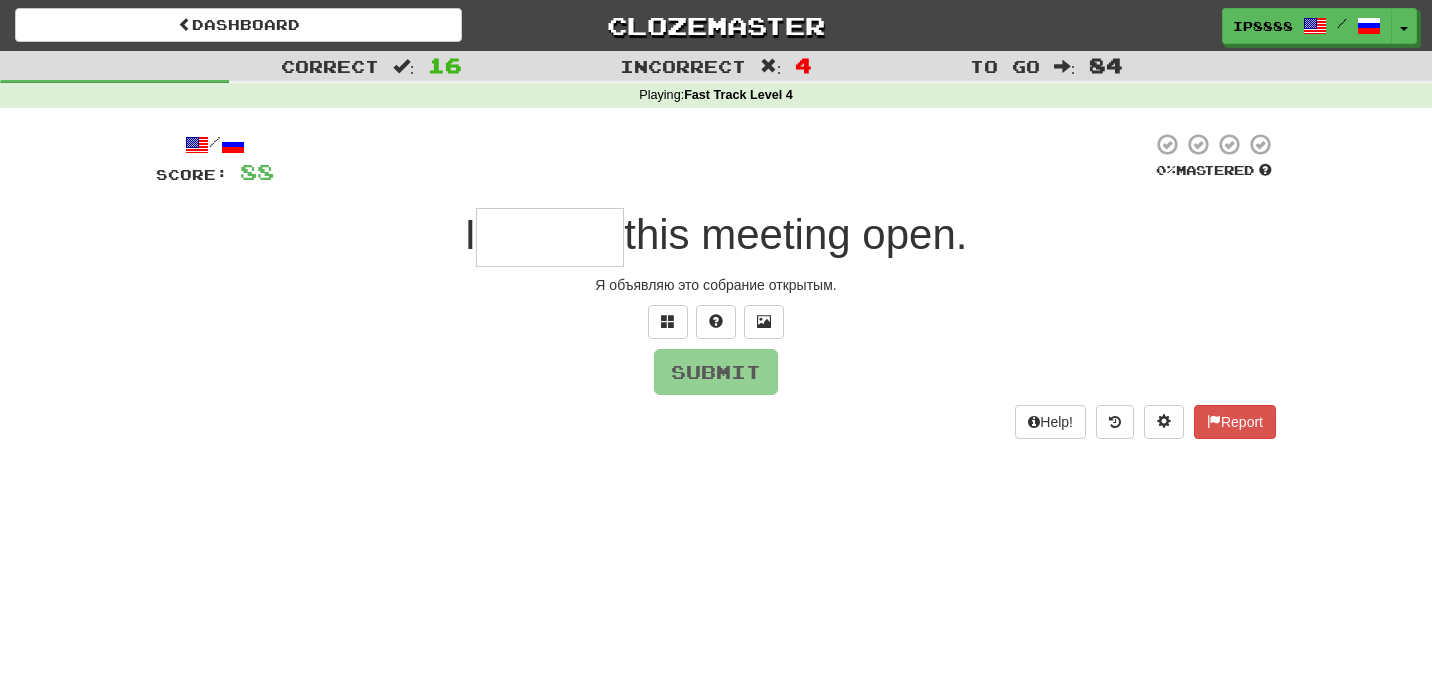 type on "*" 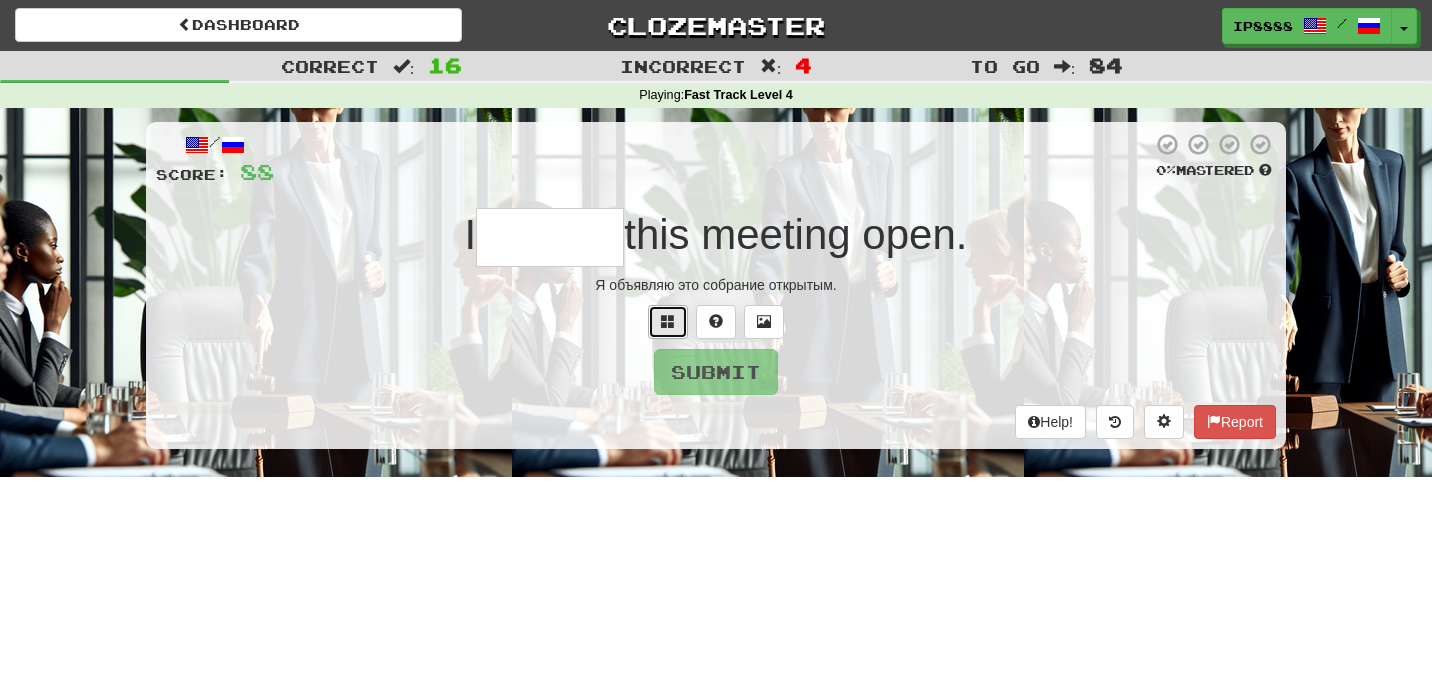 click at bounding box center [668, 321] 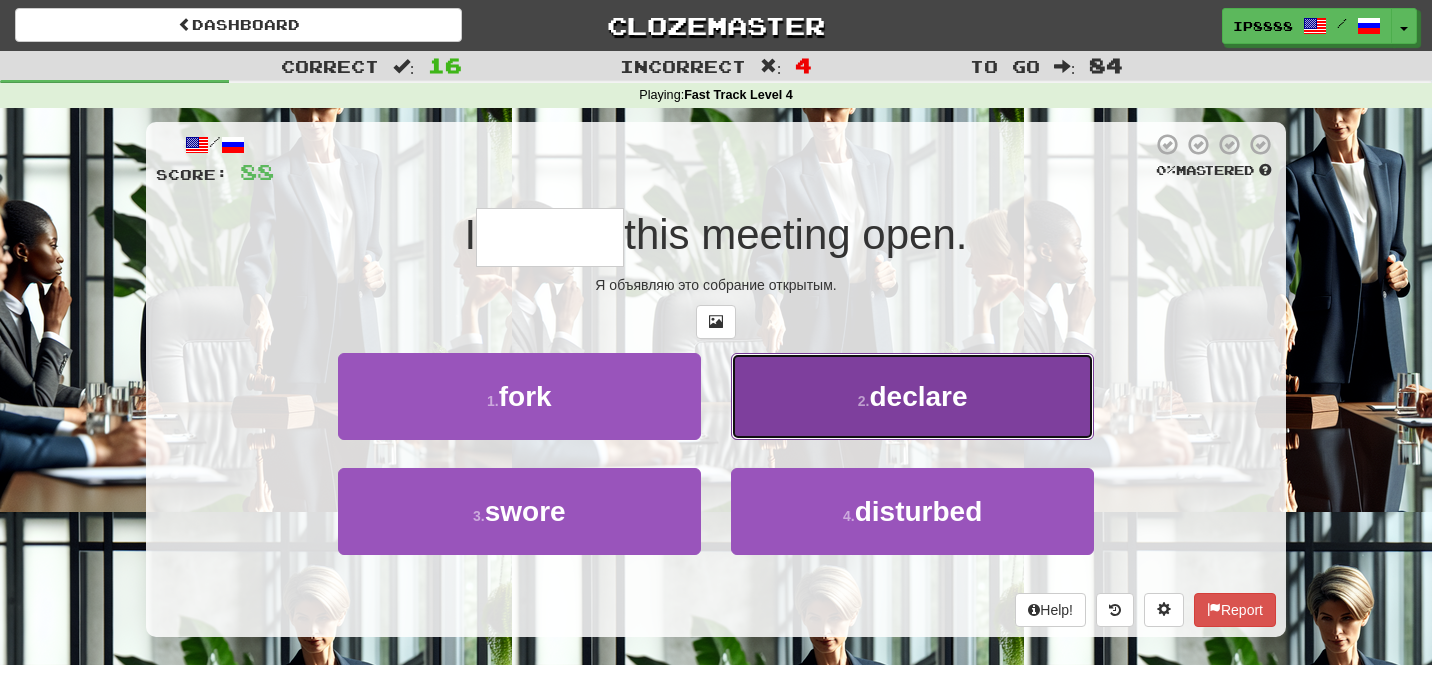 click on "2 .  declare" at bounding box center (912, 396) 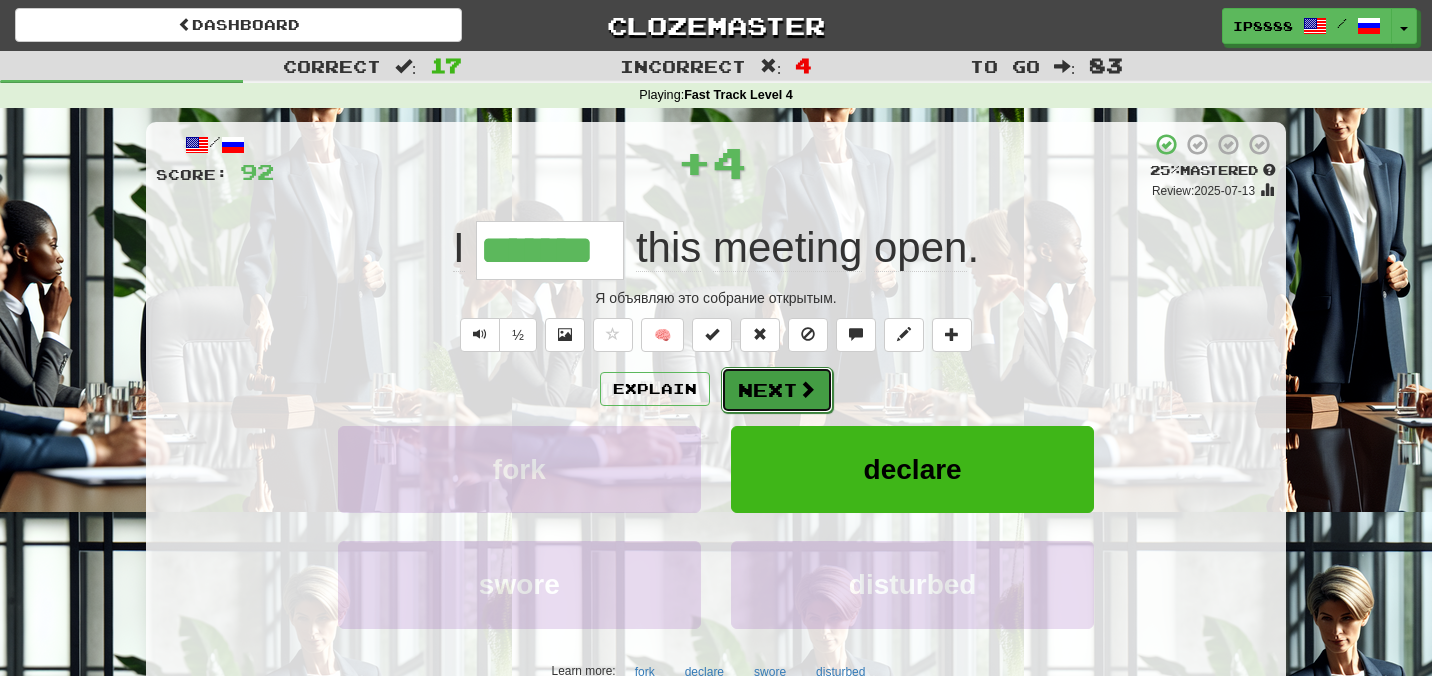 click on "Next" at bounding box center (777, 390) 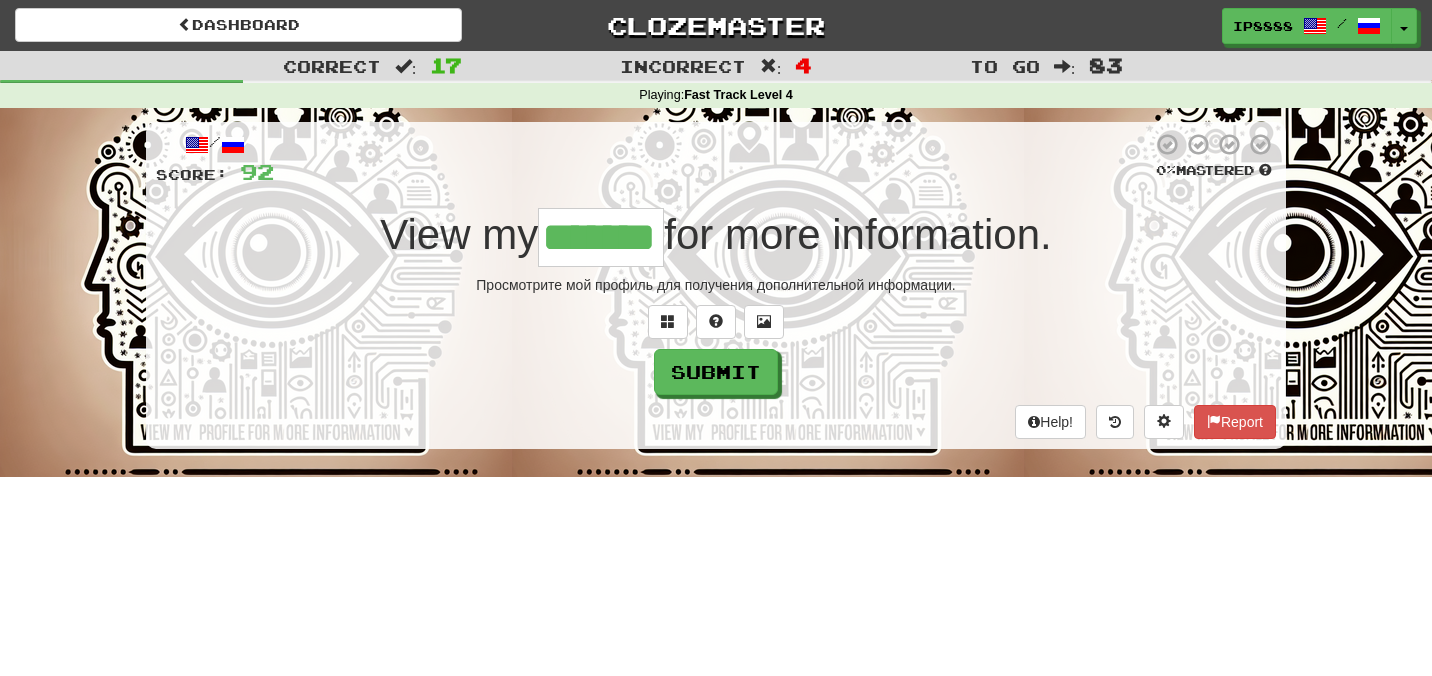 type on "*******" 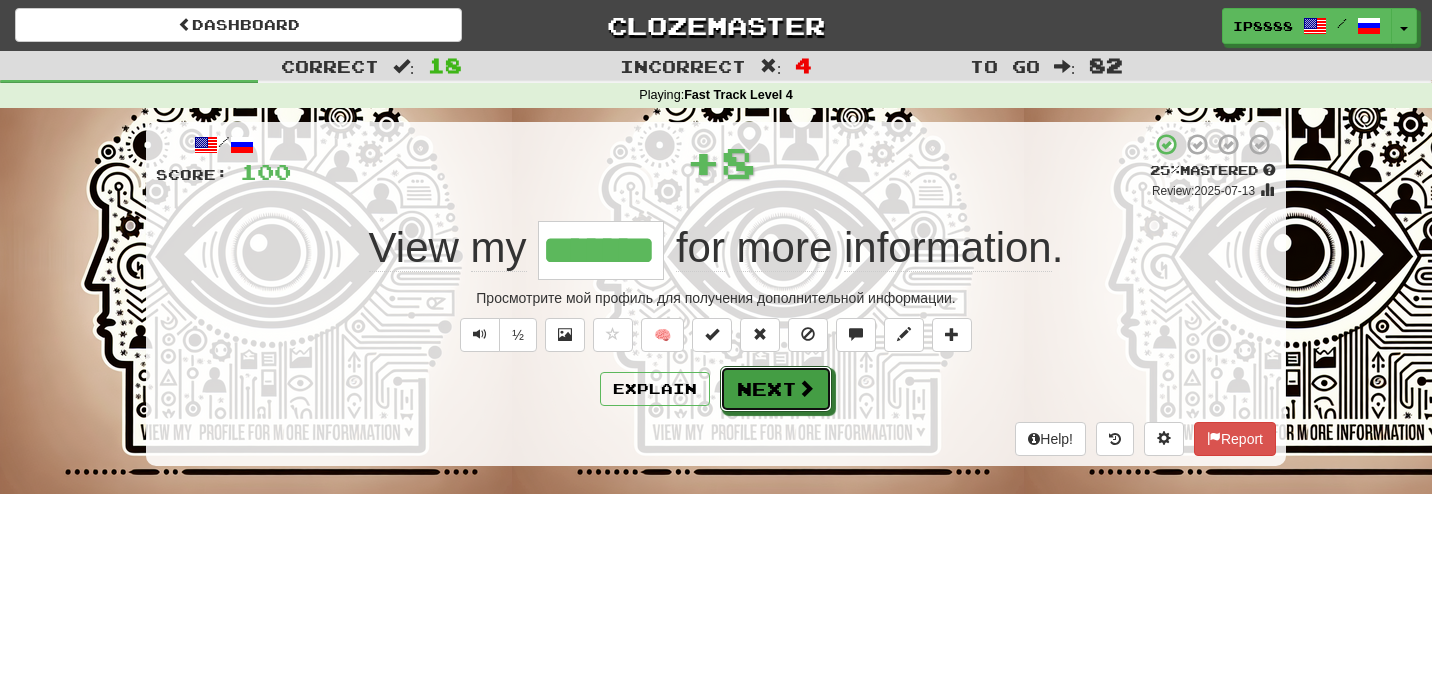 click on "Next" at bounding box center (776, 389) 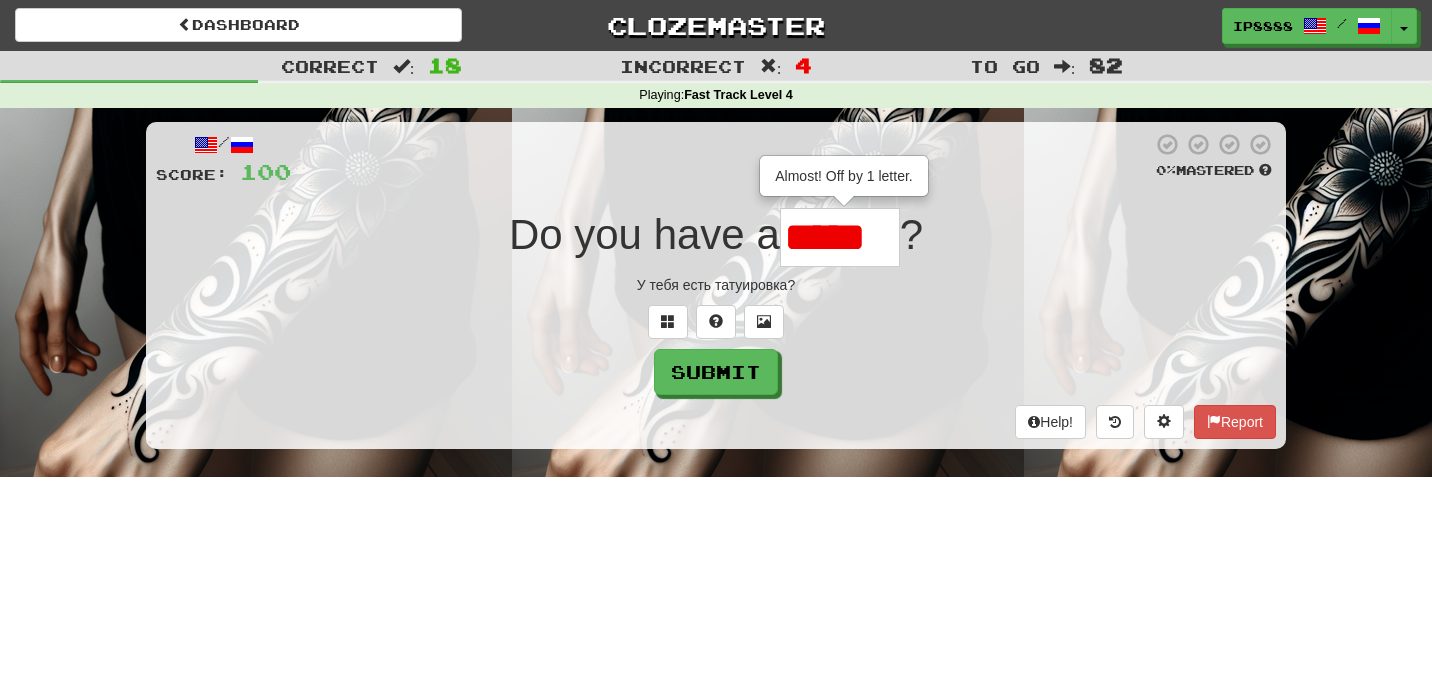 scroll, scrollTop: 0, scrollLeft: 0, axis: both 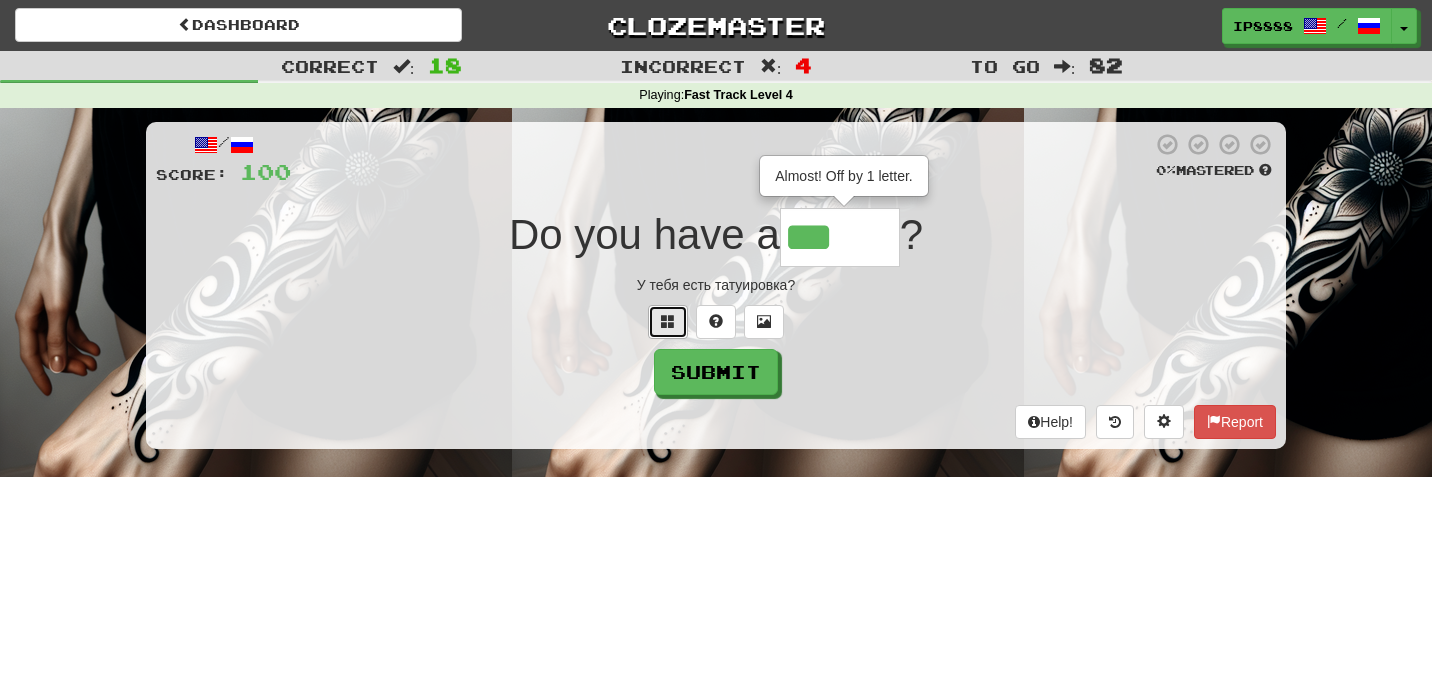 click at bounding box center (668, 322) 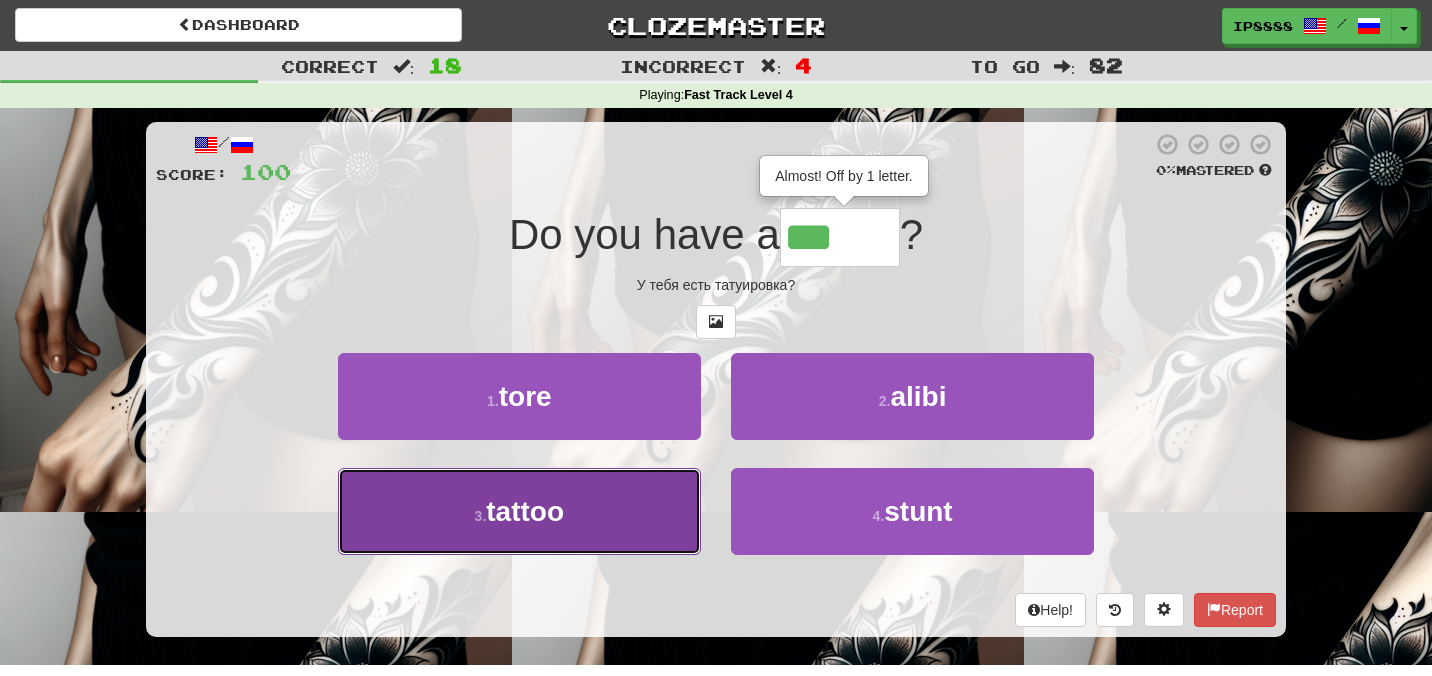click on "3 .  tattoo" at bounding box center [519, 511] 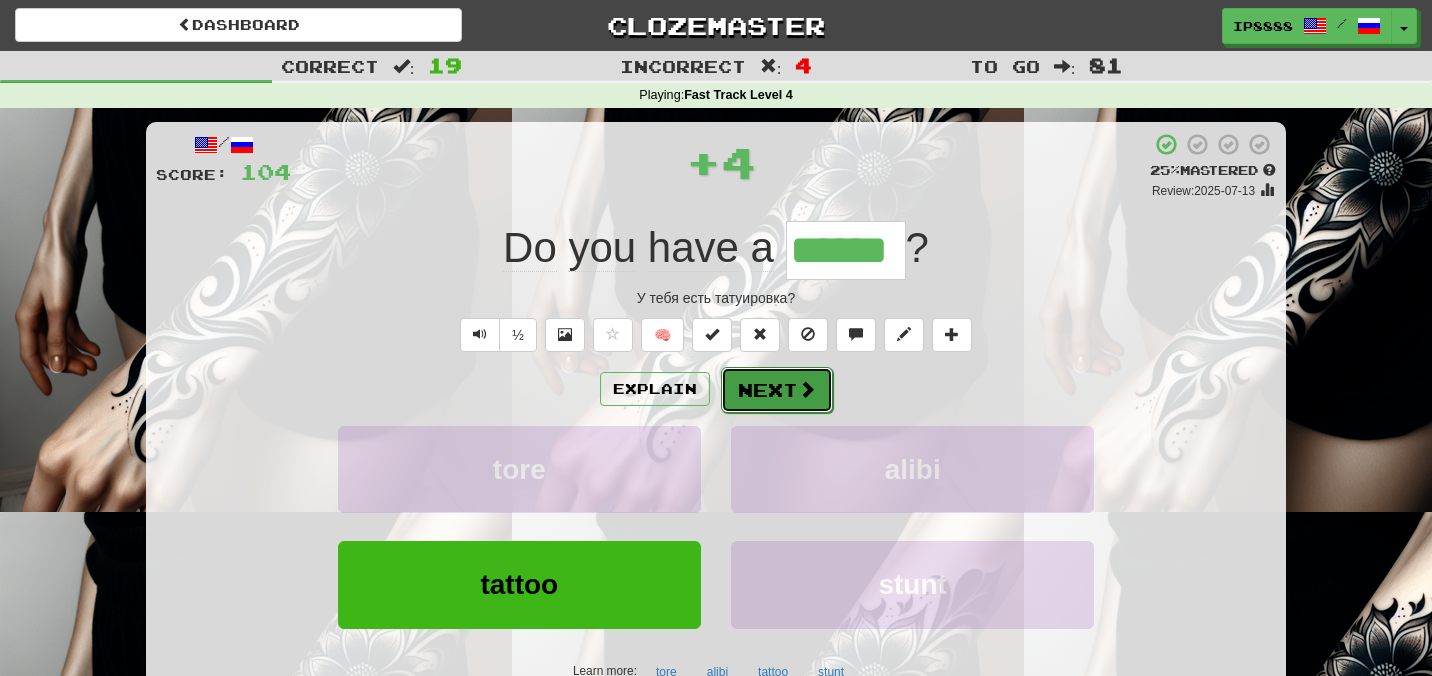 click on "Next" at bounding box center [777, 390] 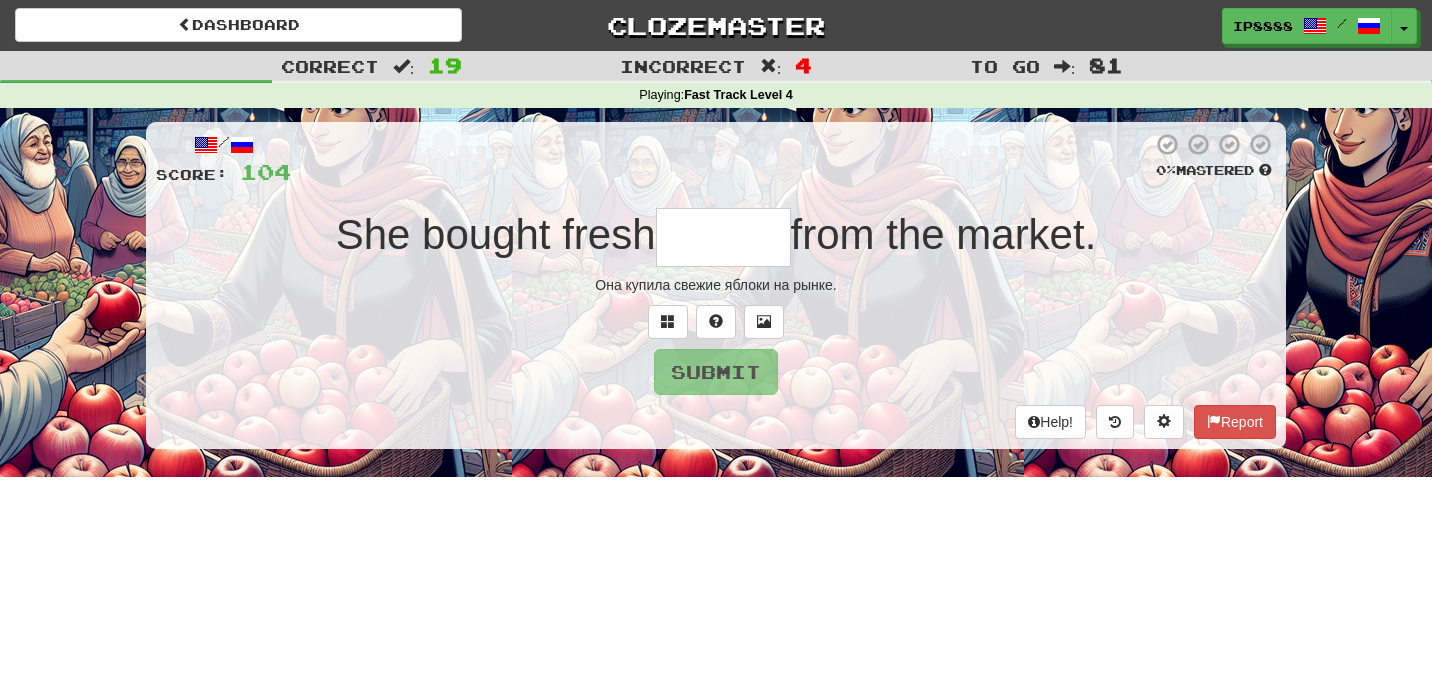 click on "Она купила свежие яблоки на рынке." at bounding box center [716, 285] 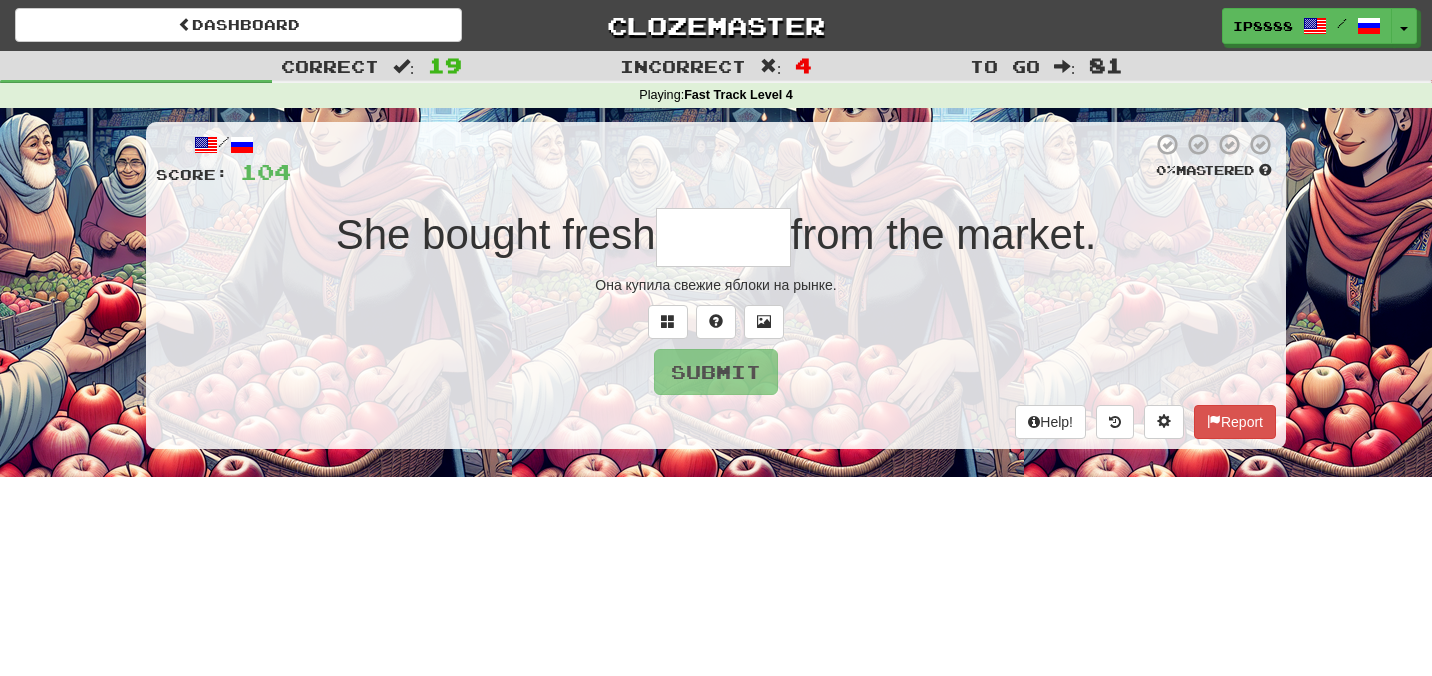 click at bounding box center [723, 237] 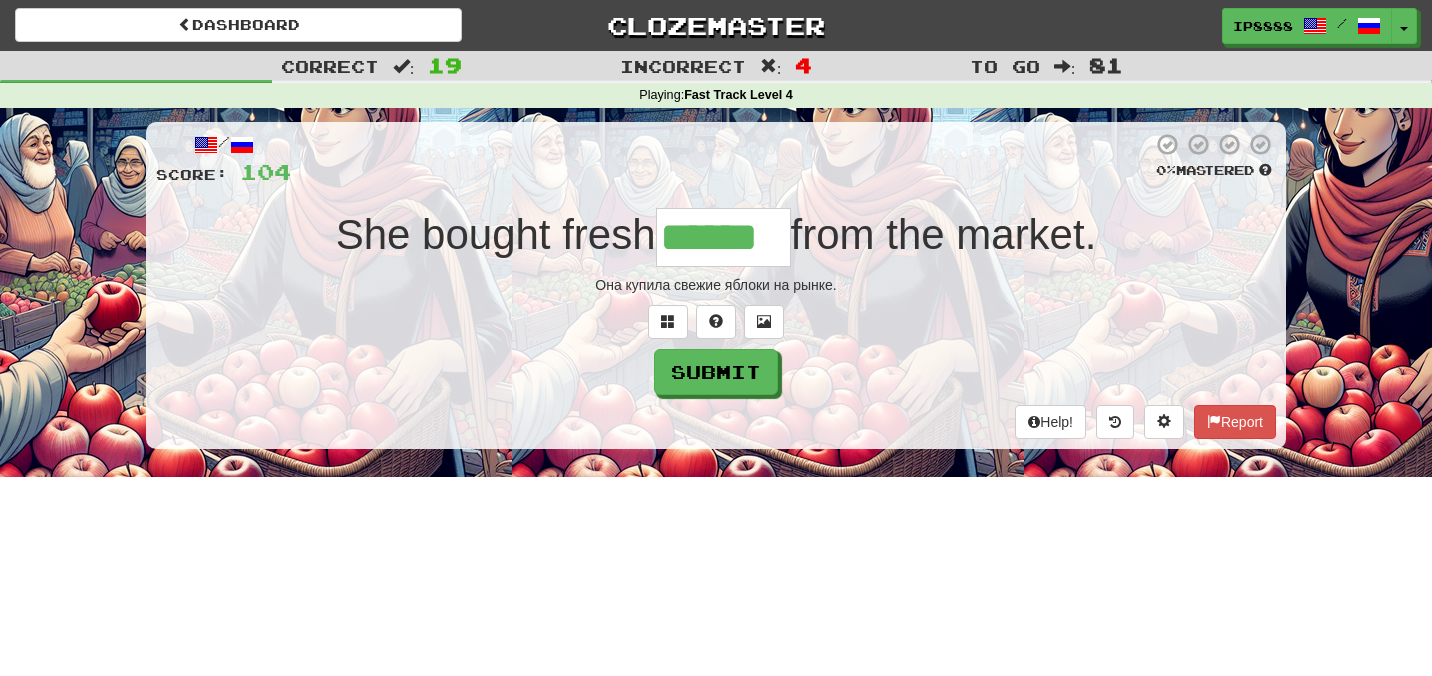 type on "******" 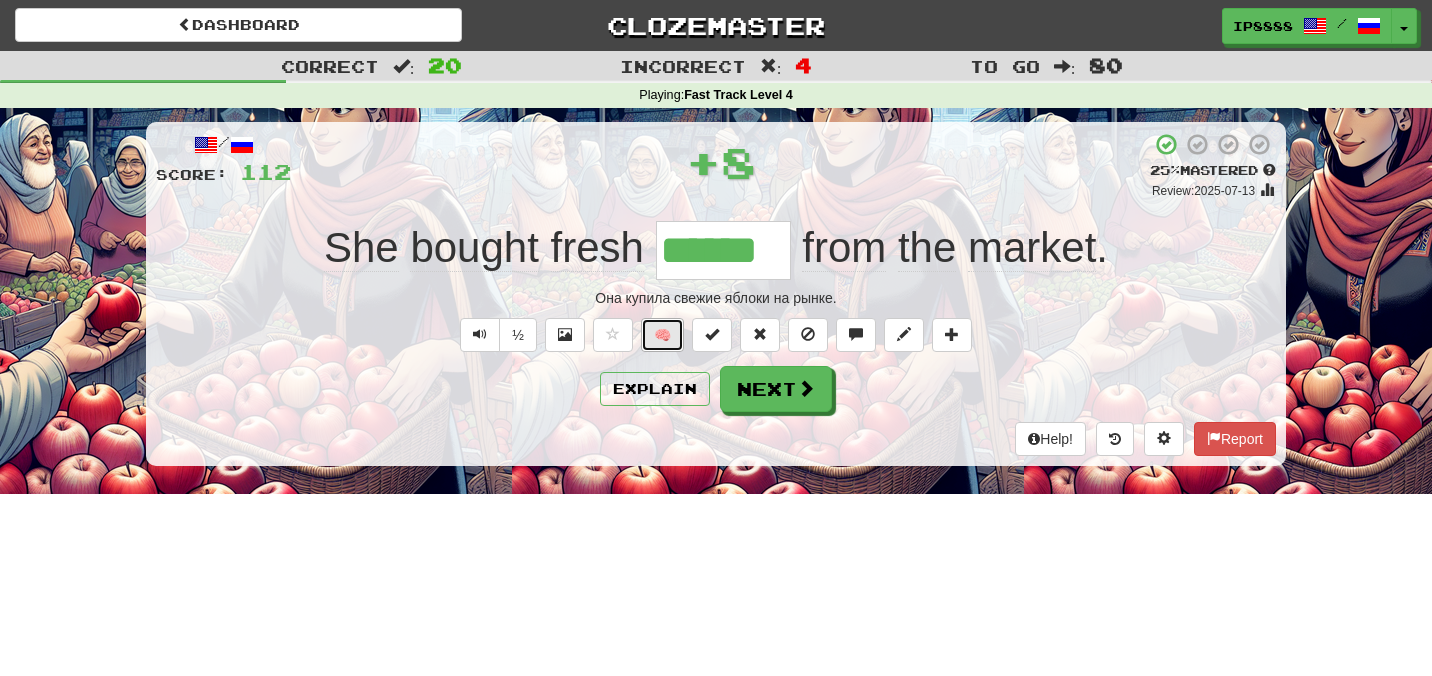 click on "🧠" at bounding box center [662, 335] 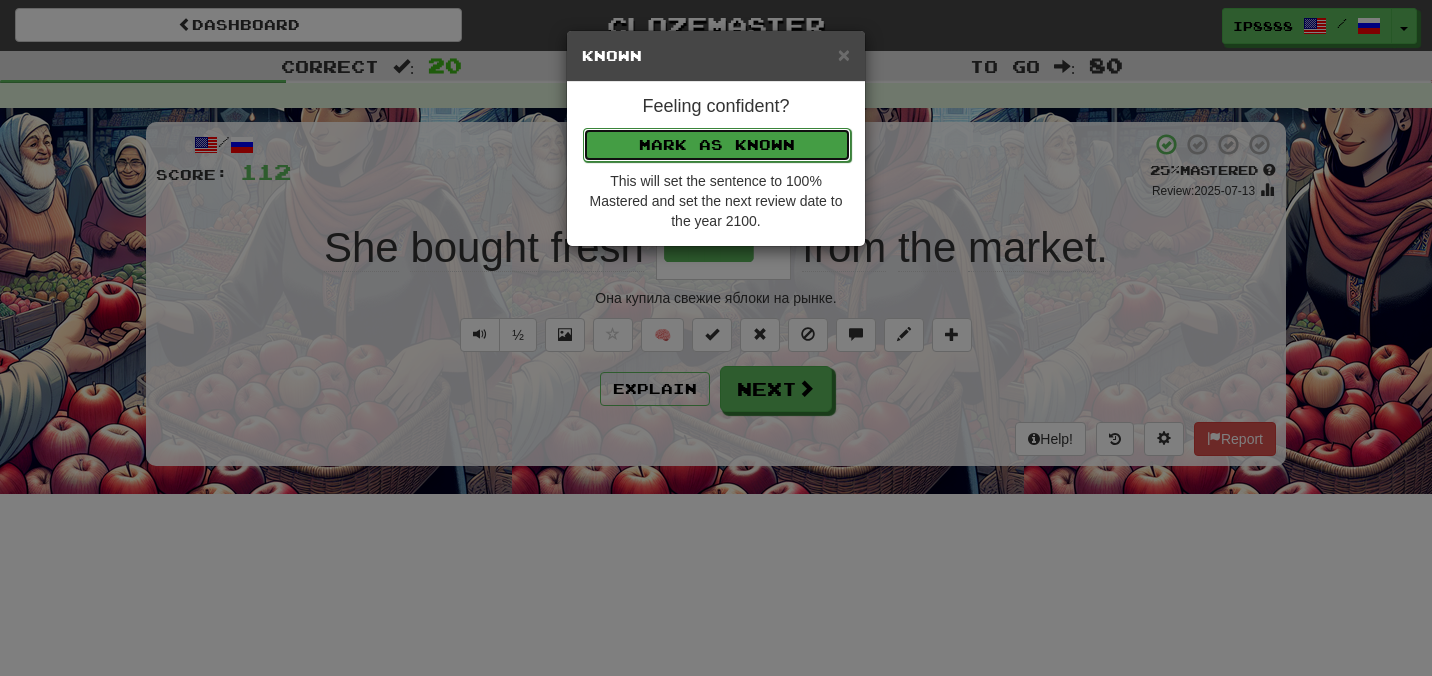 click on "Mark as Known" at bounding box center (717, 145) 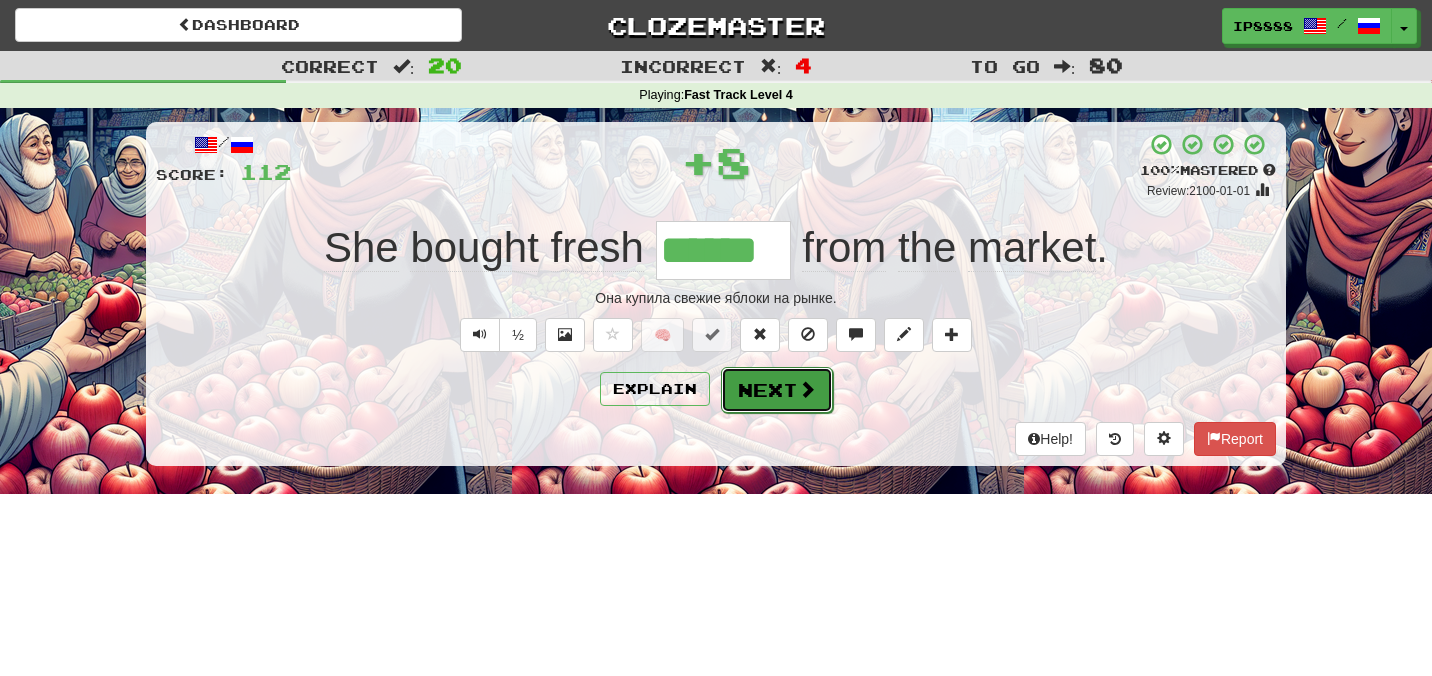 click on "Next" at bounding box center [777, 390] 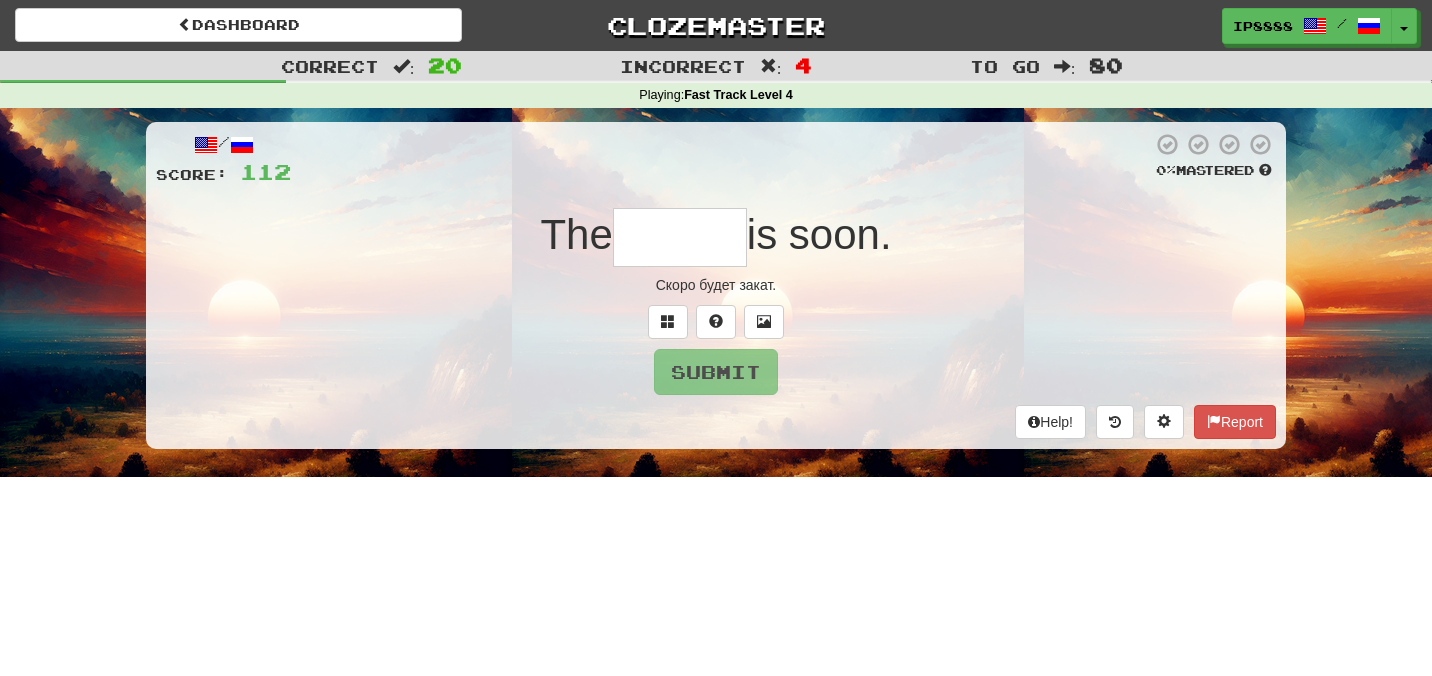 click at bounding box center [680, 237] 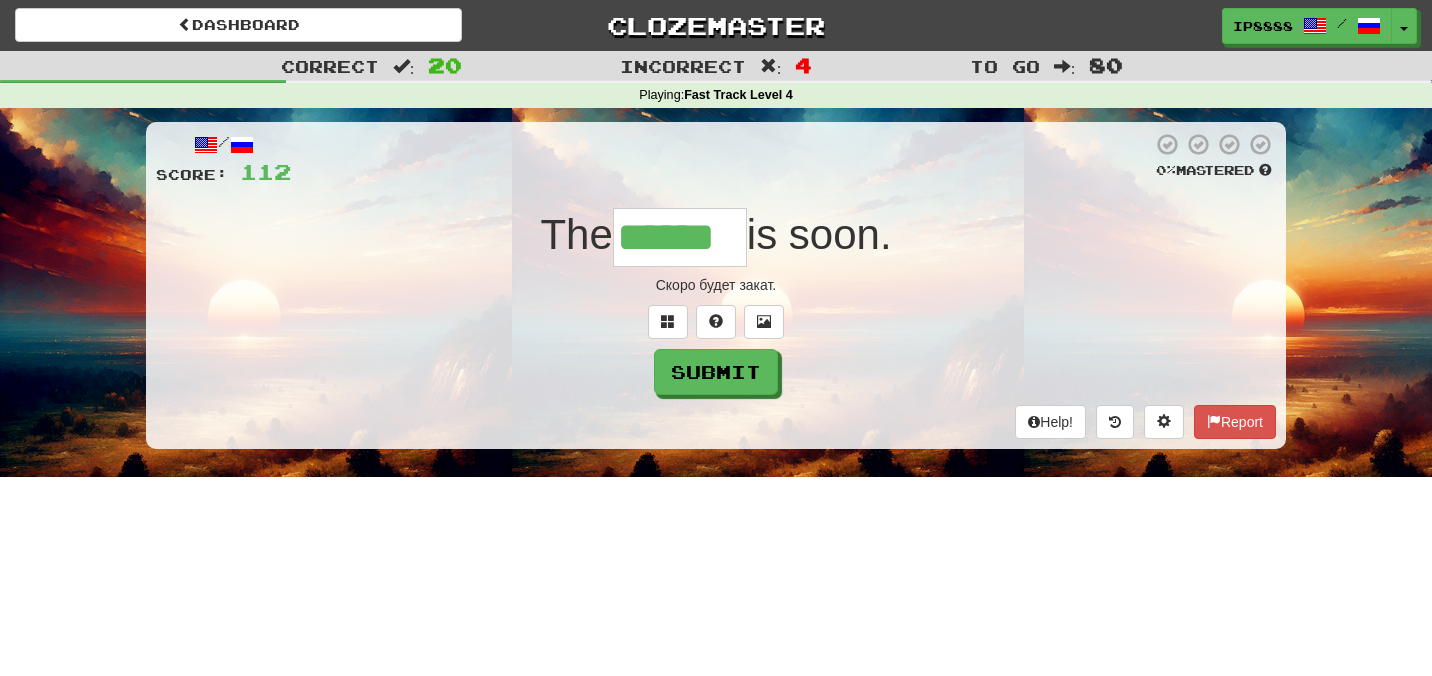 type on "******" 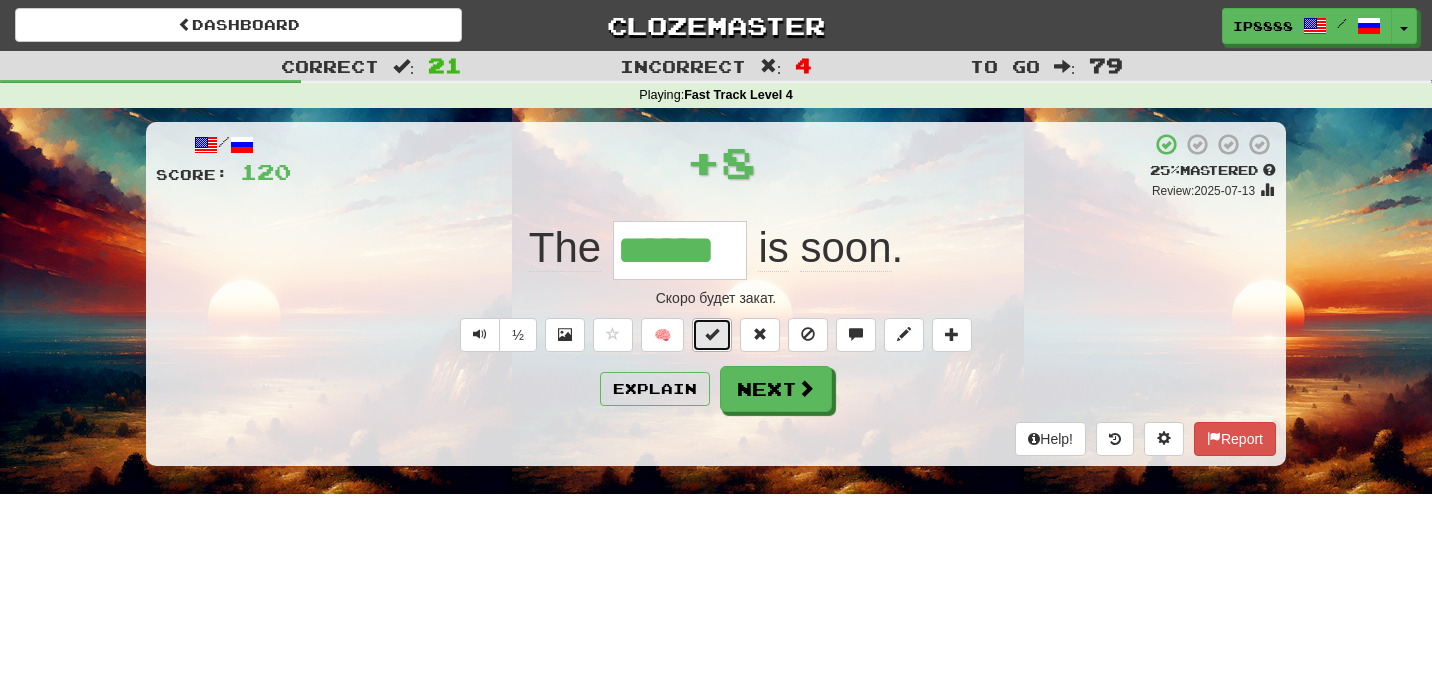 click at bounding box center (712, 335) 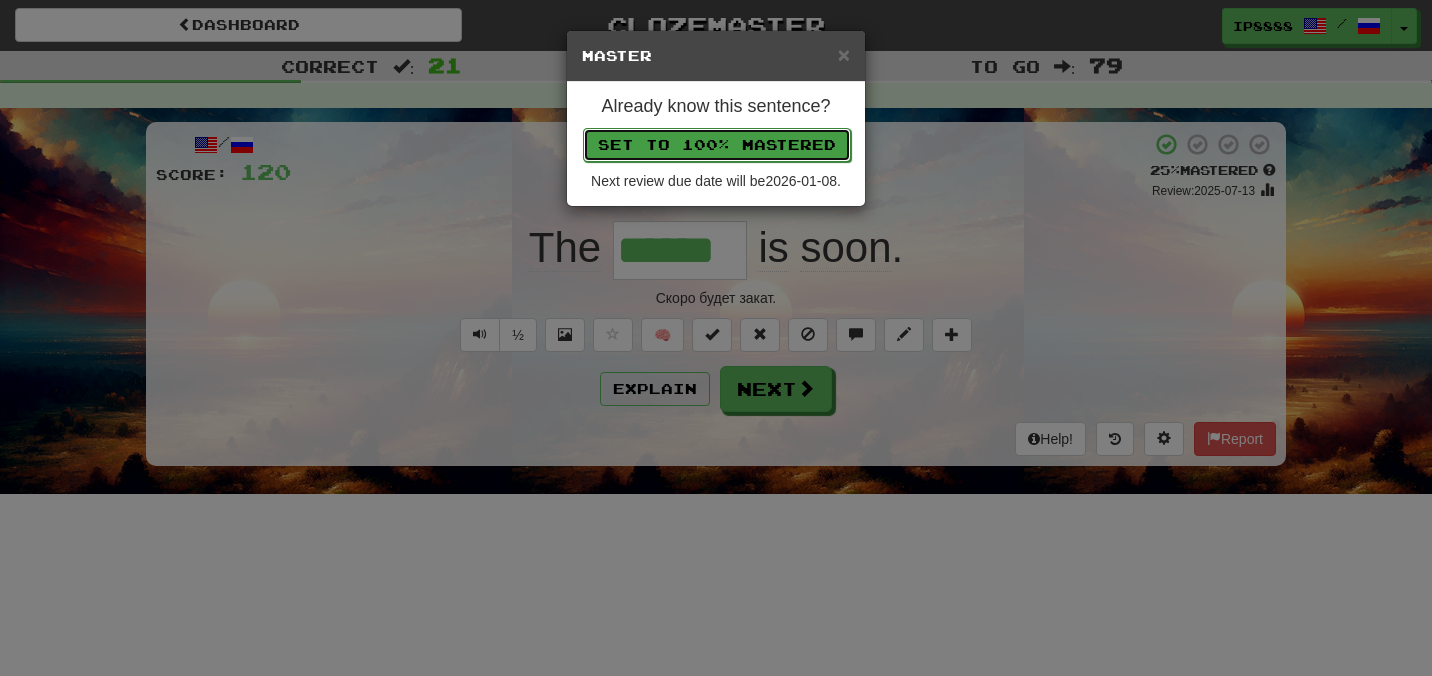 click on "Set to 100% Mastered" at bounding box center (717, 145) 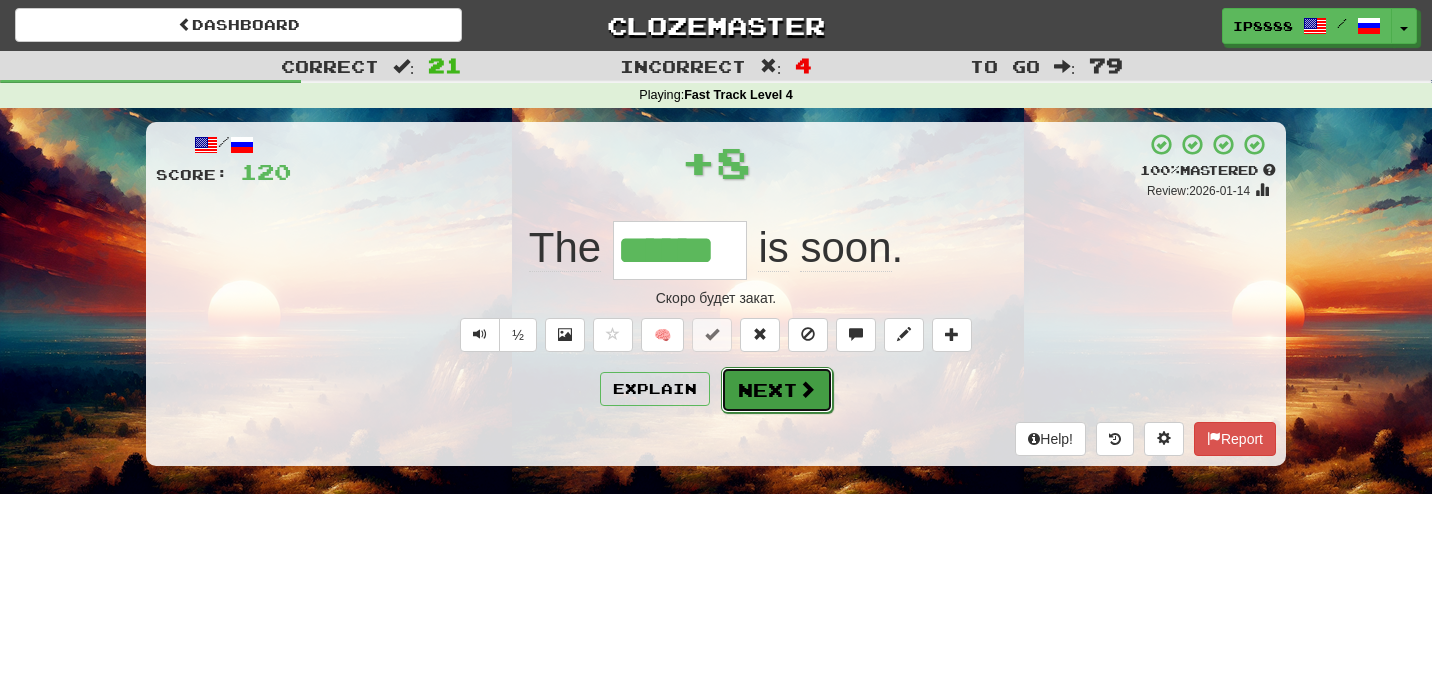click on "Next" at bounding box center (777, 390) 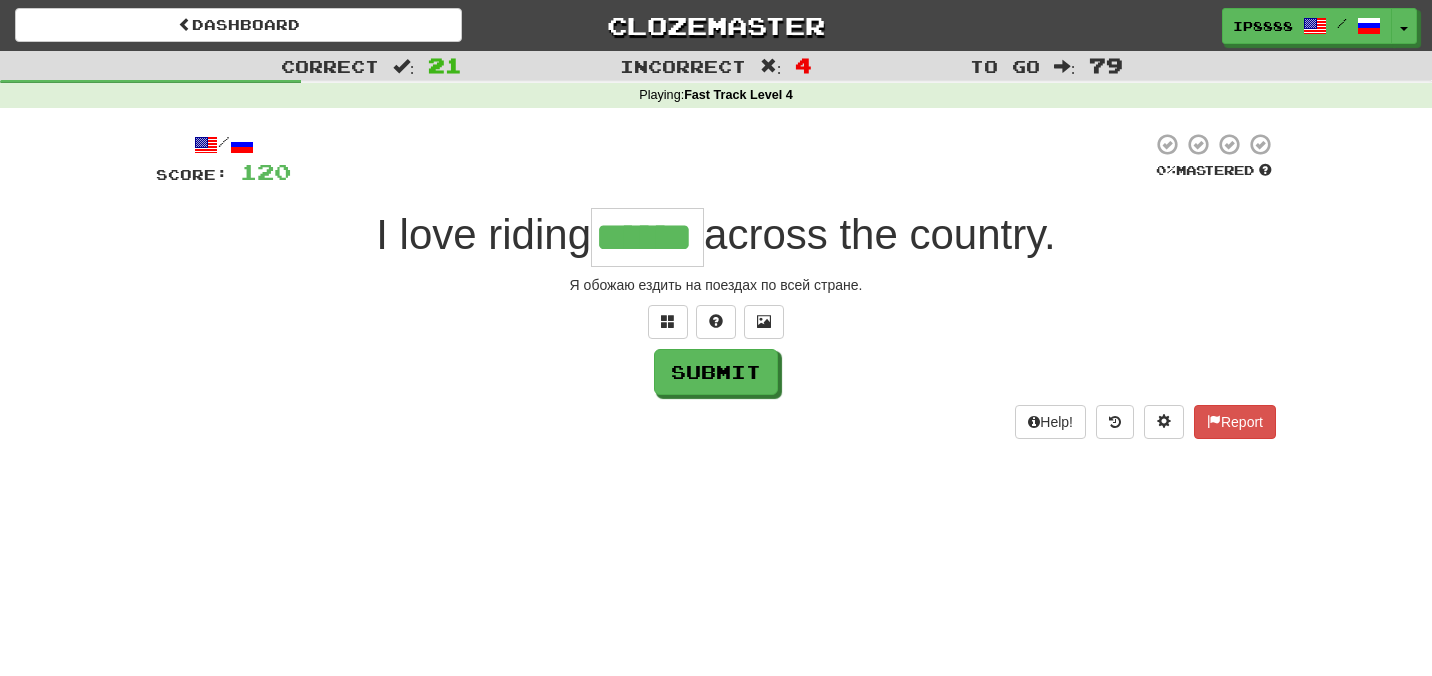 type on "******" 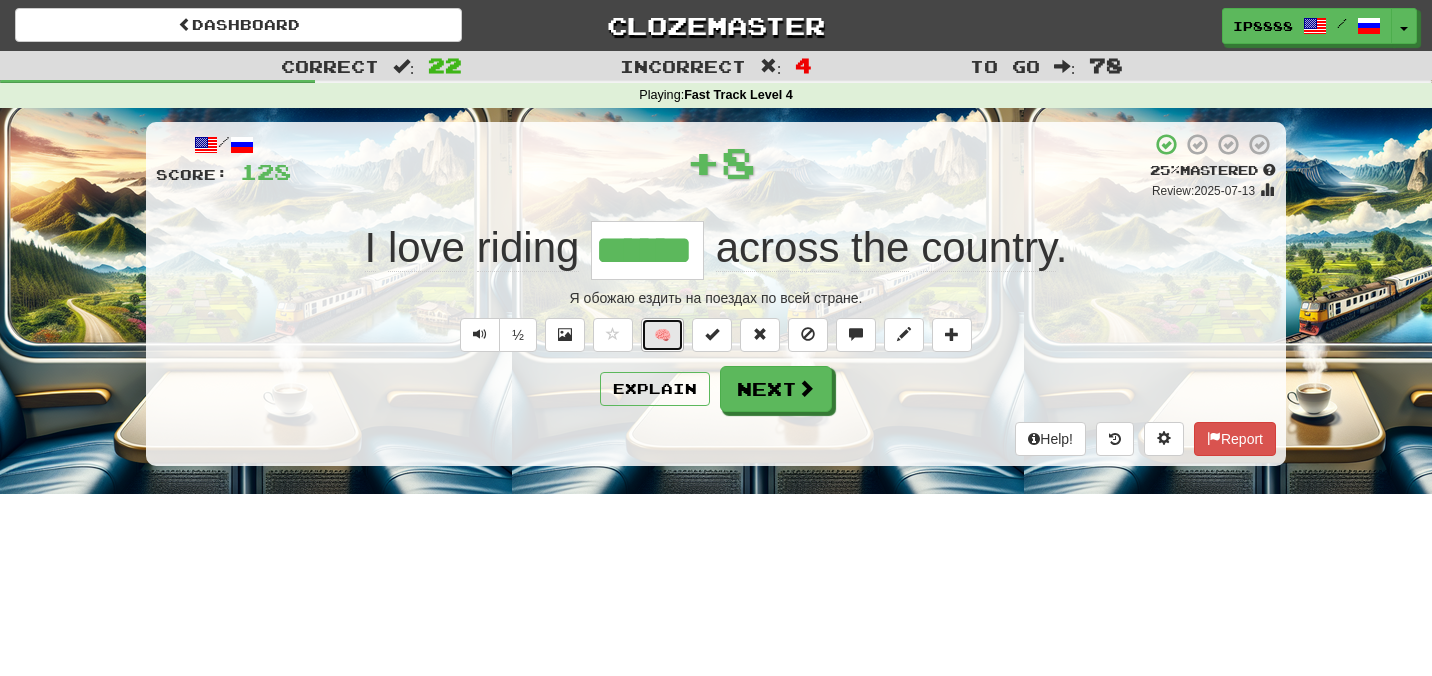 click on "🧠" at bounding box center (662, 335) 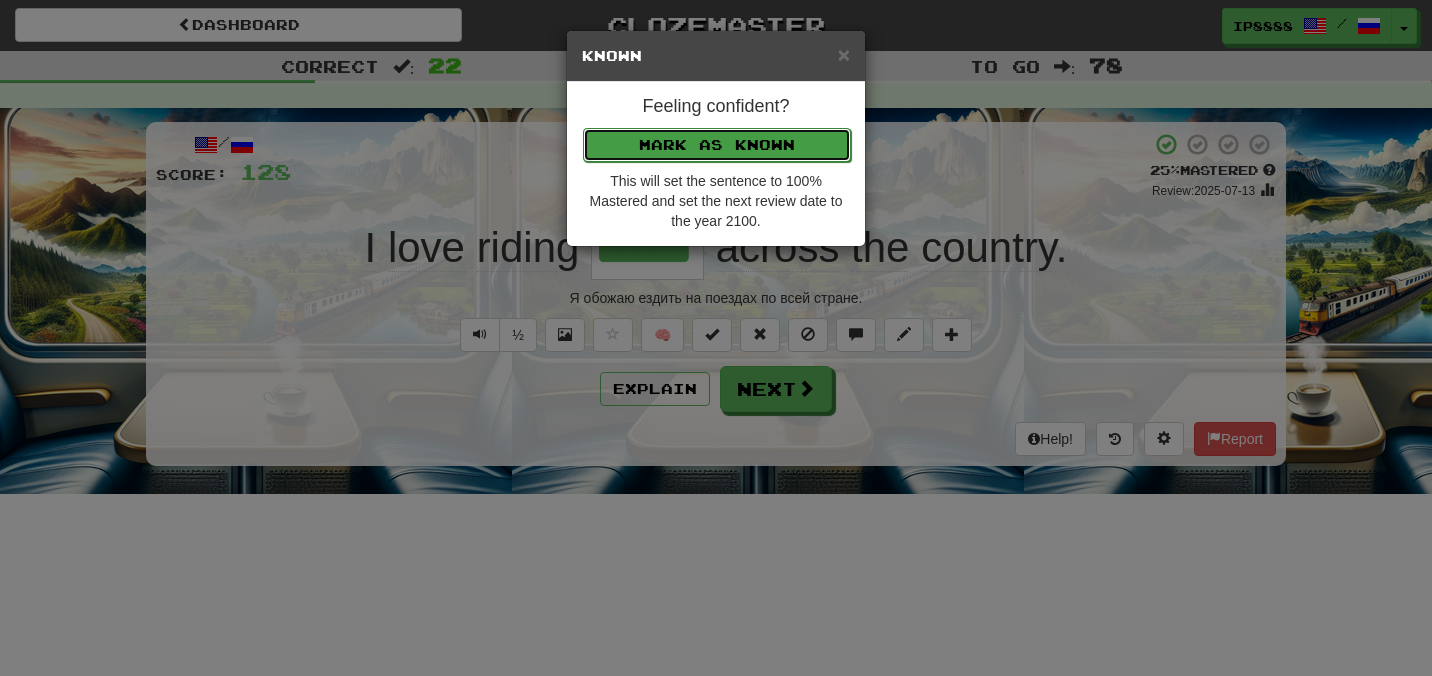 click on "Mark as Known" at bounding box center [717, 145] 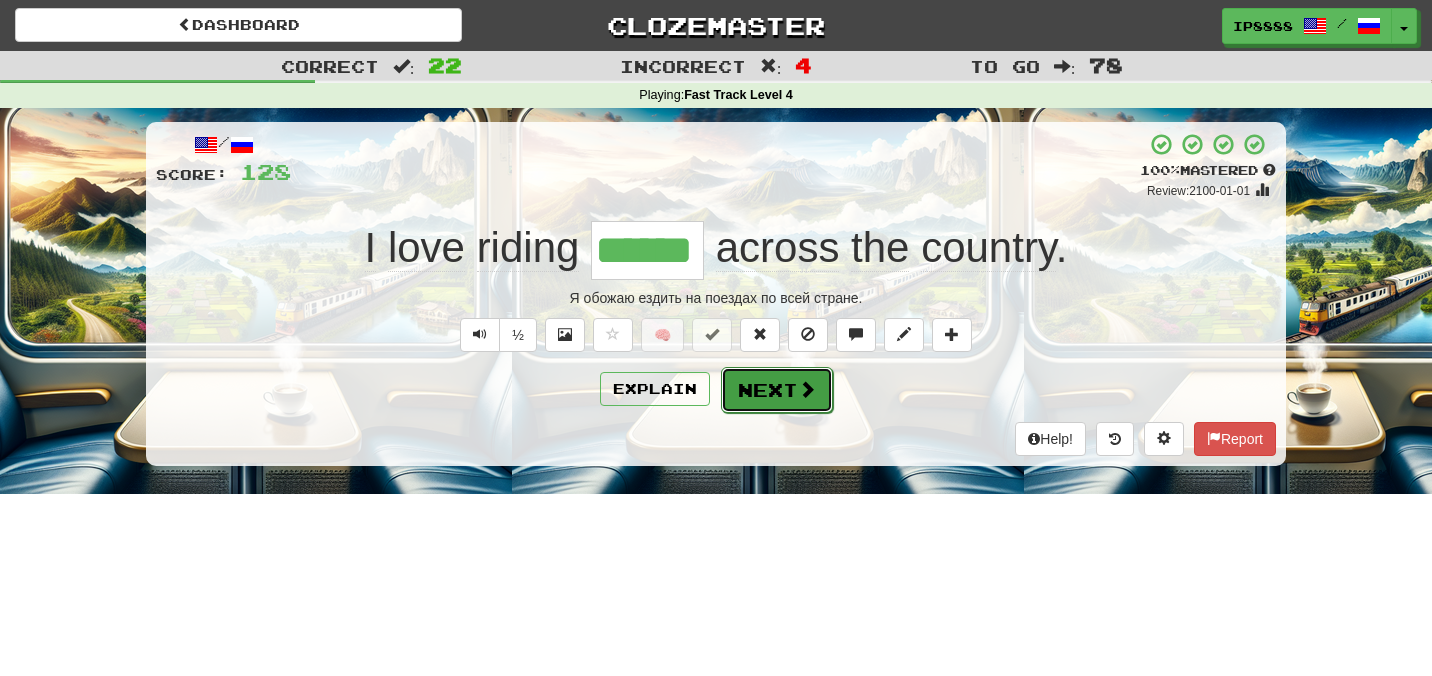 click on "Next" at bounding box center [777, 390] 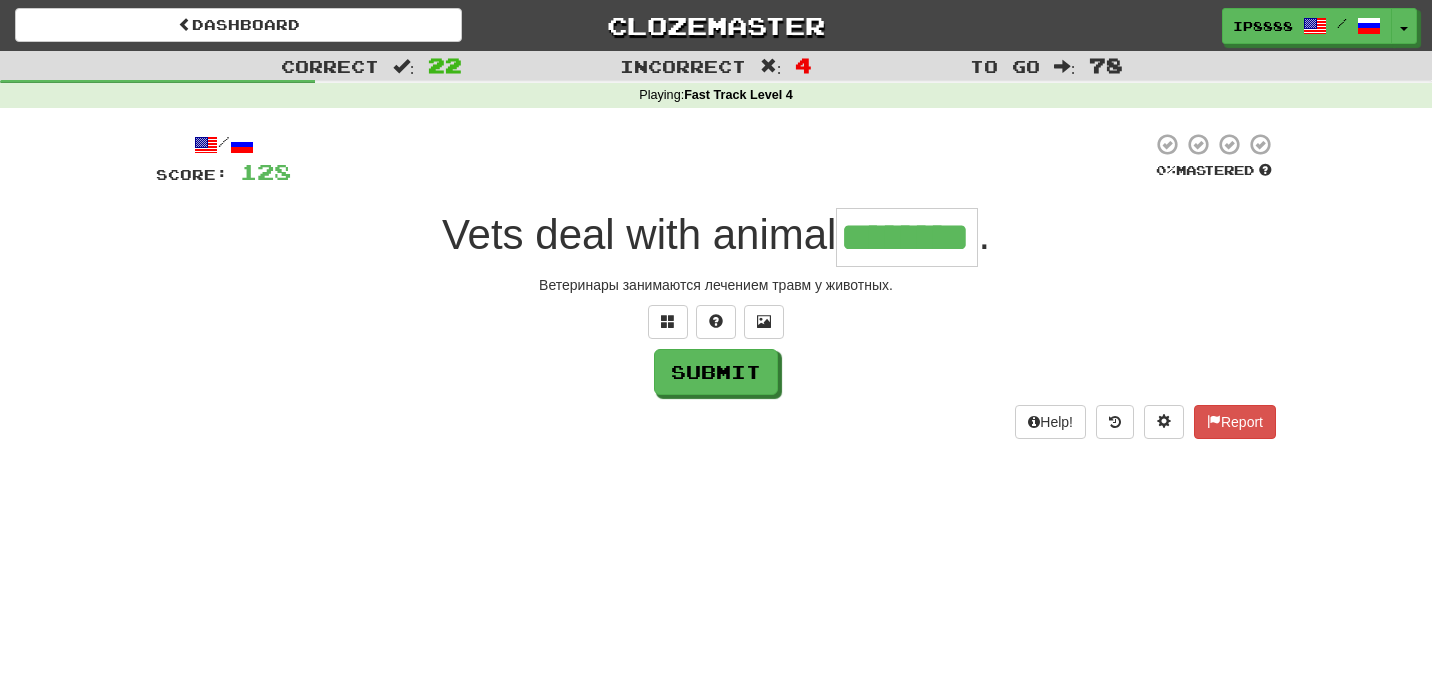 type on "********" 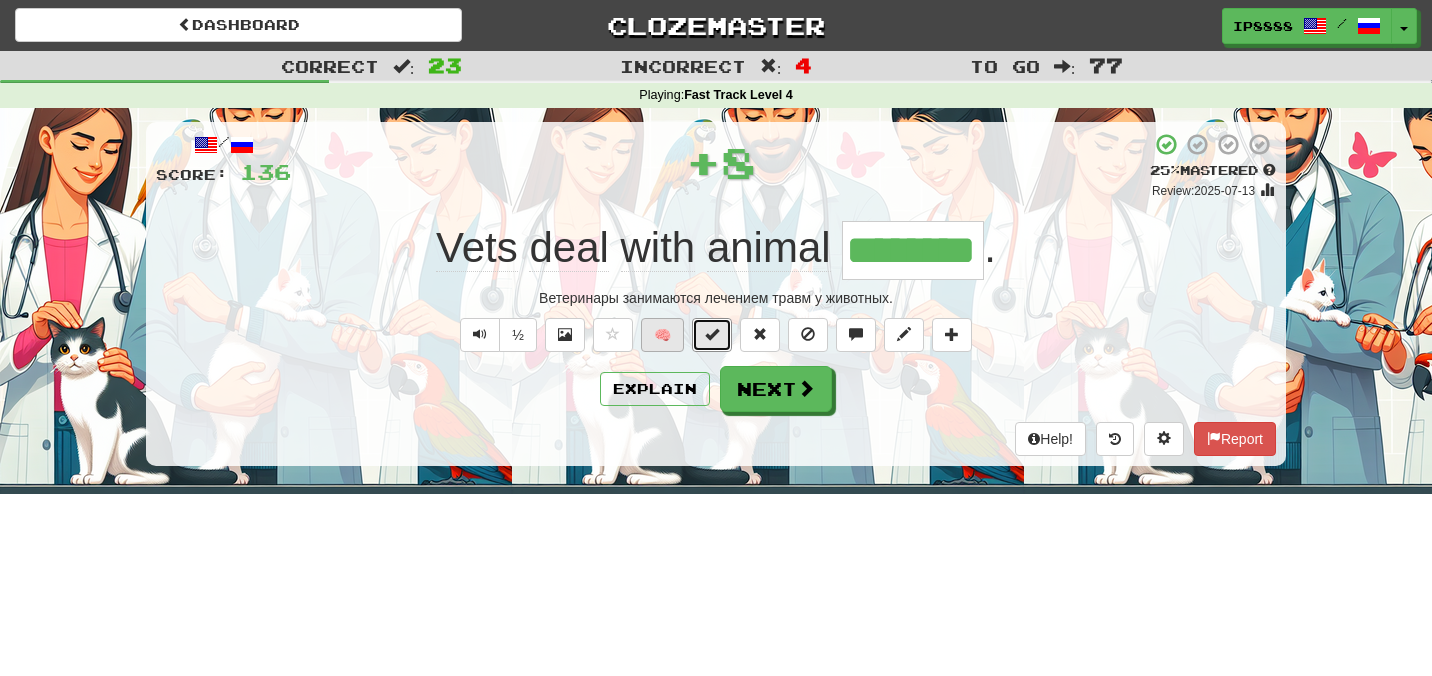 drag, startPoint x: 704, startPoint y: 344, endPoint x: 668, endPoint y: 341, distance: 36.124783 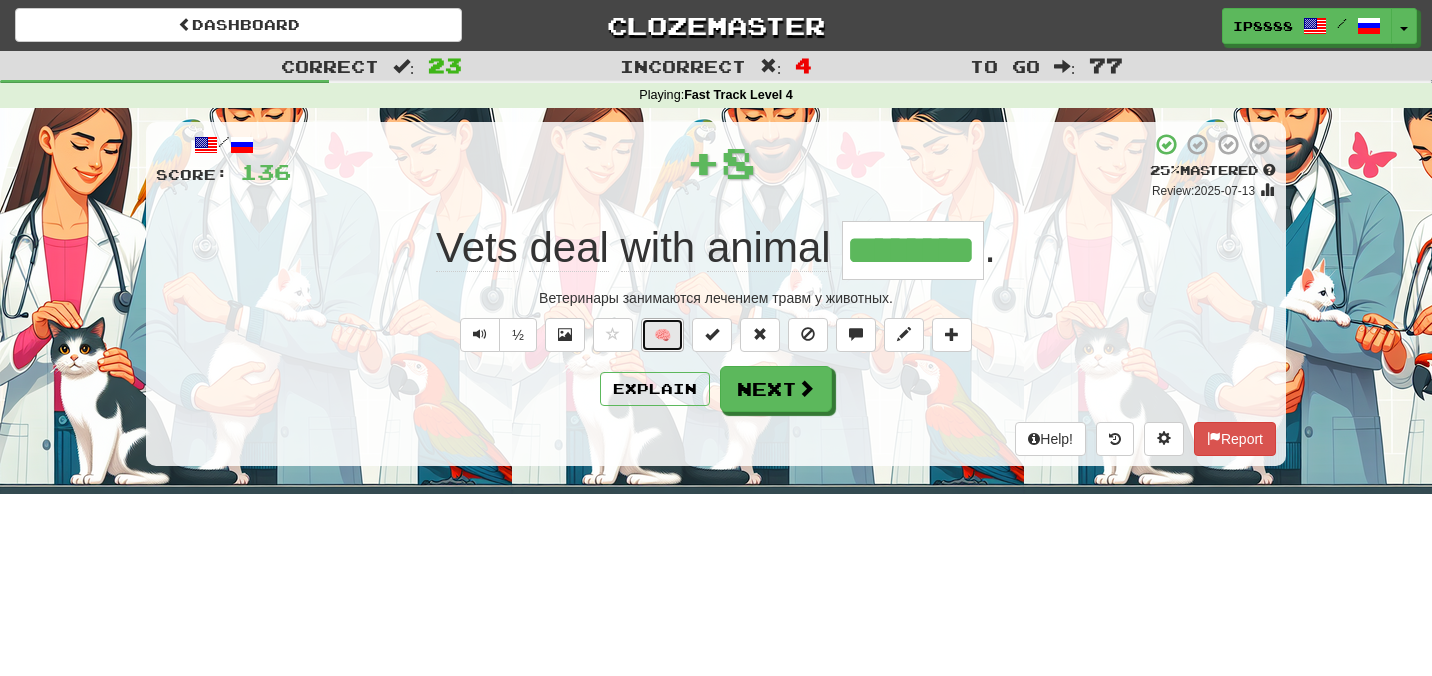 click on "🧠" at bounding box center (662, 335) 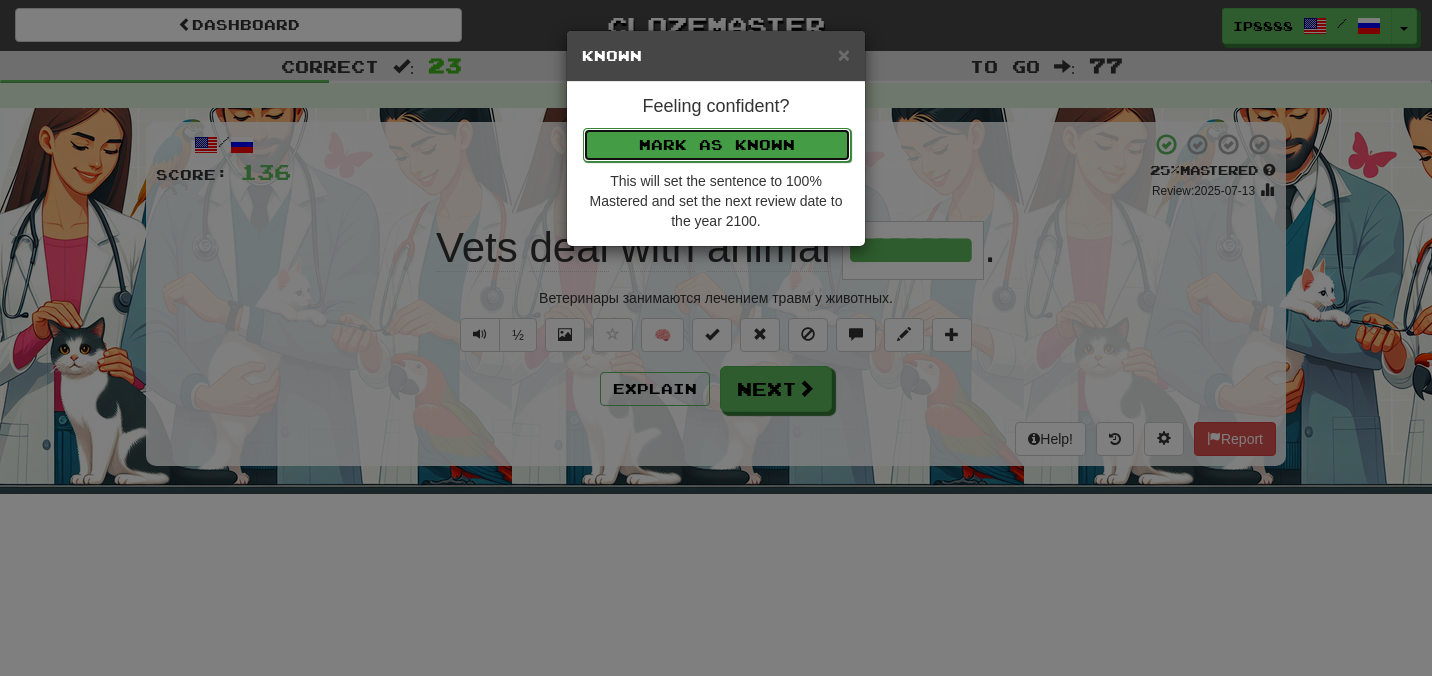 click on "Mark as Known" at bounding box center (717, 145) 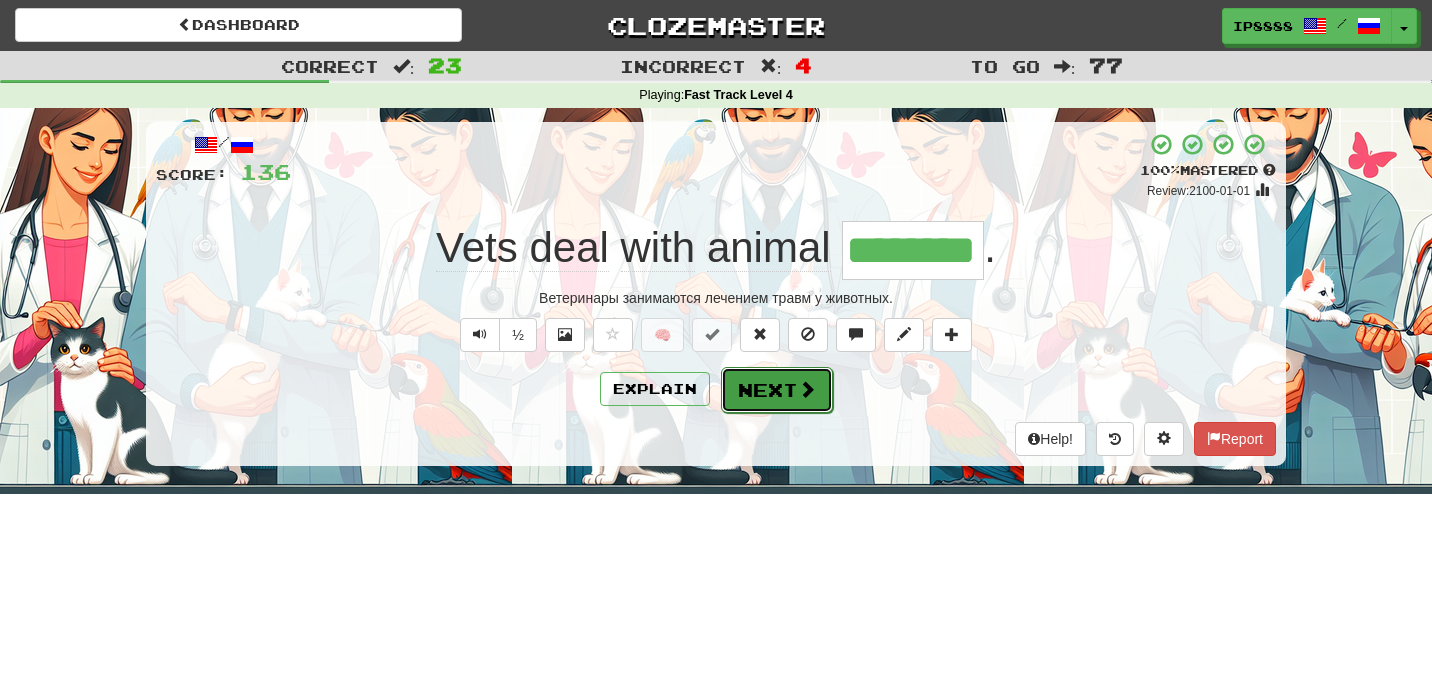 click on "Next" at bounding box center [777, 390] 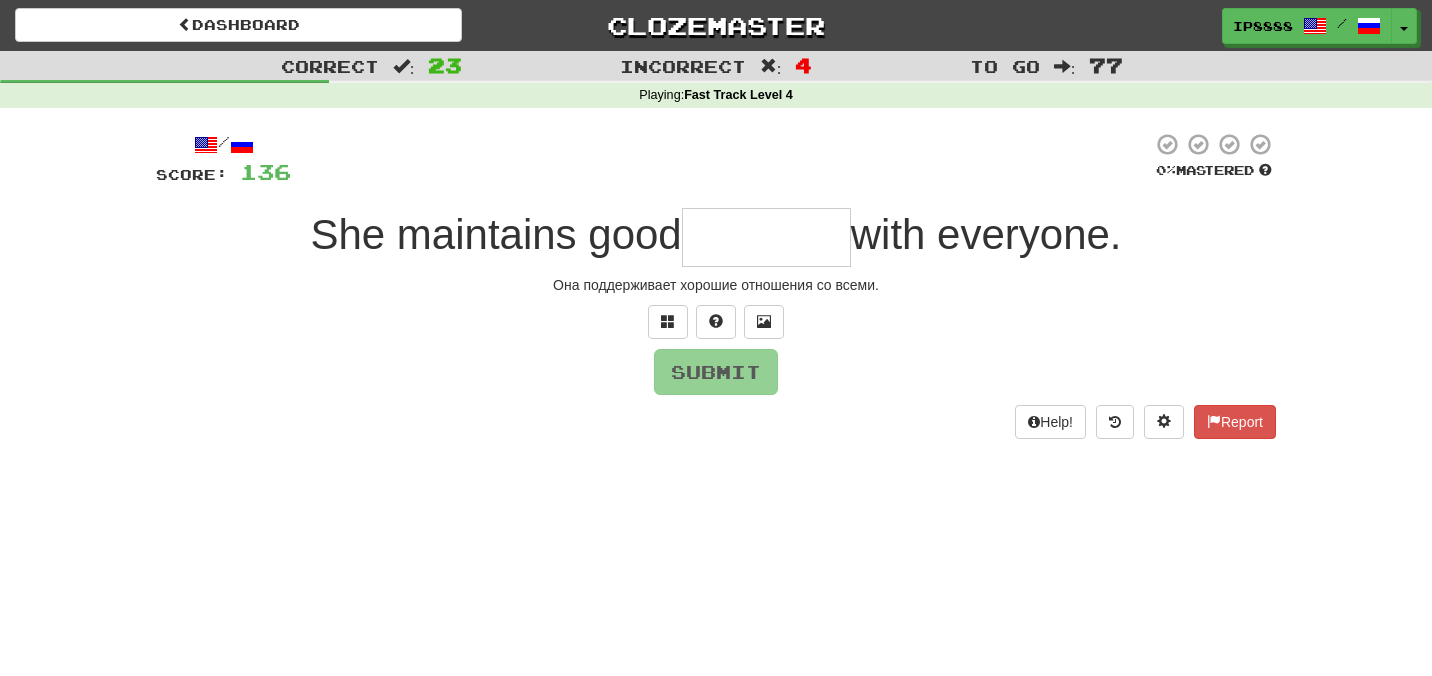 click at bounding box center [766, 237] 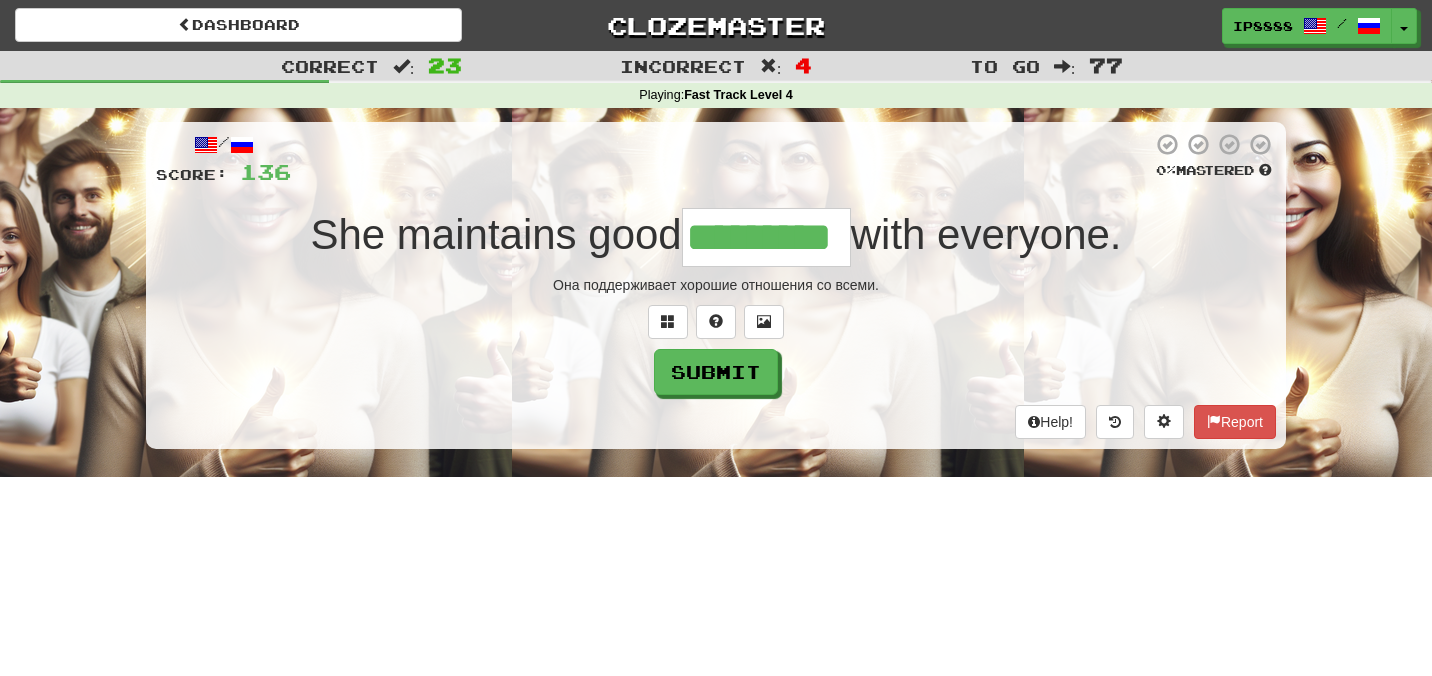 type on "*********" 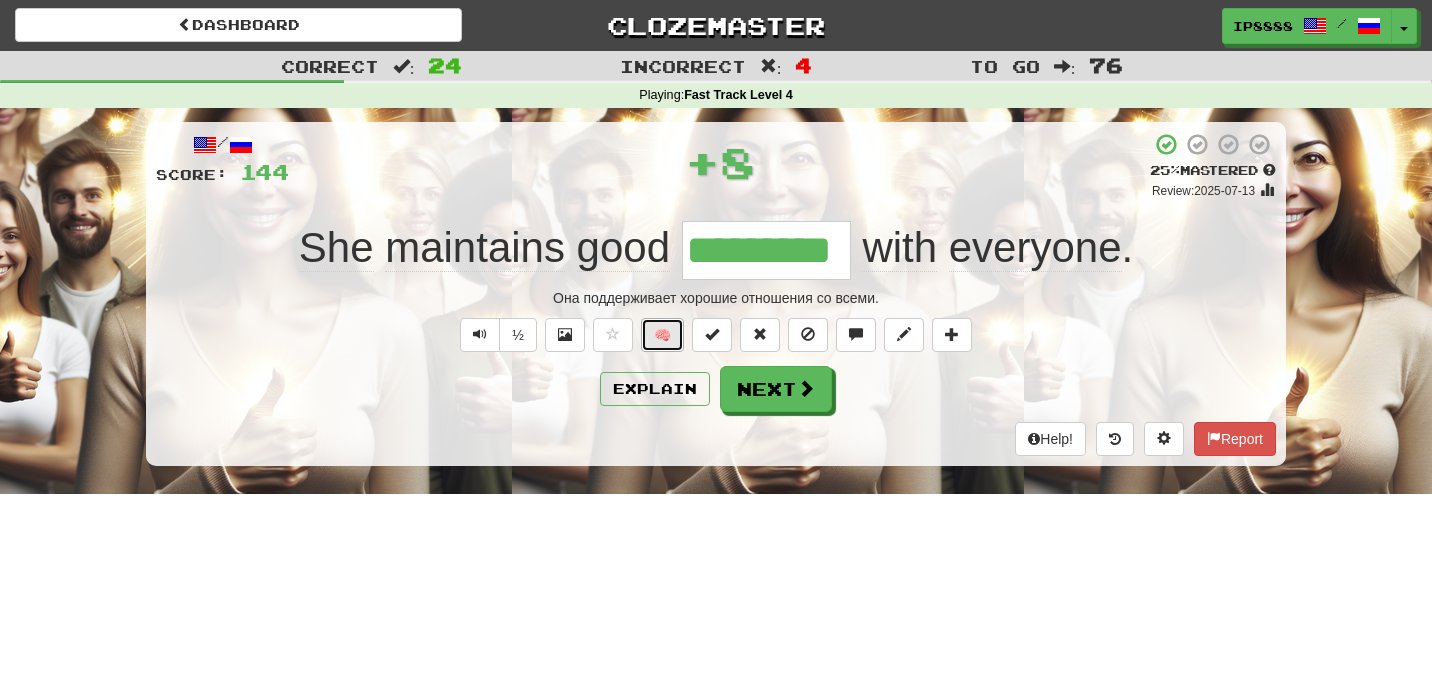 click on "🧠" at bounding box center [662, 335] 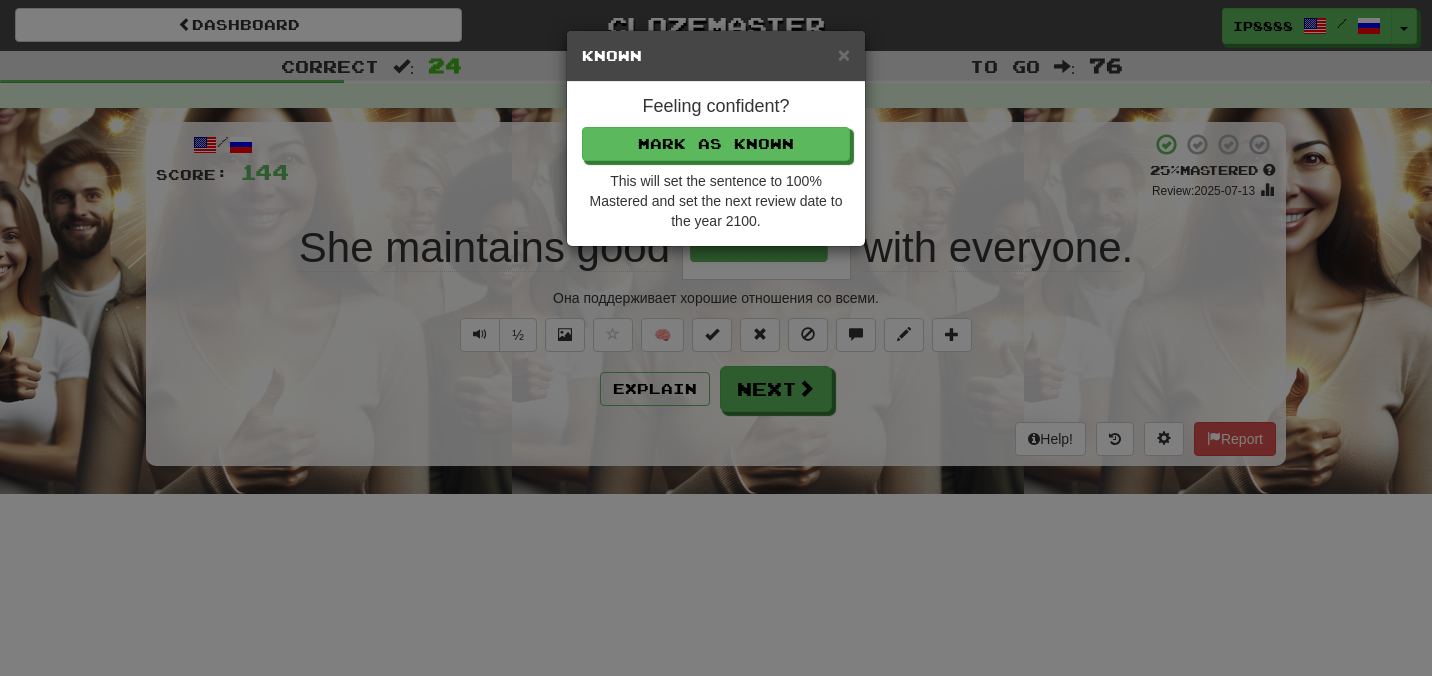 click on "Feeling confident? Mark as Known This will set the sentence to 100% Mastered and set the next review date to the year 2100." at bounding box center [716, 164] 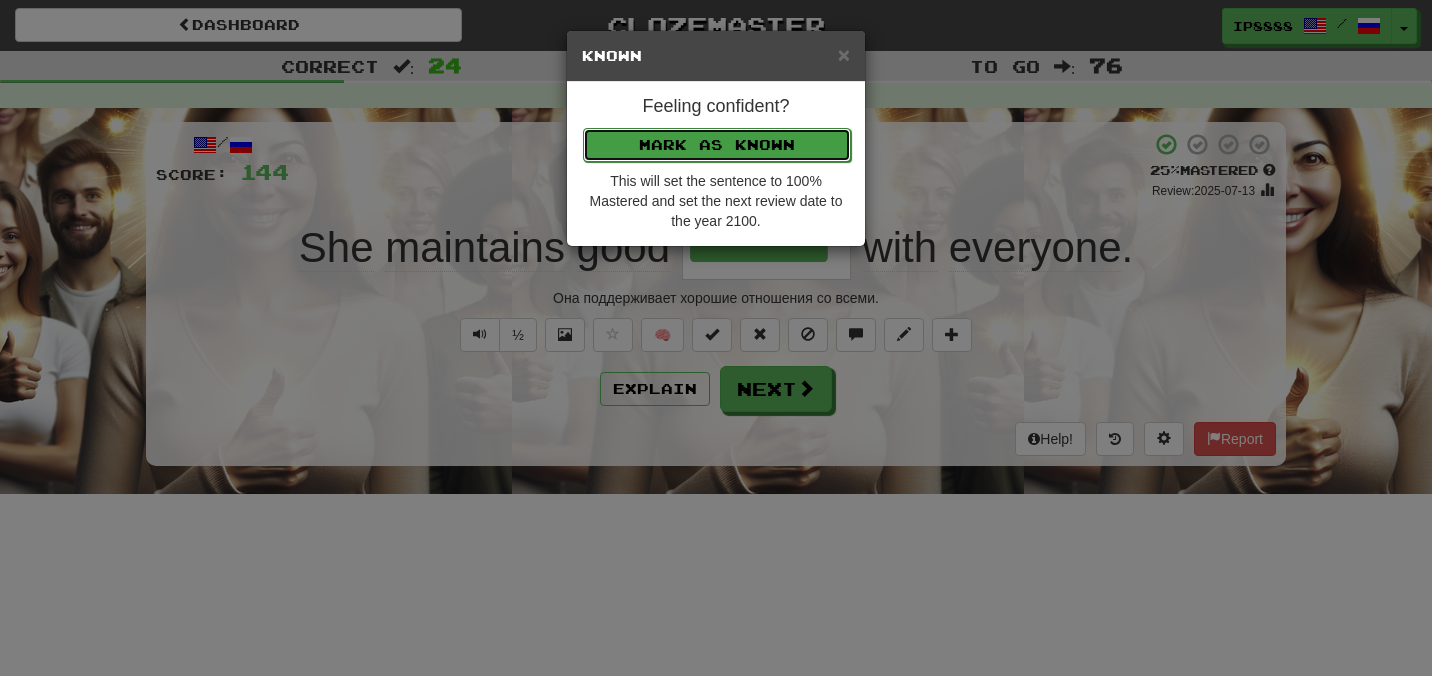 click on "Mark as Known" at bounding box center [717, 145] 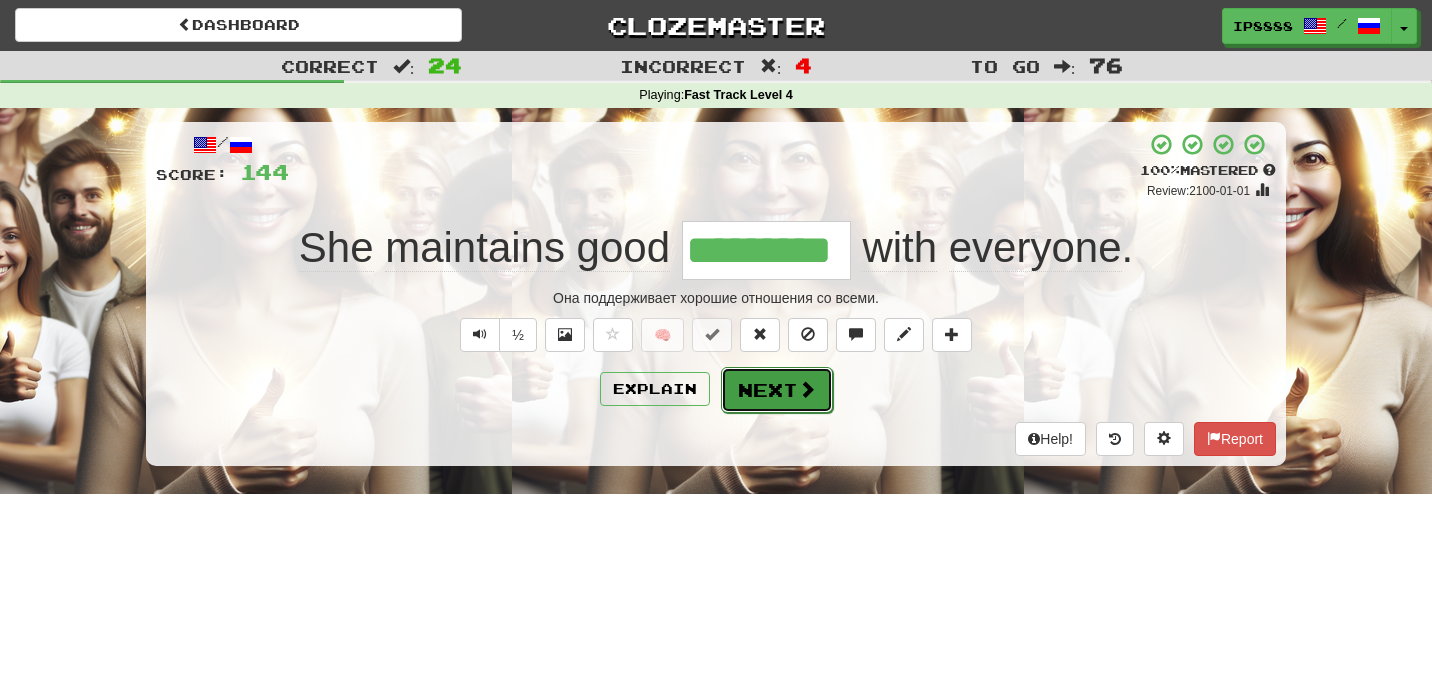 click at bounding box center (807, 389) 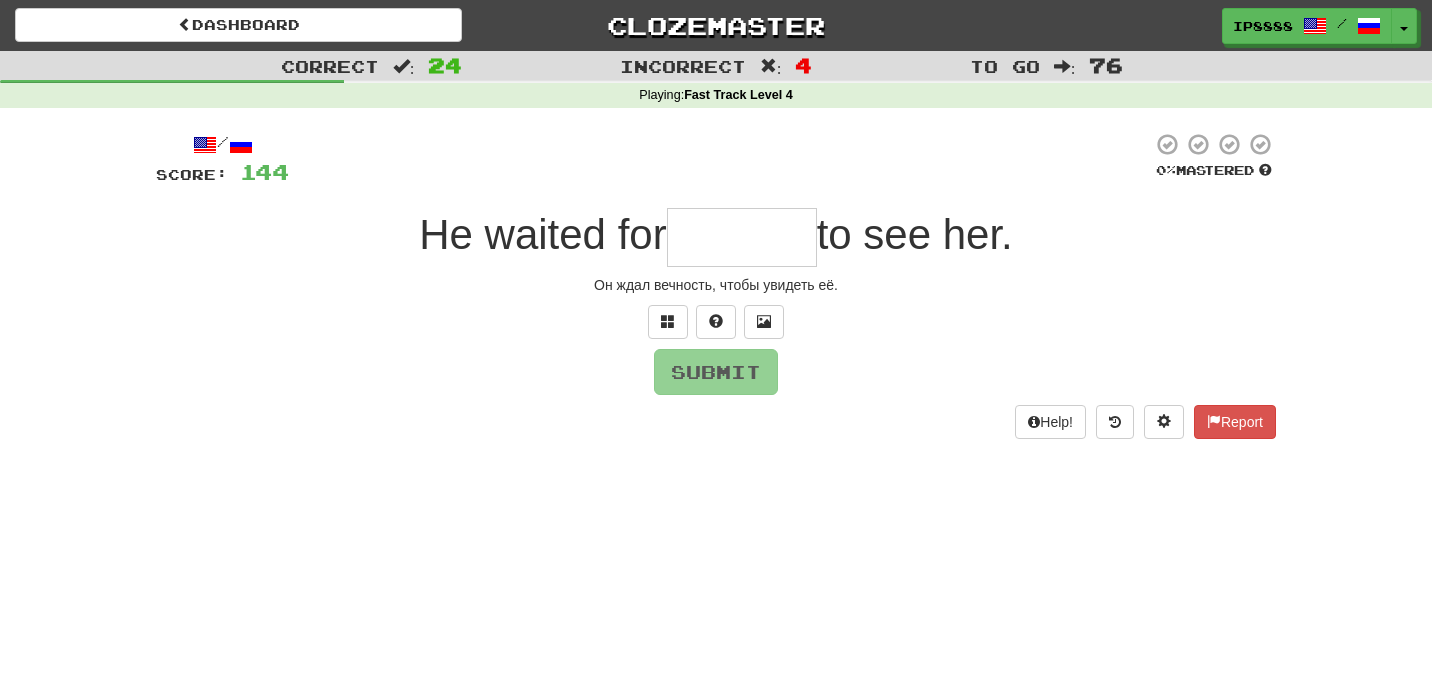 click at bounding box center (742, 237) 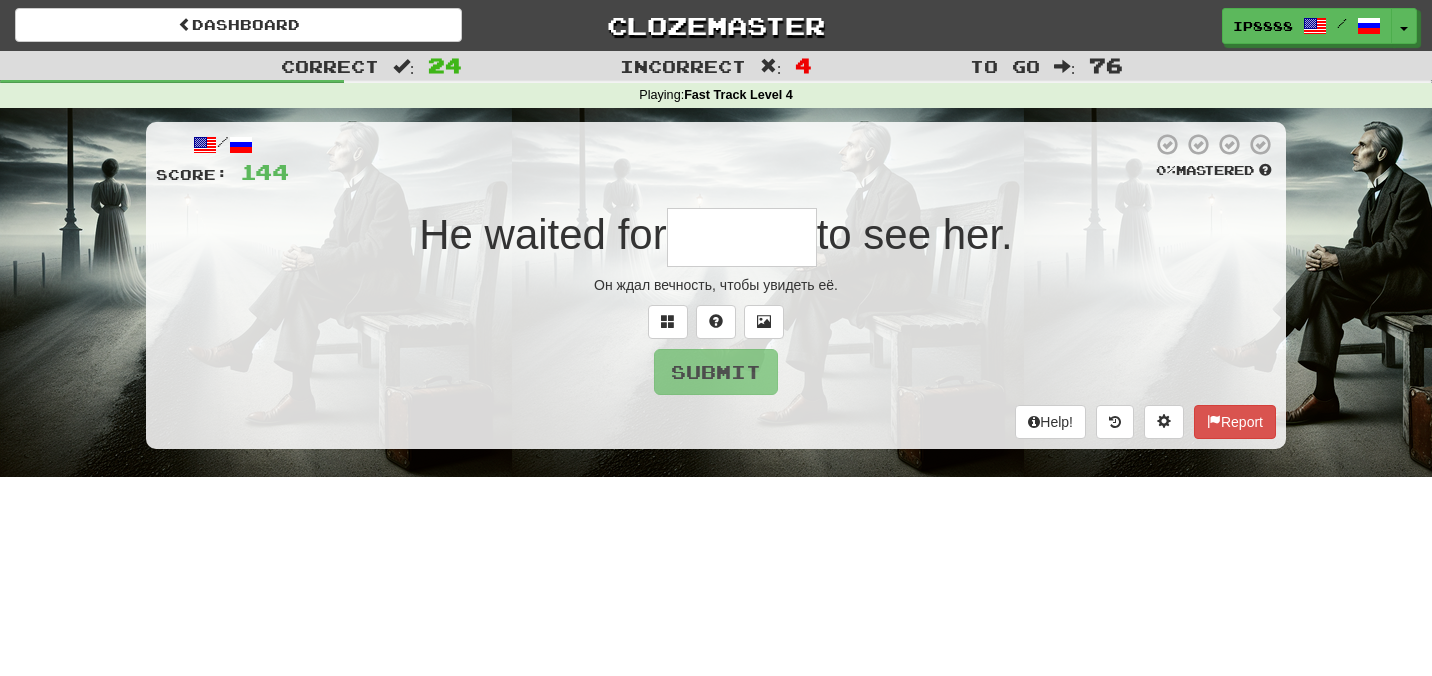 click at bounding box center [742, 237] 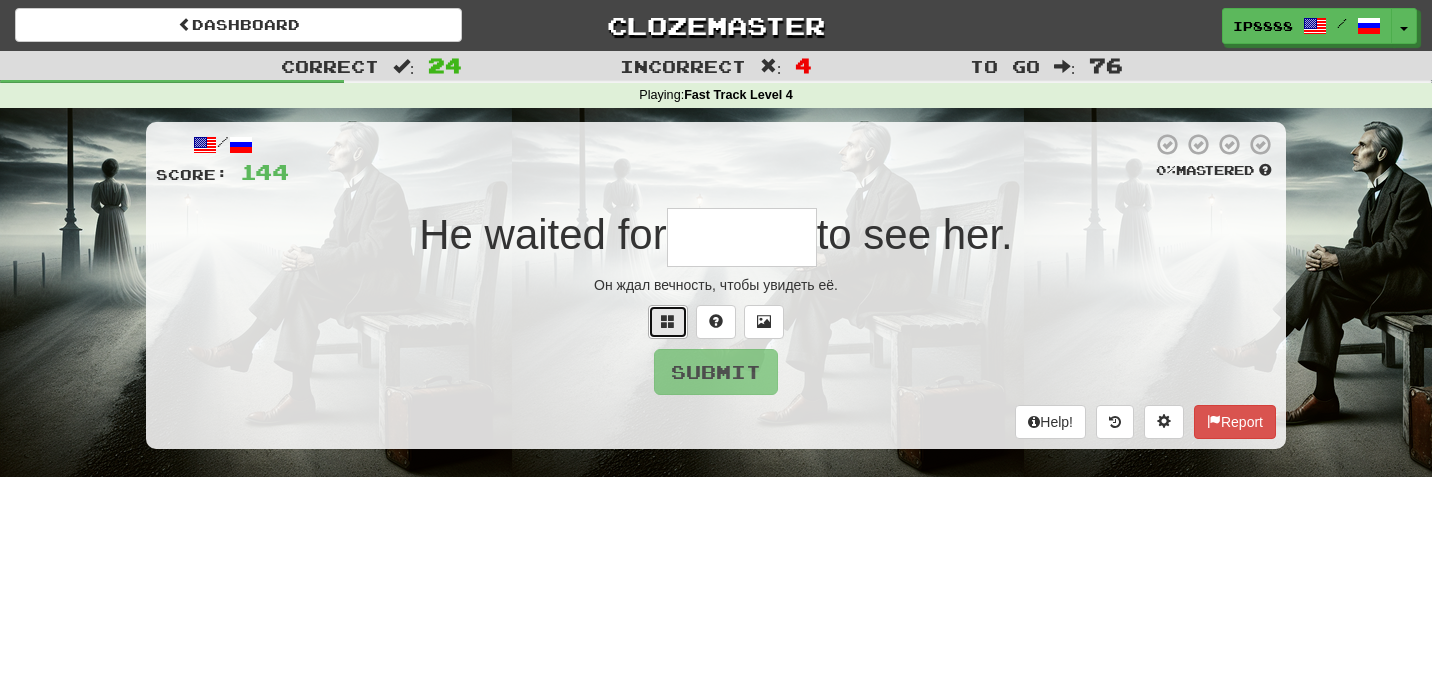 click at bounding box center [668, 322] 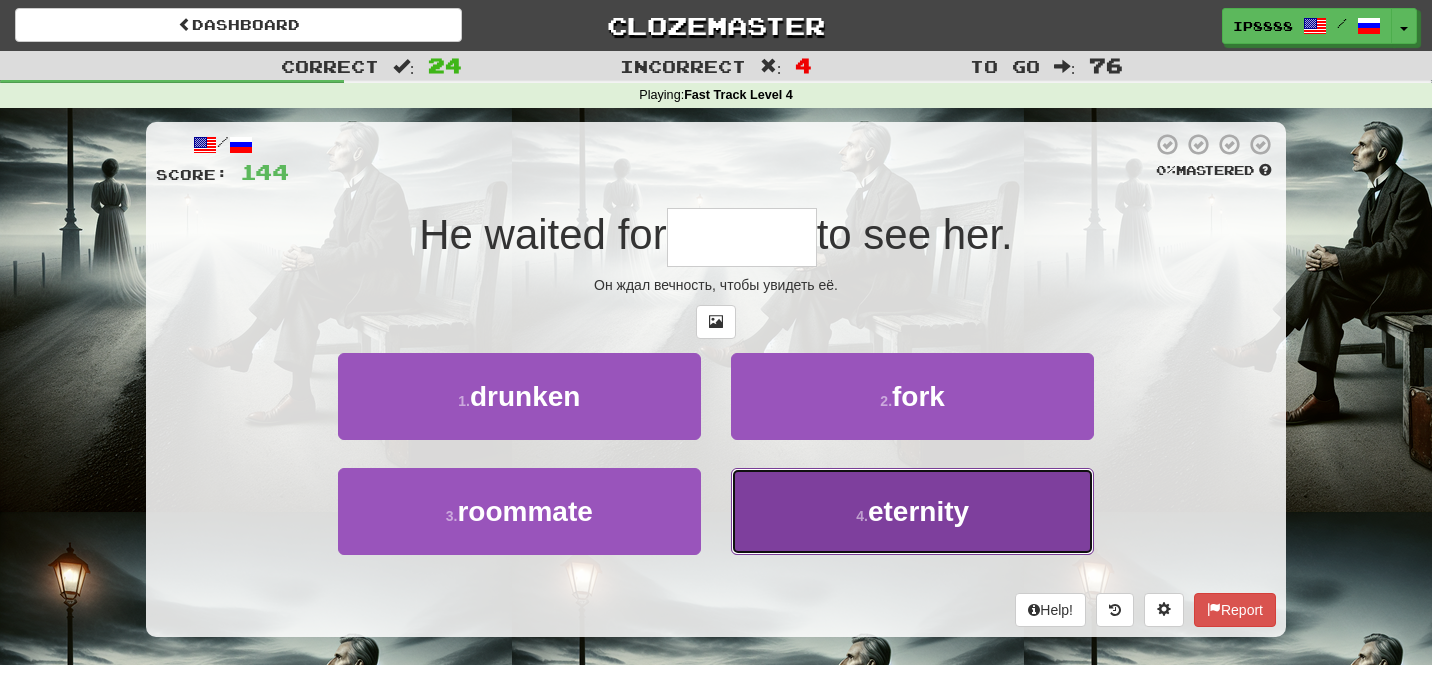 click on "4 .  eternity" at bounding box center [912, 511] 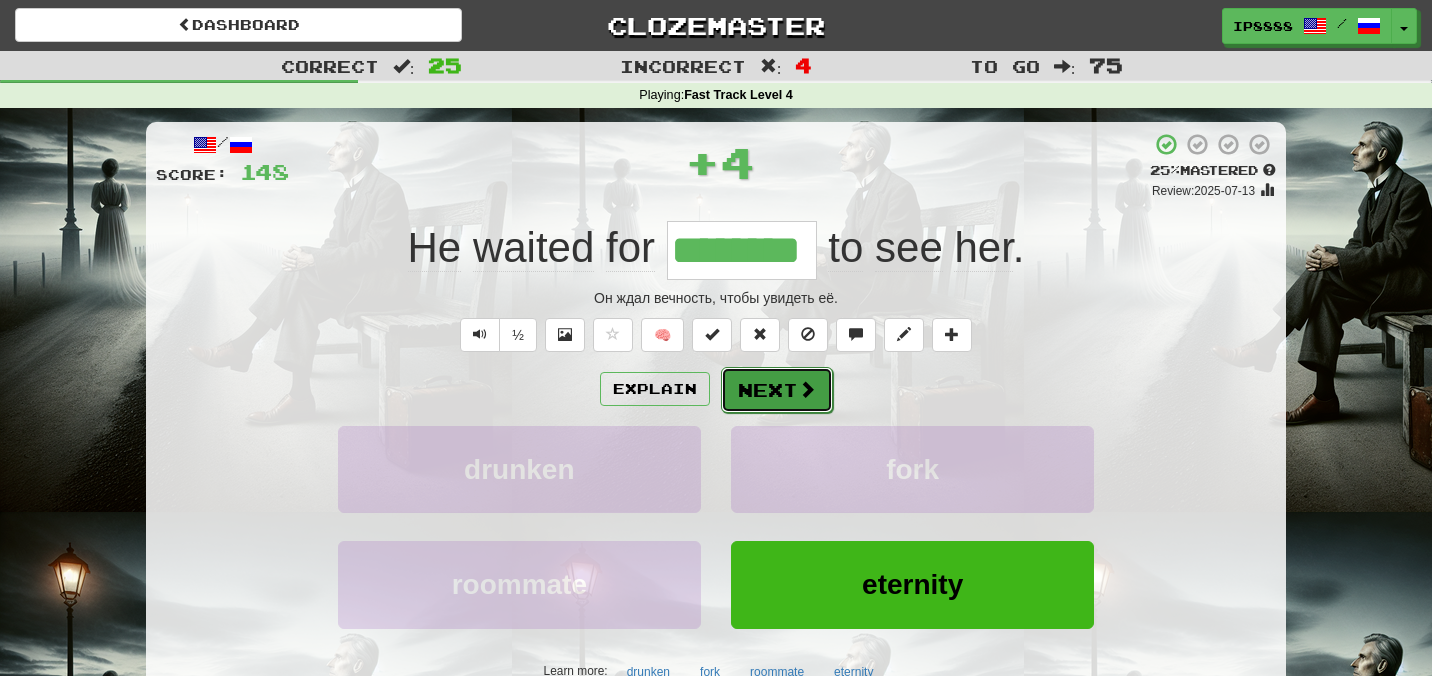 click on "Next" at bounding box center [777, 390] 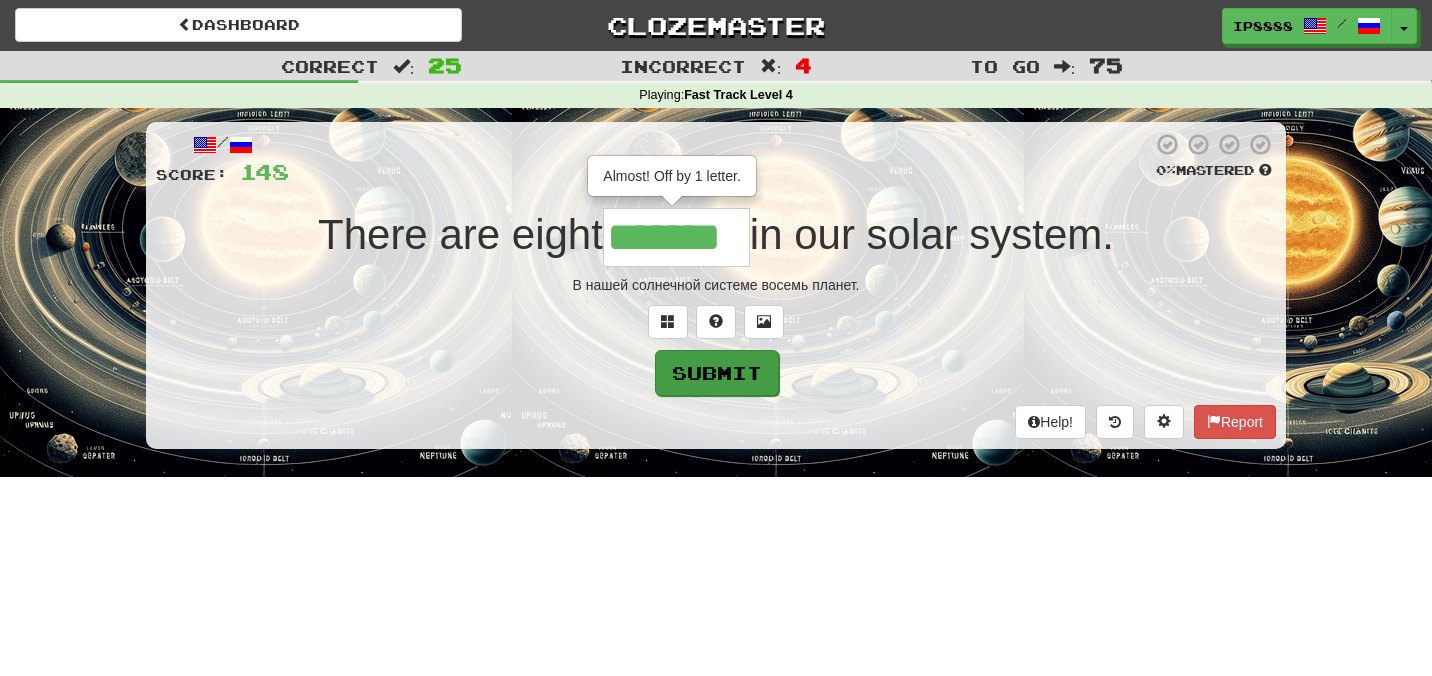 type on "*******" 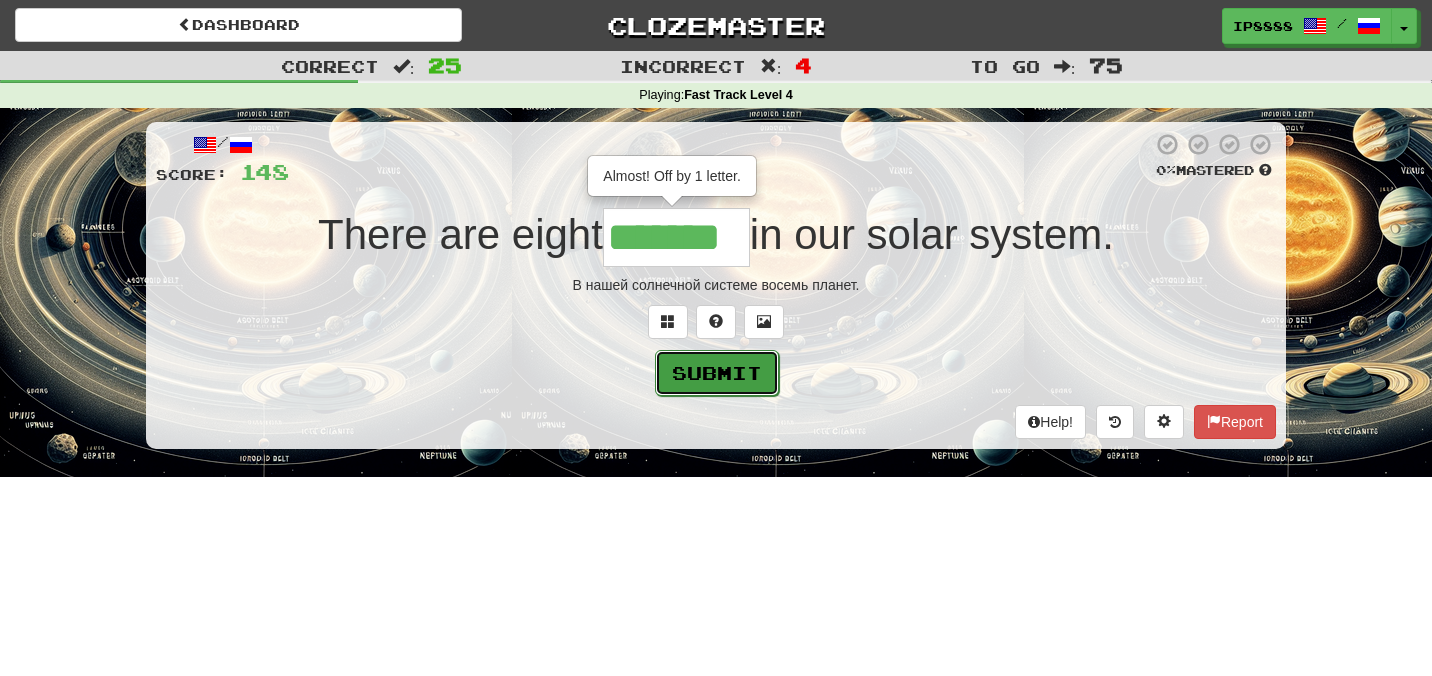 click on "Submit" at bounding box center (717, 373) 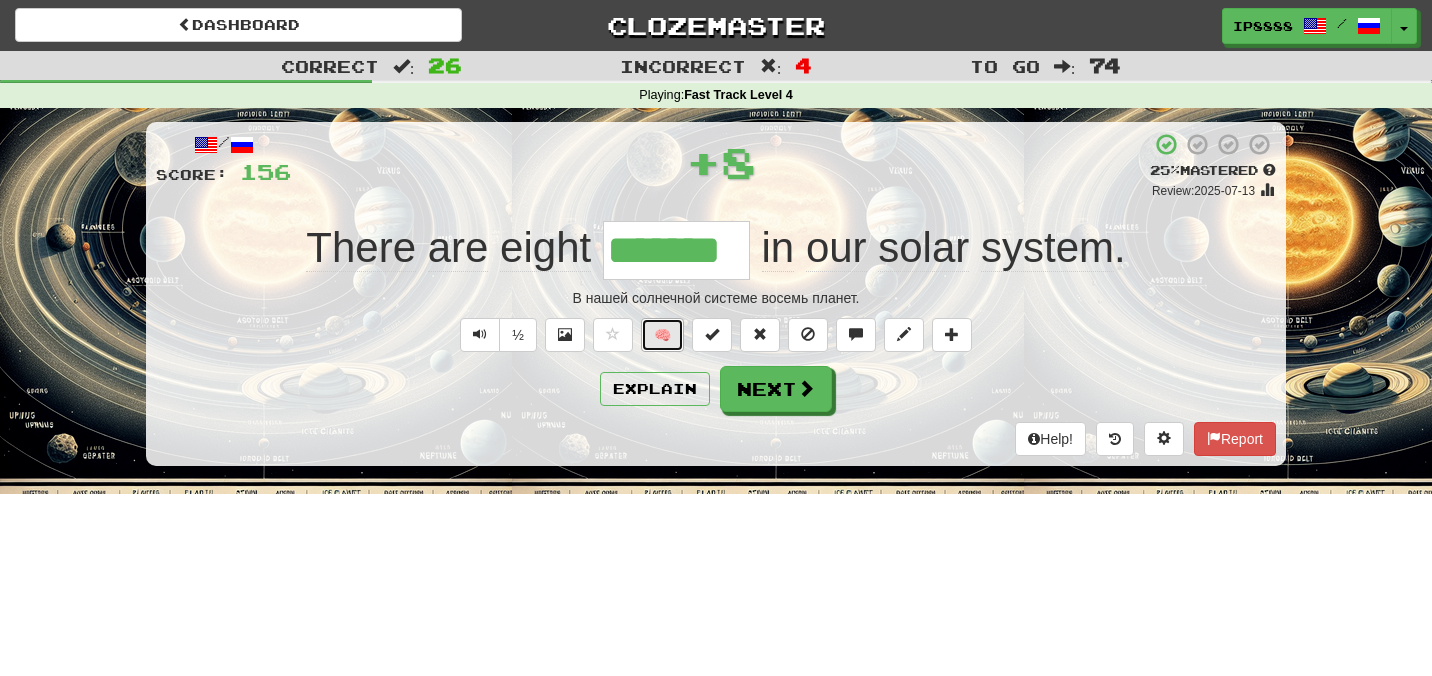 click on "🧠" at bounding box center (662, 335) 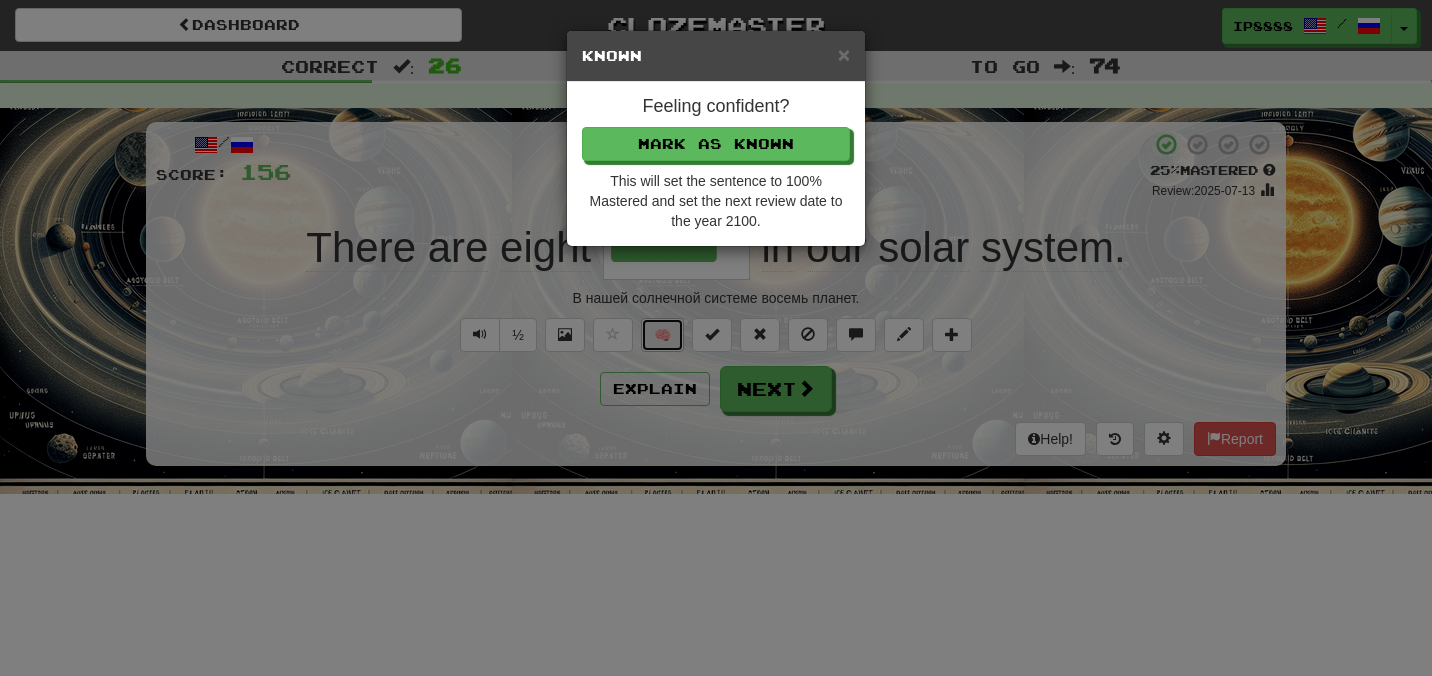 type 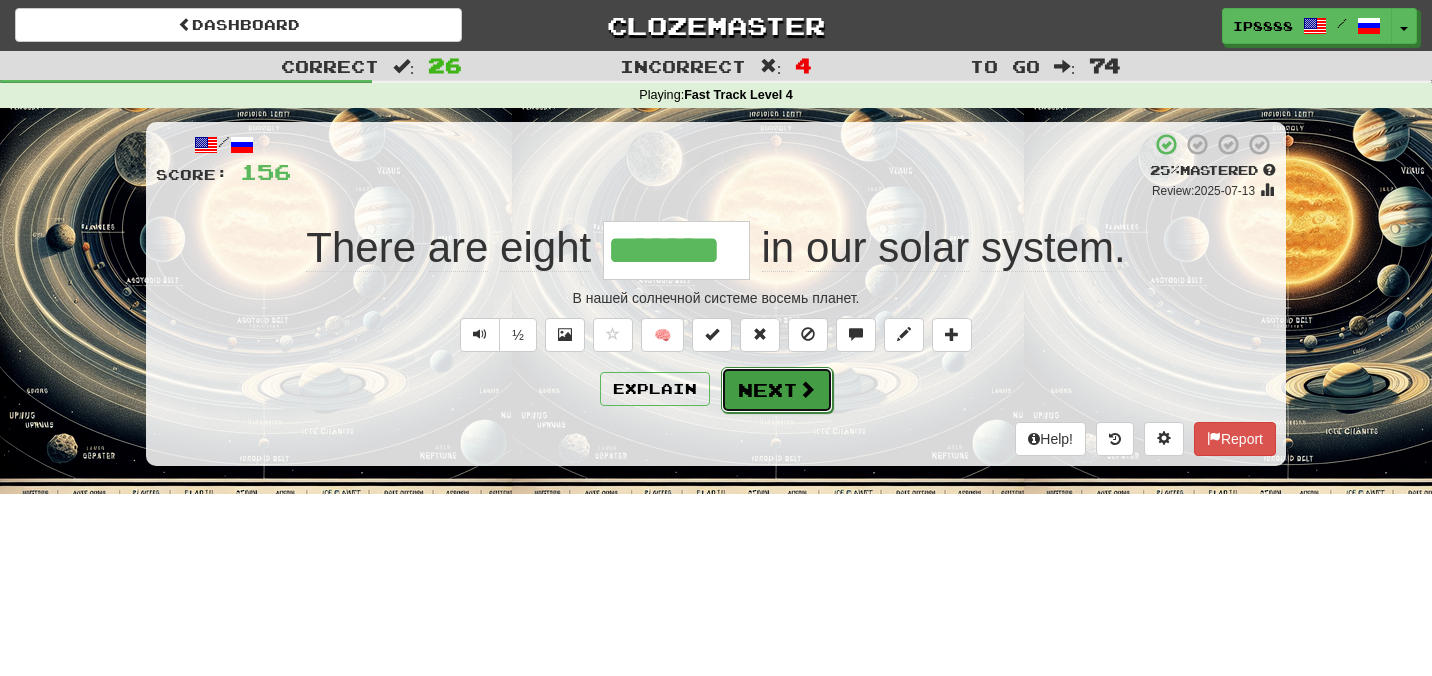 click on "Next" at bounding box center (777, 390) 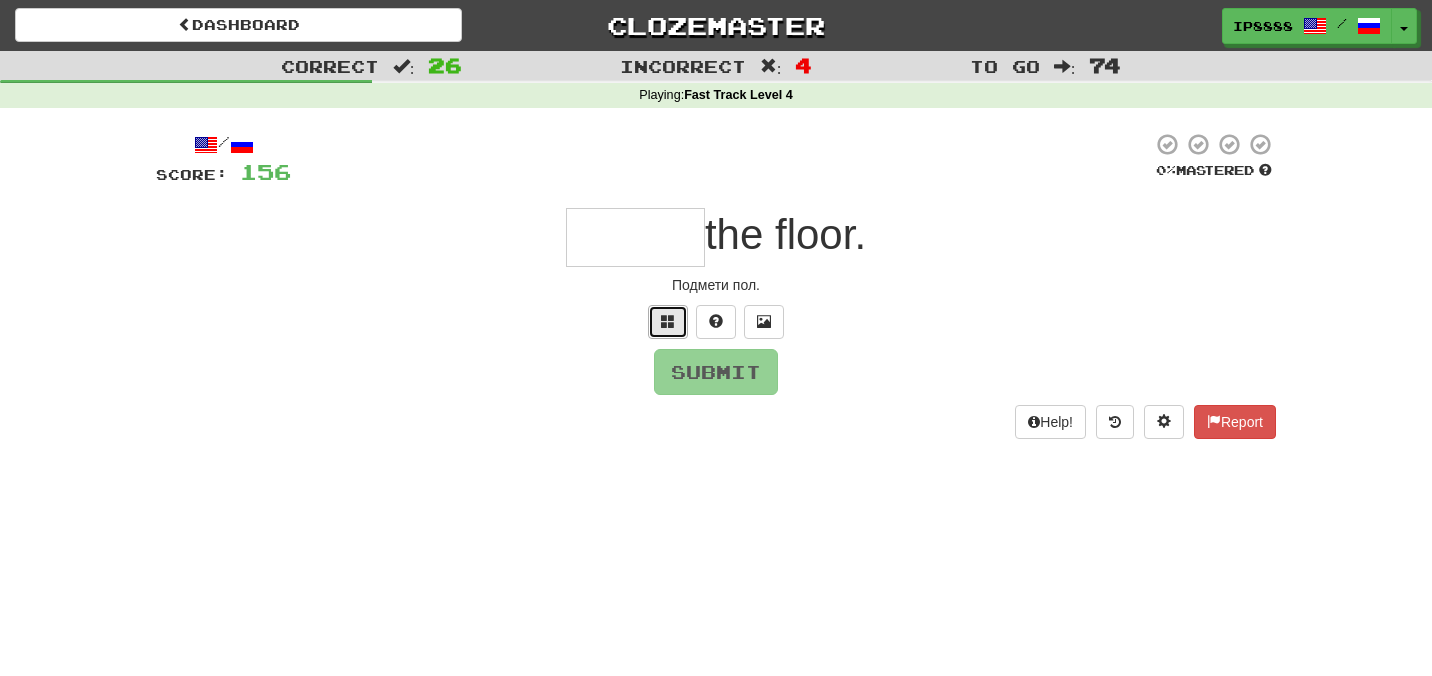 click at bounding box center (668, 321) 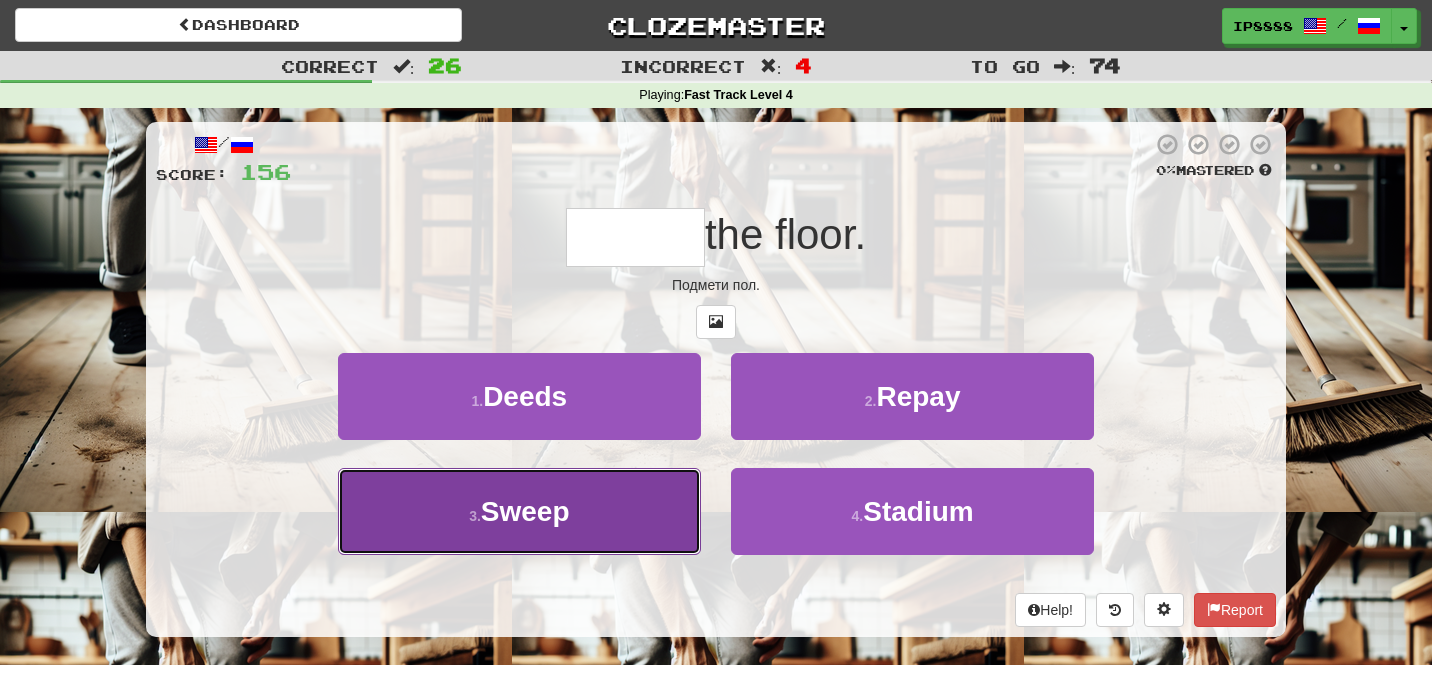 click on "3 .  Sweep" at bounding box center [519, 511] 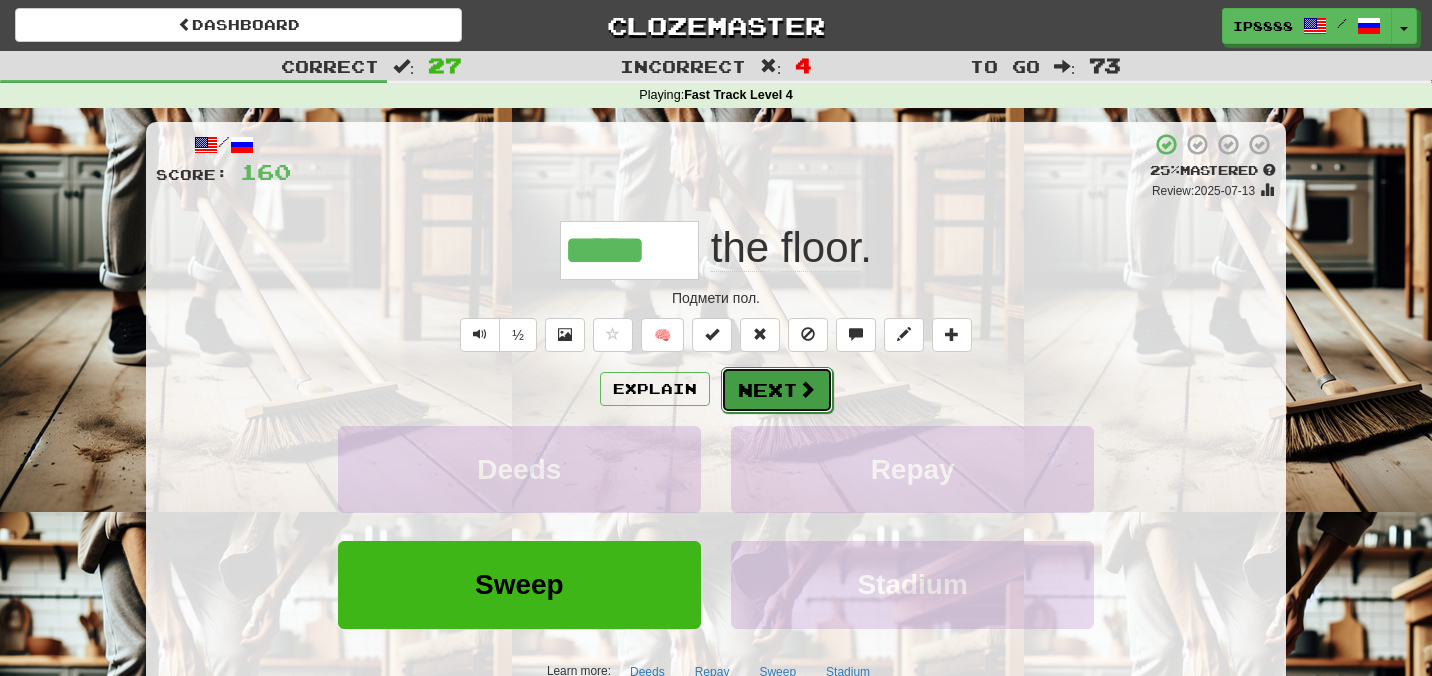 click on "Next" at bounding box center (777, 390) 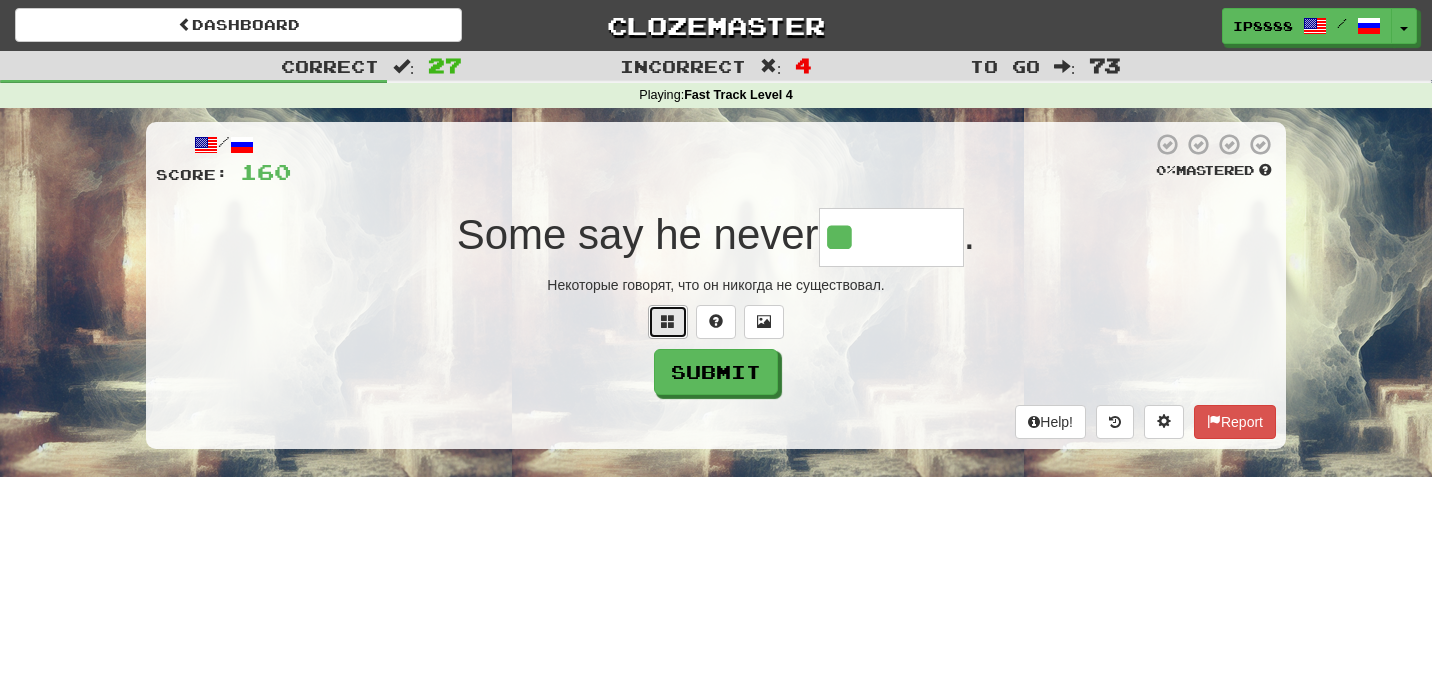 click at bounding box center [668, 321] 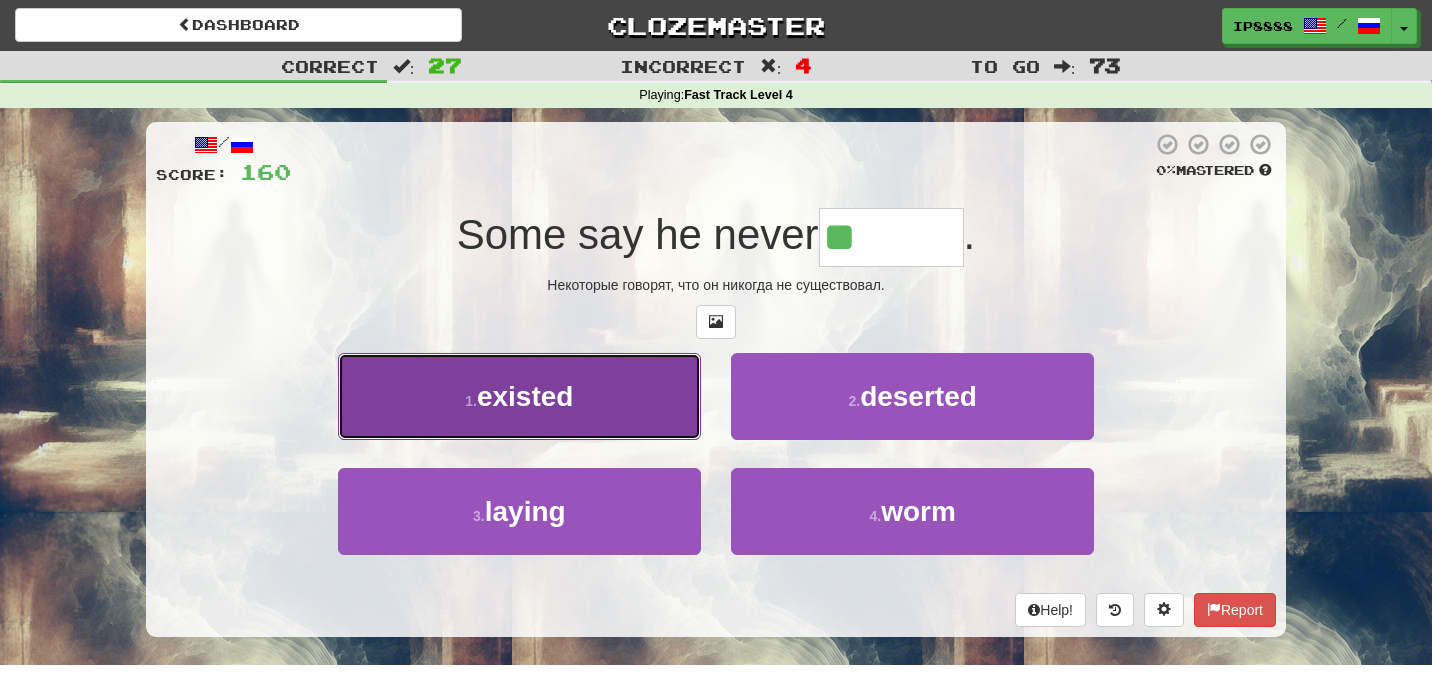 click on "1 .  existed" at bounding box center [519, 396] 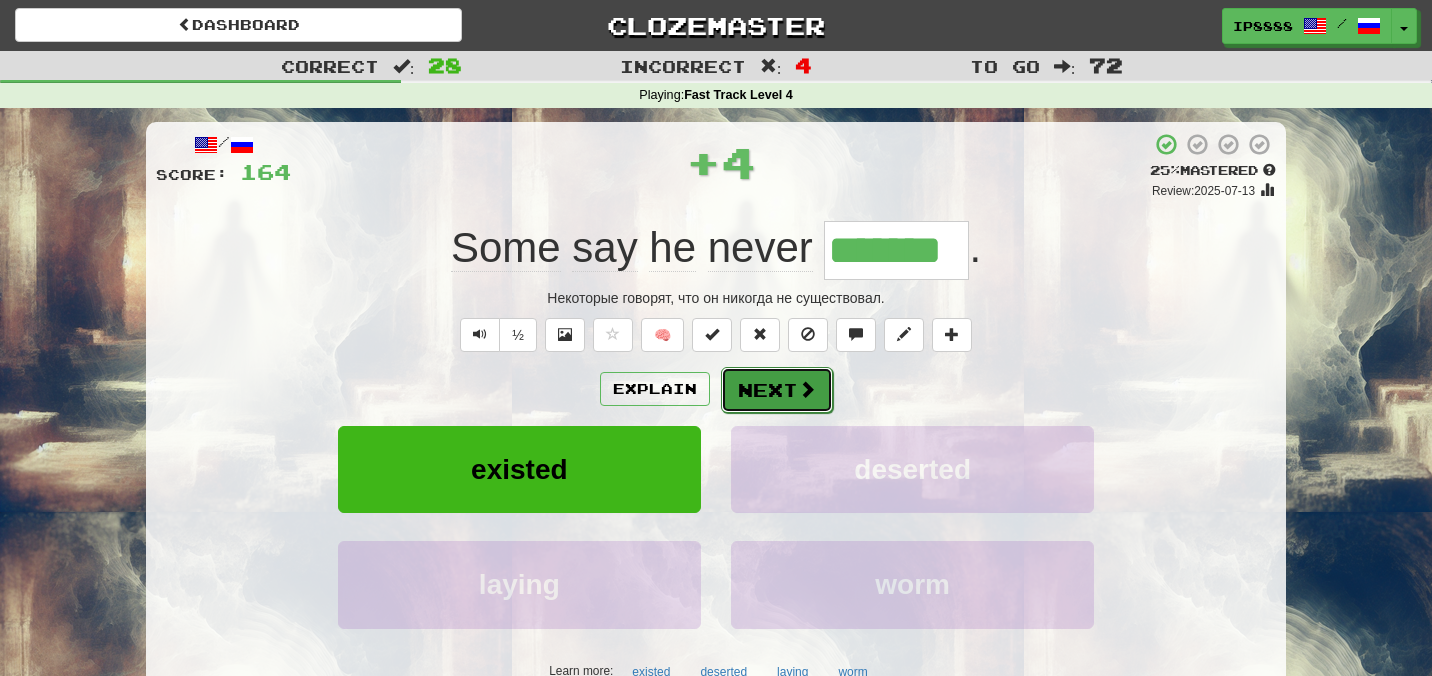 click on "Next" at bounding box center [777, 390] 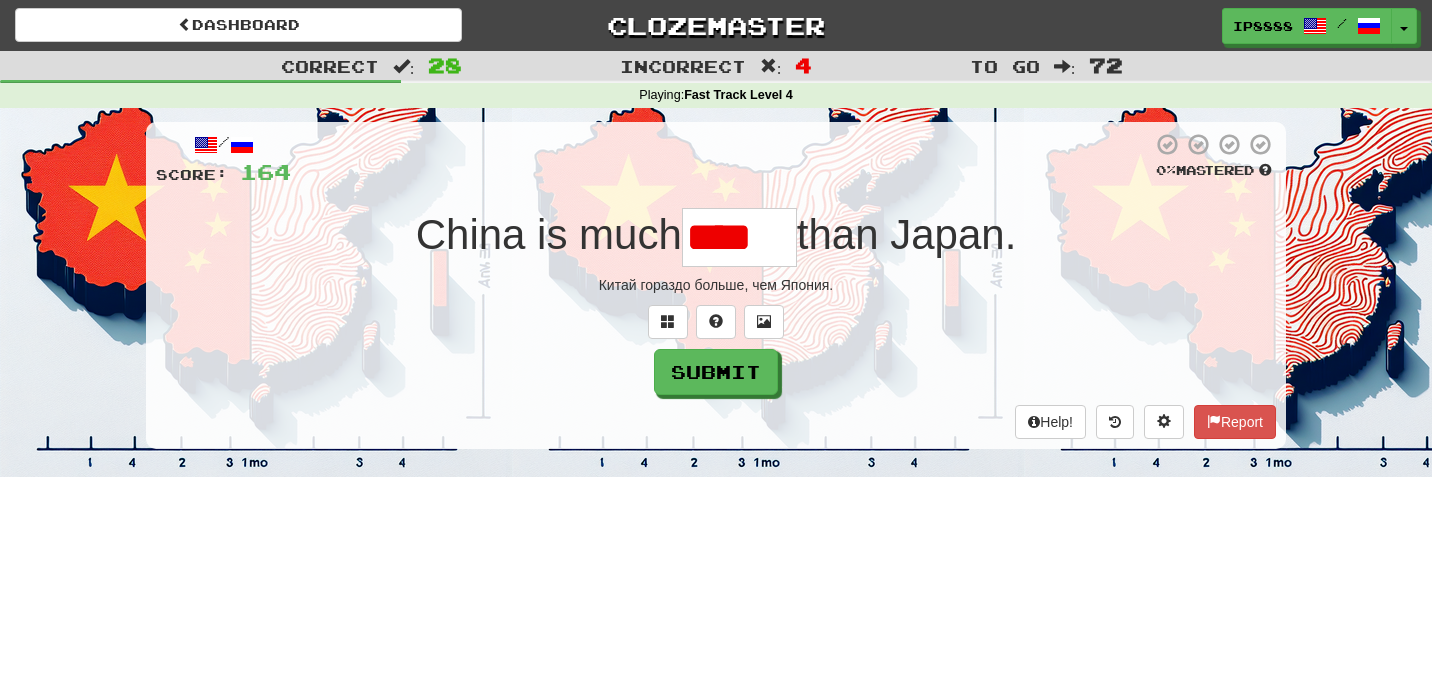 type on "***" 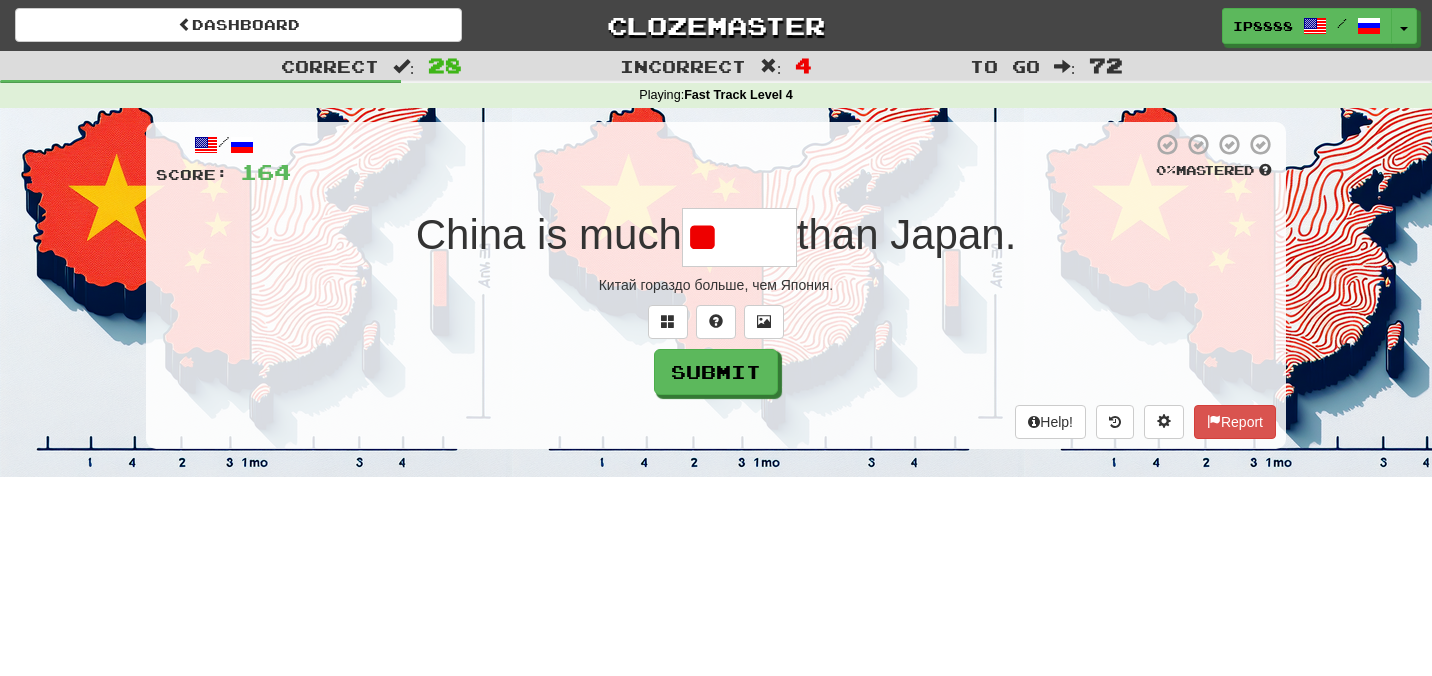 type on "*" 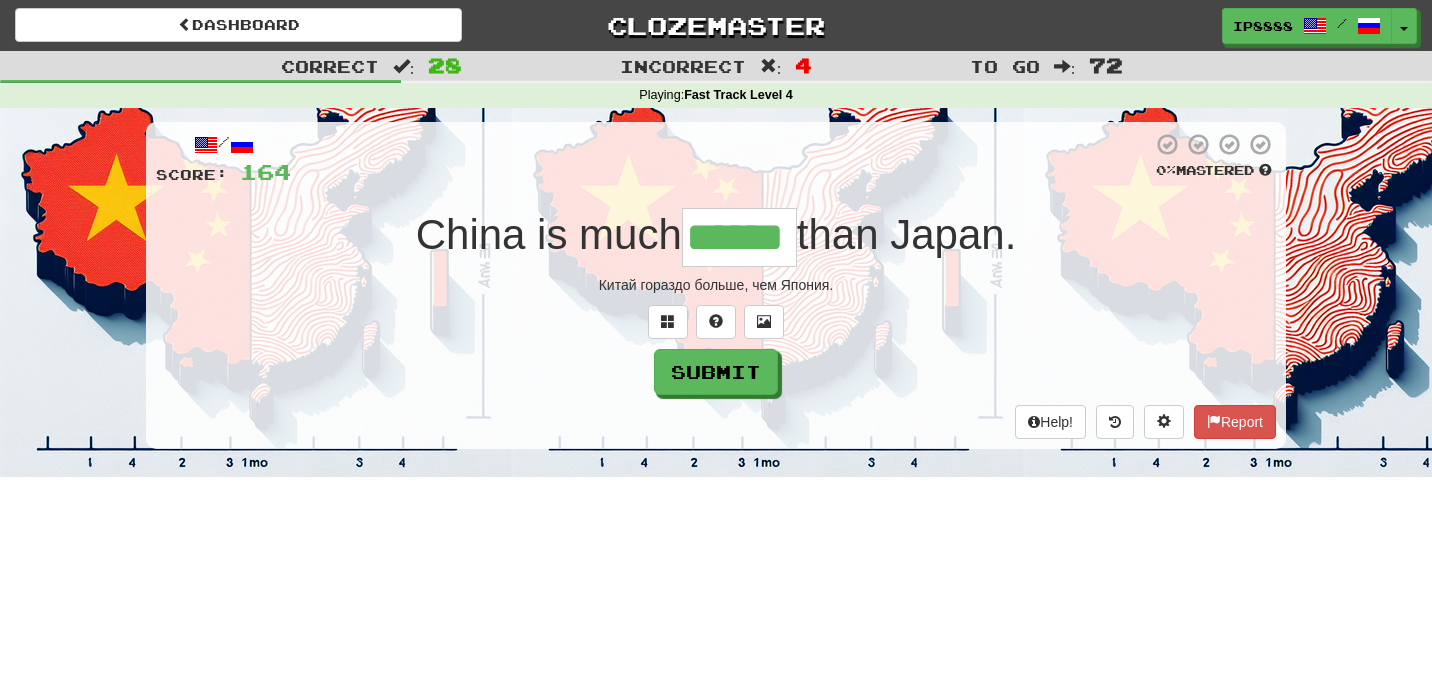 type on "******" 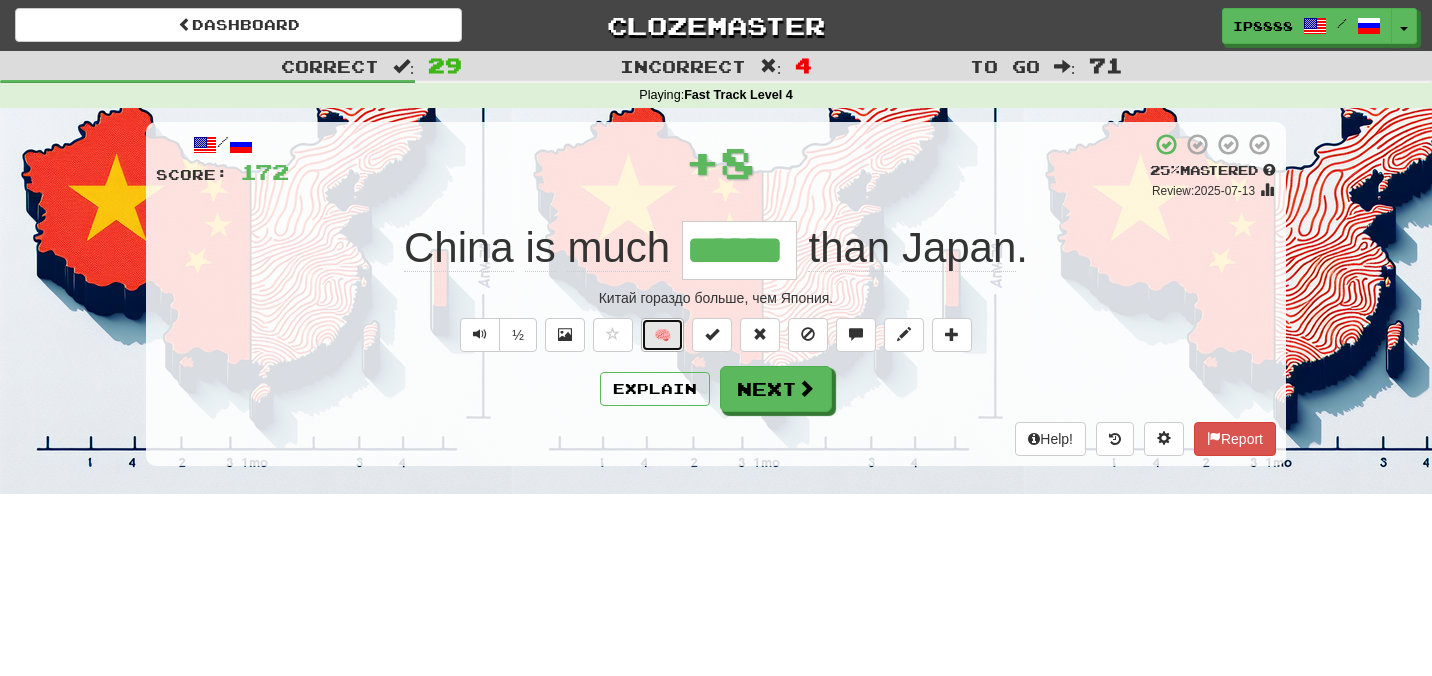 click on "🧠" at bounding box center [662, 335] 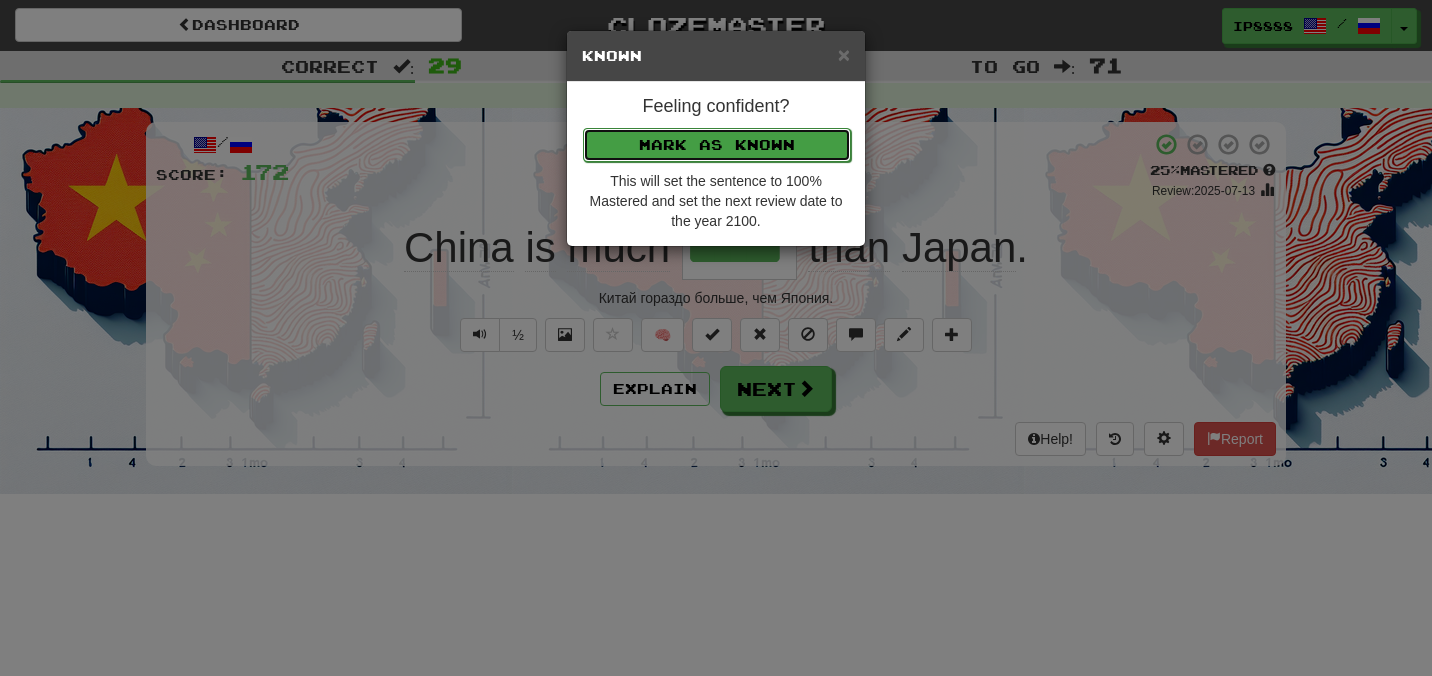 click on "Mark as Known" at bounding box center (717, 145) 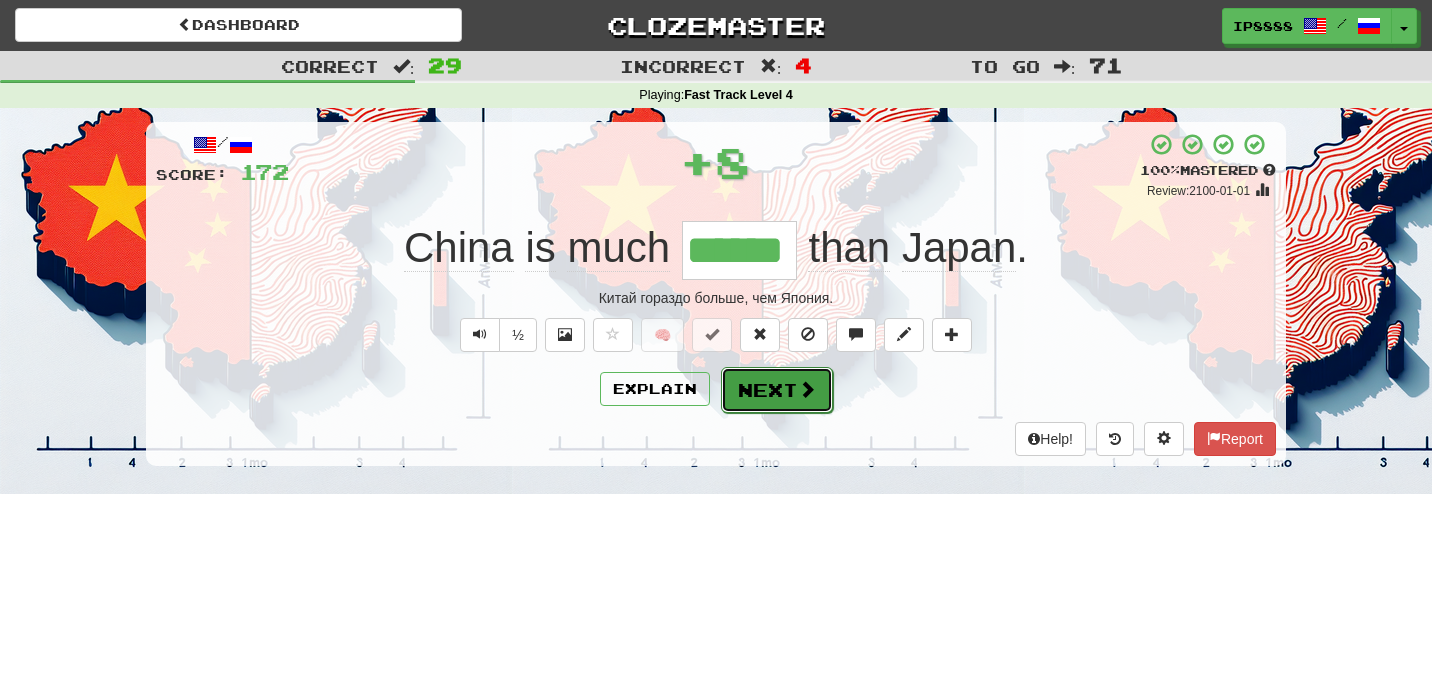 click on "Next" at bounding box center (777, 390) 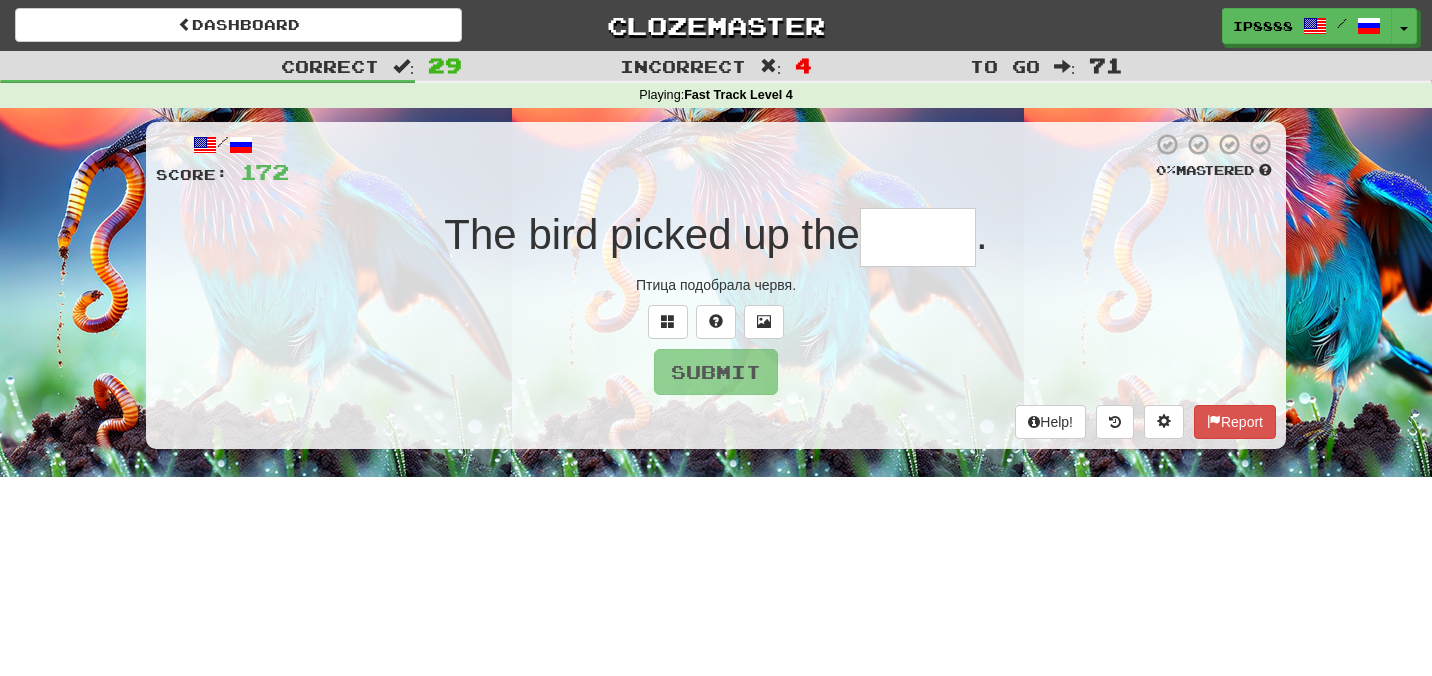 click at bounding box center [918, 237] 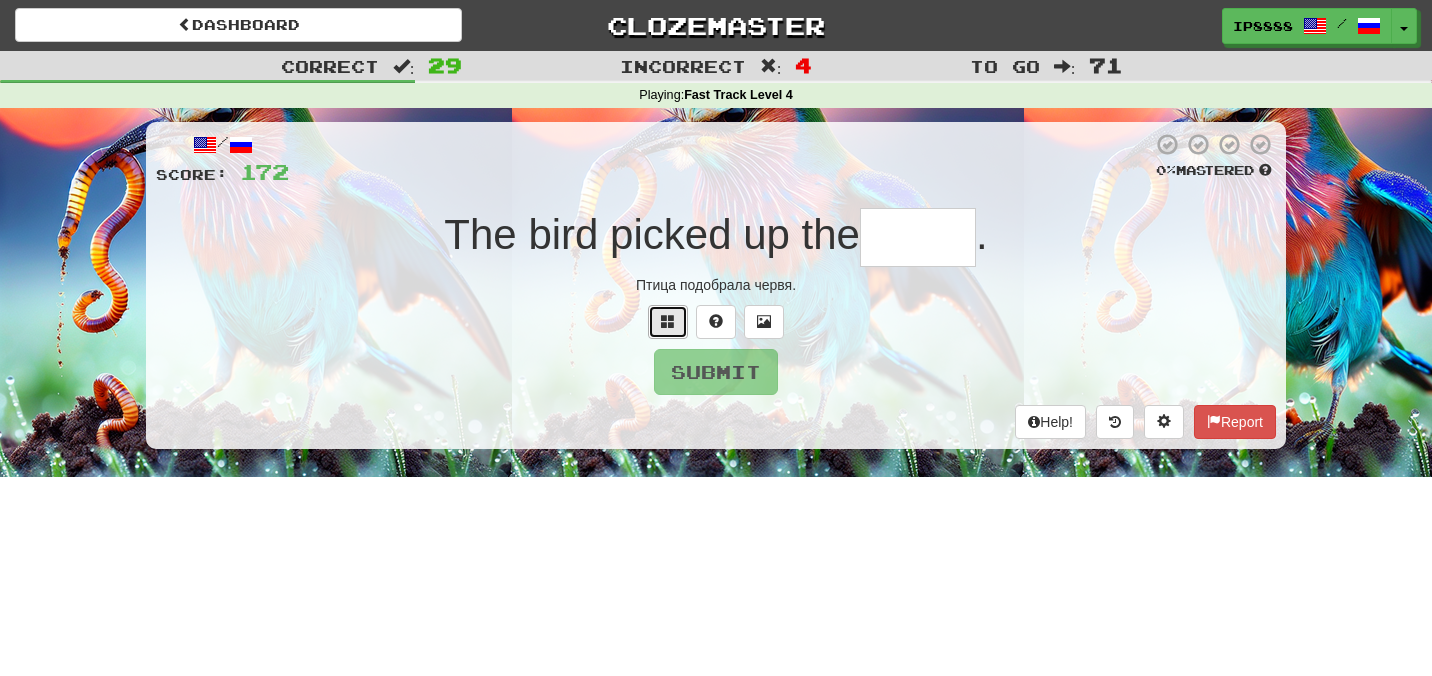 click at bounding box center (668, 322) 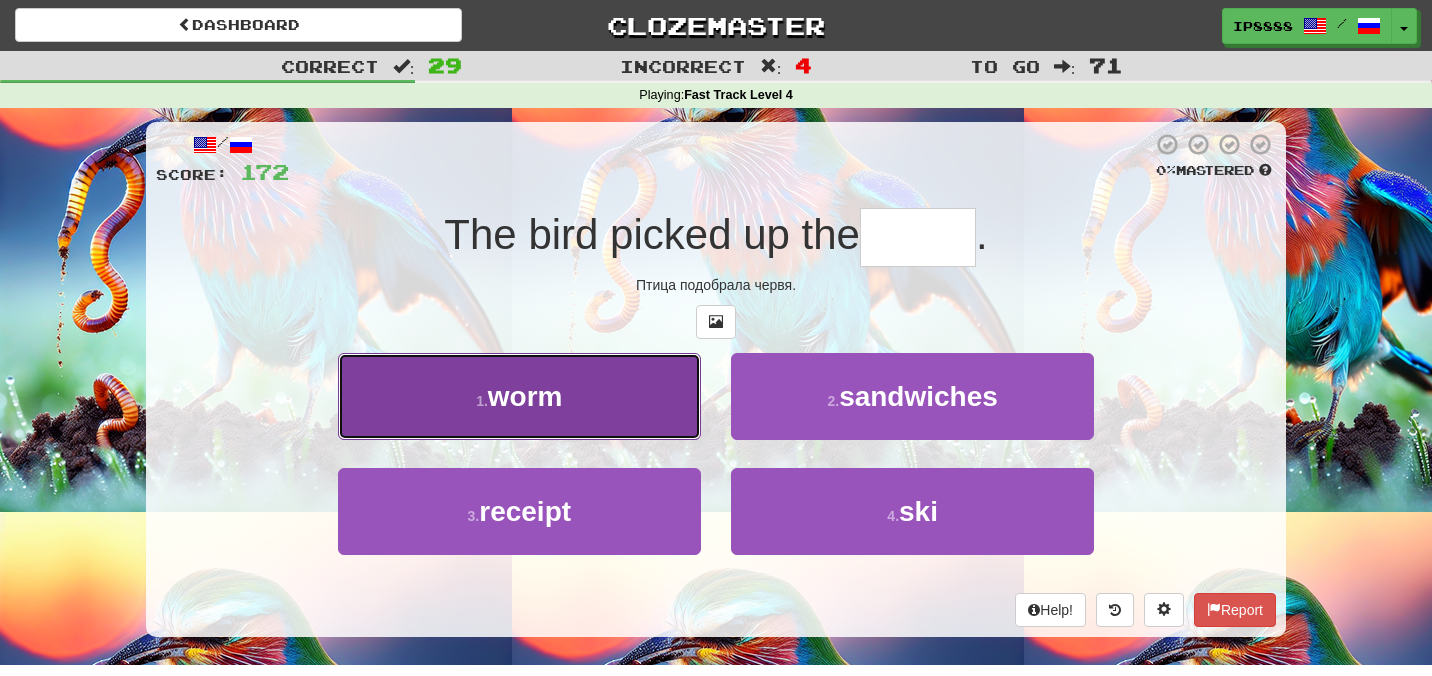 click on "1 .  worm" at bounding box center (519, 396) 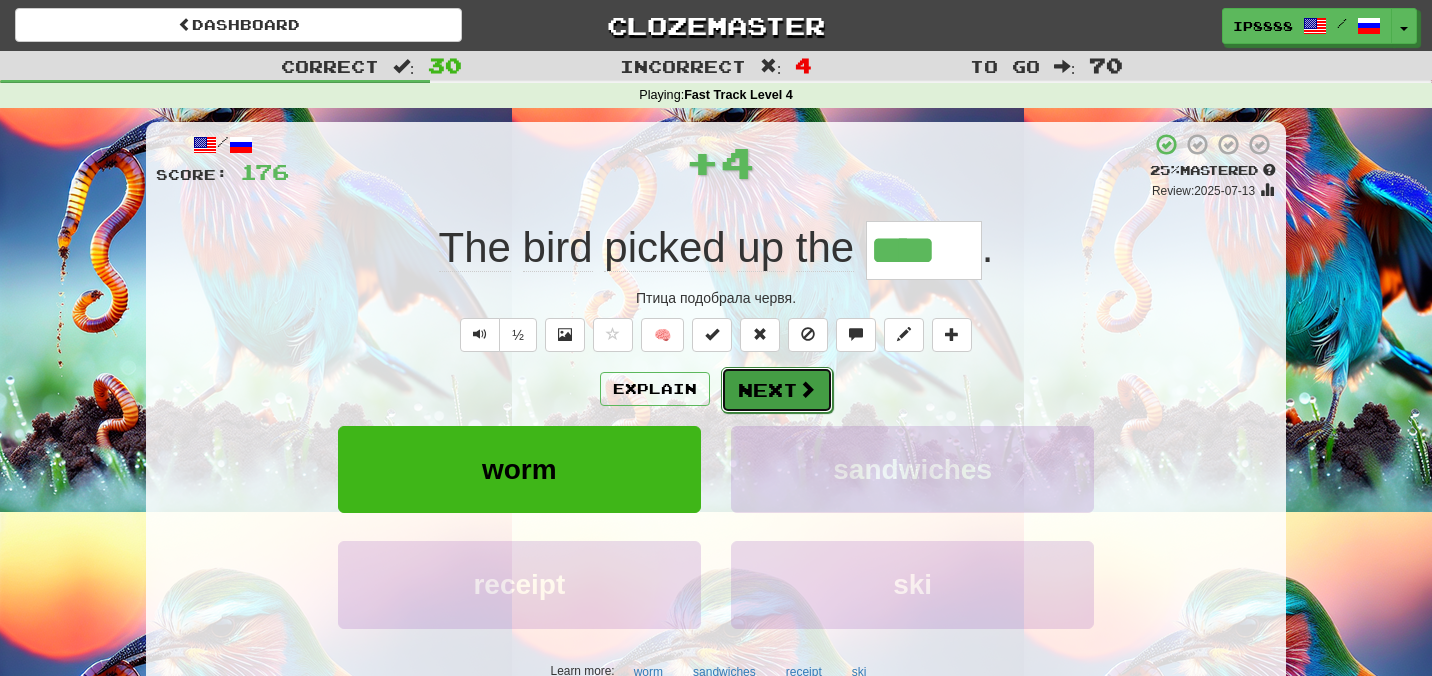 click on "Next" at bounding box center [777, 390] 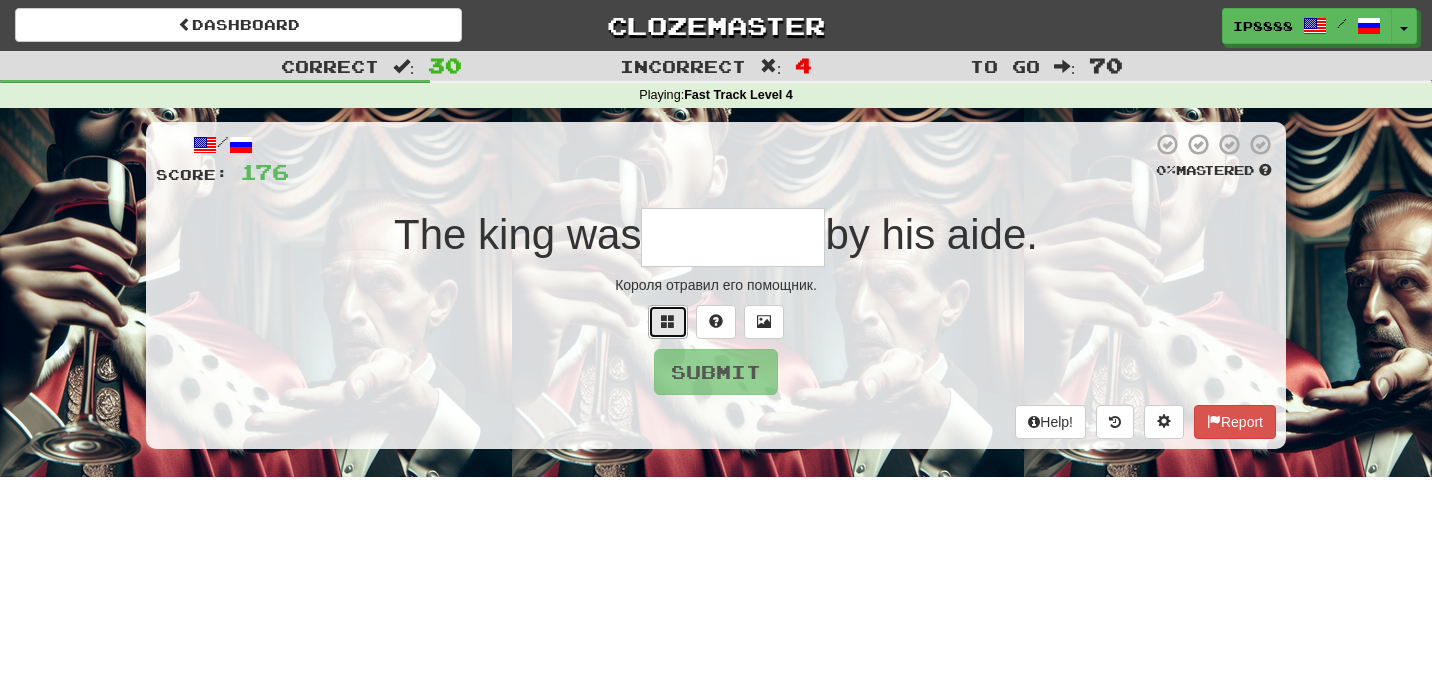 click at bounding box center (668, 321) 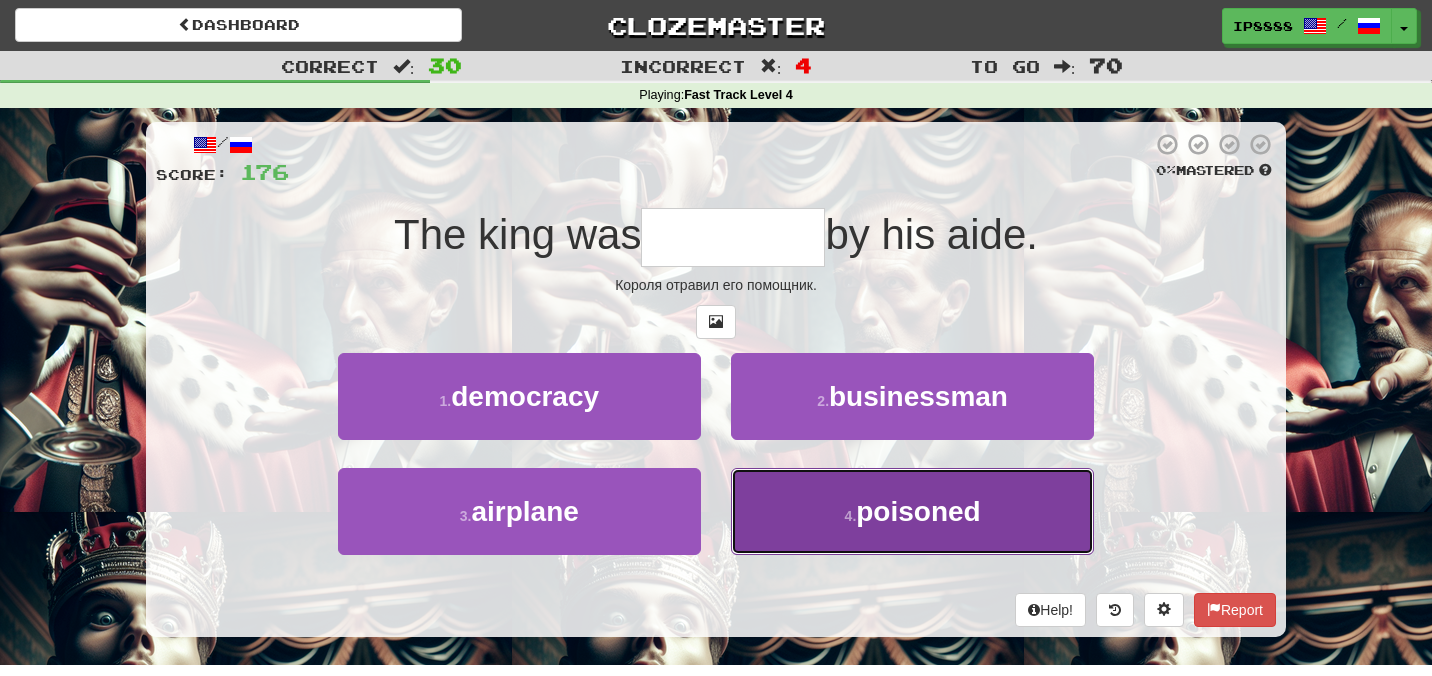 click on "4 .  poisoned" at bounding box center [912, 511] 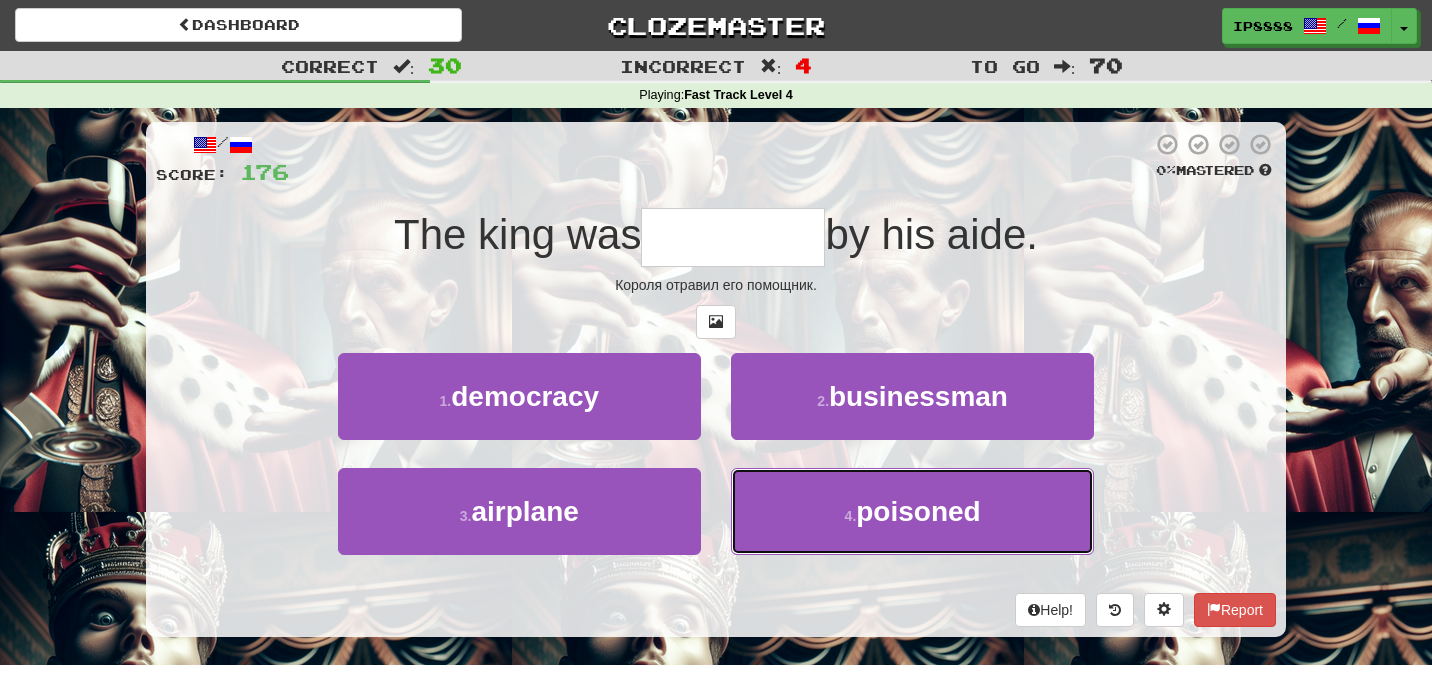 type on "********" 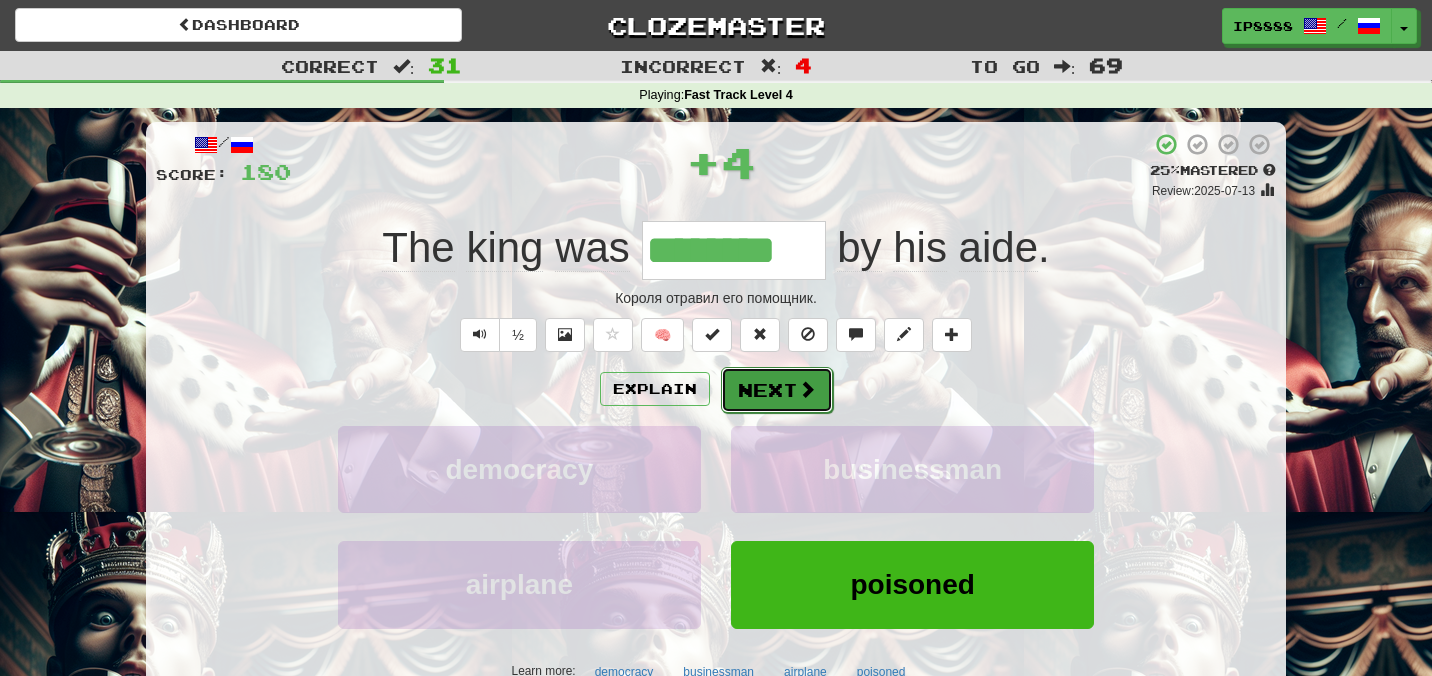 click on "Next" at bounding box center (777, 390) 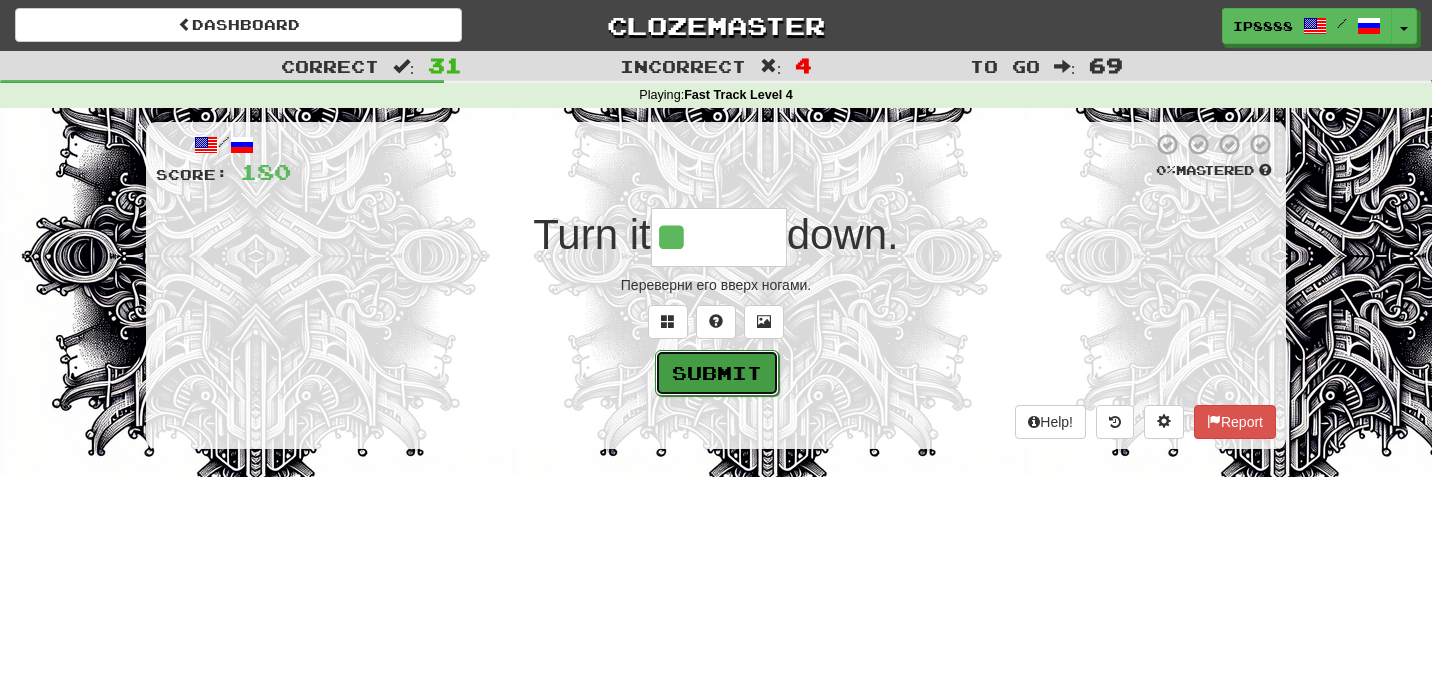 click on "Submit" at bounding box center (717, 373) 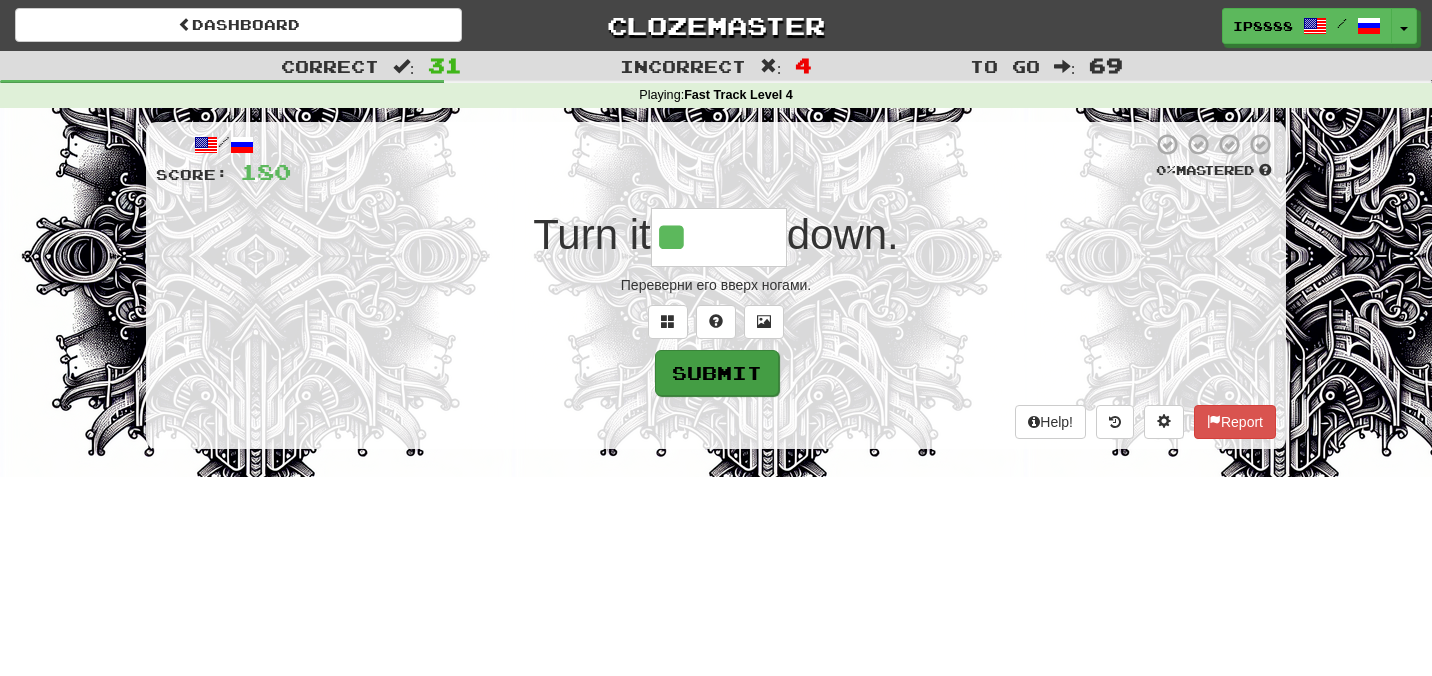 type on "******" 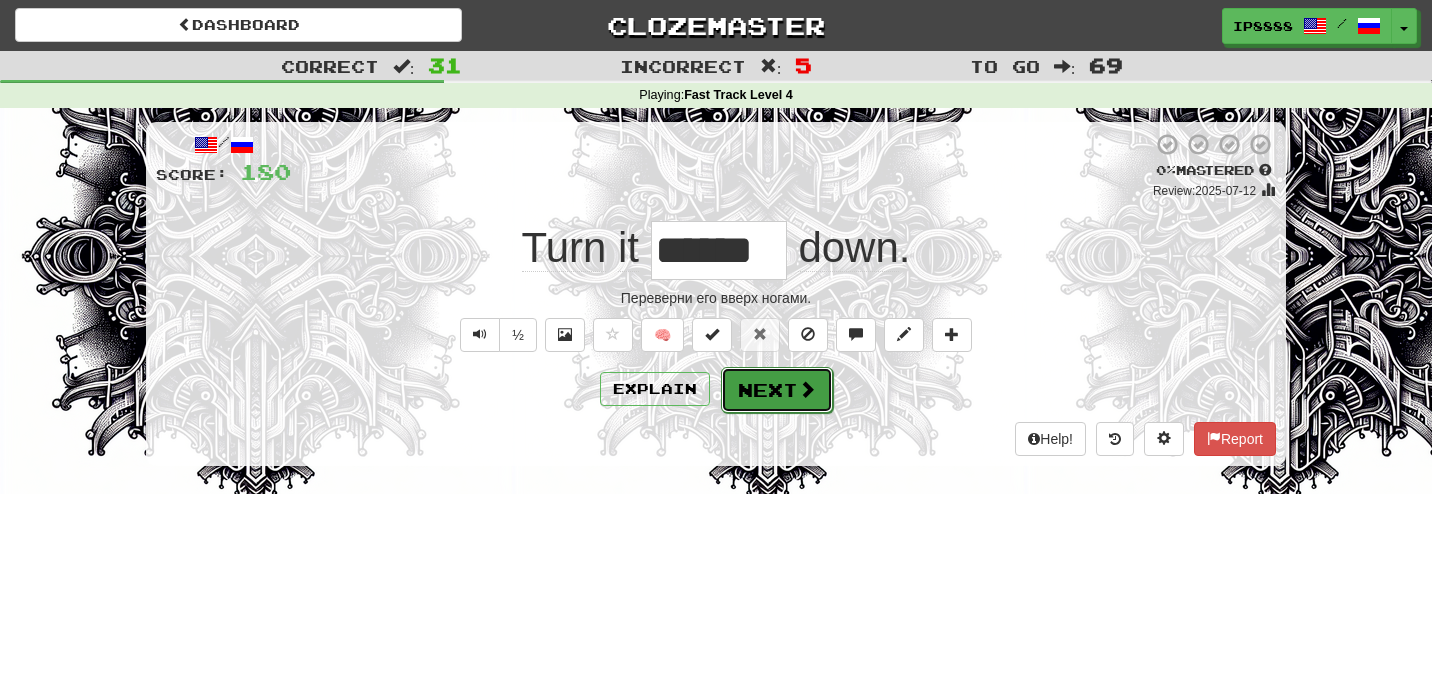 click on "Next" at bounding box center (777, 390) 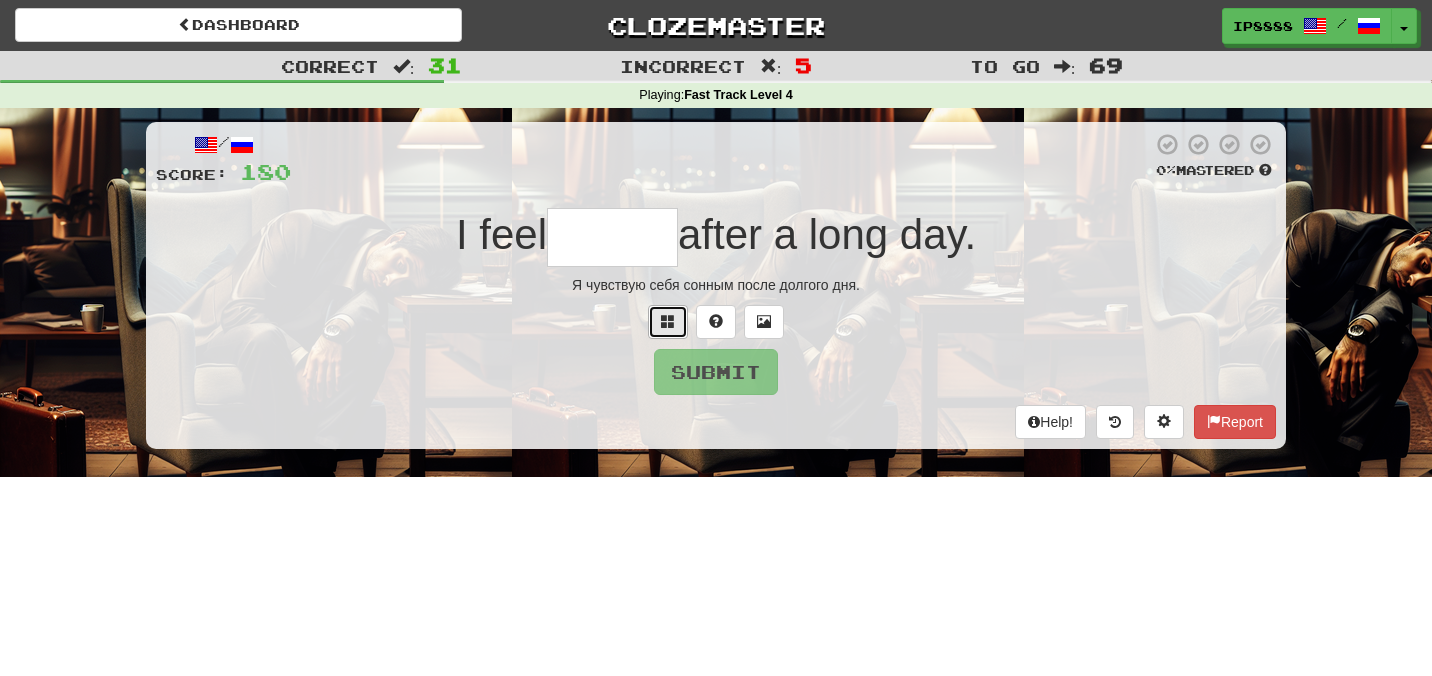 click at bounding box center [668, 321] 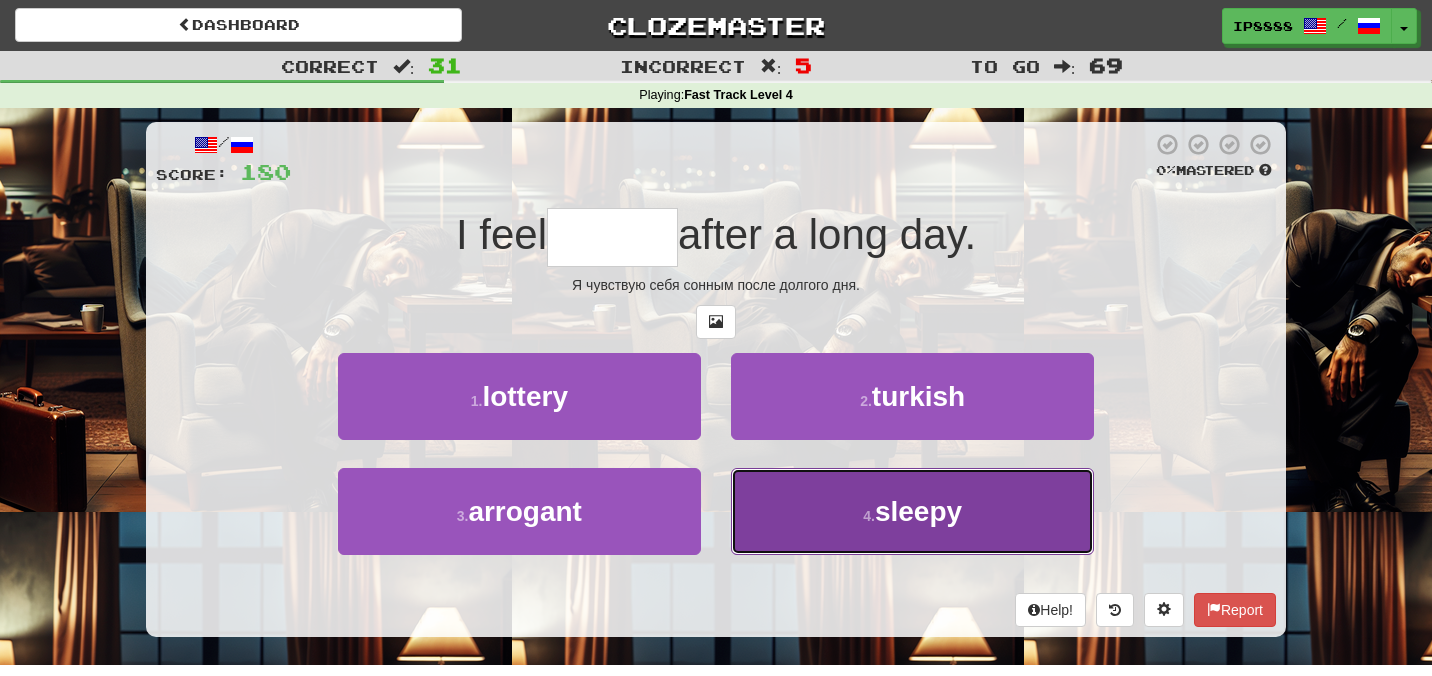 click on "4 .  sleepy" at bounding box center (912, 511) 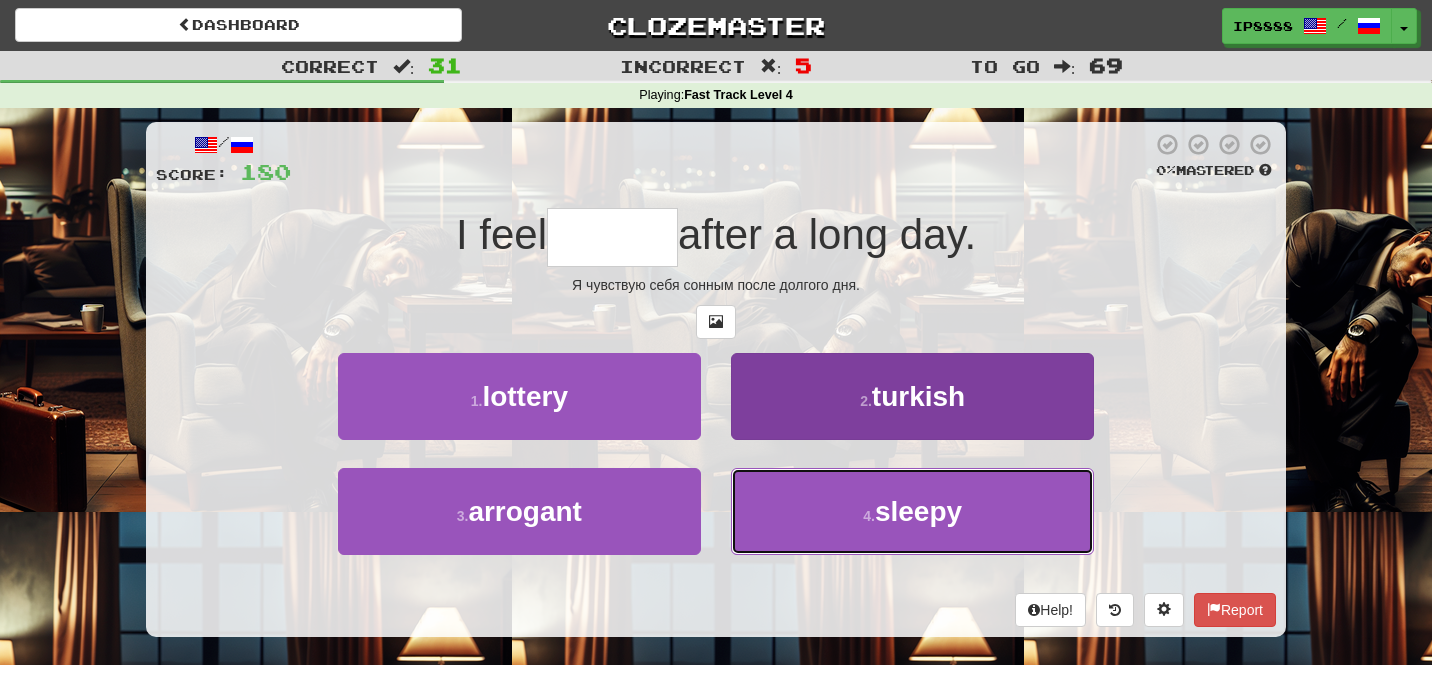 type on "******" 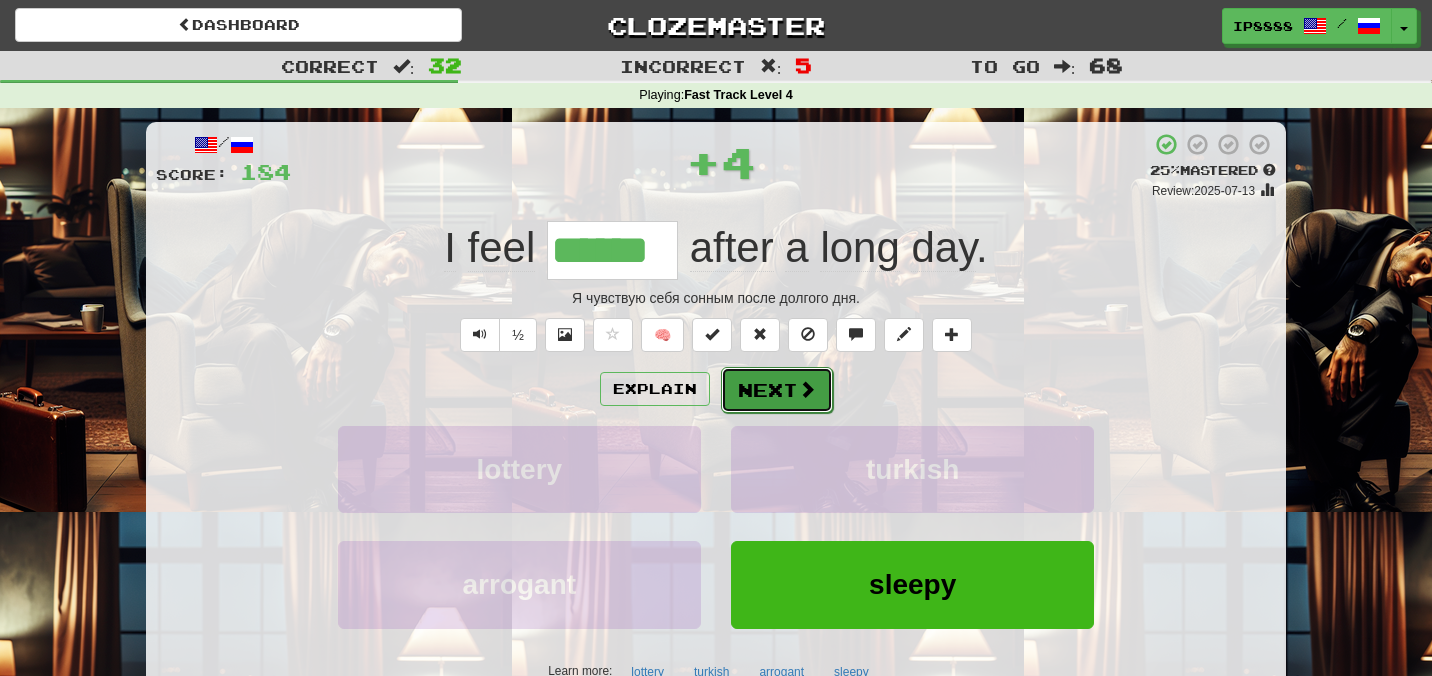 click on "Next" at bounding box center [777, 390] 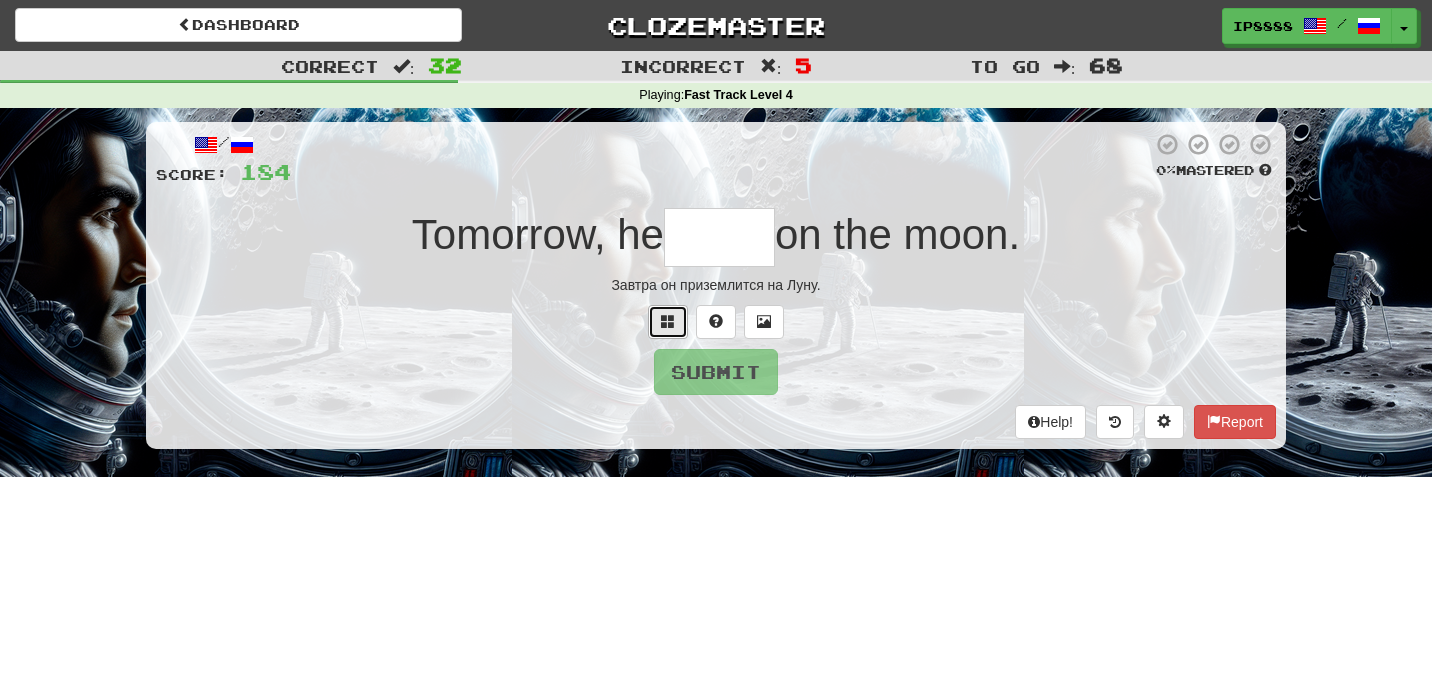 click at bounding box center (668, 322) 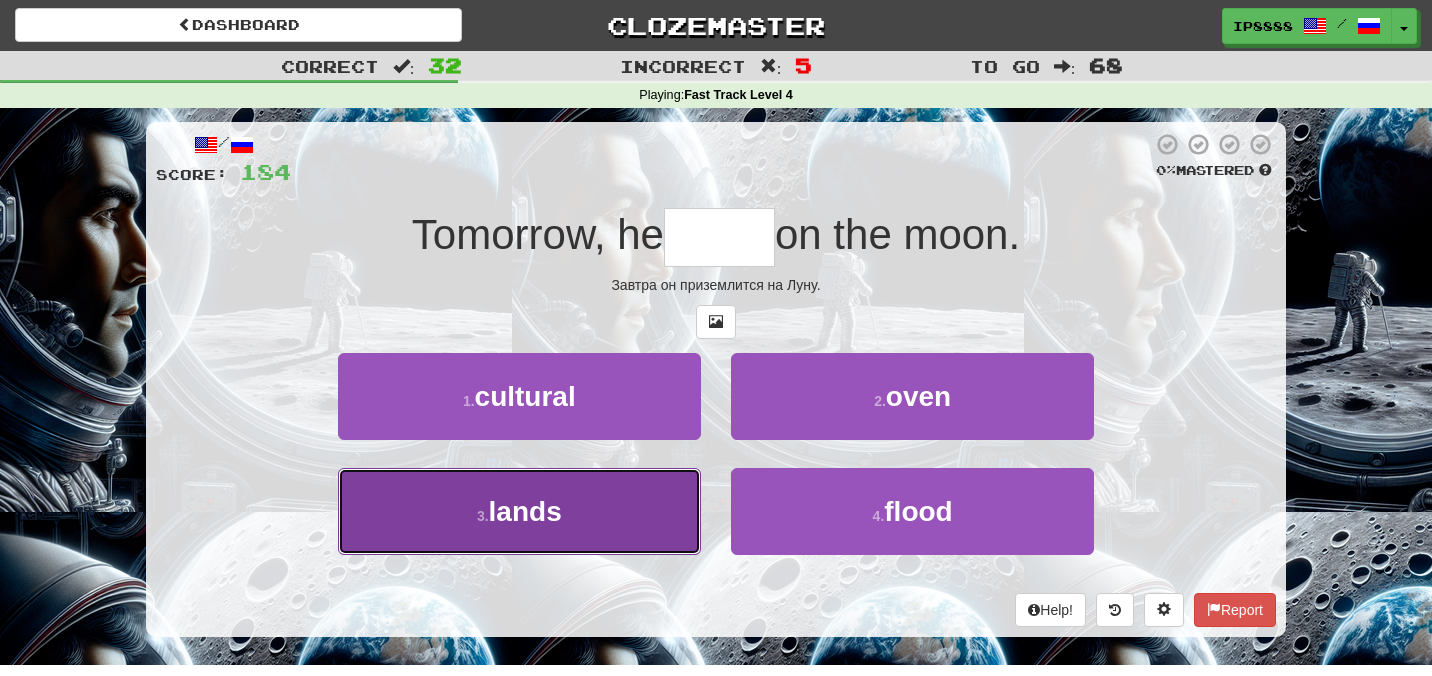 click on "3 .  lands" at bounding box center (519, 511) 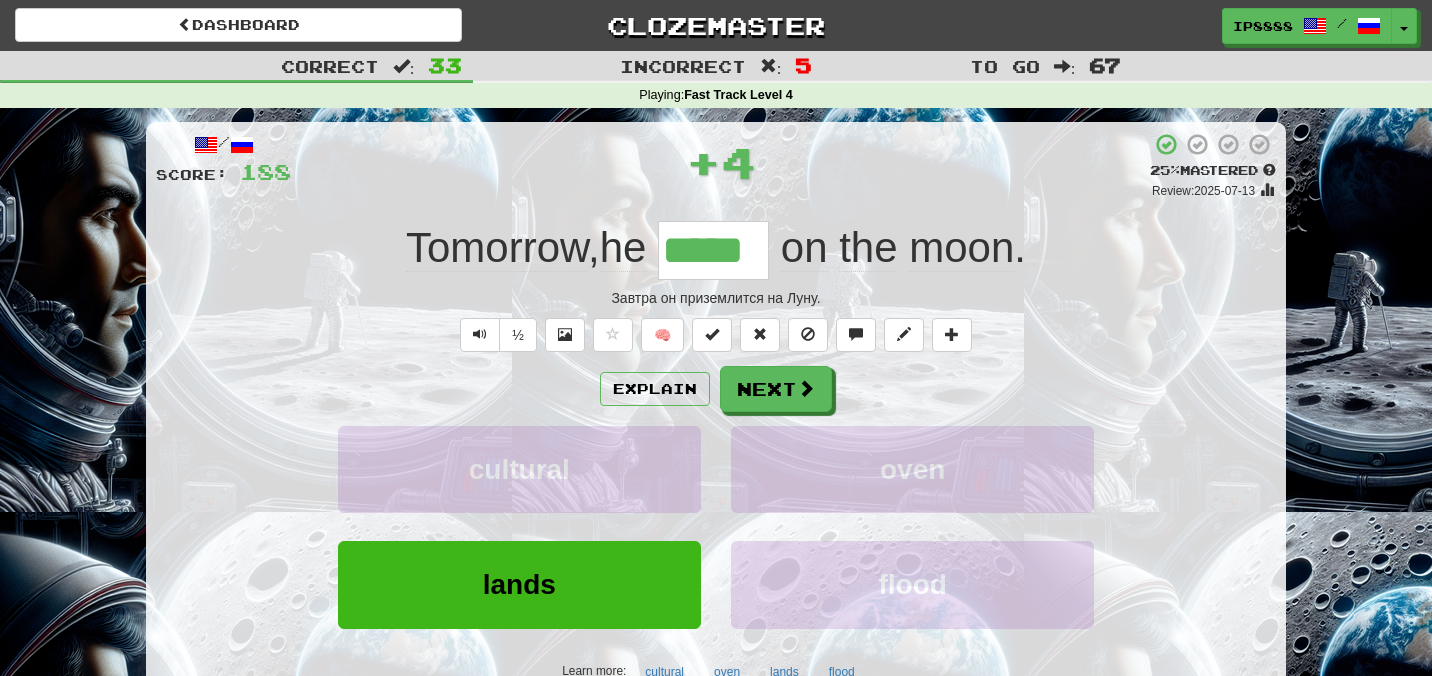 click on "Explain Next cultural oven lands flood Learn more: cultural oven lands flood" at bounding box center [716, 526] 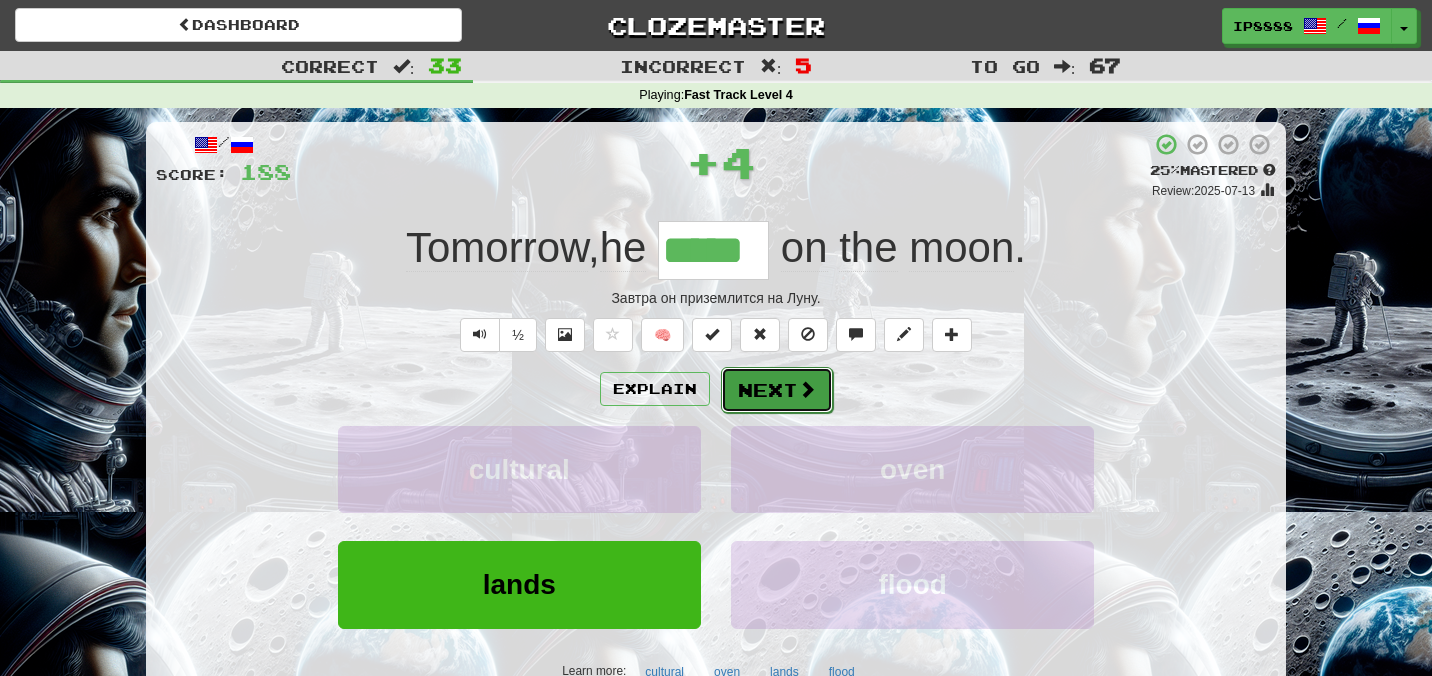 click on "Next" at bounding box center [777, 390] 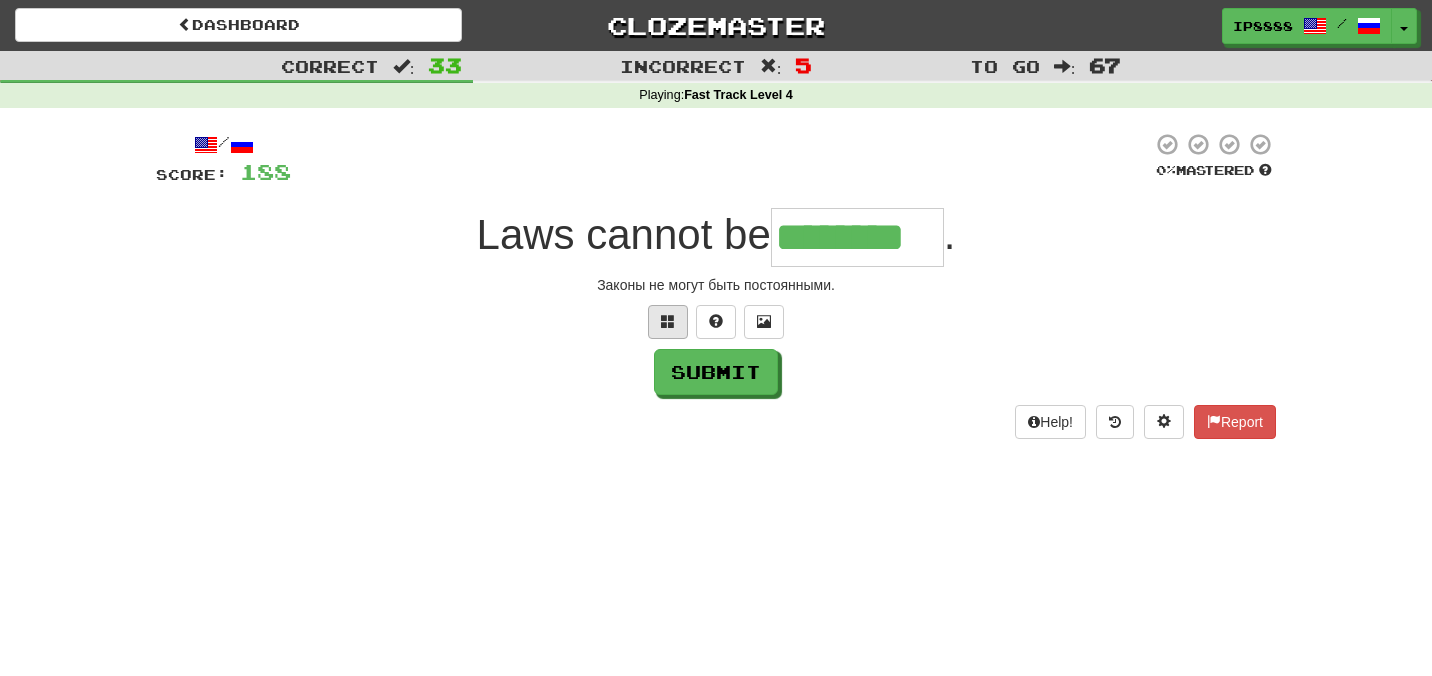 type on "********" 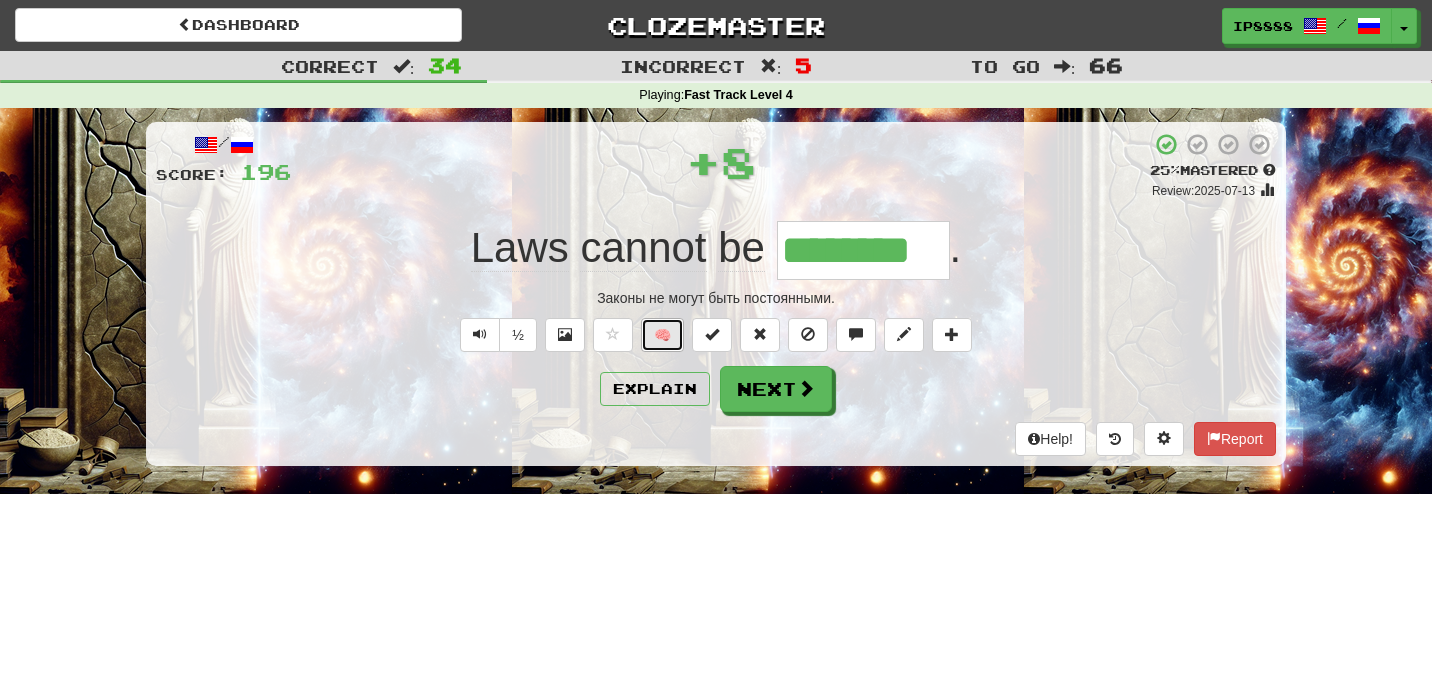 click on "🧠" at bounding box center (662, 335) 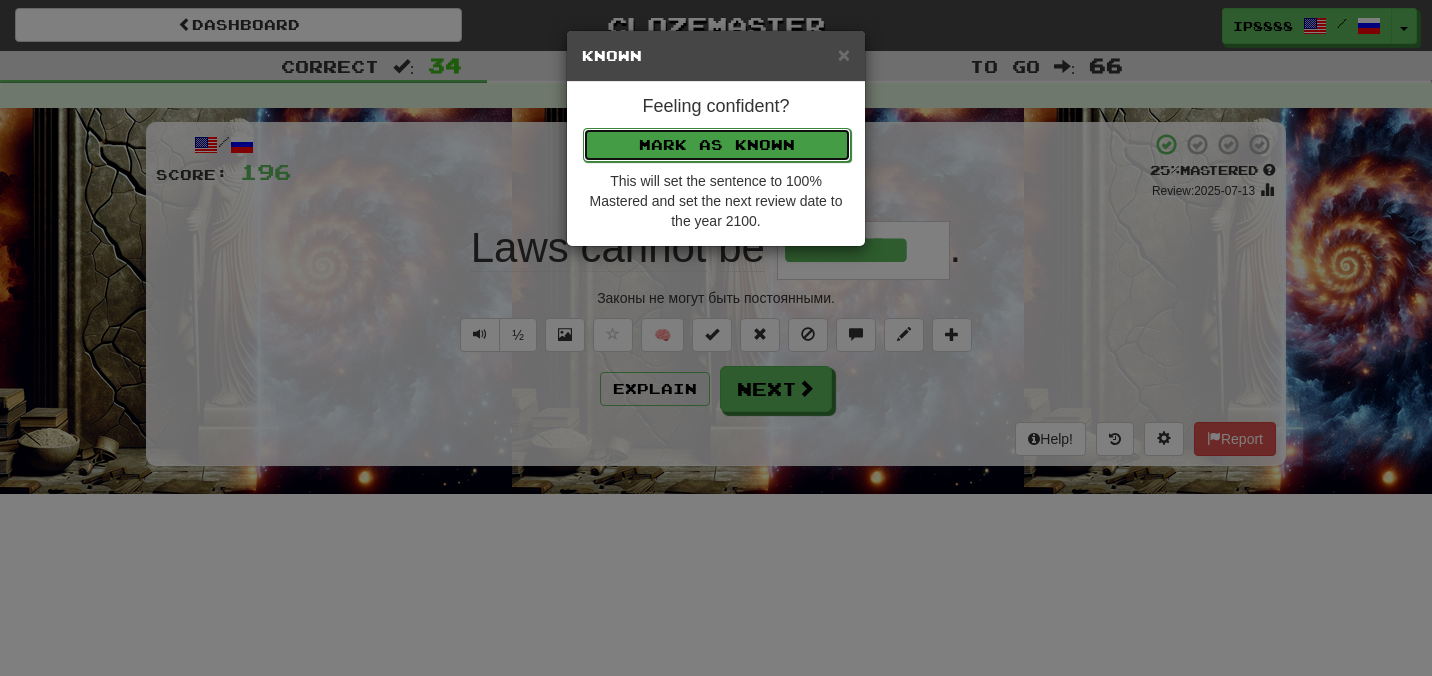click on "Mark as Known" at bounding box center (717, 145) 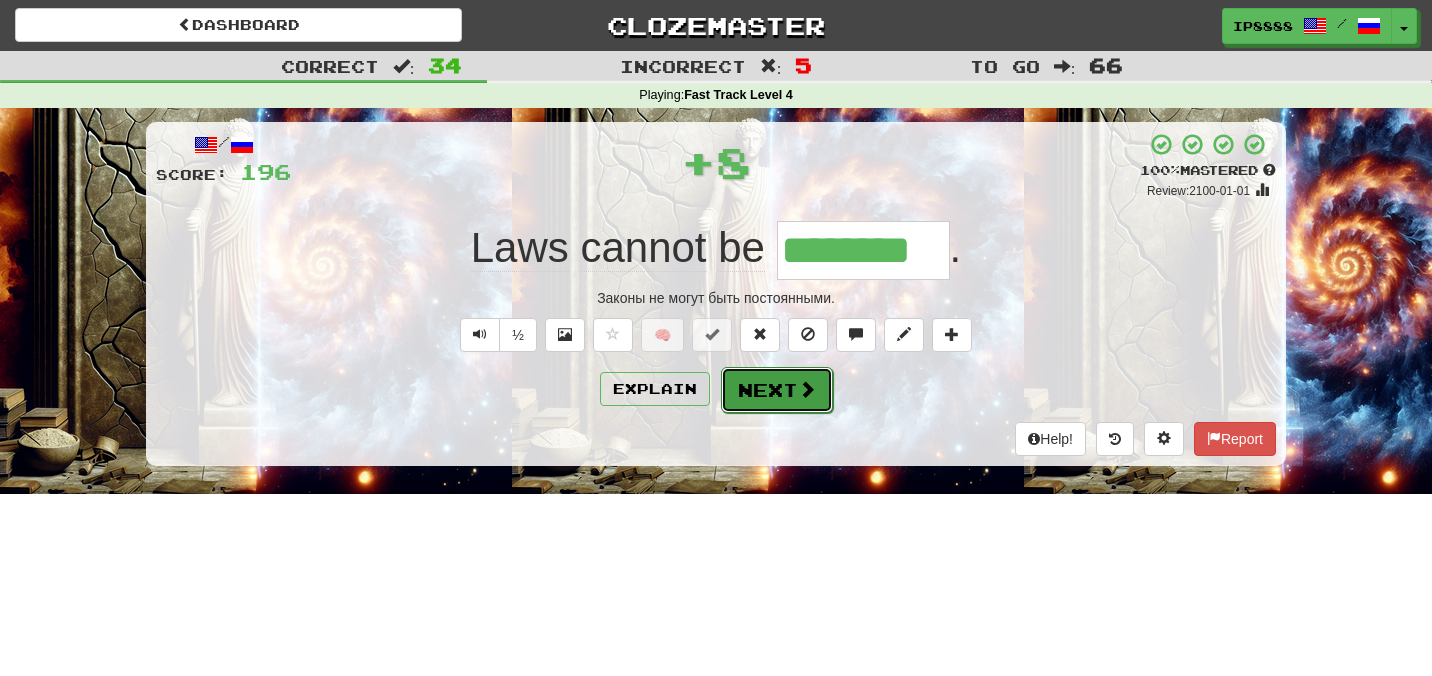 click on "Next" at bounding box center (777, 390) 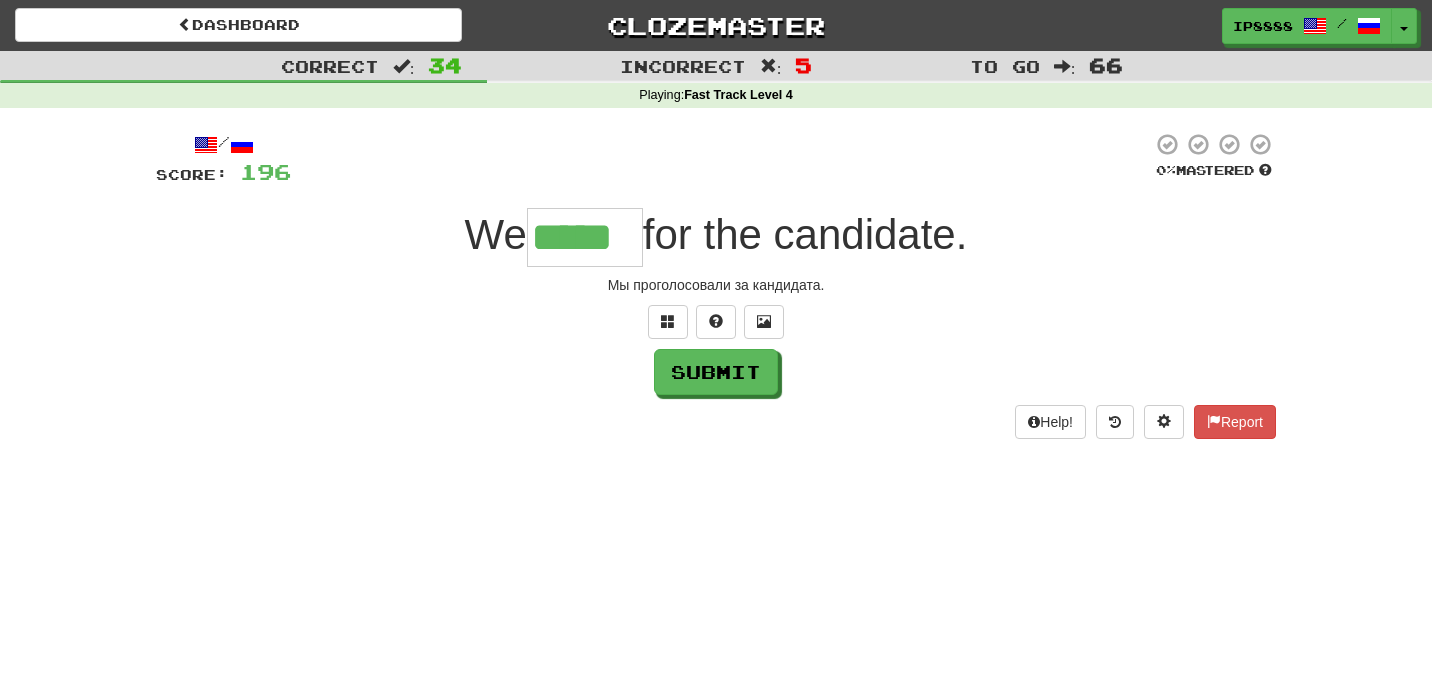 type on "*****" 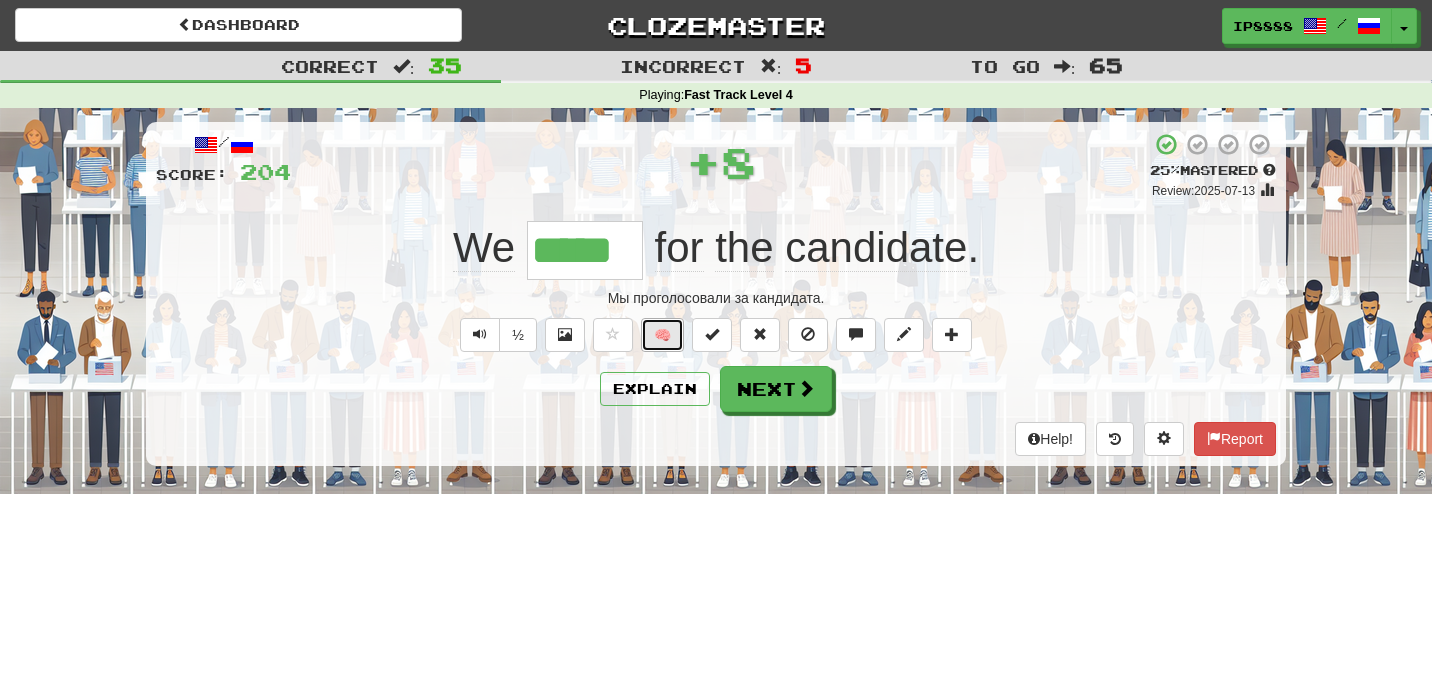 click on "🧠" at bounding box center [662, 335] 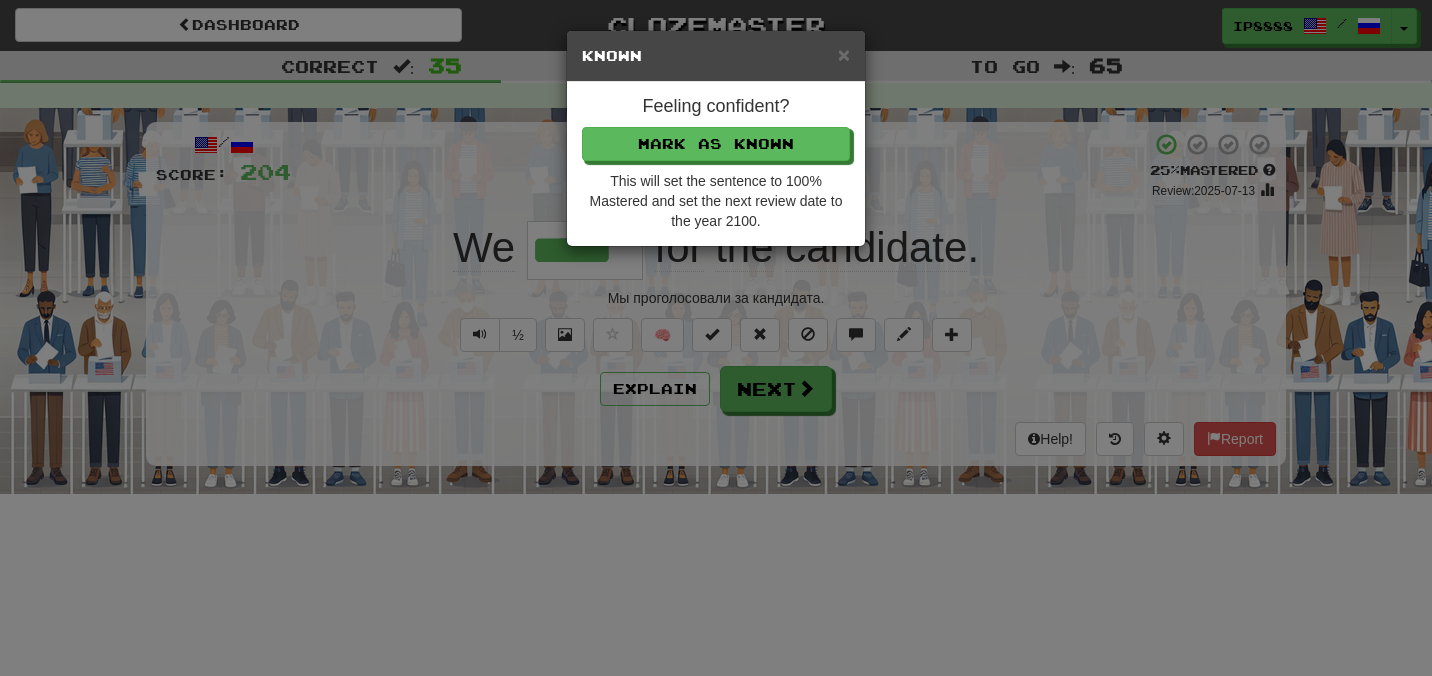 click on "Feeling confident? Mark as Known This will set the sentence to 100% Mastered and set the next review date to the year 2100." at bounding box center (716, 164) 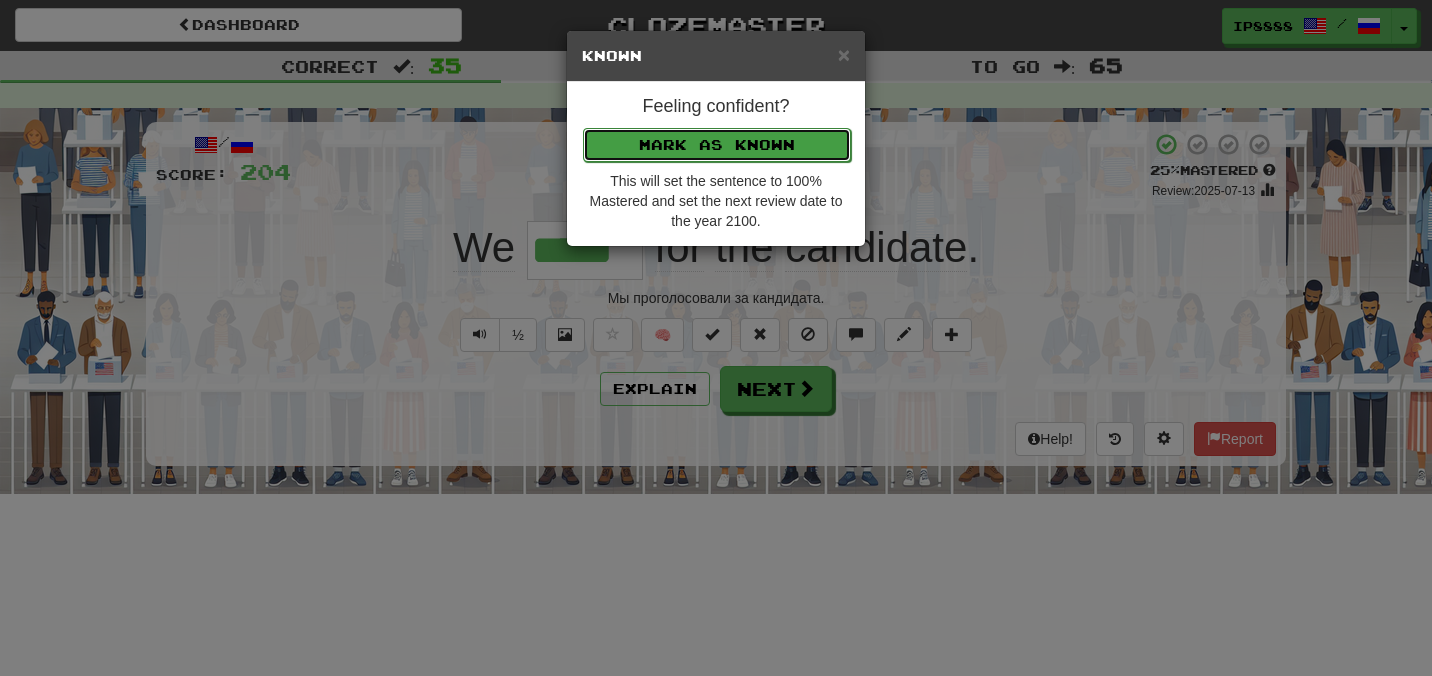click on "Mark as Known" at bounding box center [717, 145] 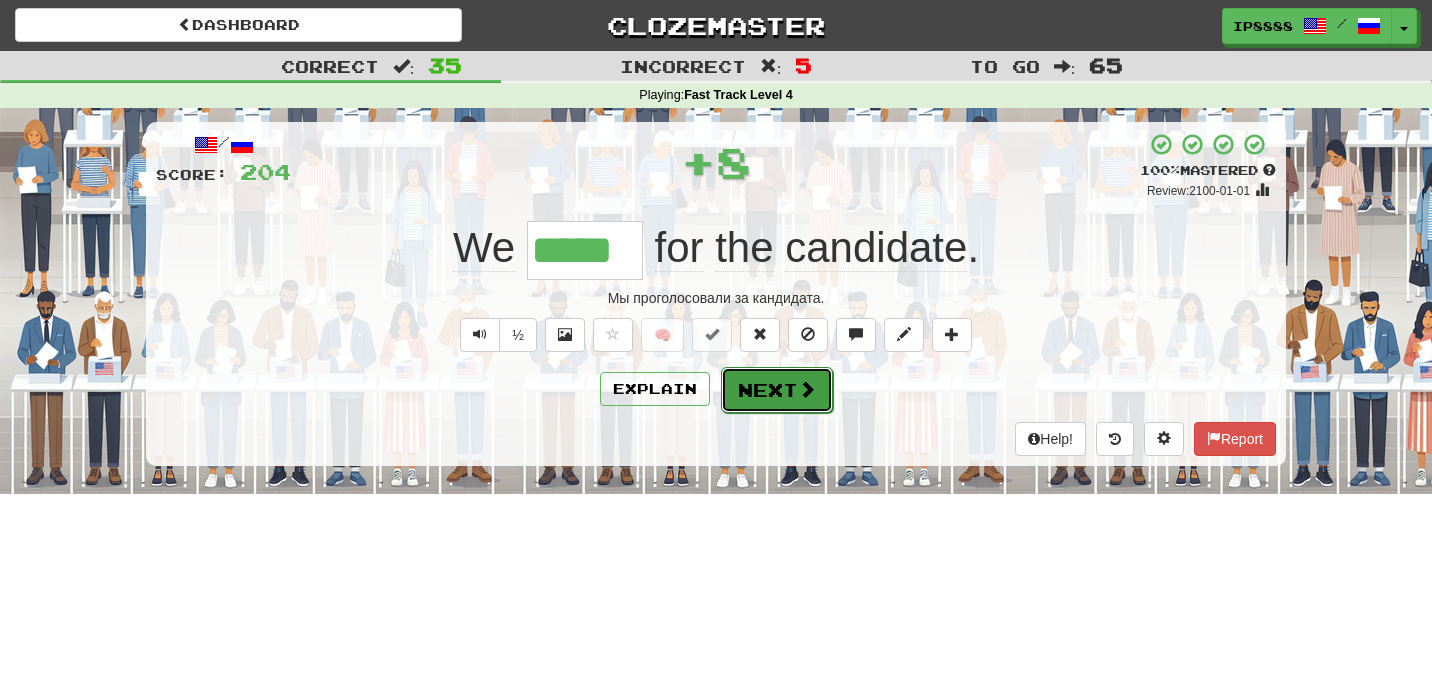 click on "Next" at bounding box center (777, 390) 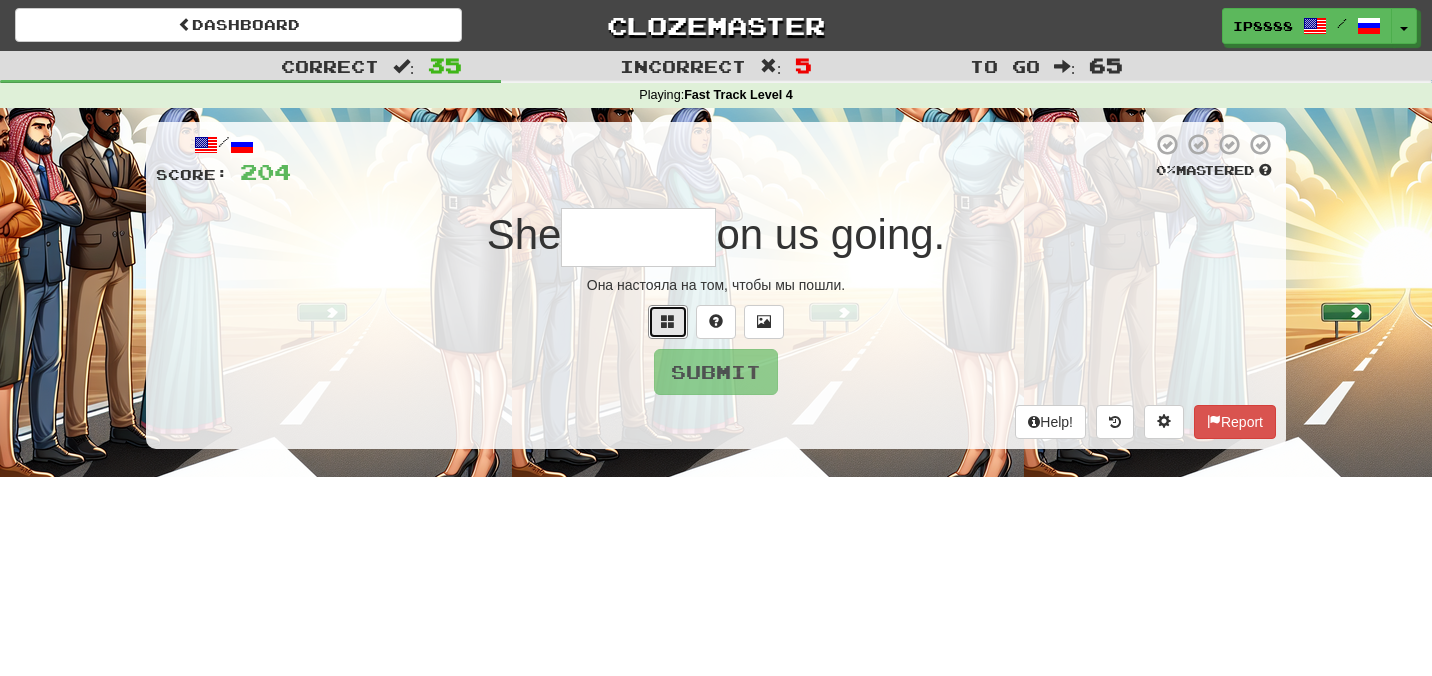 drag, startPoint x: 678, startPoint y: 319, endPoint x: 742, endPoint y: 214, distance: 122.967476 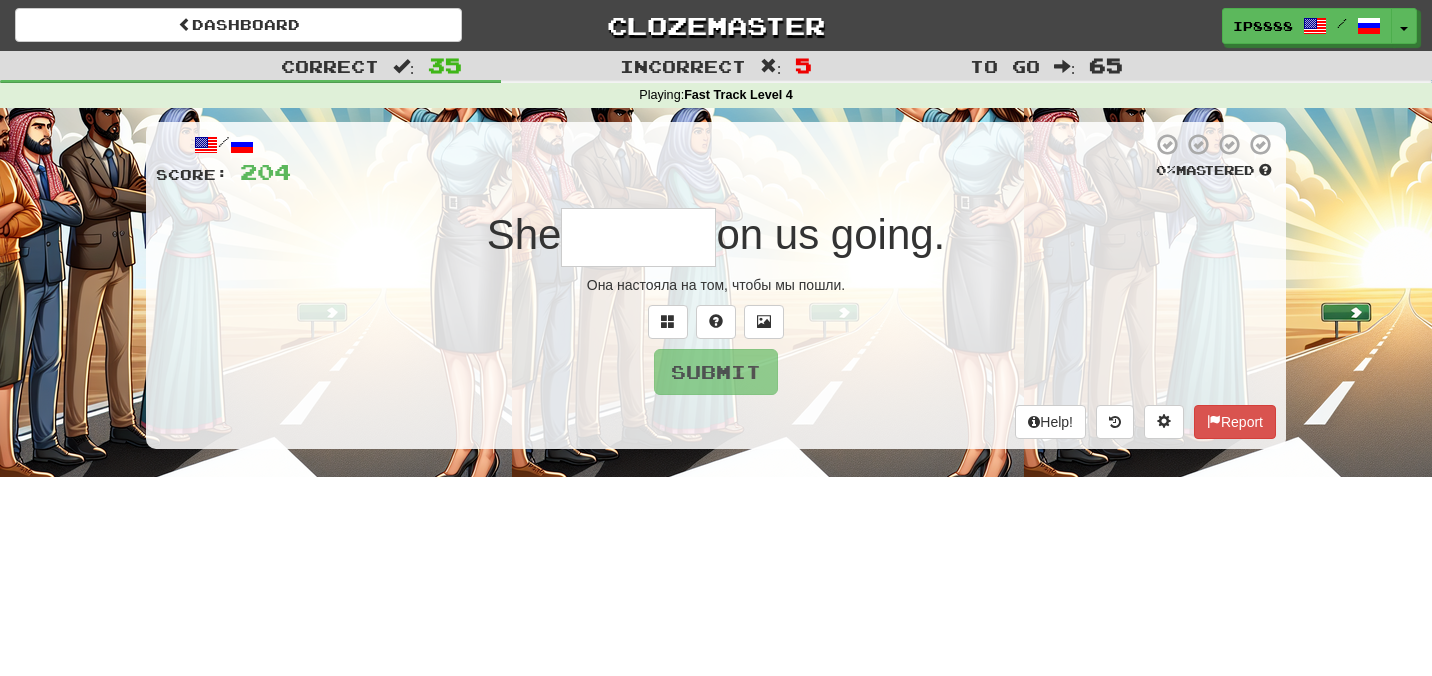 click at bounding box center [638, 237] 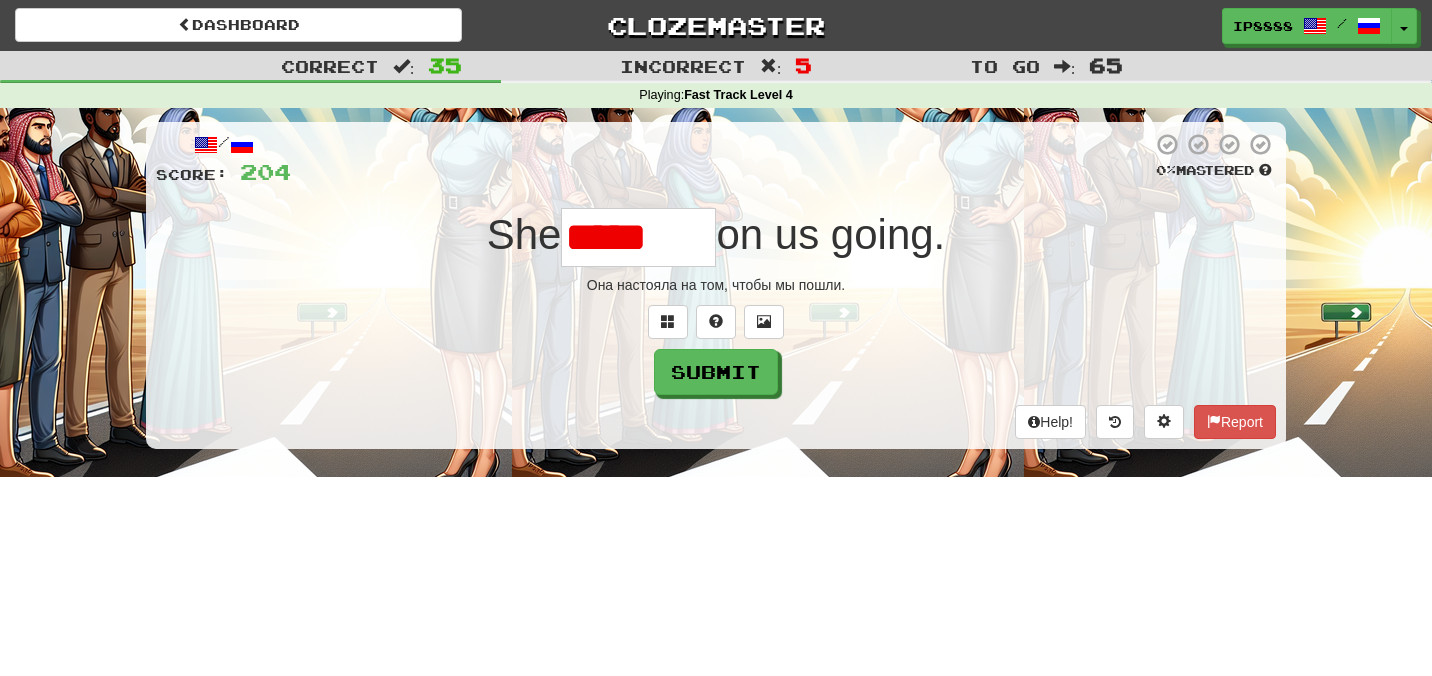 type on "******" 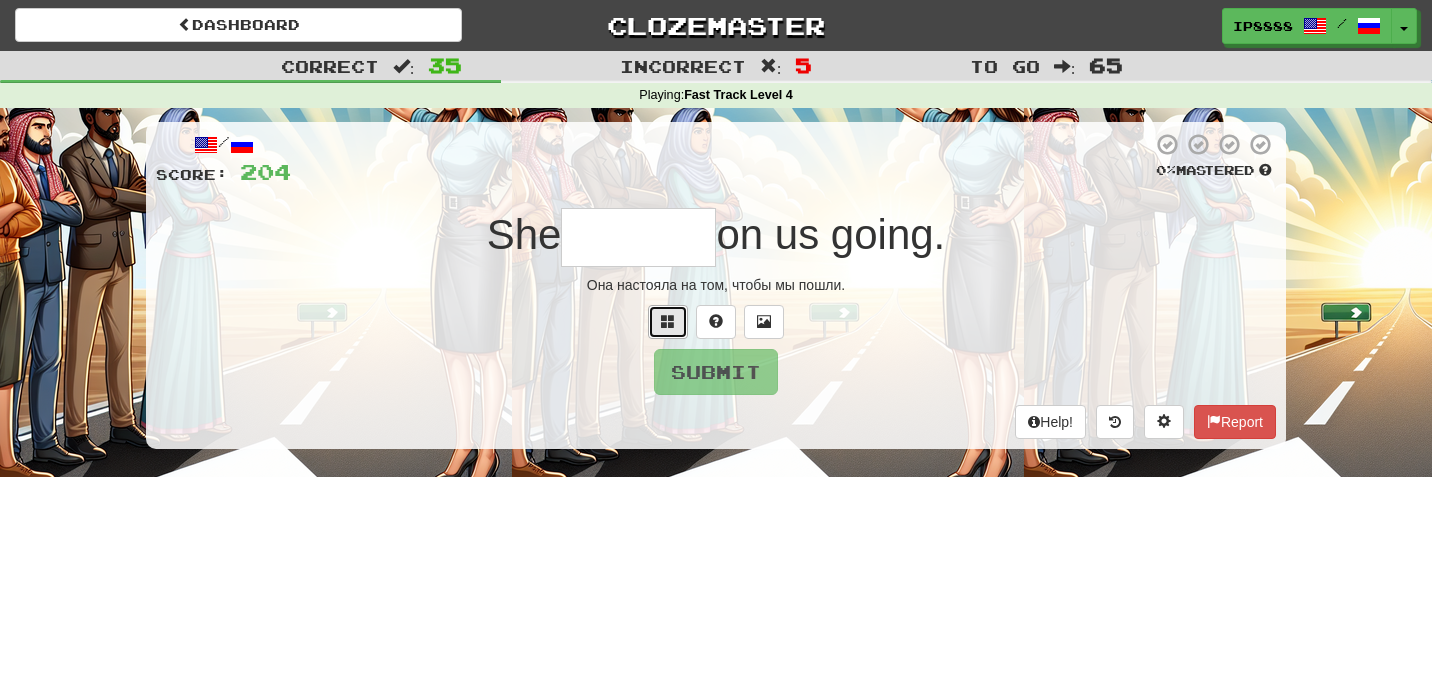click at bounding box center [668, 322] 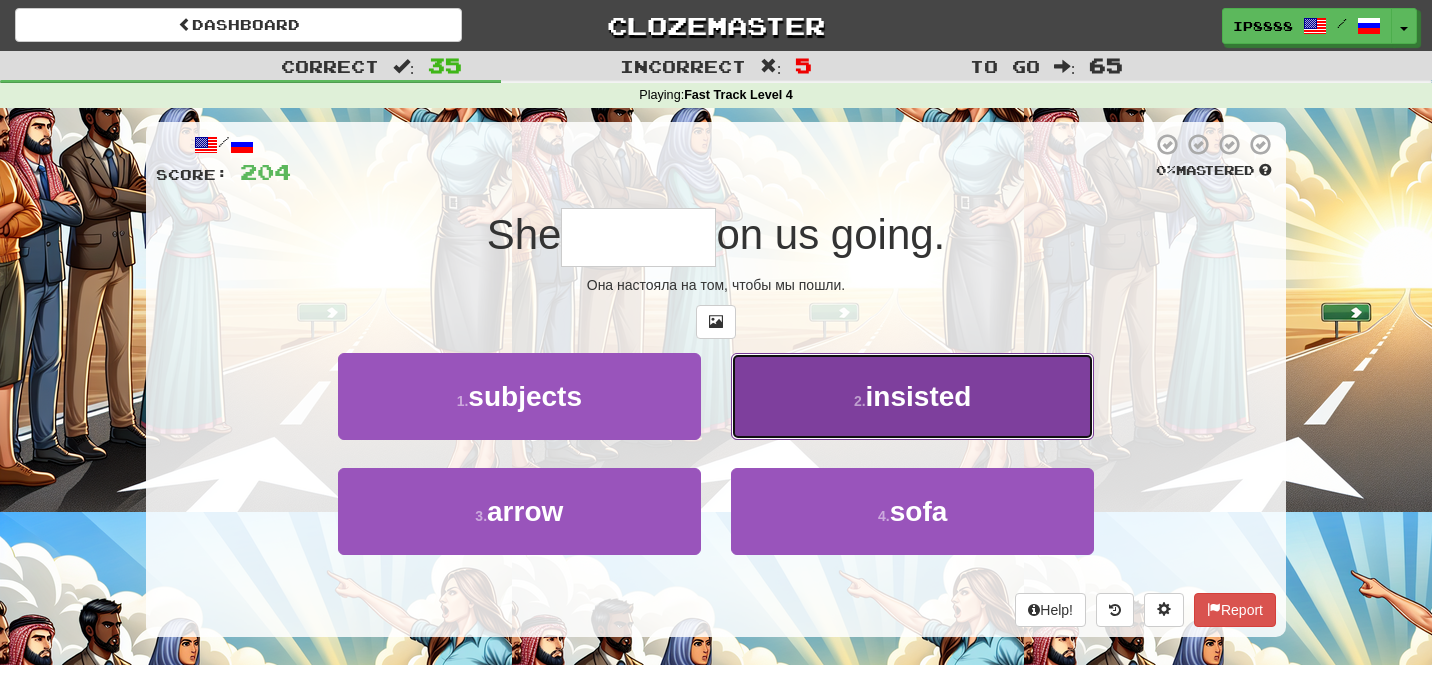 click on "2 .  insisted" at bounding box center [912, 396] 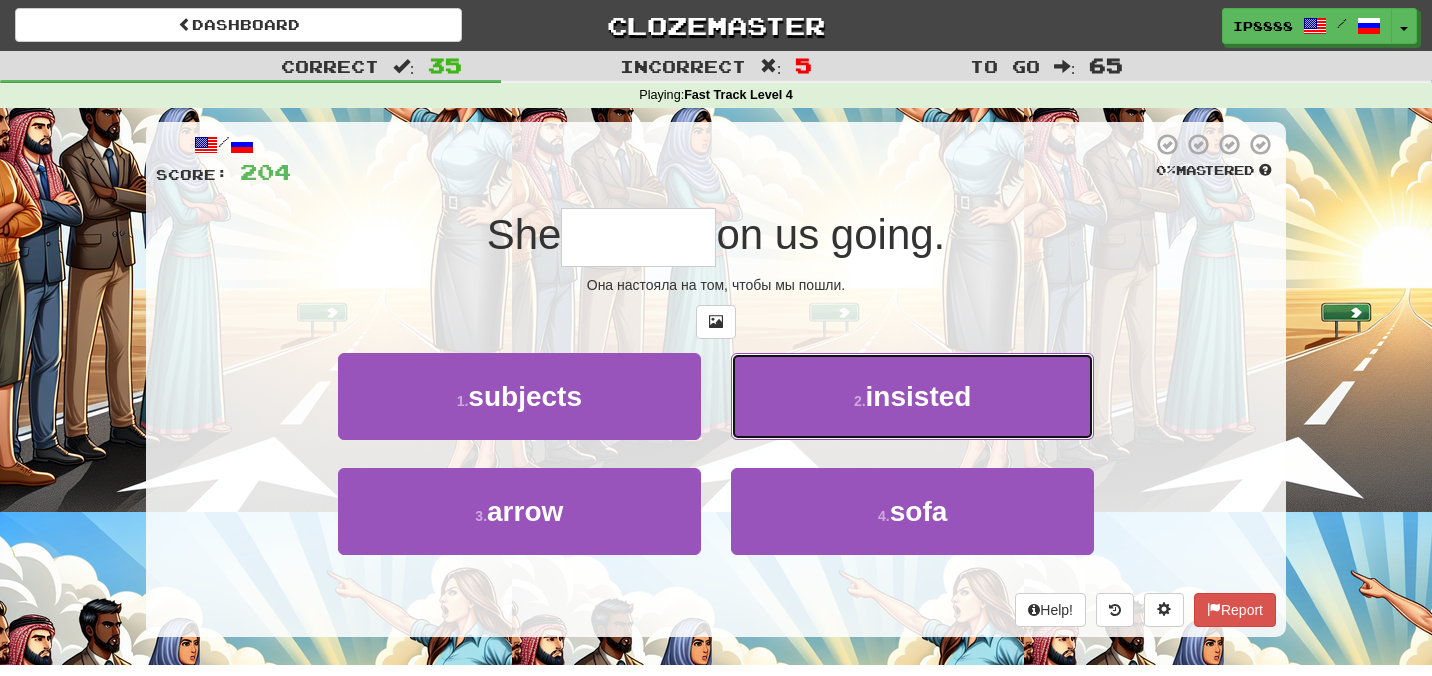 type on "********" 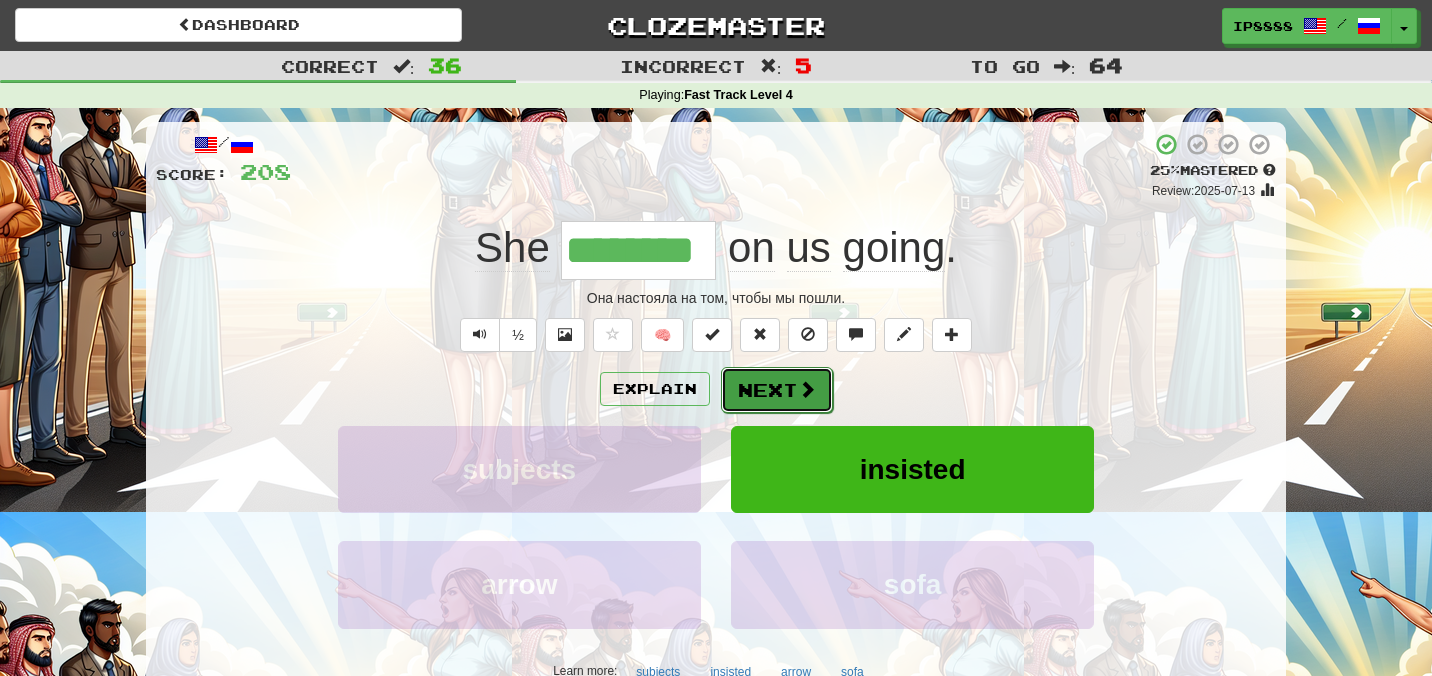 click on "Next" at bounding box center (777, 390) 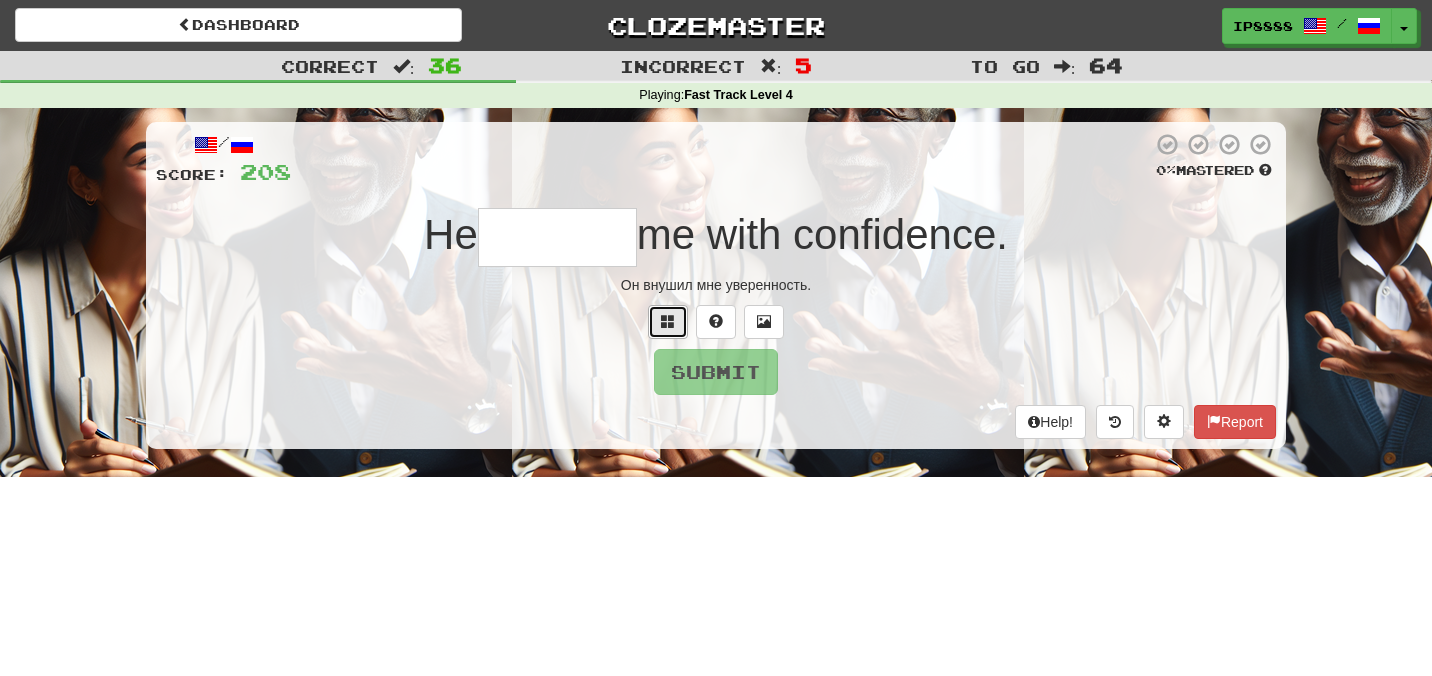 click at bounding box center [668, 322] 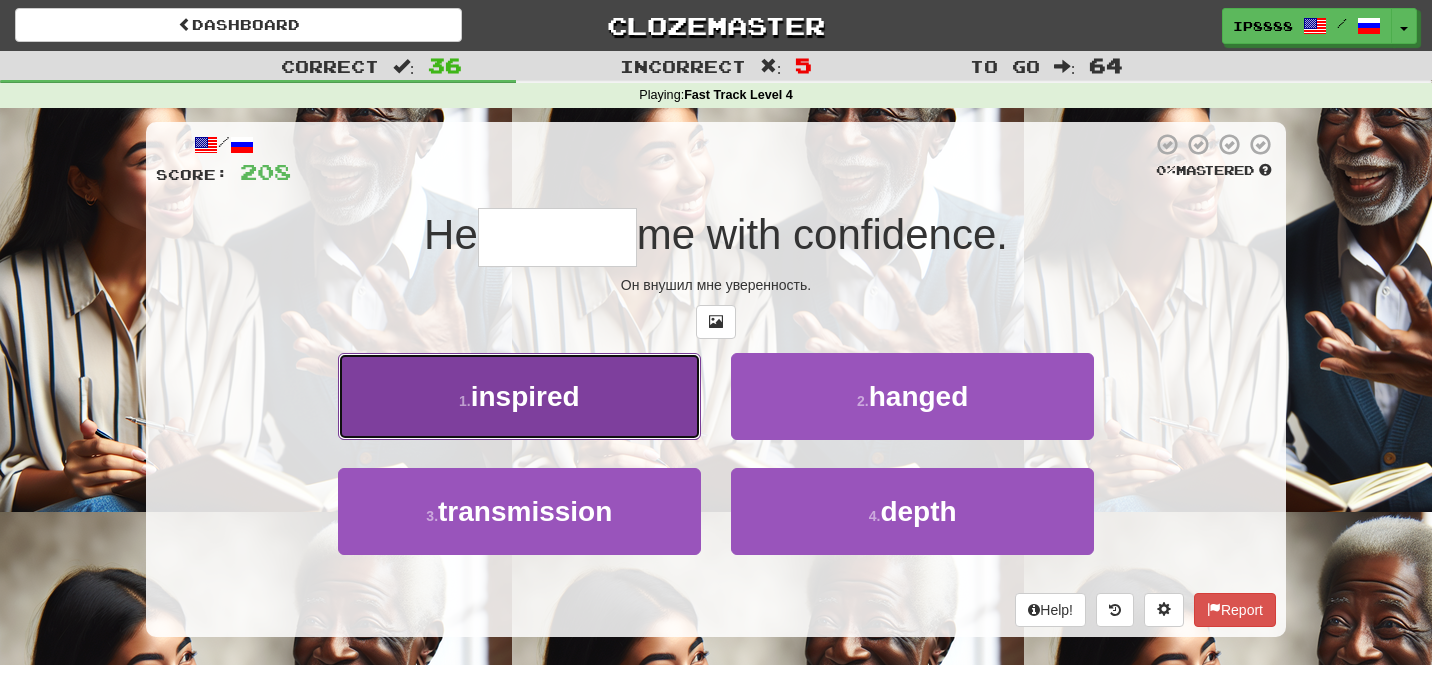 click on "inspired" at bounding box center (525, 396) 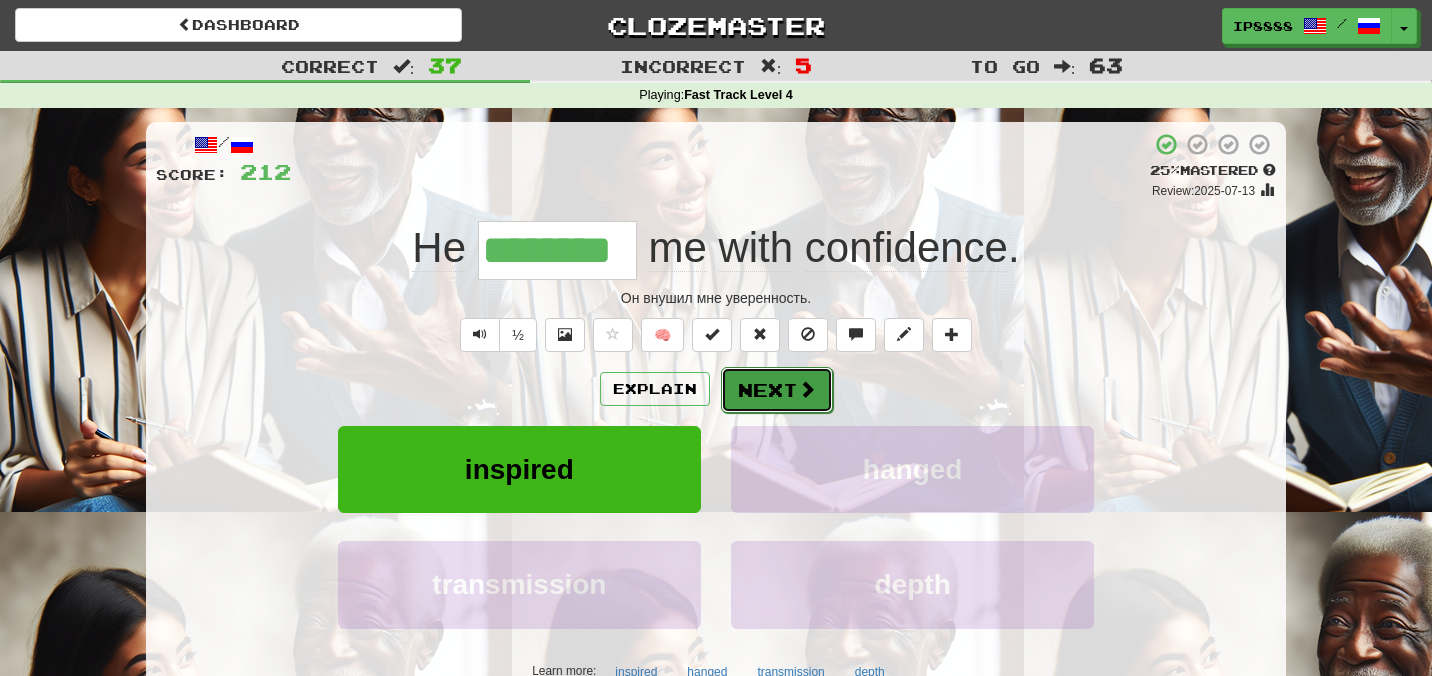 click on "Next" at bounding box center [777, 390] 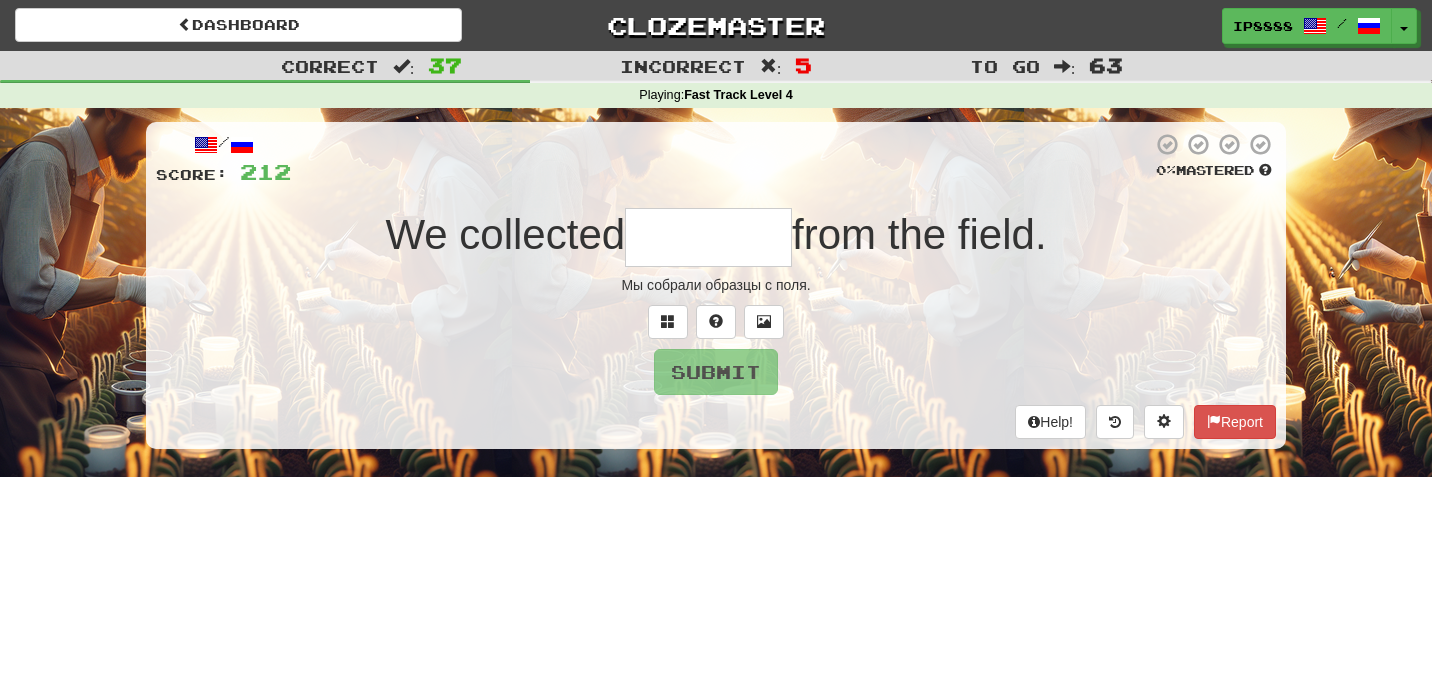 click at bounding box center [708, 237] 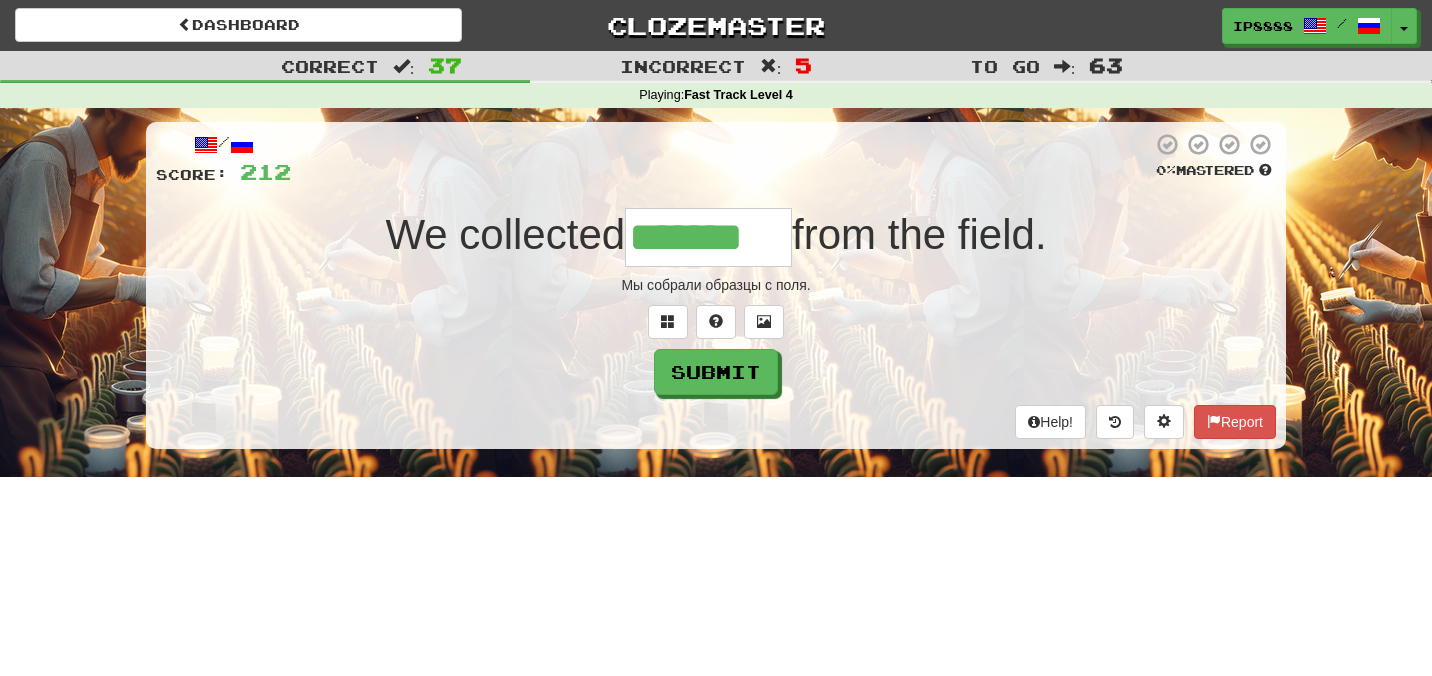 type on "*******" 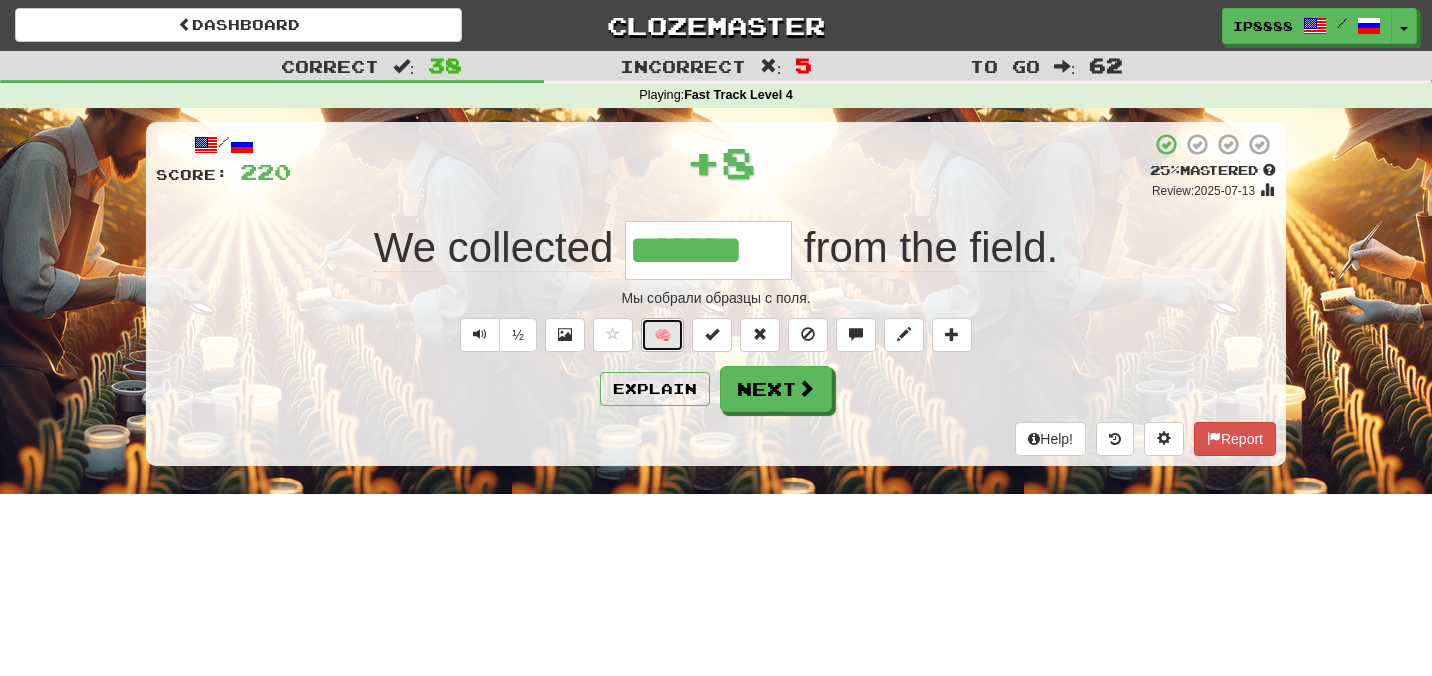 click on "🧠" at bounding box center (662, 335) 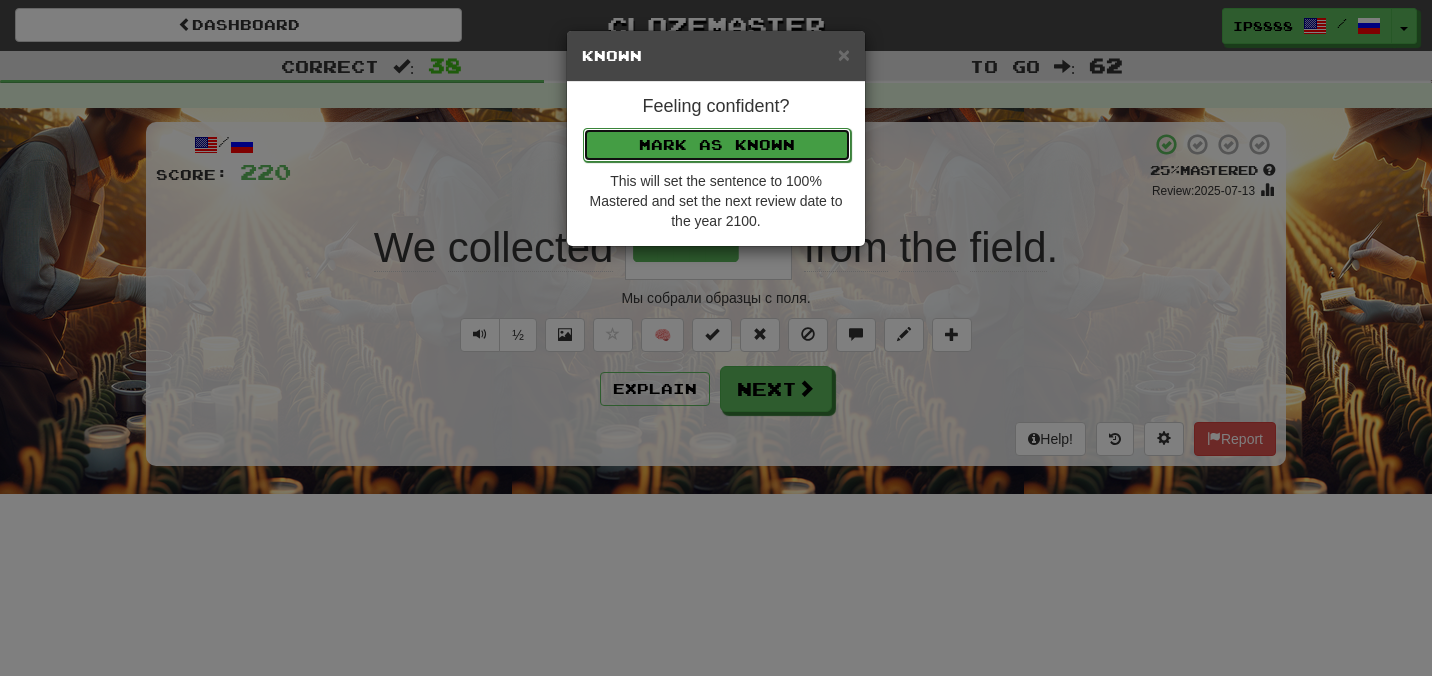 click on "Mark as Known" at bounding box center (717, 145) 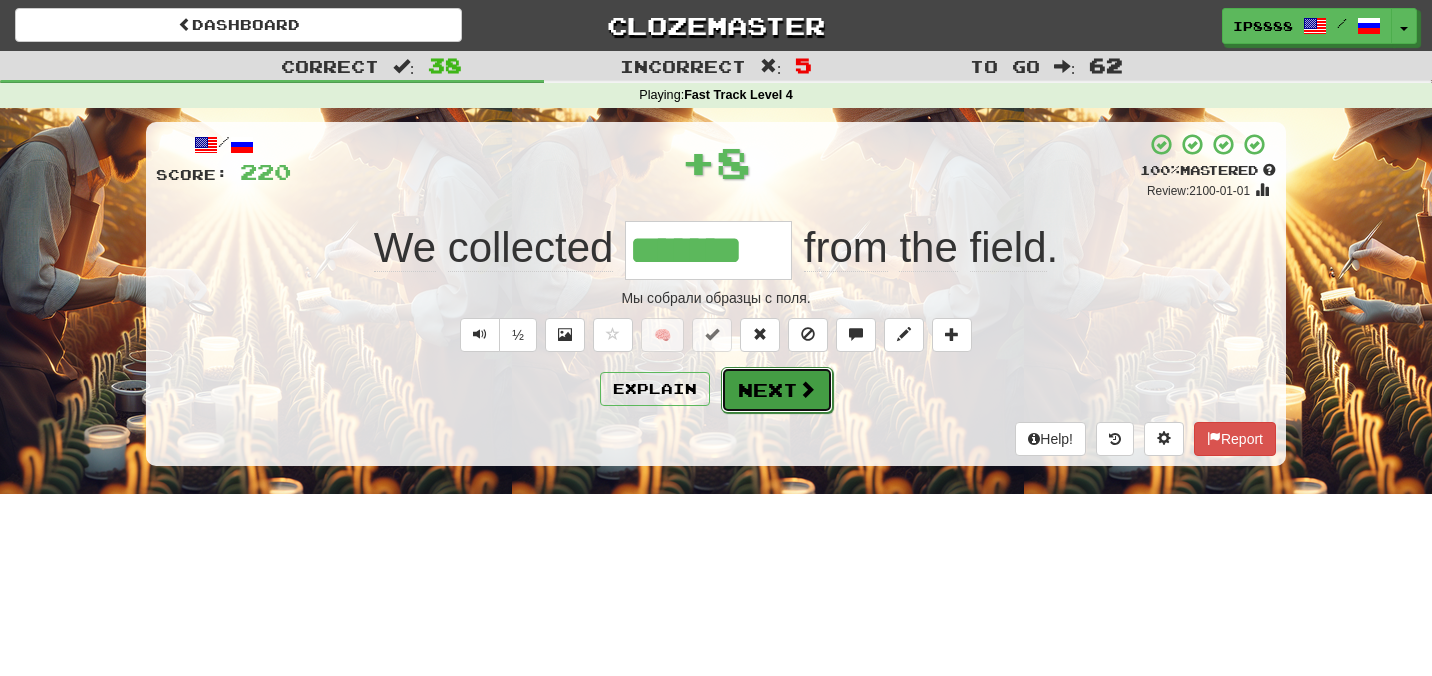 click on "Next" at bounding box center [777, 390] 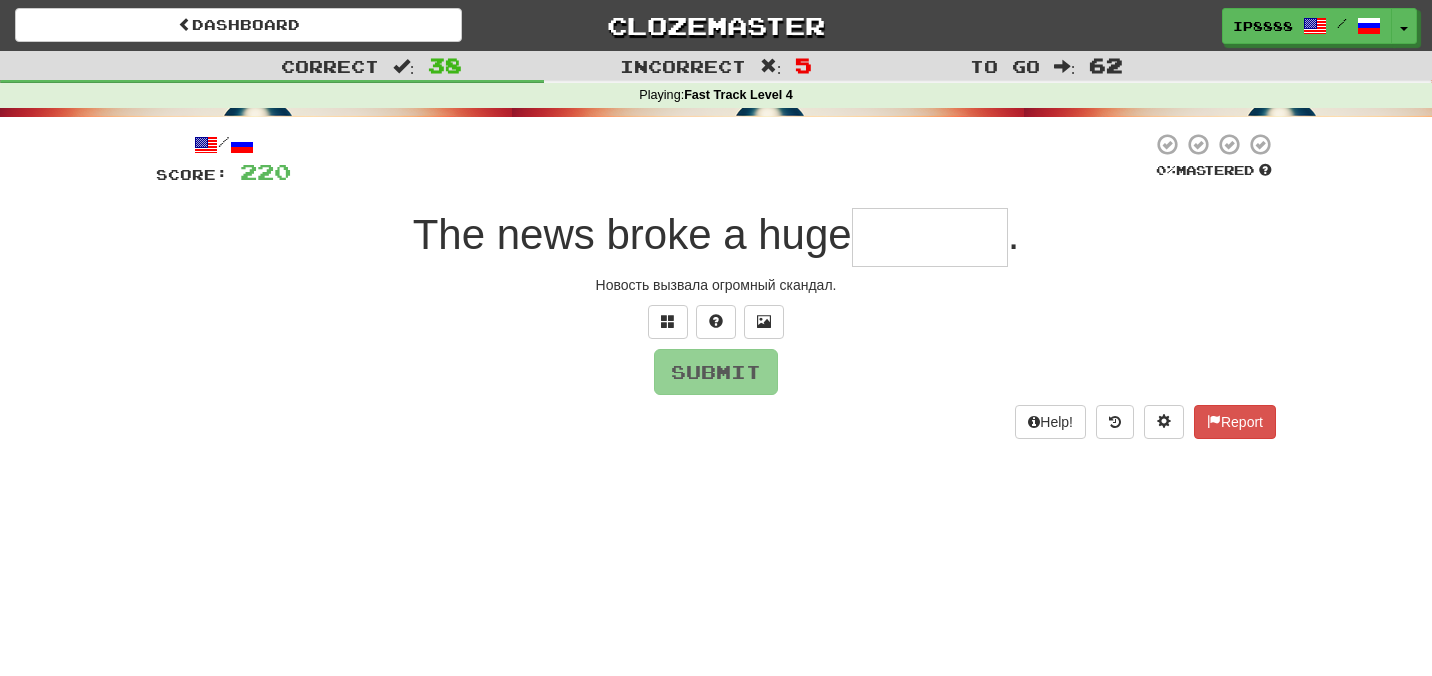 click at bounding box center [930, 237] 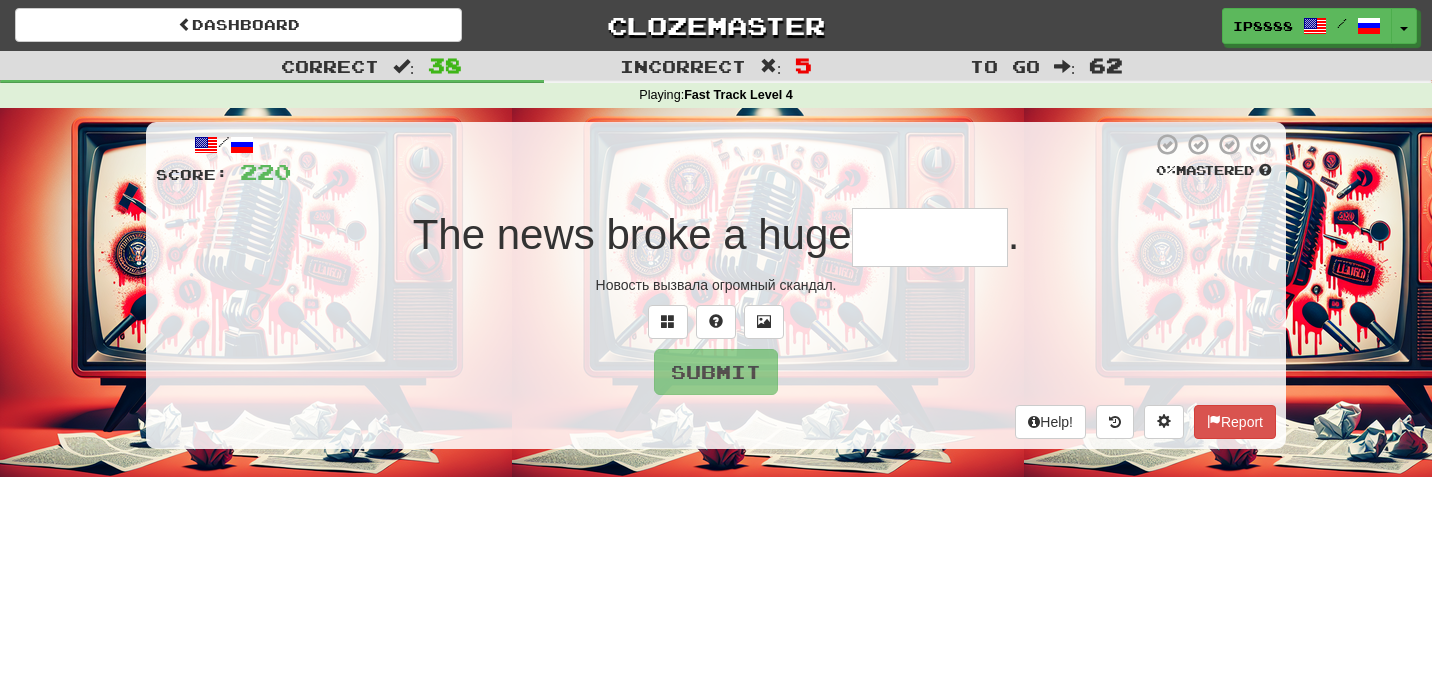 click at bounding box center [930, 237] 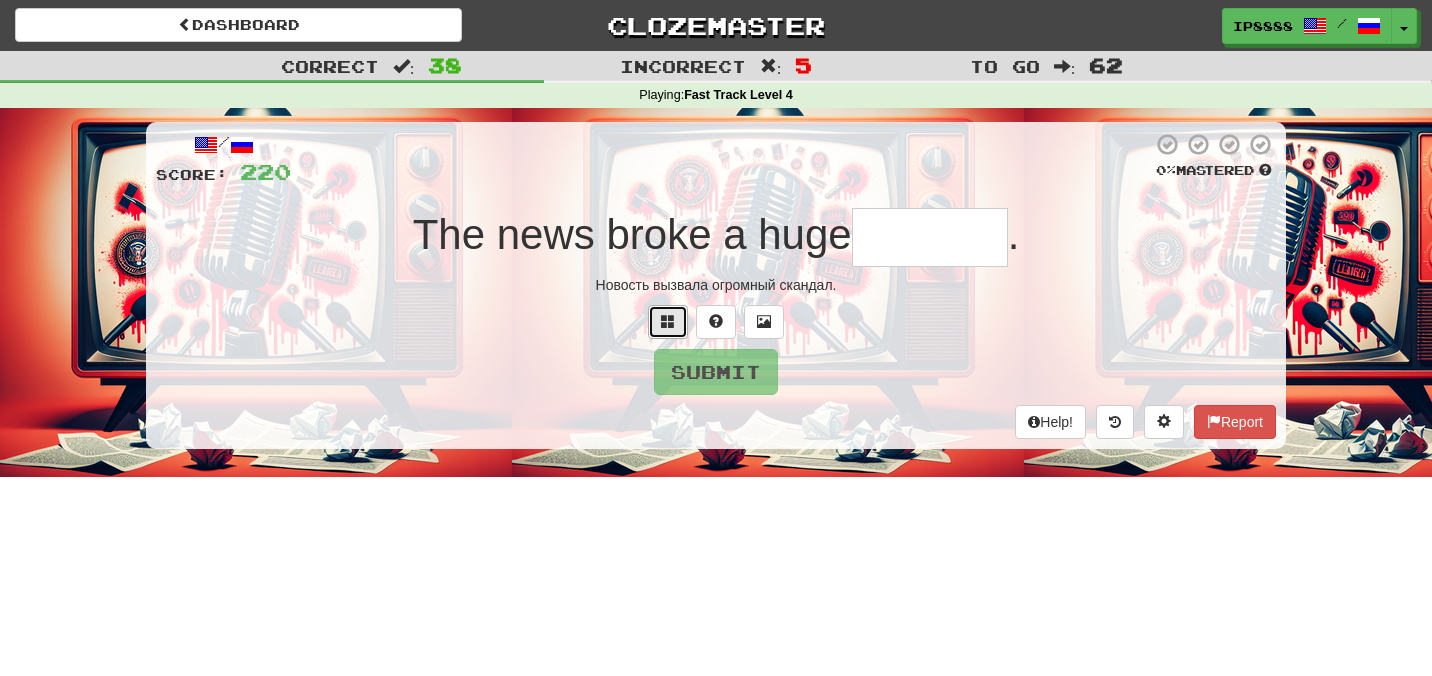 click at bounding box center (668, 322) 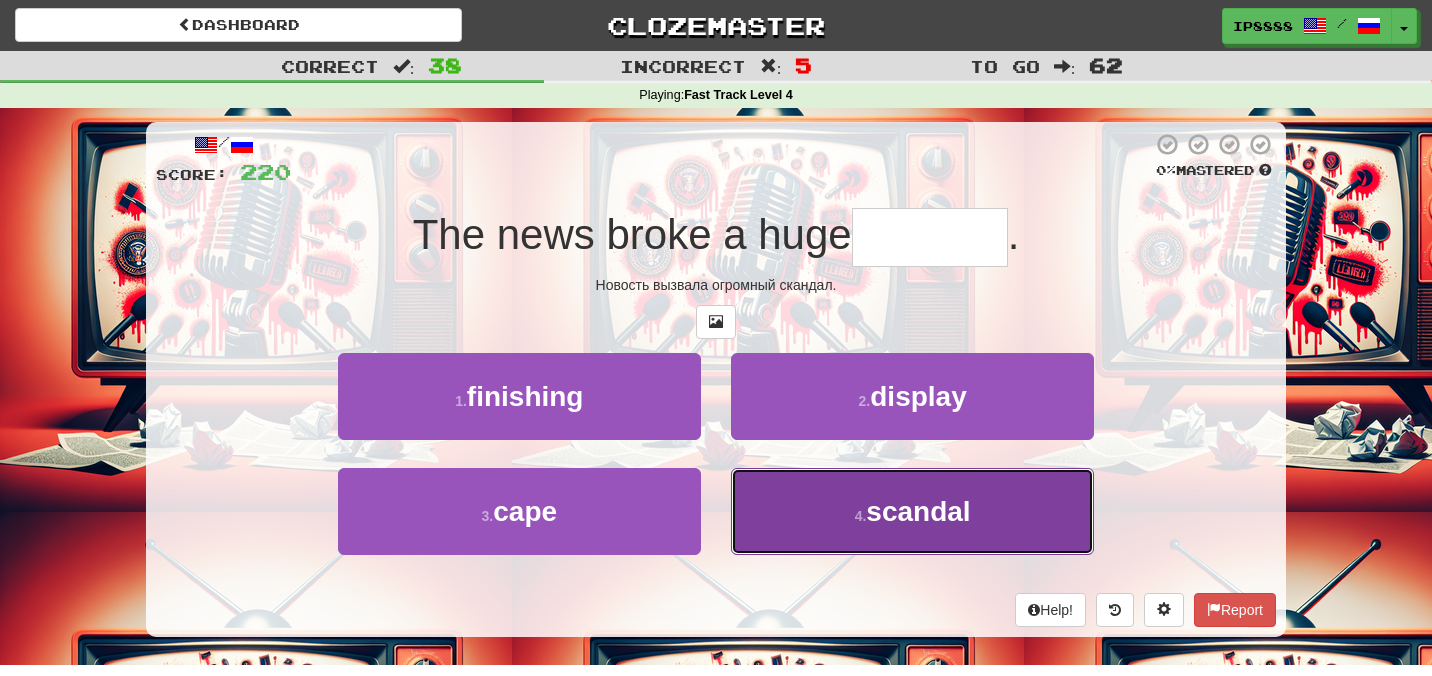 click on "4 .  scandal" at bounding box center (912, 511) 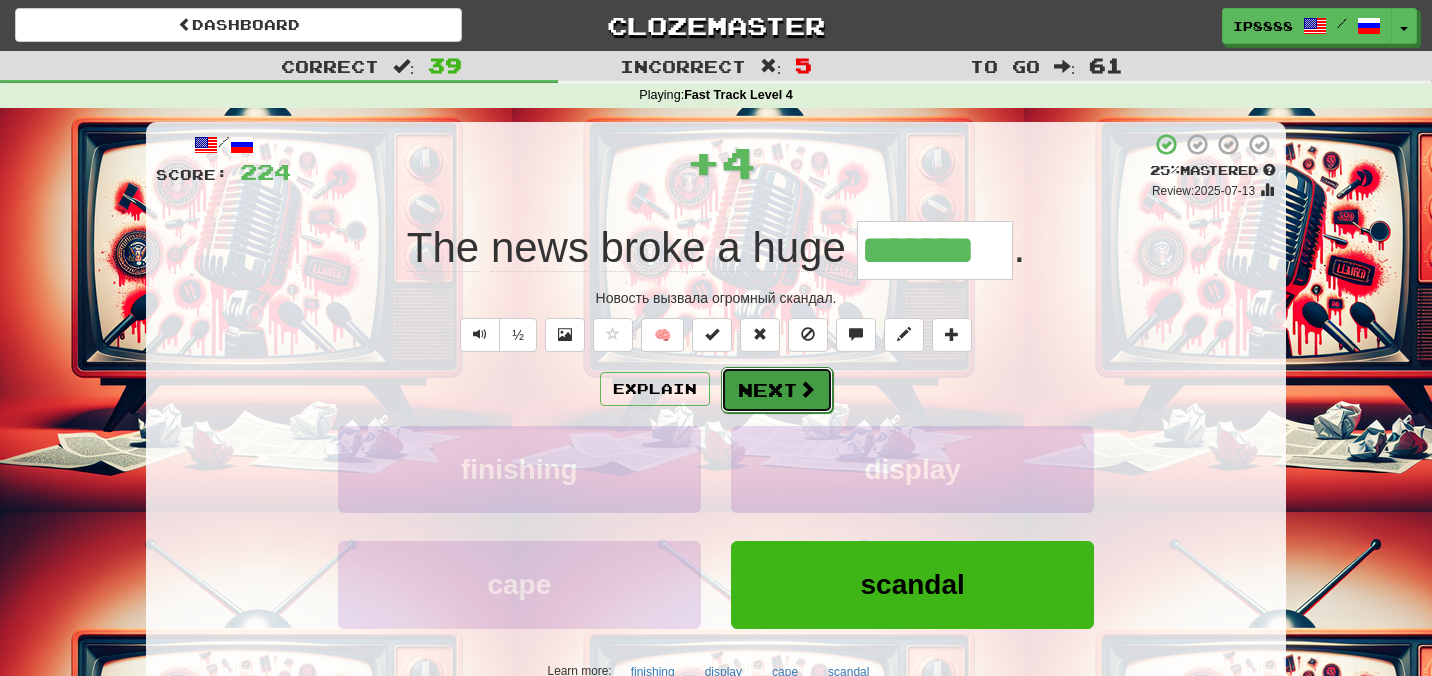 click on "Next" at bounding box center [777, 390] 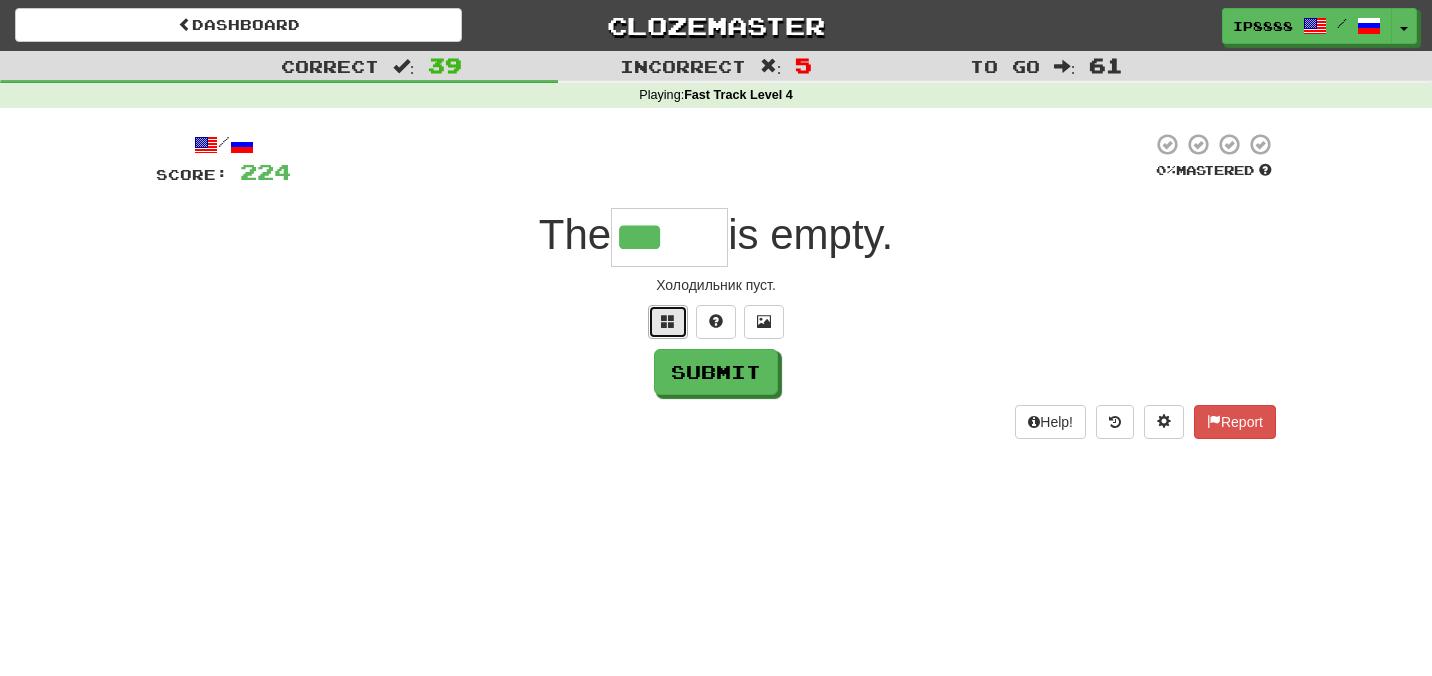 click at bounding box center [668, 321] 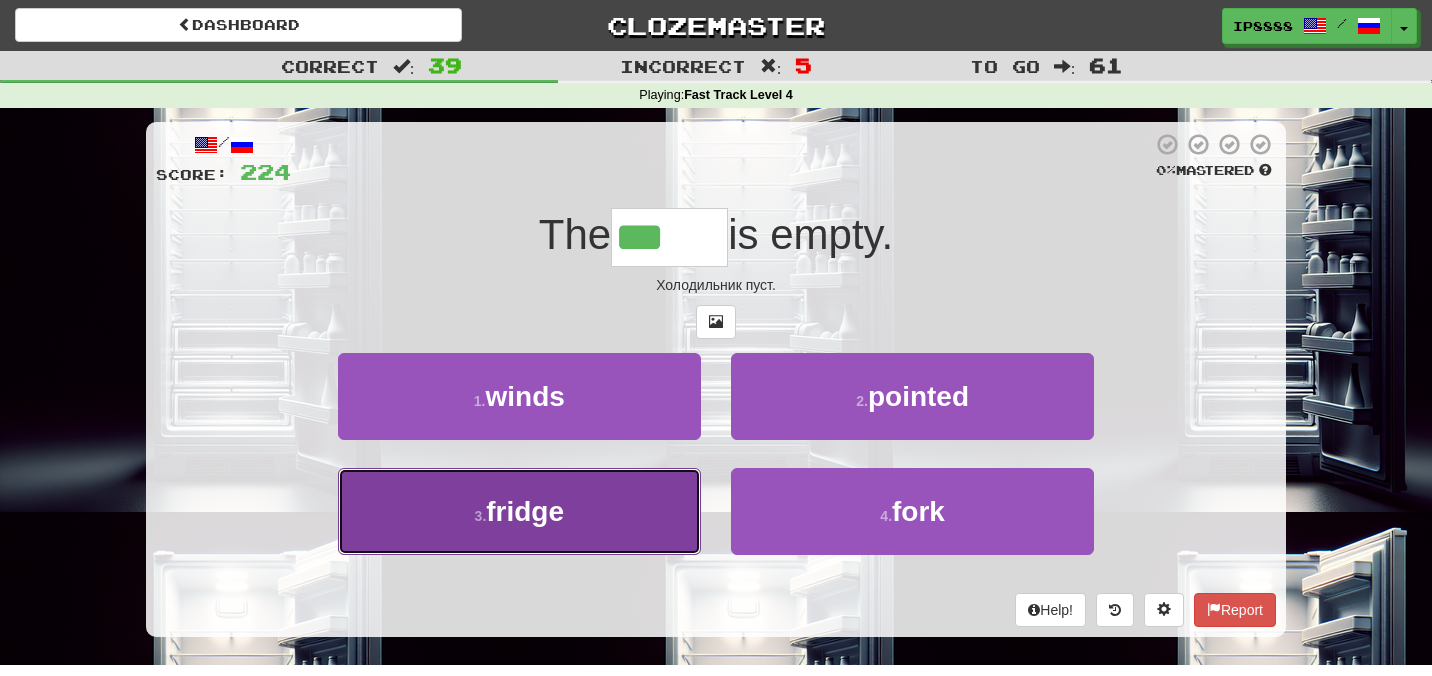 click on "3 .  fridge" at bounding box center (519, 511) 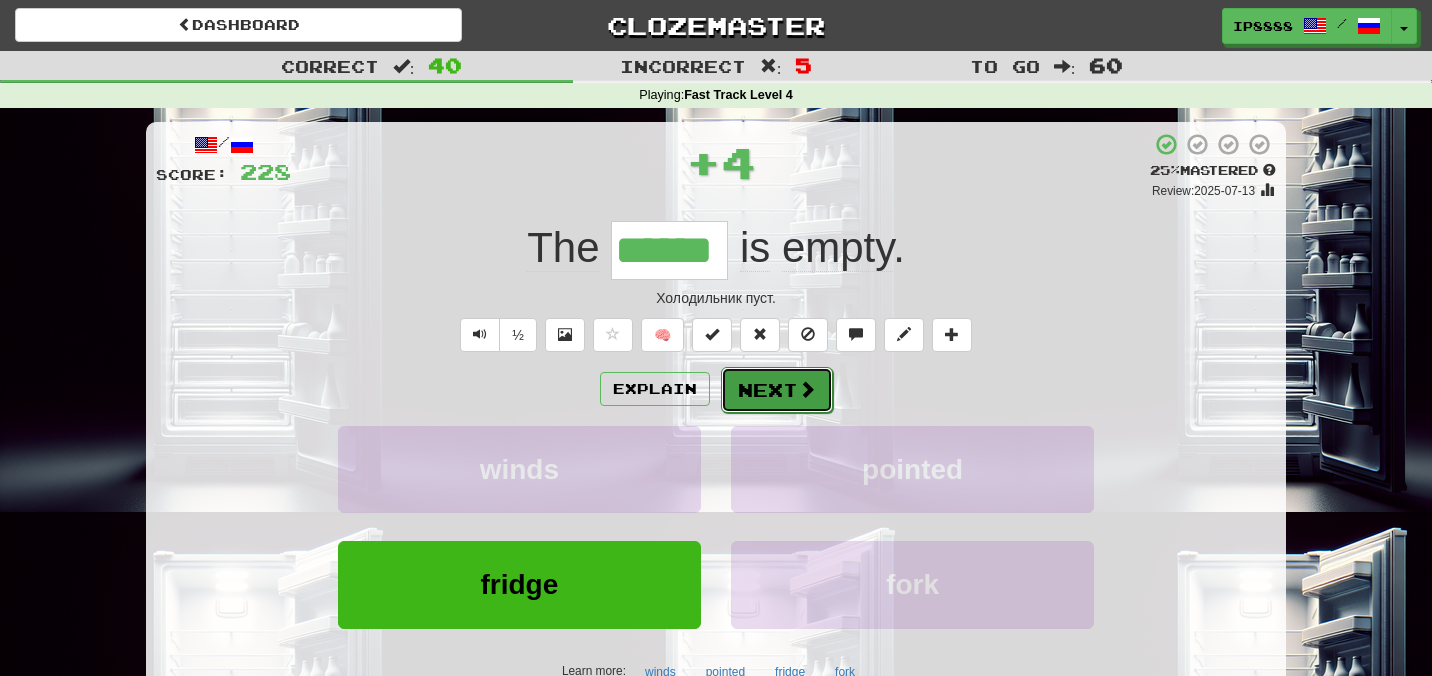 click on "Next" at bounding box center [777, 390] 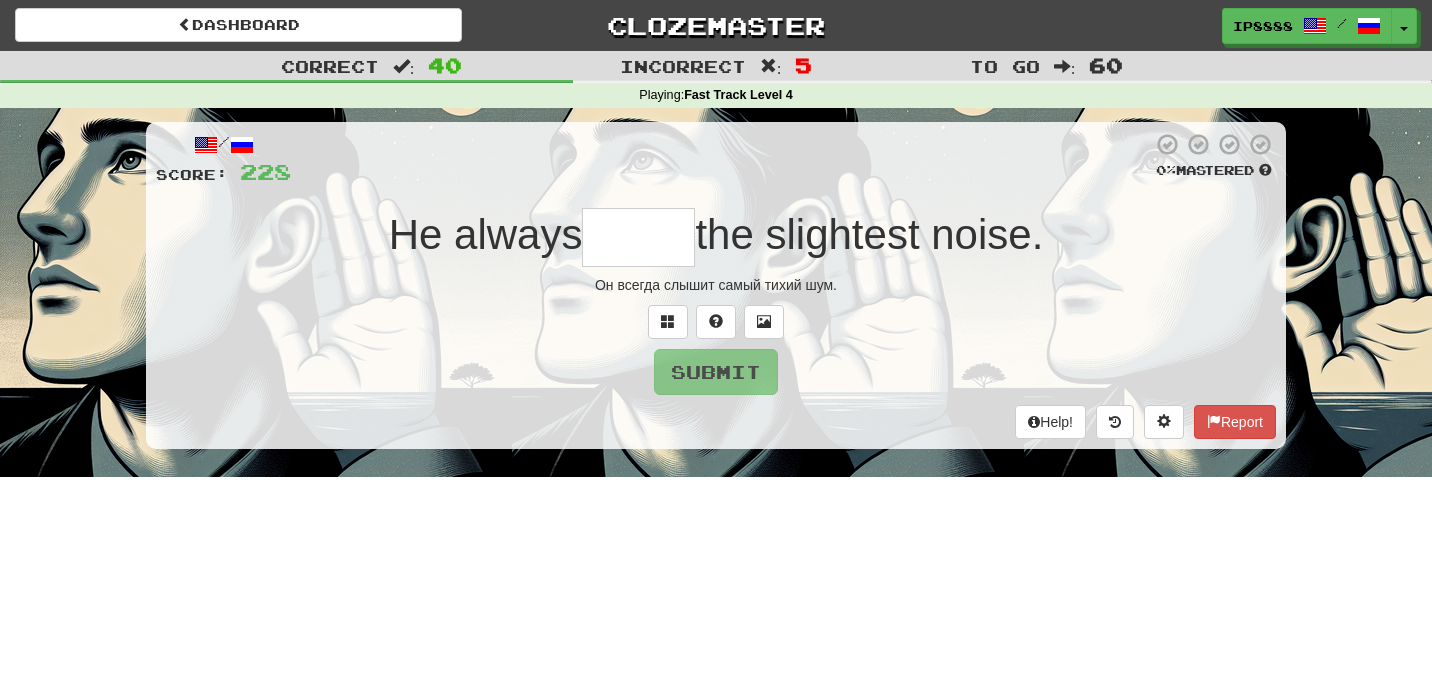click at bounding box center (638, 237) 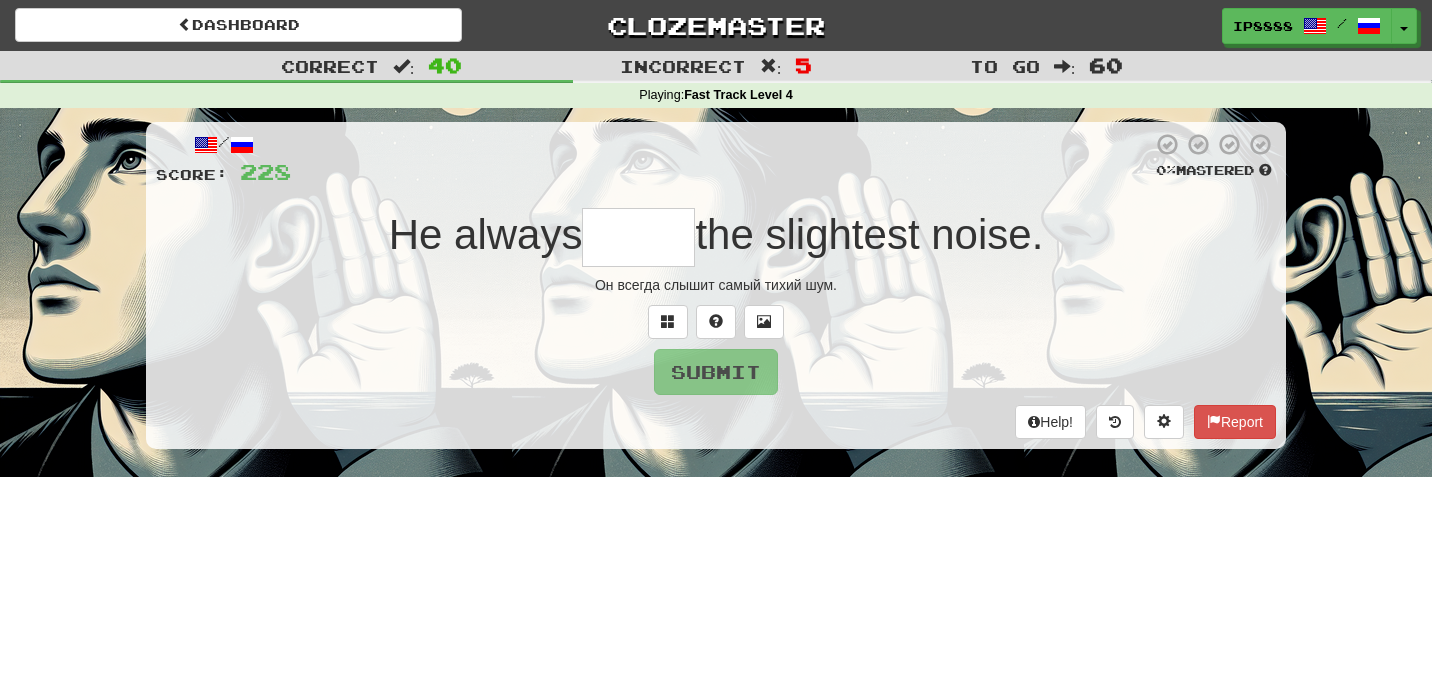 type on "*" 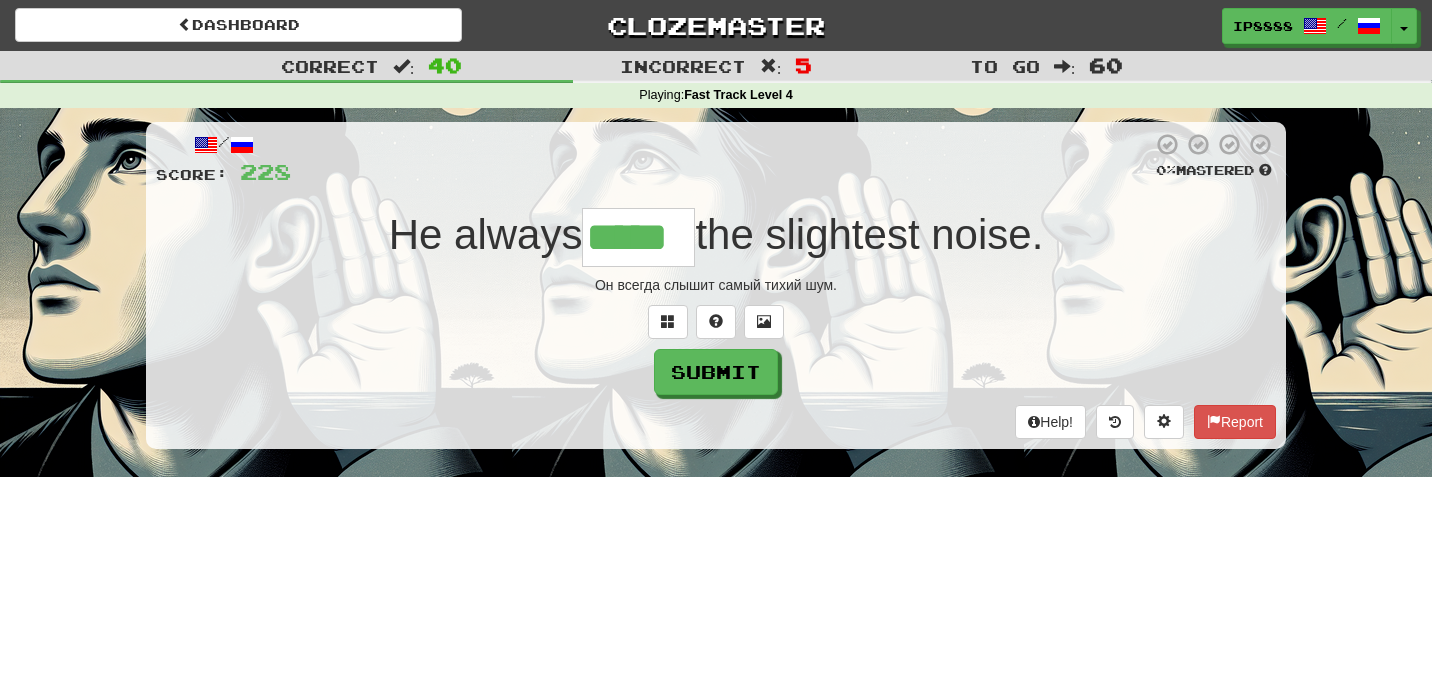 type on "*****" 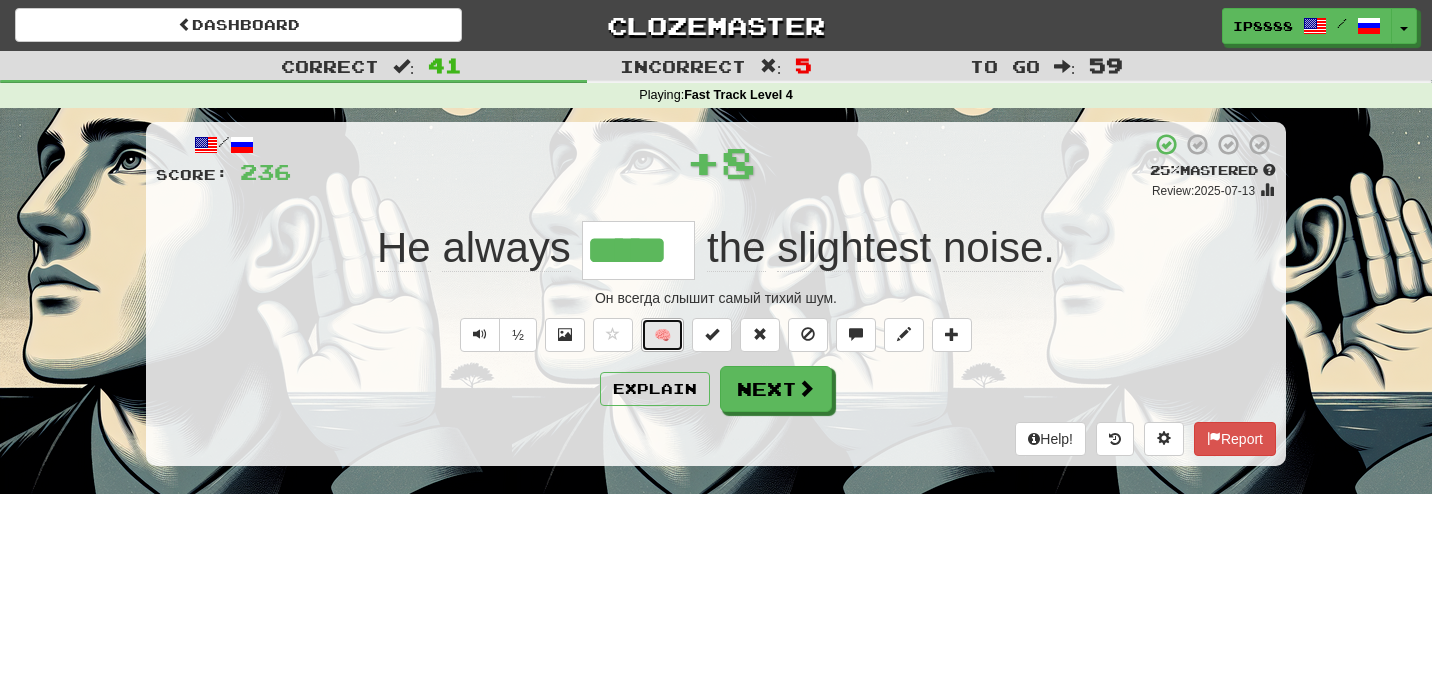 click on "🧠" at bounding box center [662, 335] 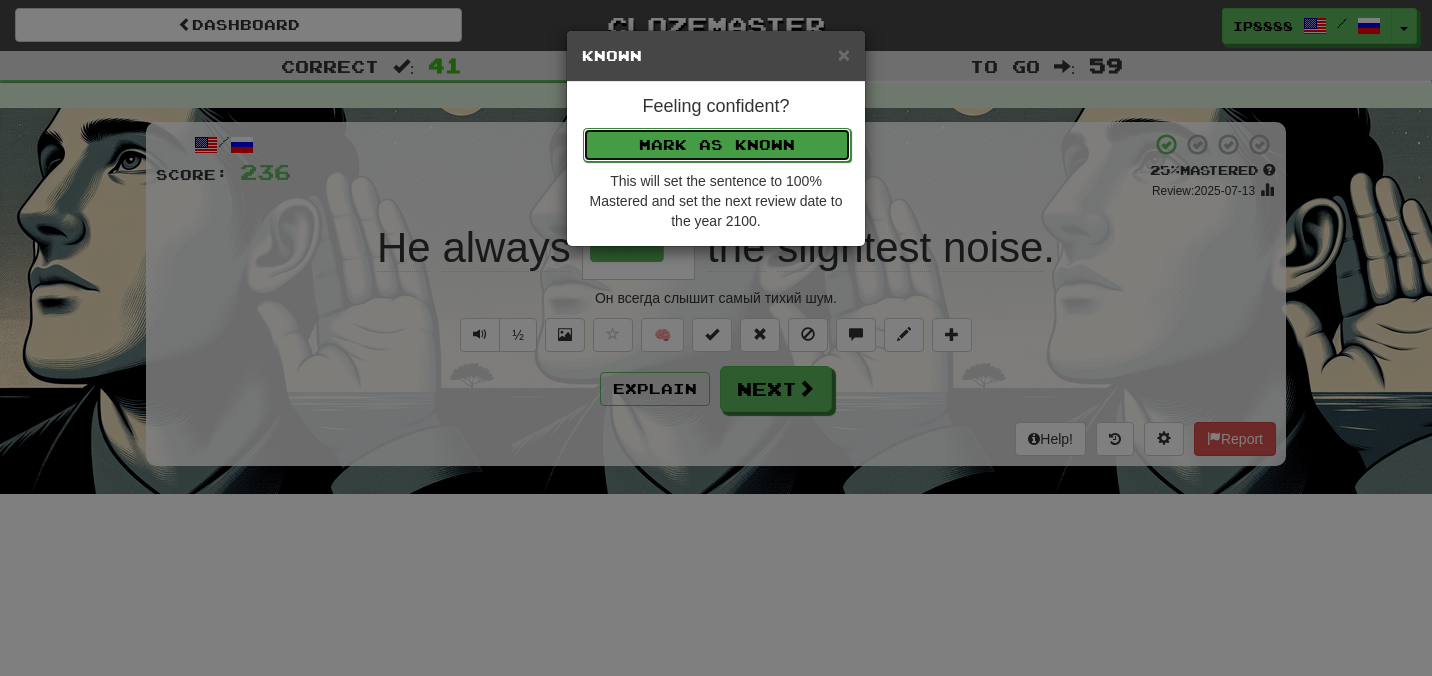 click on "Mark as Known" at bounding box center (717, 145) 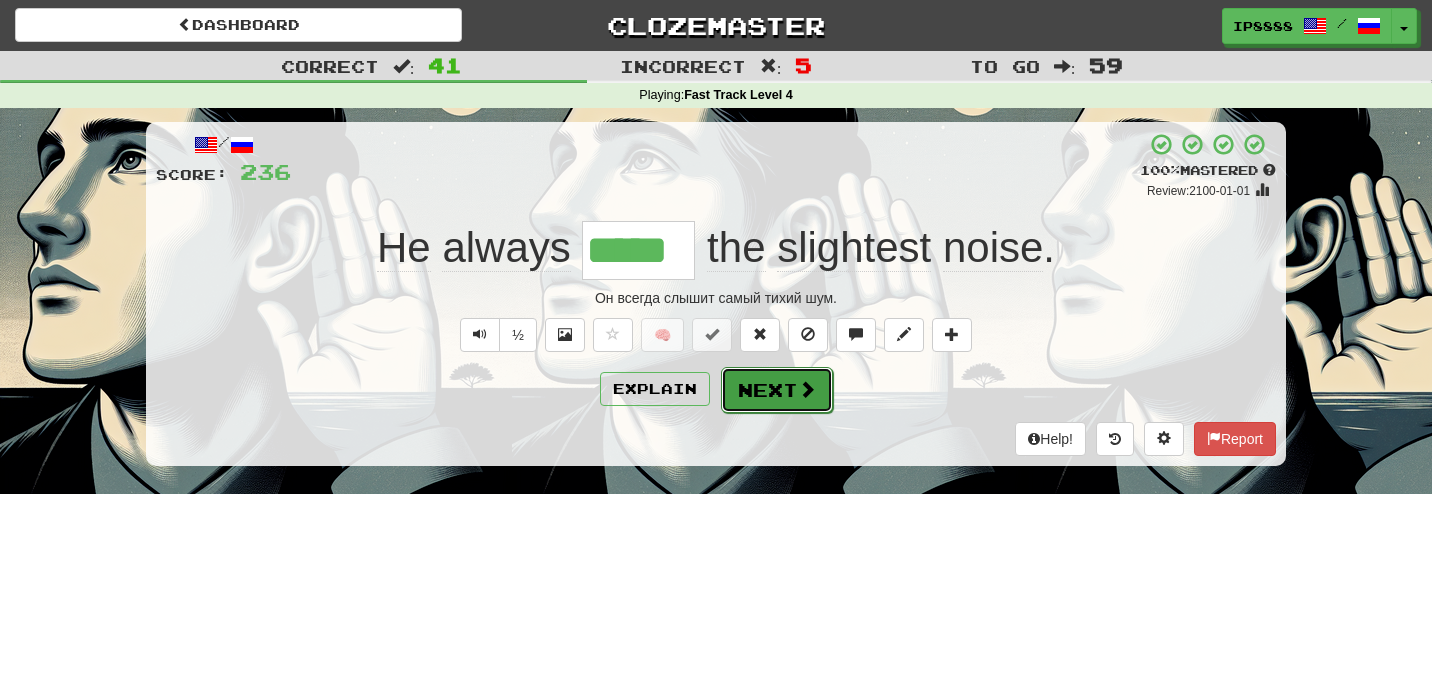 click on "Next" at bounding box center (777, 390) 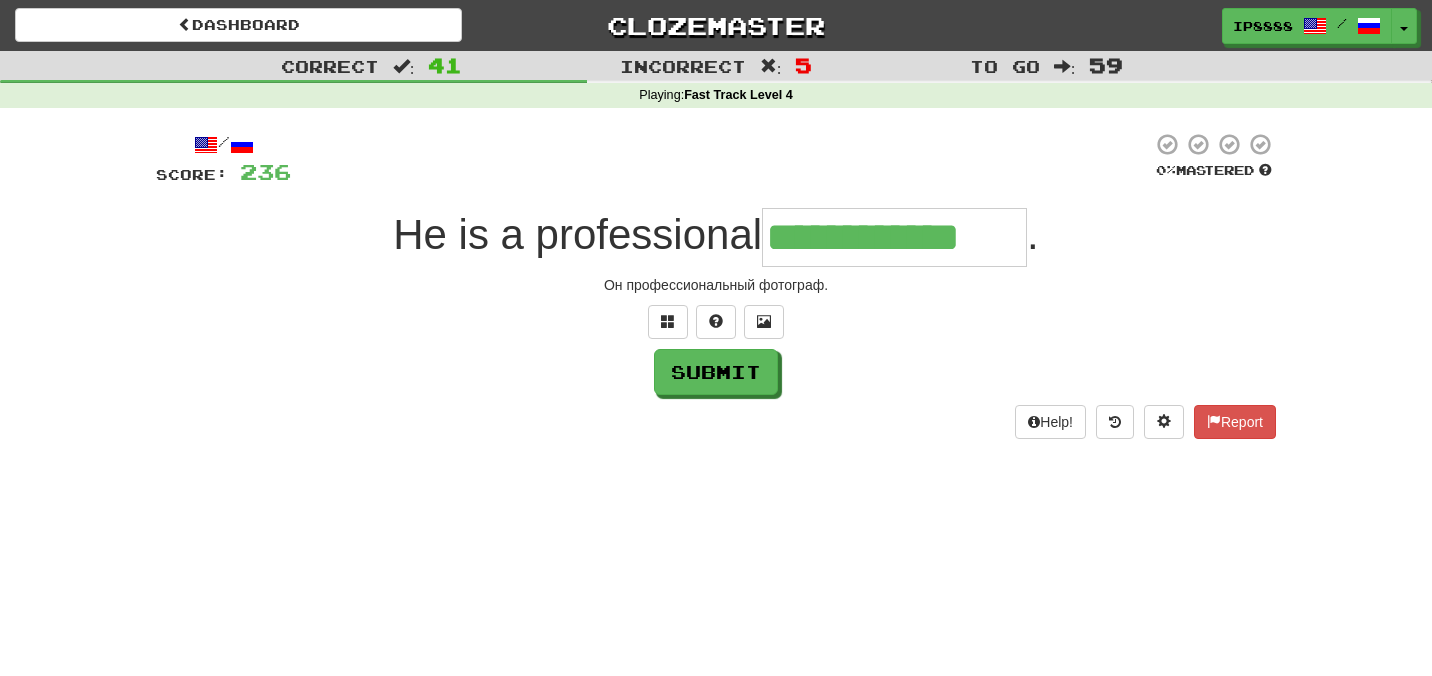 type on "**********" 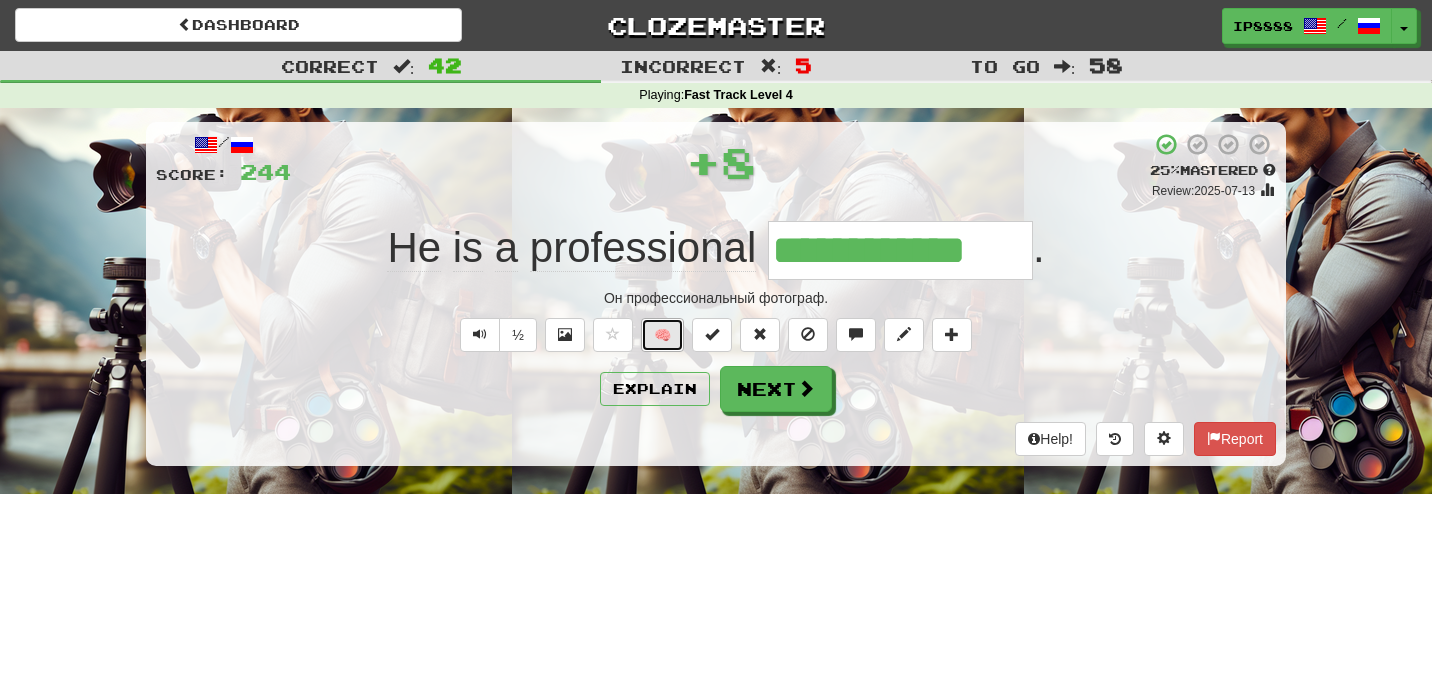 click on "🧠" at bounding box center [662, 335] 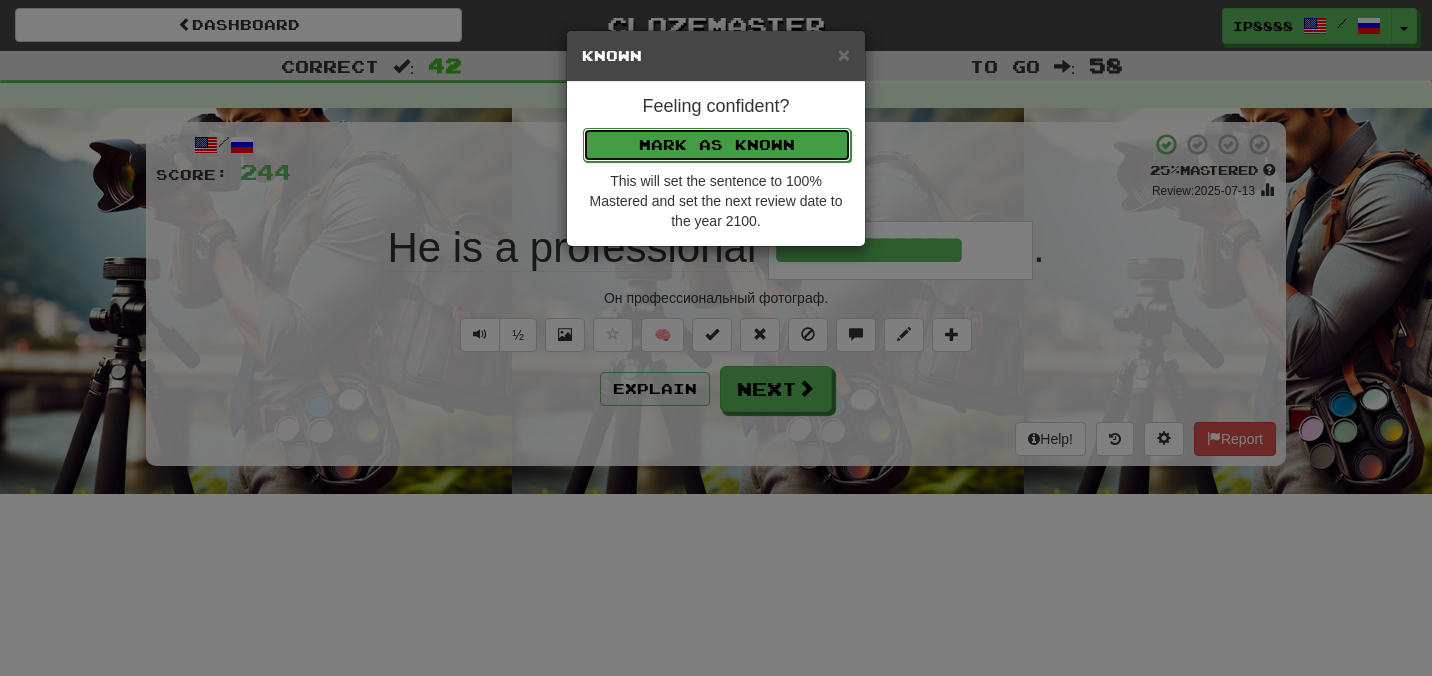 click on "Mark as Known" at bounding box center [717, 145] 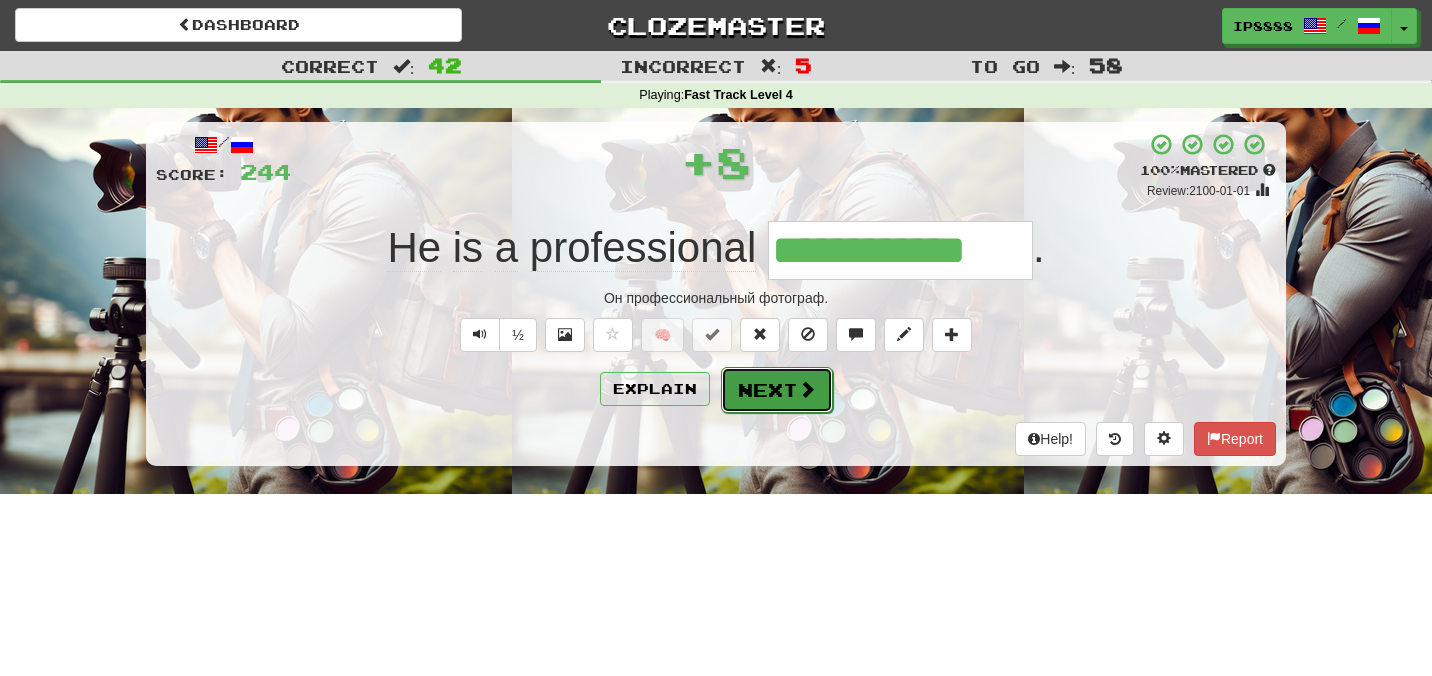 click on "Next" at bounding box center [777, 390] 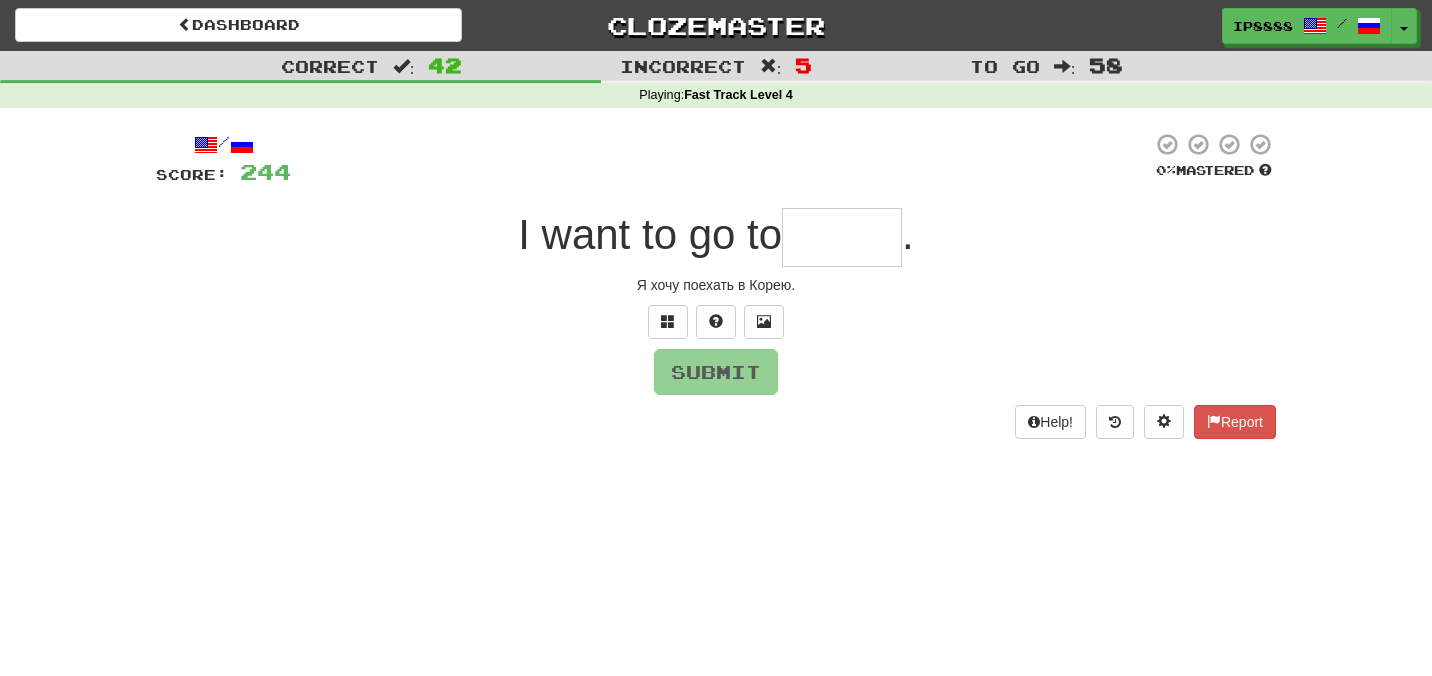 click at bounding box center (842, 237) 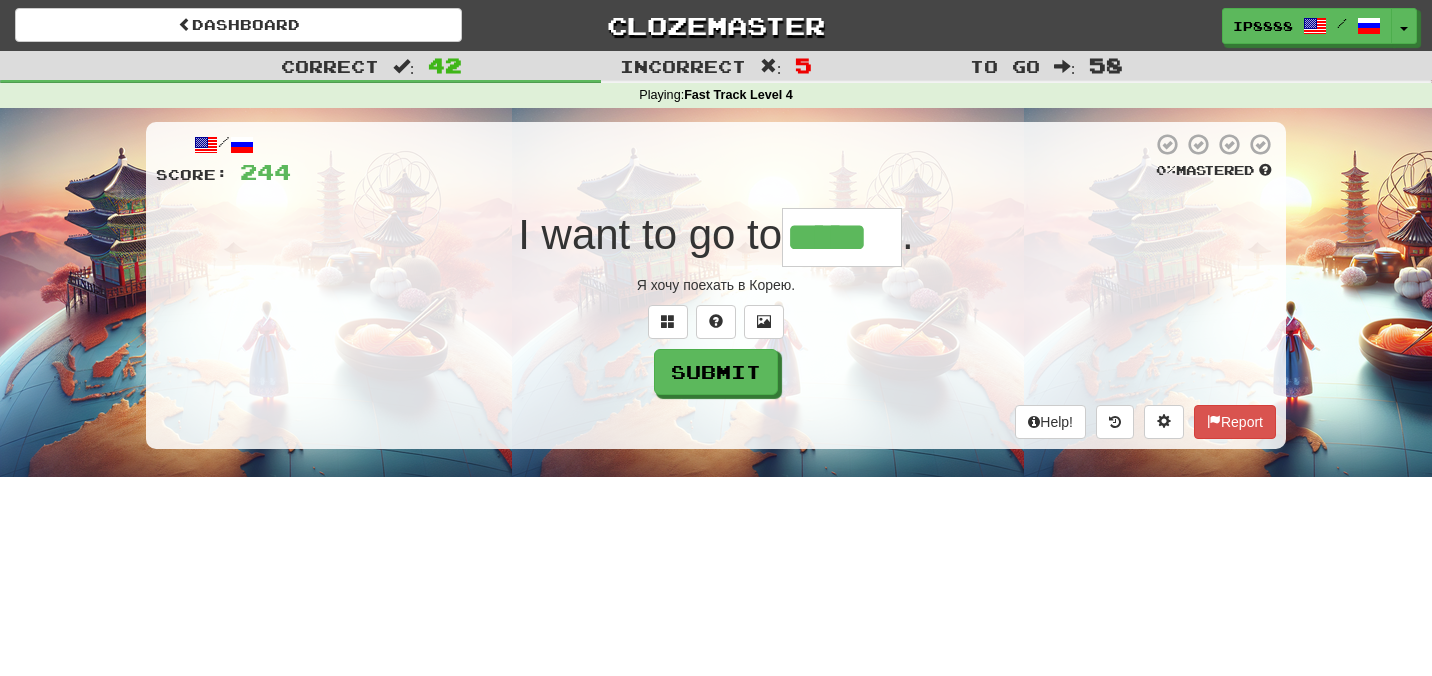 type on "*****" 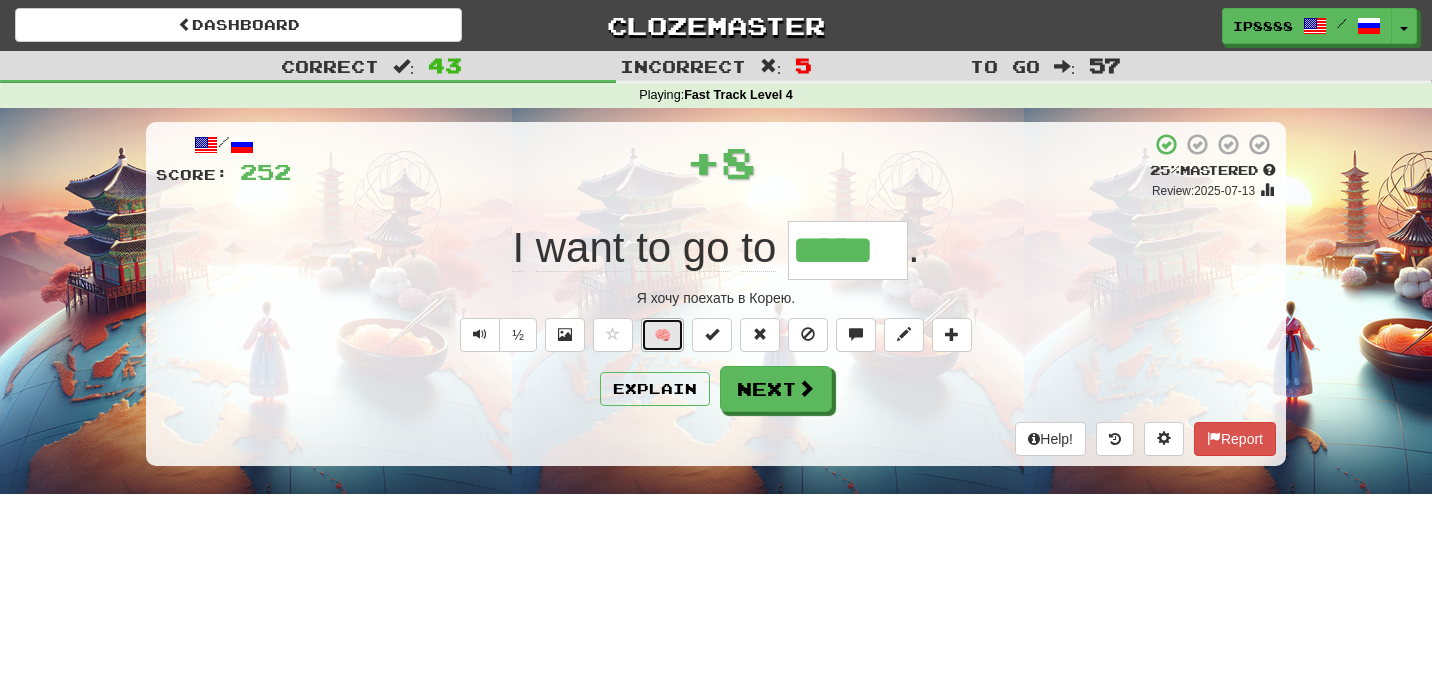 click on "🧠" at bounding box center [662, 335] 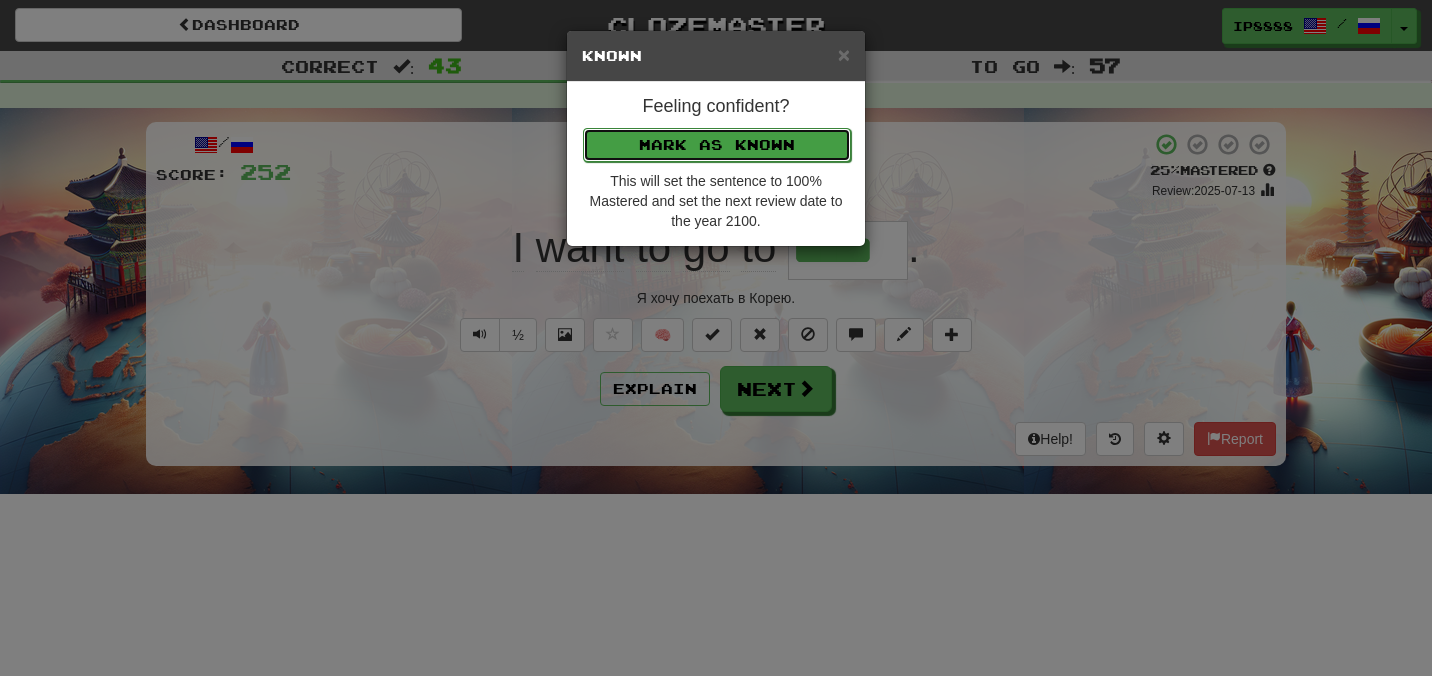 click on "Mark as Known" at bounding box center (717, 145) 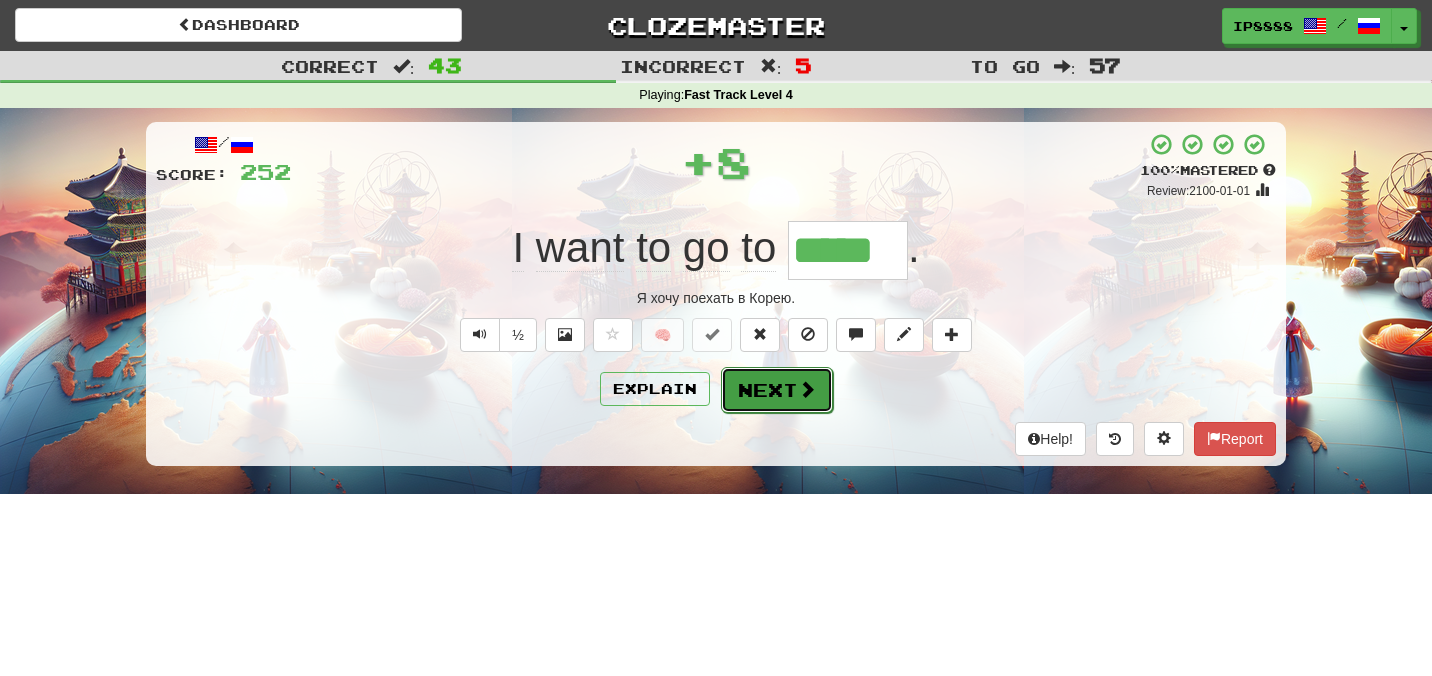 click on "Next" at bounding box center [777, 390] 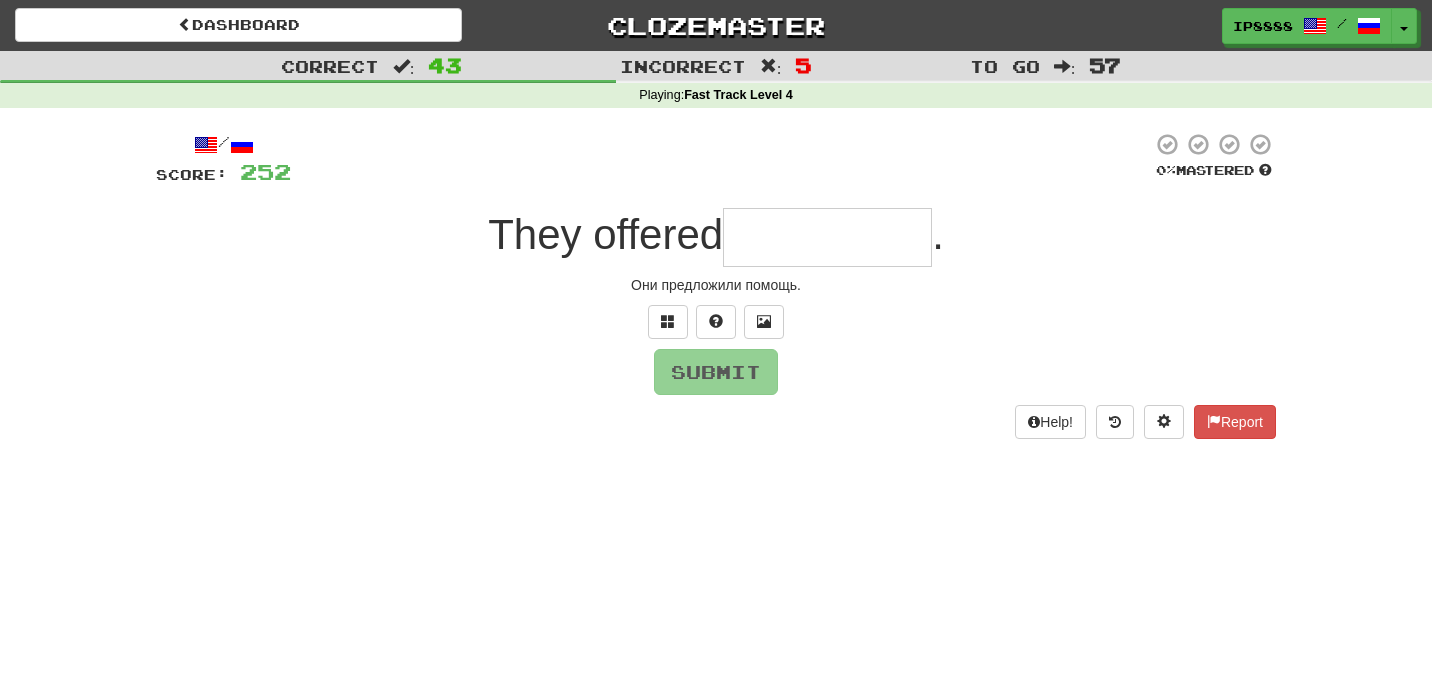 click at bounding box center (827, 237) 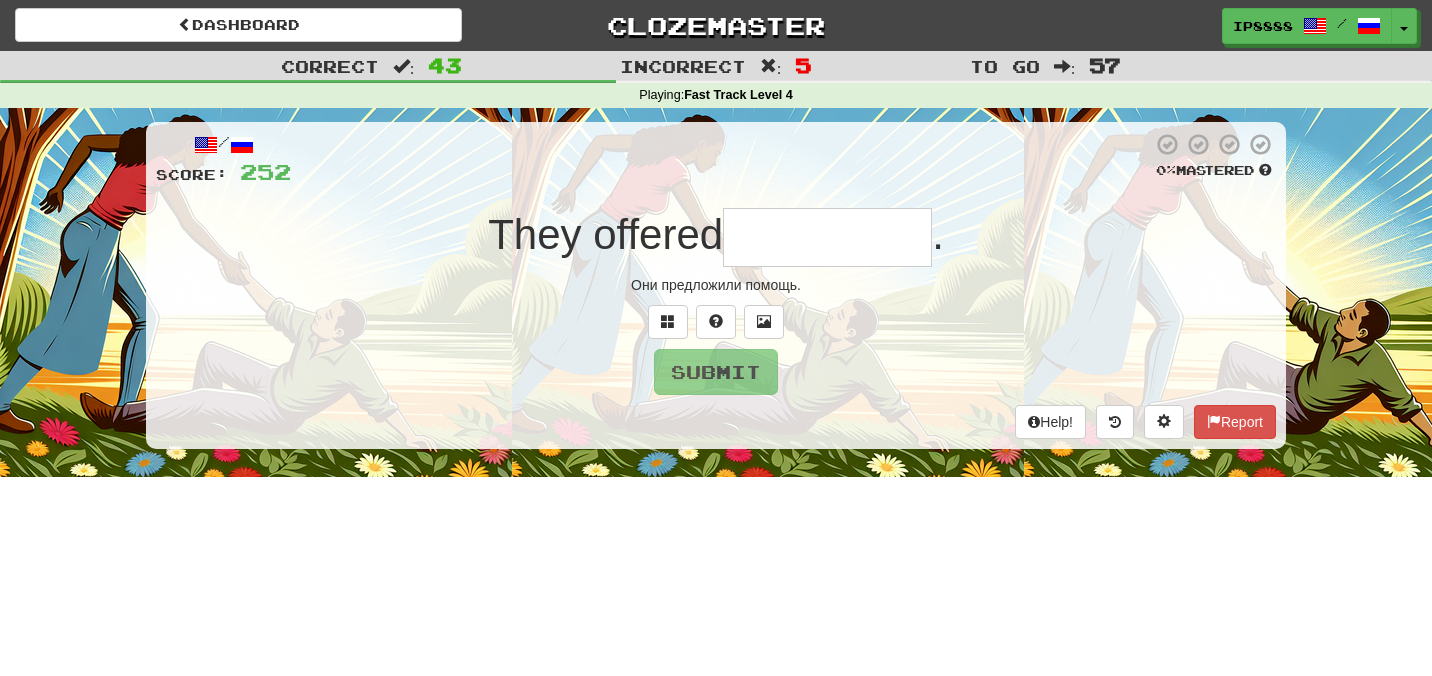 click at bounding box center [827, 237] 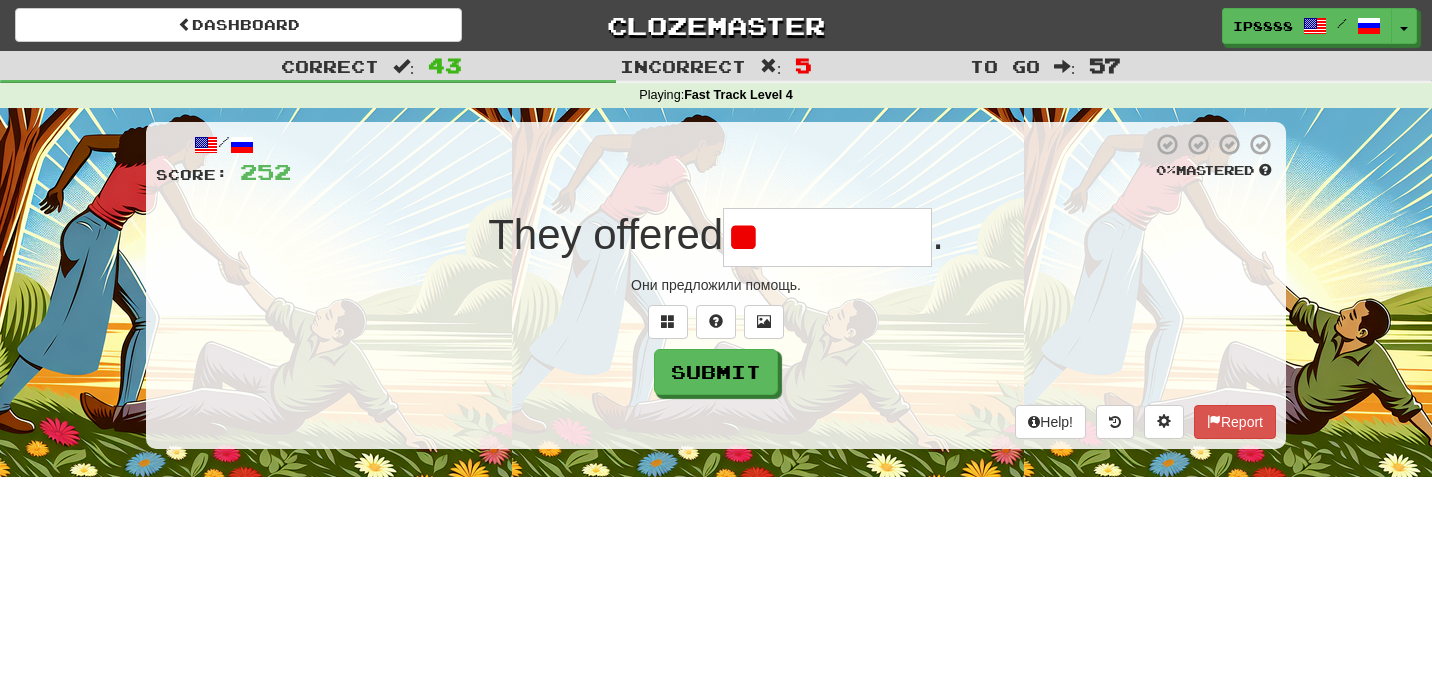 type on "*" 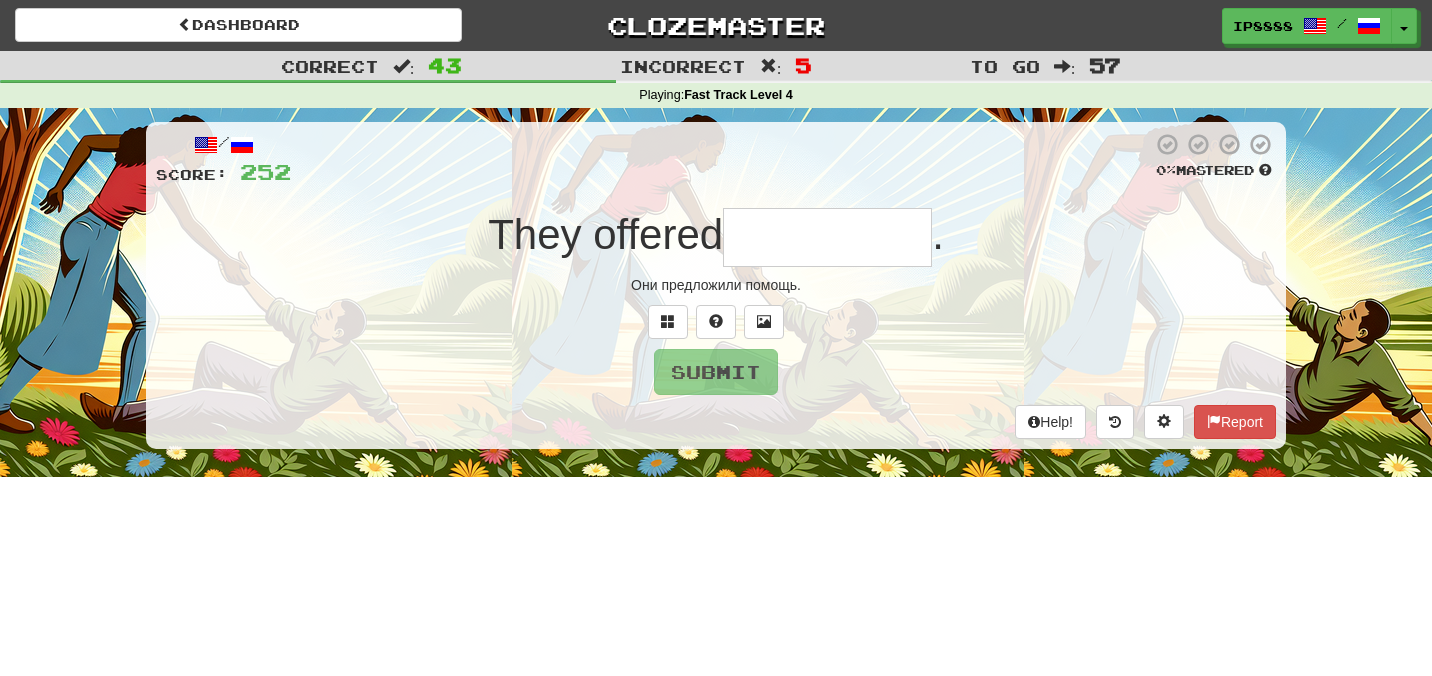 type on "*" 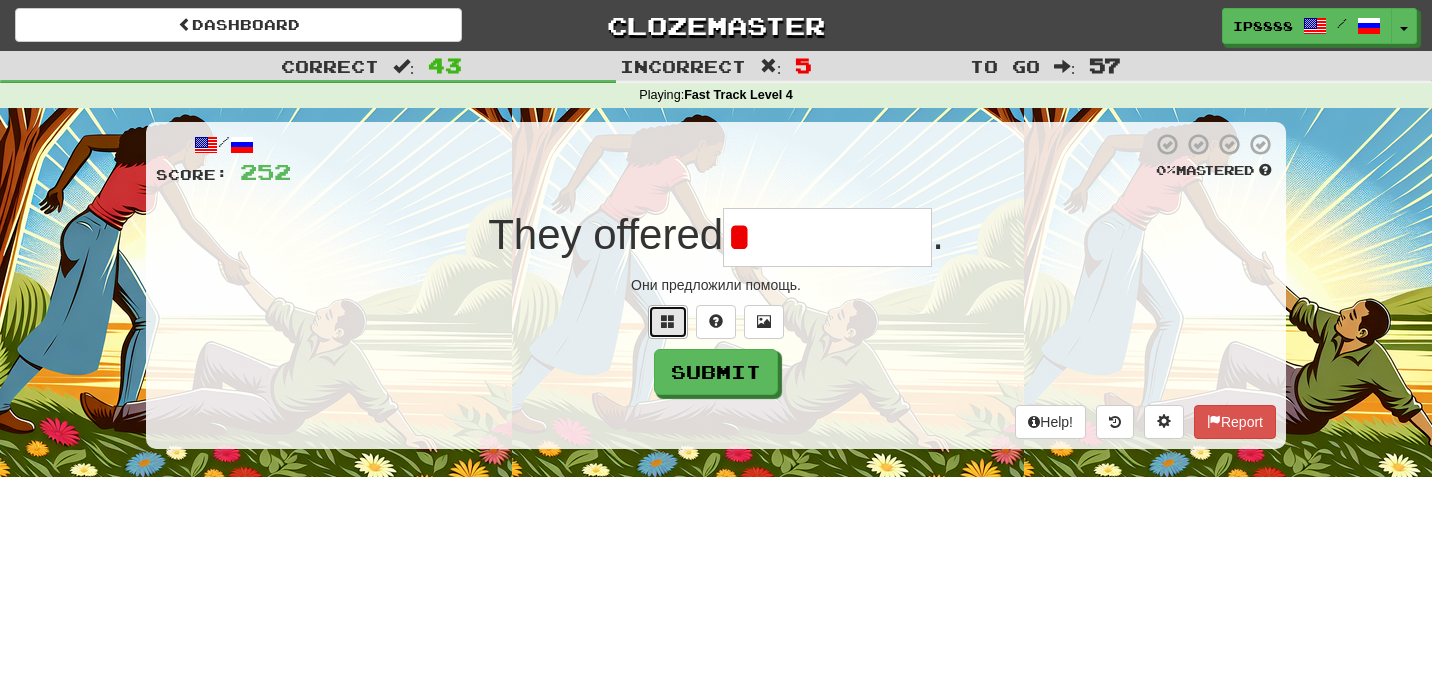 click at bounding box center [668, 321] 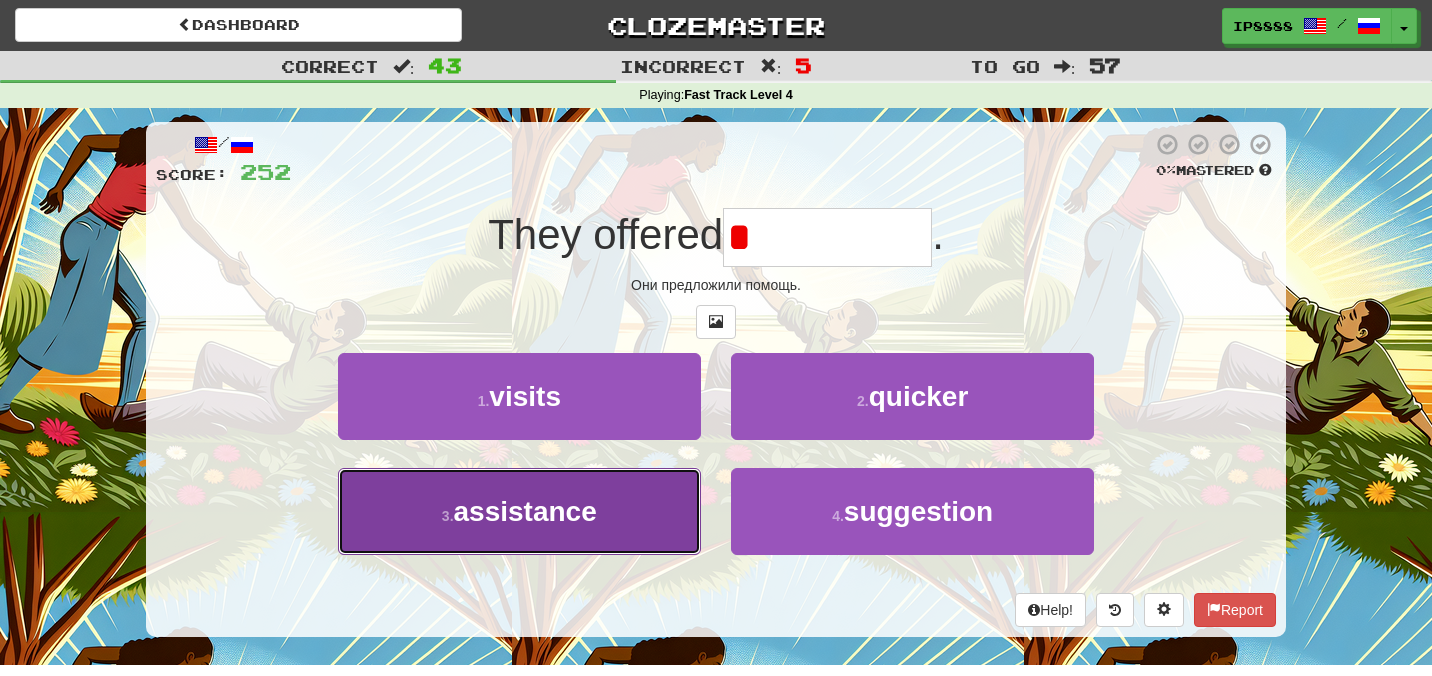 click on "3 .  assistance" at bounding box center [519, 511] 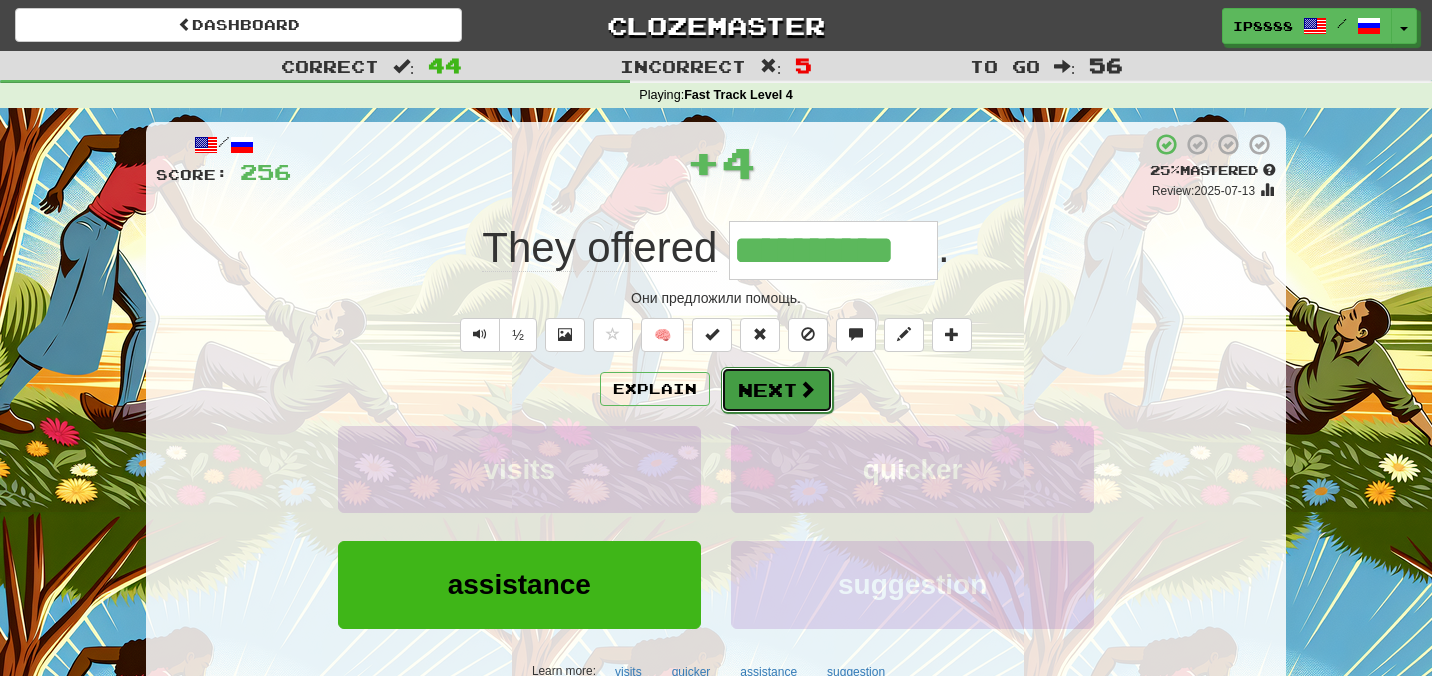 click on "Next" at bounding box center (777, 390) 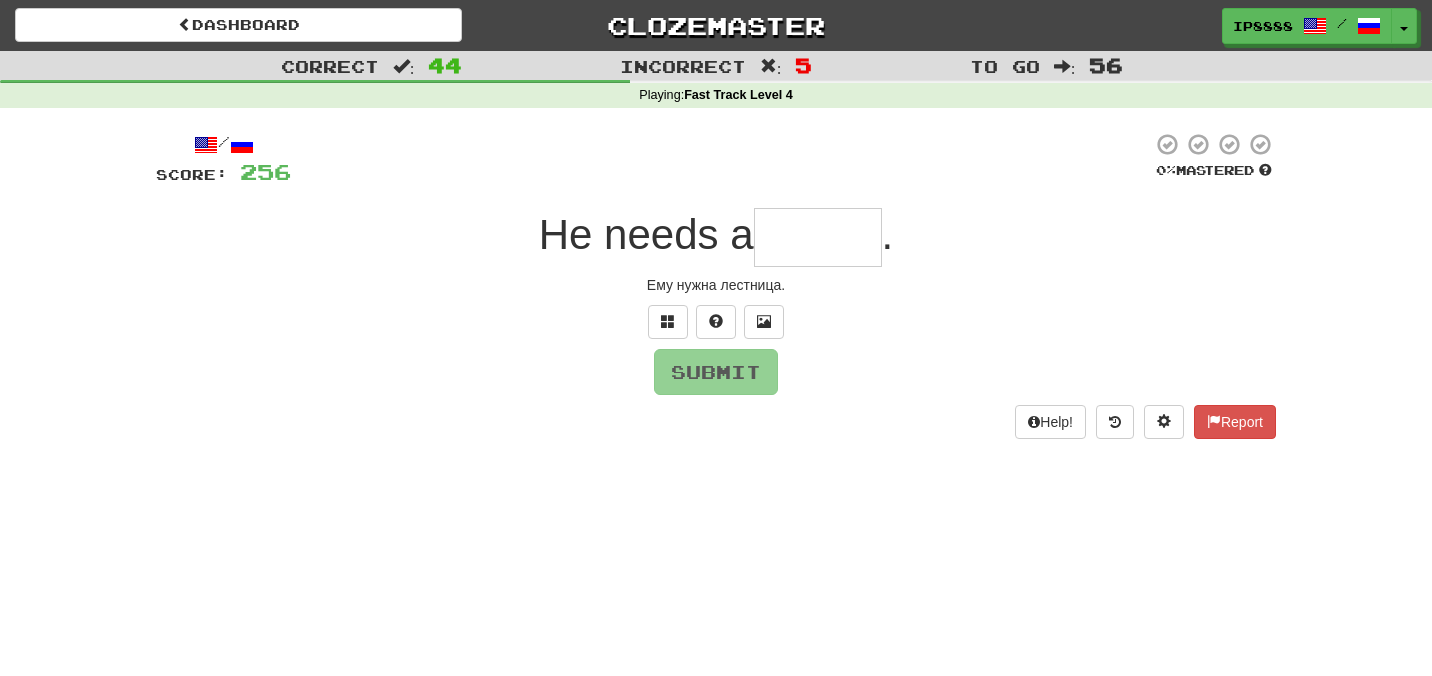click at bounding box center [818, 237] 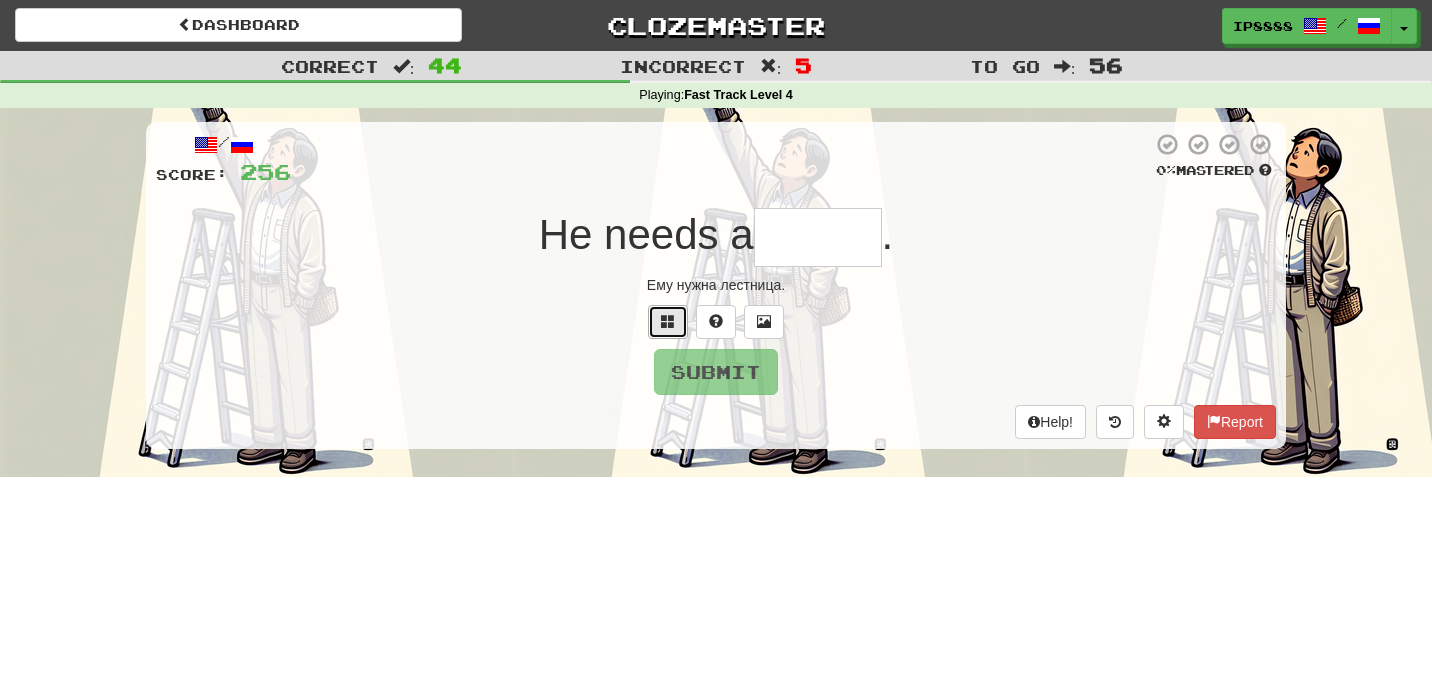 click at bounding box center [668, 322] 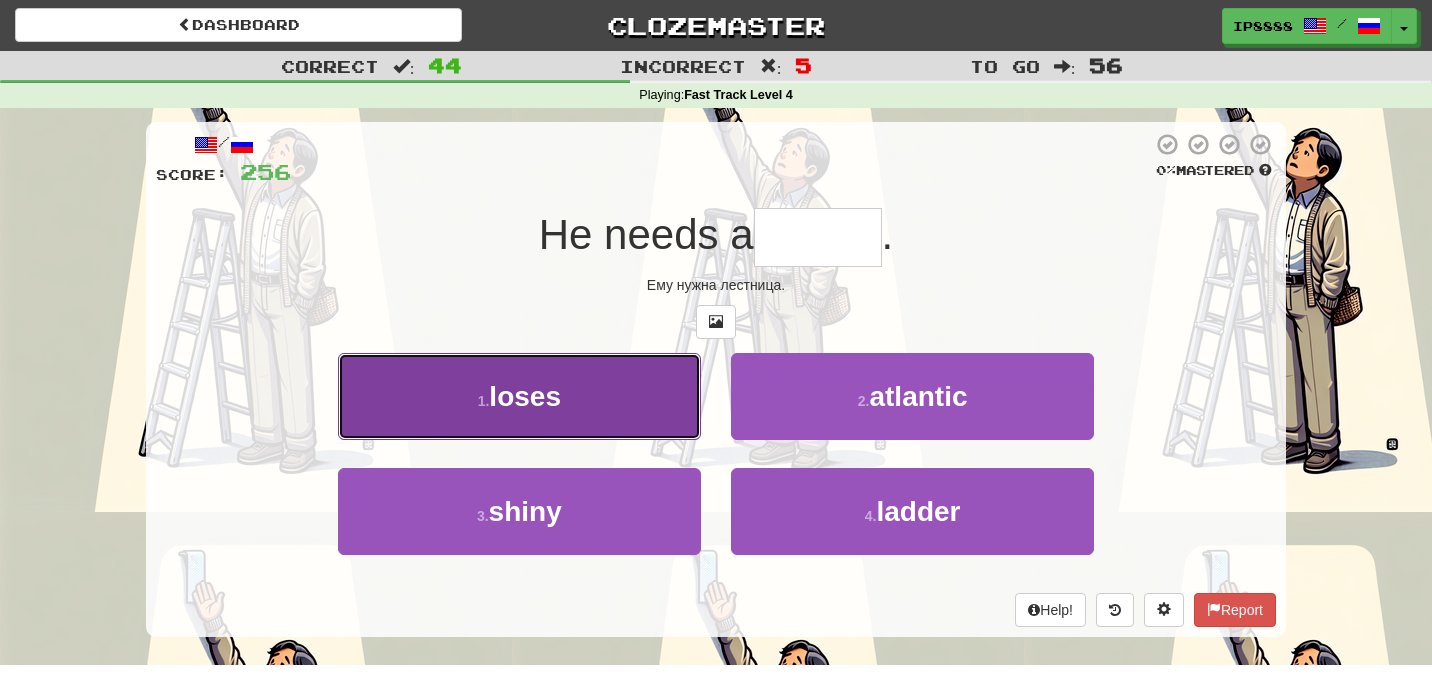 click on "1 .  loses" at bounding box center (519, 396) 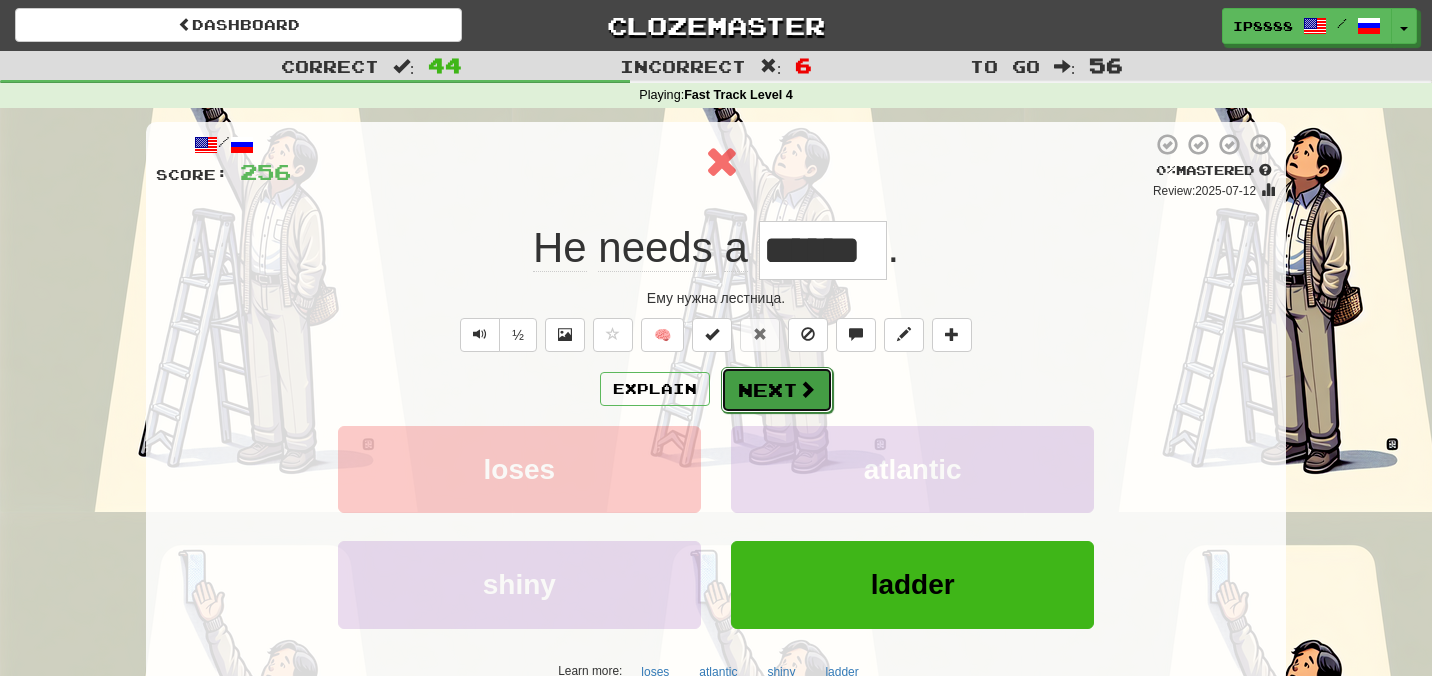 click on "Next" at bounding box center [777, 390] 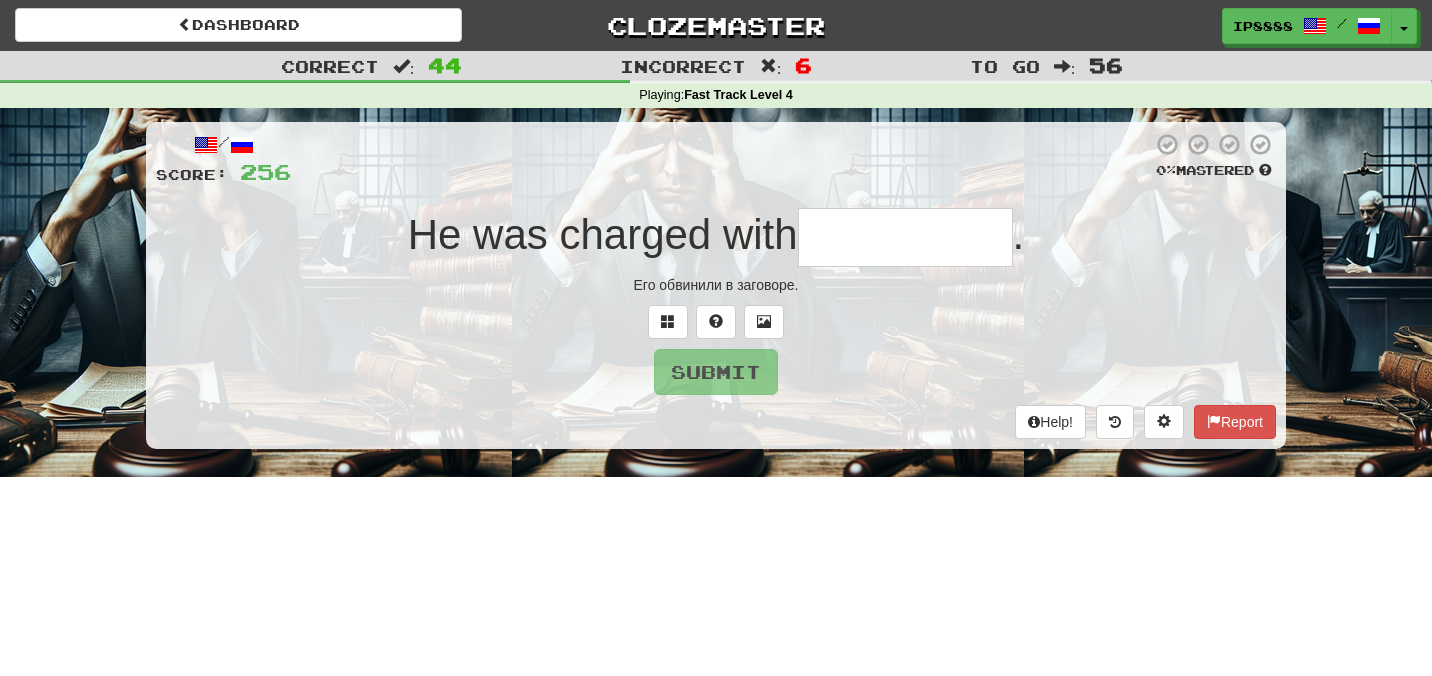 click at bounding box center [905, 237] 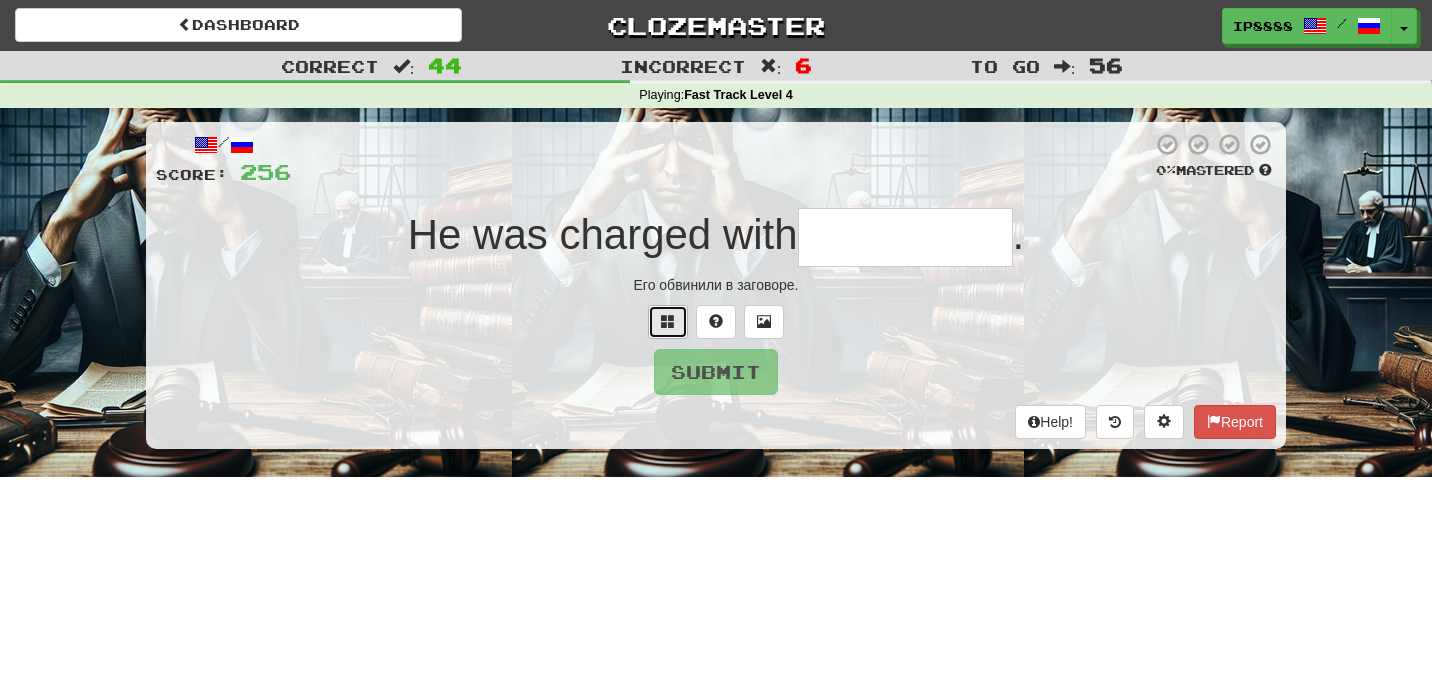 click at bounding box center [668, 321] 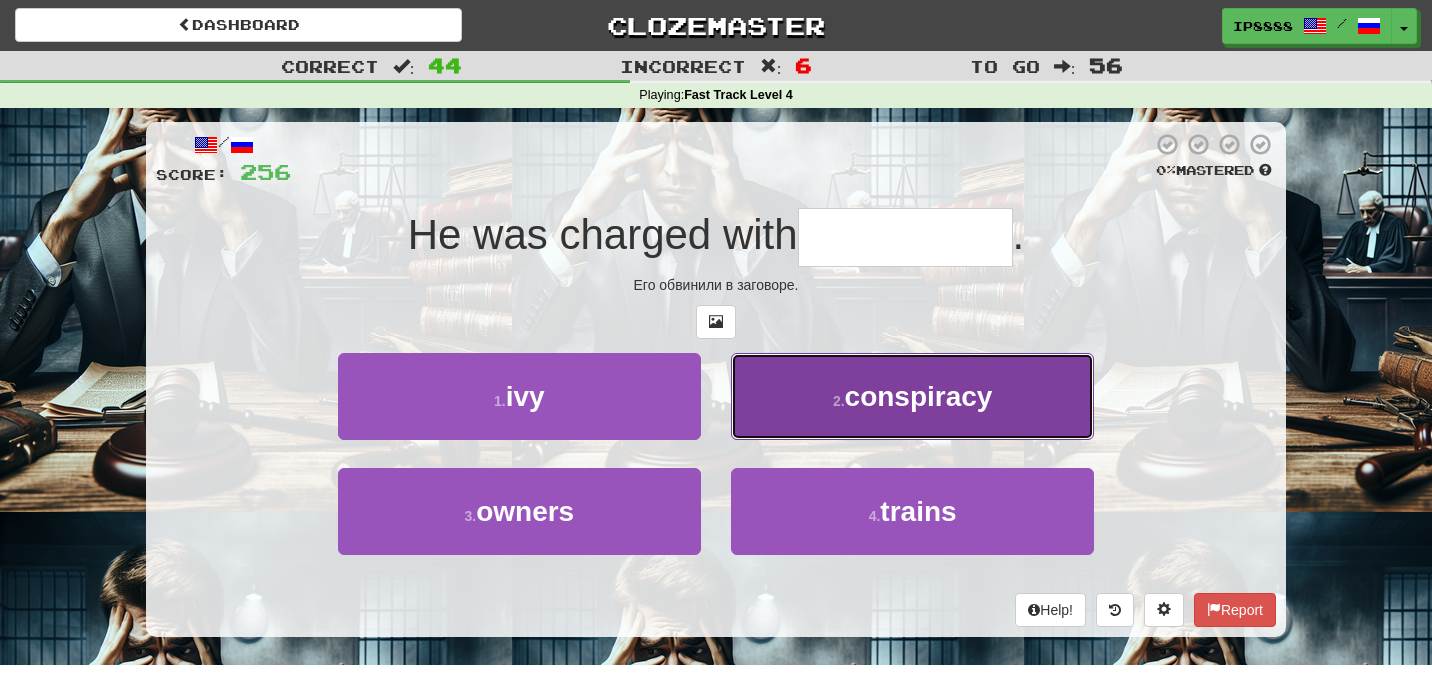click on "2 ." at bounding box center [839, 401] 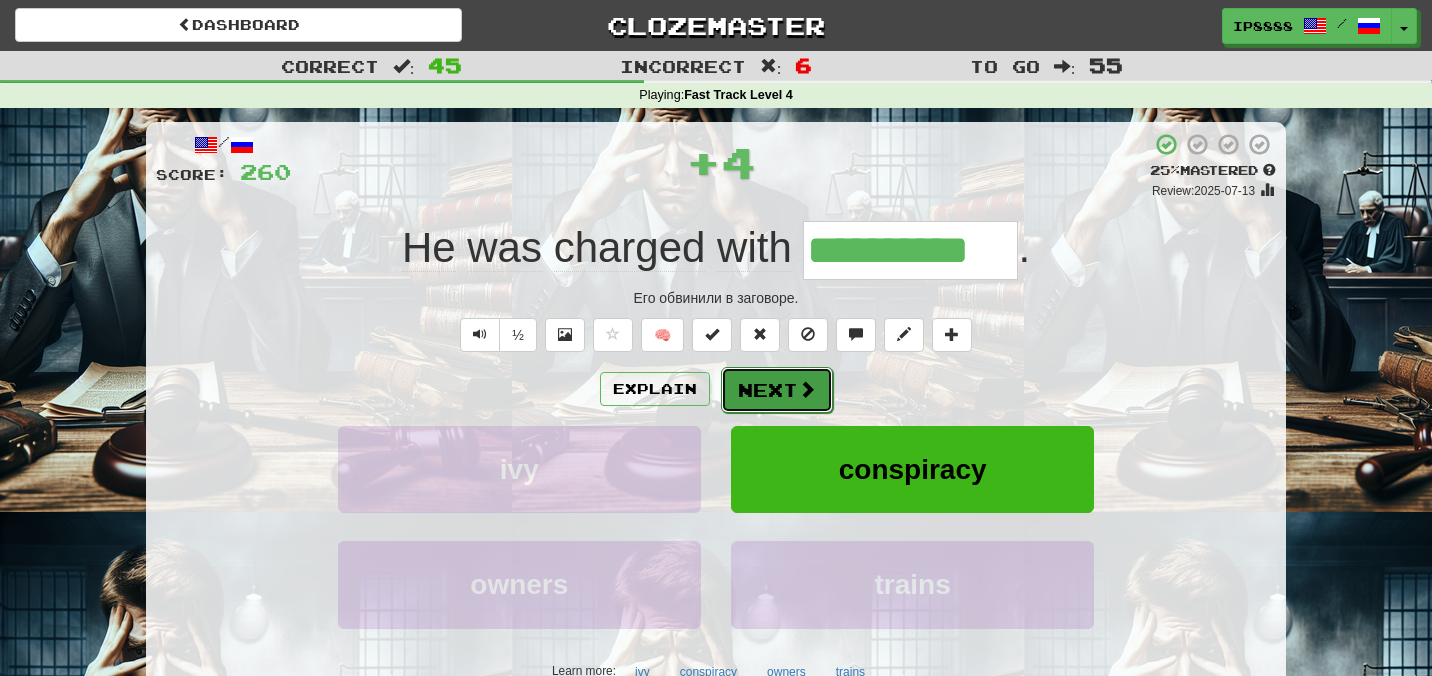 click on "Next" at bounding box center [777, 390] 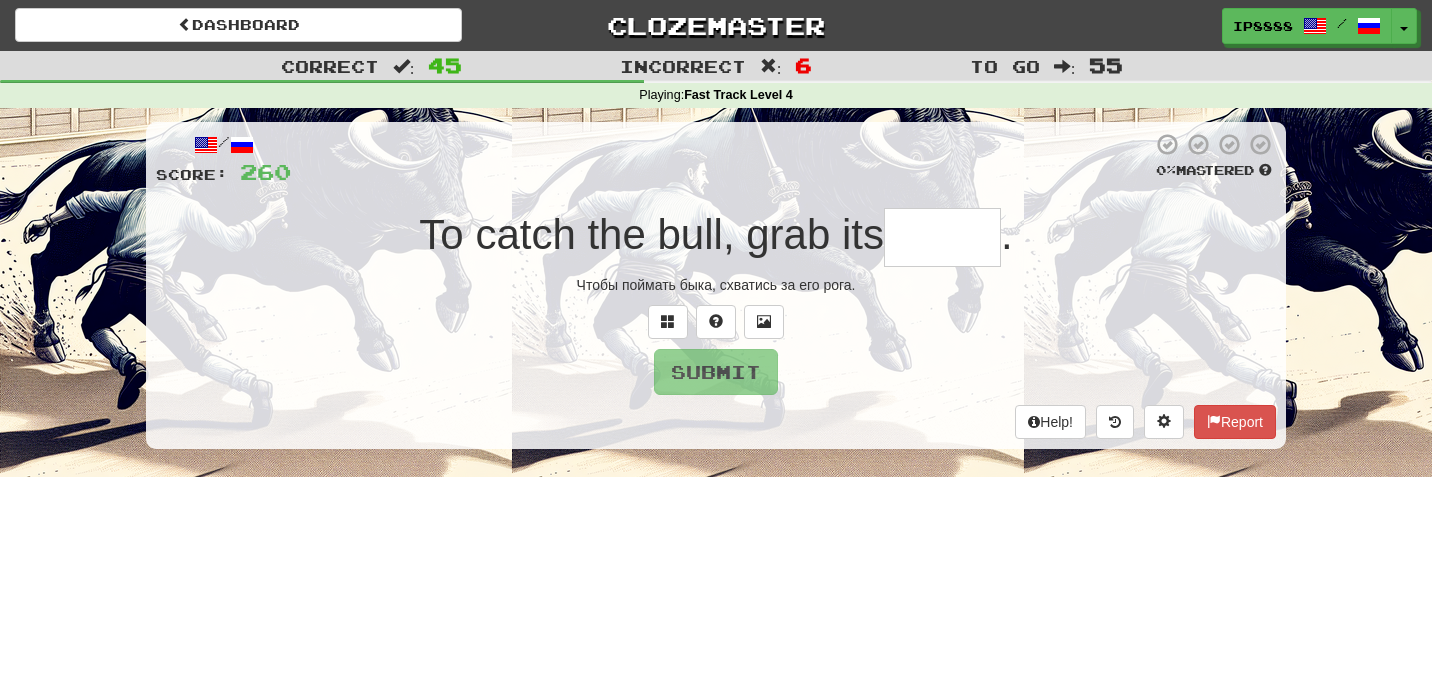 click at bounding box center [942, 237] 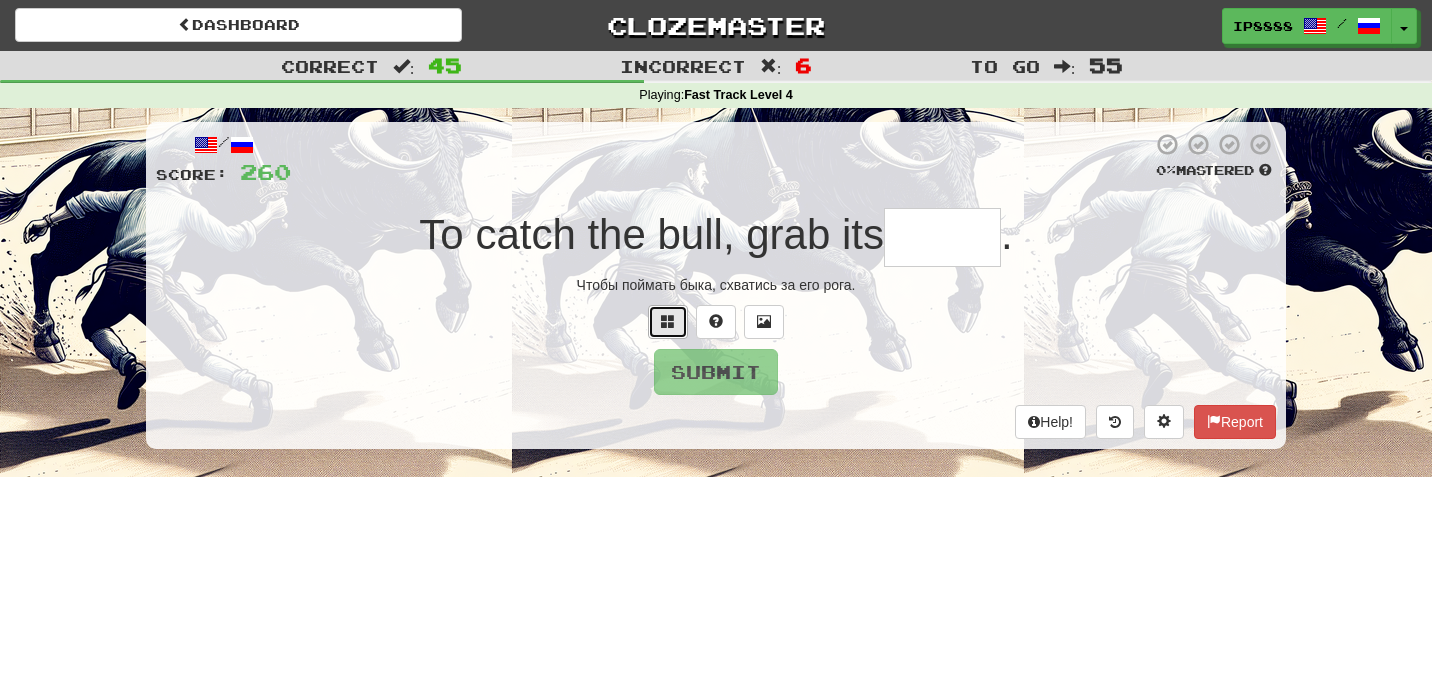 click at bounding box center [668, 321] 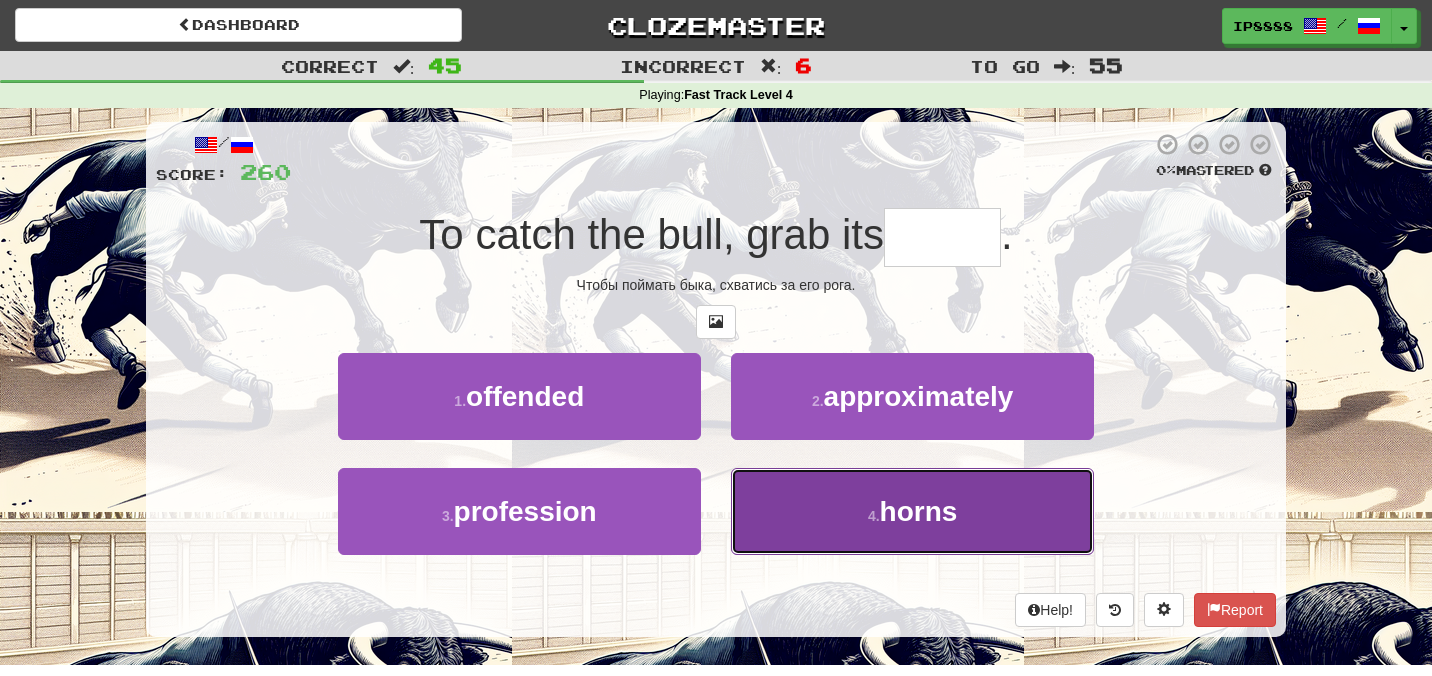 click on "4 .  horns" at bounding box center (912, 511) 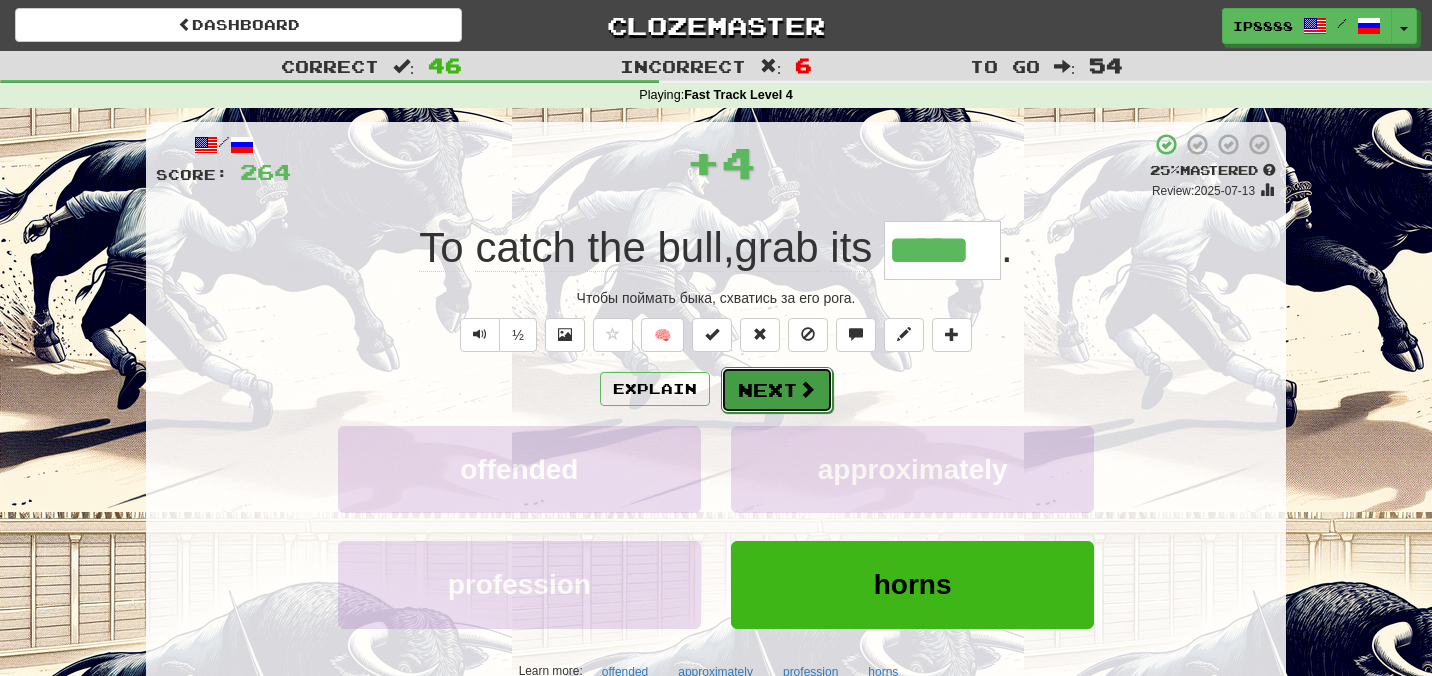 click on "Next" at bounding box center (777, 390) 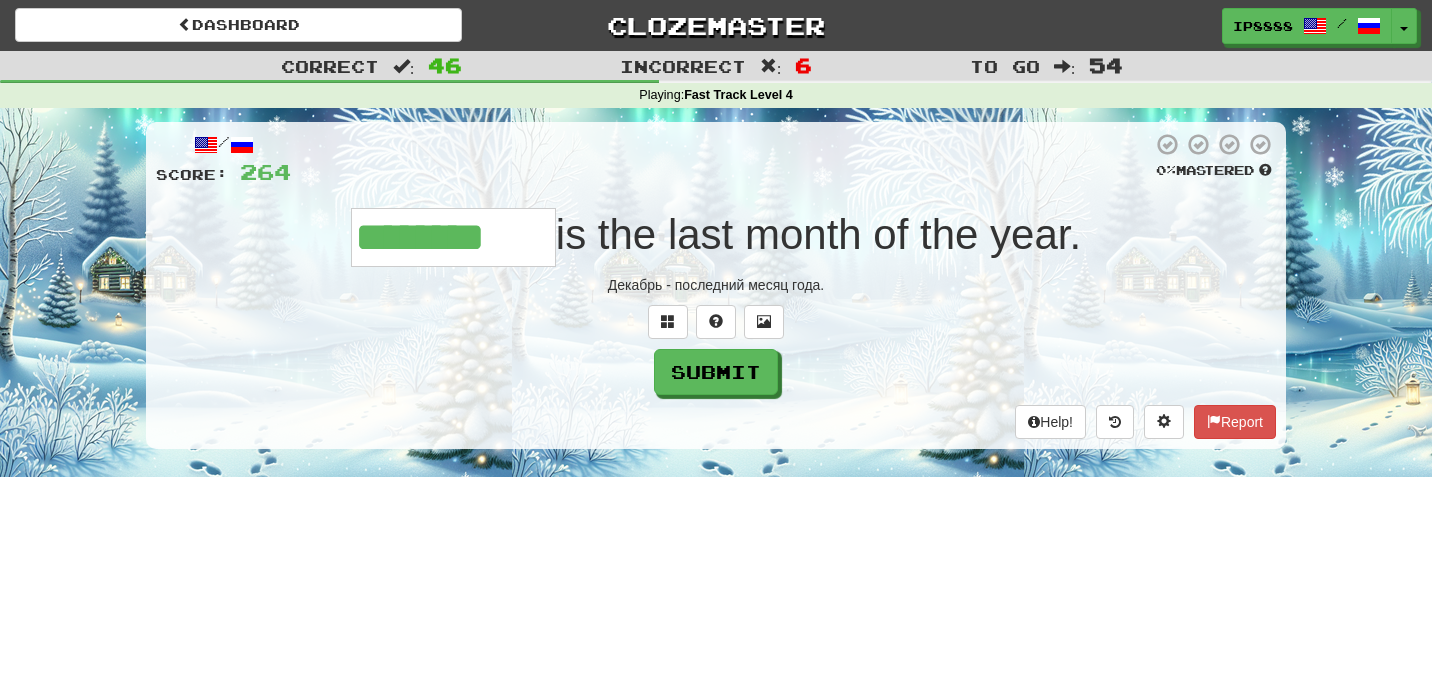 type on "********" 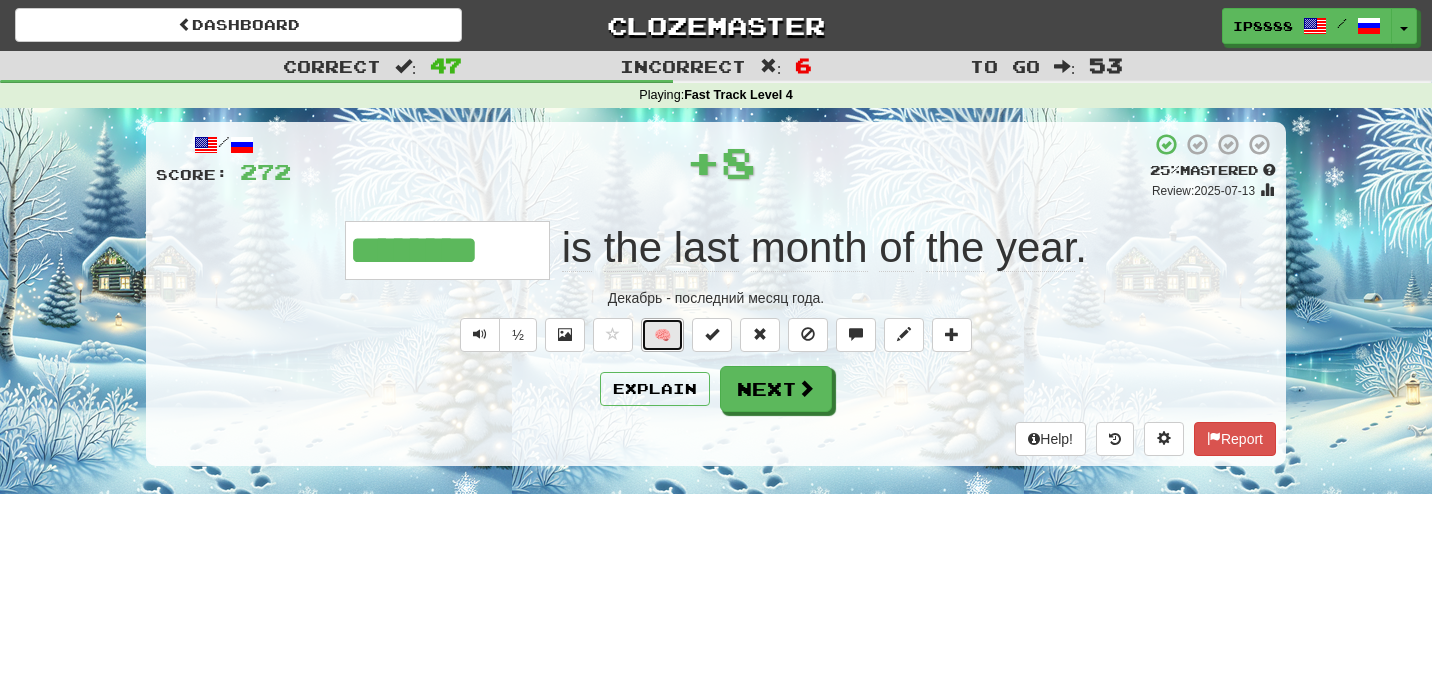 click on "🧠" at bounding box center [662, 335] 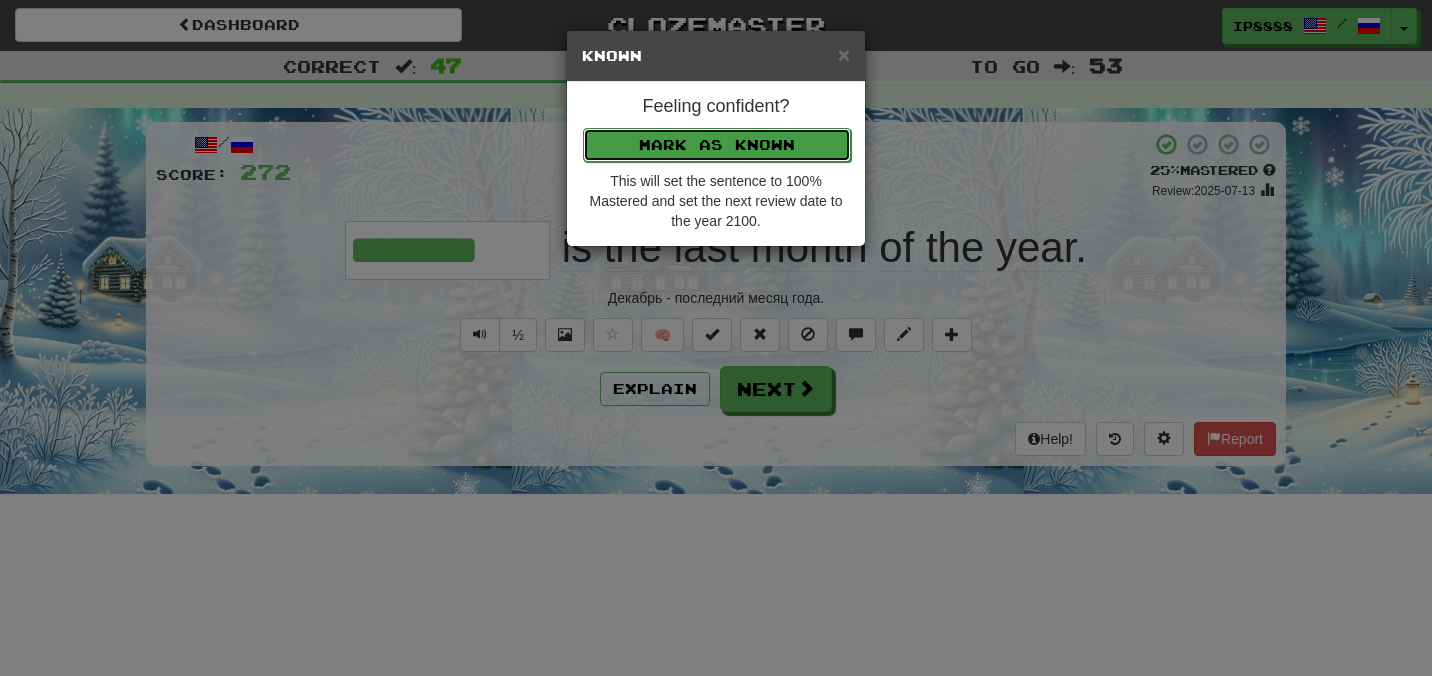 click on "Mark as Known" at bounding box center (717, 145) 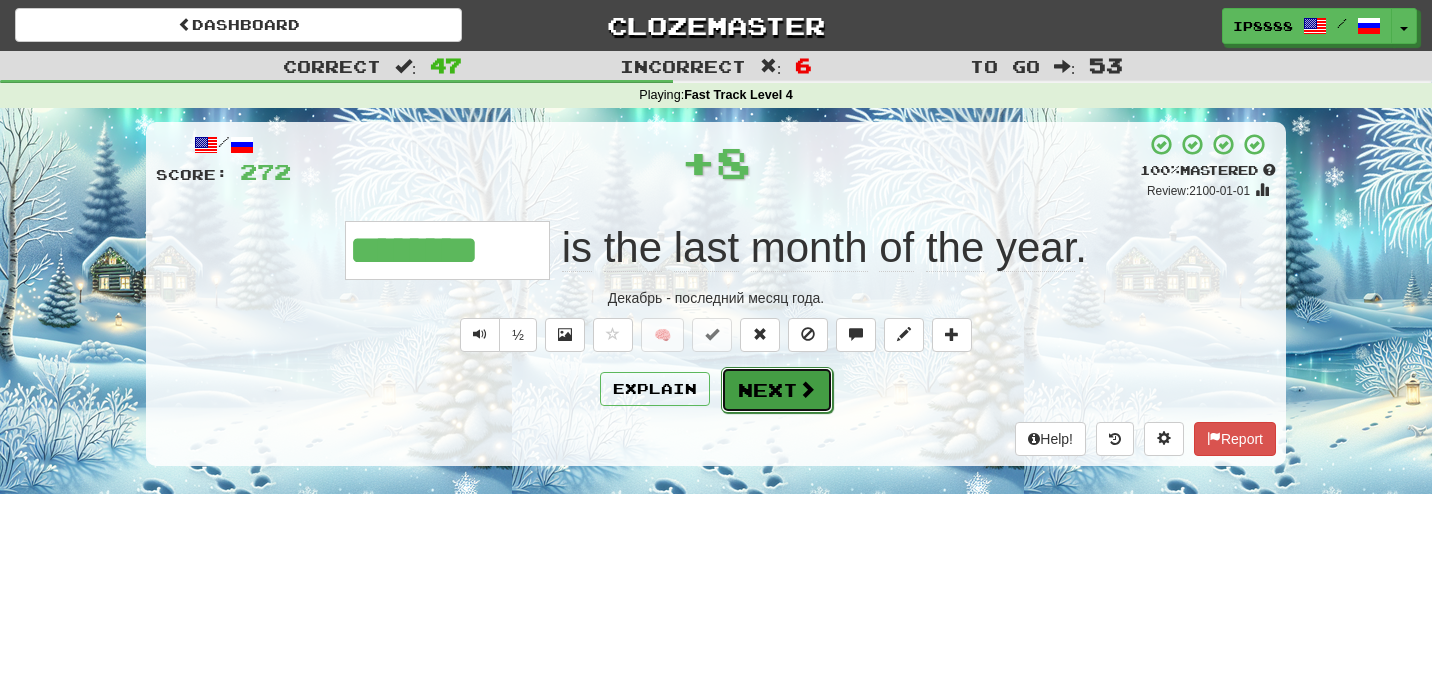 click on "Next" at bounding box center [777, 390] 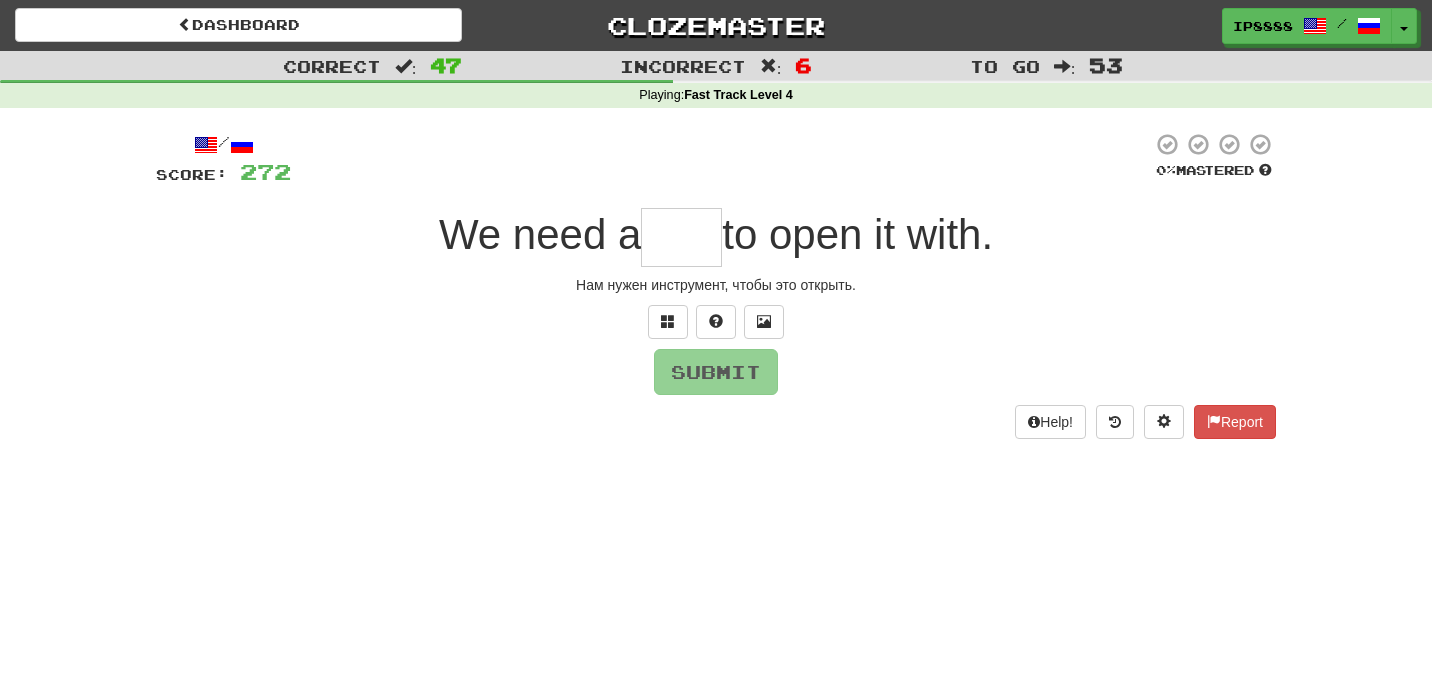 click at bounding box center [681, 237] 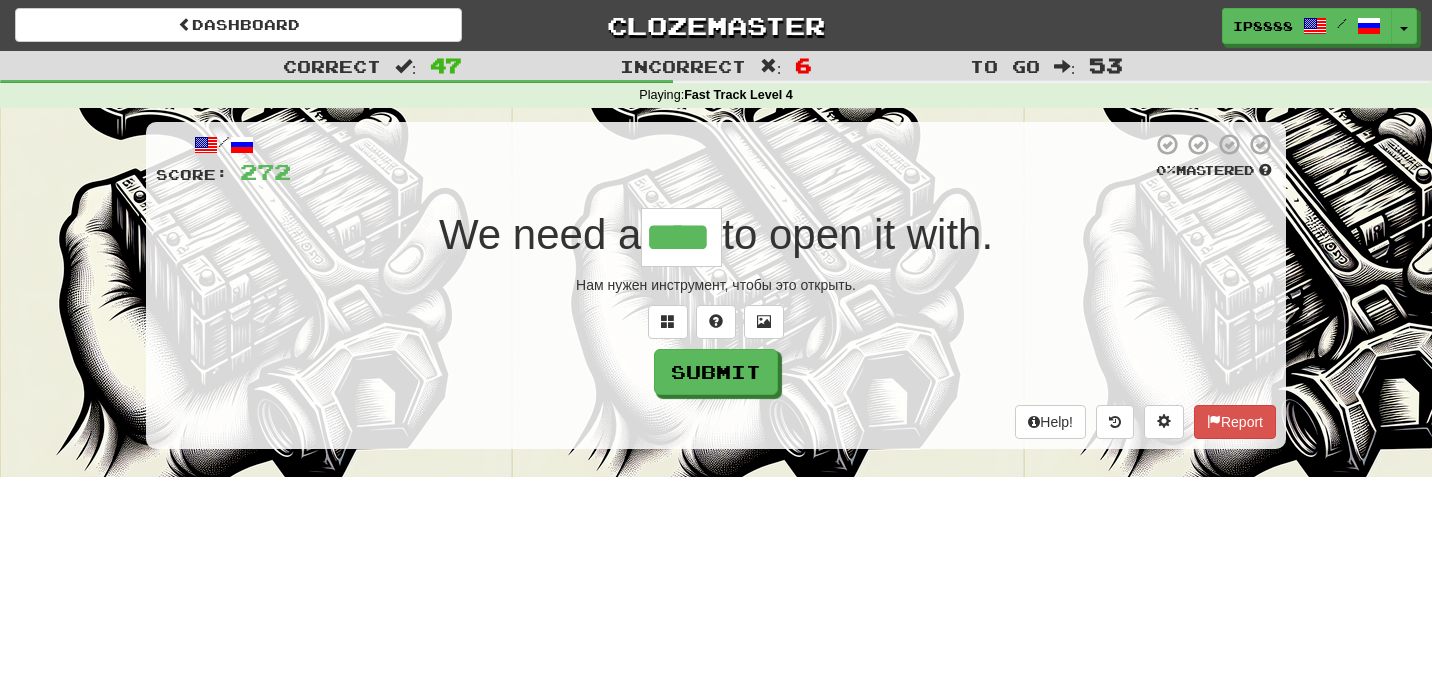 type on "****" 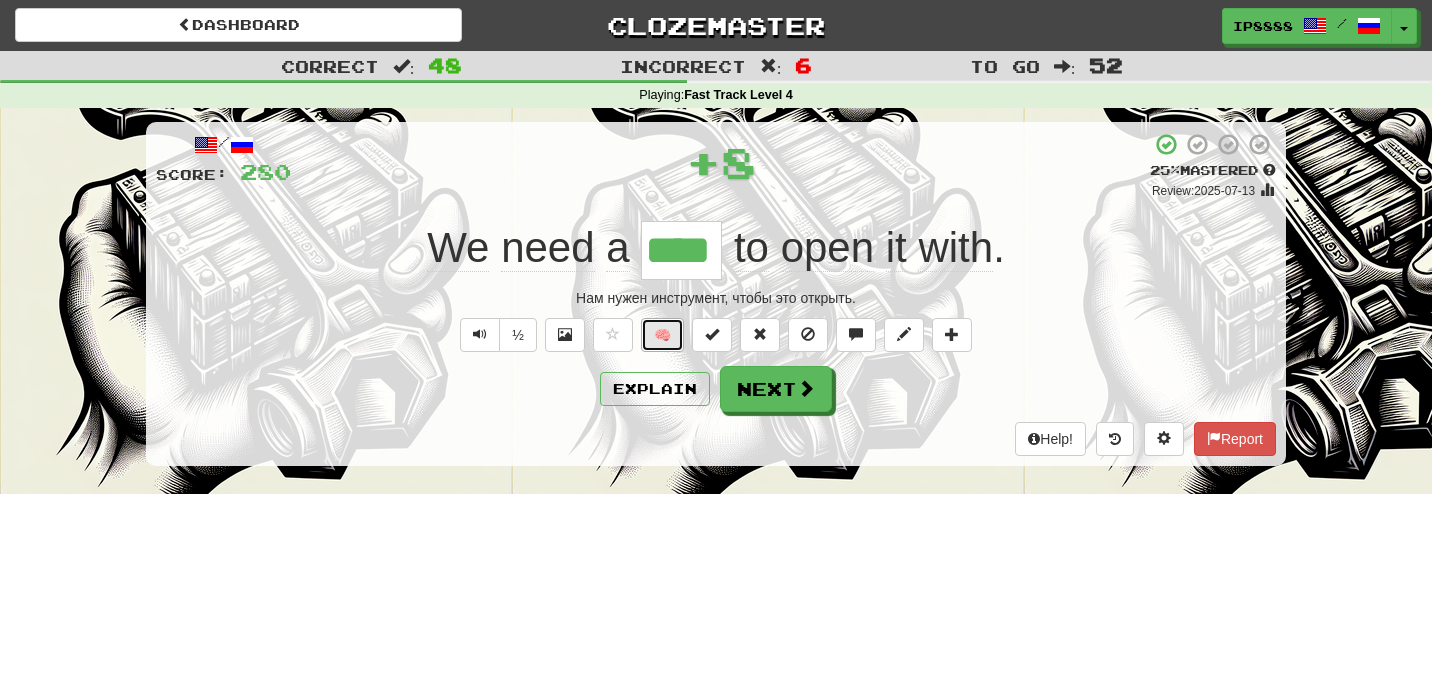 click on "🧠" at bounding box center [662, 335] 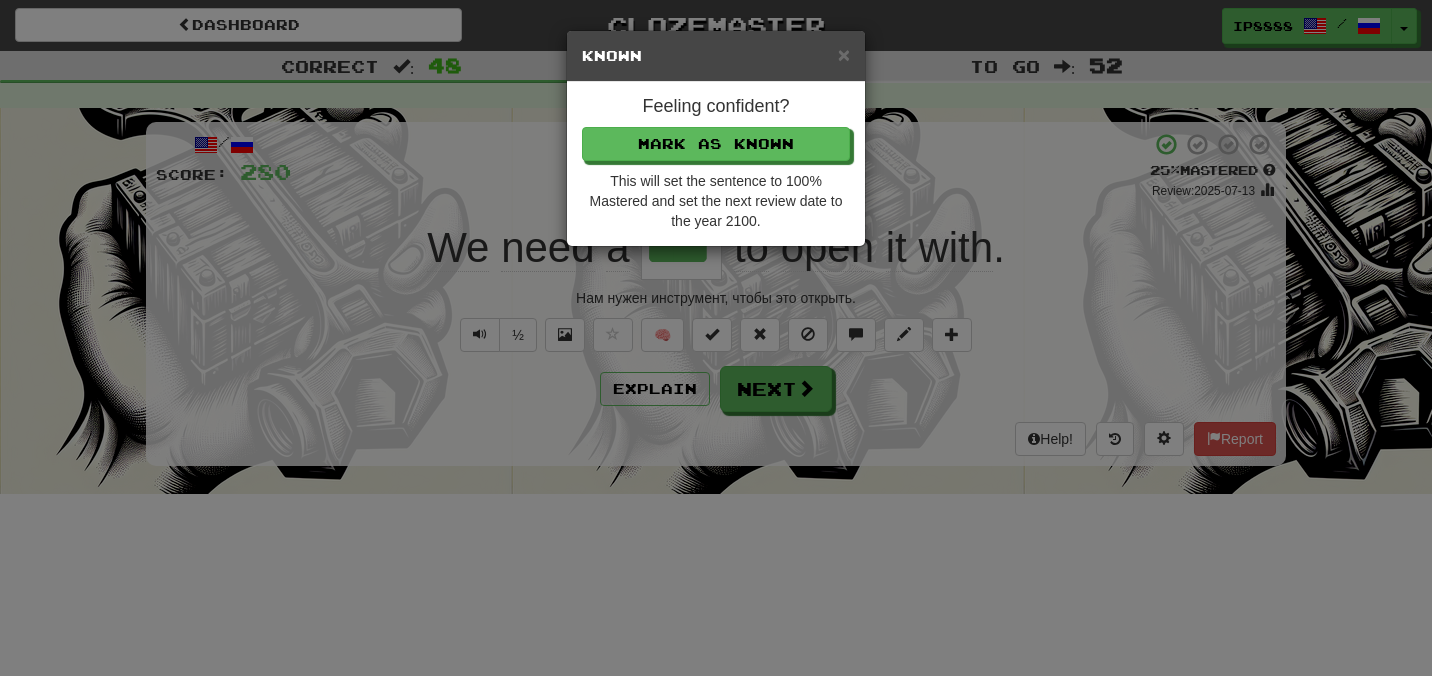 click on "Feeling confident? Mark as Known This will set the sentence to 100% Mastered and set the next review date to the year 2100." at bounding box center (716, 164) 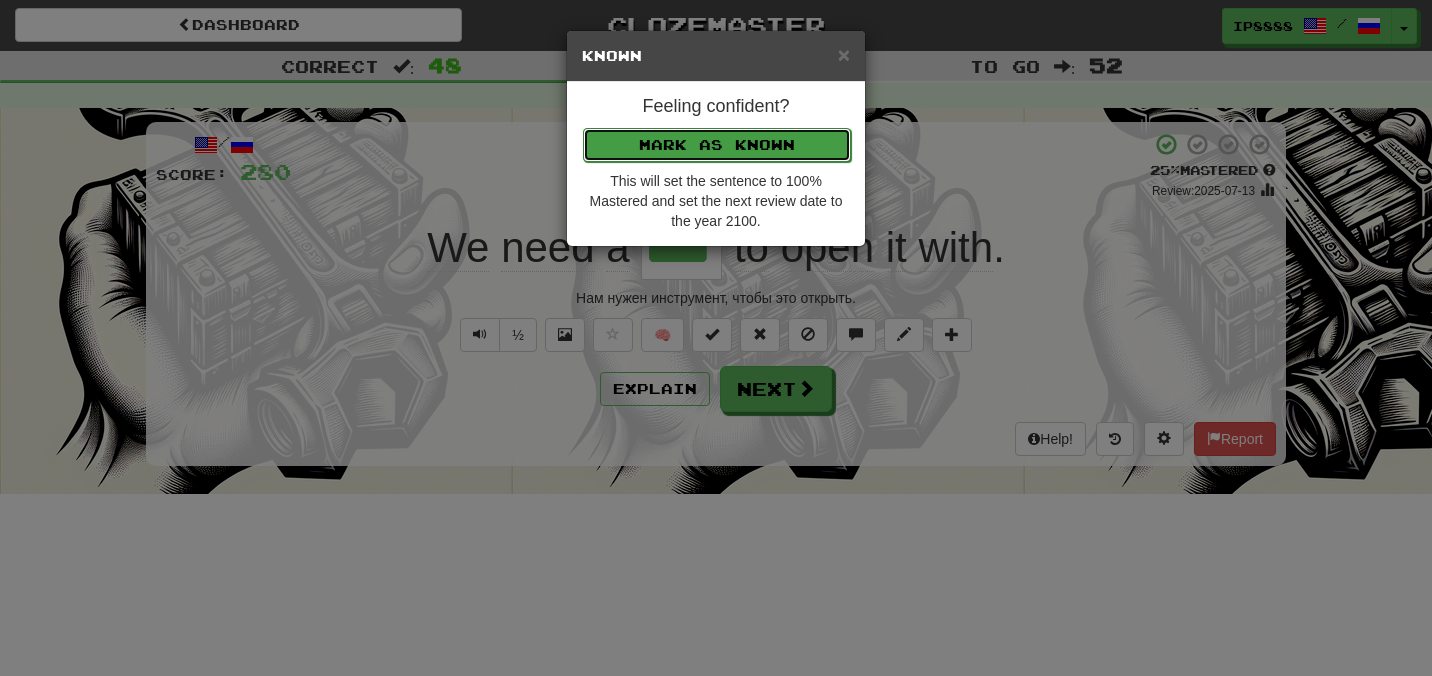 click on "Mark as Known" at bounding box center [717, 145] 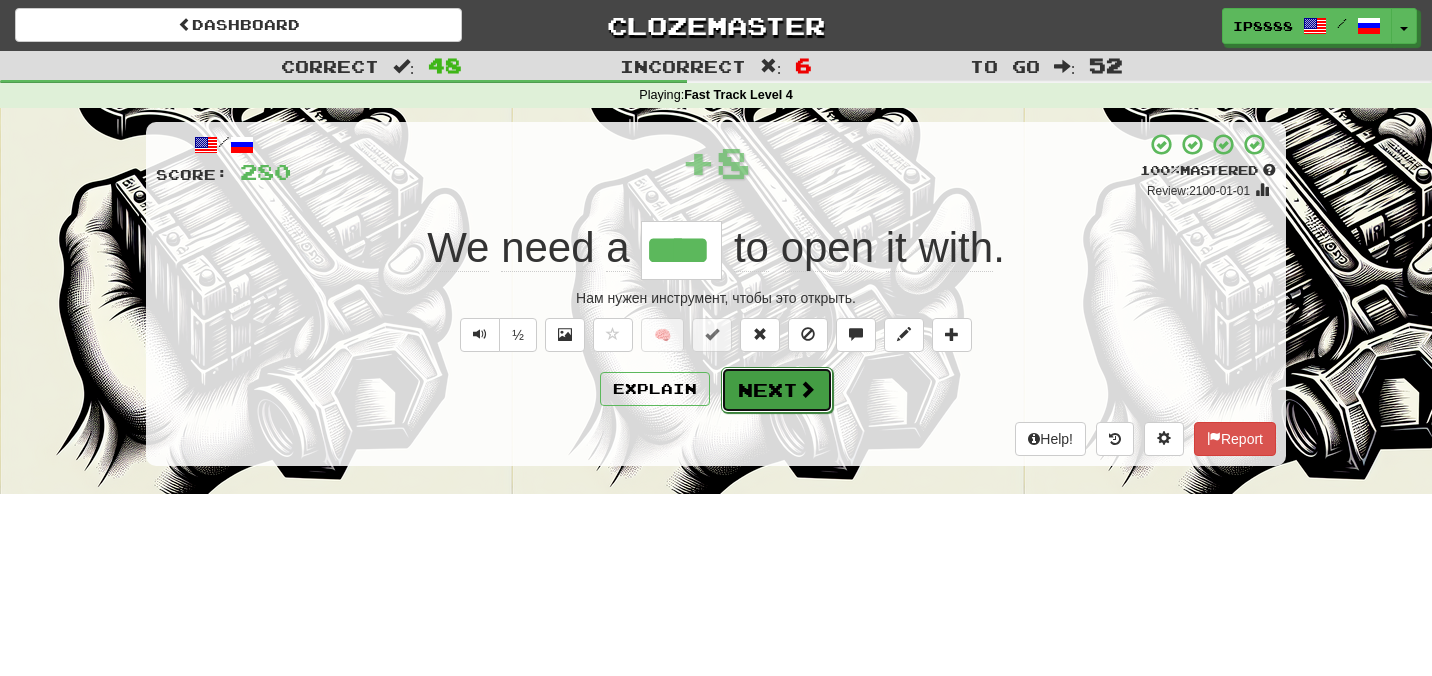 click on "Next" at bounding box center [777, 390] 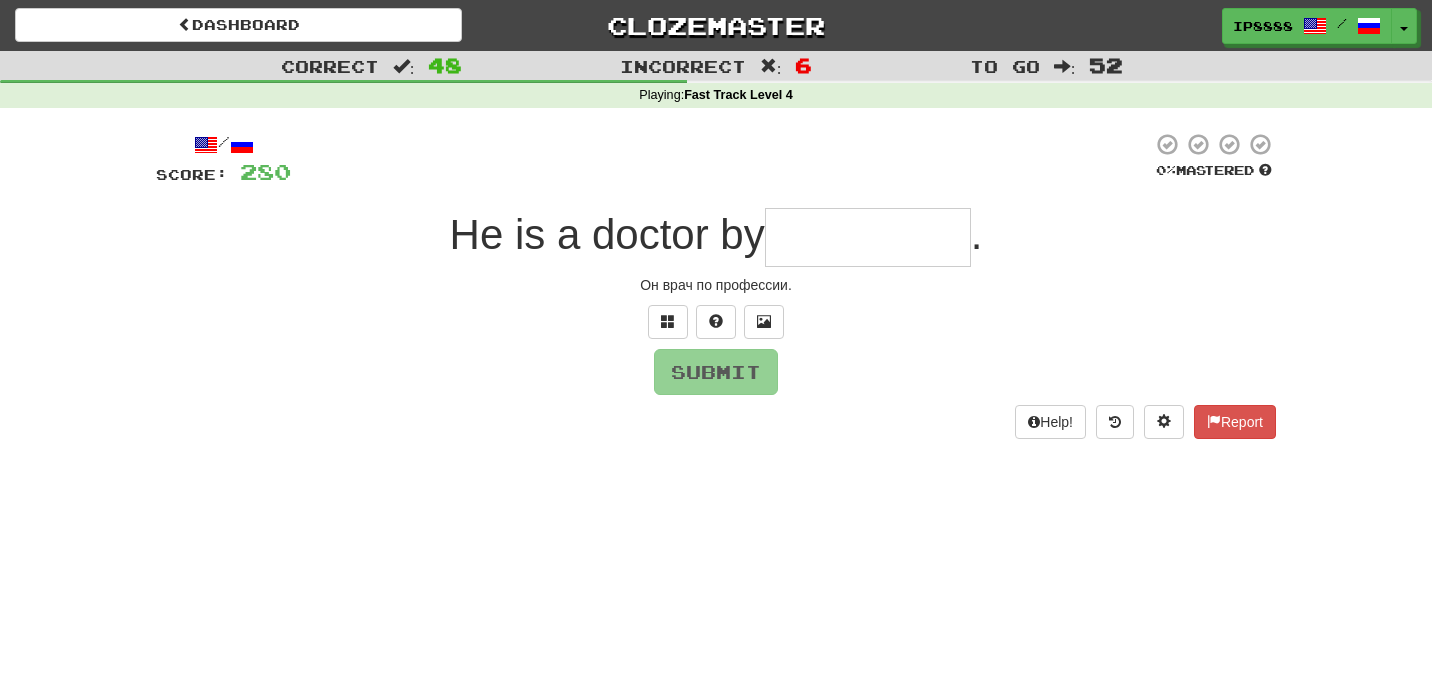 click at bounding box center (868, 237) 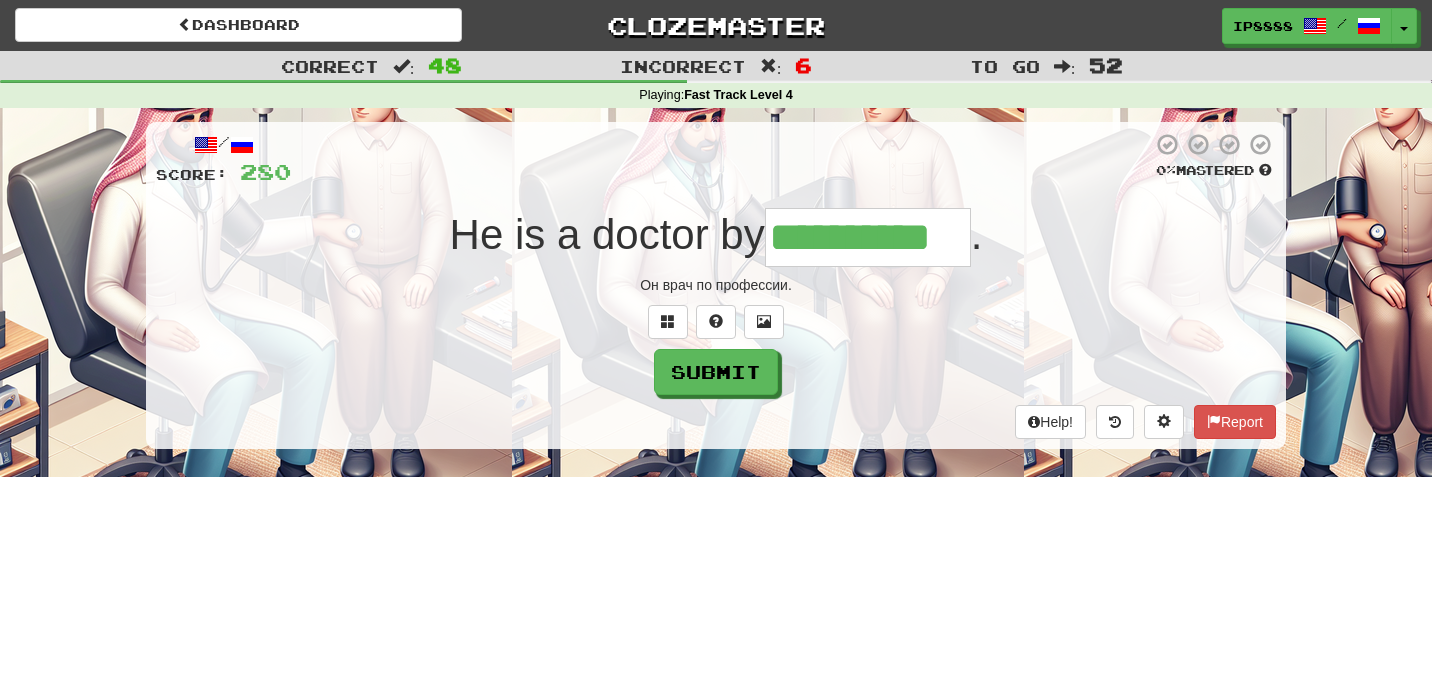 type on "**********" 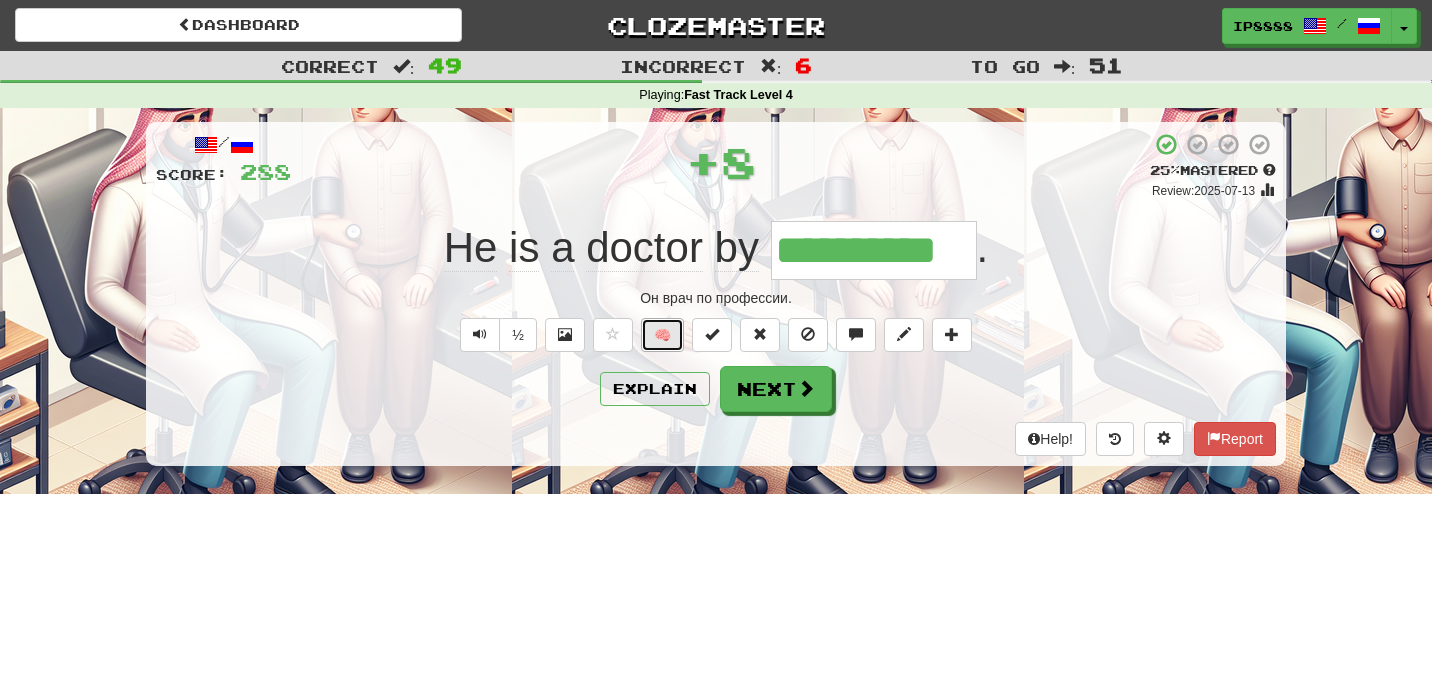 click on "🧠" at bounding box center (662, 335) 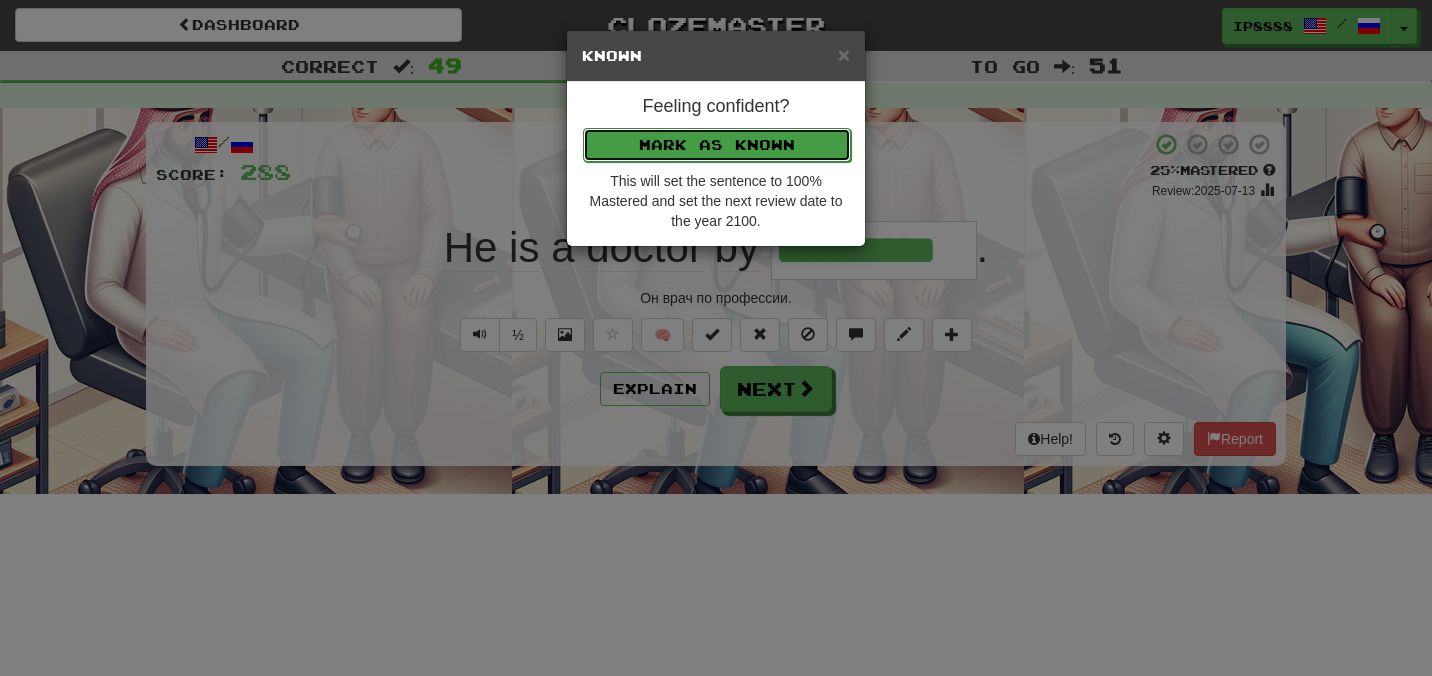 click on "Mark as Known" at bounding box center (717, 145) 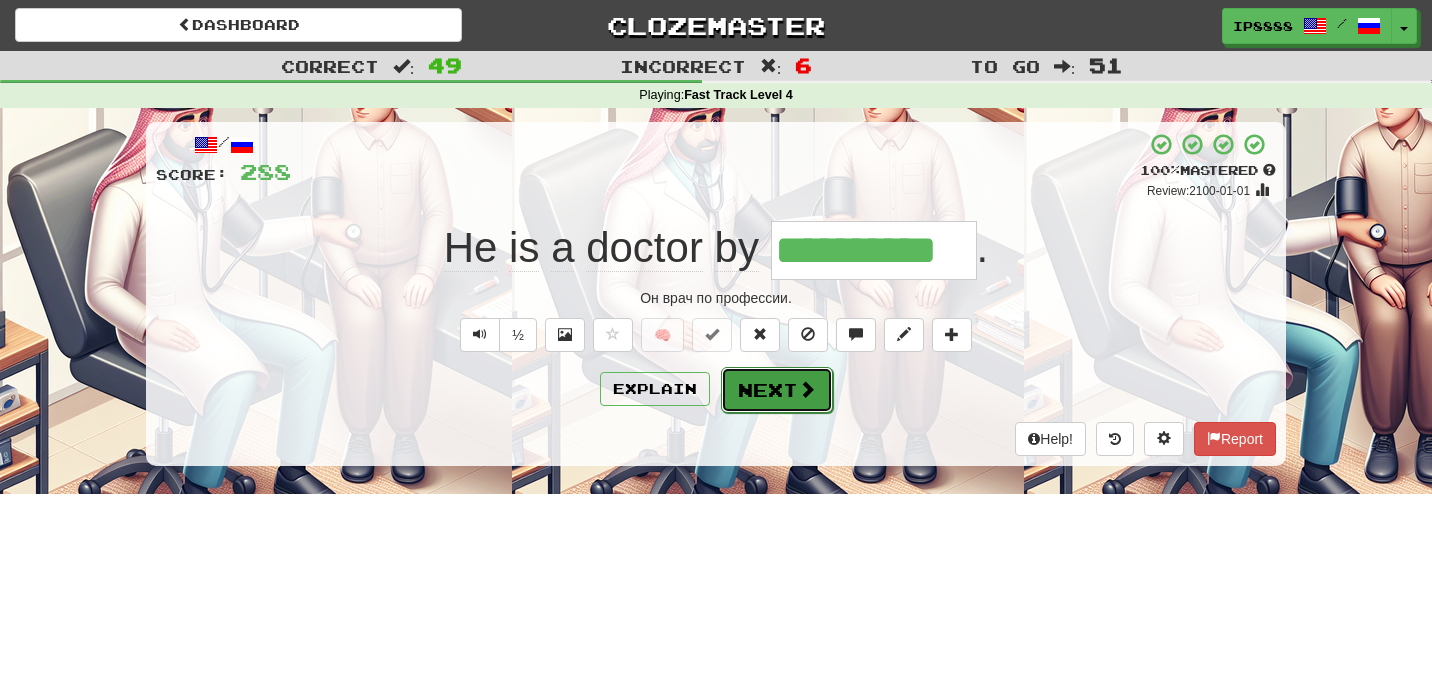 click on "Next" at bounding box center [777, 390] 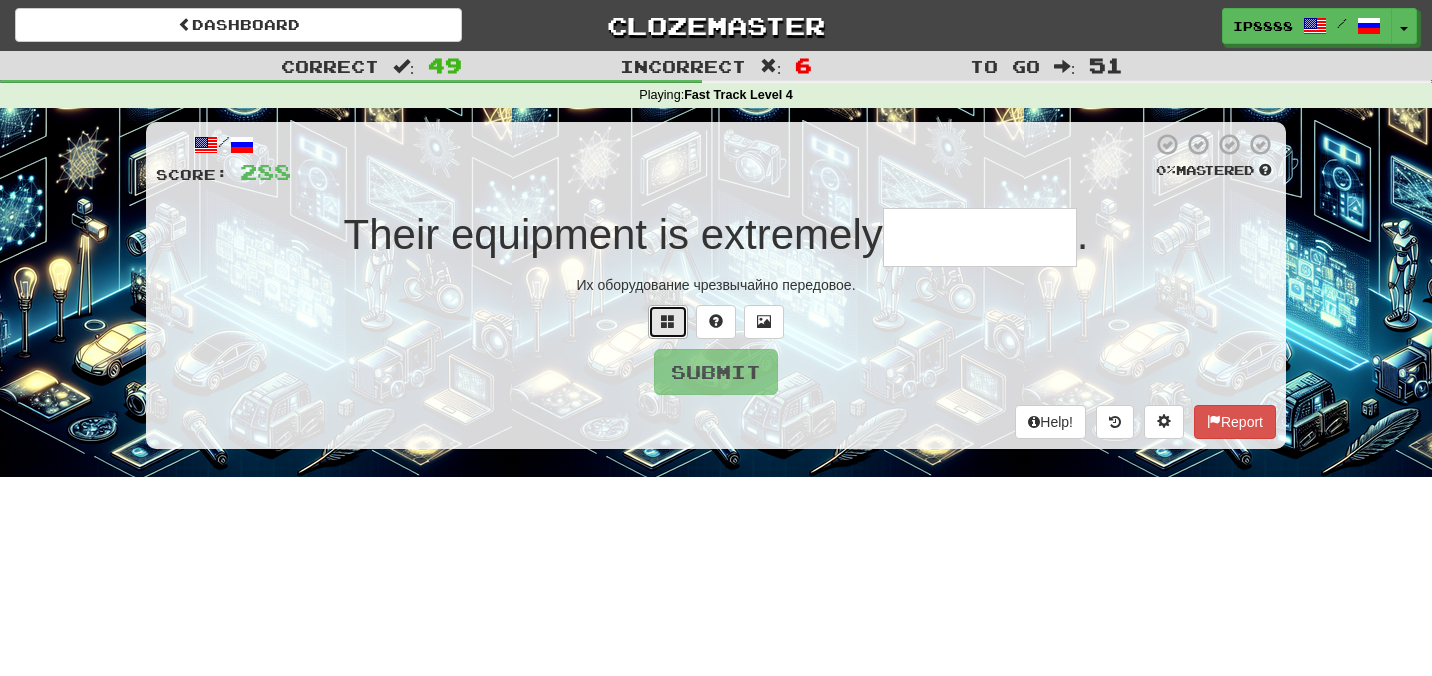 click at bounding box center (668, 322) 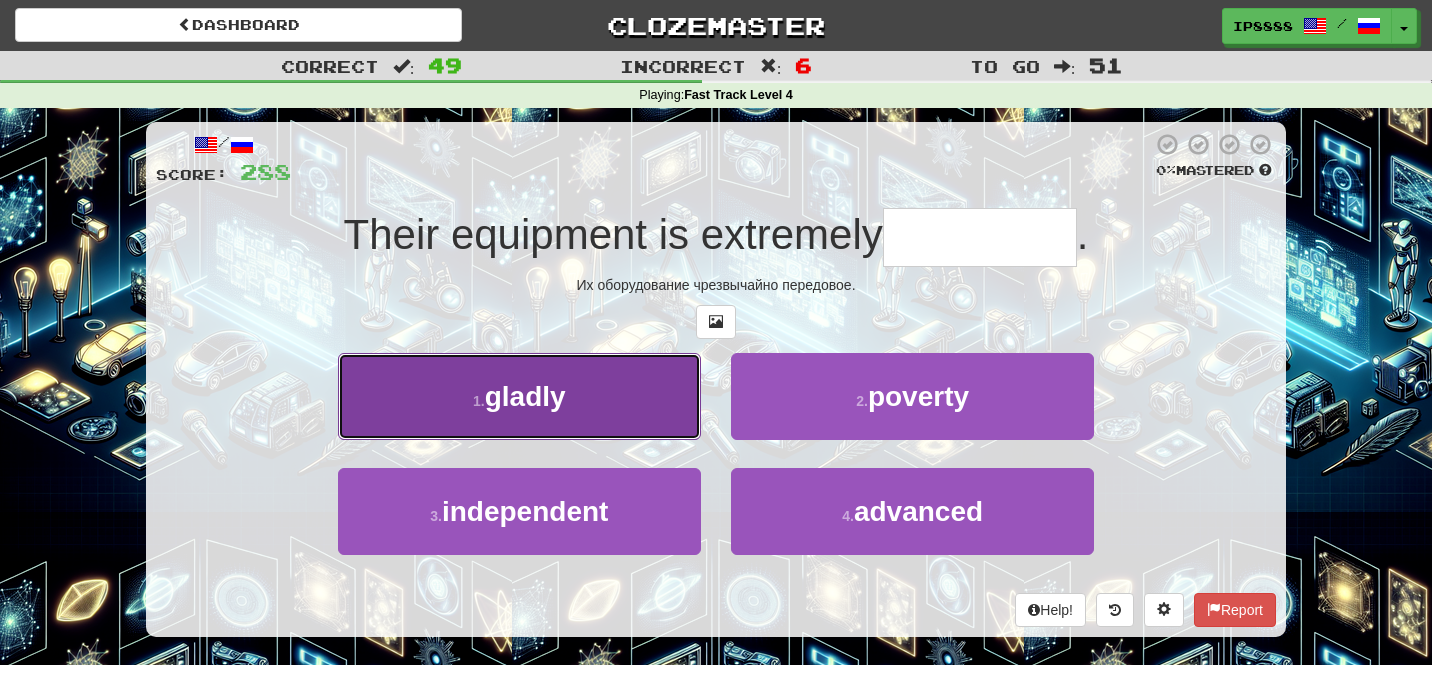 click on "1 .  gladly" at bounding box center [519, 396] 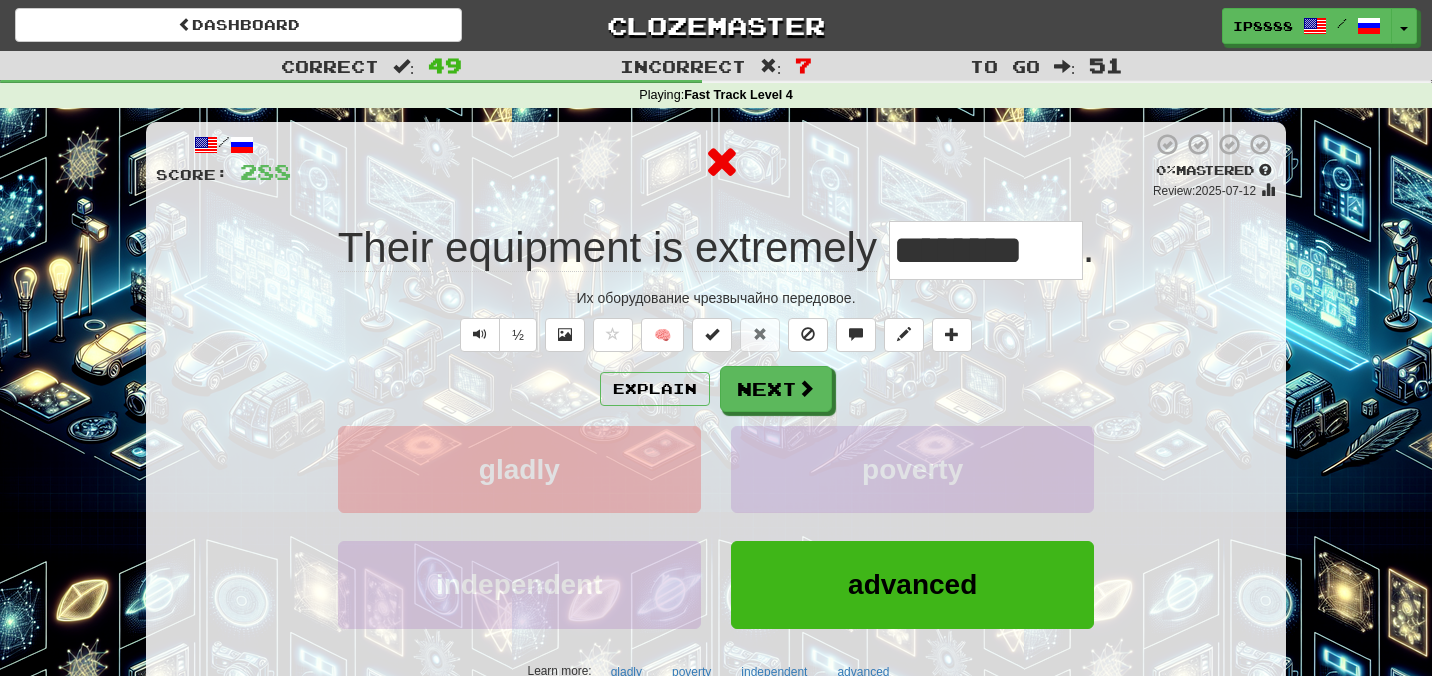 click on "Explain Next" at bounding box center [716, 389] 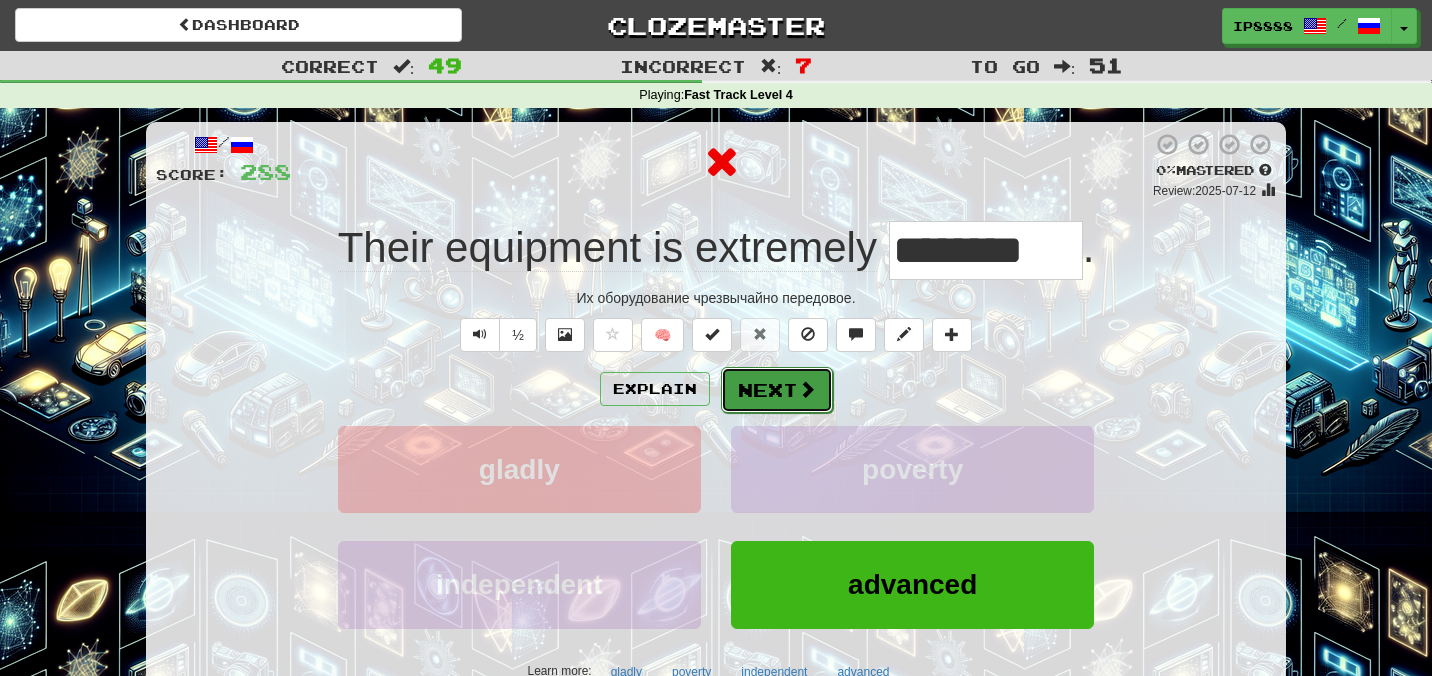 click on "Next" at bounding box center [777, 390] 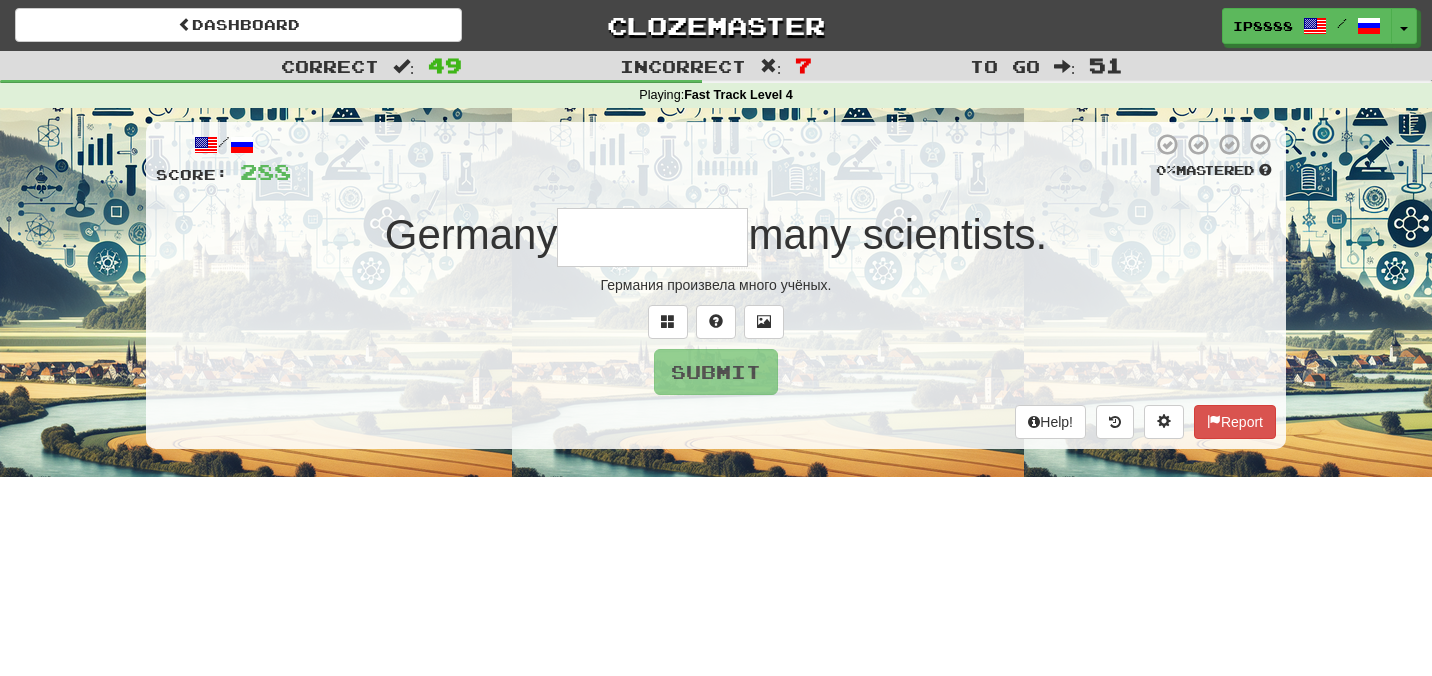 click at bounding box center (652, 237) 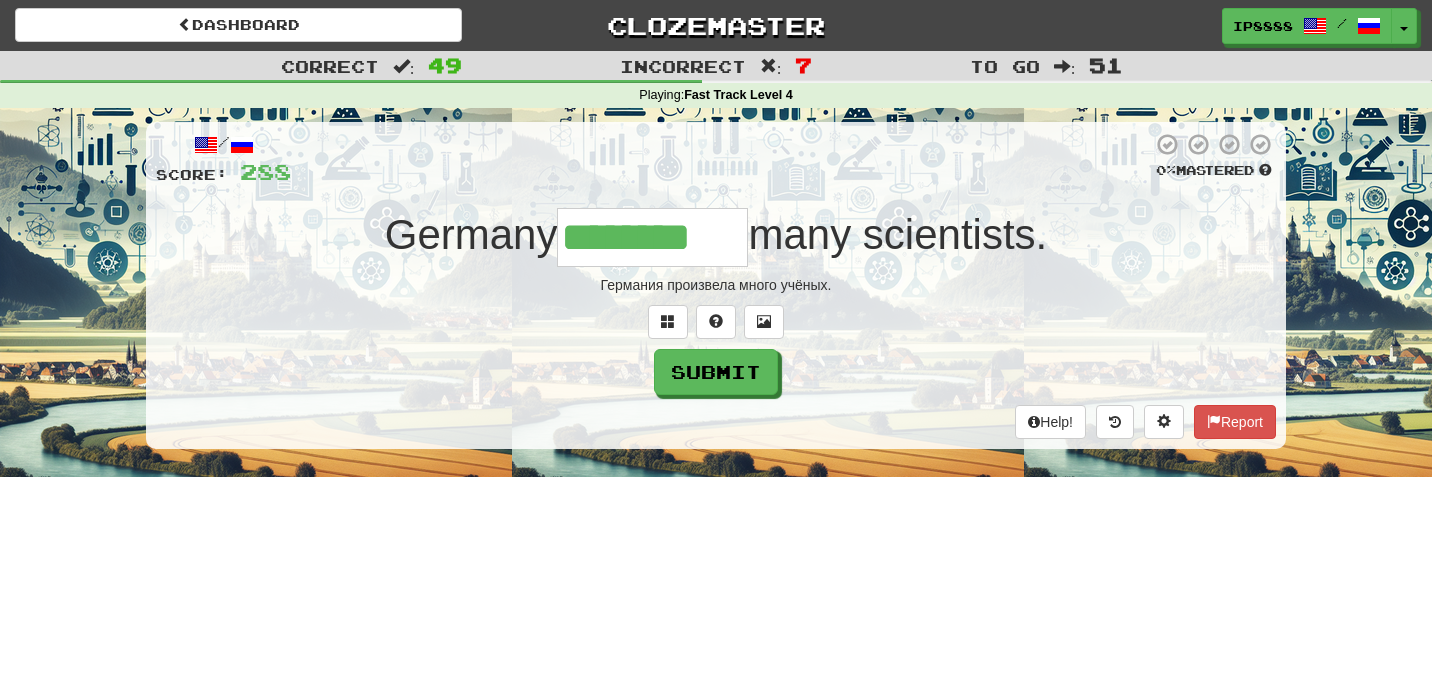 type on "********" 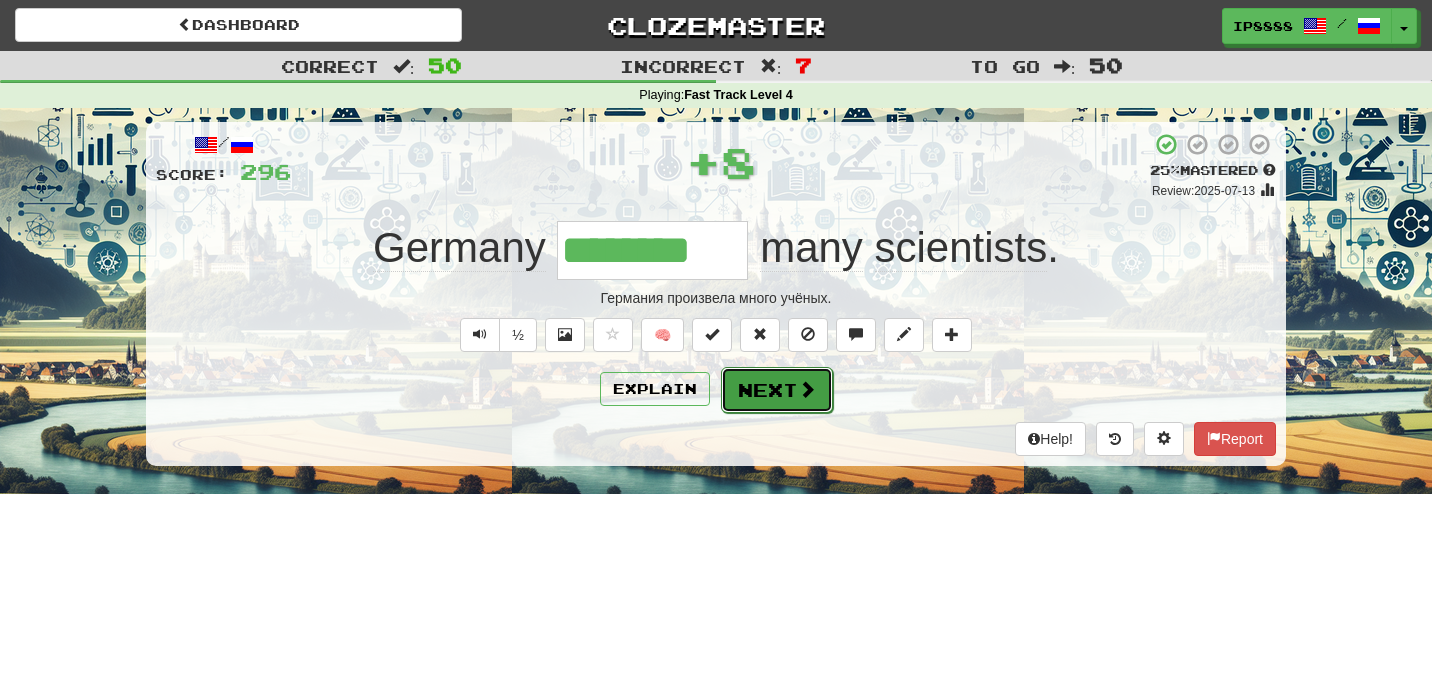 click on "Next" at bounding box center [777, 390] 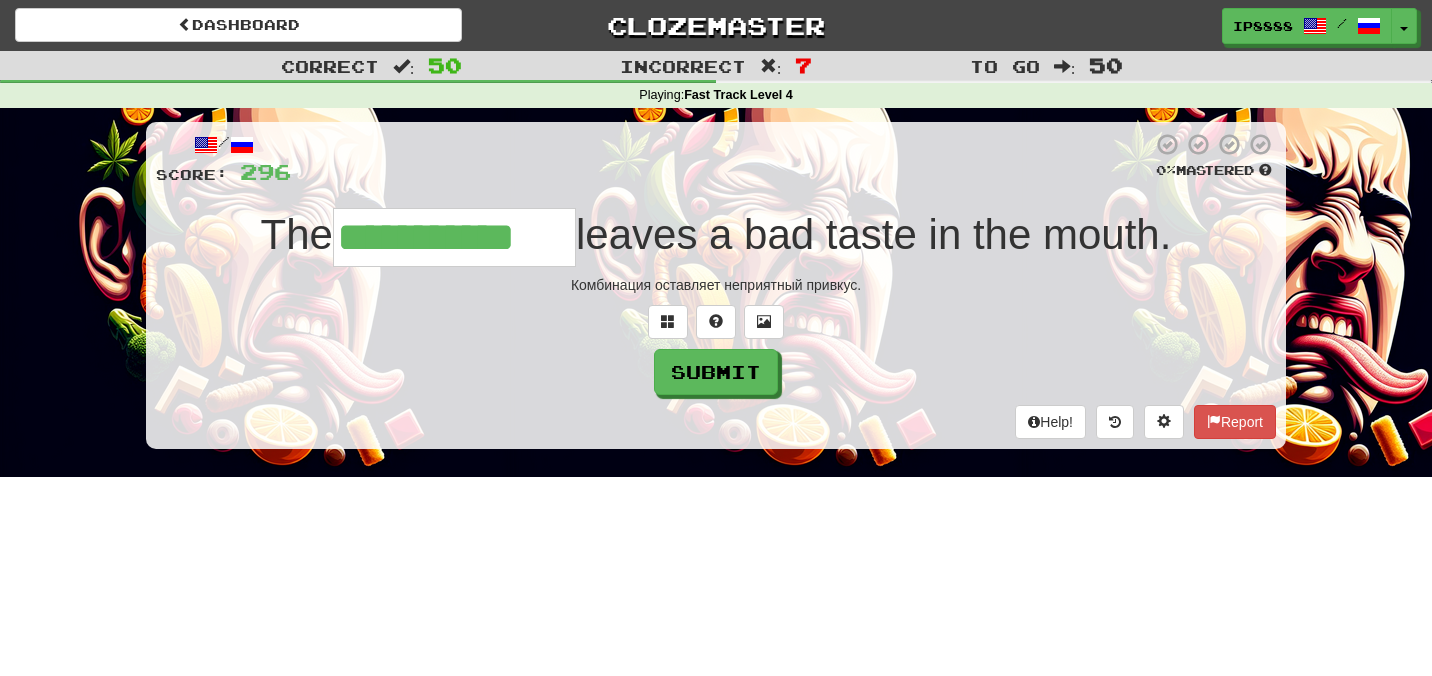 type on "**********" 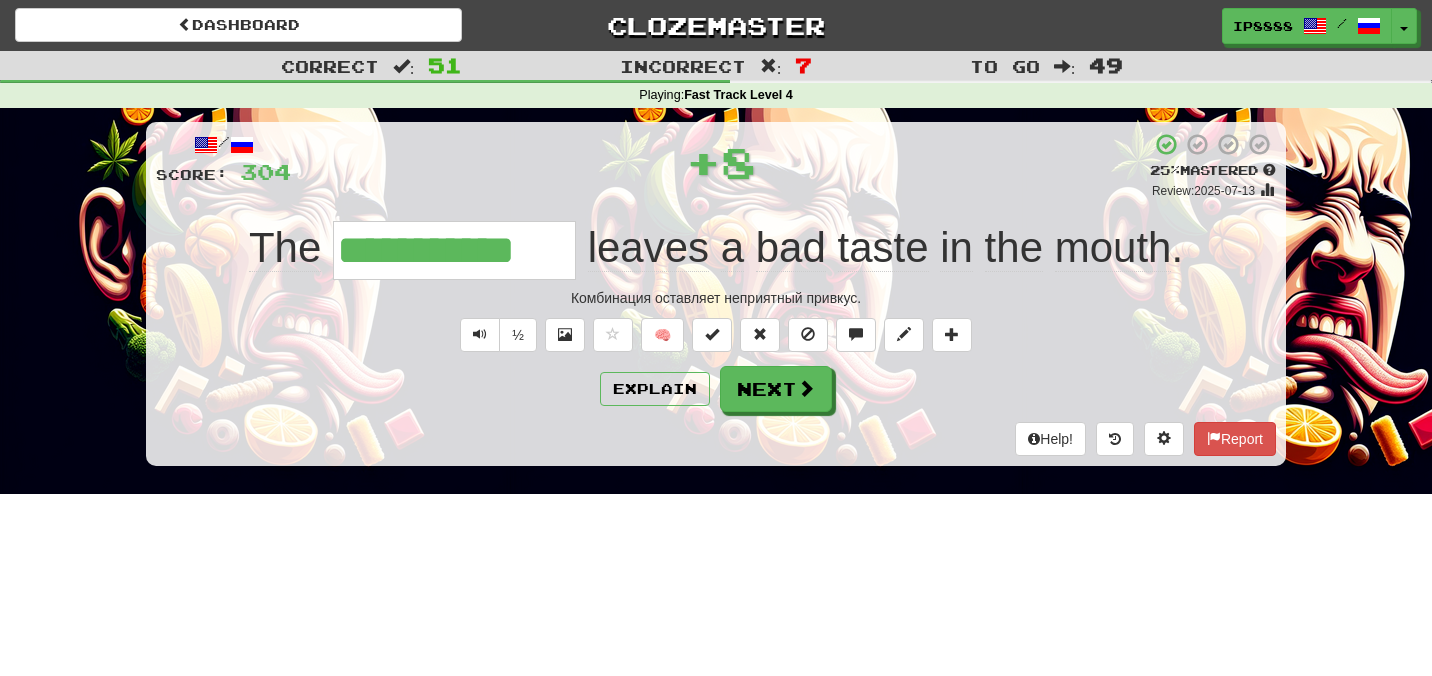 click on "**********" at bounding box center (716, 294) 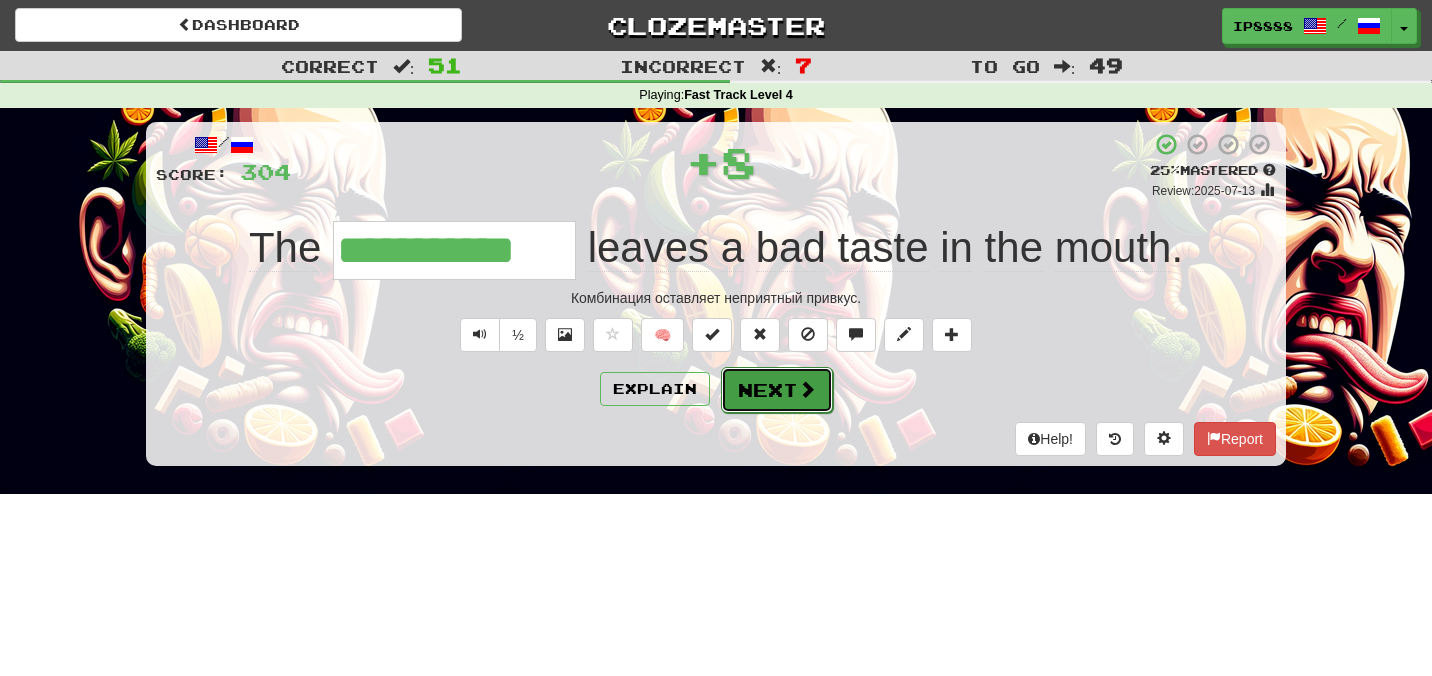 click on "Next" at bounding box center (777, 390) 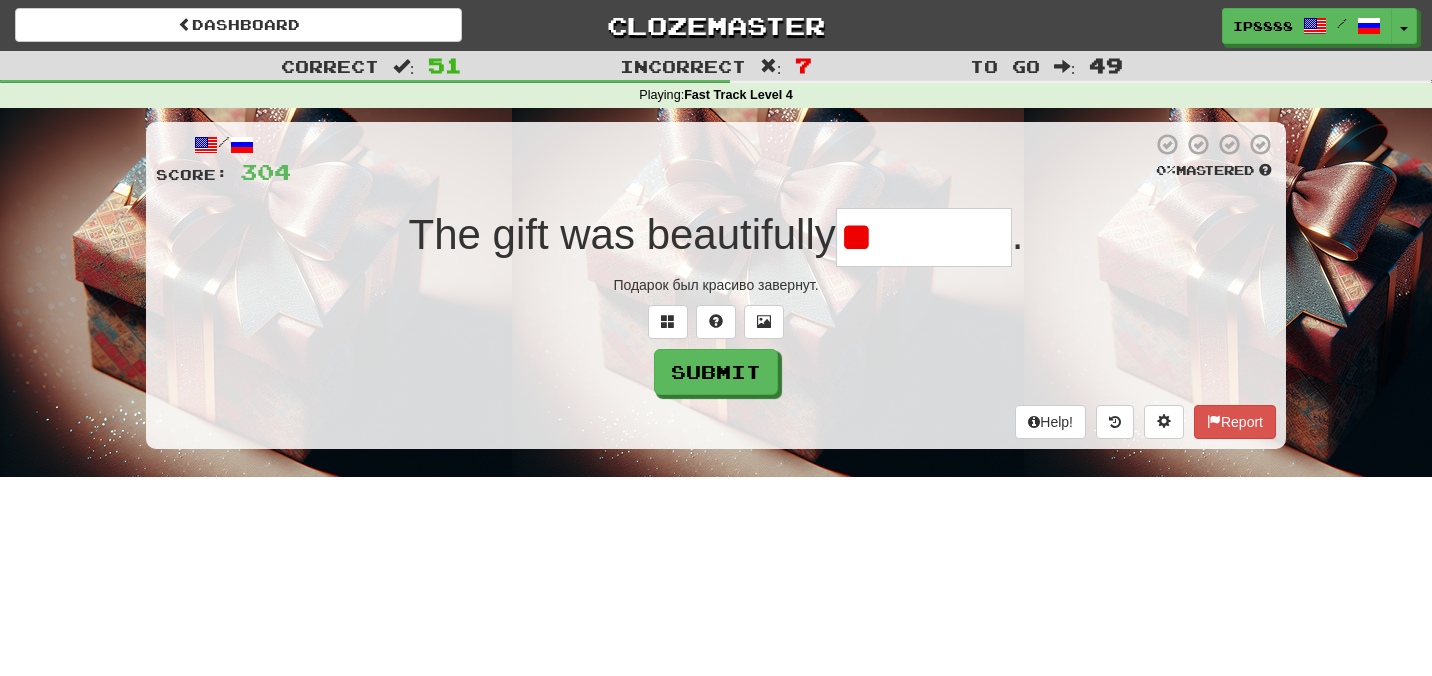 type on "*" 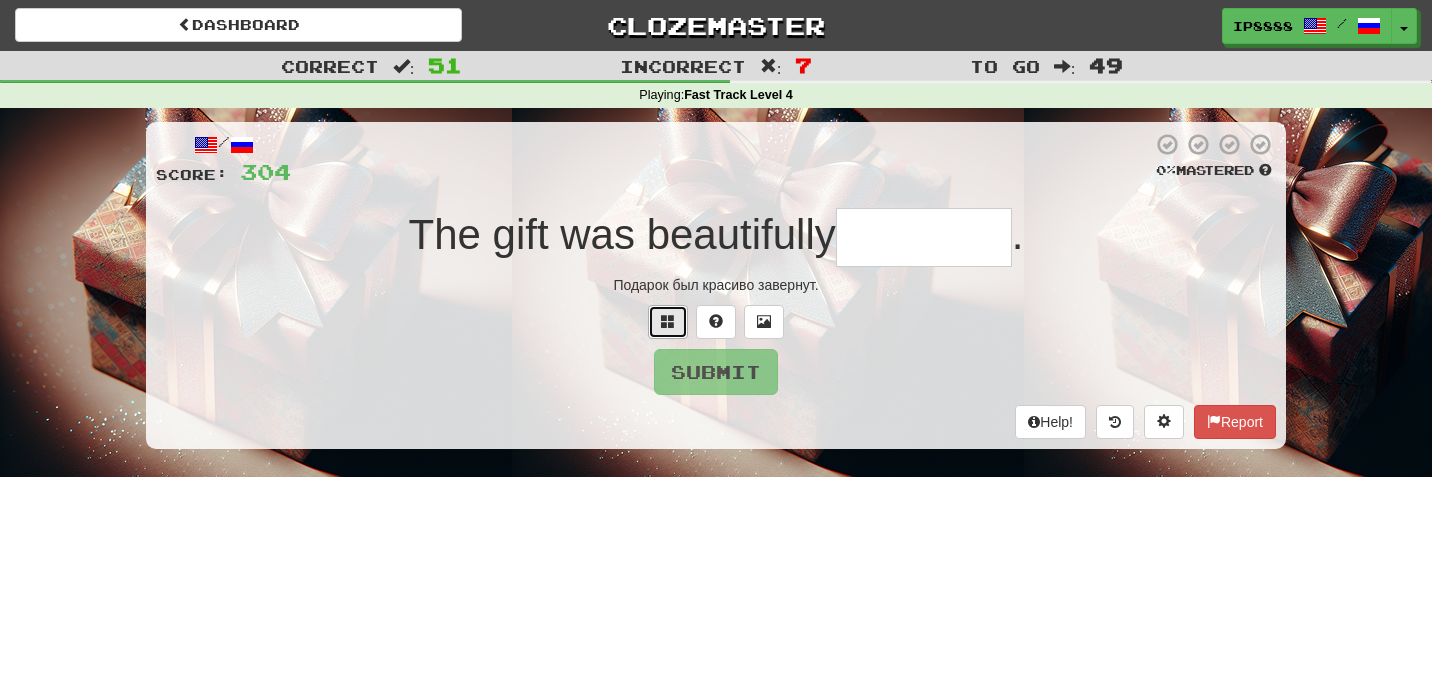 click at bounding box center (668, 321) 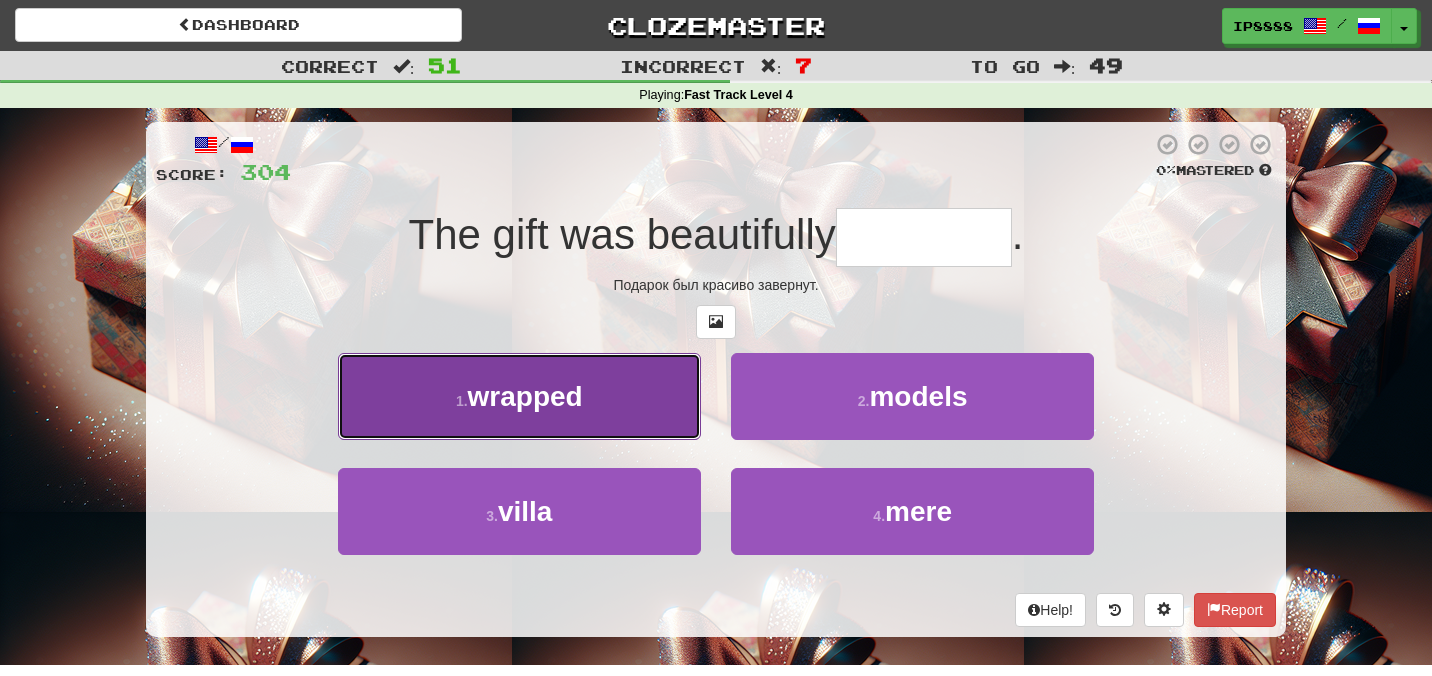 click on "1 .  wrapped" at bounding box center [519, 396] 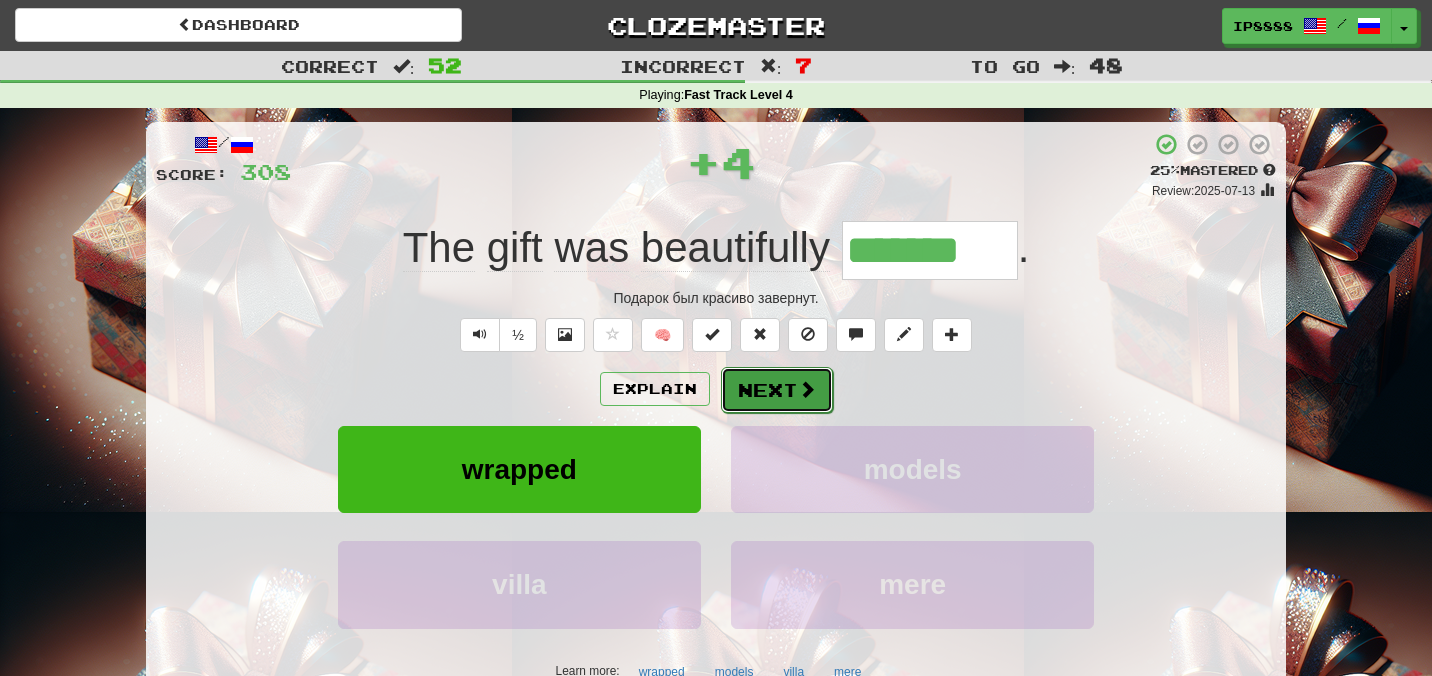 click on "Next" at bounding box center [777, 390] 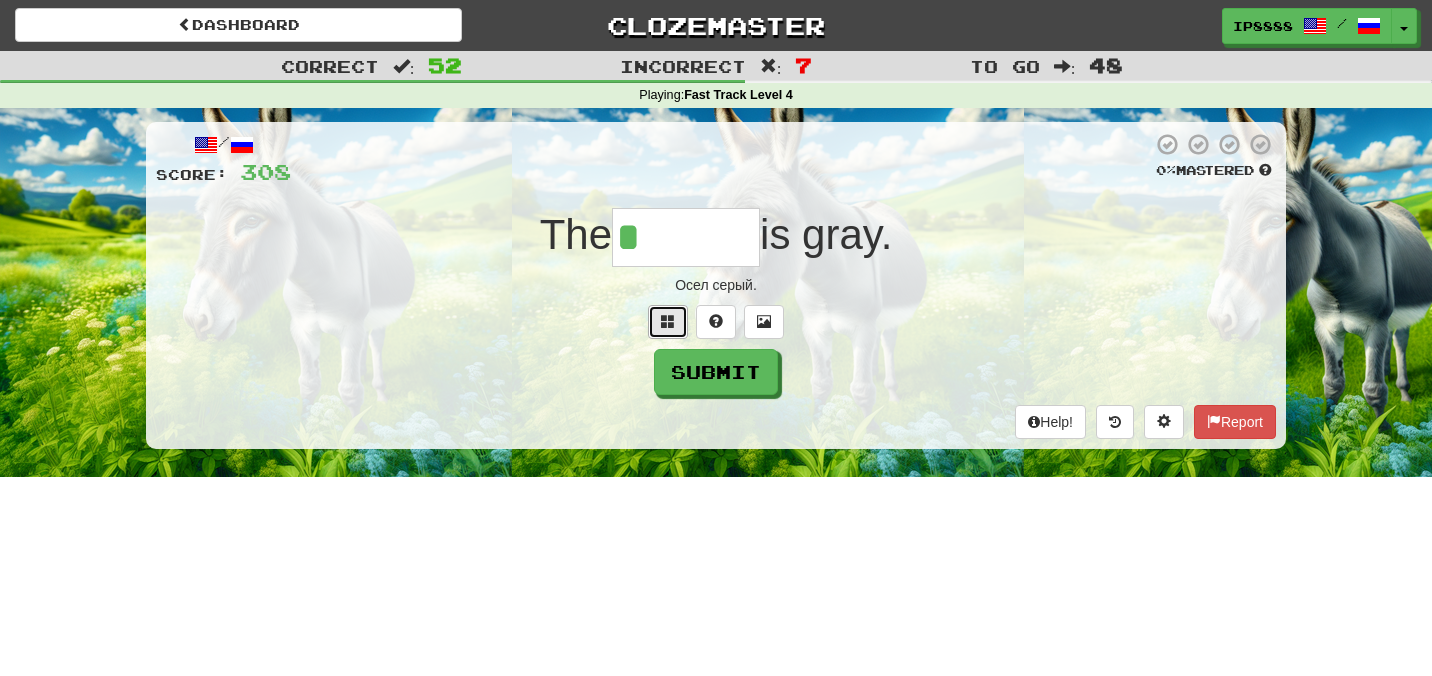 click at bounding box center [668, 322] 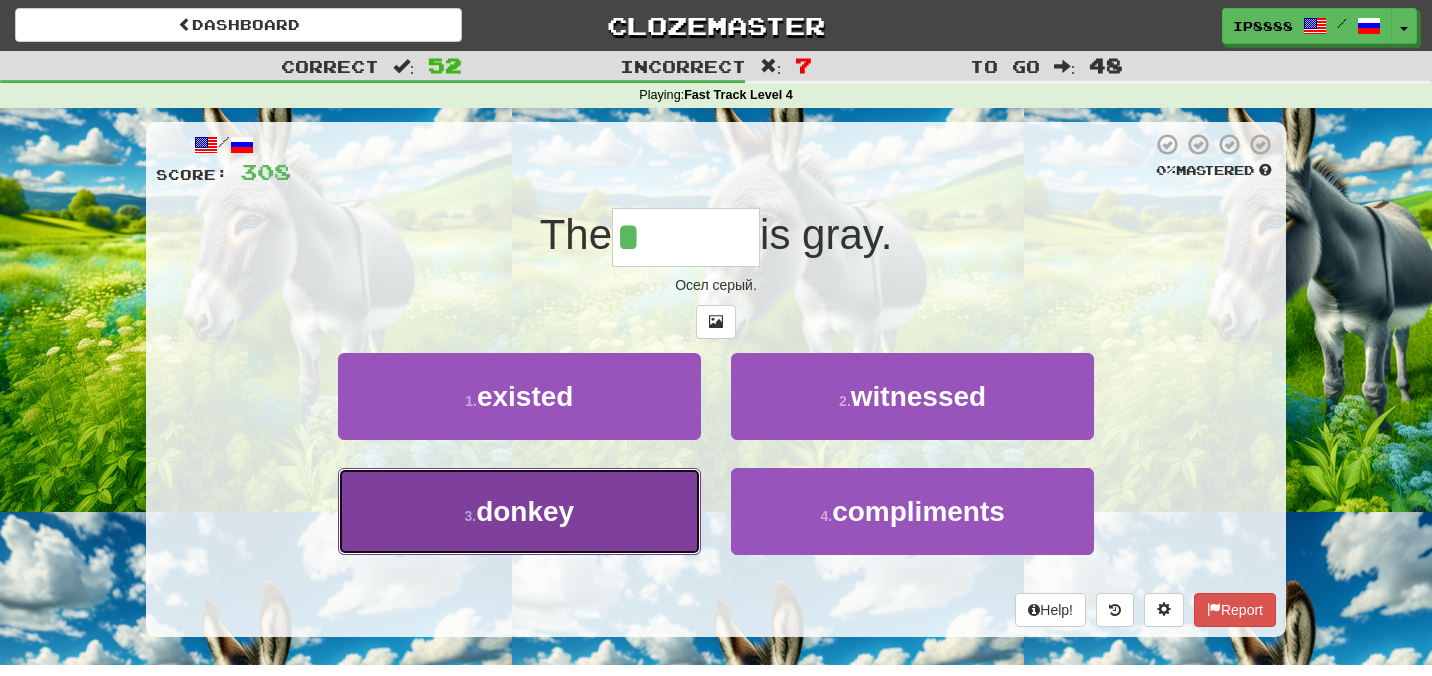 click on "3 .  donkey" at bounding box center (519, 511) 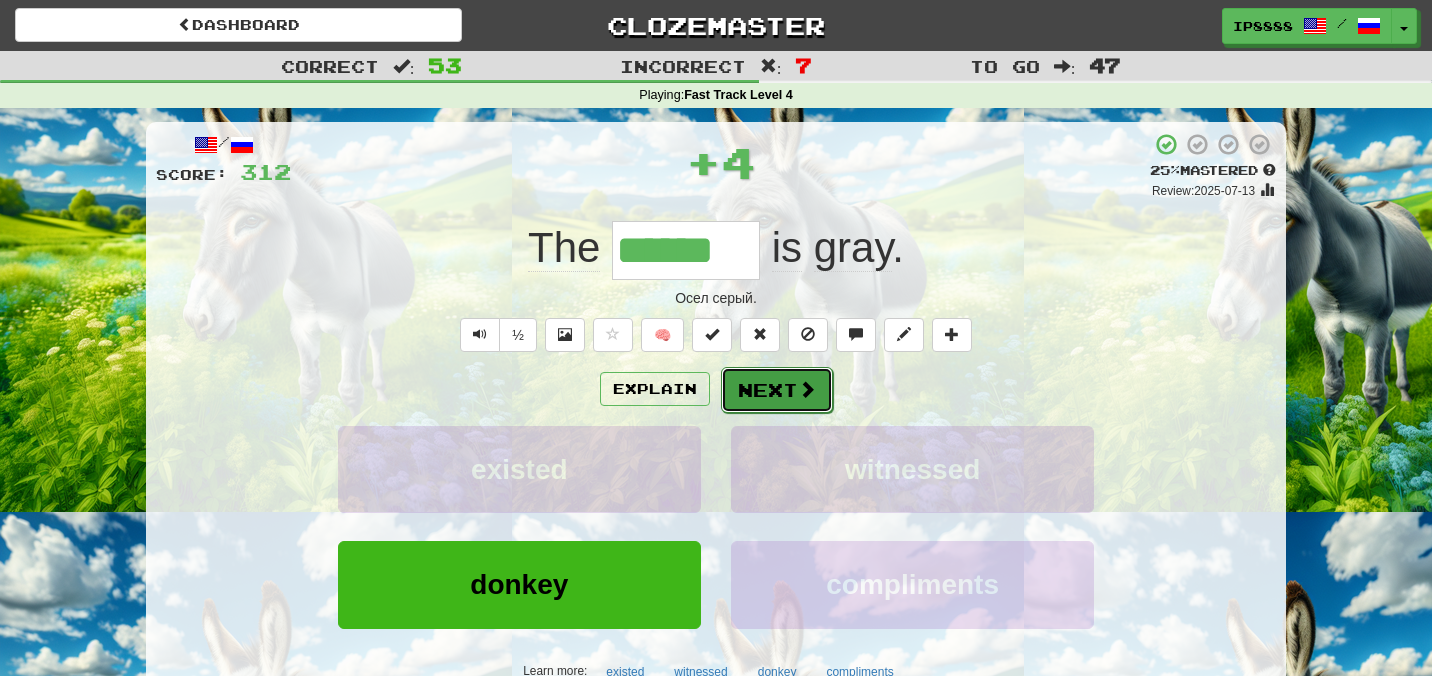 click on "Next" at bounding box center [777, 390] 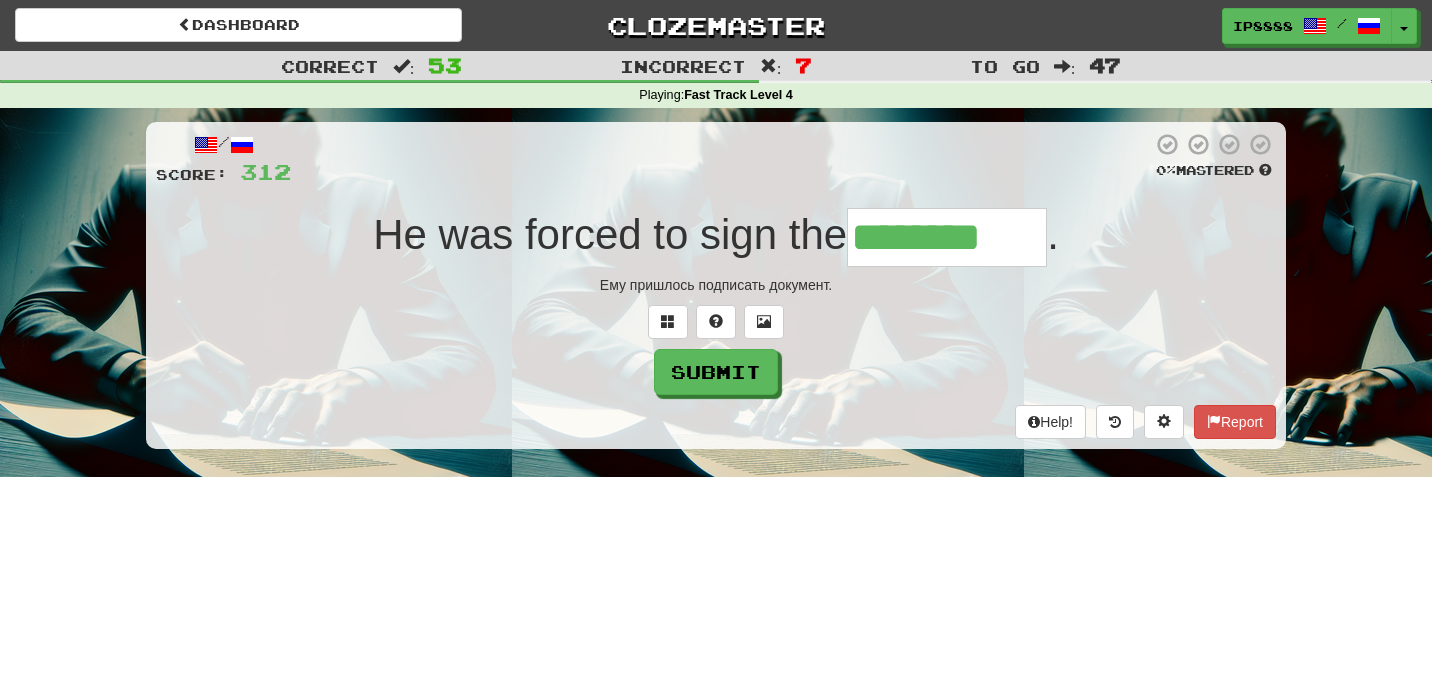 type on "********" 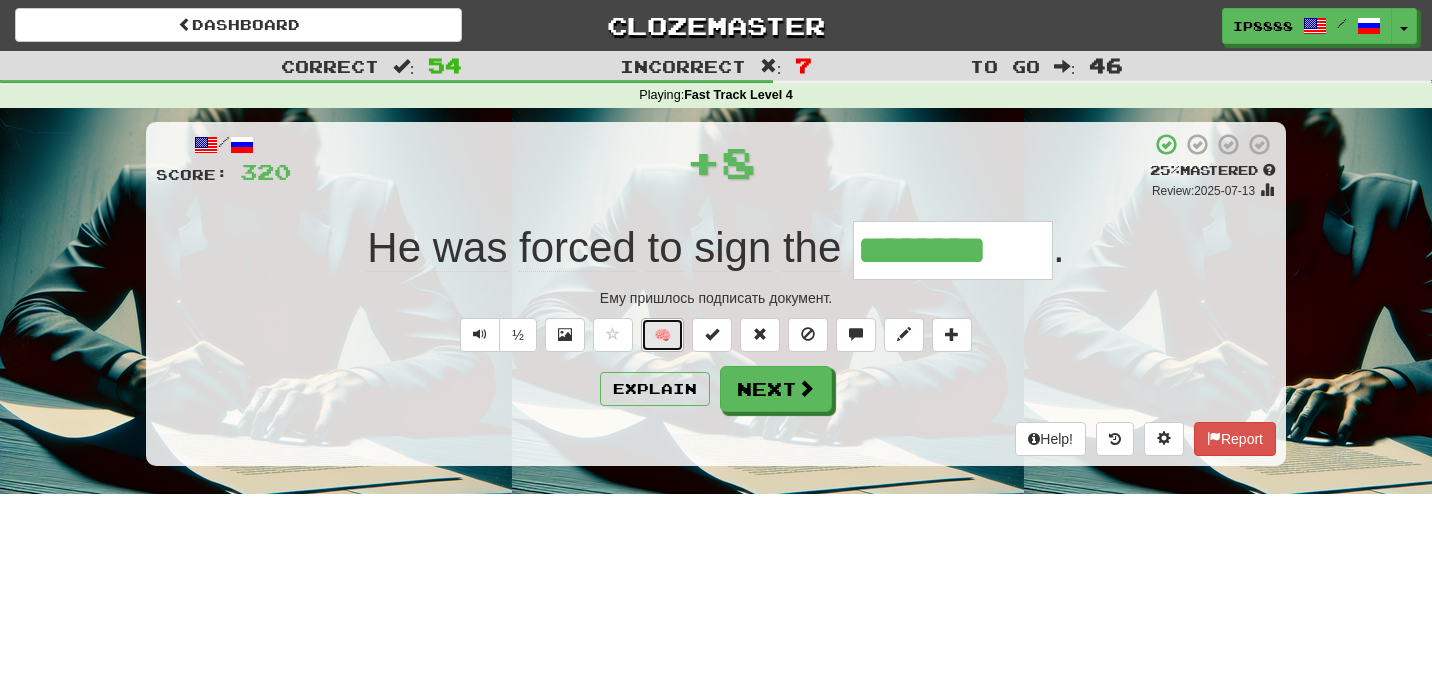 click on "🧠" at bounding box center [662, 335] 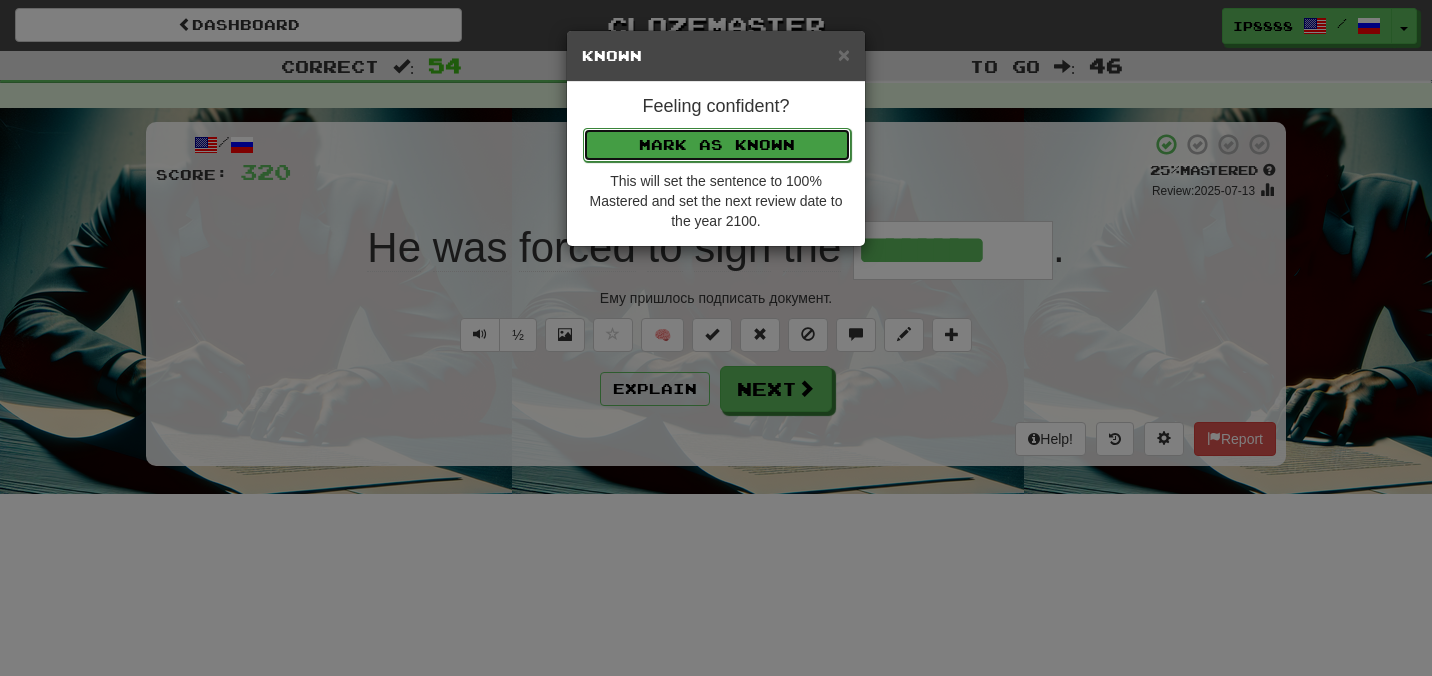 click on "Mark as Known" at bounding box center [717, 145] 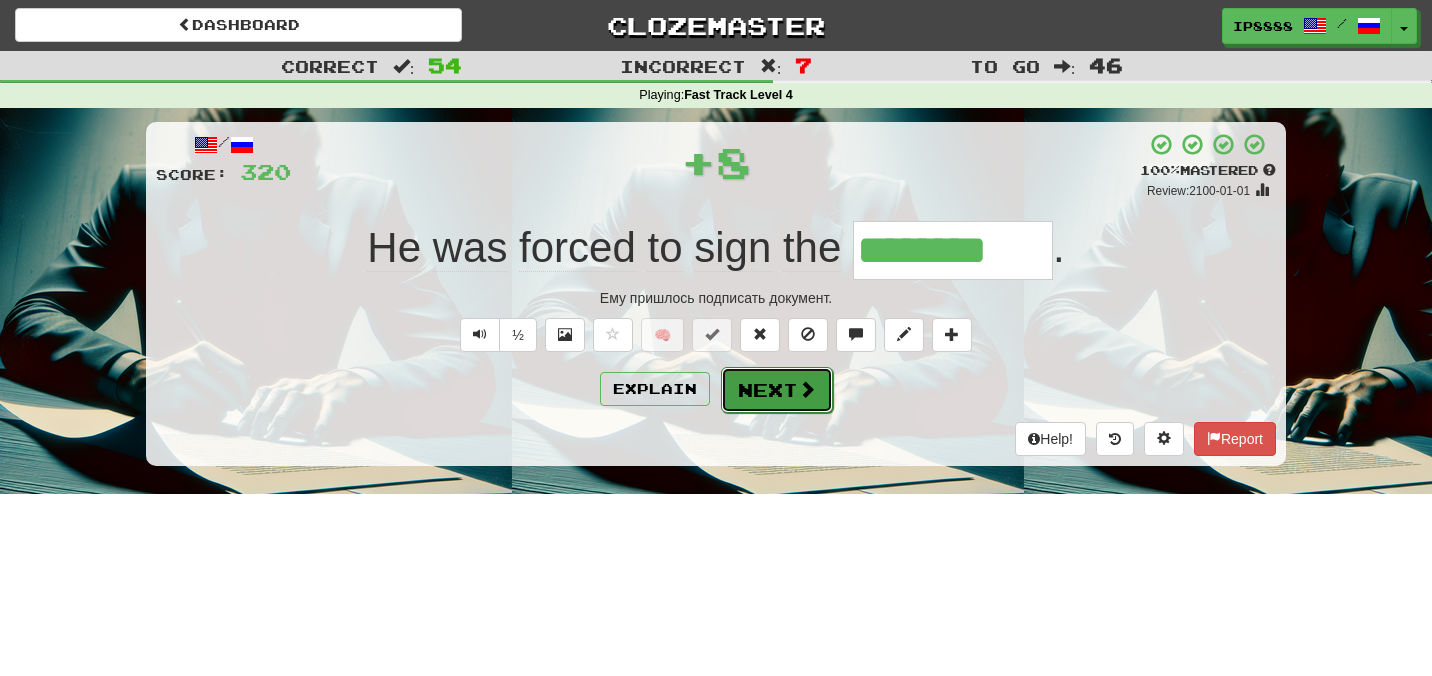 click on "Next" at bounding box center (777, 390) 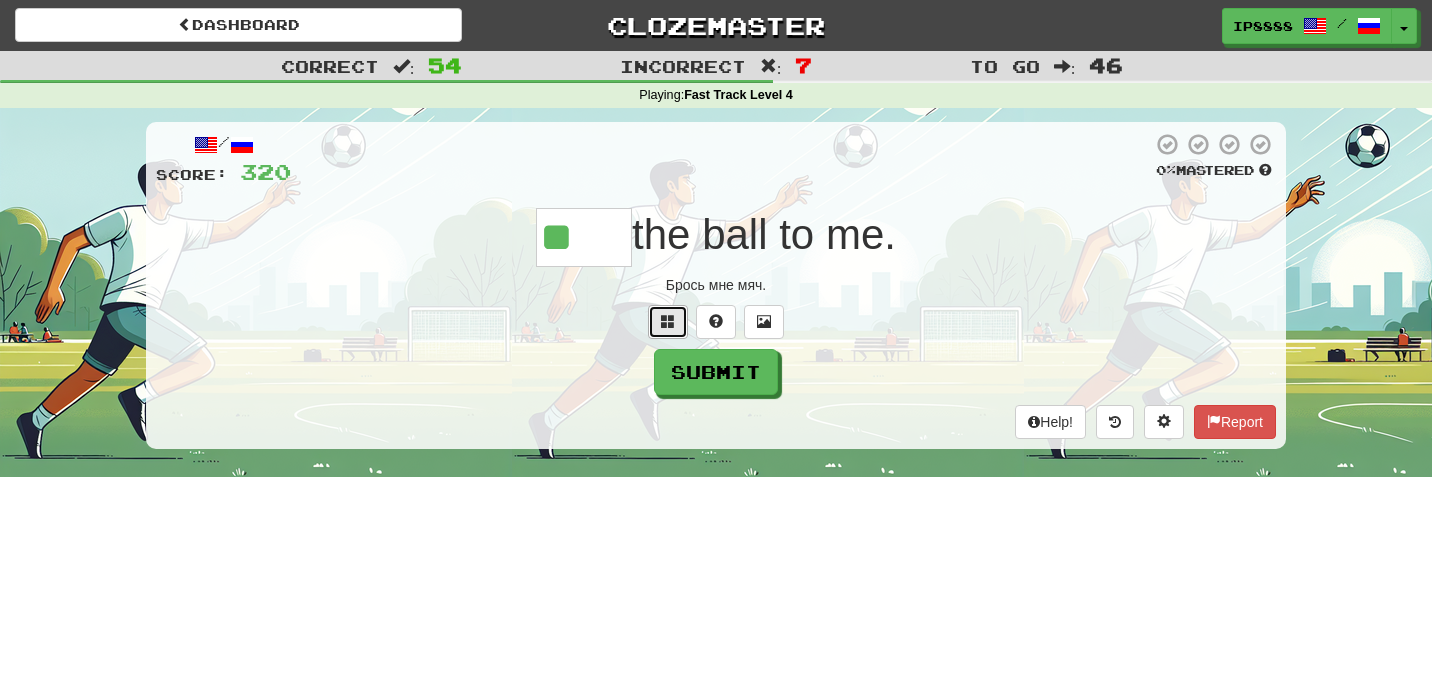 click at bounding box center [668, 321] 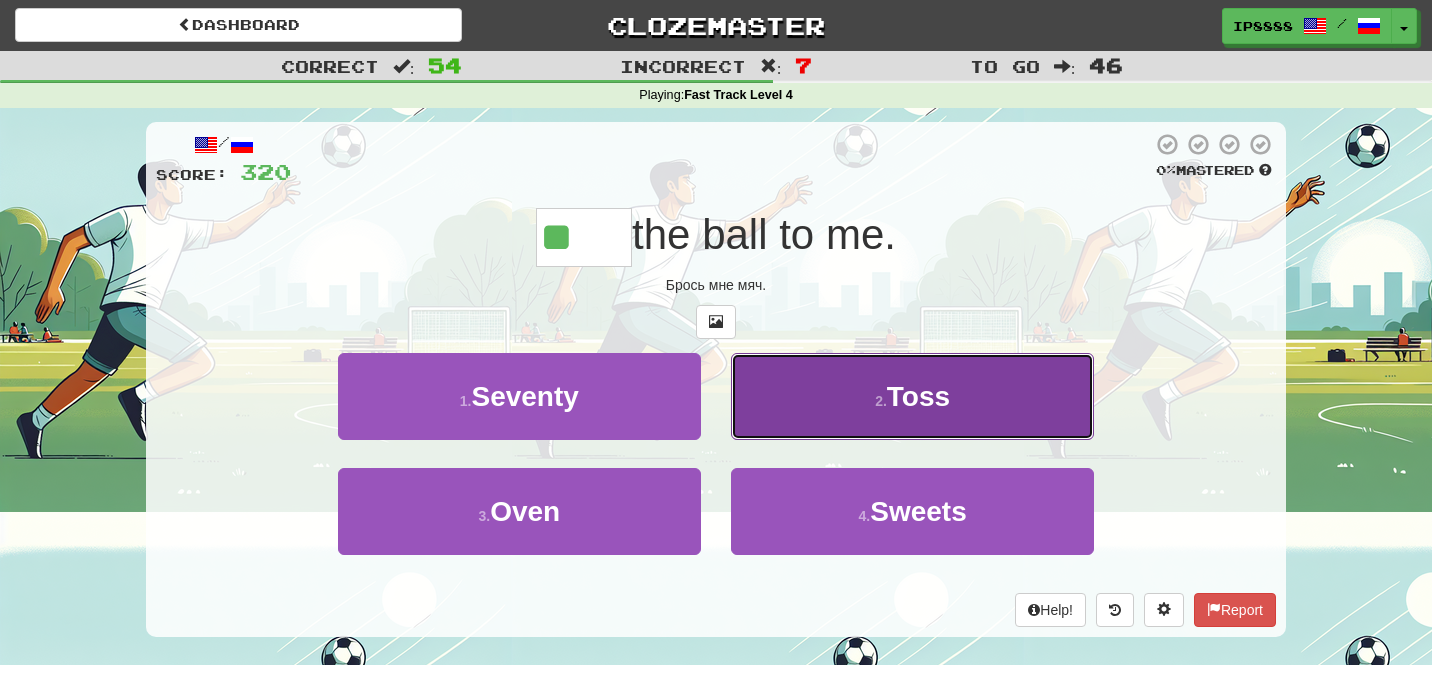 click on "2 .  Toss" at bounding box center (912, 396) 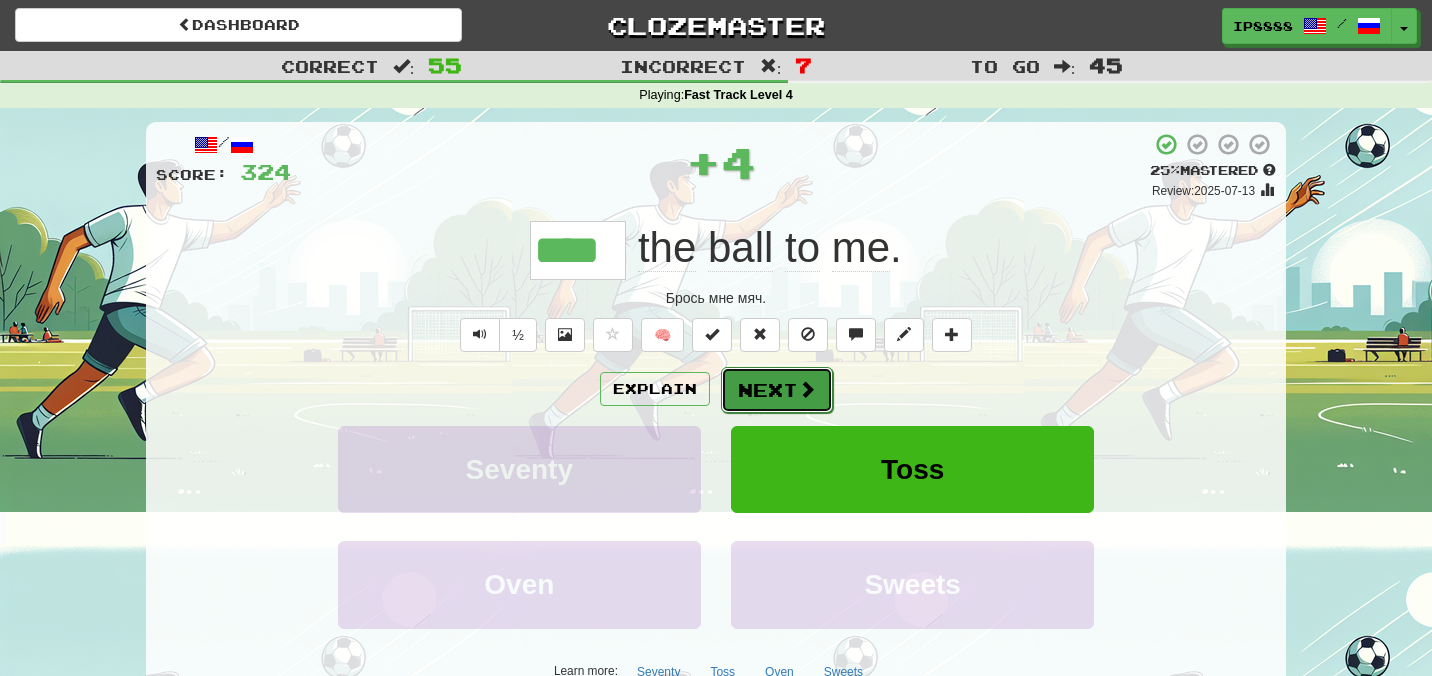 click on "Next" at bounding box center (777, 390) 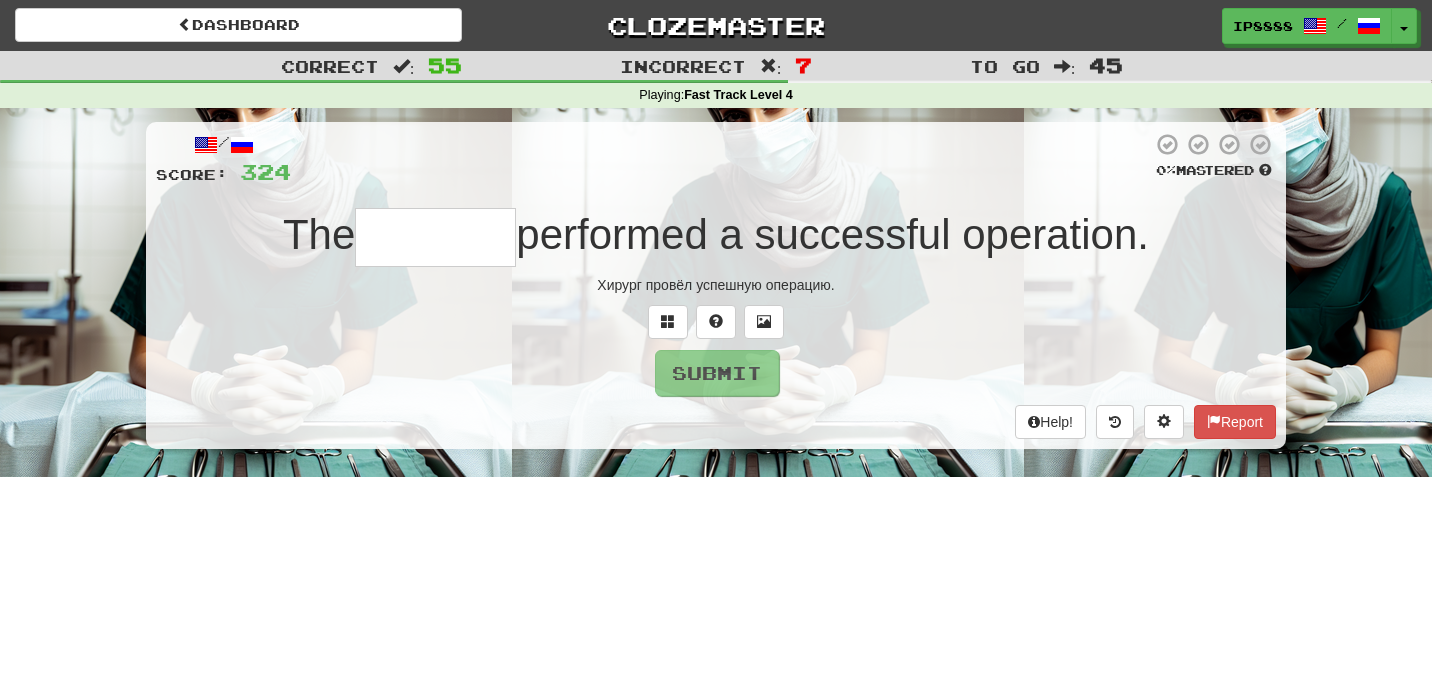 type on "*" 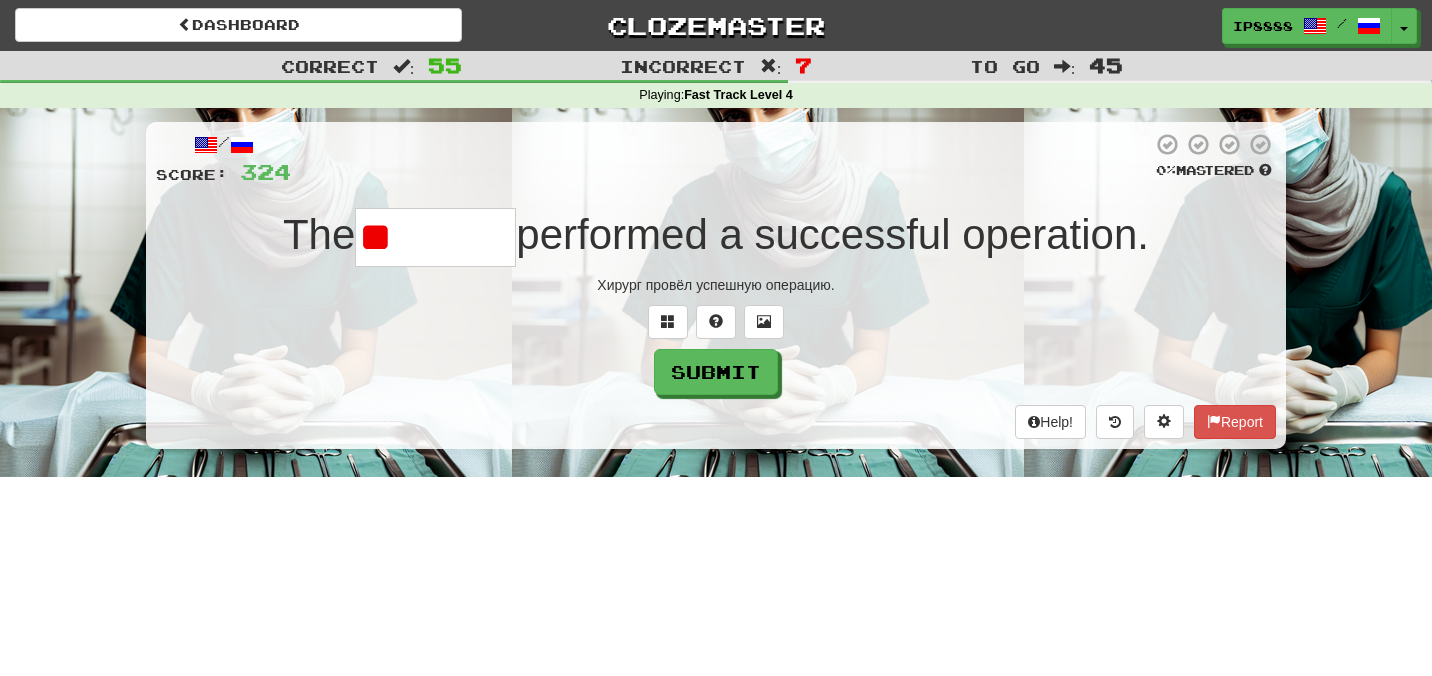 type on "*" 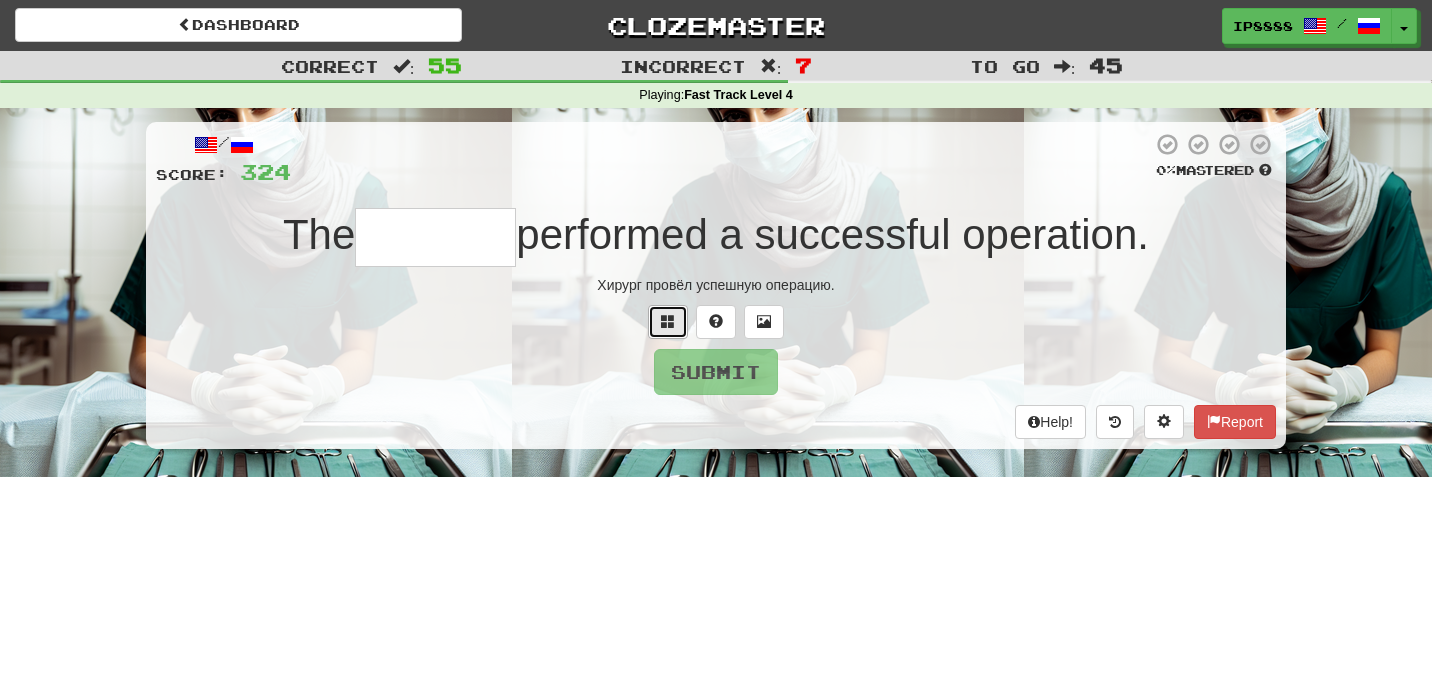 click at bounding box center [668, 321] 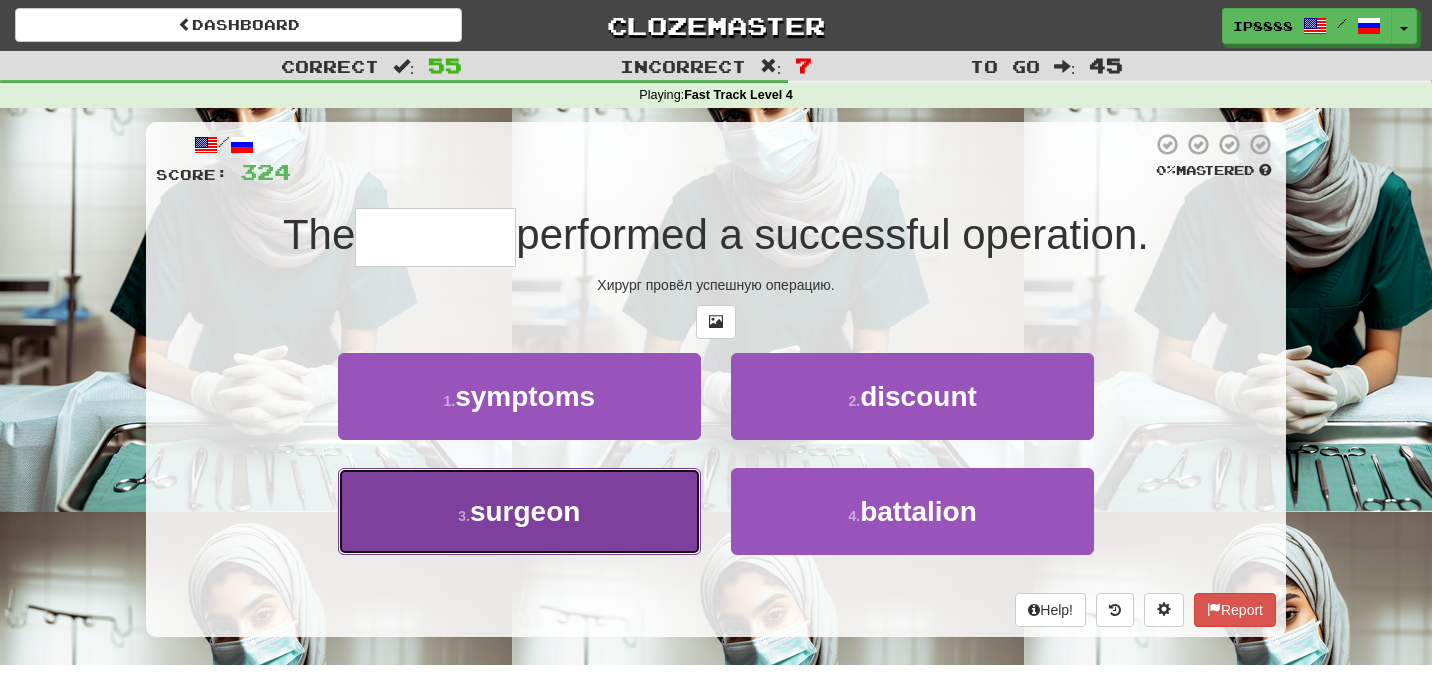 click on "3 .  surgeon" at bounding box center [519, 511] 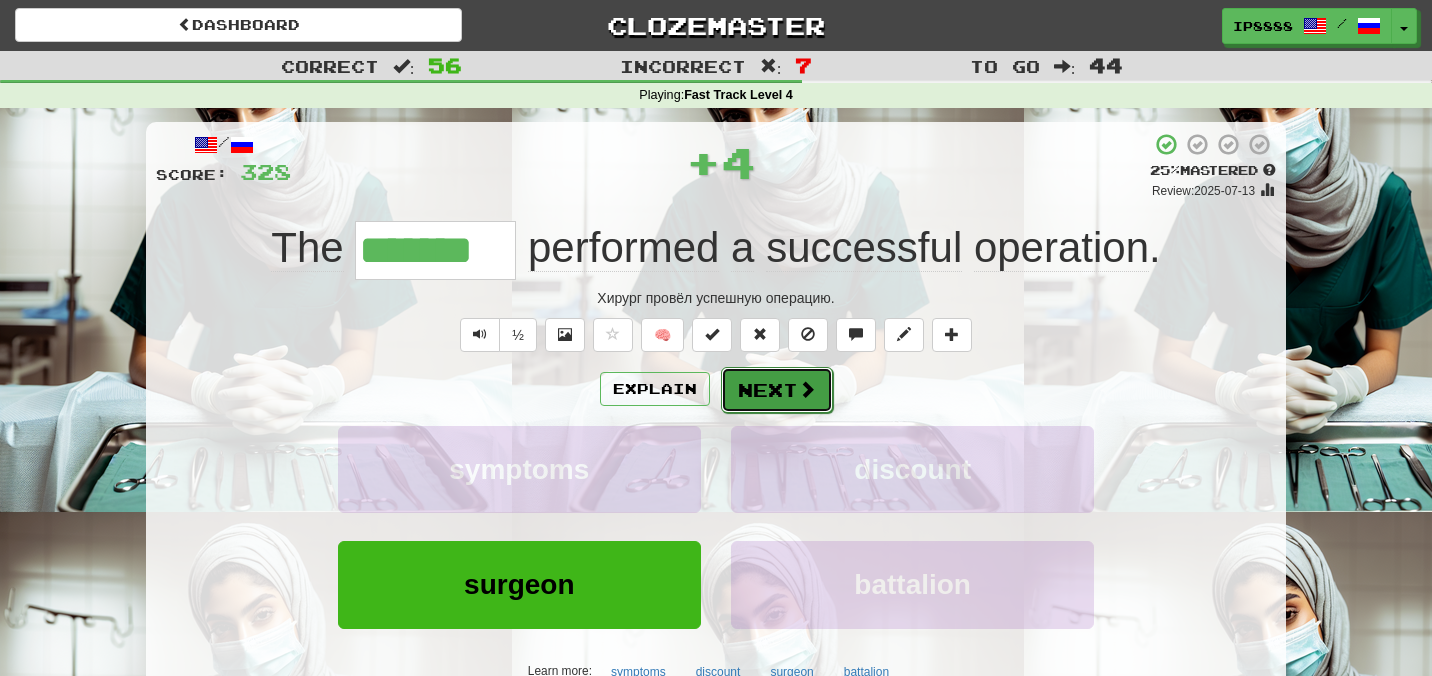 click on "Next" at bounding box center (777, 390) 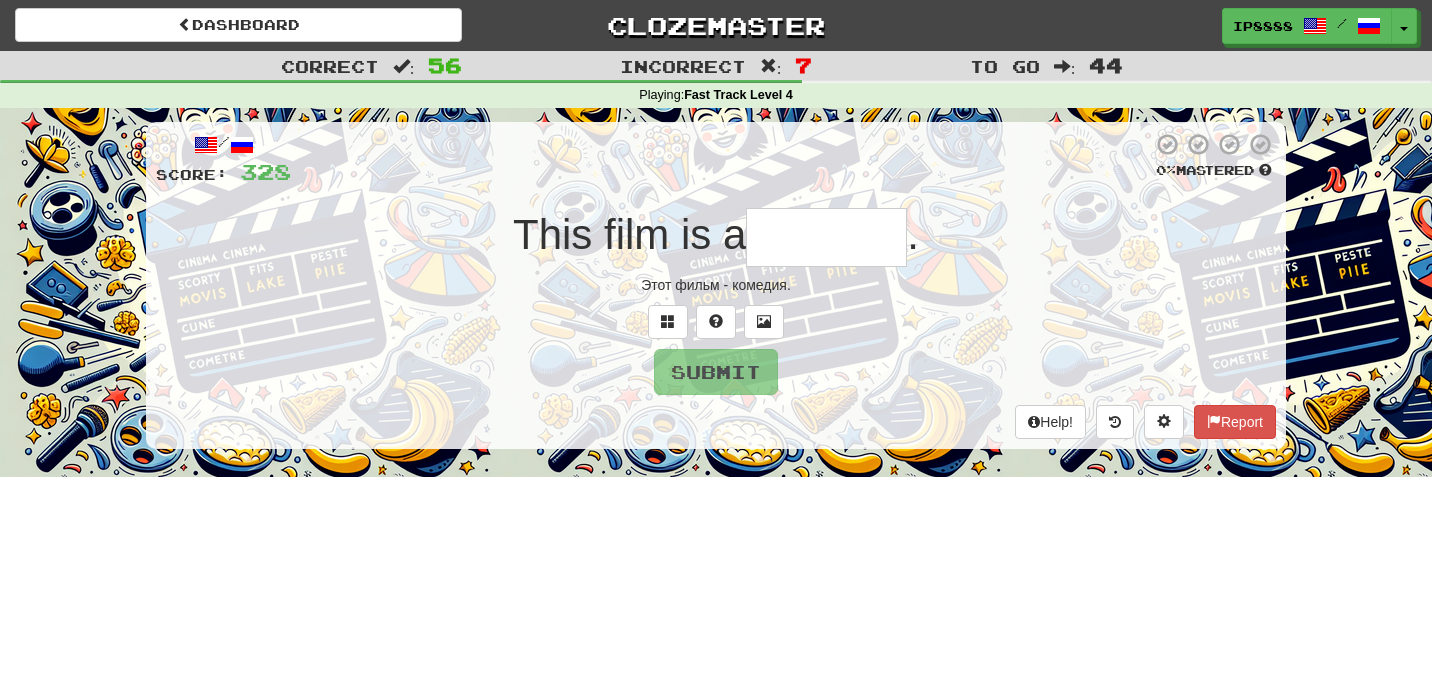click on "Help!  Report" at bounding box center (716, 422) 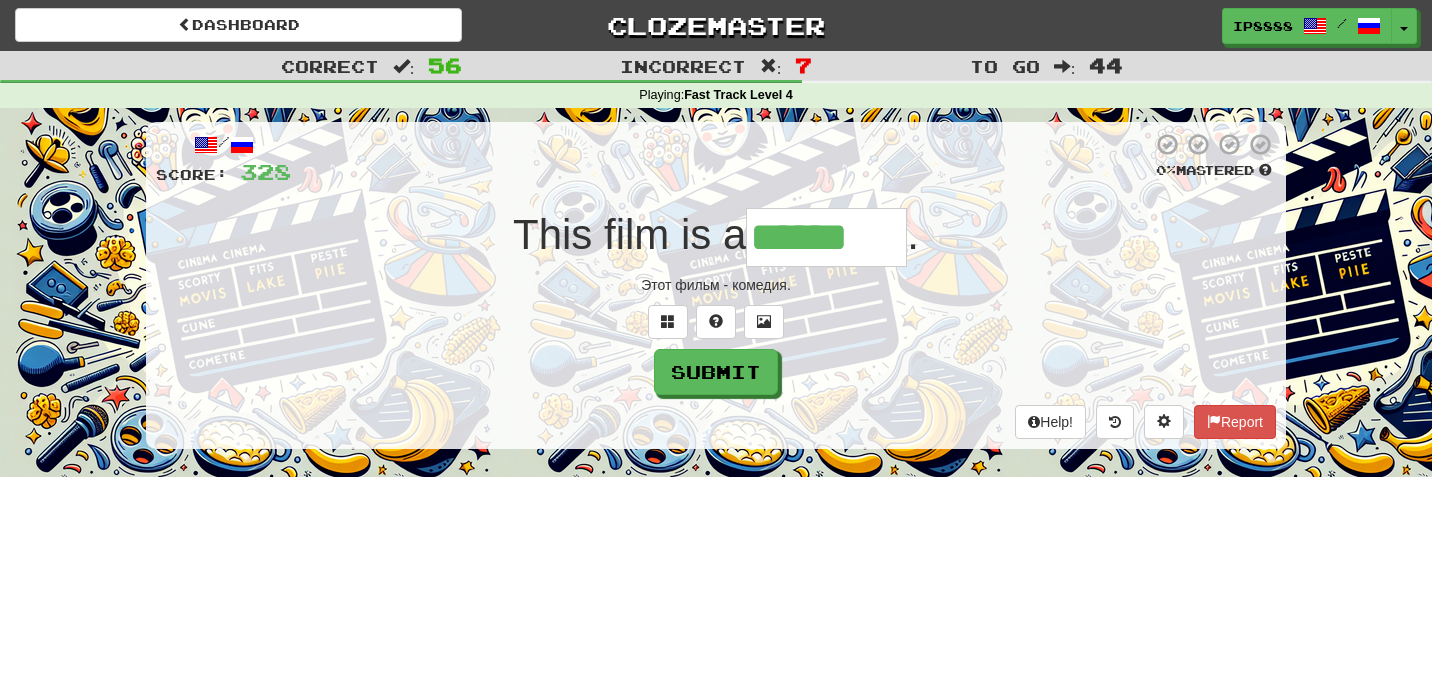 type on "******" 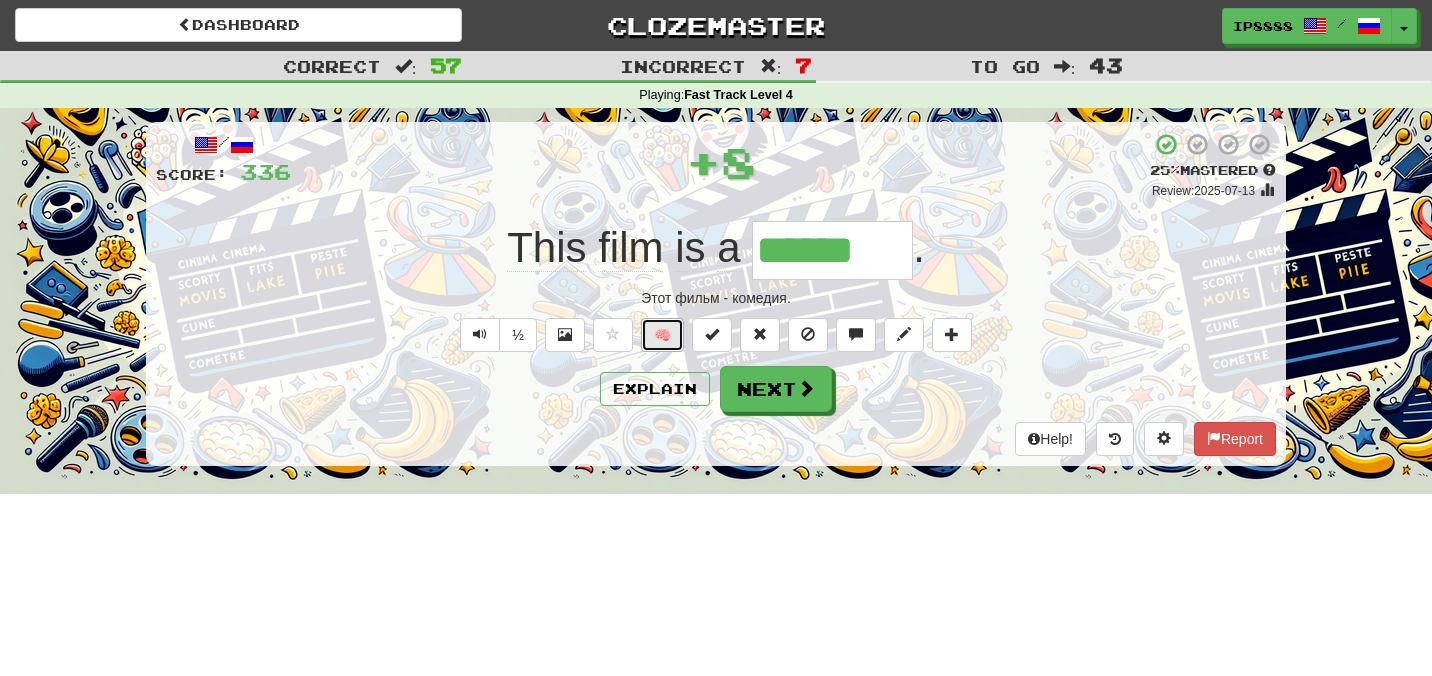 click on "🧠" at bounding box center [662, 335] 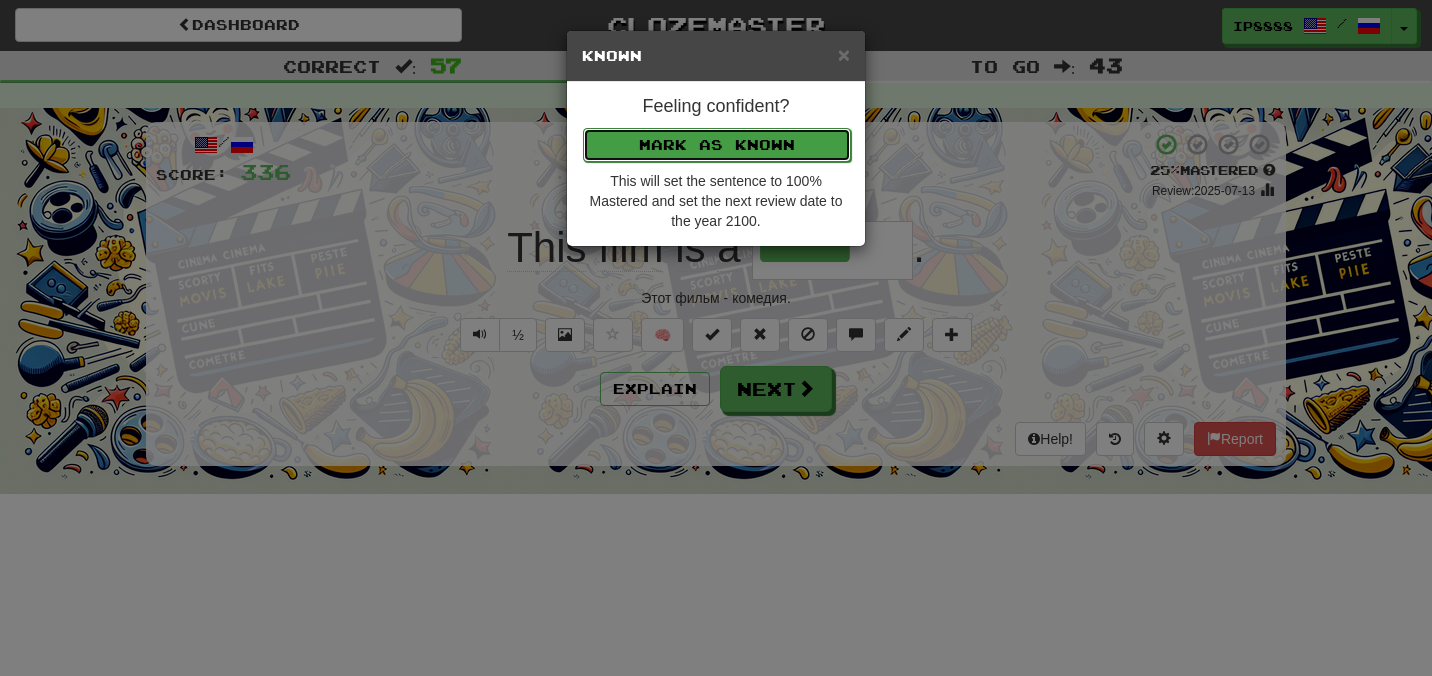 click on "Mark as Known" at bounding box center [717, 145] 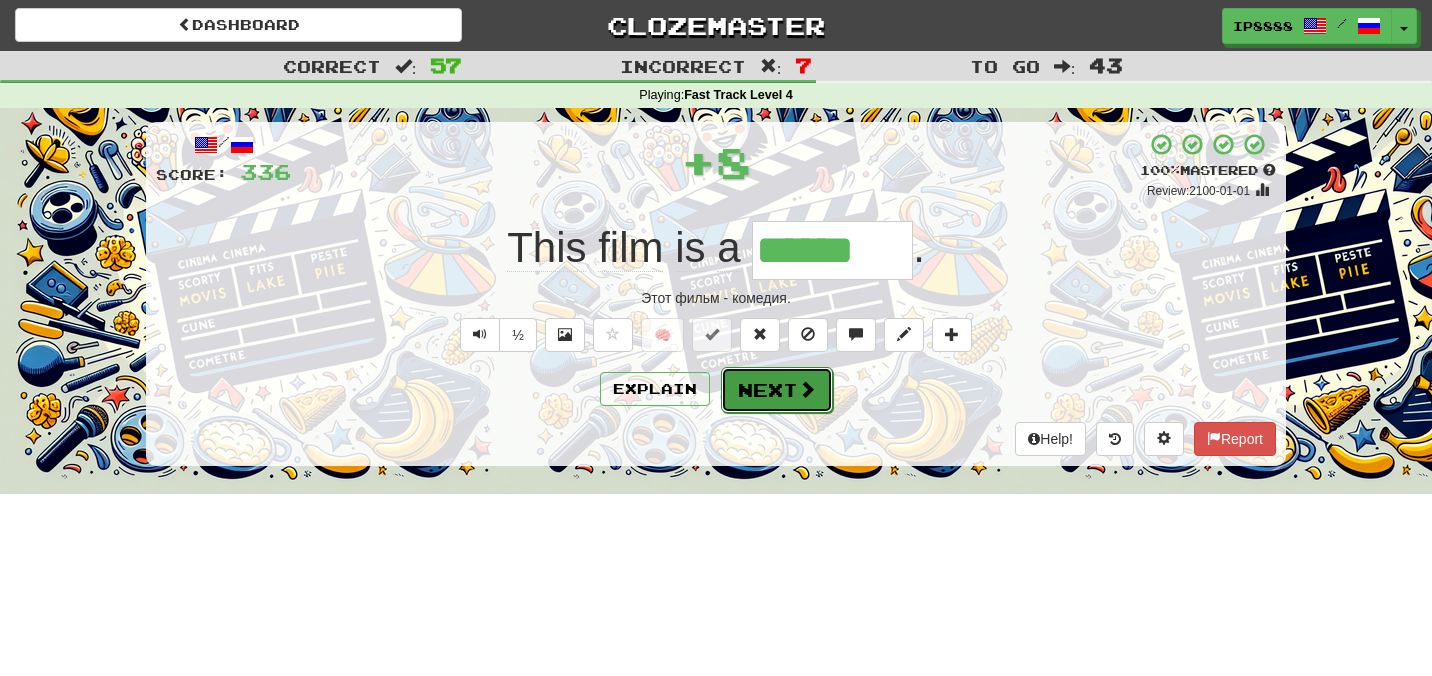 click on "Next" at bounding box center [777, 390] 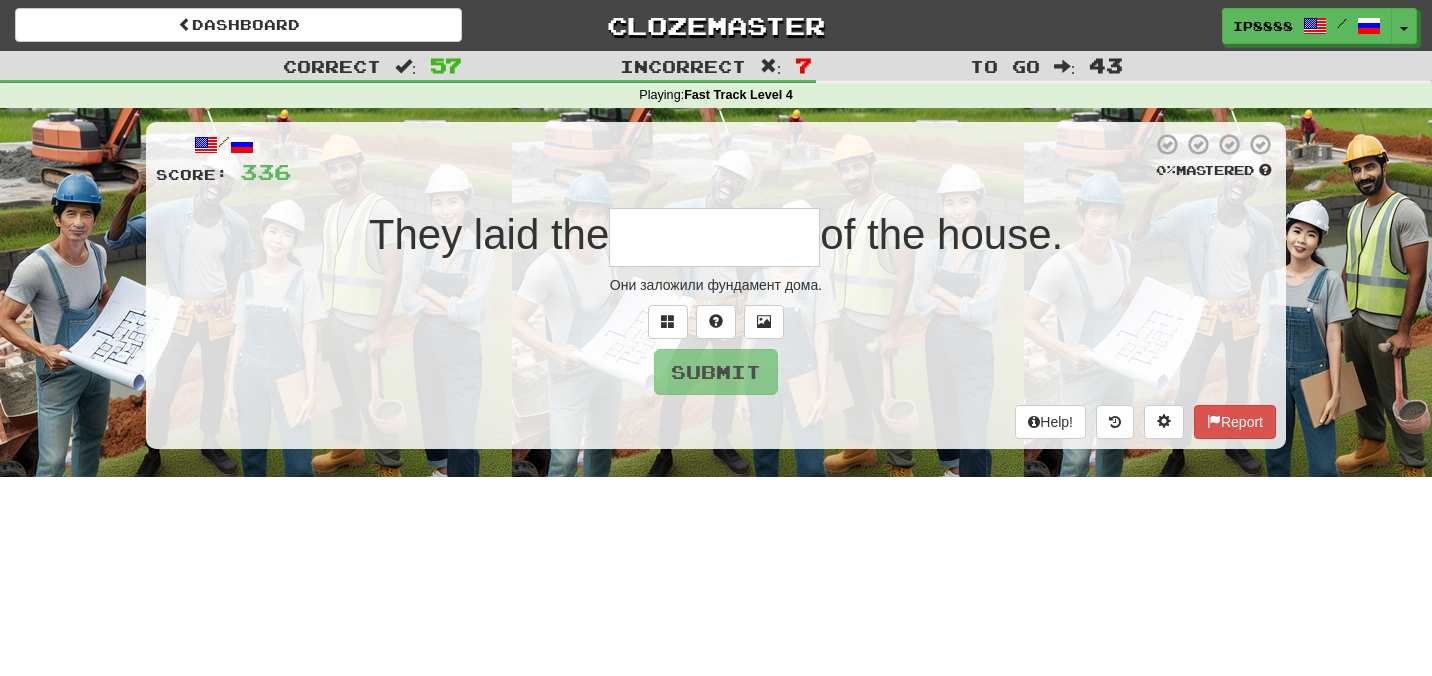 click at bounding box center [714, 237] 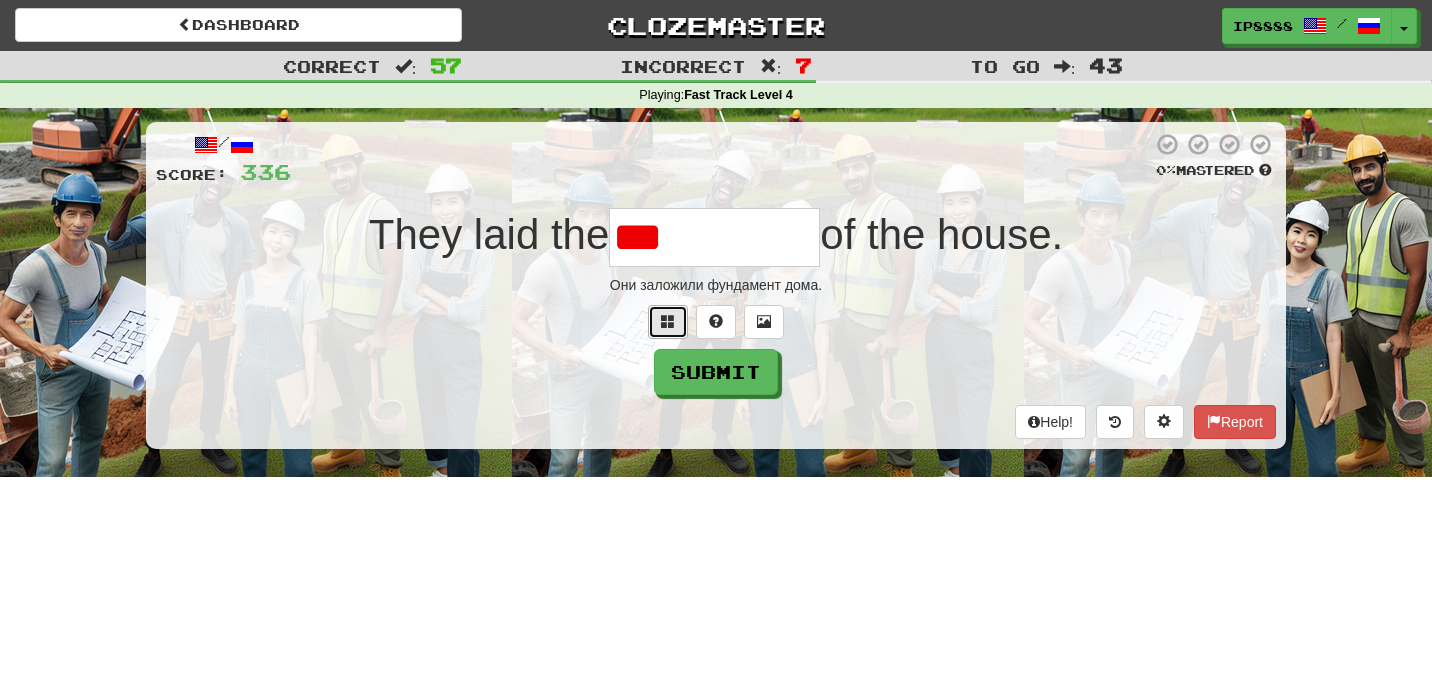 click at bounding box center [668, 322] 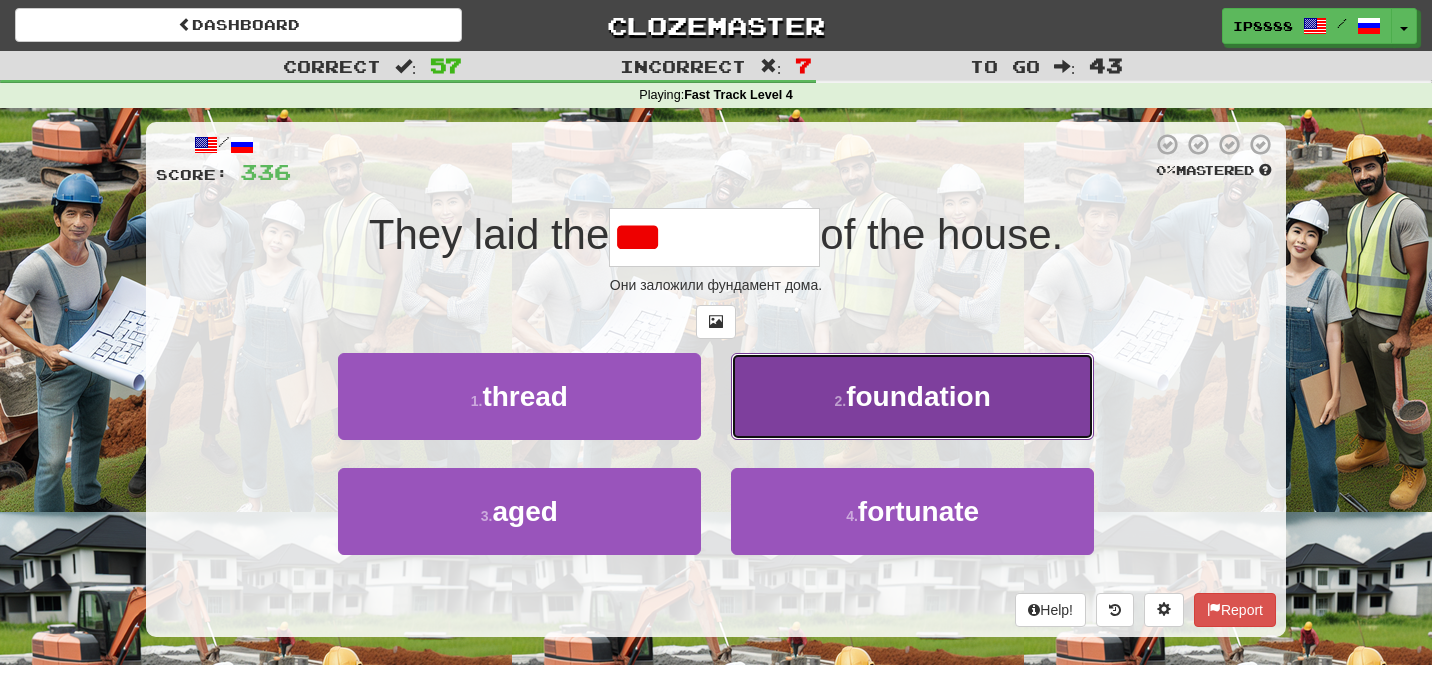 click on "2 .  foundation" at bounding box center (912, 396) 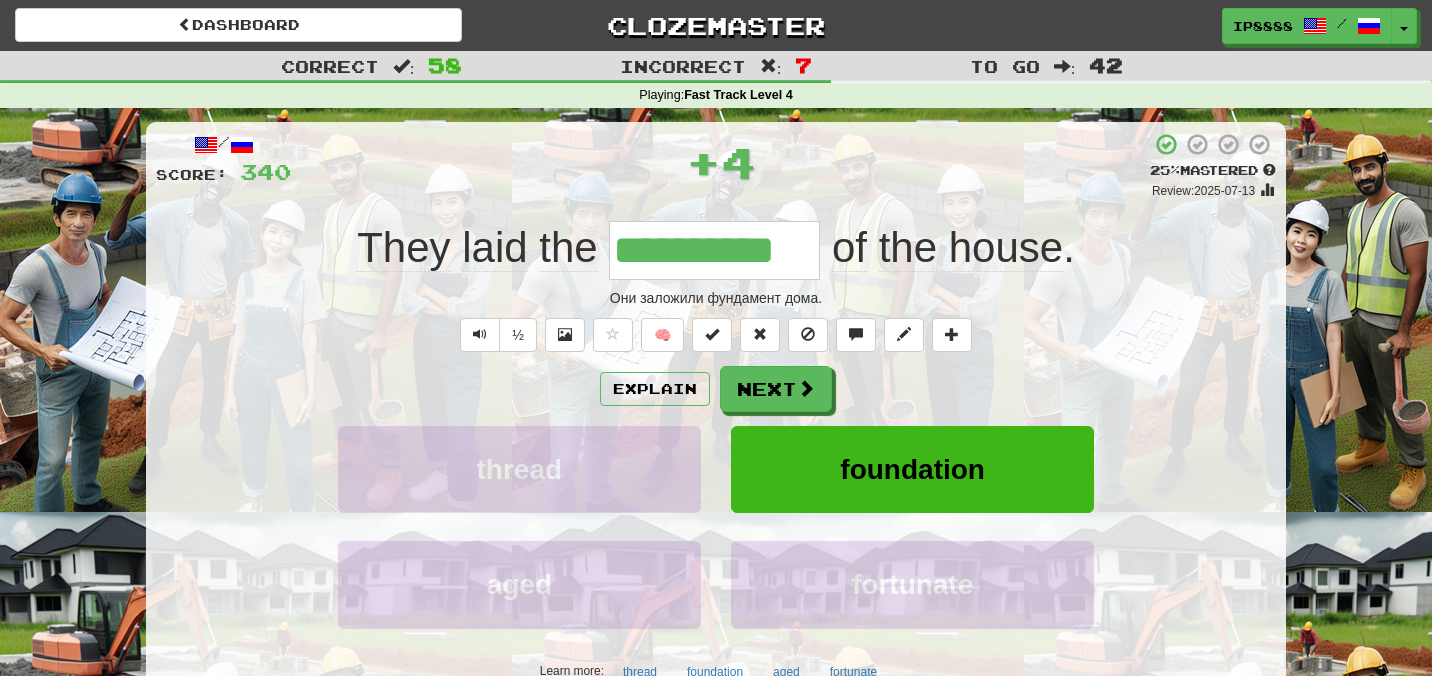 click on "**********" at bounding box center (716, 431) 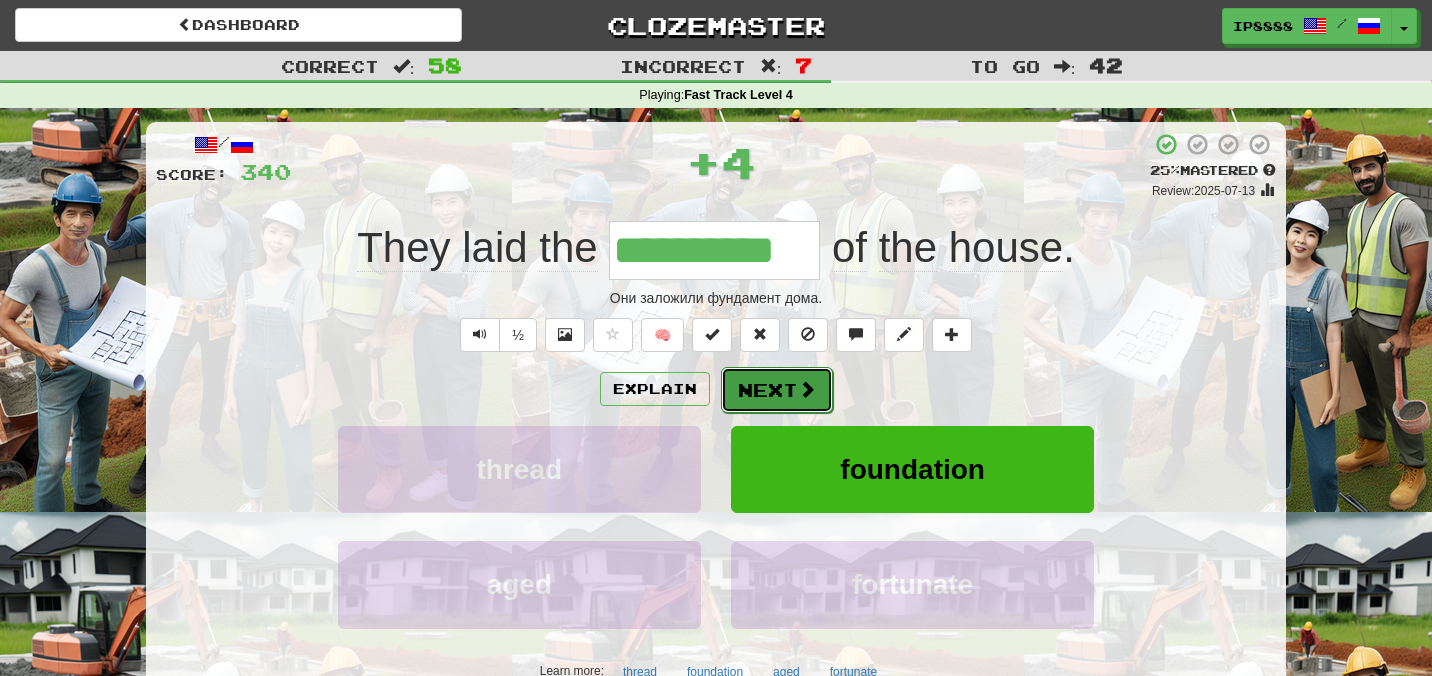 click on "Next" at bounding box center (777, 390) 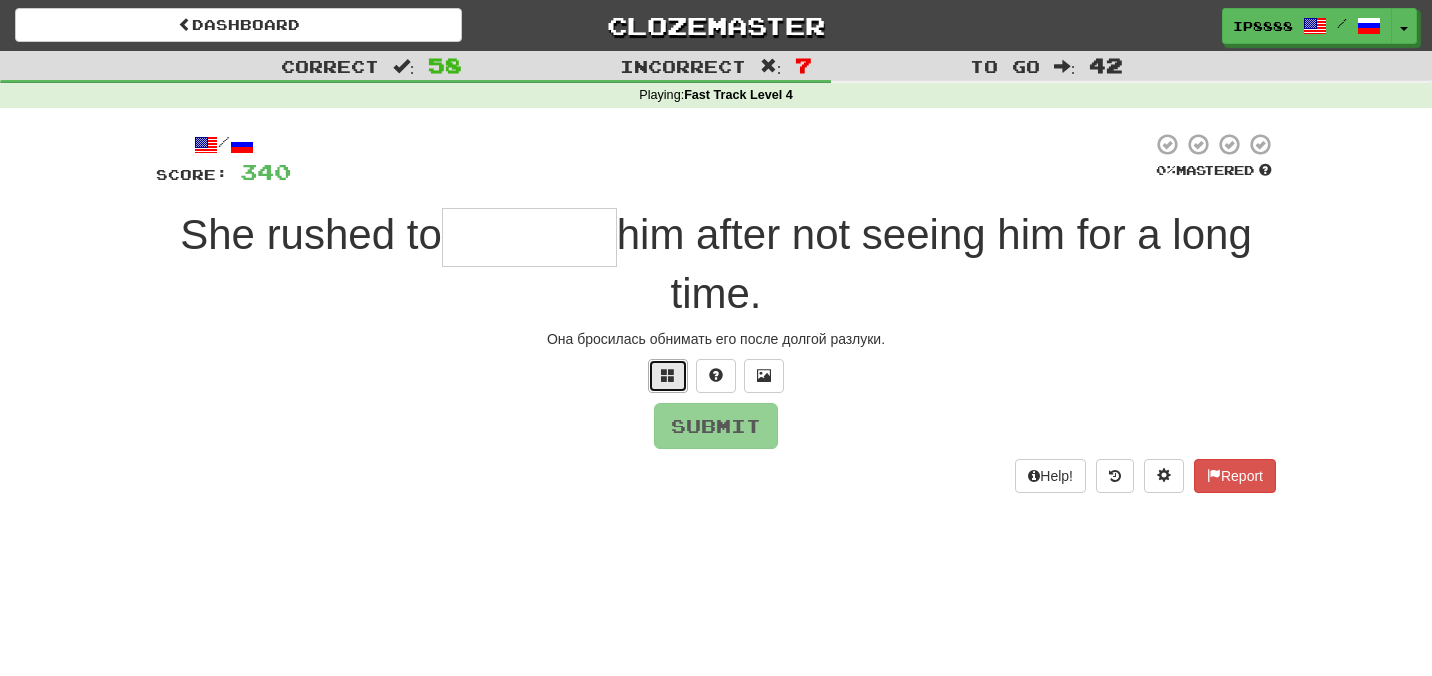 click at bounding box center (668, 376) 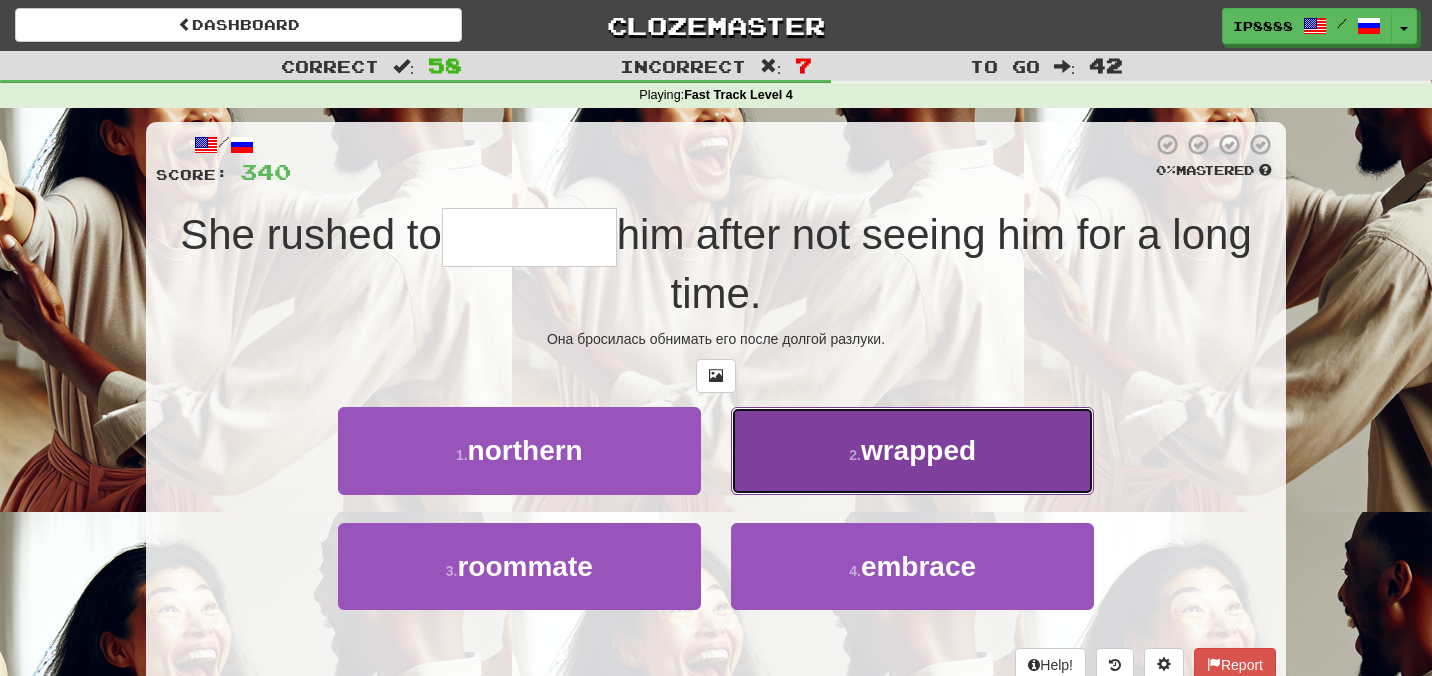click on "2 .  wrapped" at bounding box center [912, 450] 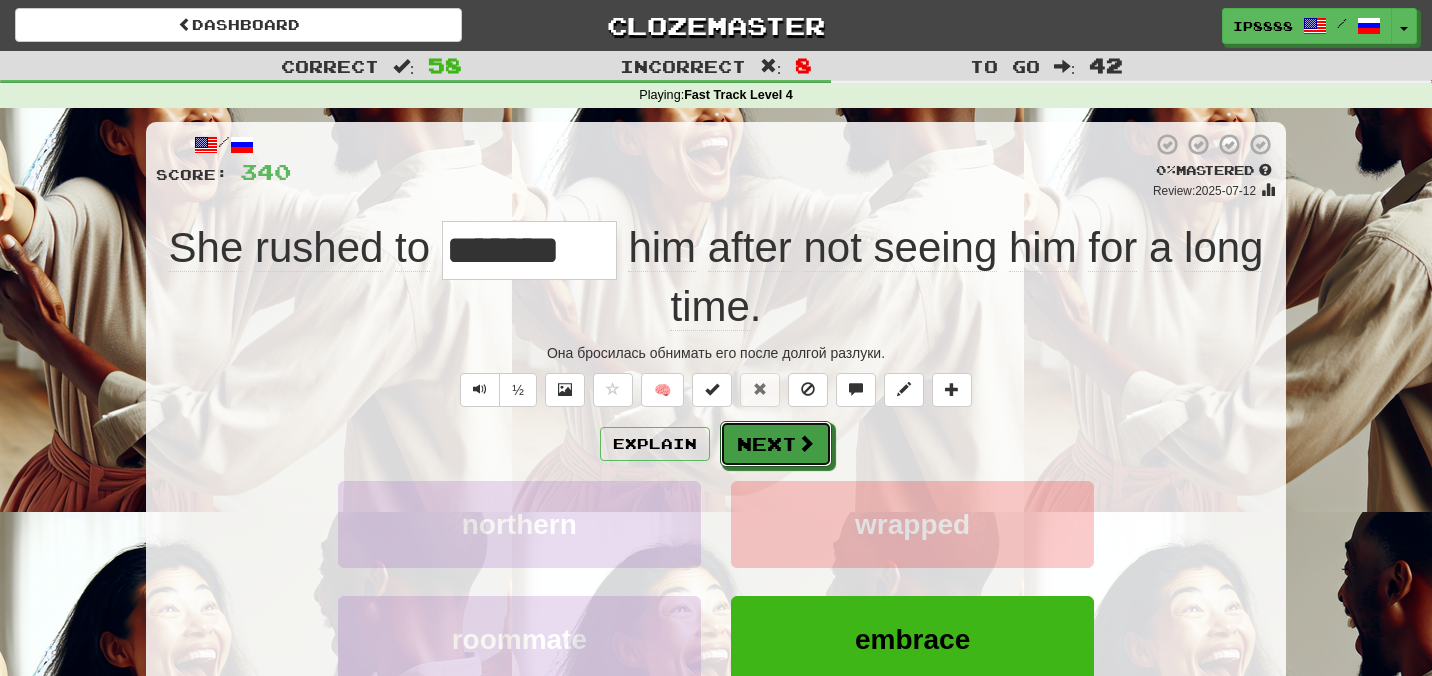 click on "Next" at bounding box center [776, 444] 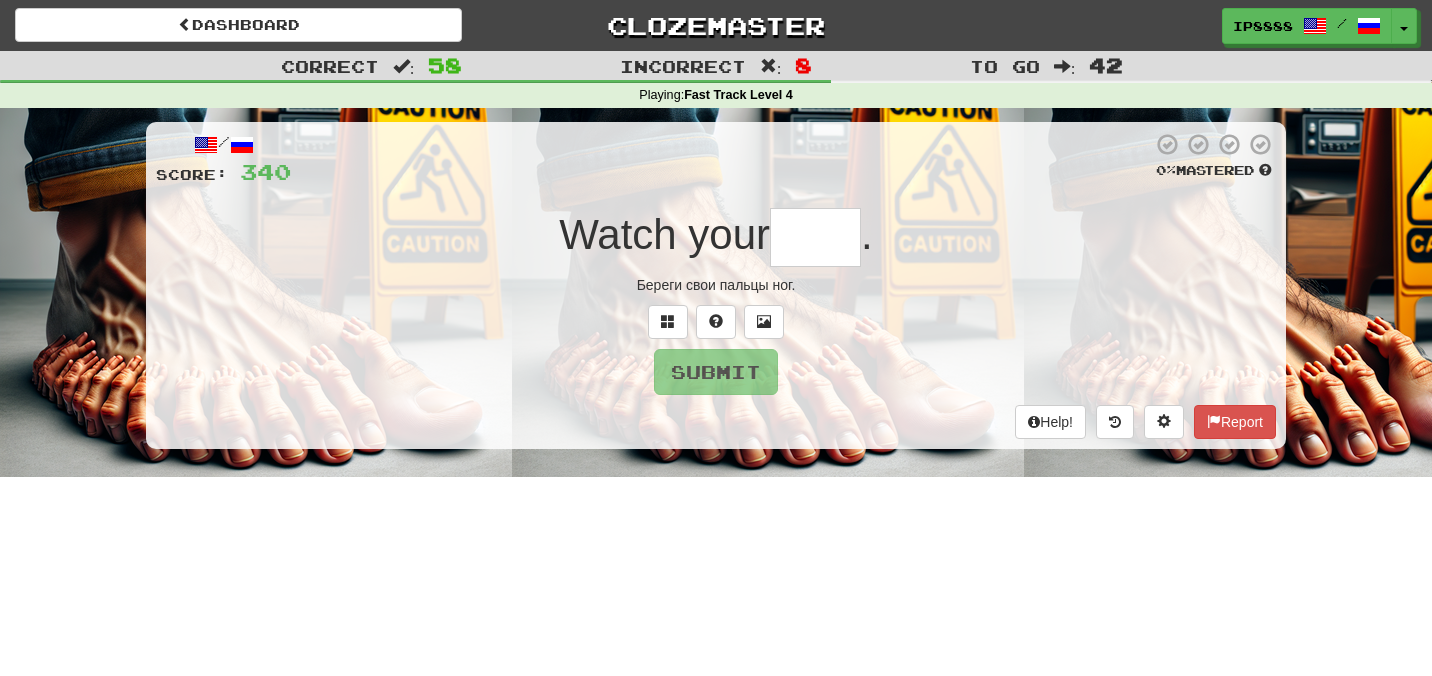 click at bounding box center [815, 237] 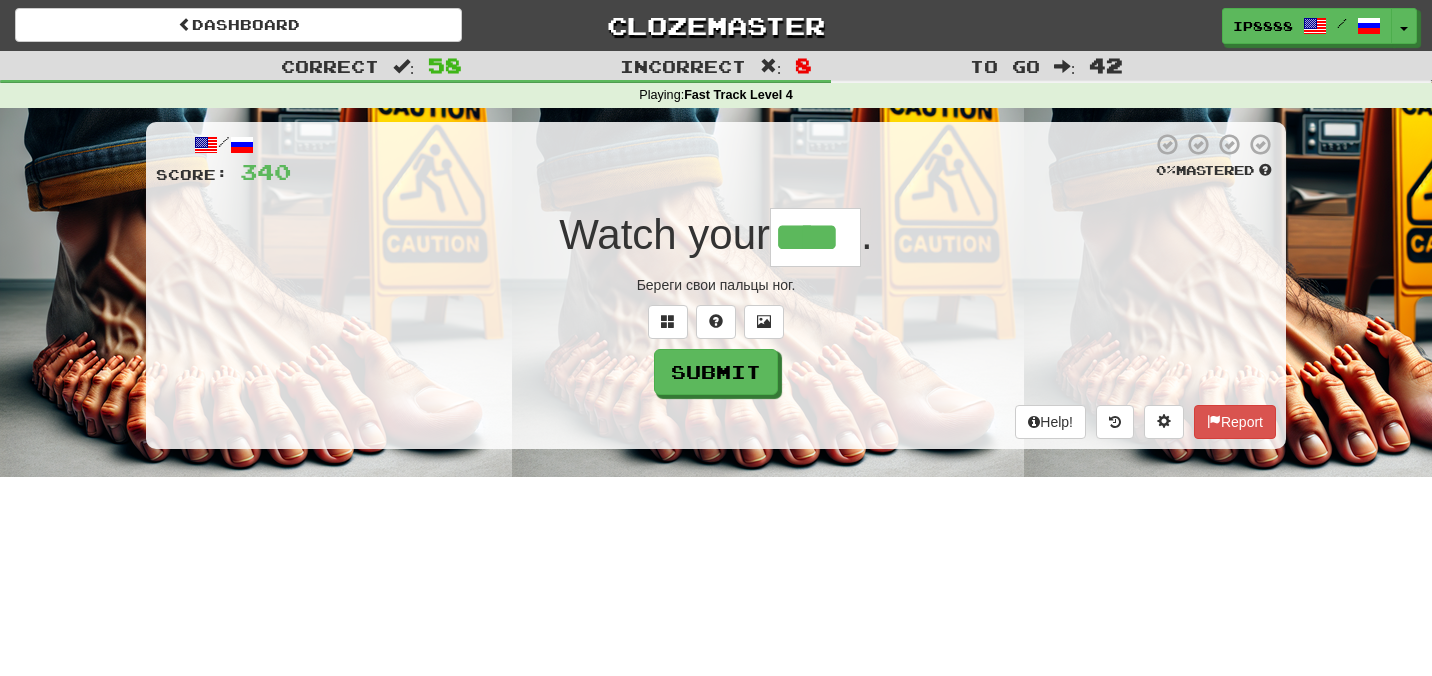 type on "****" 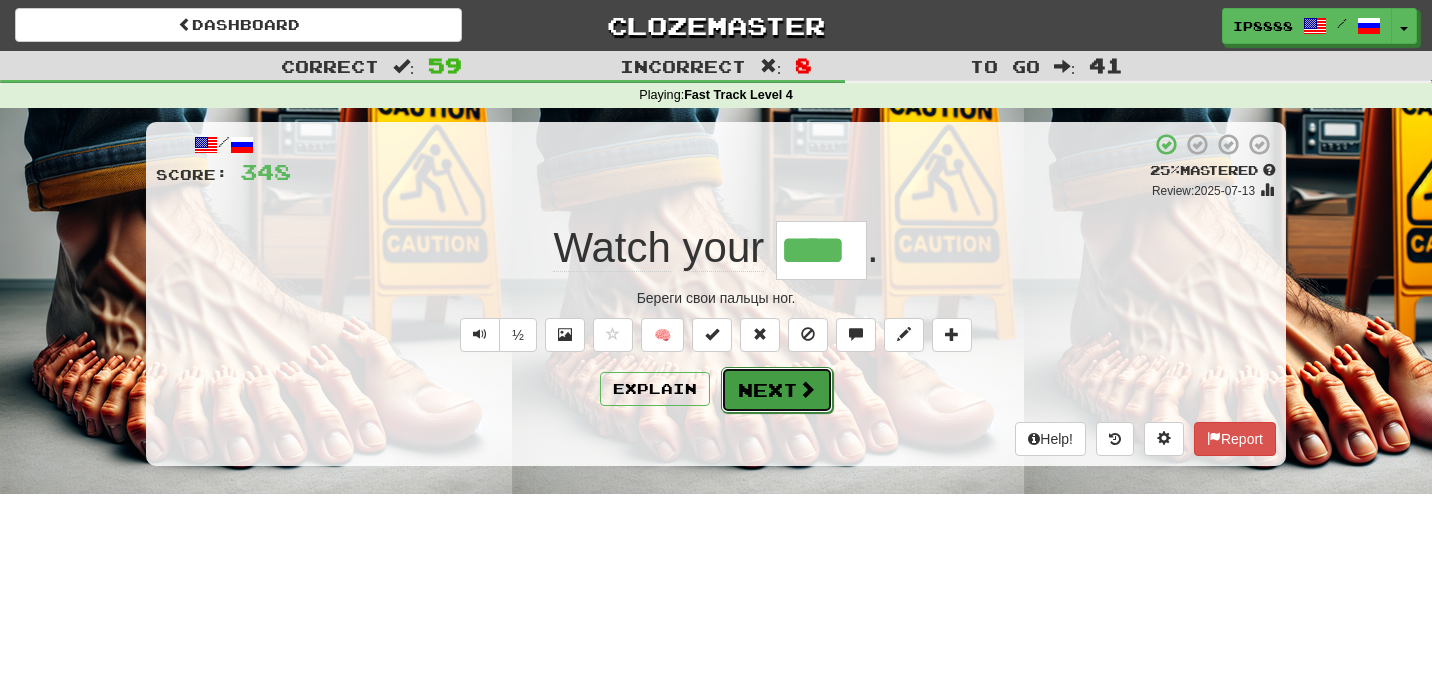 click on "Next" at bounding box center (777, 390) 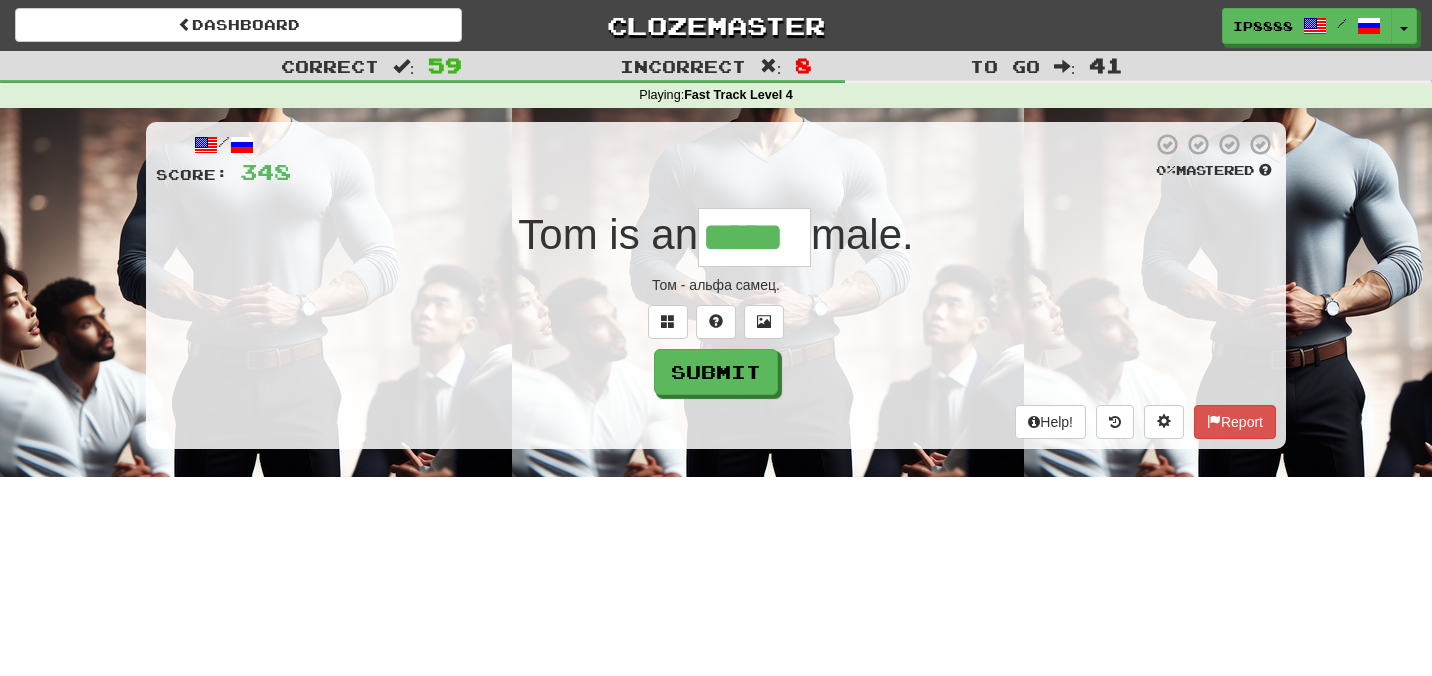 type on "*****" 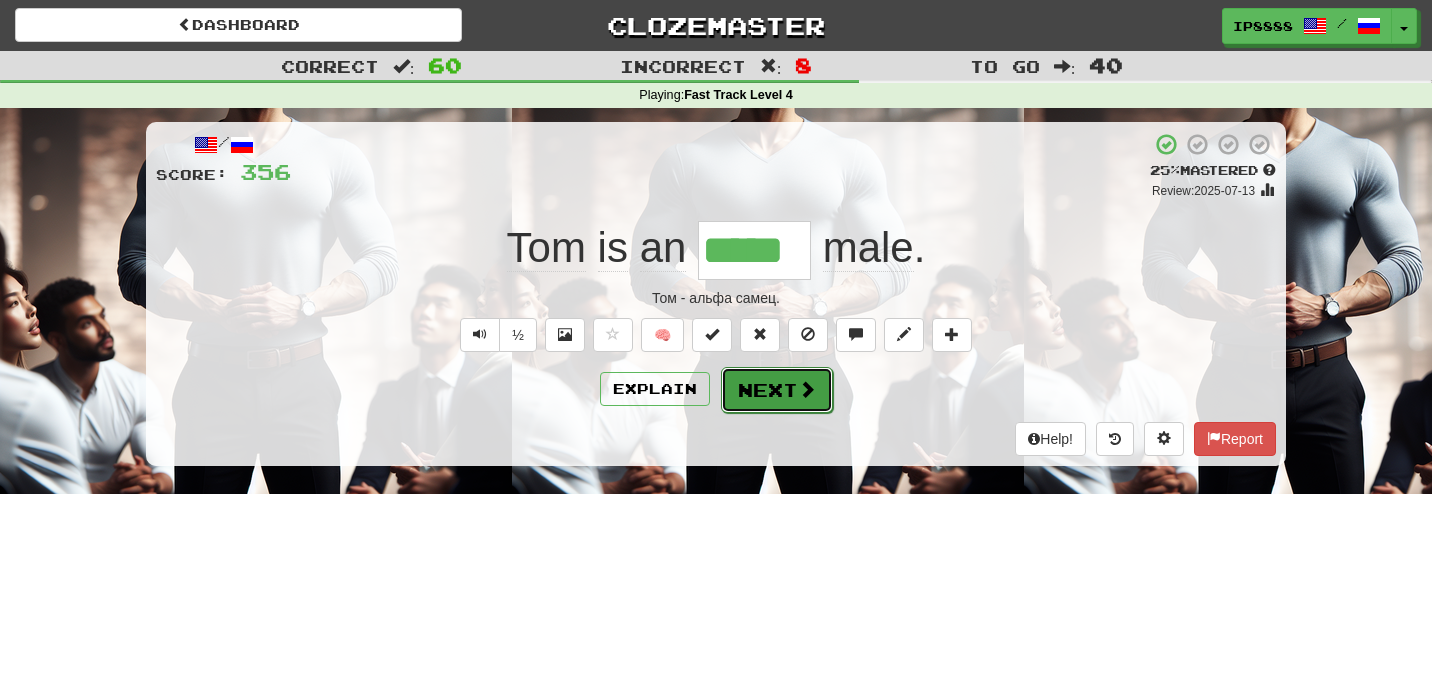 click on "Next" at bounding box center (777, 390) 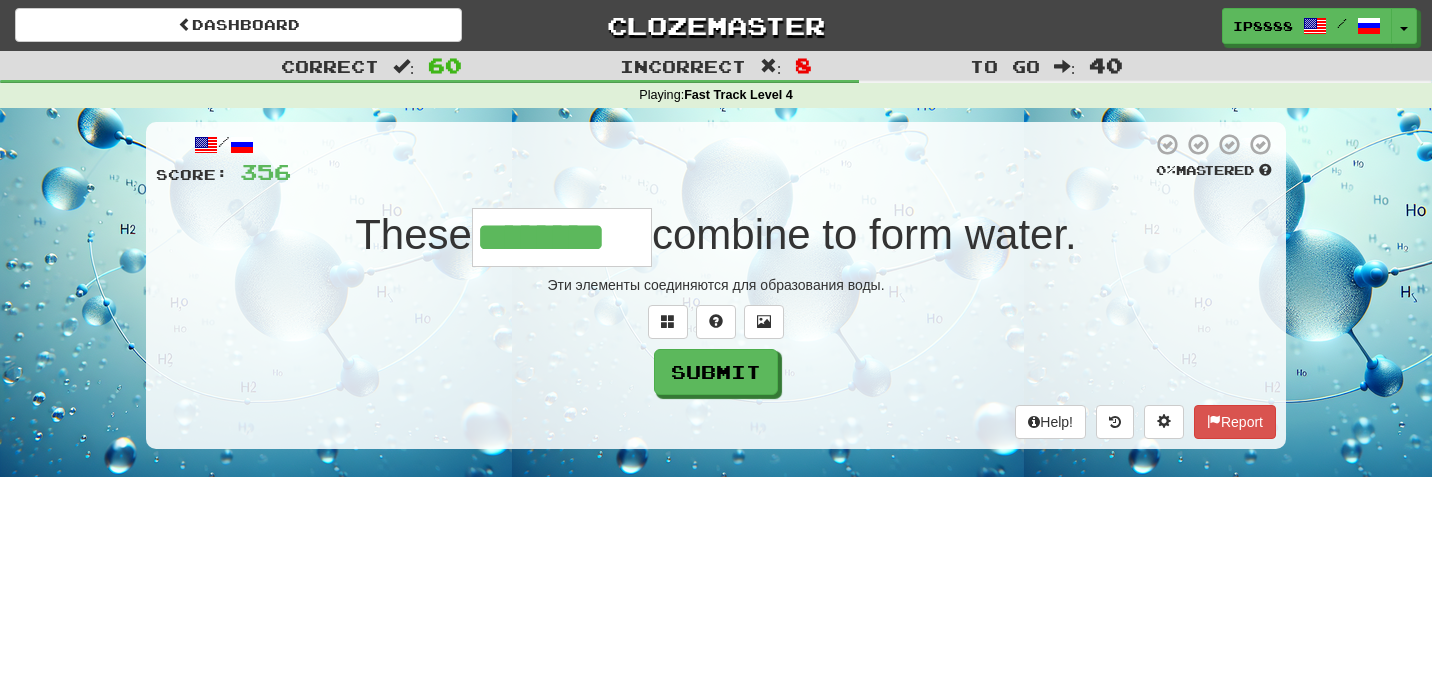 type on "********" 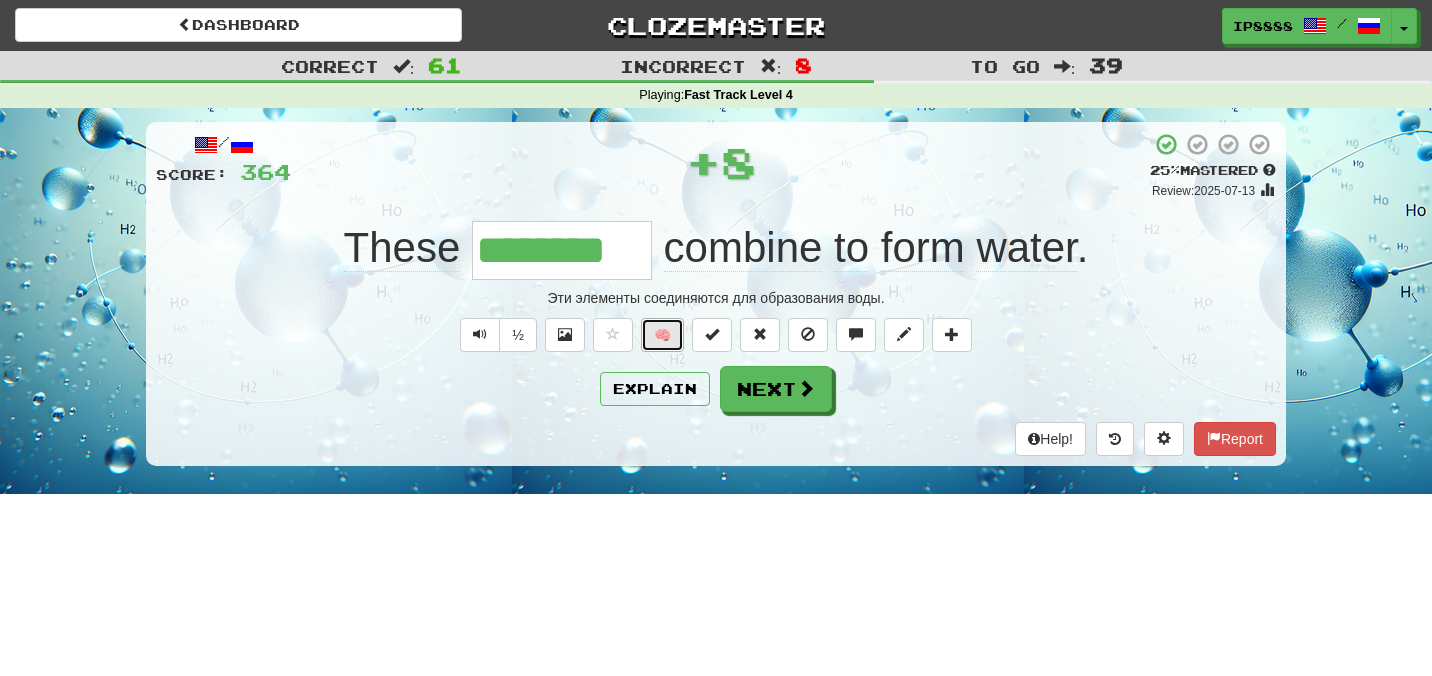 click on "🧠" at bounding box center (662, 335) 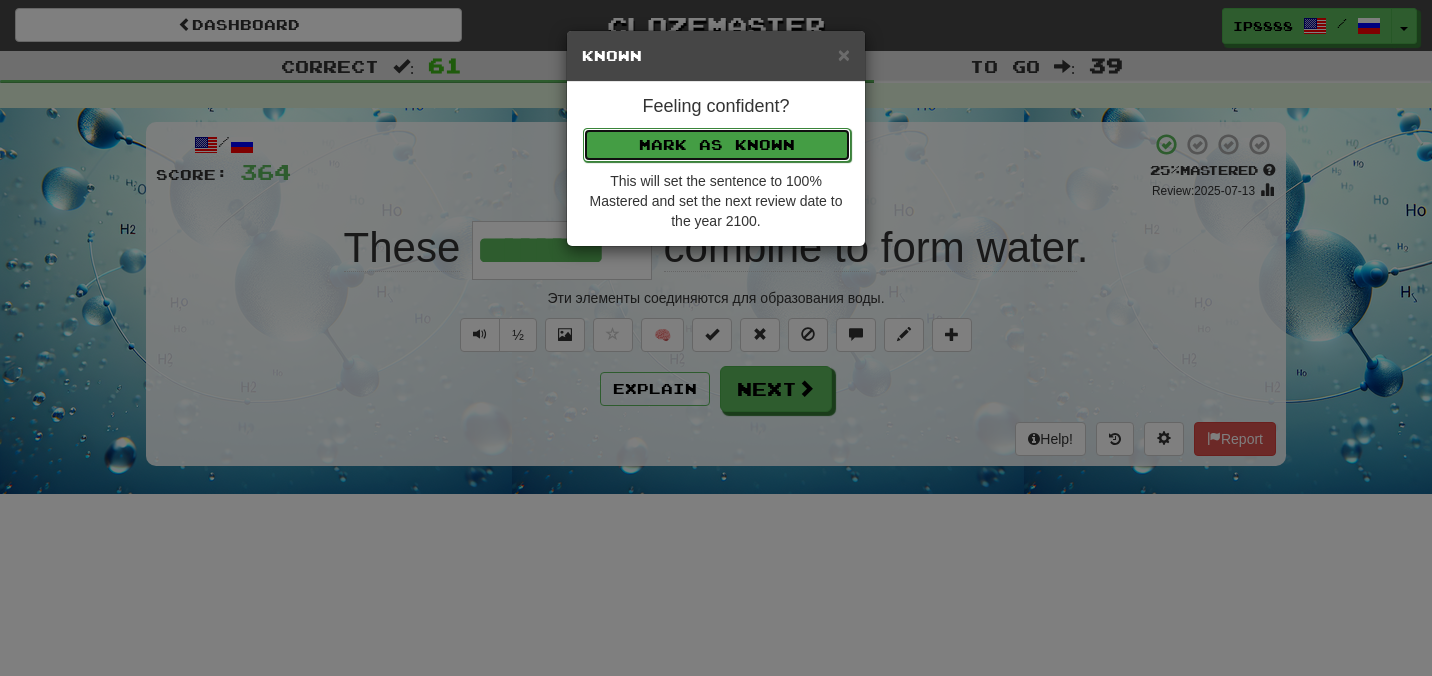 click on "Mark as Known" at bounding box center [717, 145] 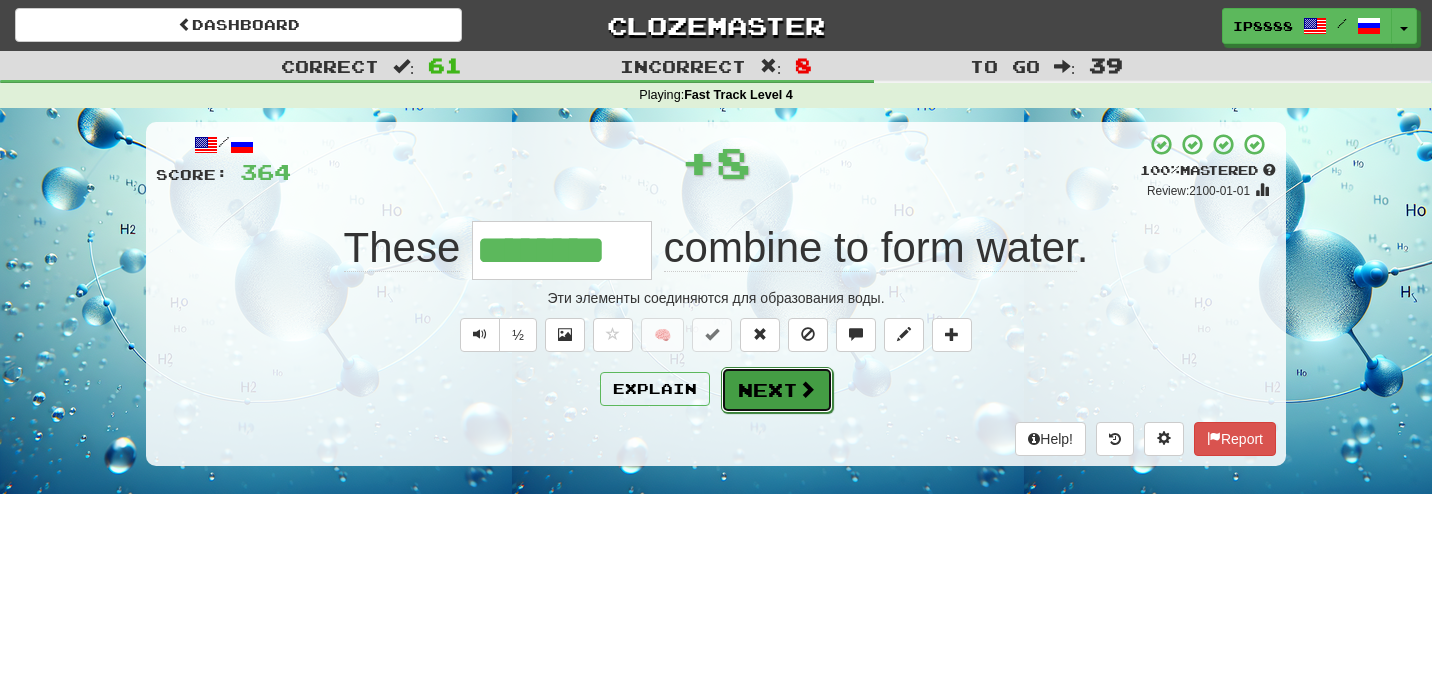 click on "Next" at bounding box center [777, 390] 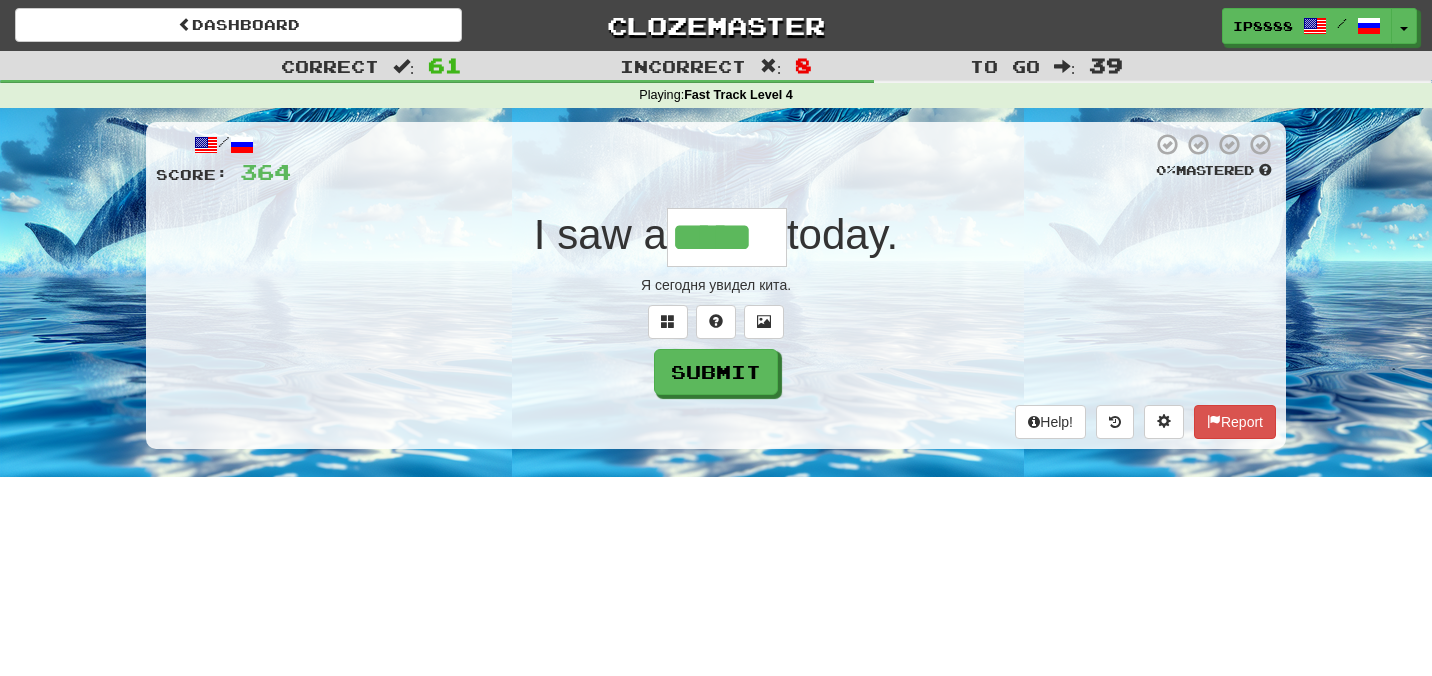 type on "*****" 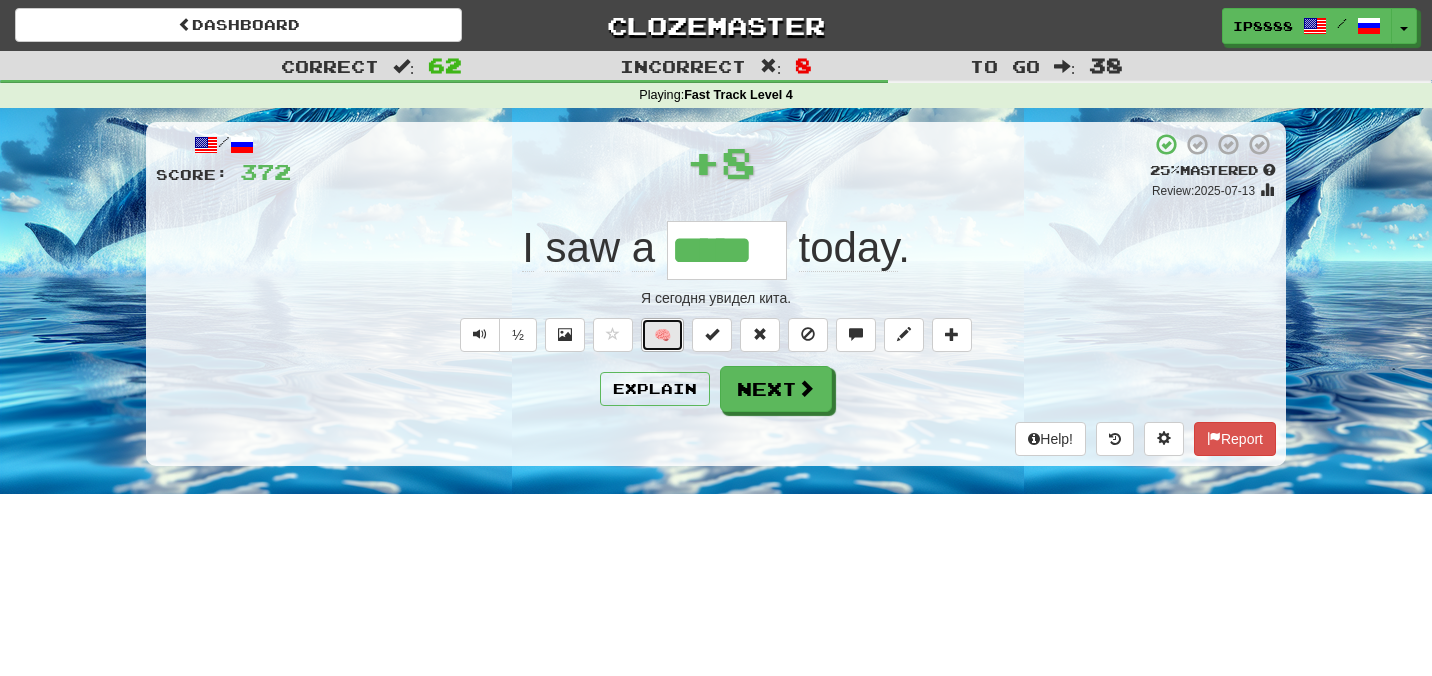 click on "🧠" at bounding box center (662, 335) 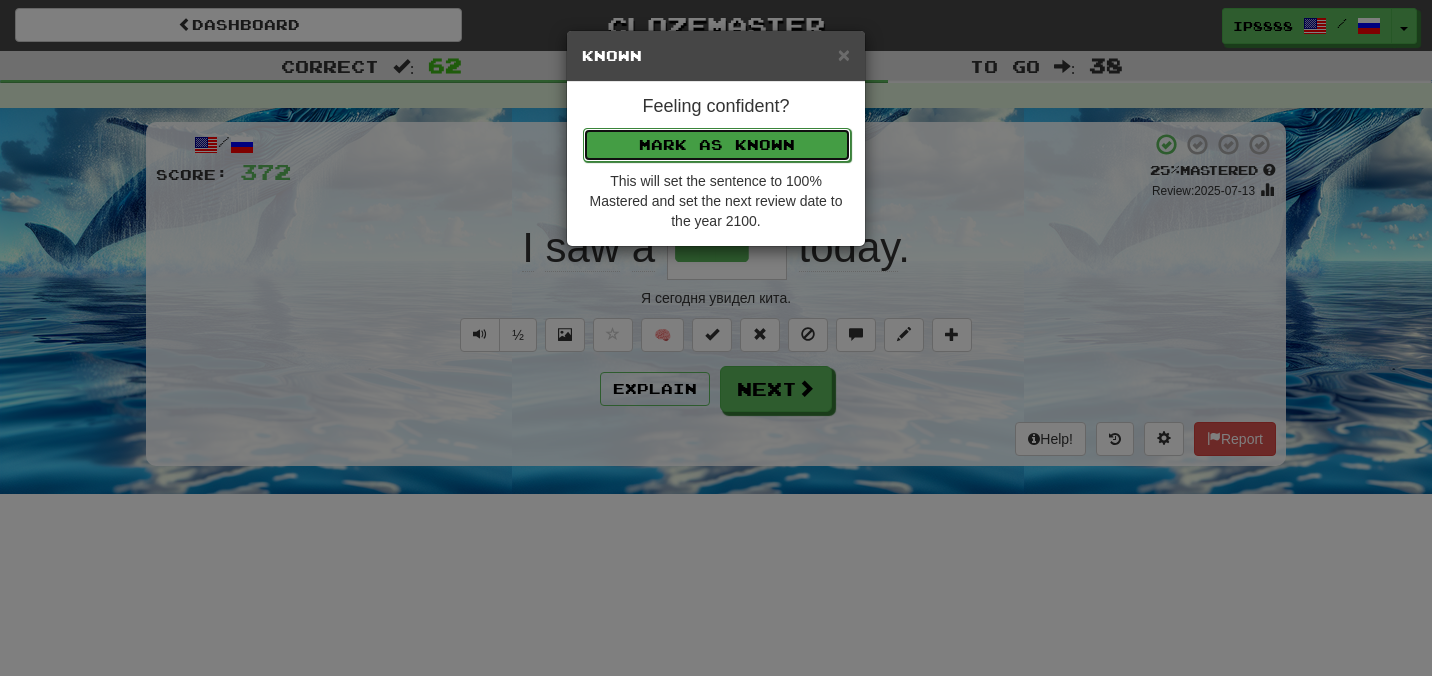 click on "Mark as Known" at bounding box center [717, 145] 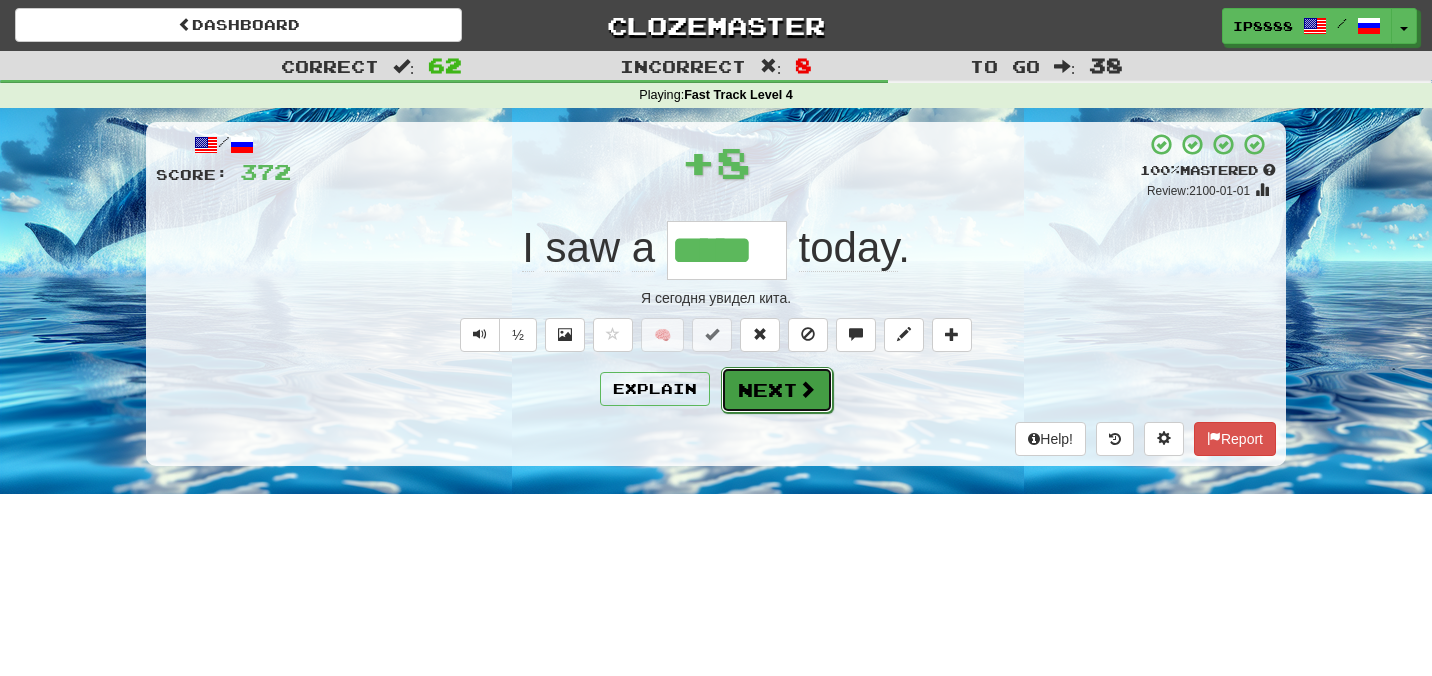 click on "Next" at bounding box center (777, 390) 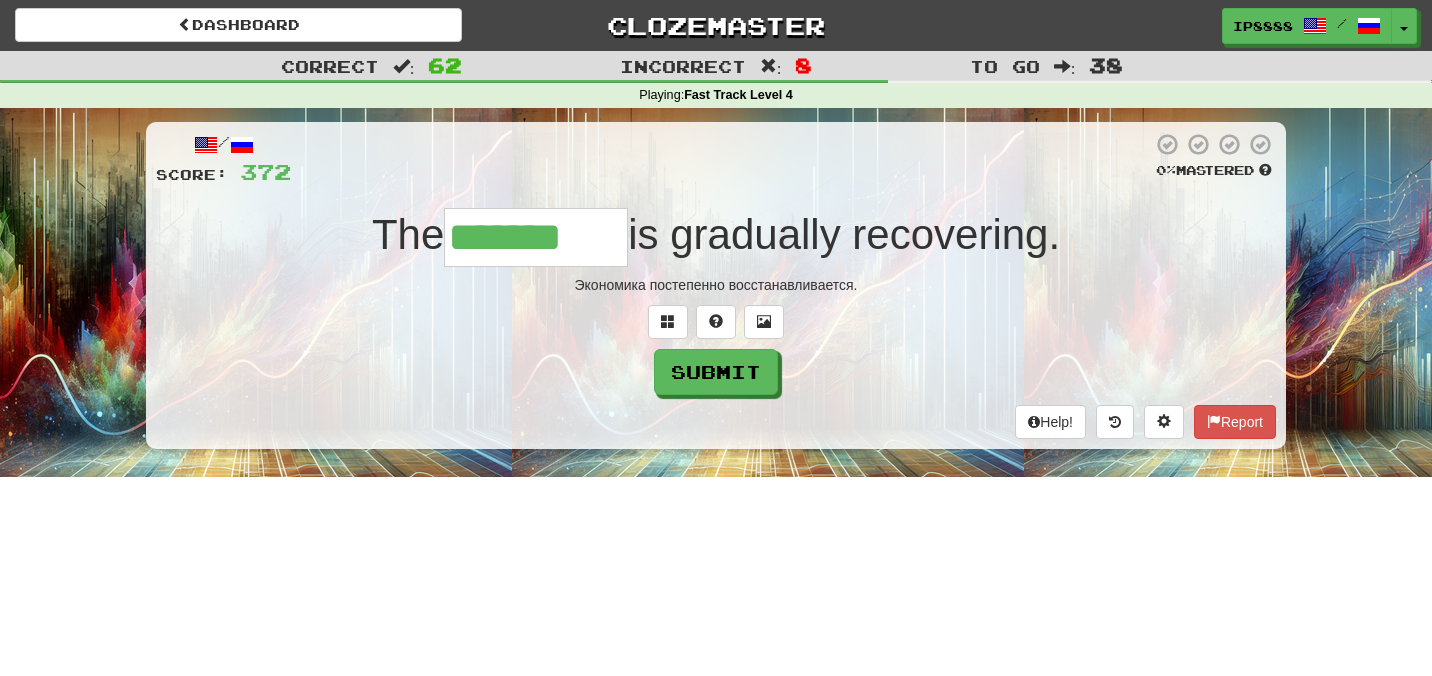 type on "*******" 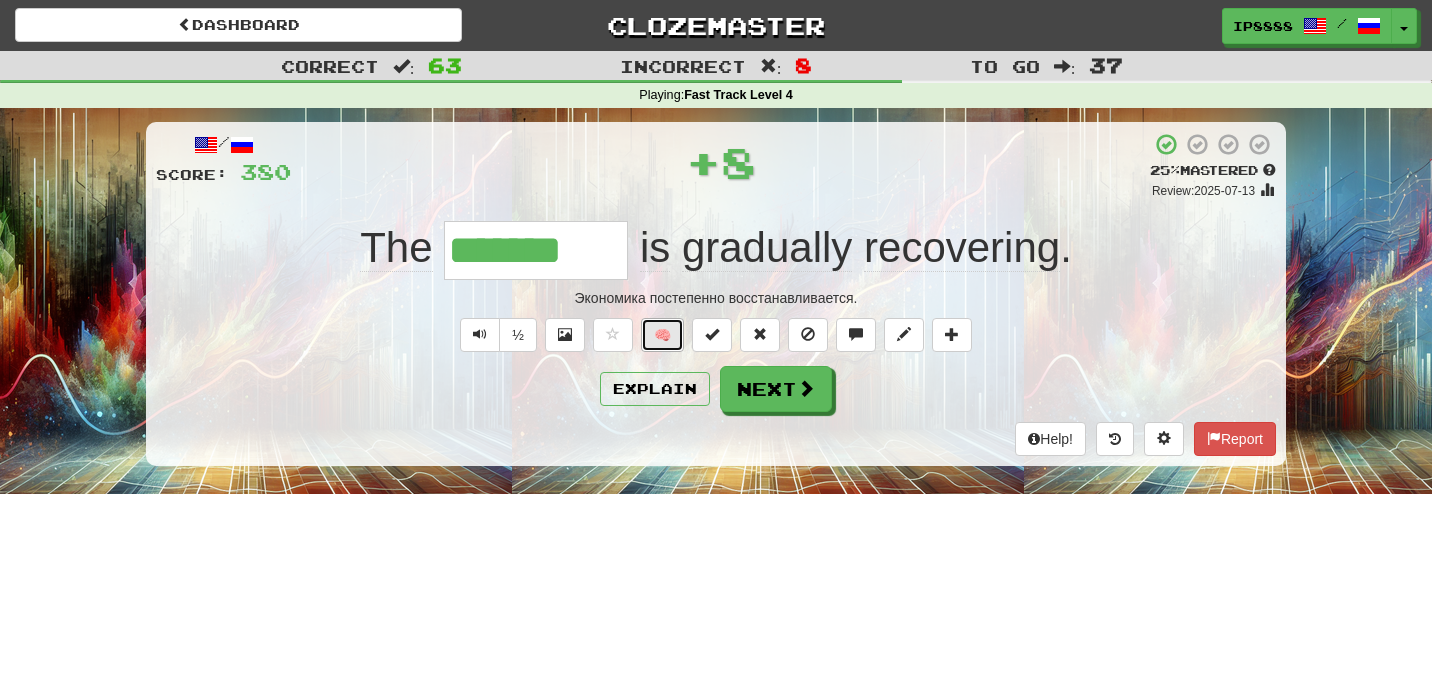 click on "🧠" at bounding box center (662, 335) 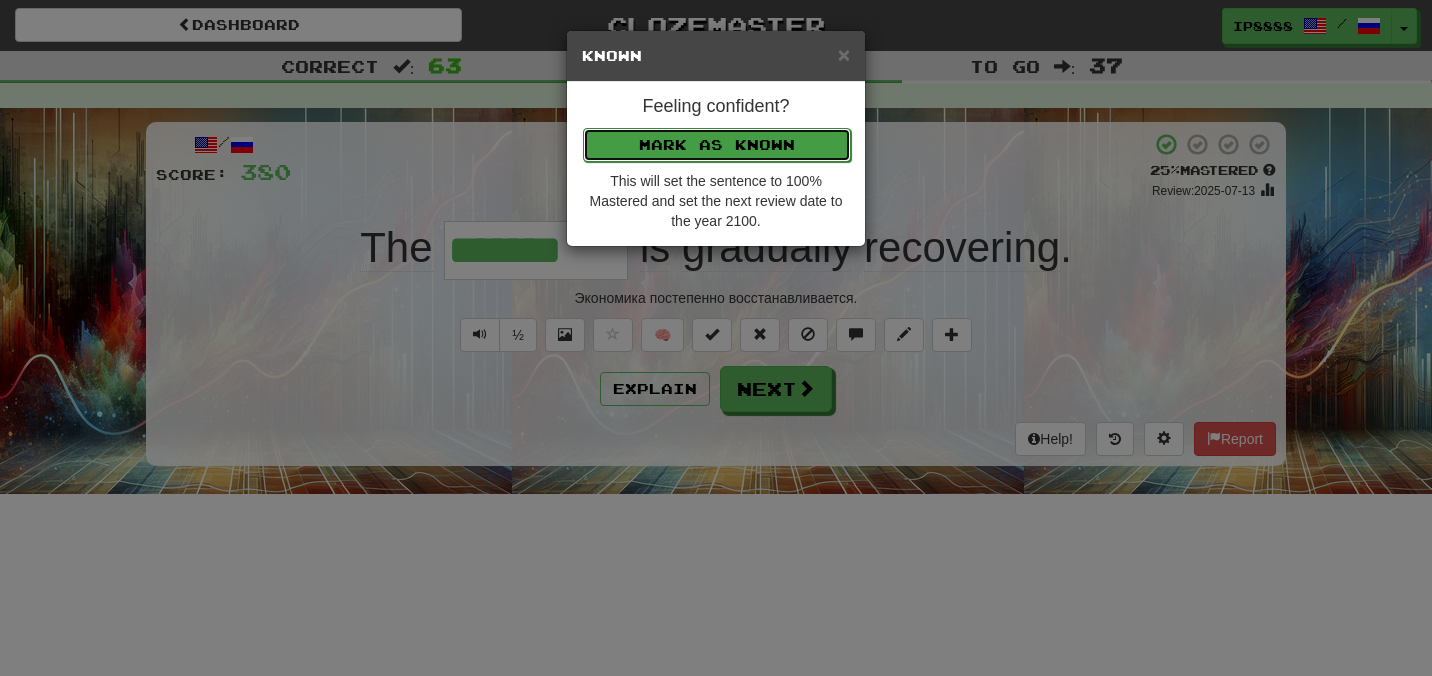 click on "Mark as Known" at bounding box center (717, 145) 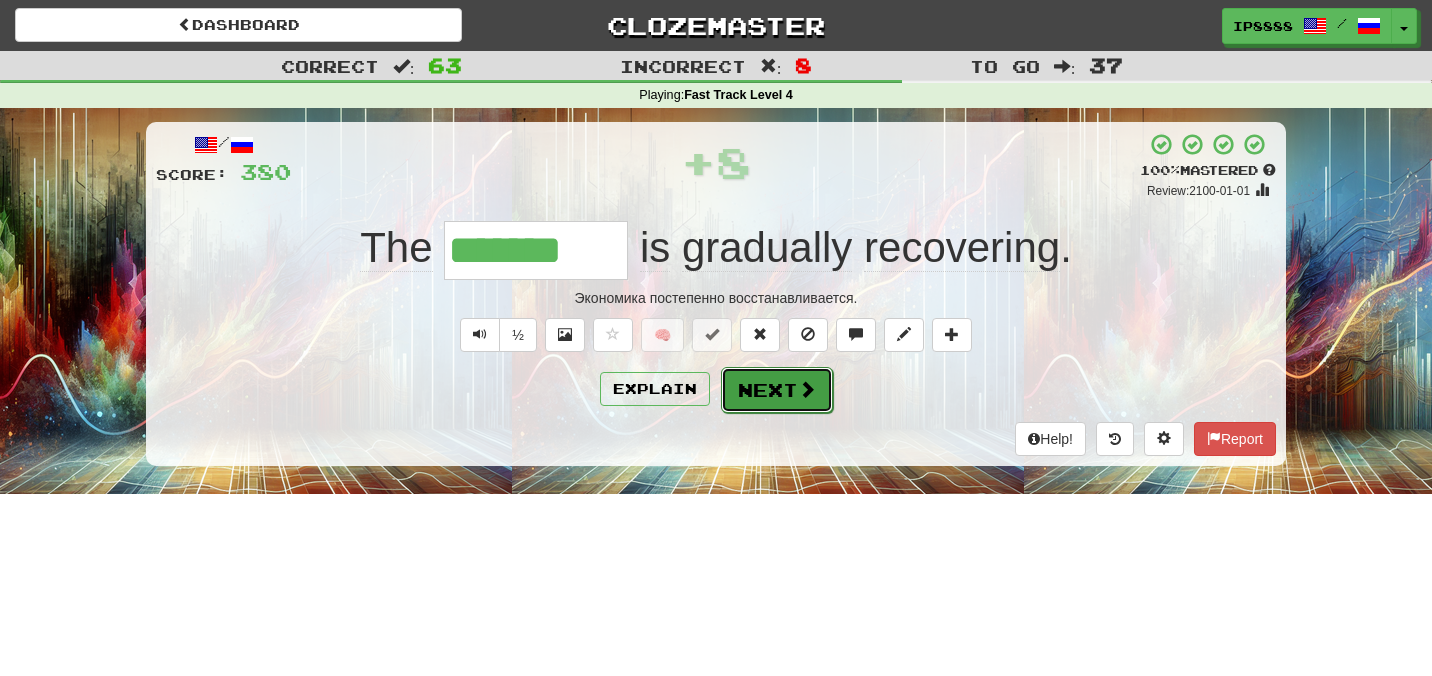 click on "Next" at bounding box center [777, 390] 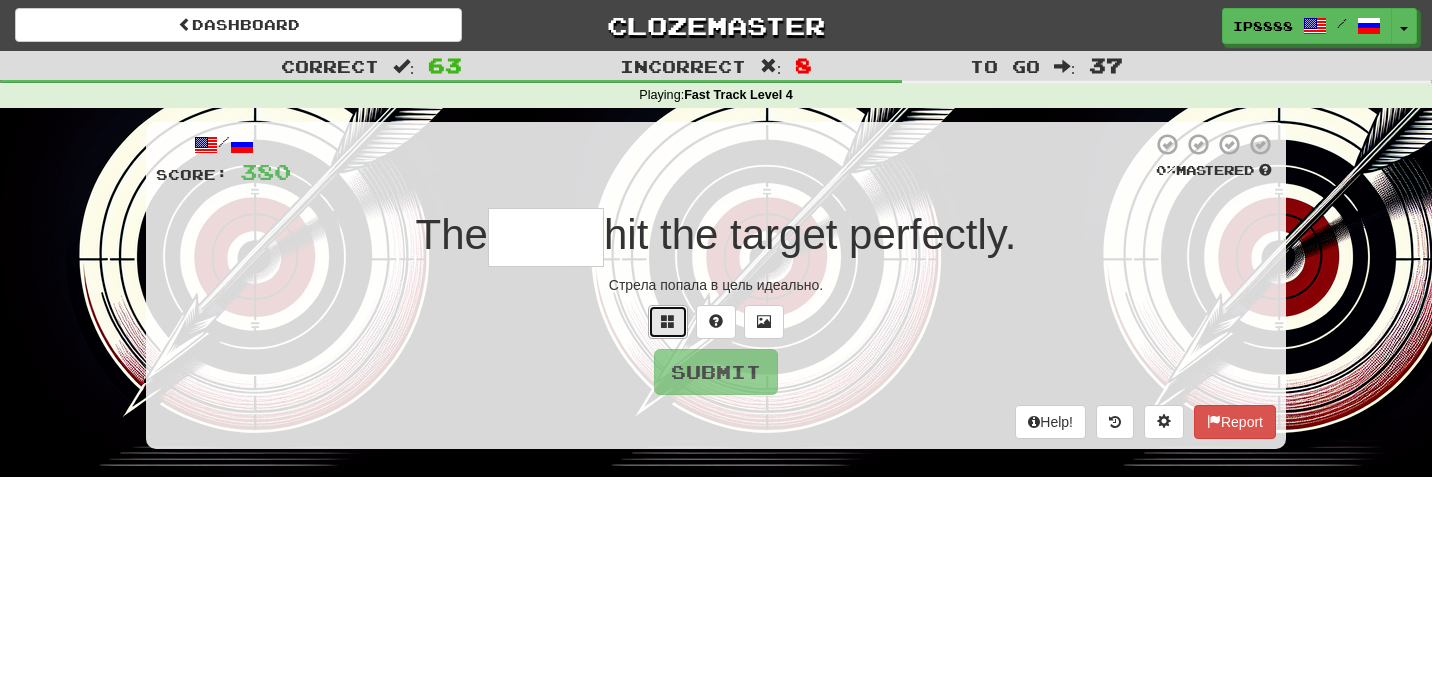 click at bounding box center [668, 322] 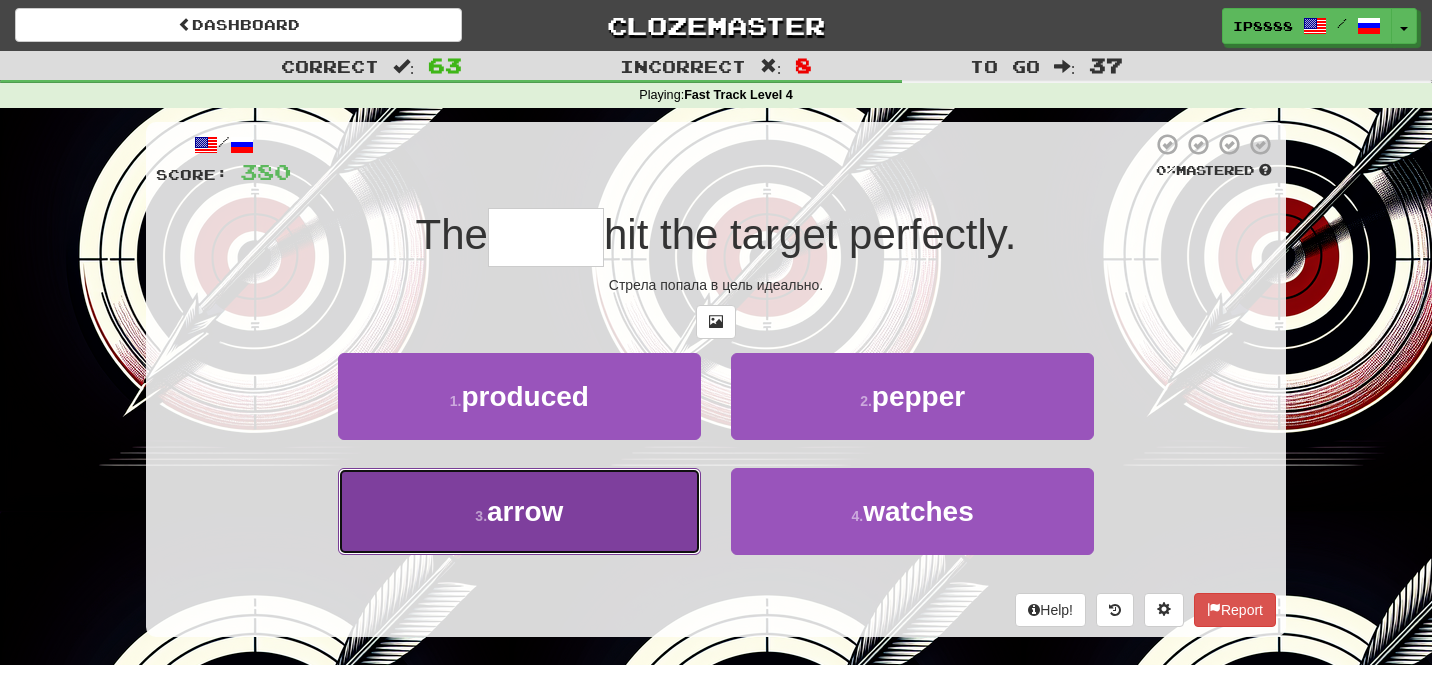 click on "3 .  arrow" at bounding box center (519, 511) 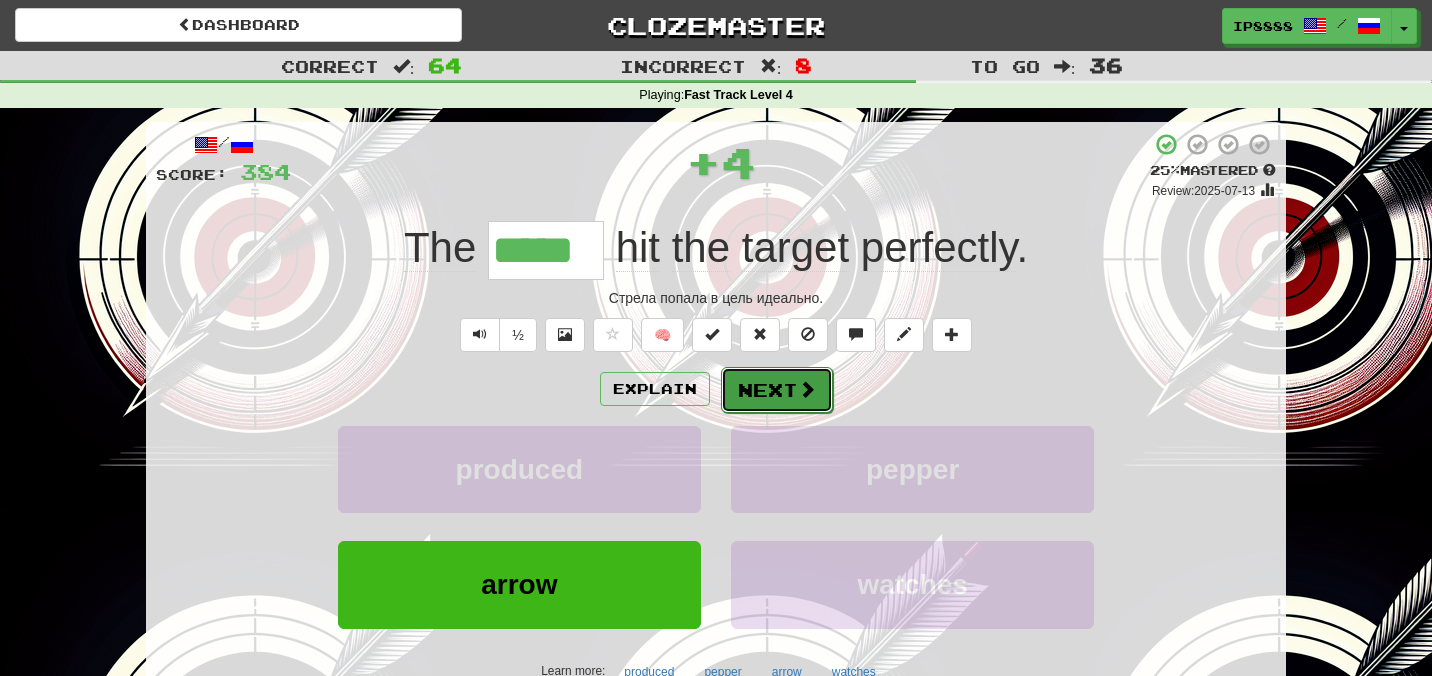 click on "Next" at bounding box center (777, 390) 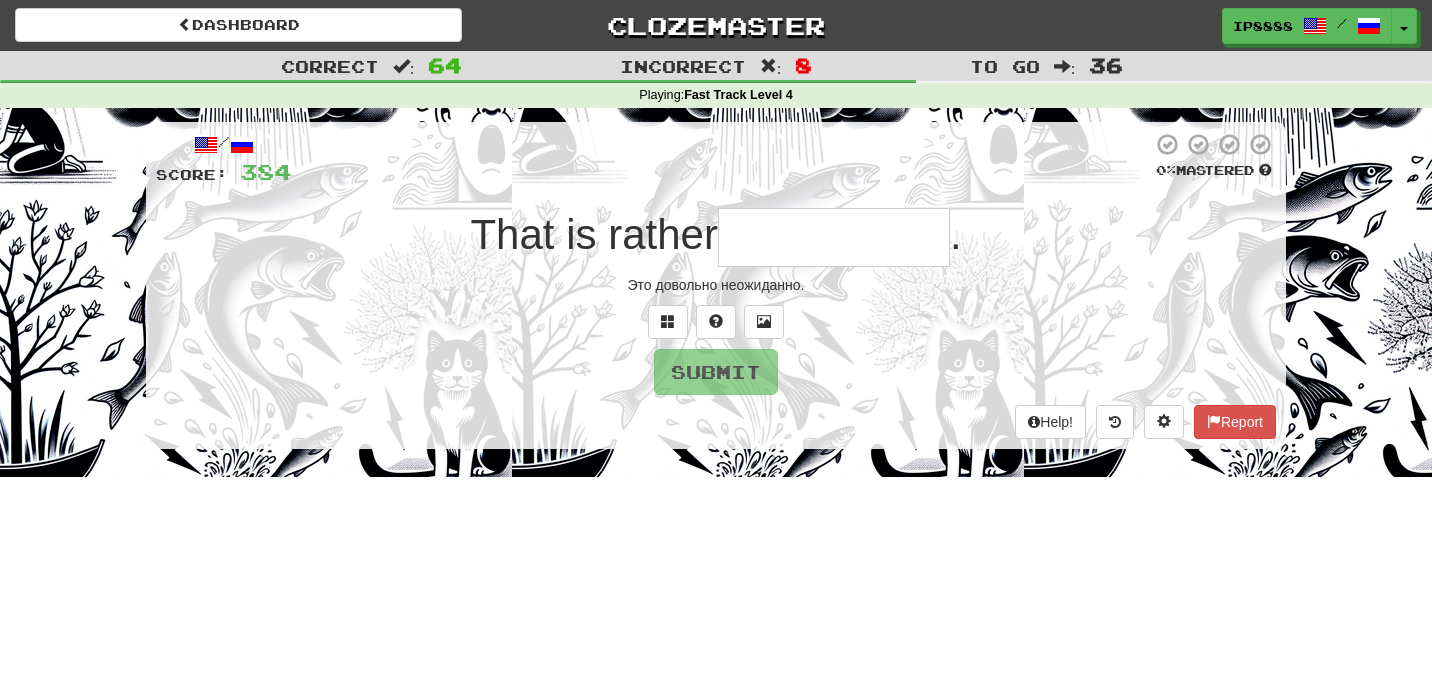 click at bounding box center [834, 237] 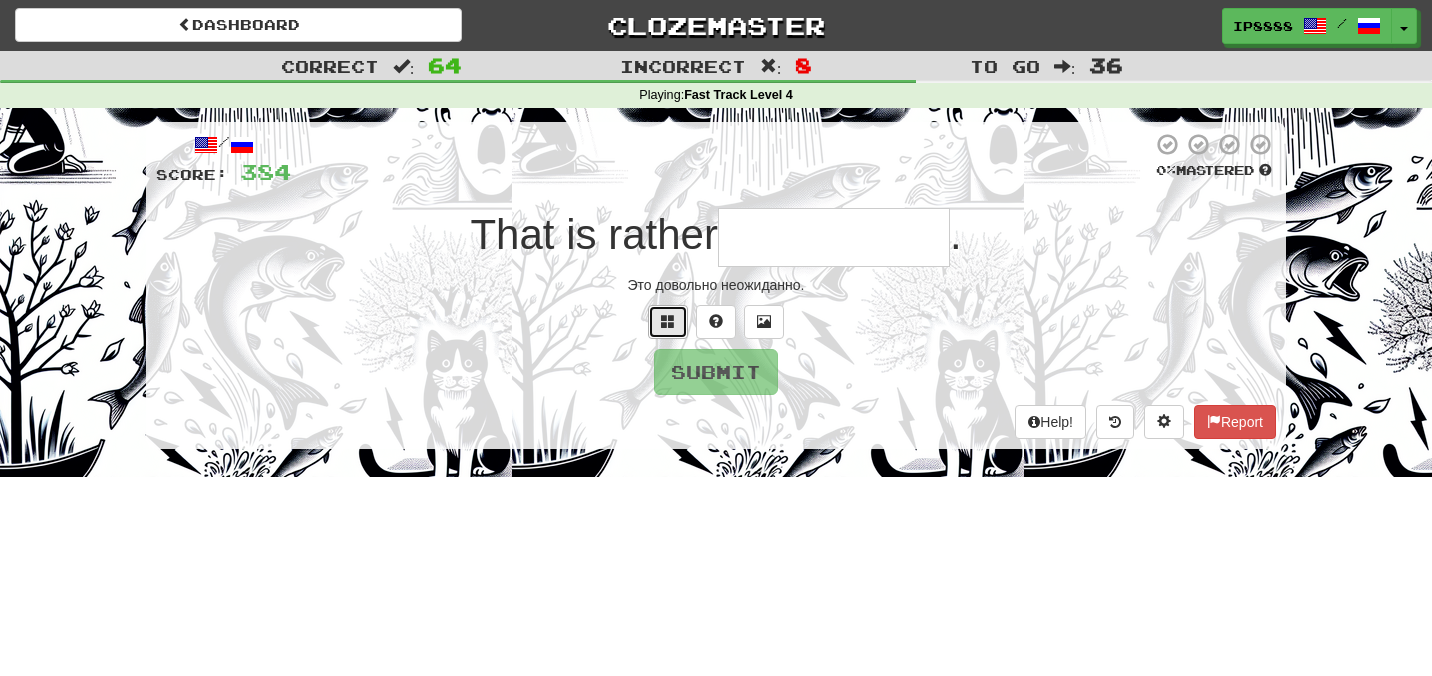 click at bounding box center (668, 322) 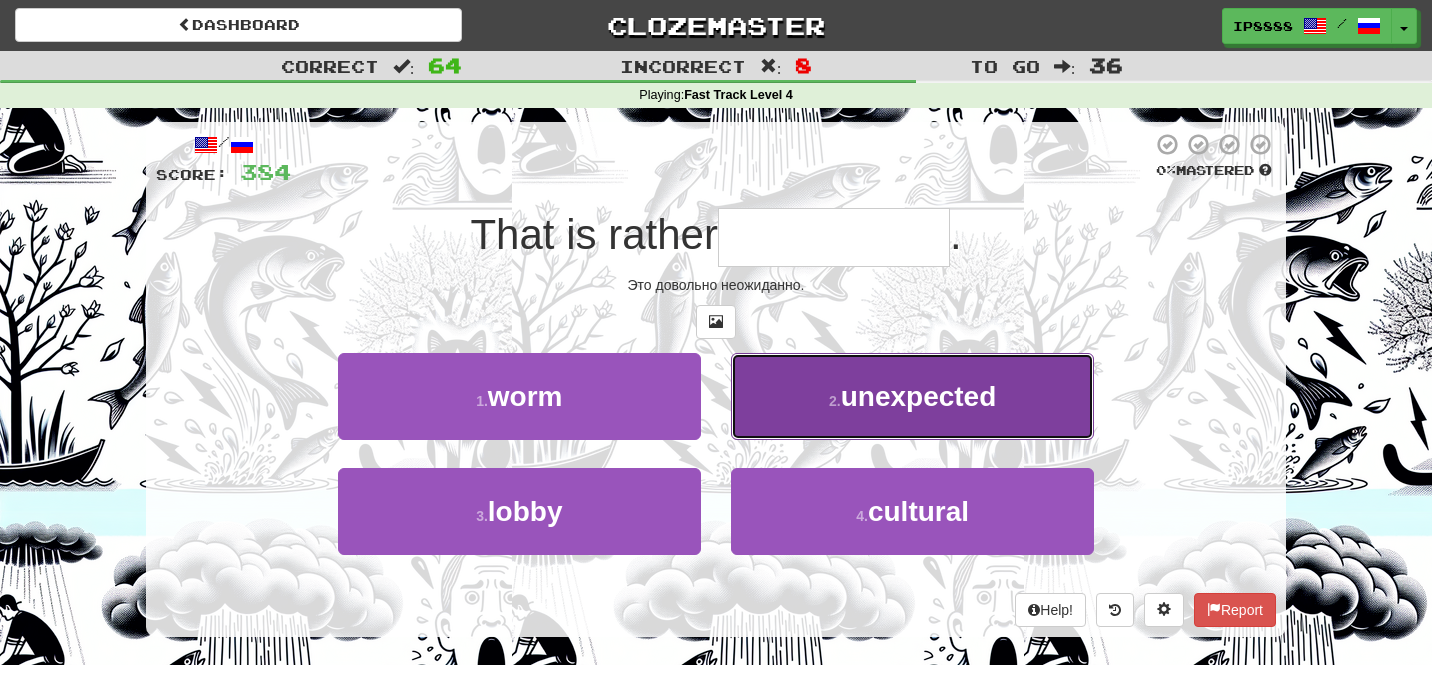 click on "2 .  unexpected" at bounding box center (912, 396) 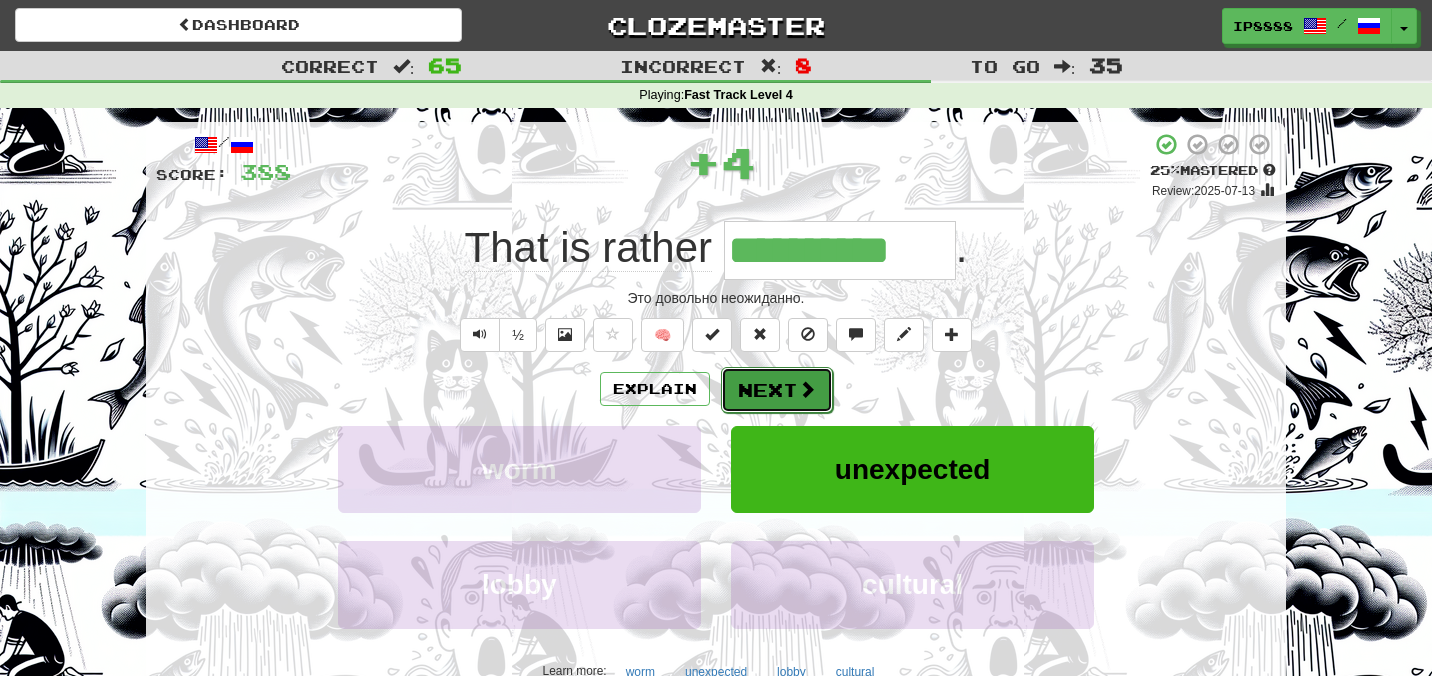 click on "Next" at bounding box center [777, 390] 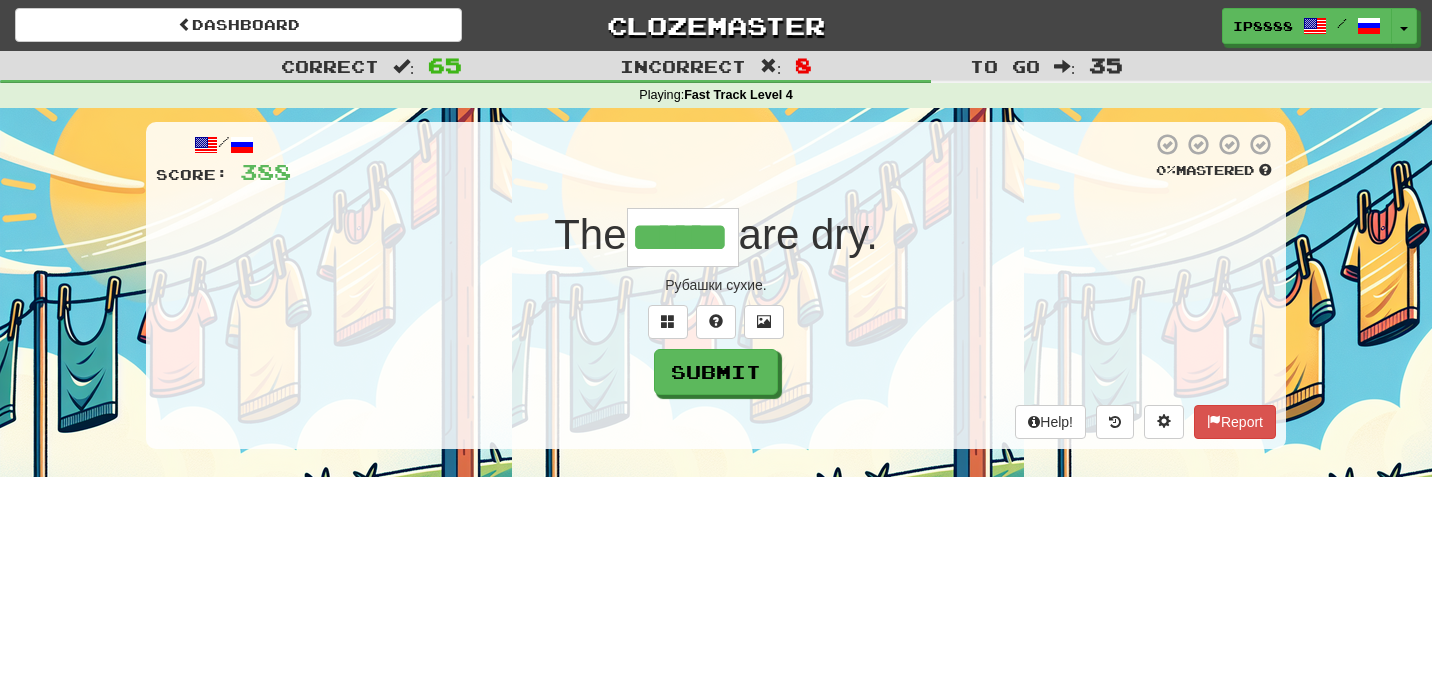 type on "******" 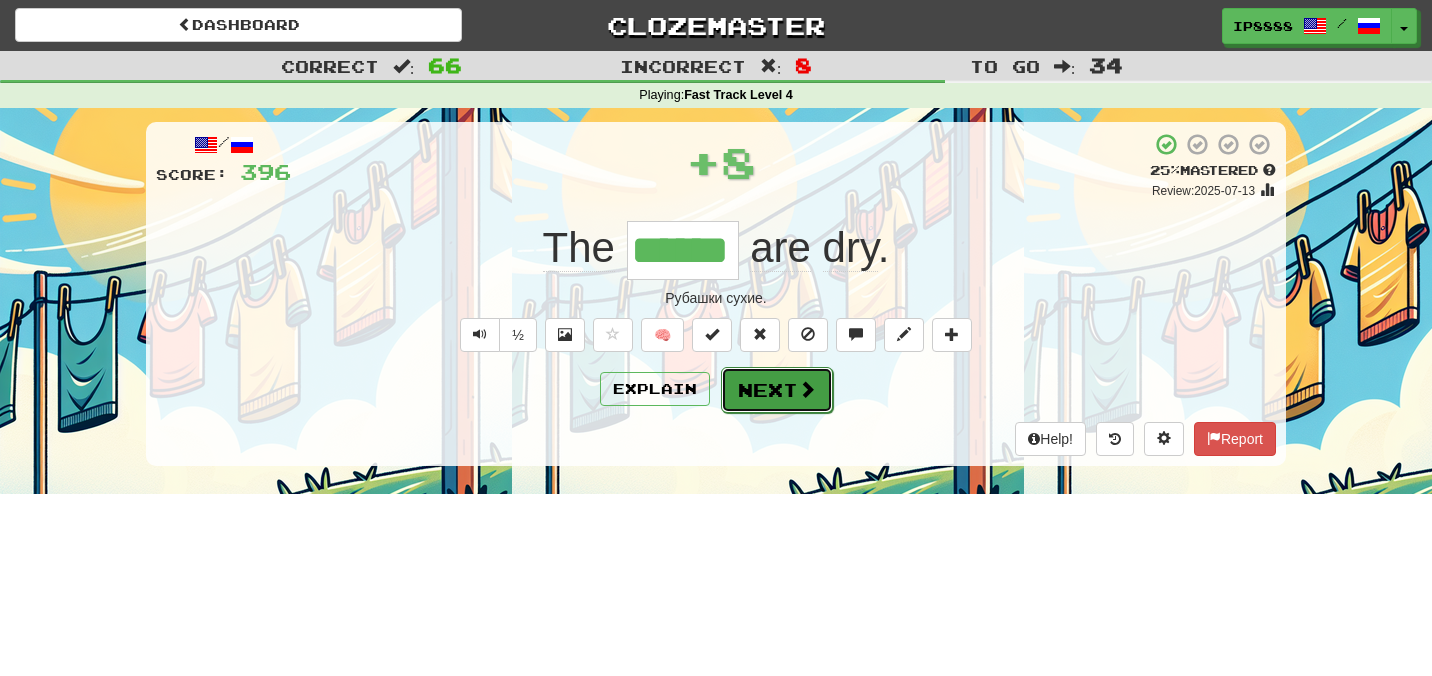 click on "Next" at bounding box center (777, 390) 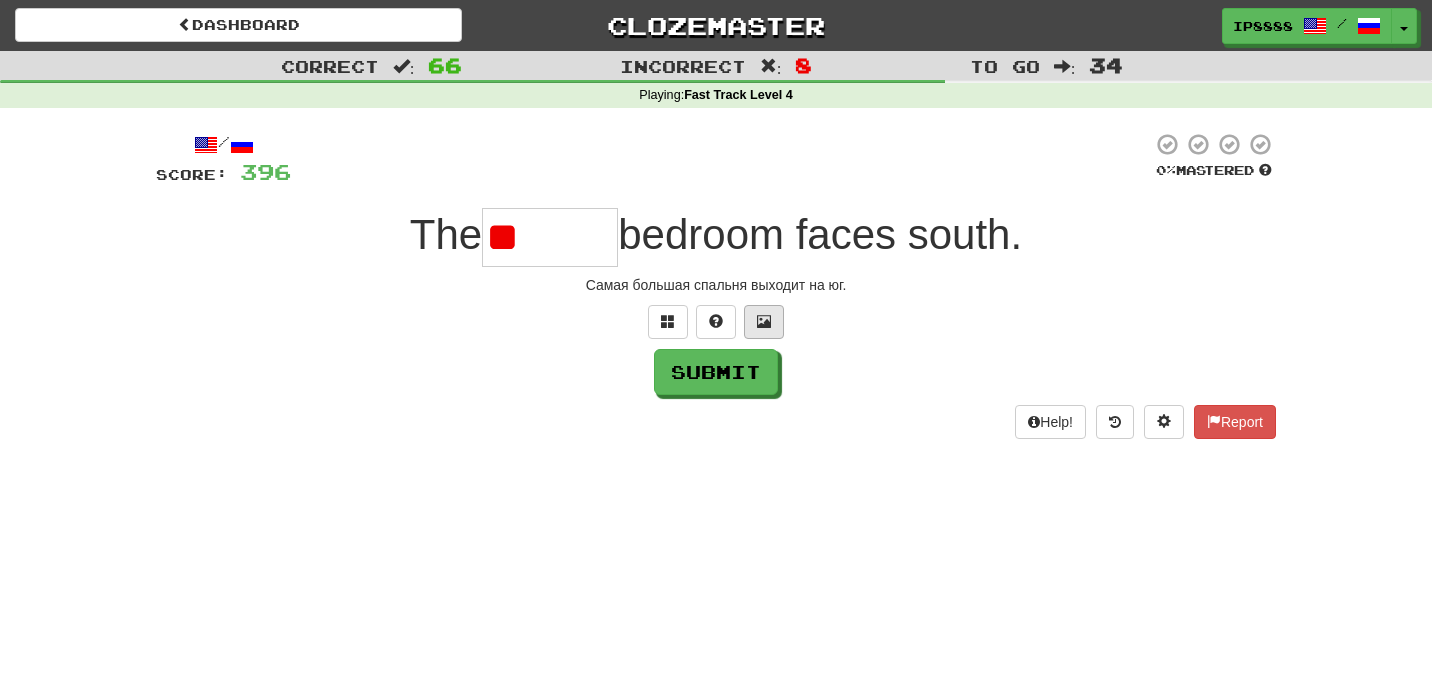 type on "*" 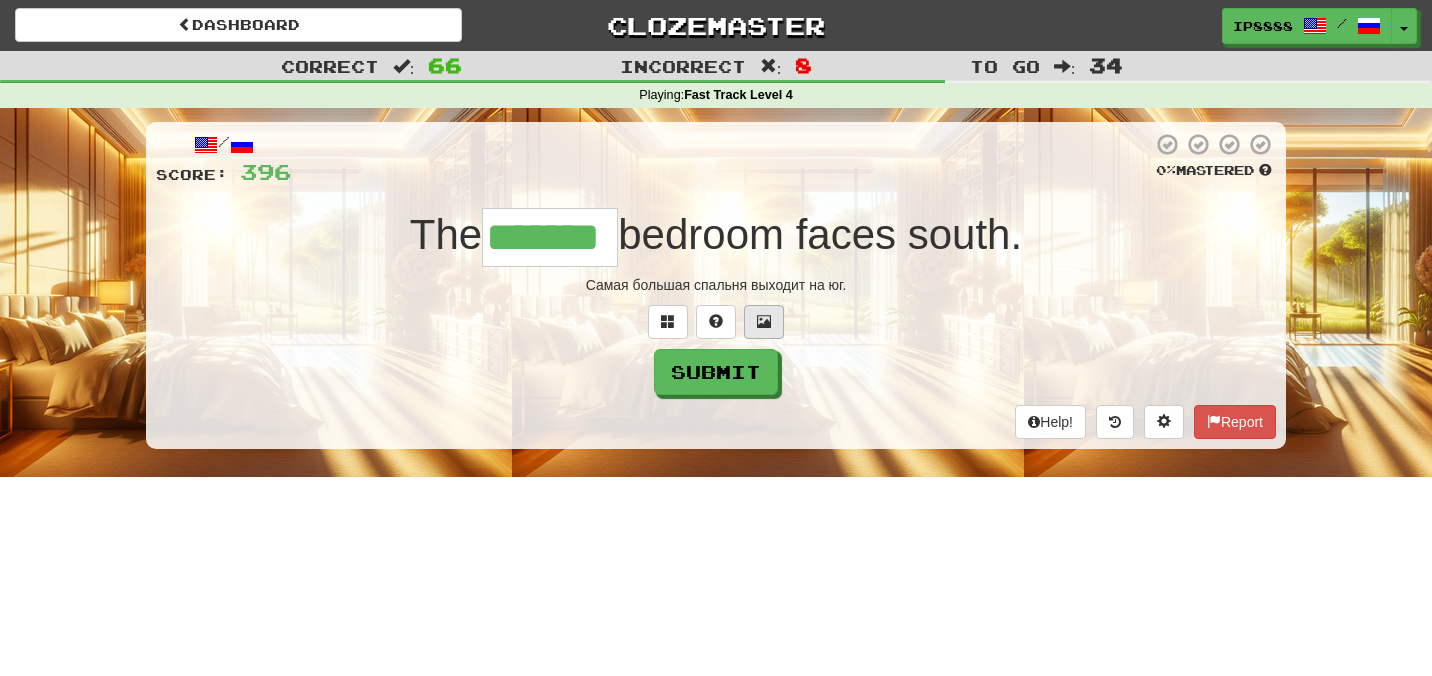 type on "*******" 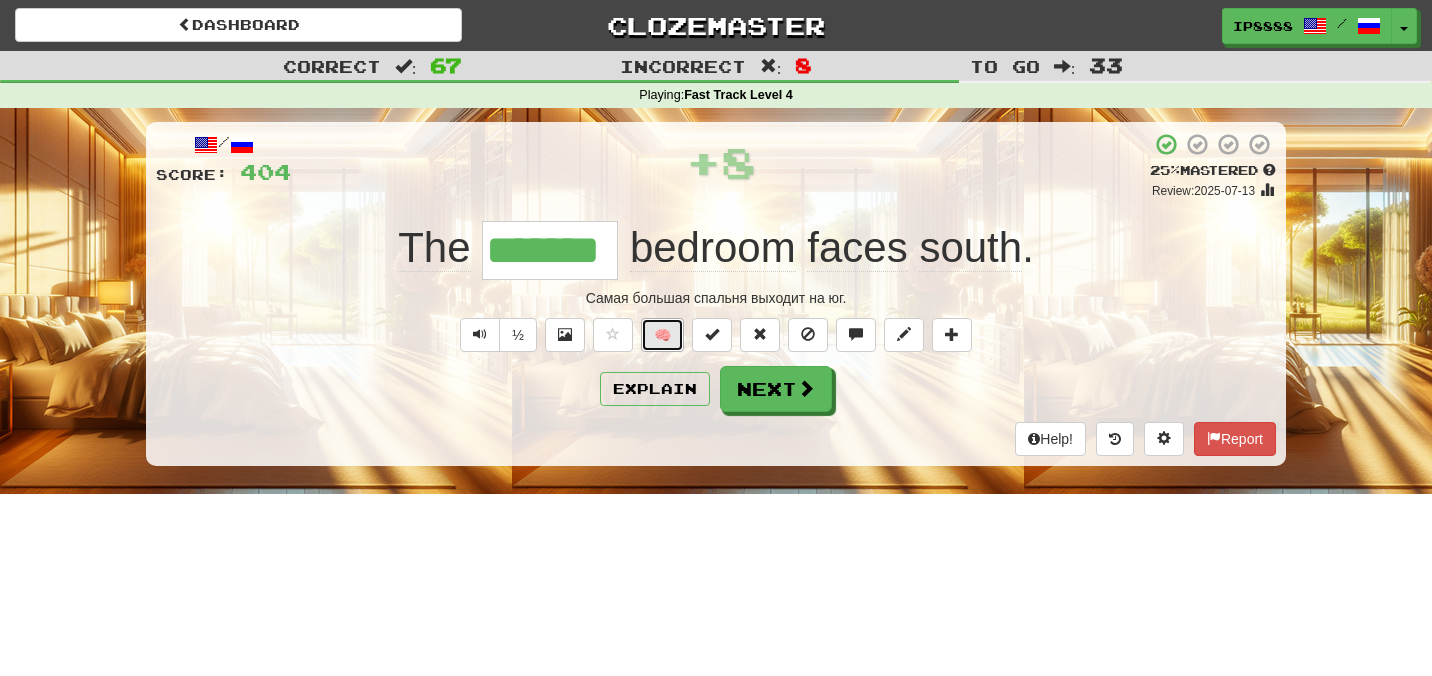 click on "🧠" at bounding box center (662, 335) 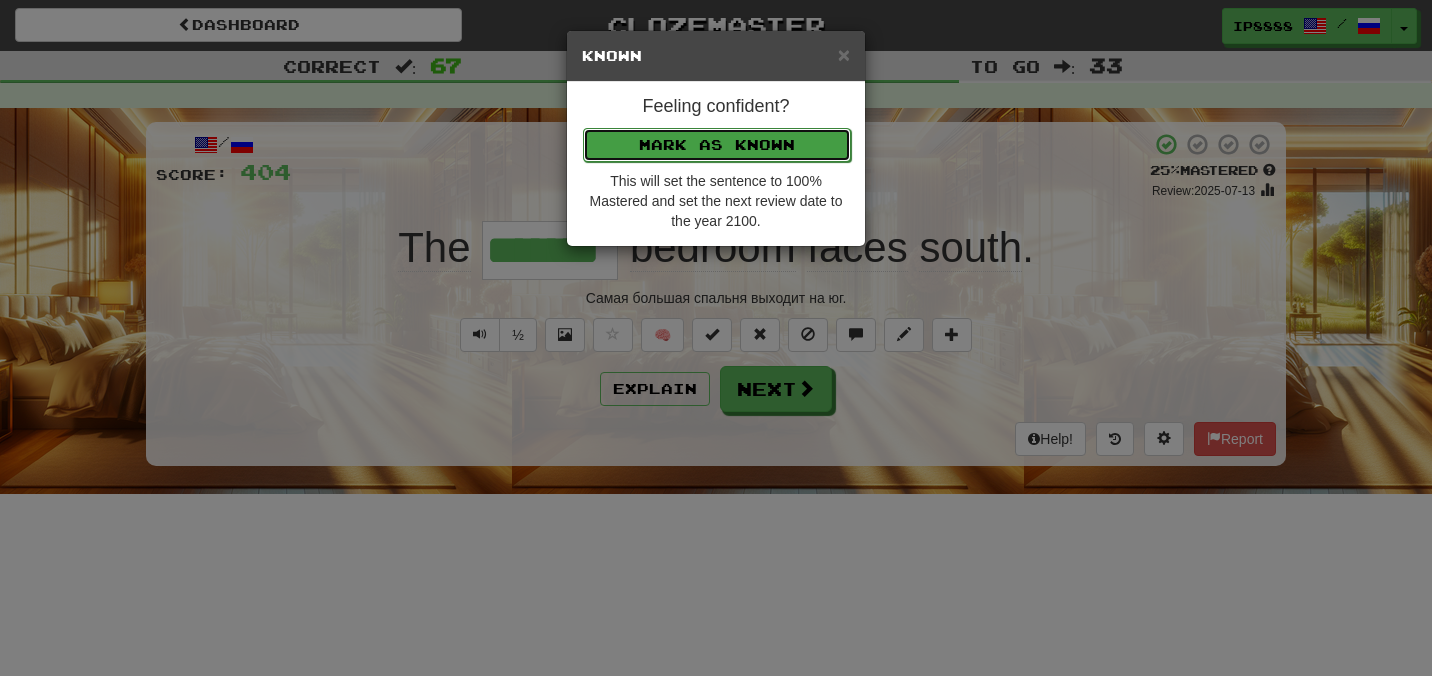 click on "Mark as Known" at bounding box center [717, 145] 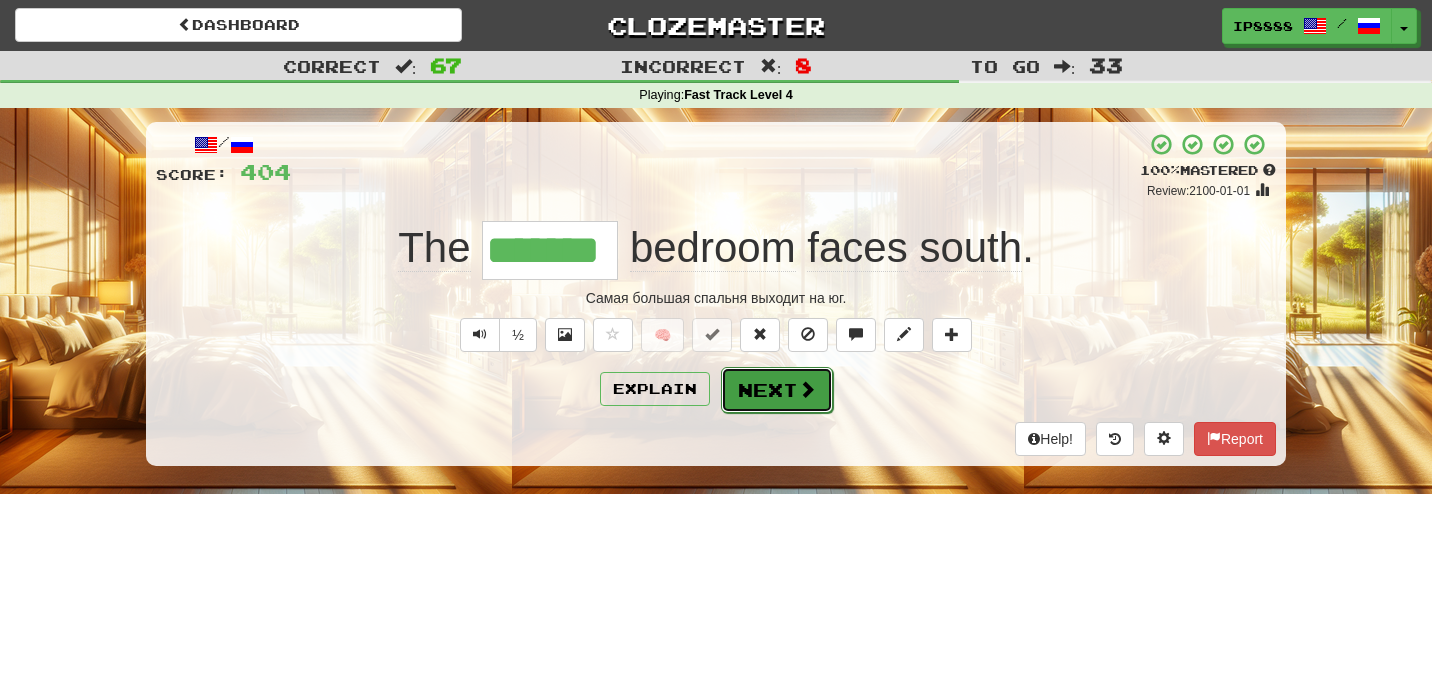 click at bounding box center [807, 389] 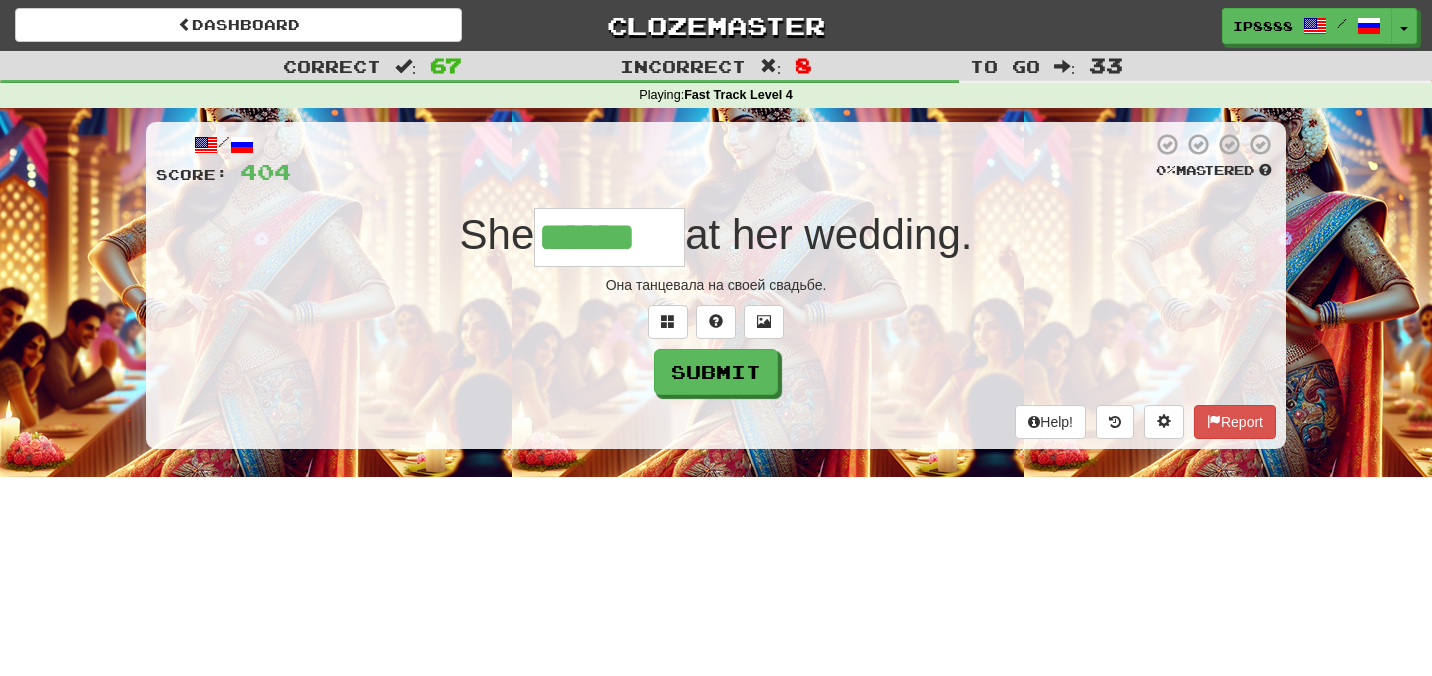 type on "******" 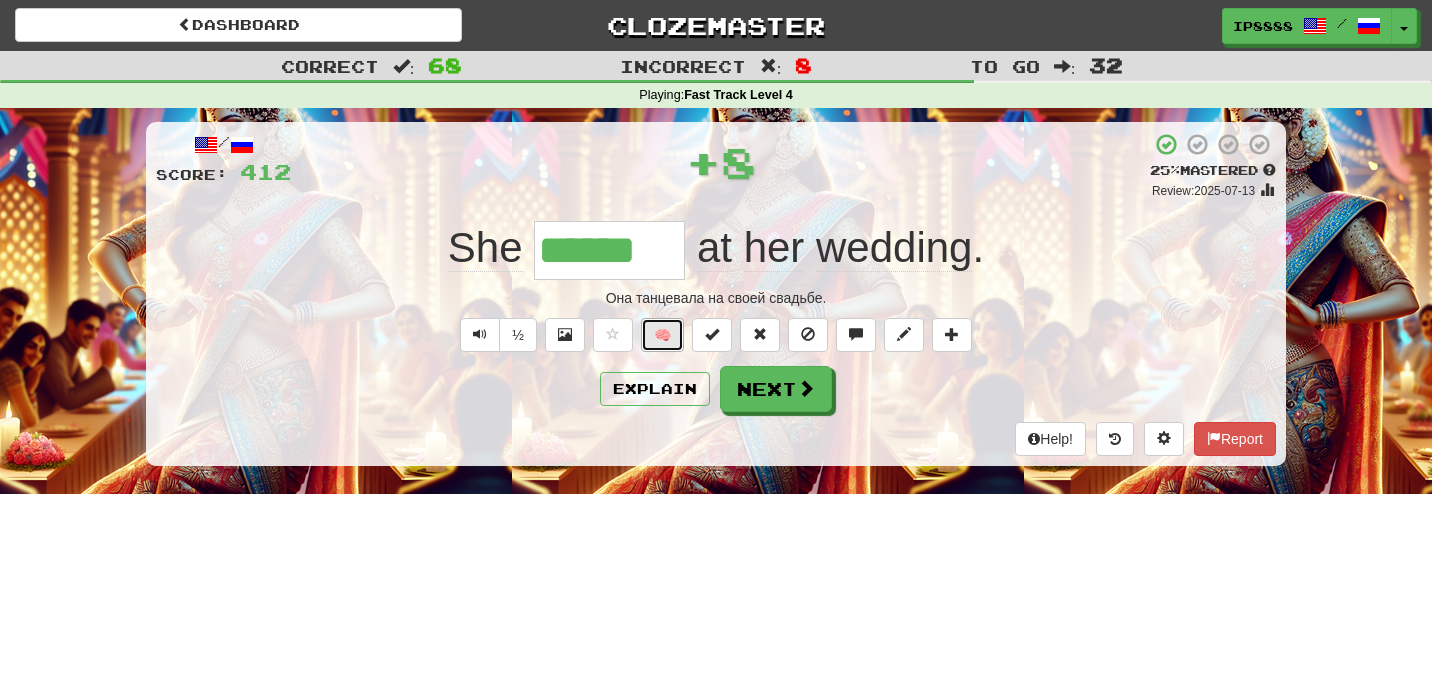 click on "🧠" at bounding box center [662, 335] 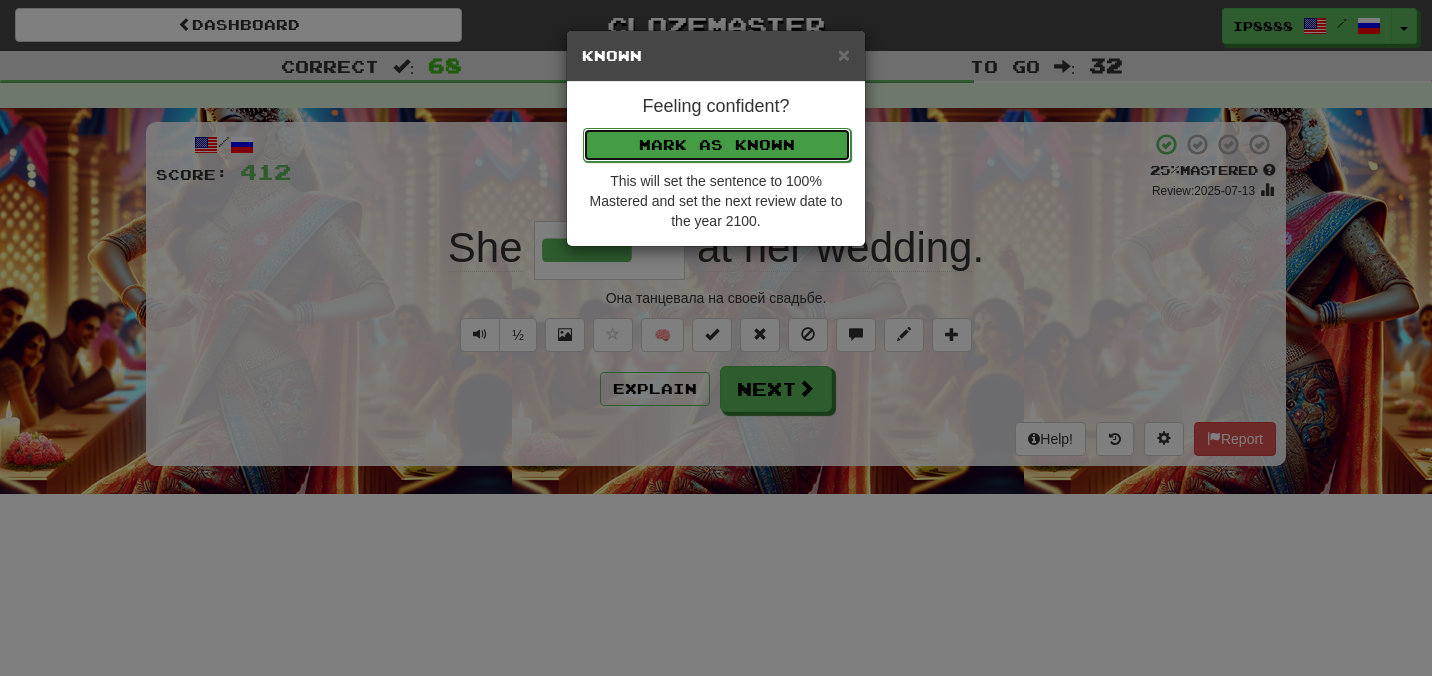 click on "Mark as Known" at bounding box center (717, 145) 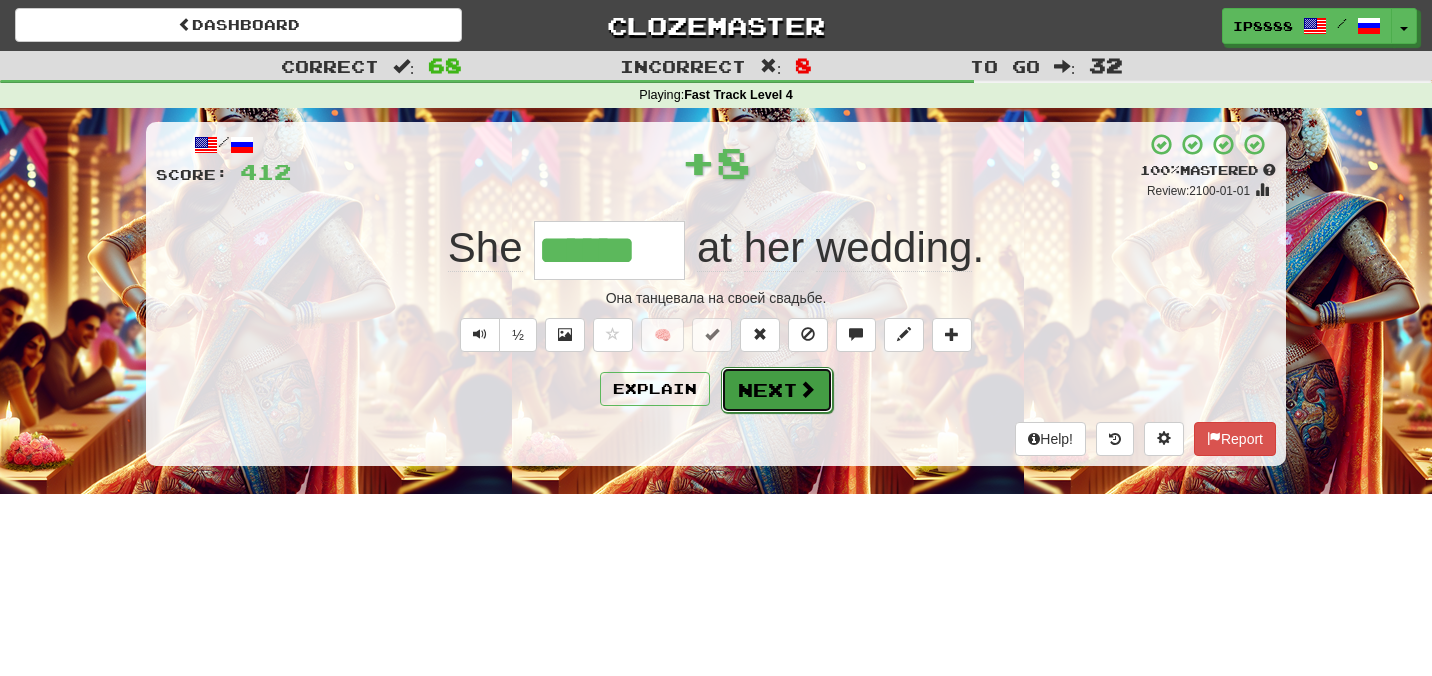 click on "Next" at bounding box center (777, 390) 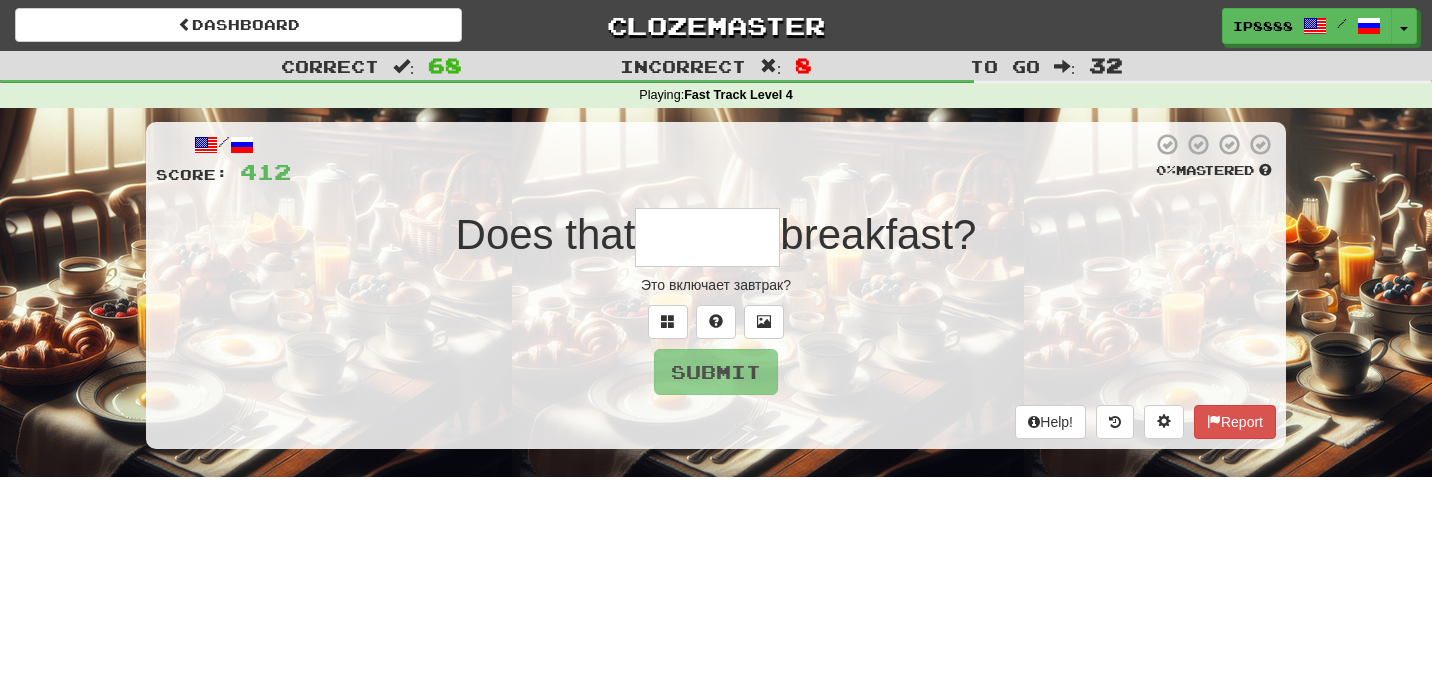 click at bounding box center [707, 237] 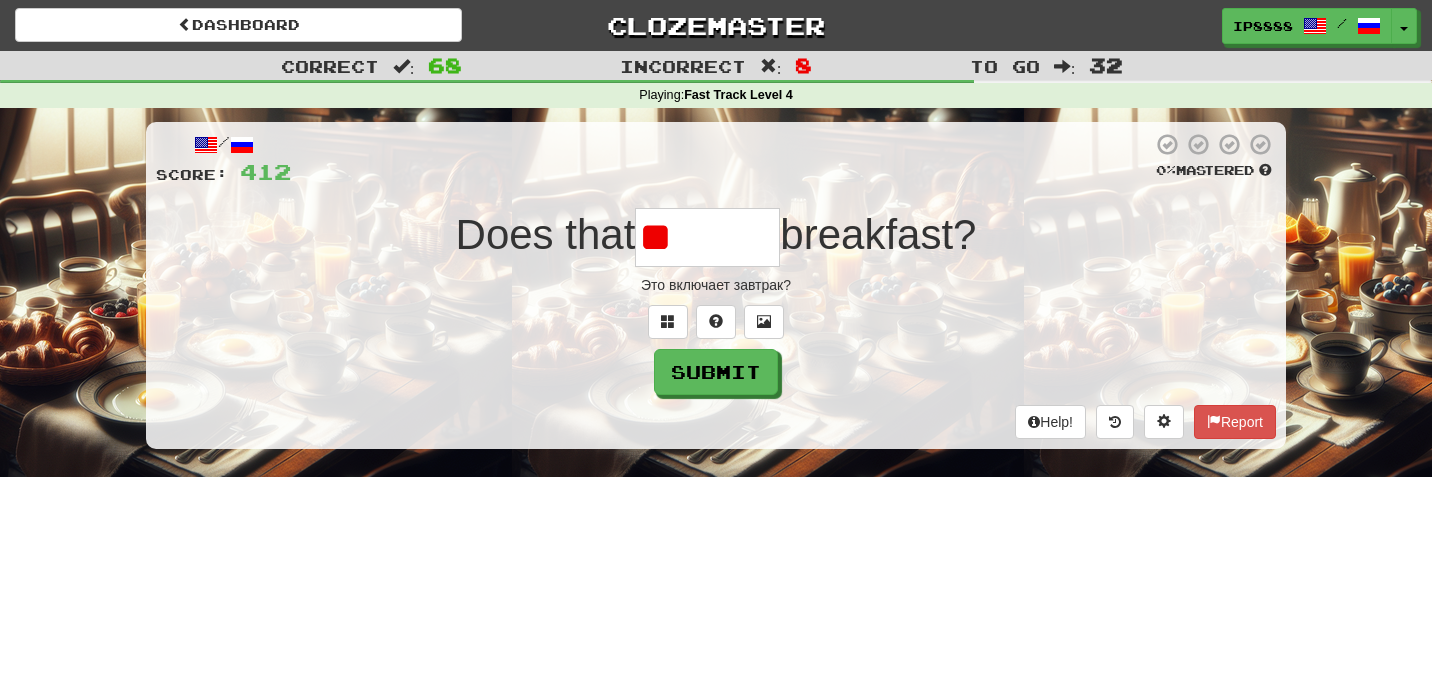 type on "*" 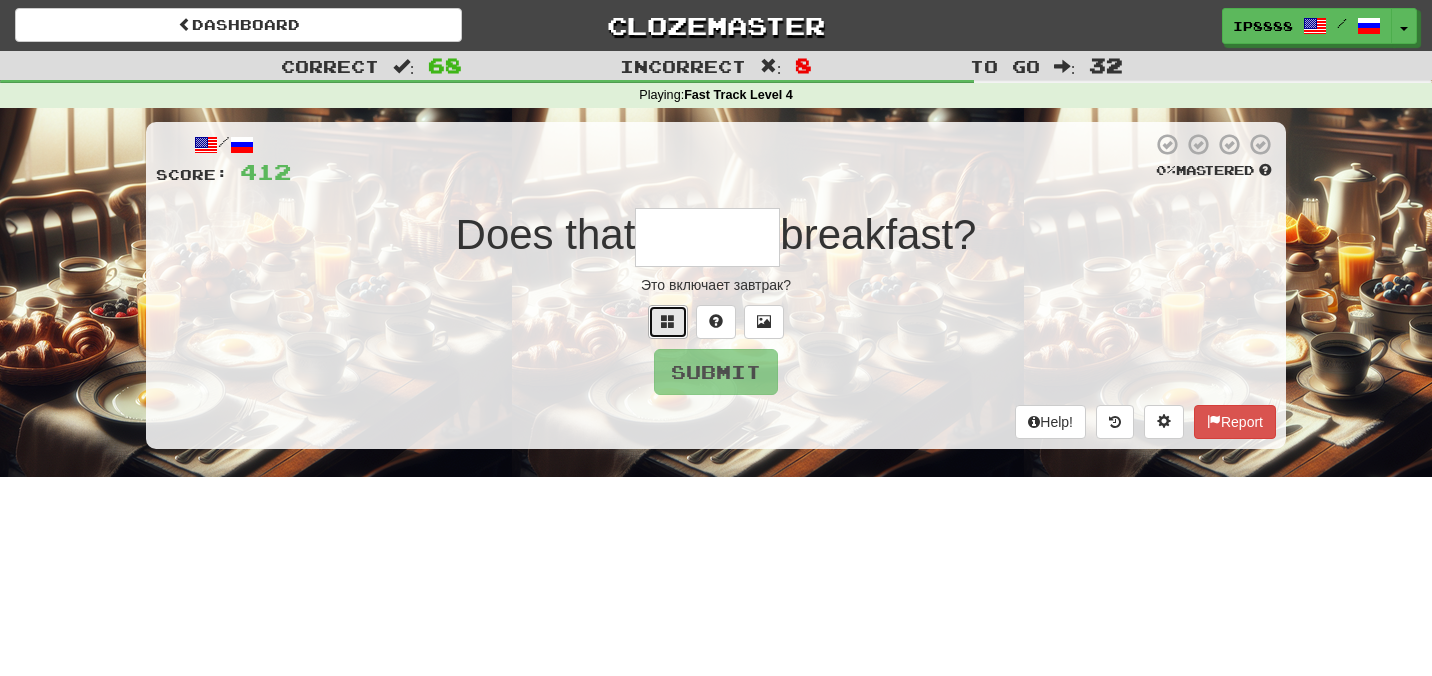 click at bounding box center (668, 322) 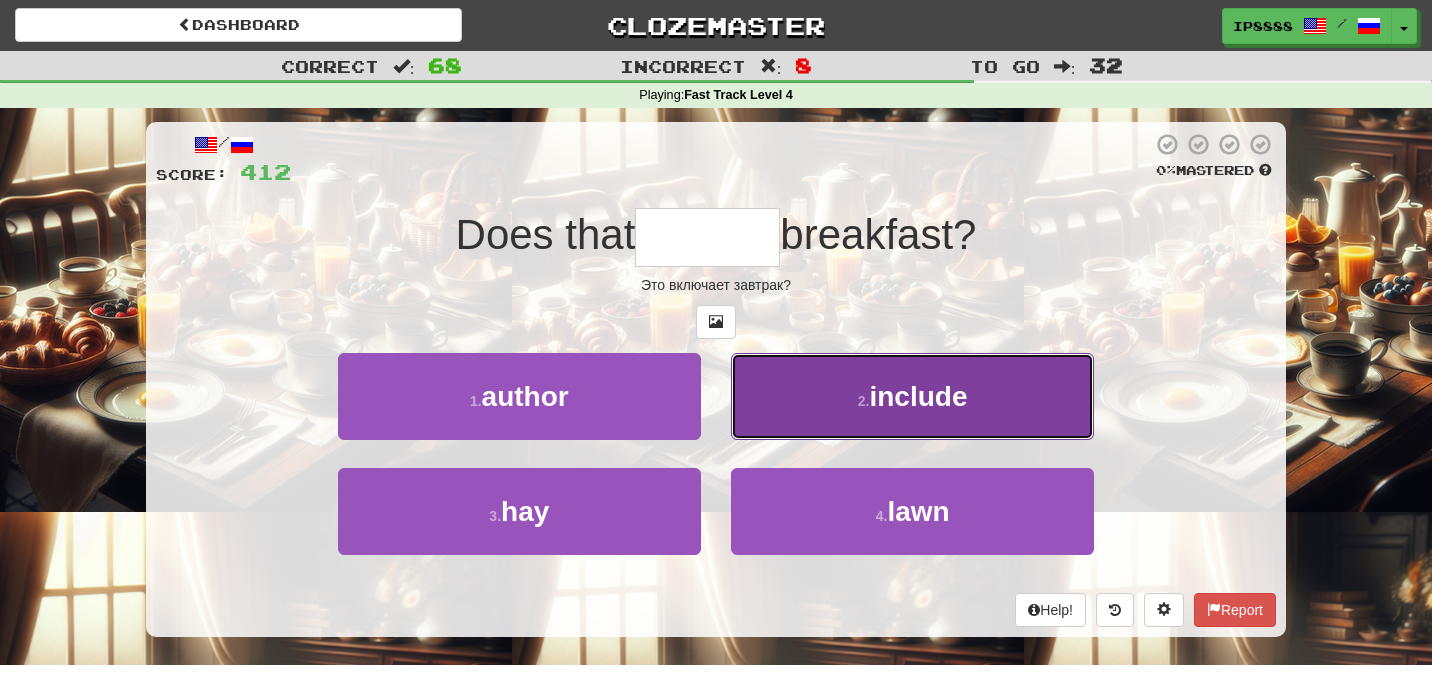 click on "2 .  include" at bounding box center [912, 396] 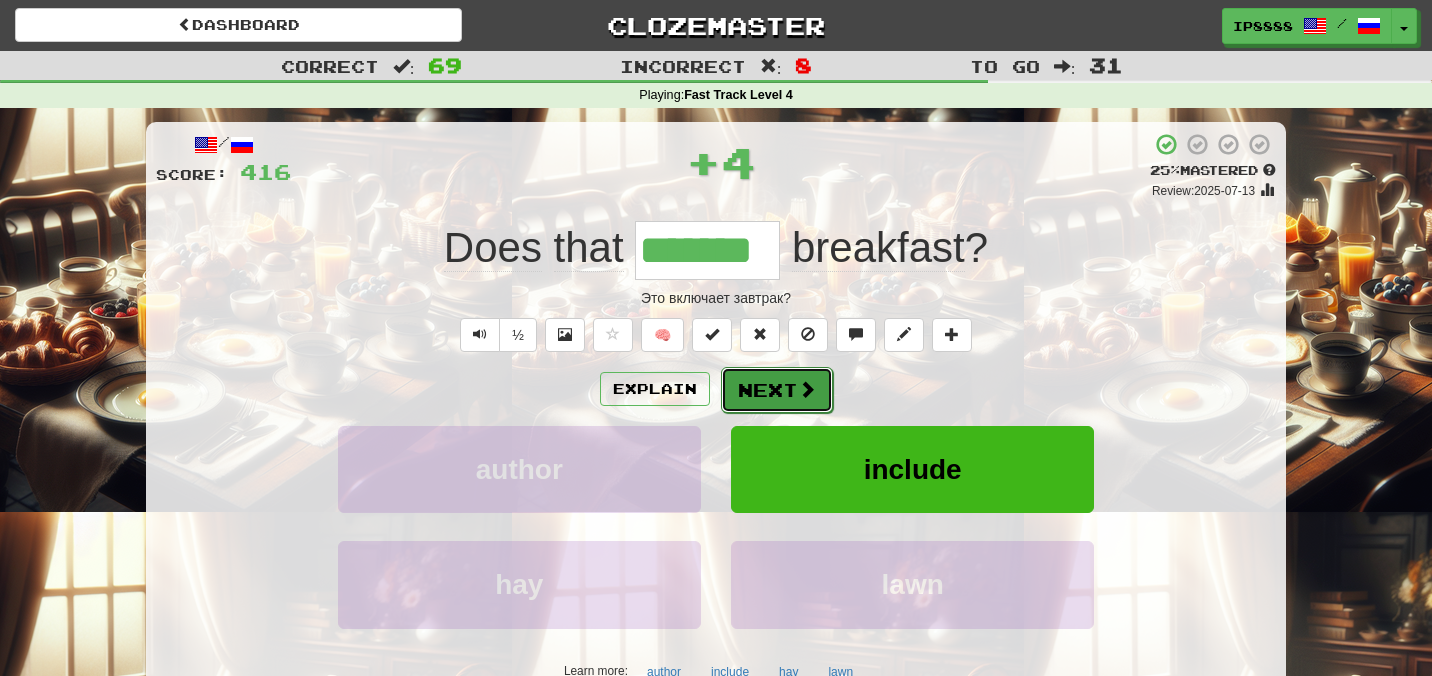 click on "Next" at bounding box center [777, 390] 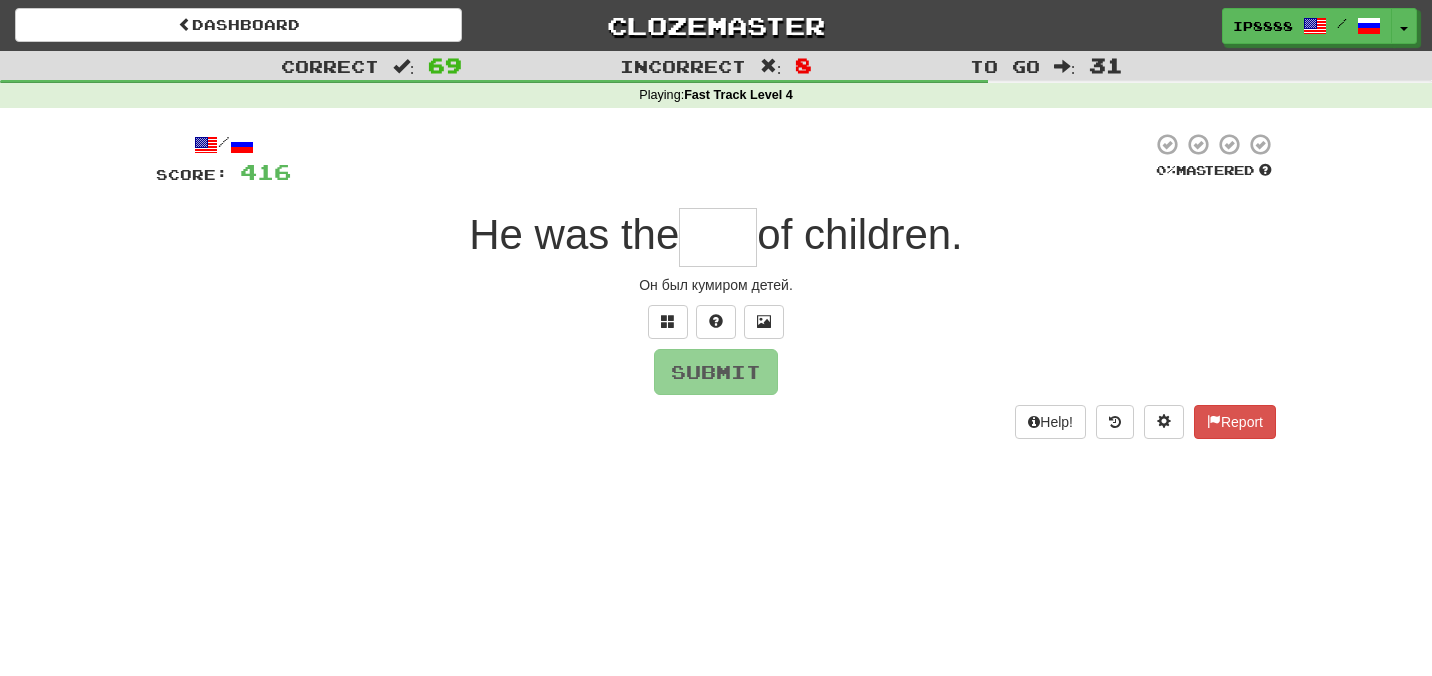 click at bounding box center (718, 237) 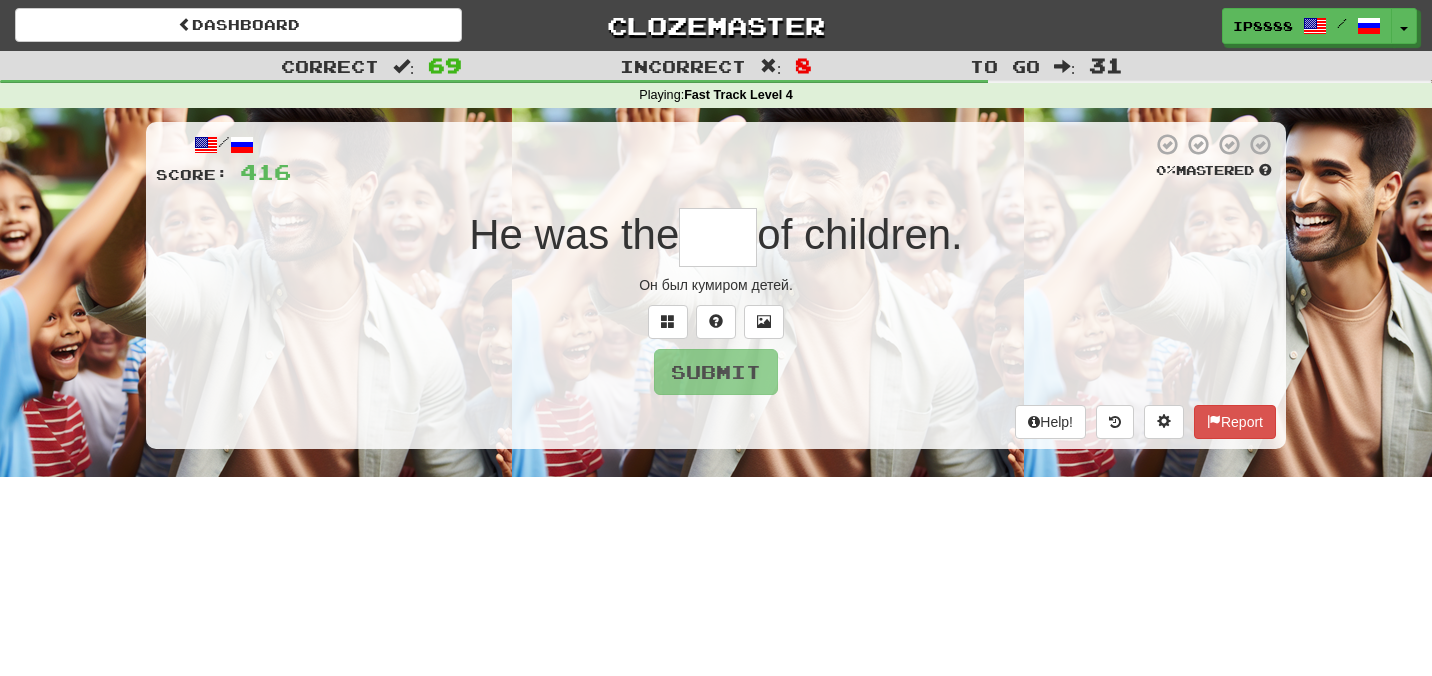 click at bounding box center [718, 237] 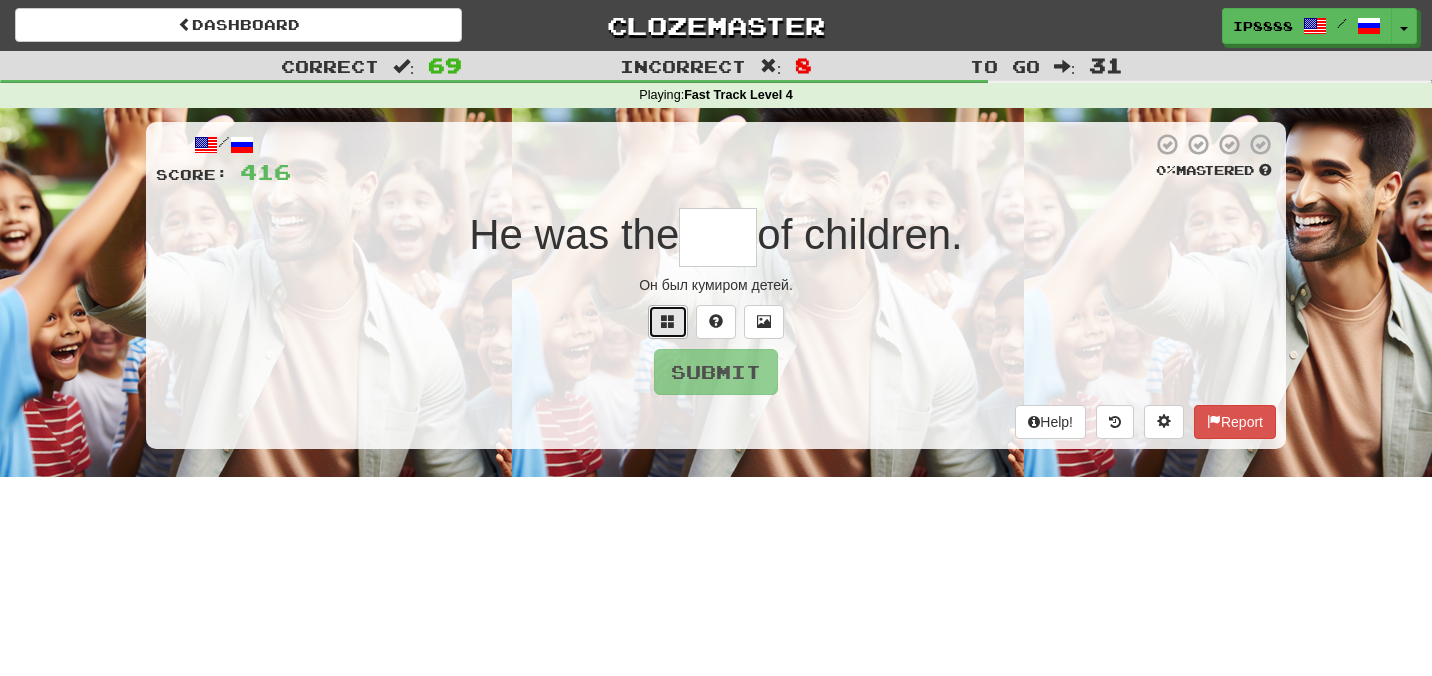 click at bounding box center [668, 322] 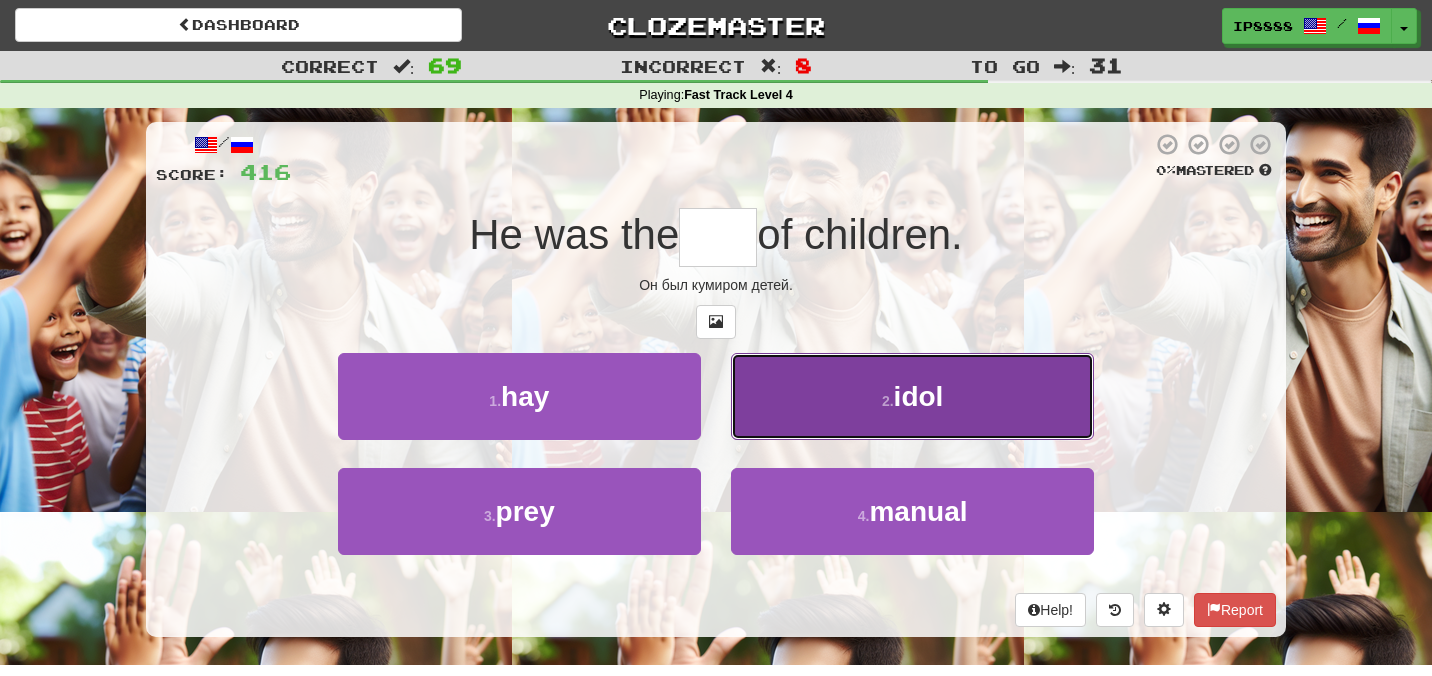 click on "2 .  idol" at bounding box center [912, 396] 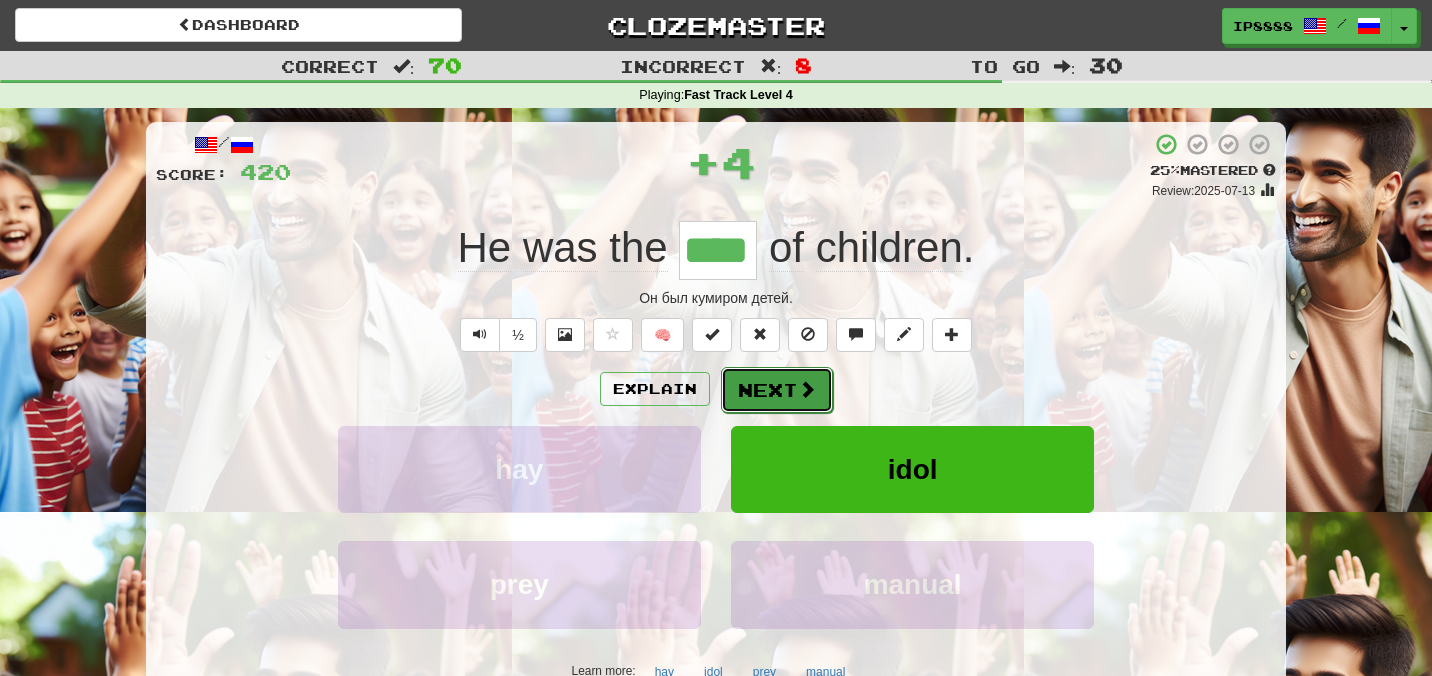 click on "Next" at bounding box center (777, 390) 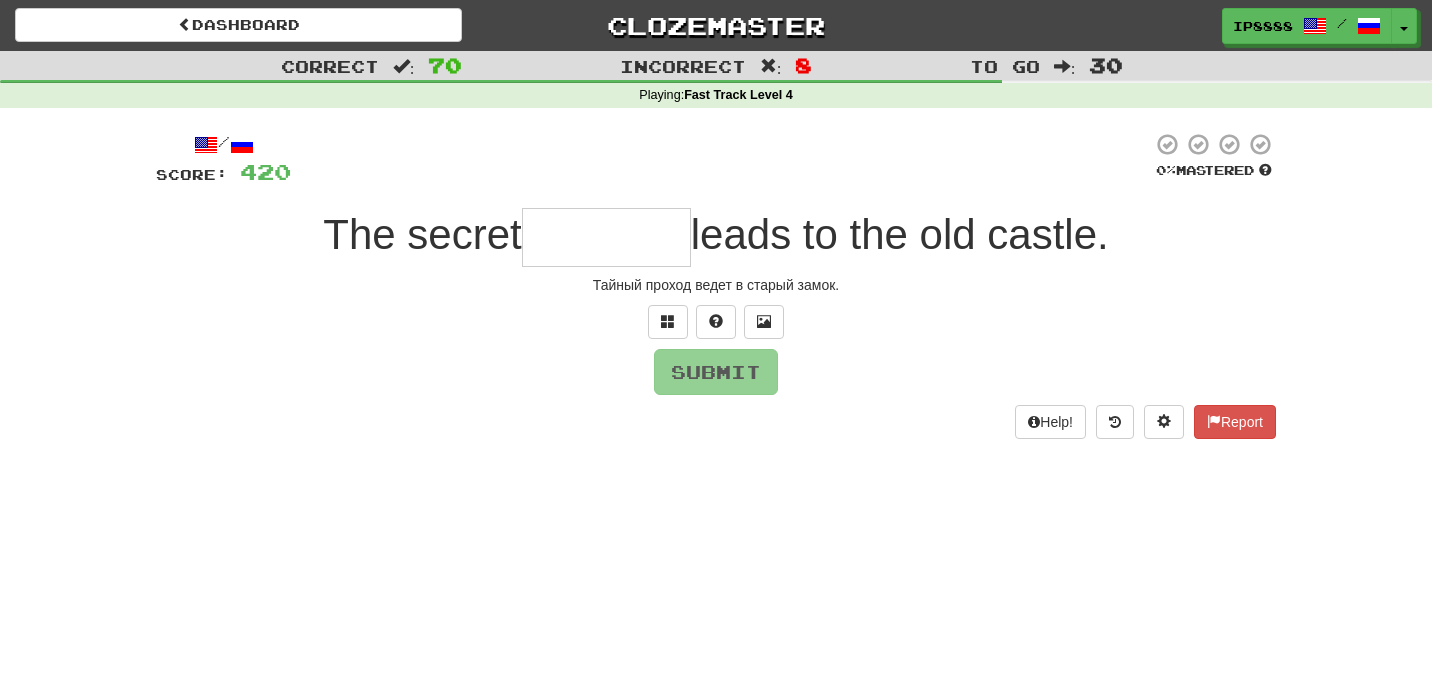 click at bounding box center (606, 237) 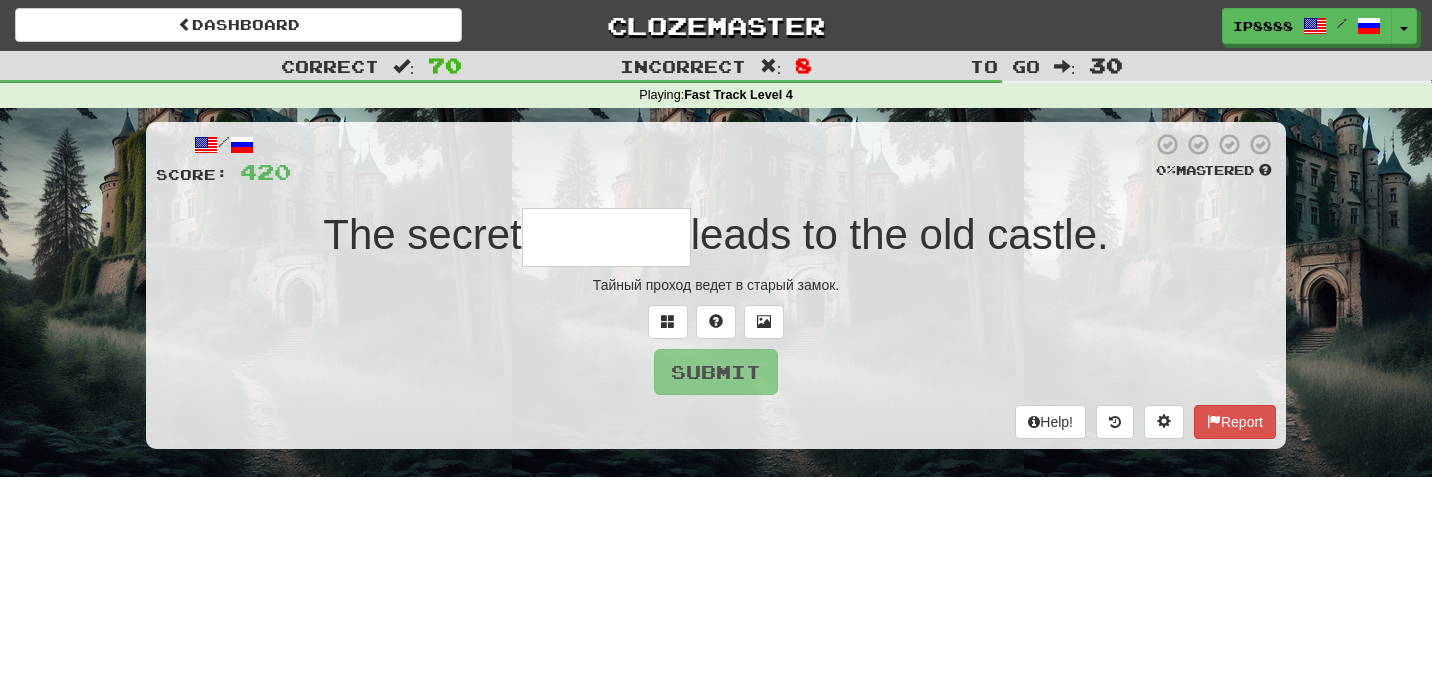 click at bounding box center (606, 237) 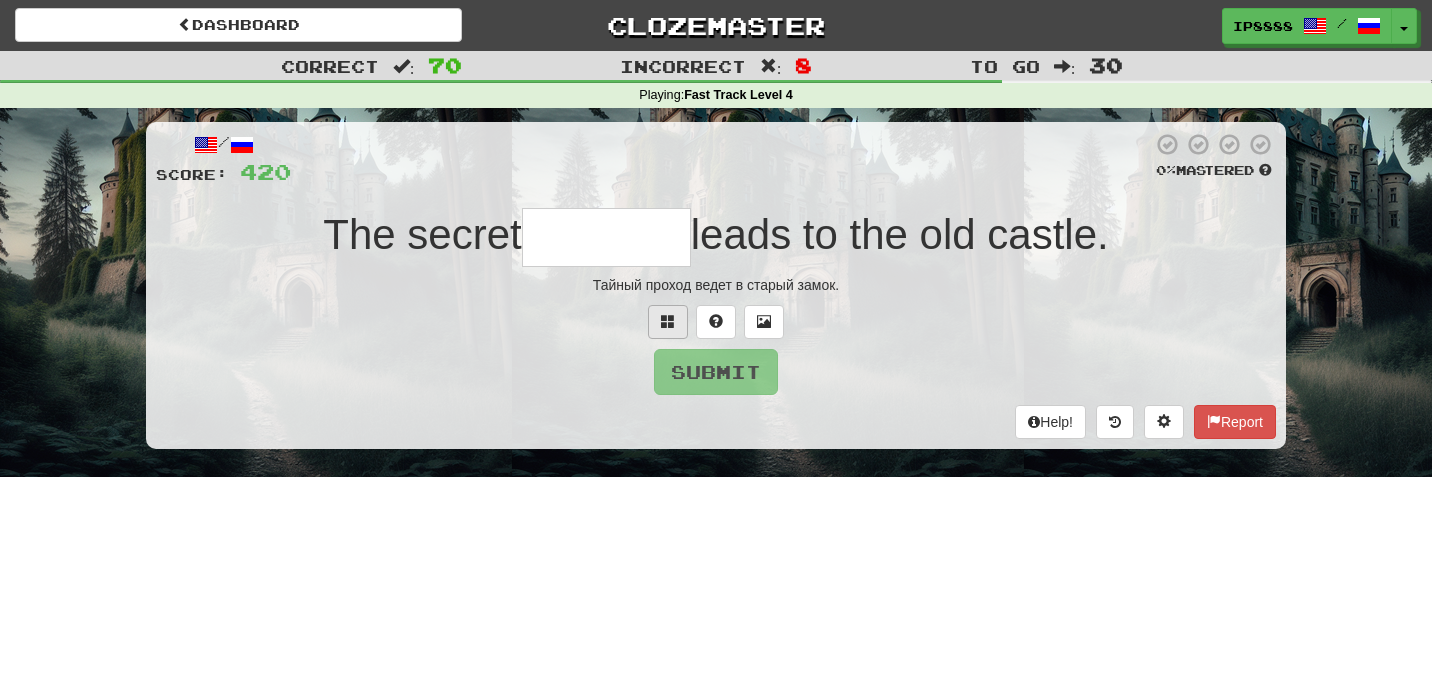 type on "*" 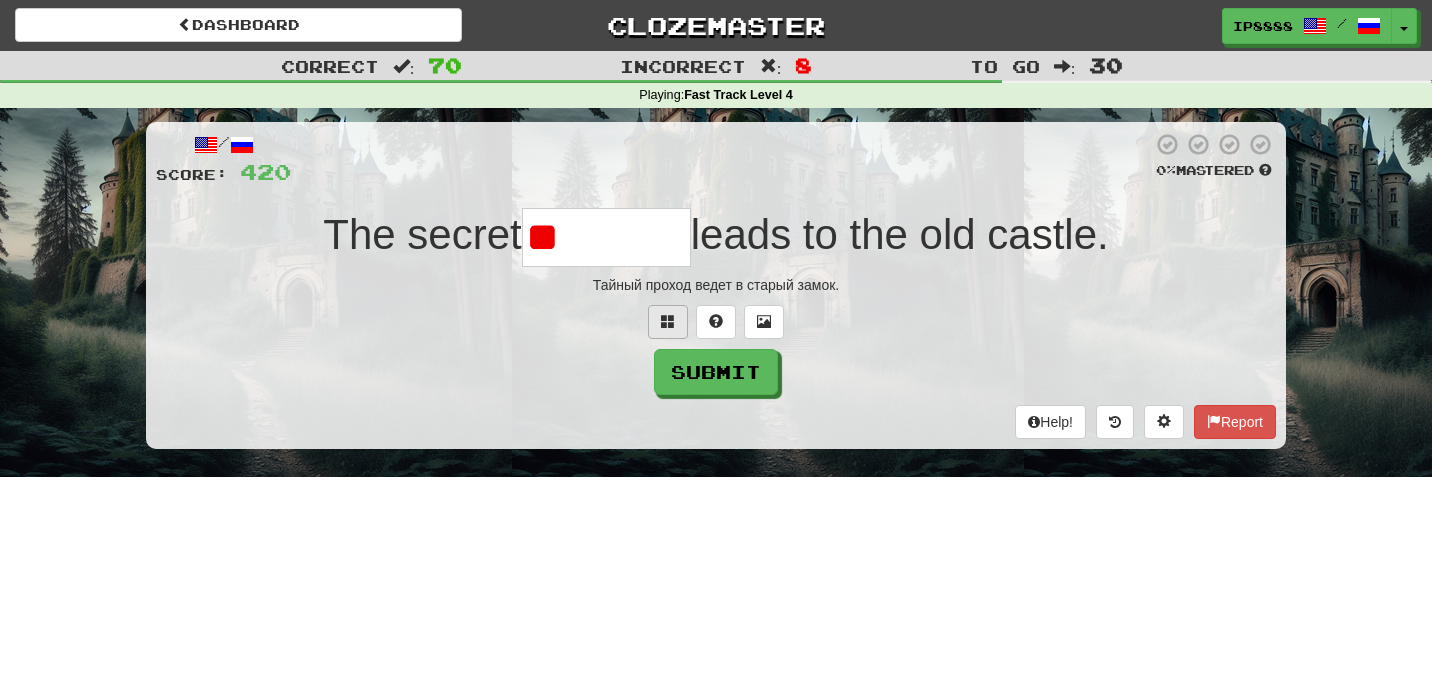 type on "*" 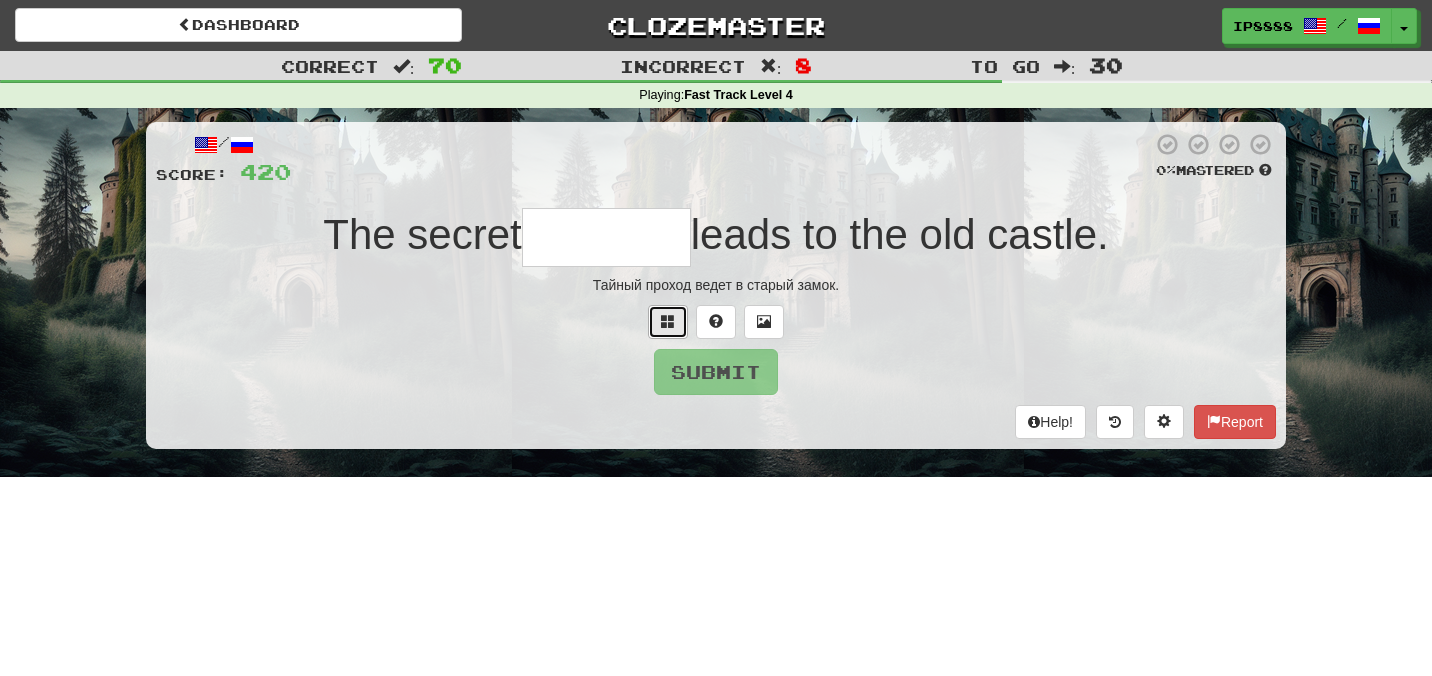 click at bounding box center (668, 322) 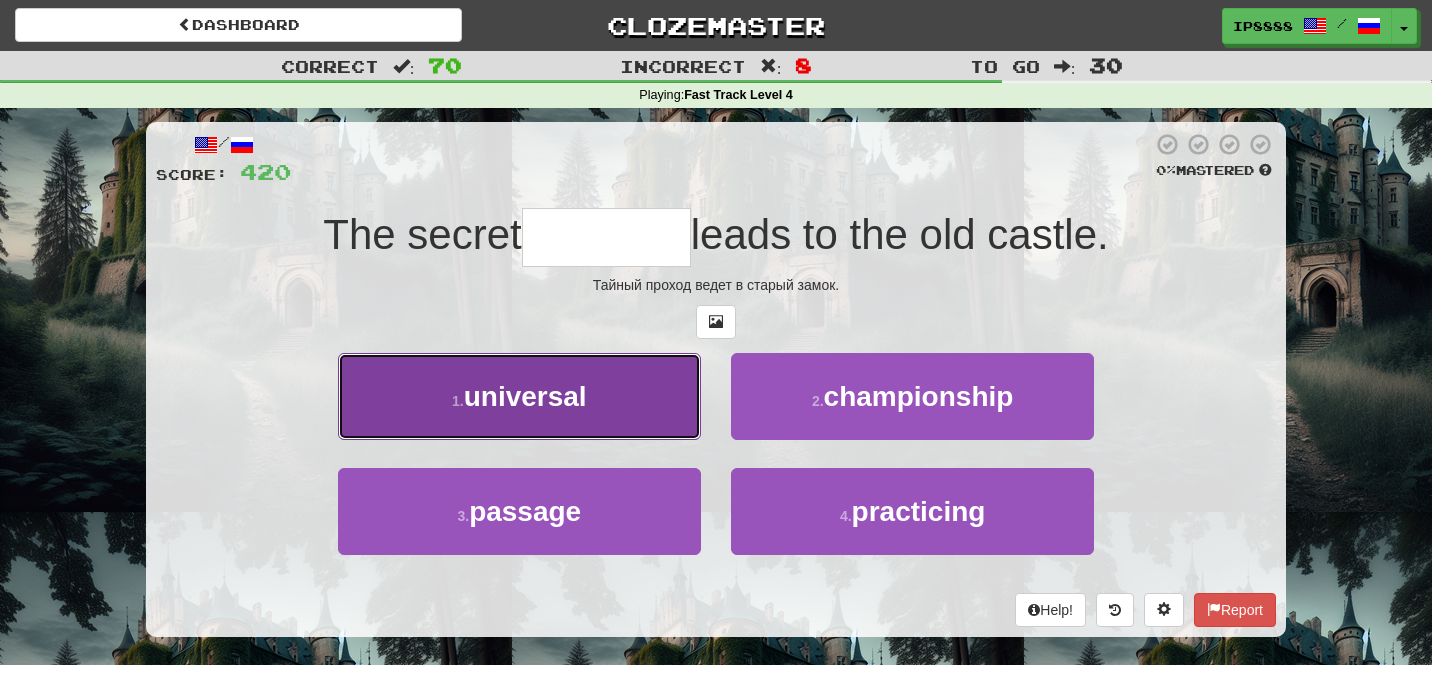 click on "1 .  universal" at bounding box center (519, 396) 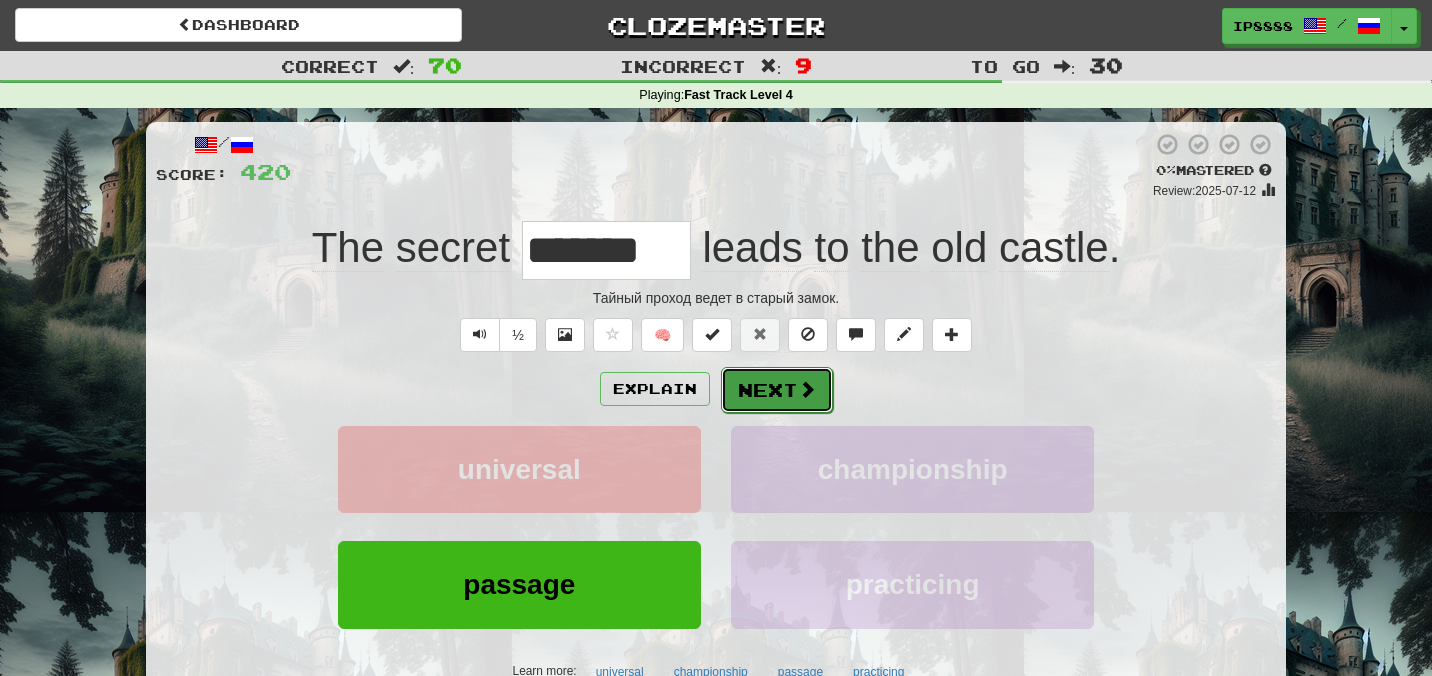 click on "Next" at bounding box center [777, 390] 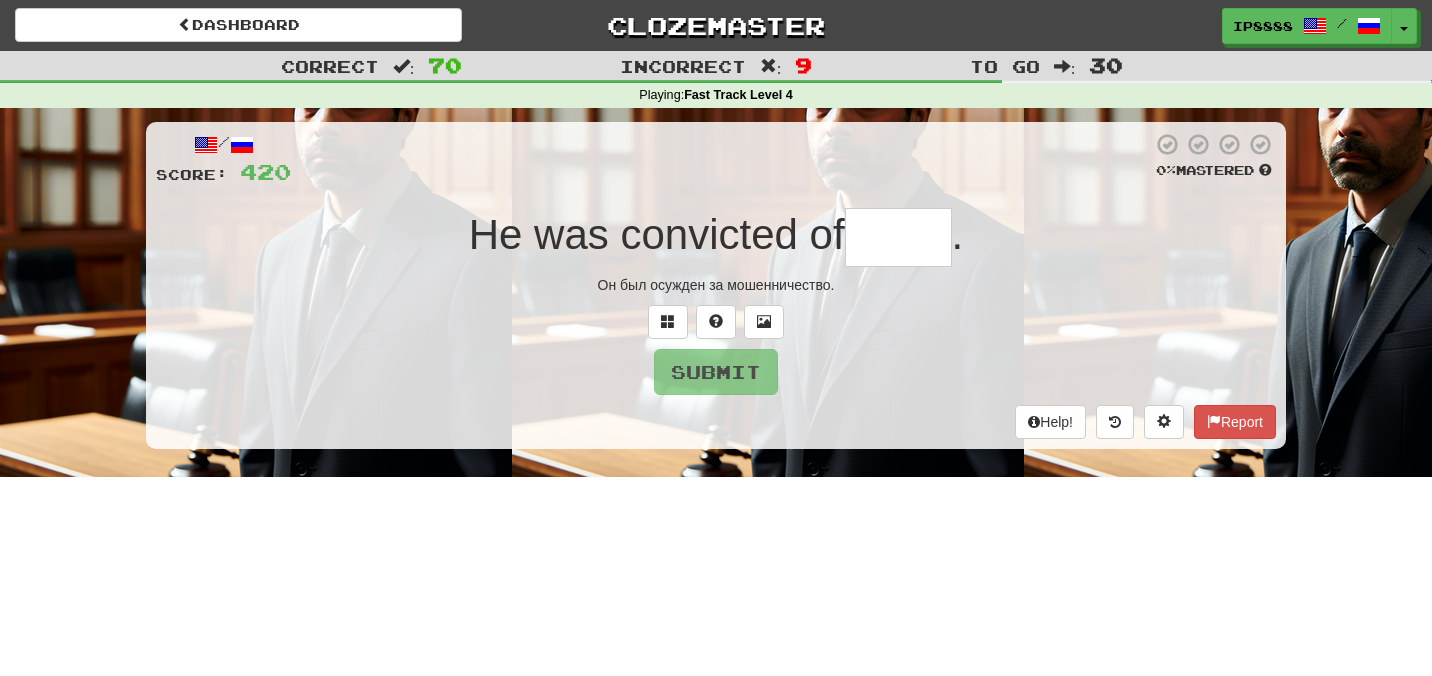 click at bounding box center (898, 237) 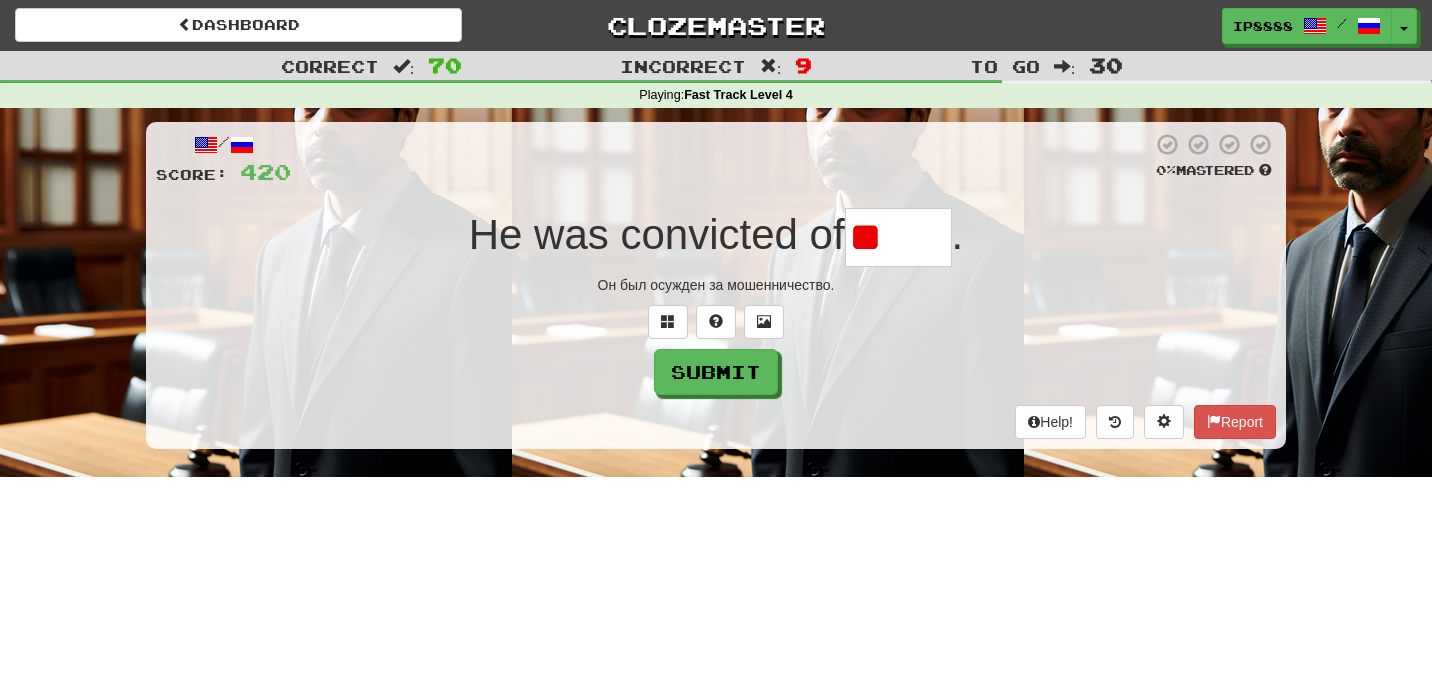 type on "*" 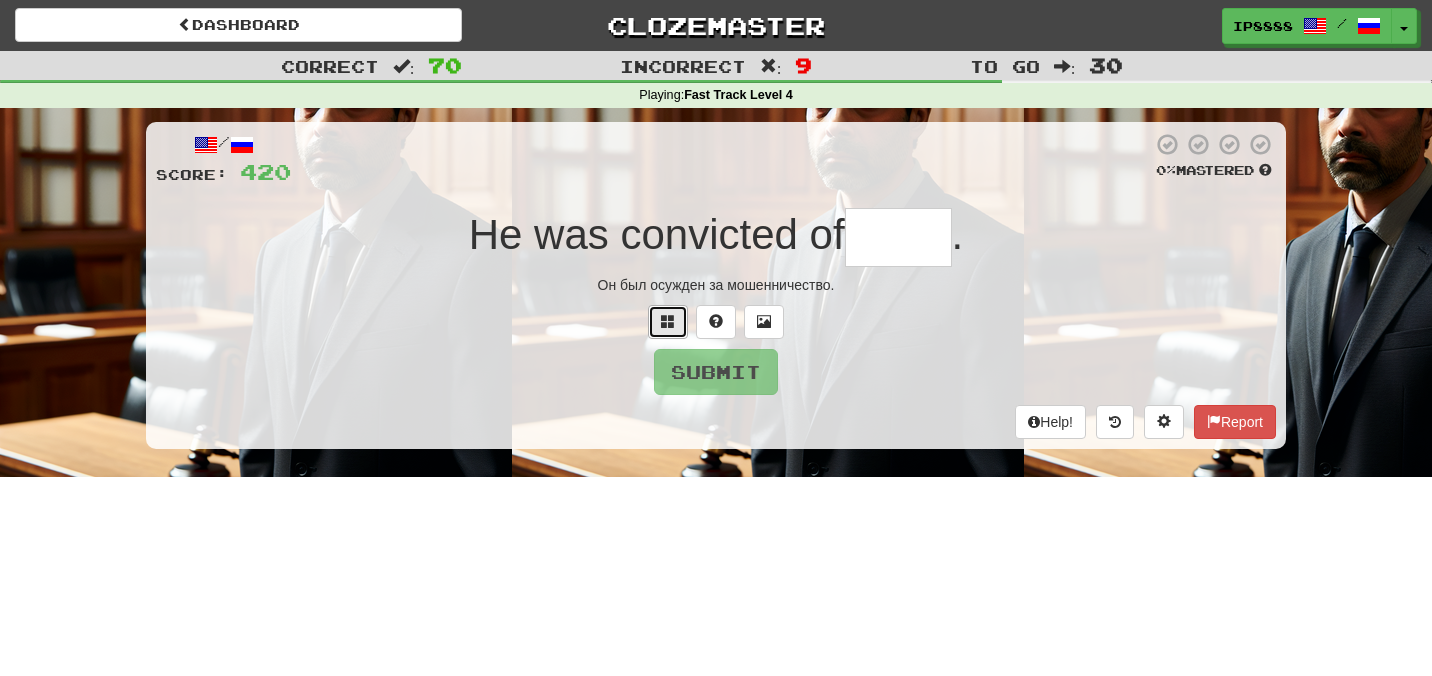 click at bounding box center [668, 321] 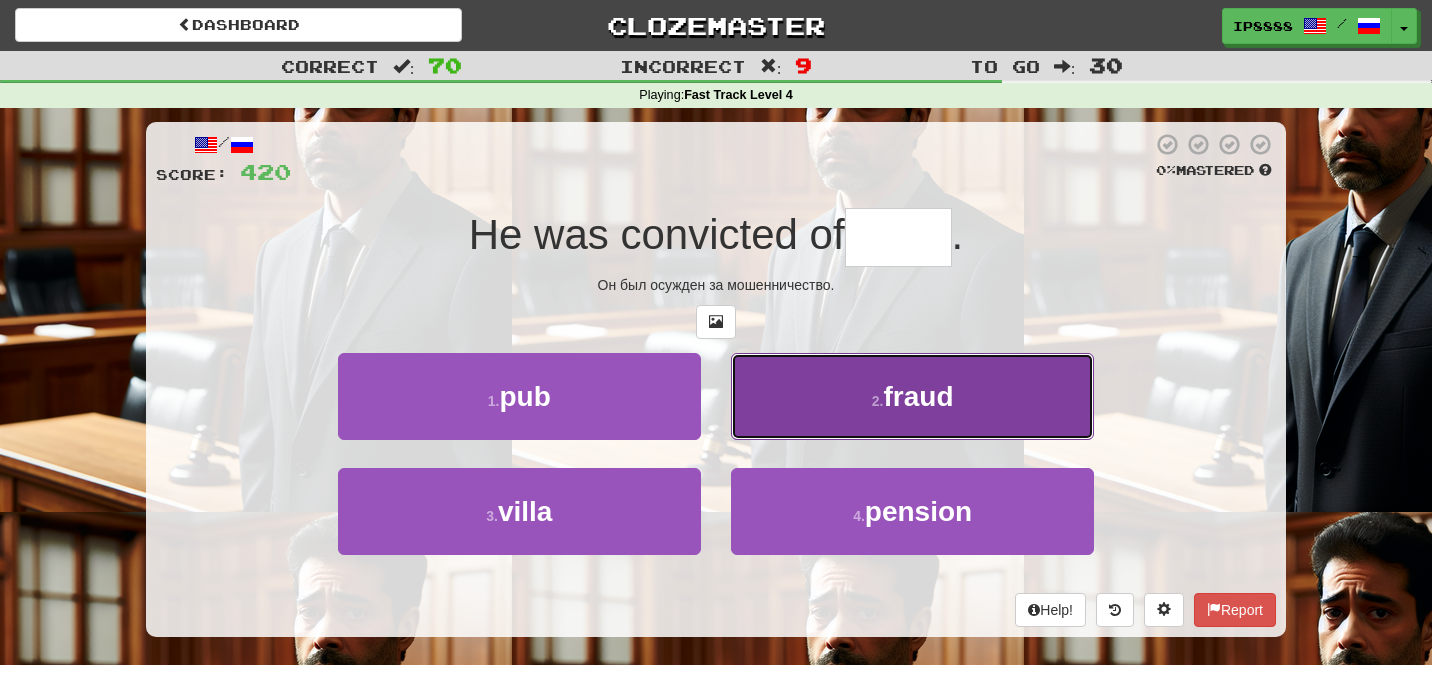 click on "2 .  fraud" at bounding box center [912, 396] 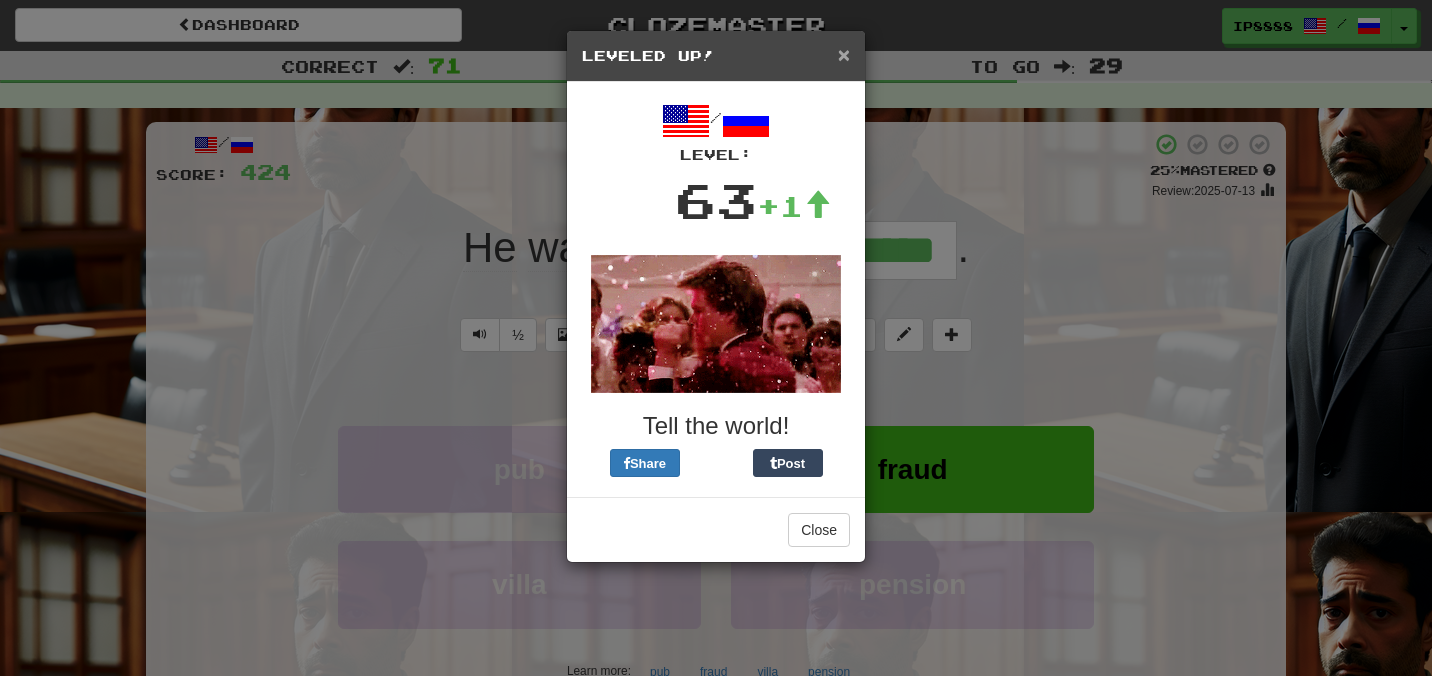 click on "×" at bounding box center (844, 54) 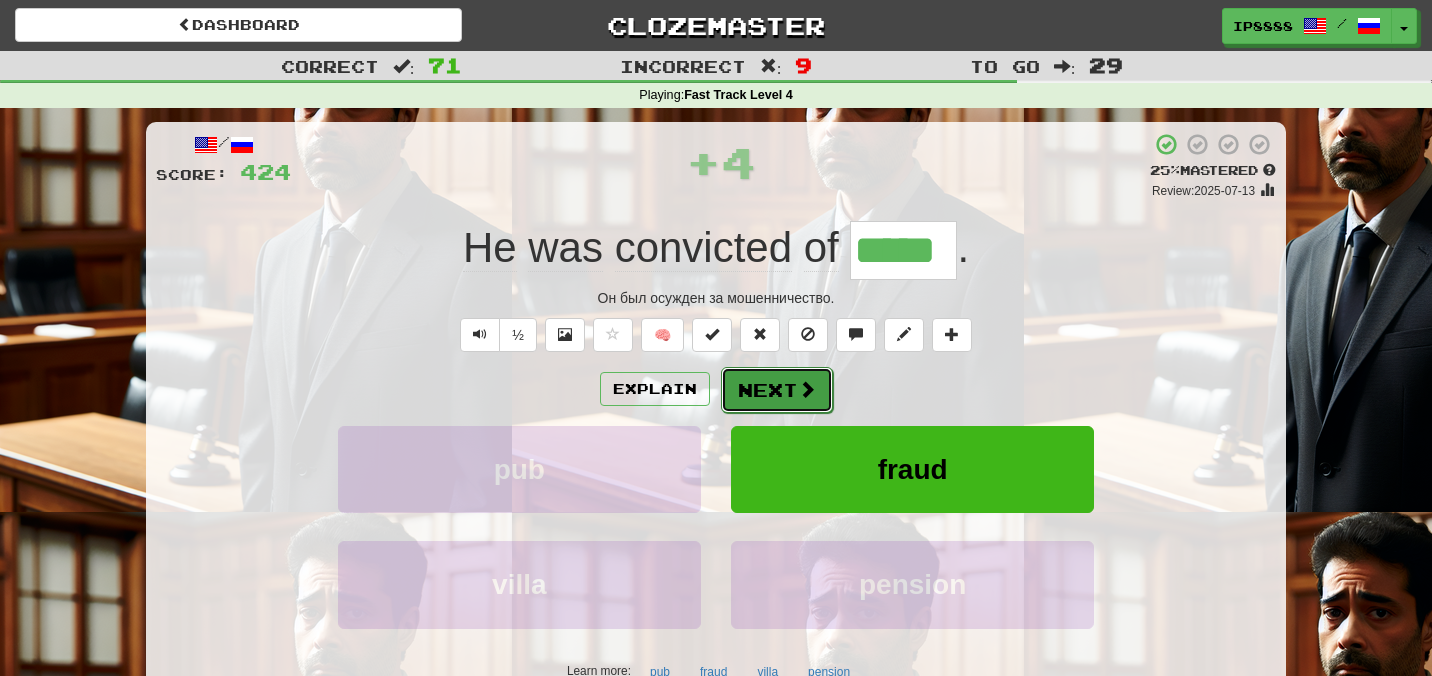 click on "Next" at bounding box center [777, 390] 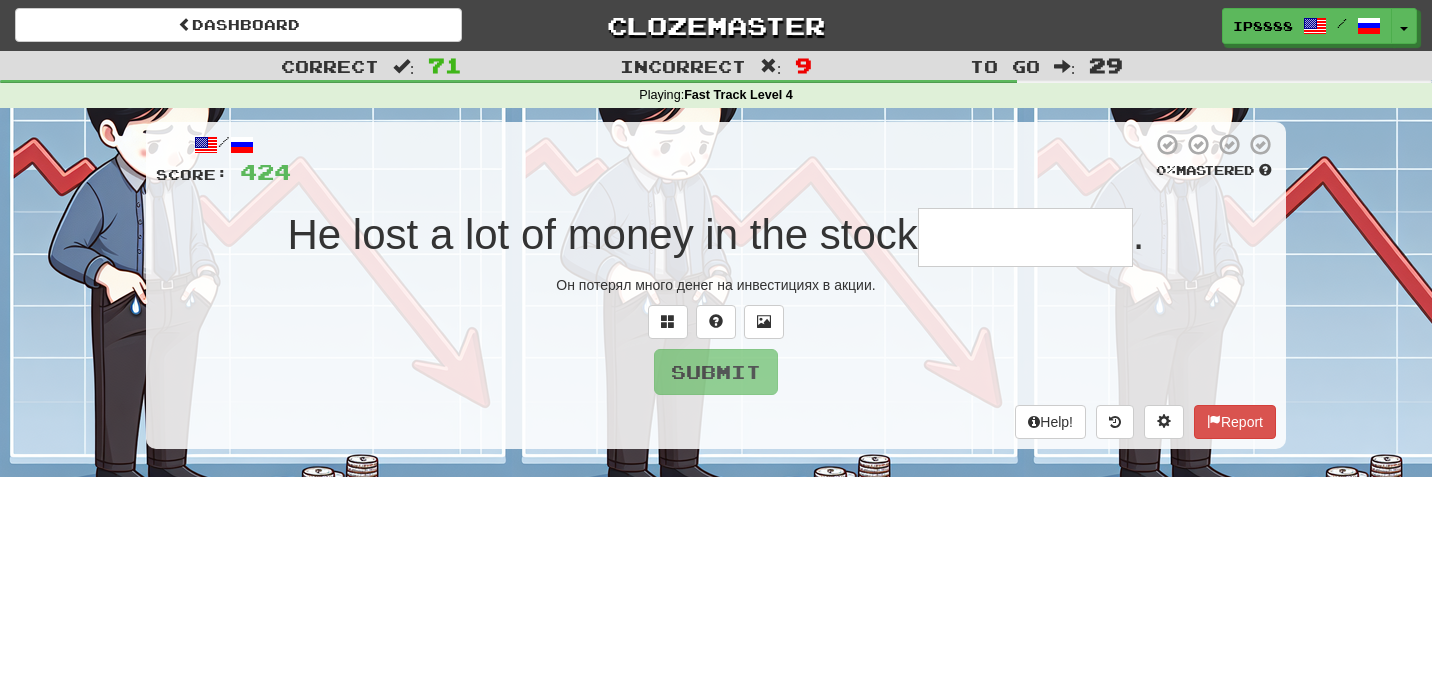 click at bounding box center (1025, 237) 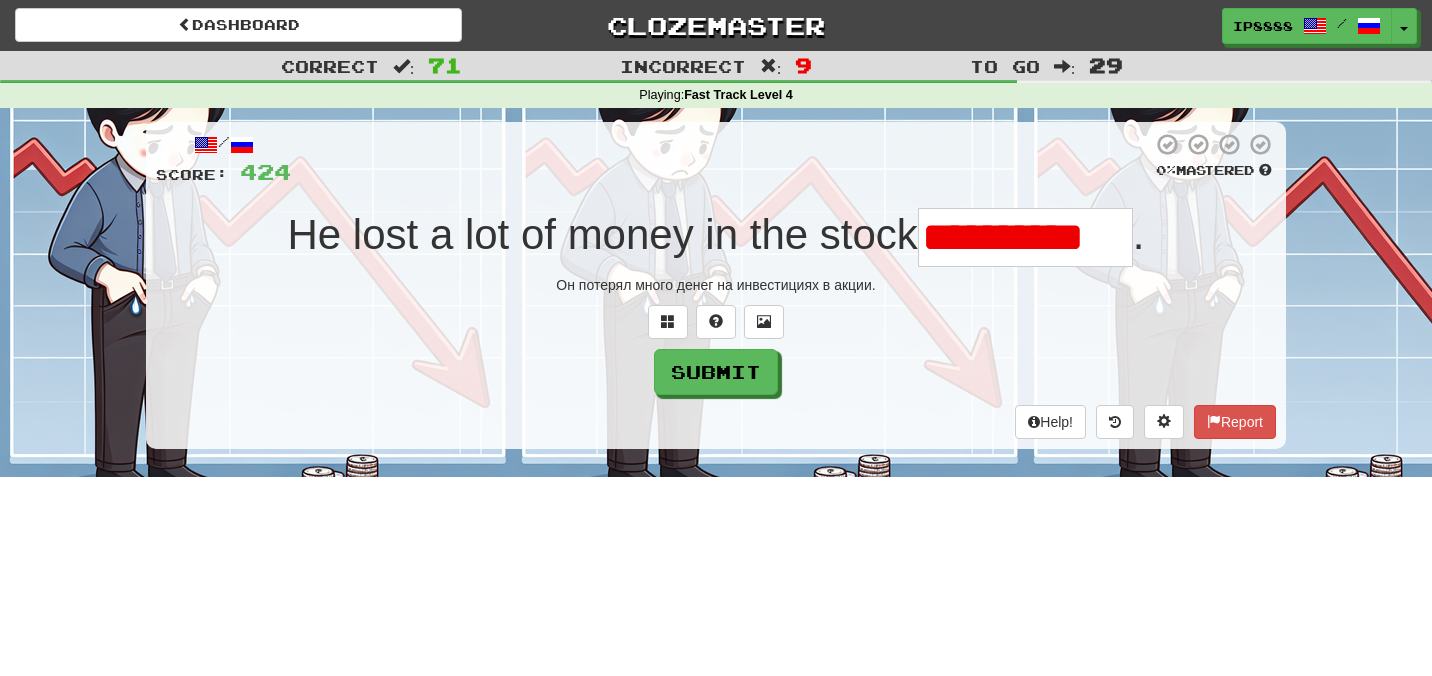 scroll, scrollTop: 0, scrollLeft: 0, axis: both 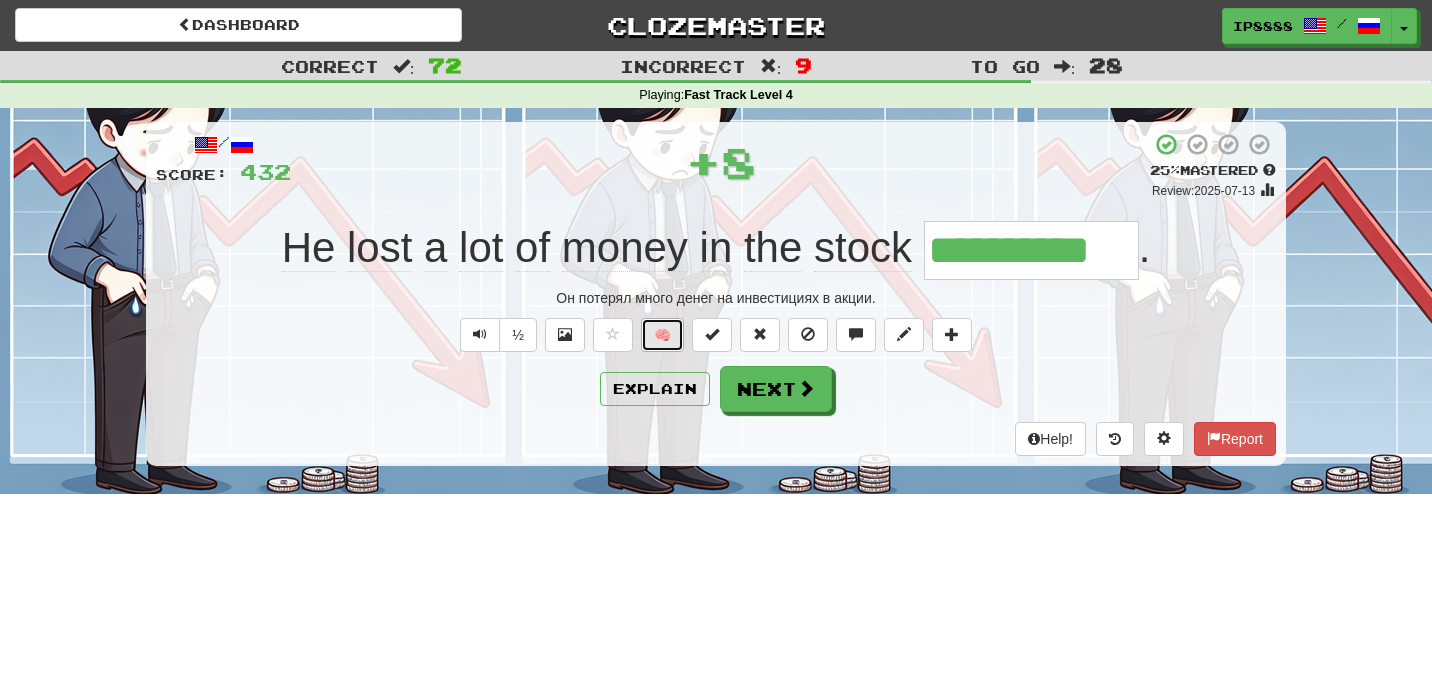 click on "🧠" at bounding box center (662, 335) 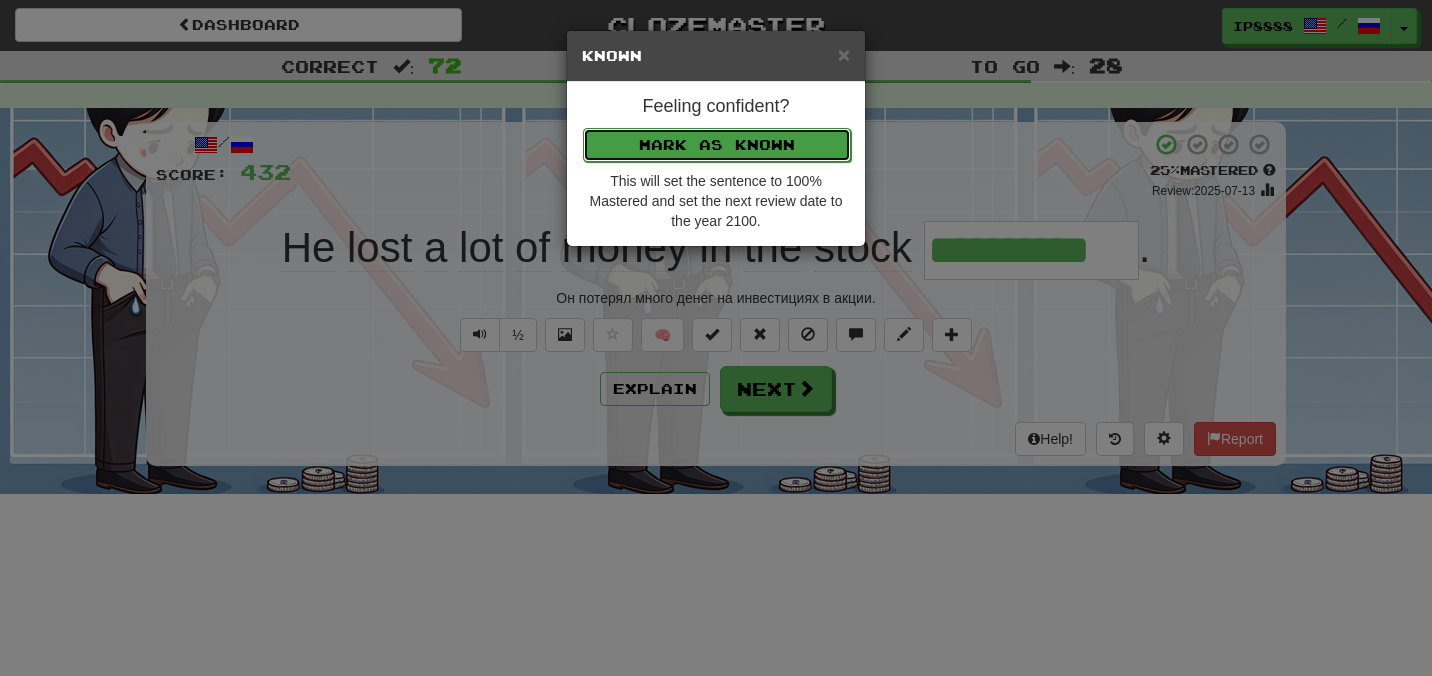 click on "Mark as Known" at bounding box center (717, 145) 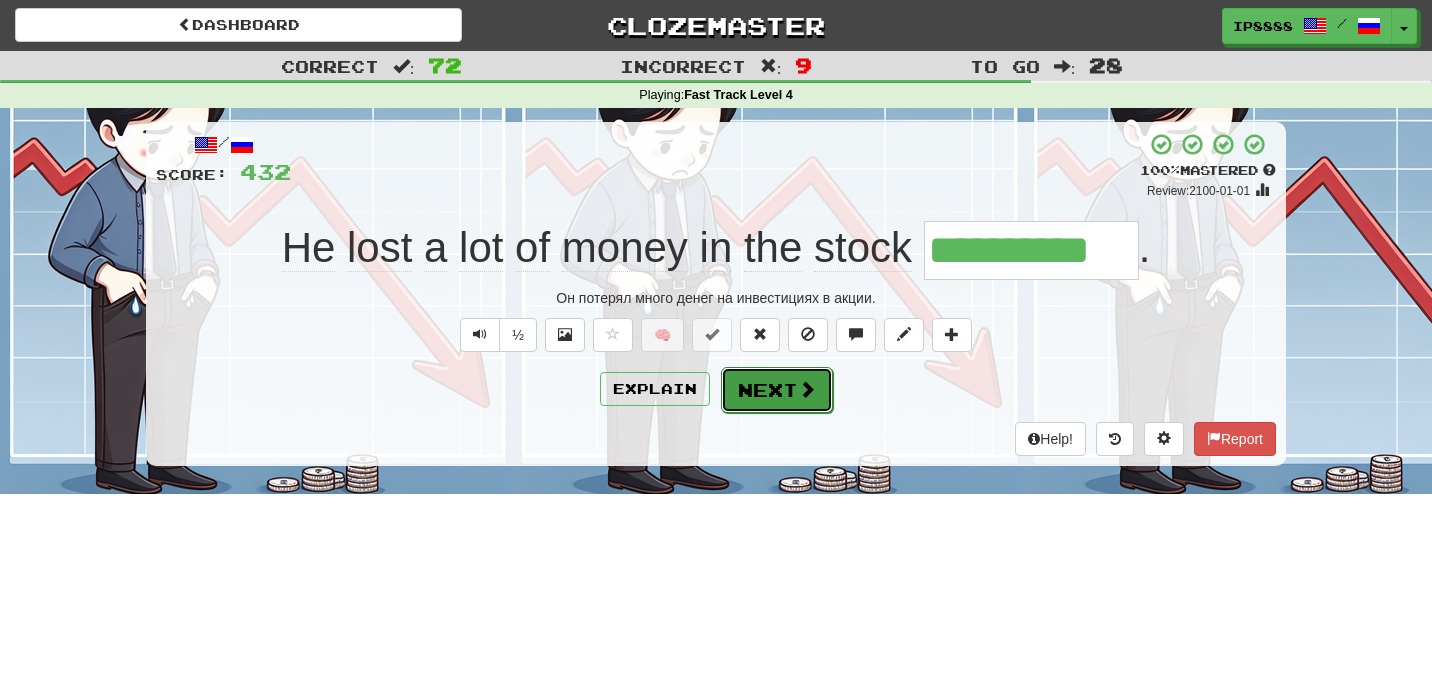 click on "Next" at bounding box center (777, 390) 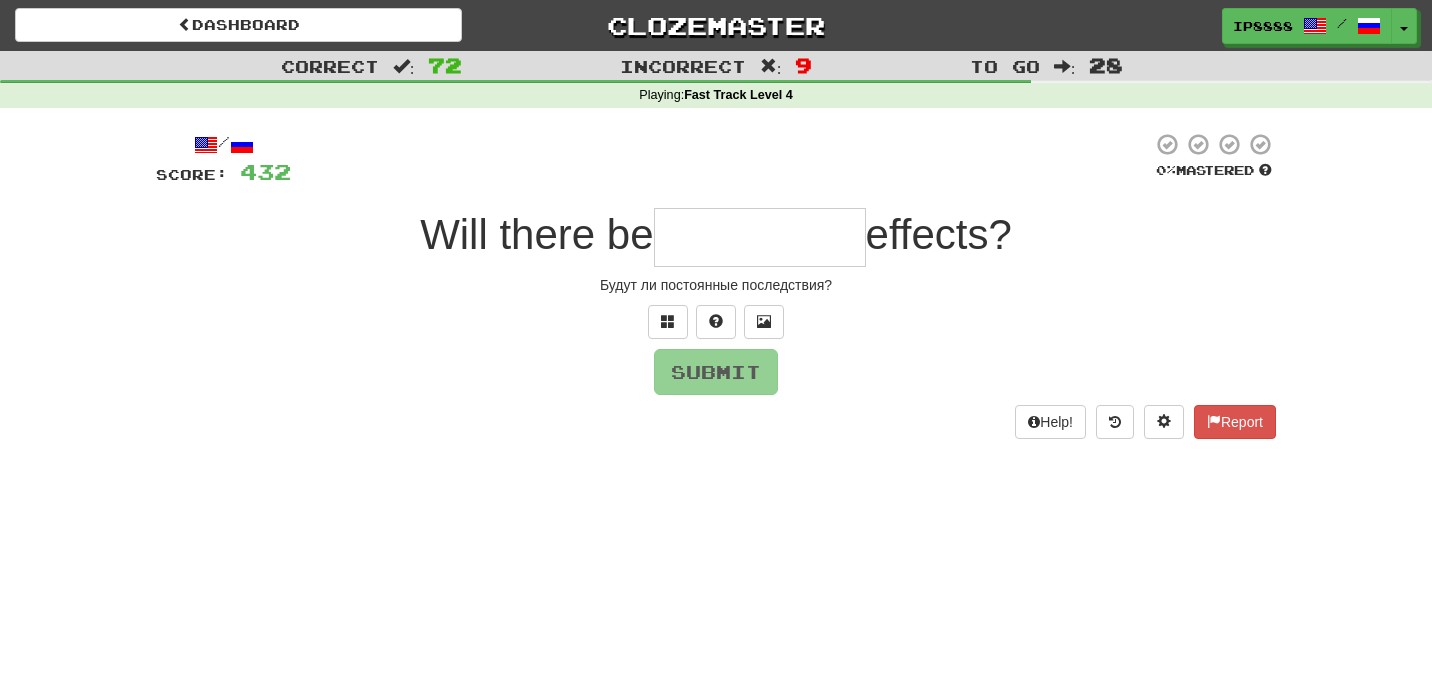 click at bounding box center [760, 237] 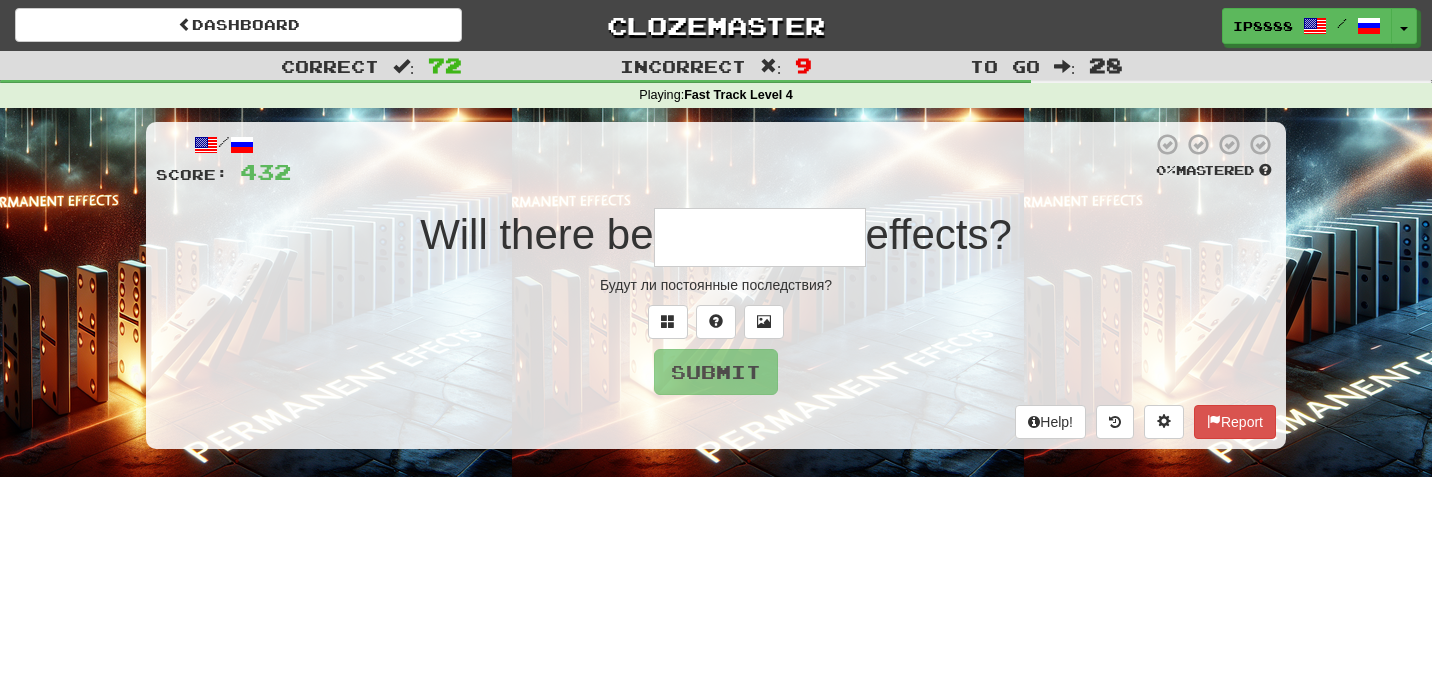 type on "*" 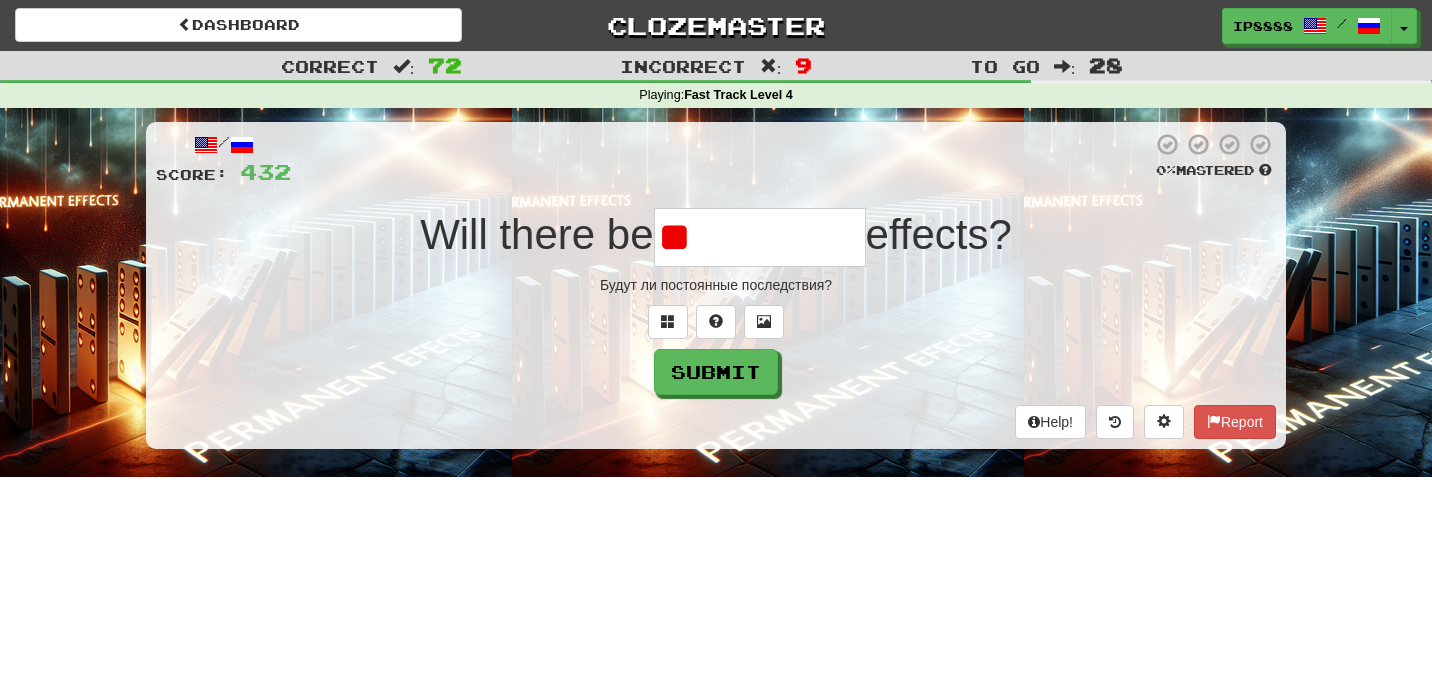 type on "*" 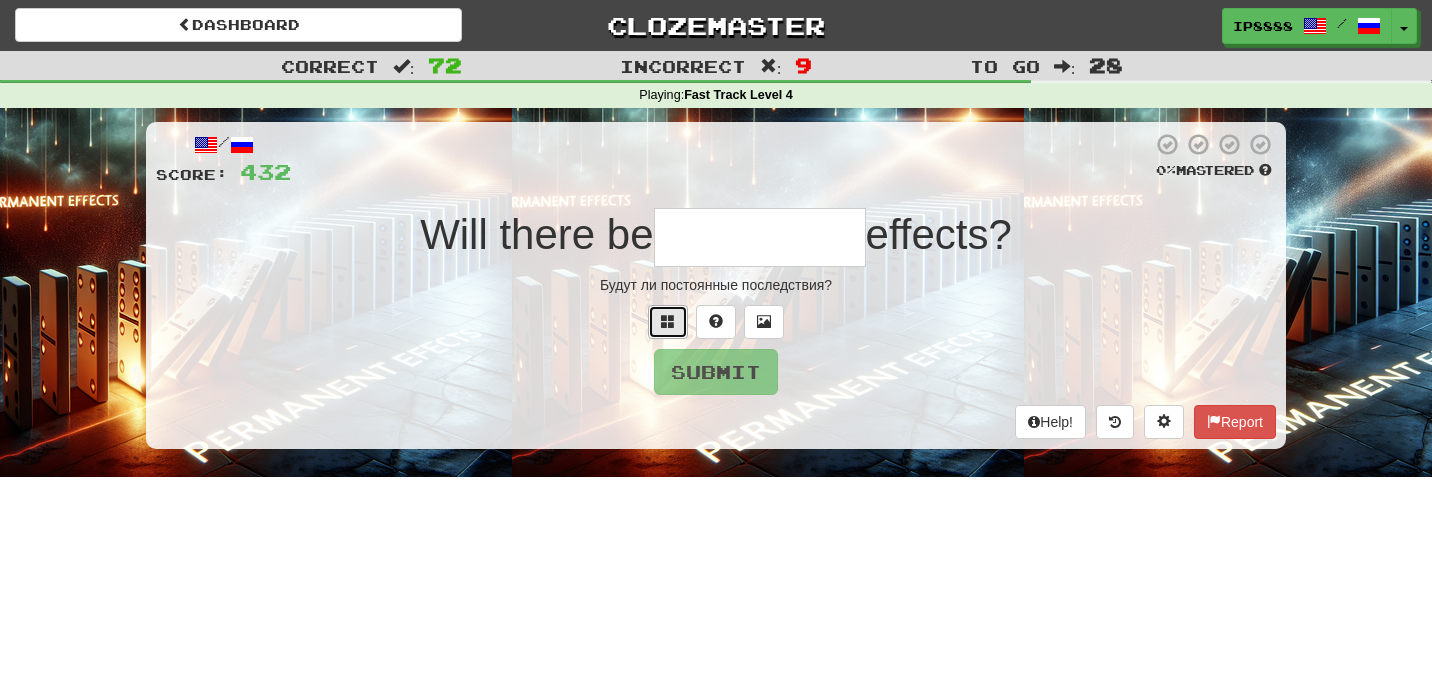 click at bounding box center (668, 322) 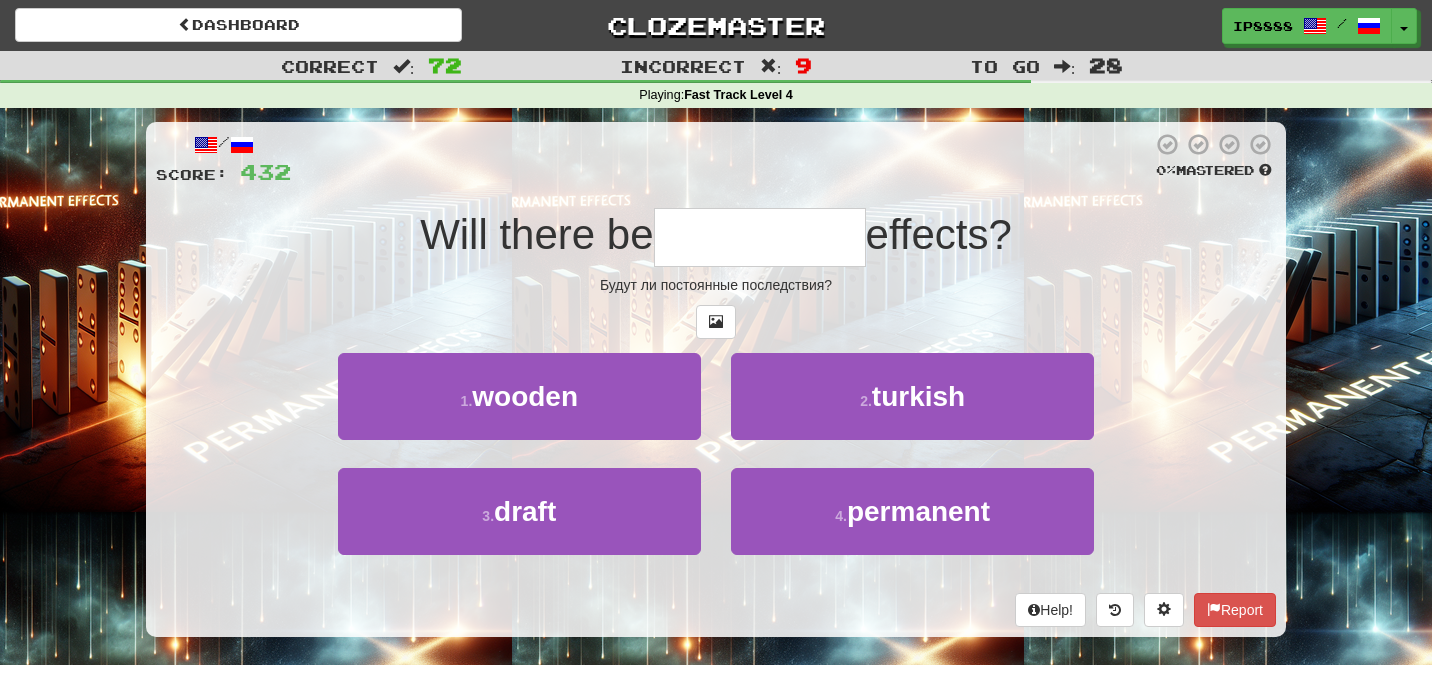 click on "2 .  turkish" at bounding box center (912, 410) 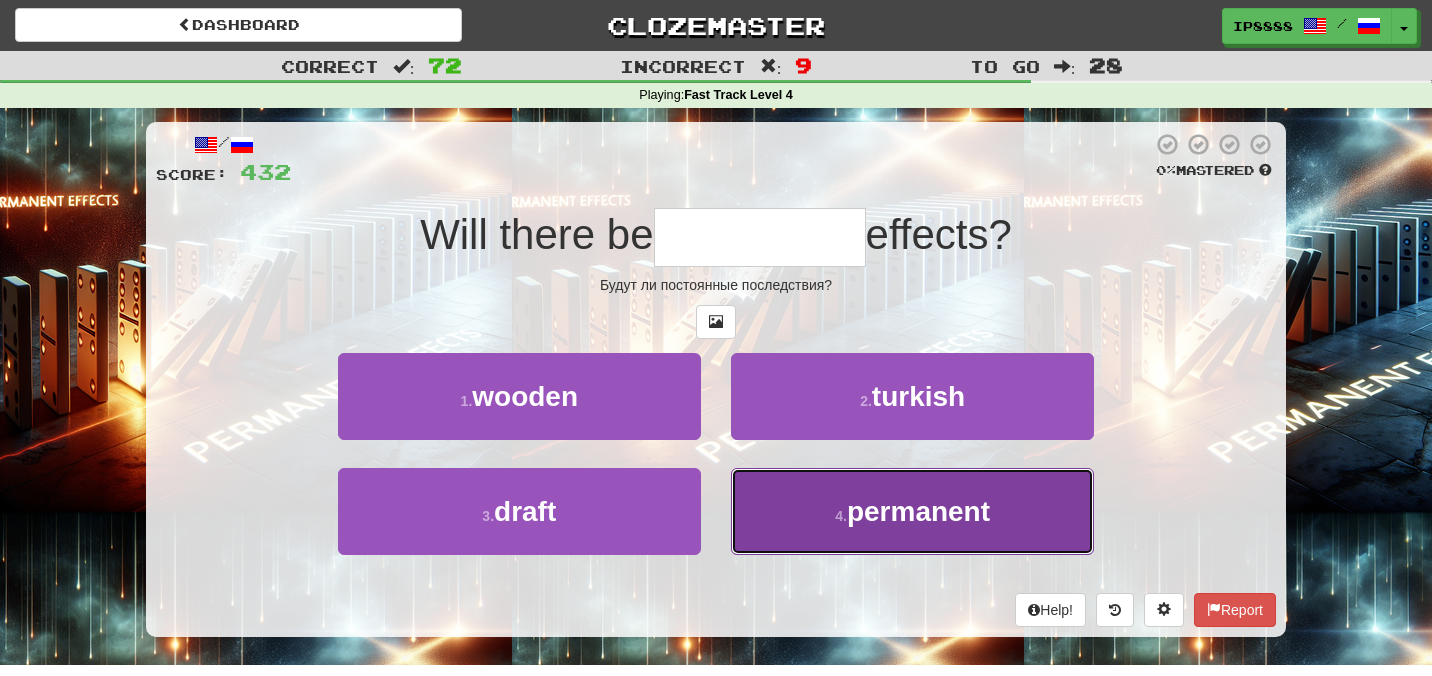 click on "4 .  permanent" at bounding box center [912, 511] 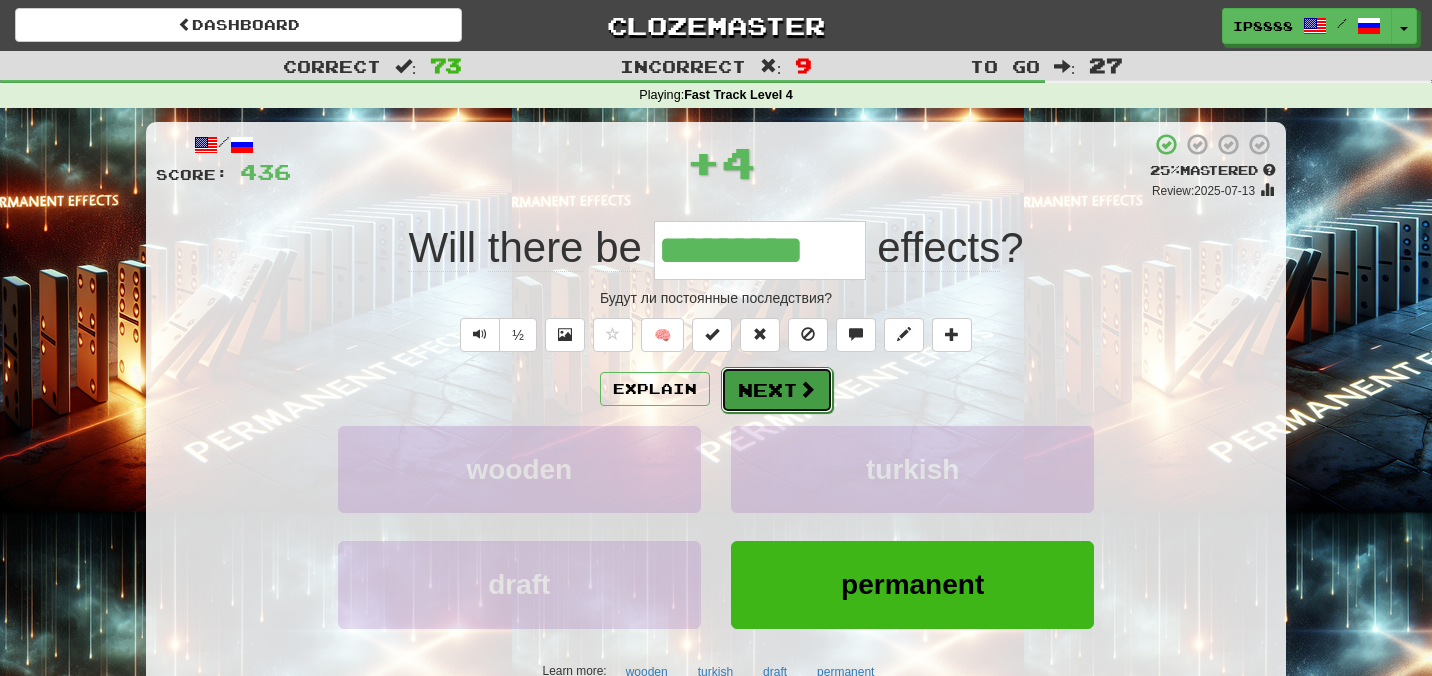 click at bounding box center (807, 389) 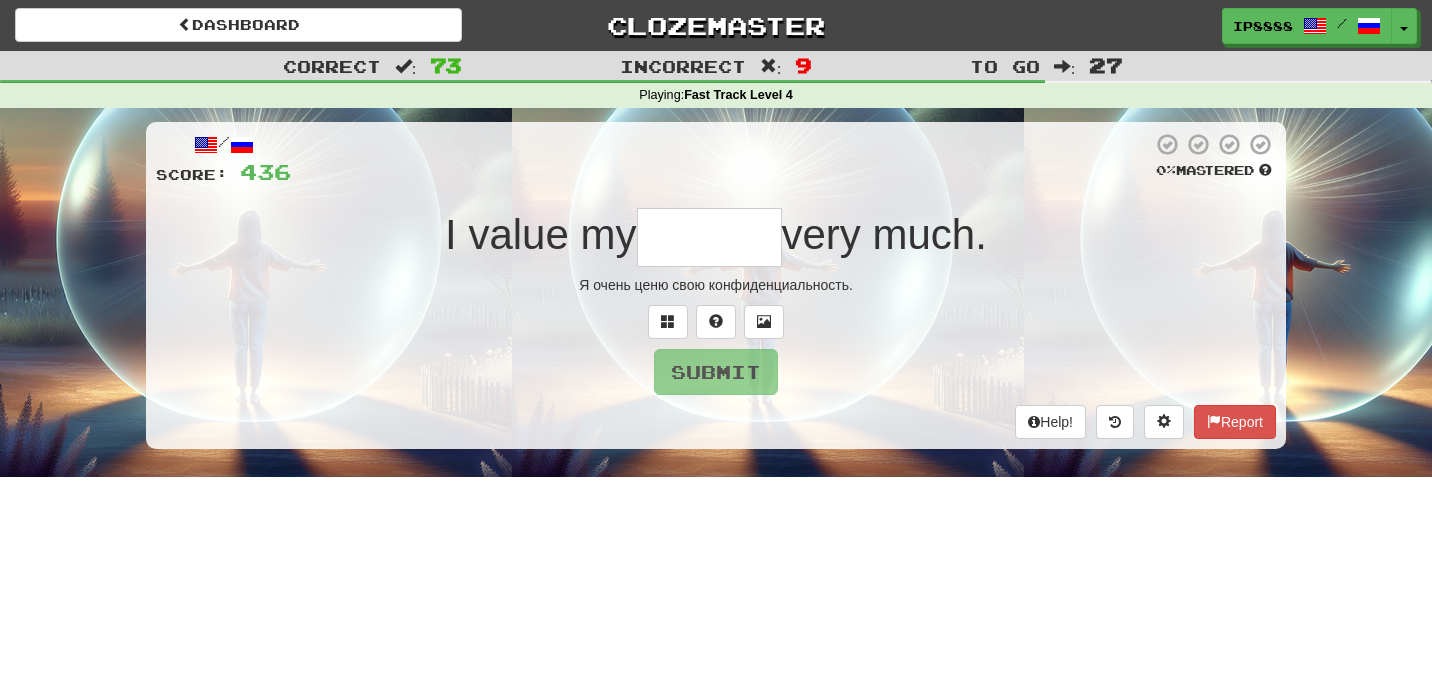 click at bounding box center [709, 237] 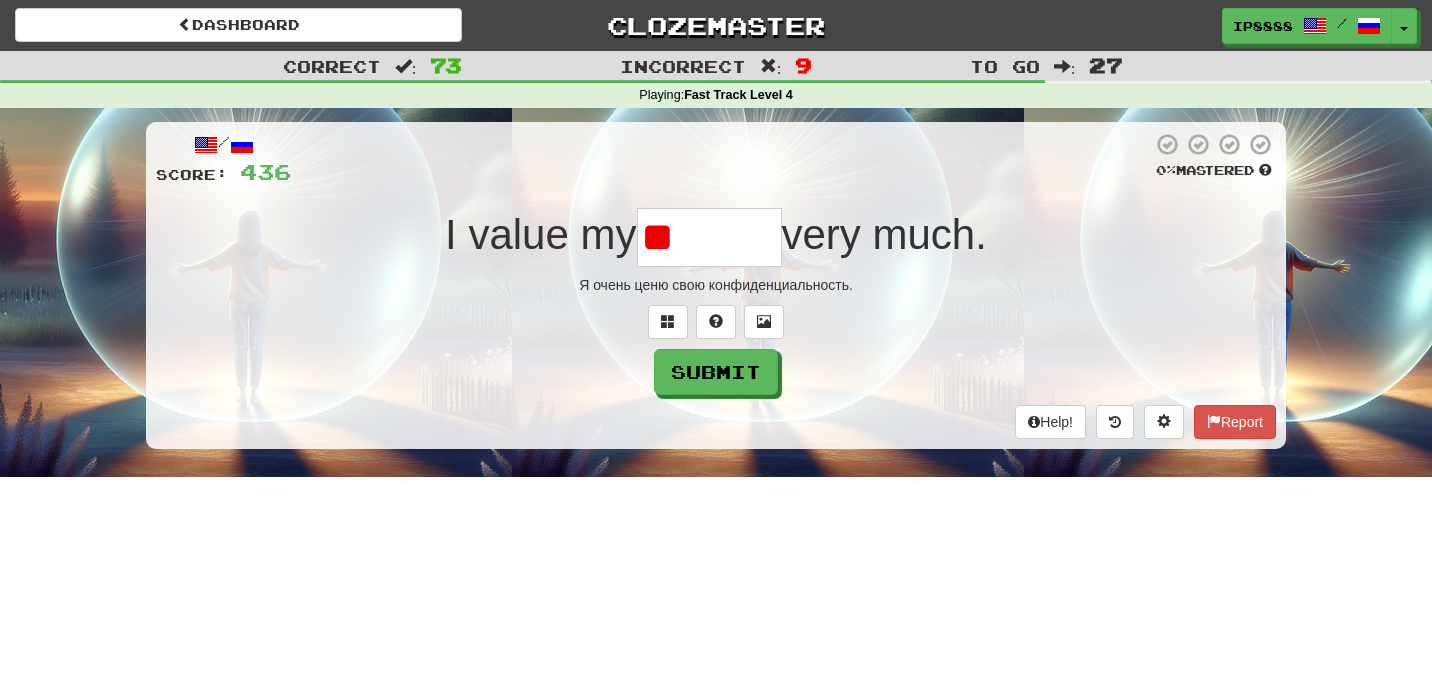 type on "*" 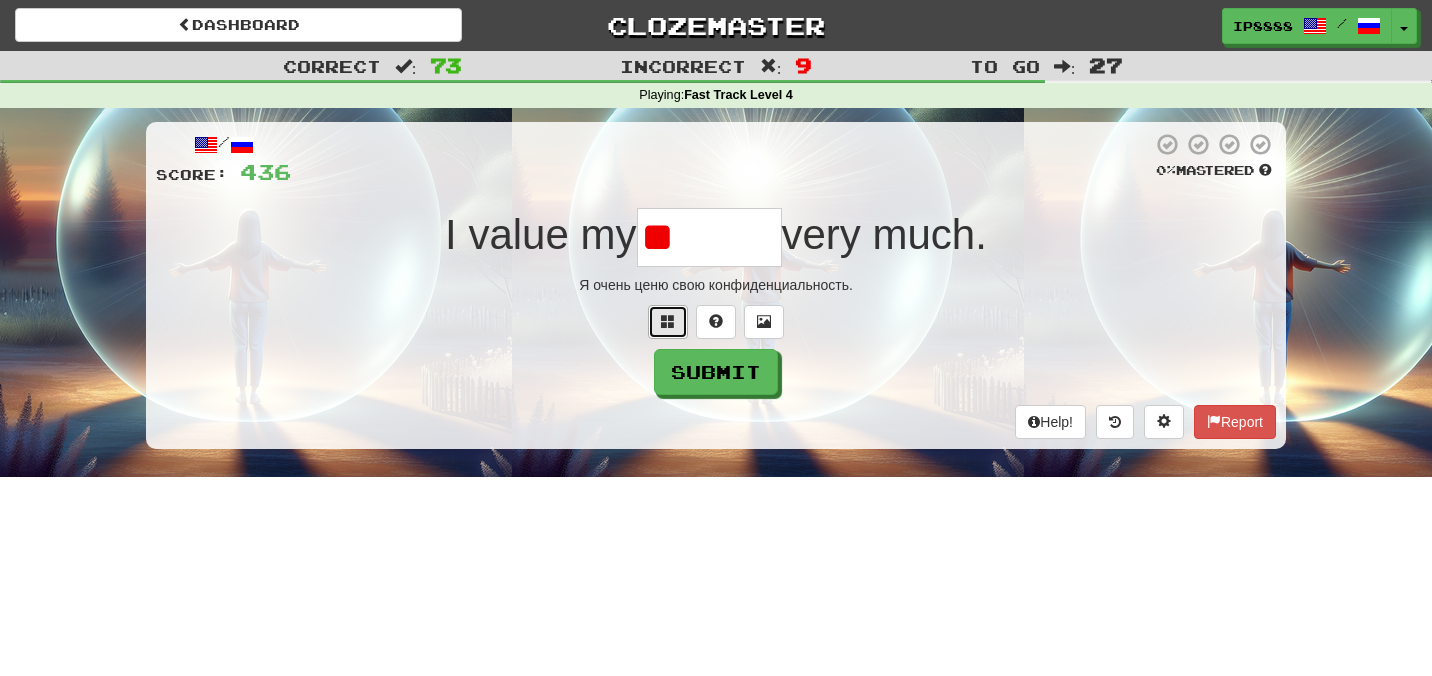 click at bounding box center (668, 322) 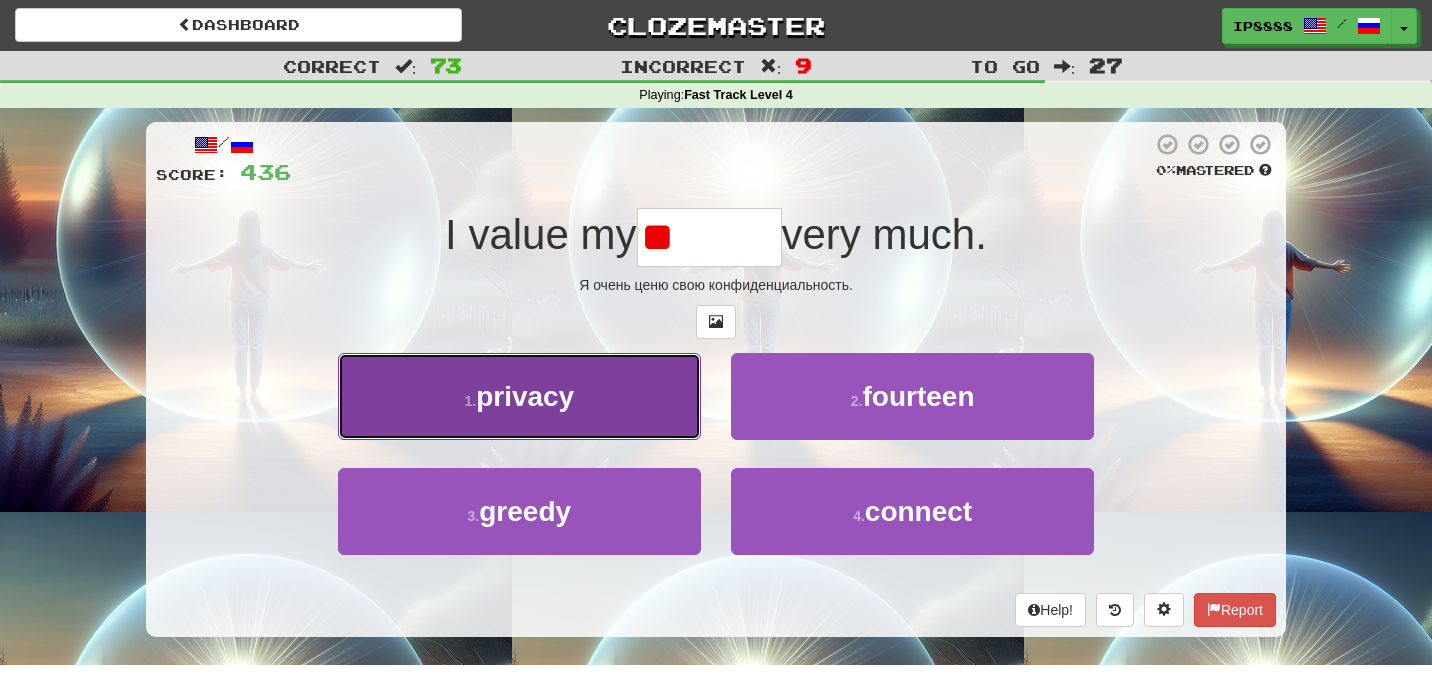 click on "1 .  privacy" at bounding box center (519, 396) 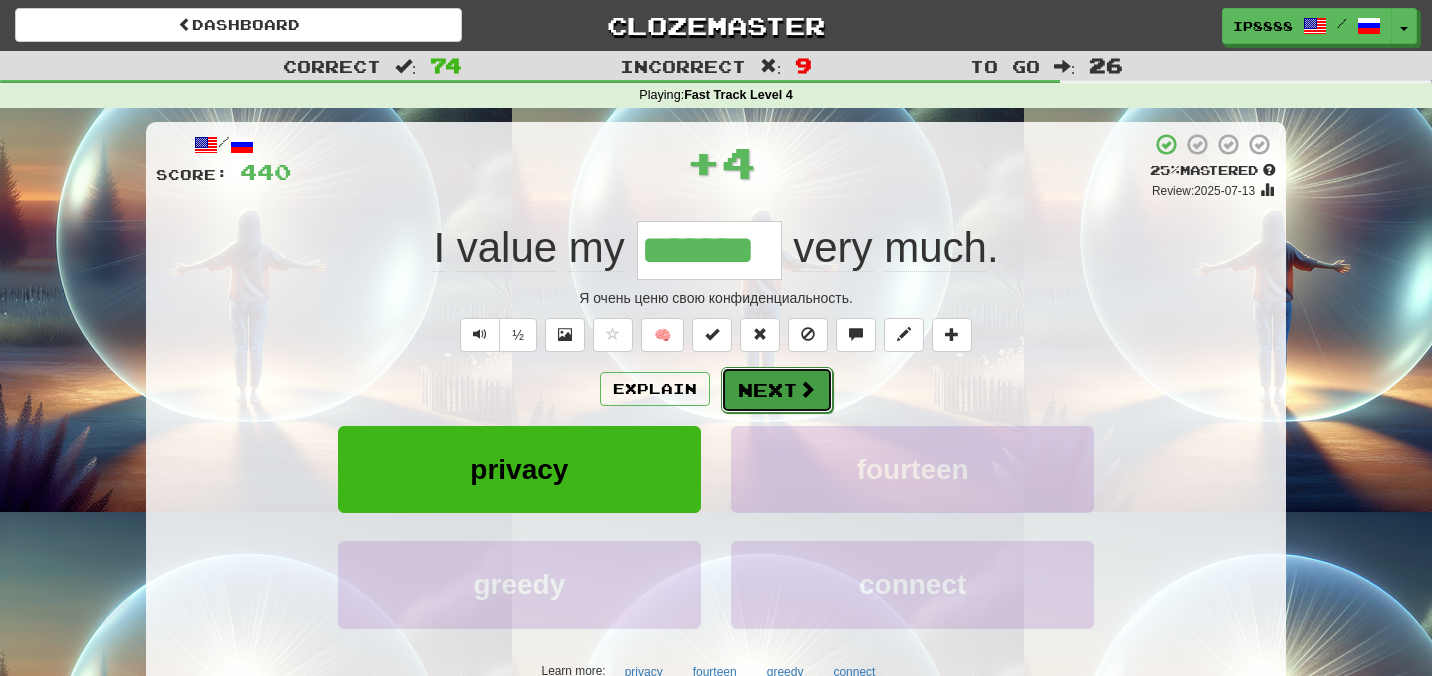 click on "Next" at bounding box center [777, 390] 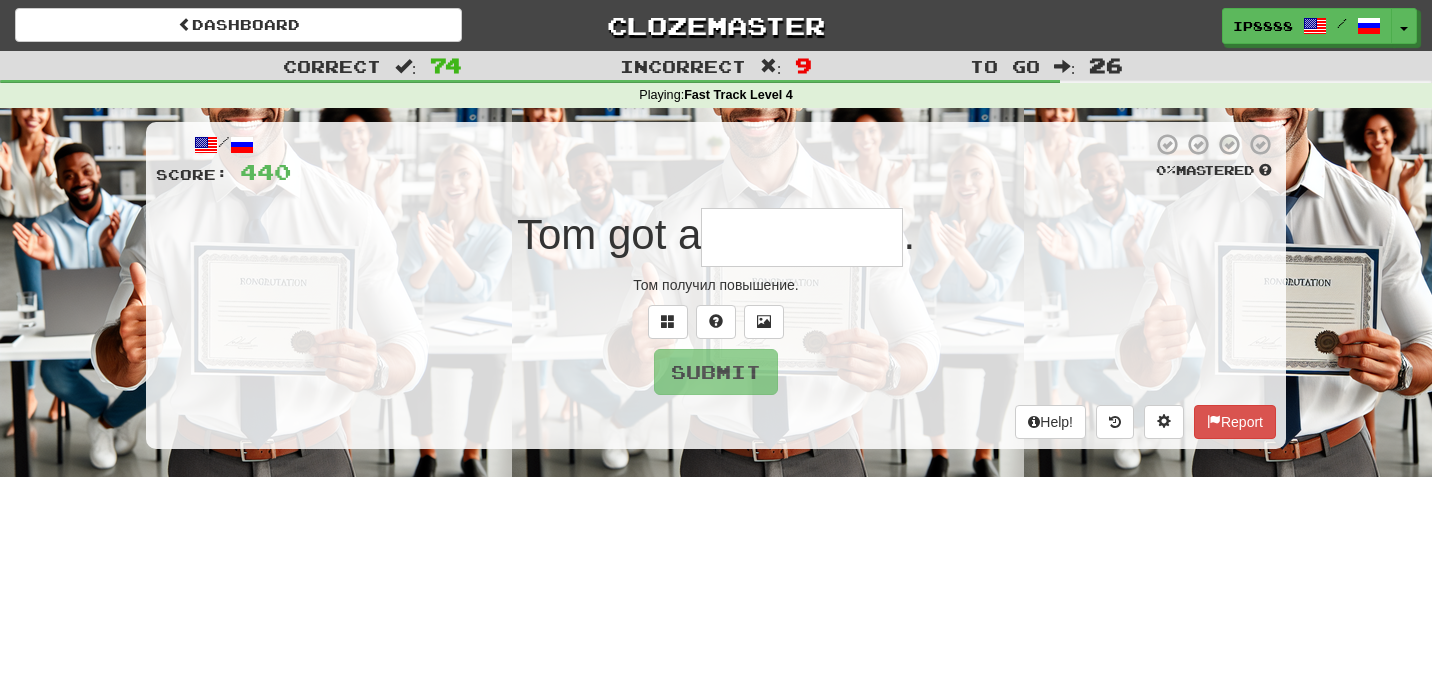 click at bounding box center [802, 237] 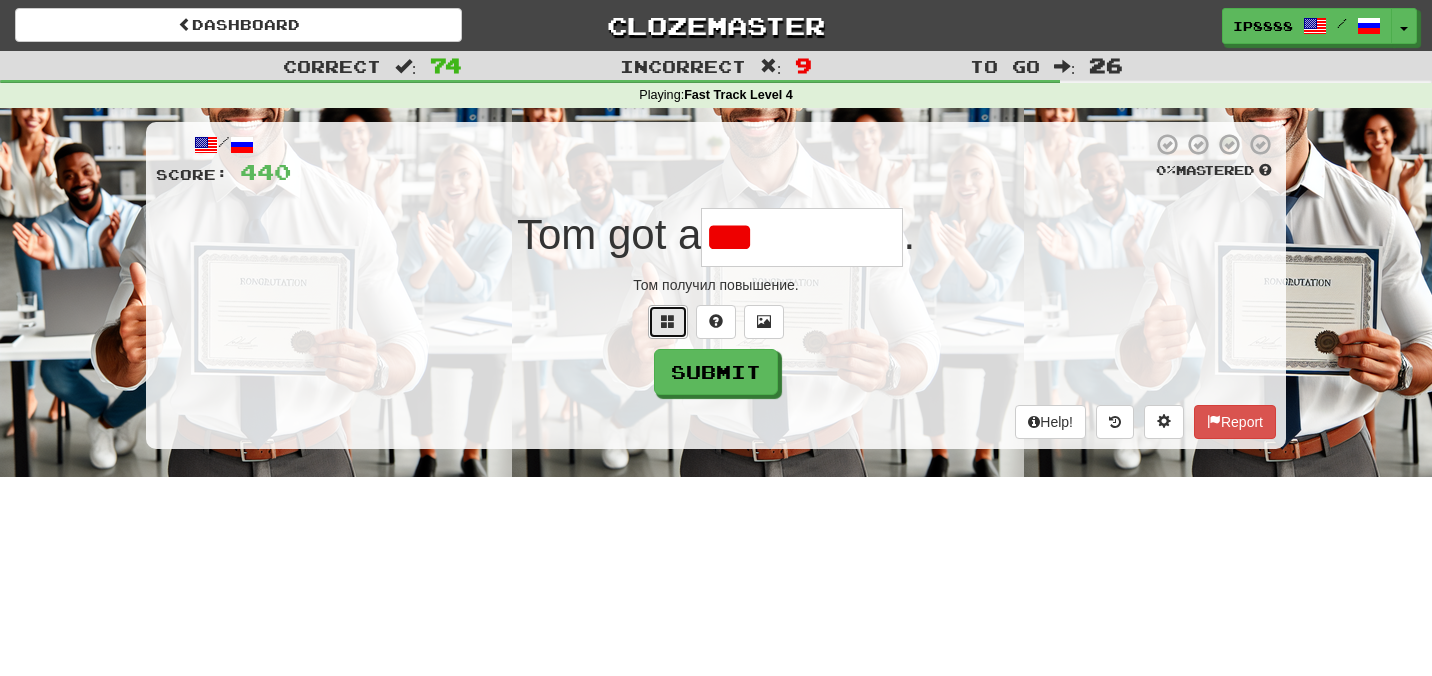 click at bounding box center [668, 322] 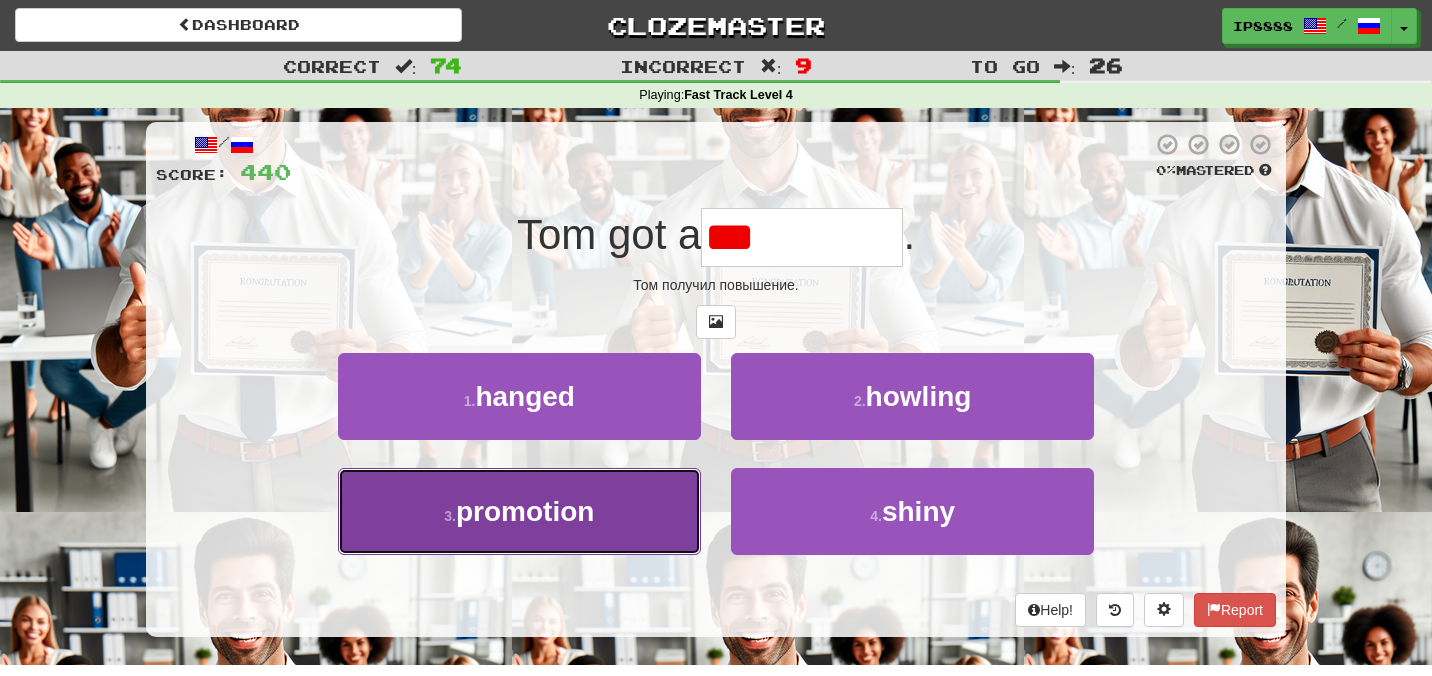 click on "3 .  promotion" at bounding box center (519, 511) 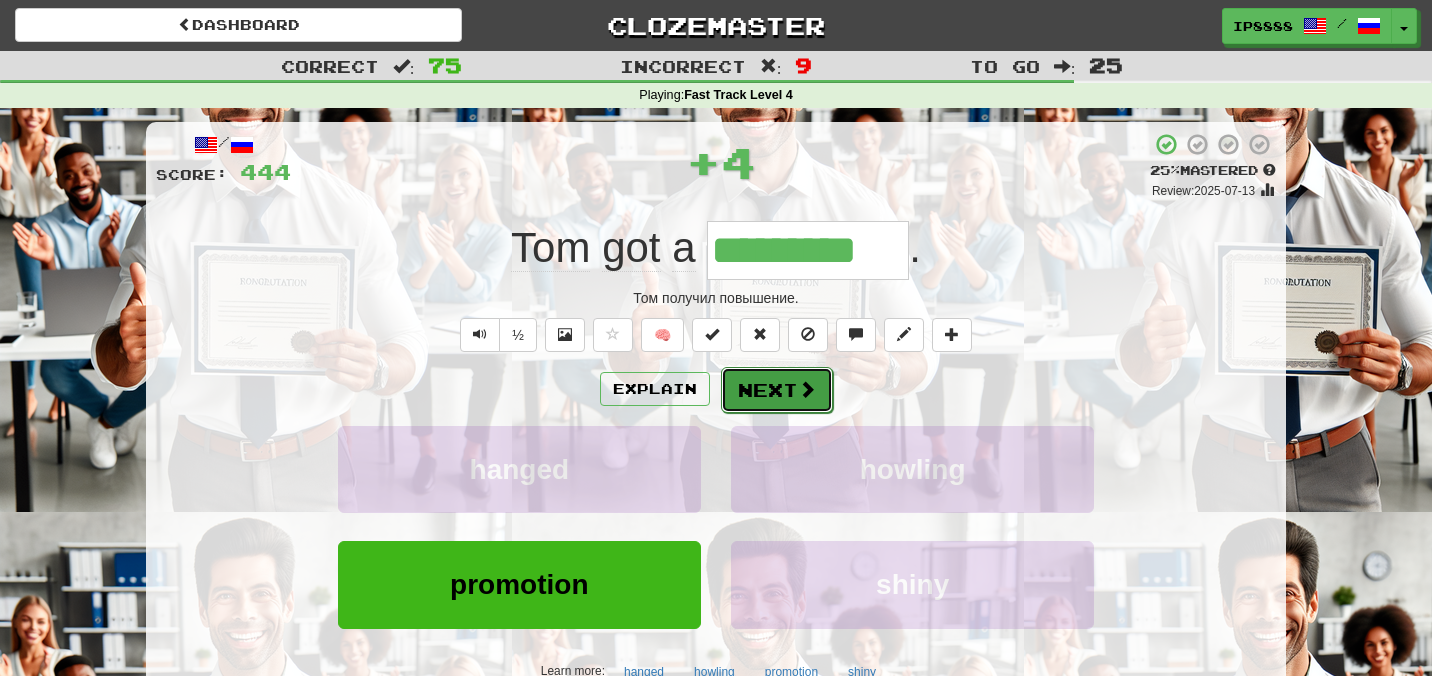 click on "Next" at bounding box center (777, 390) 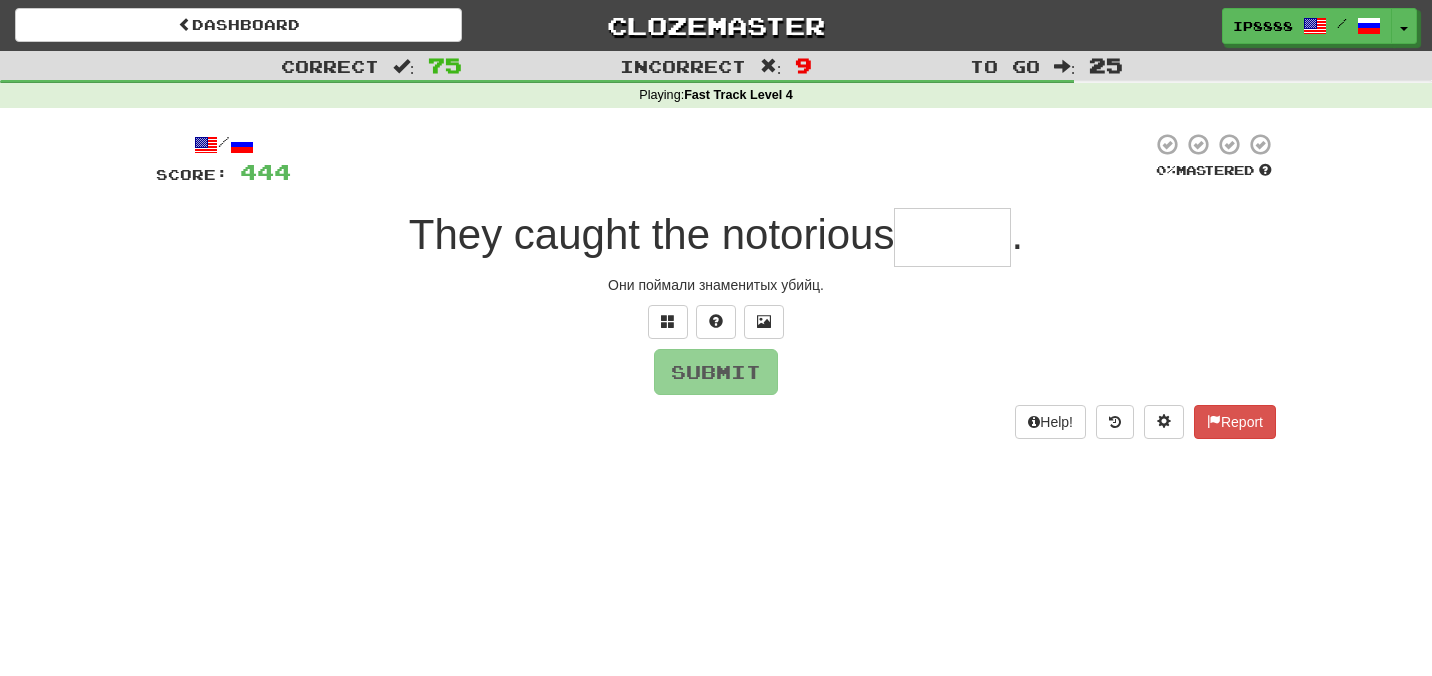 click at bounding box center (952, 237) 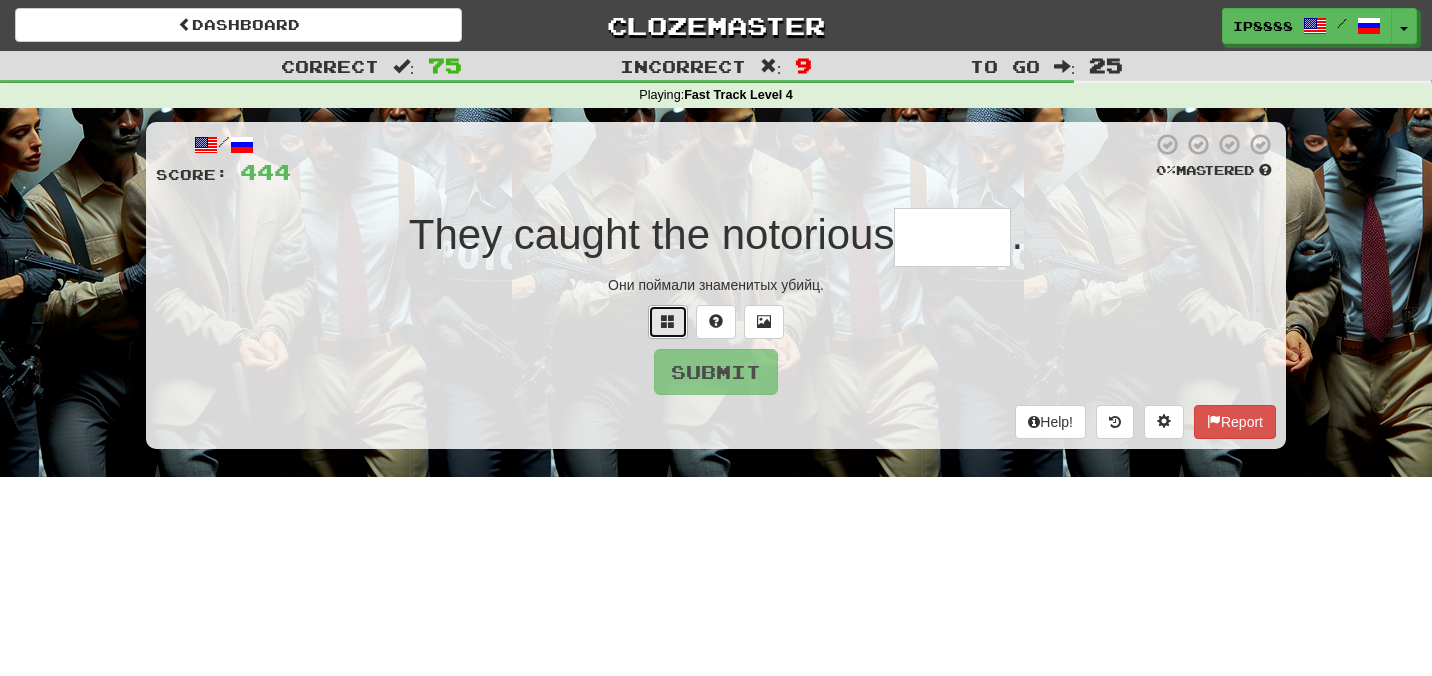 click at bounding box center [668, 322] 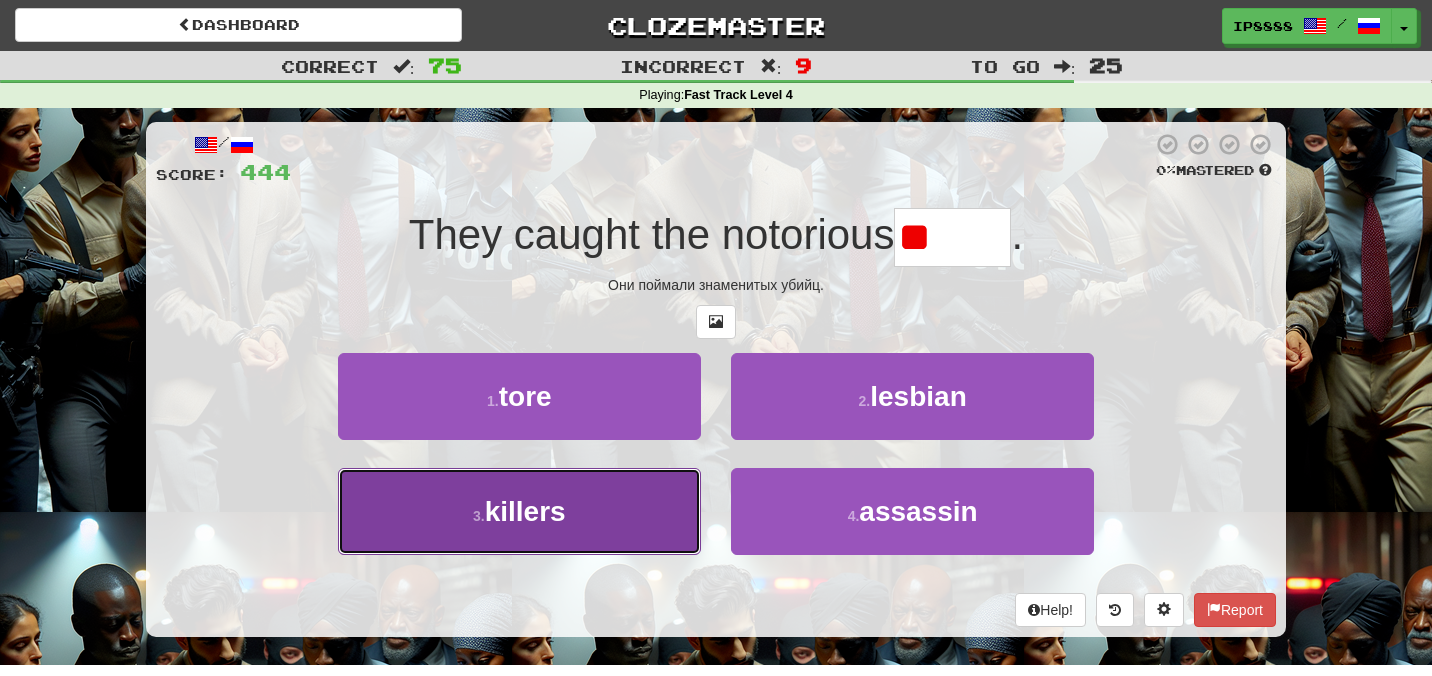 click on "3 .  killers" at bounding box center (519, 511) 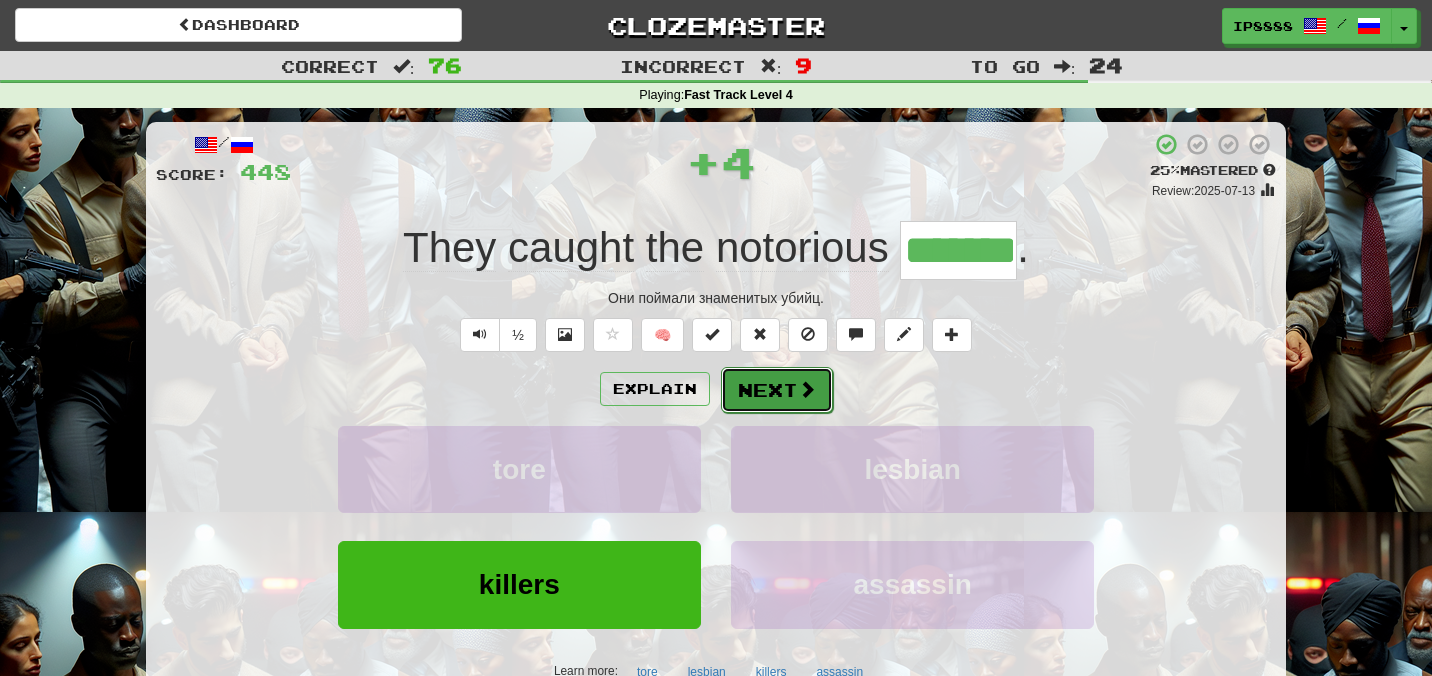 click on "Next" at bounding box center [777, 390] 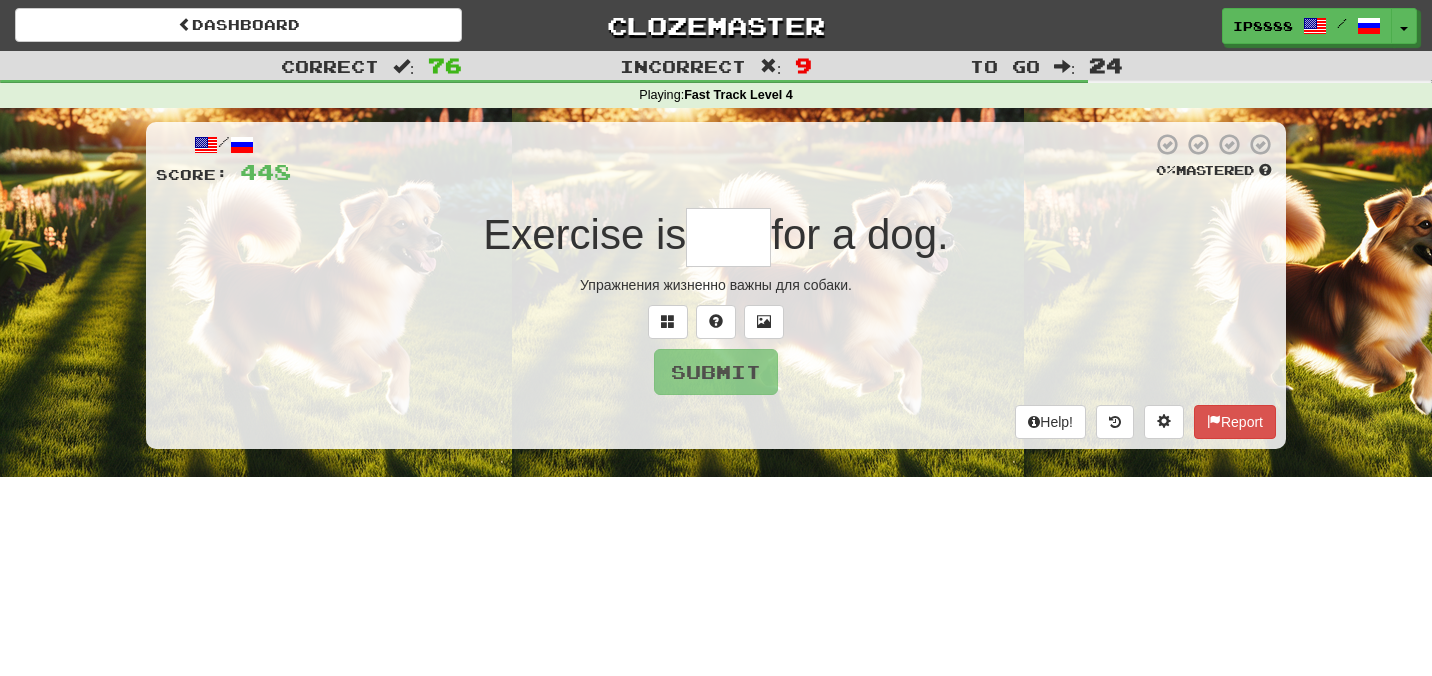 click at bounding box center (728, 237) 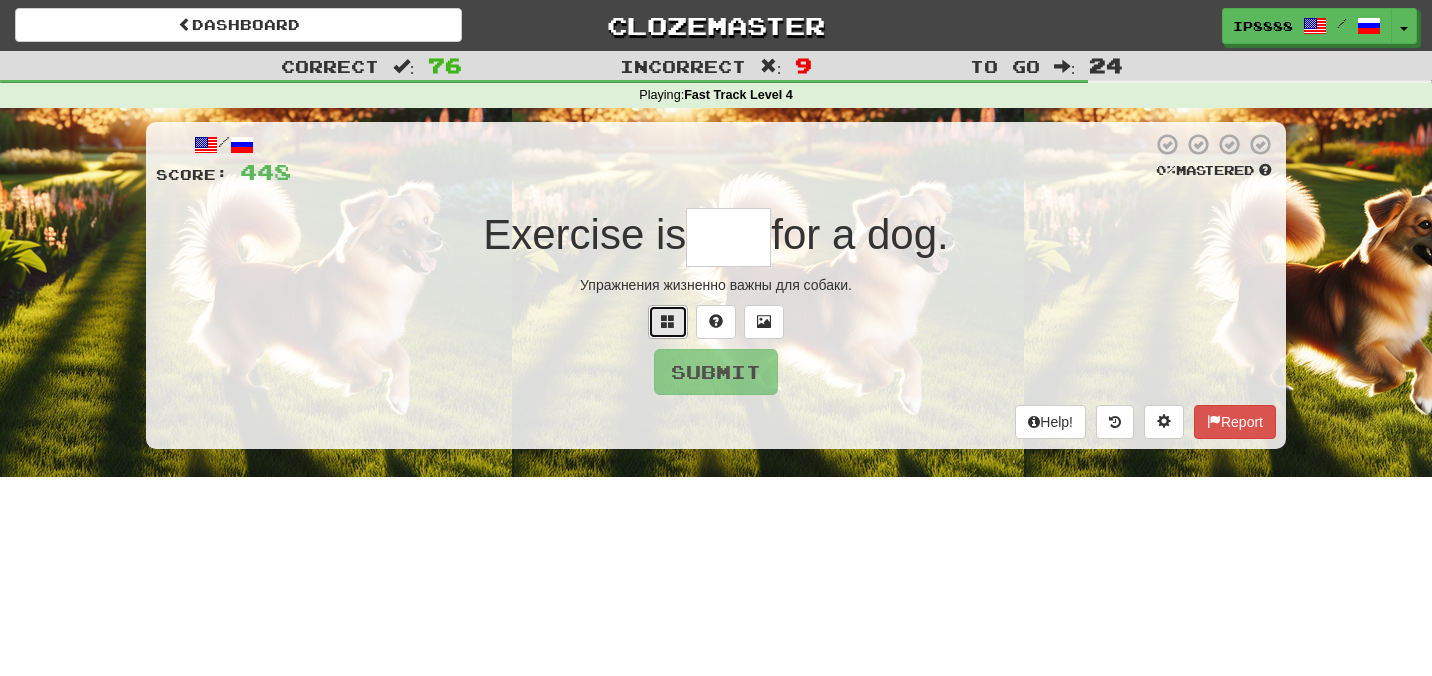 click at bounding box center (668, 322) 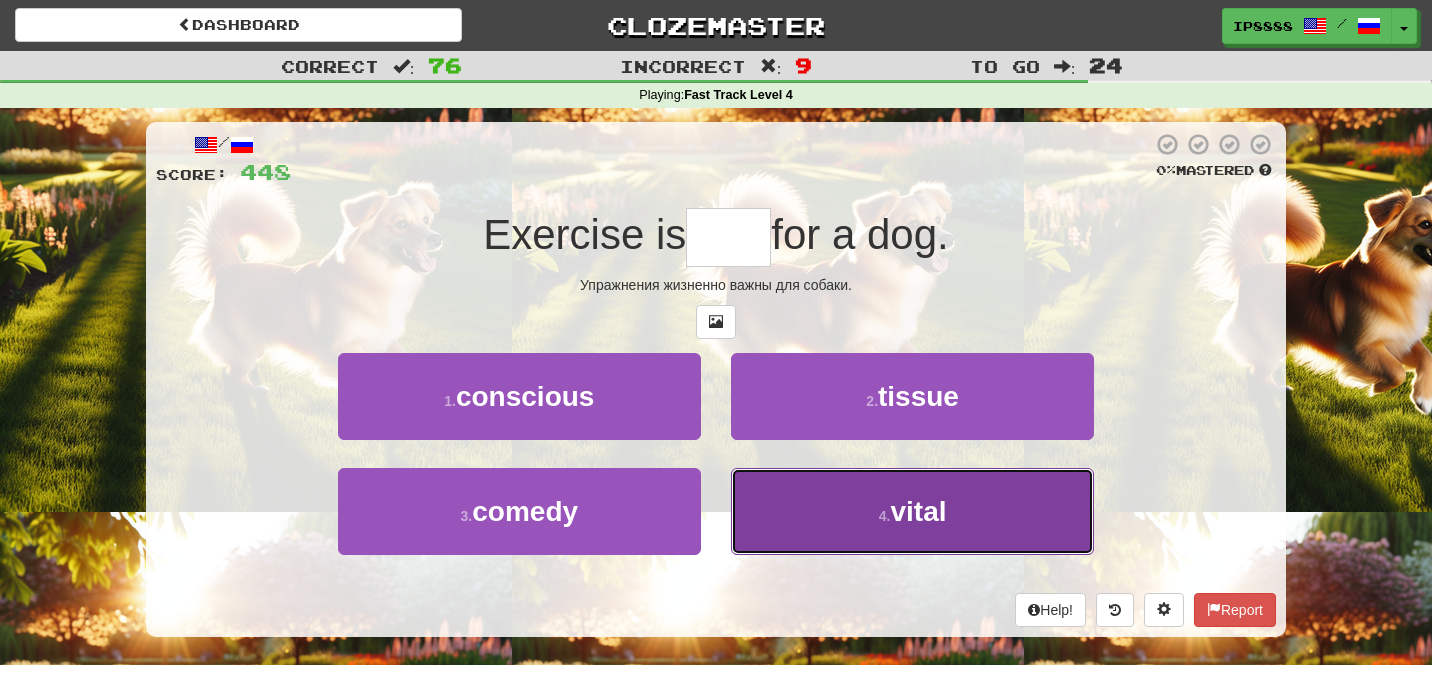 click on "4 .  vital" at bounding box center [912, 511] 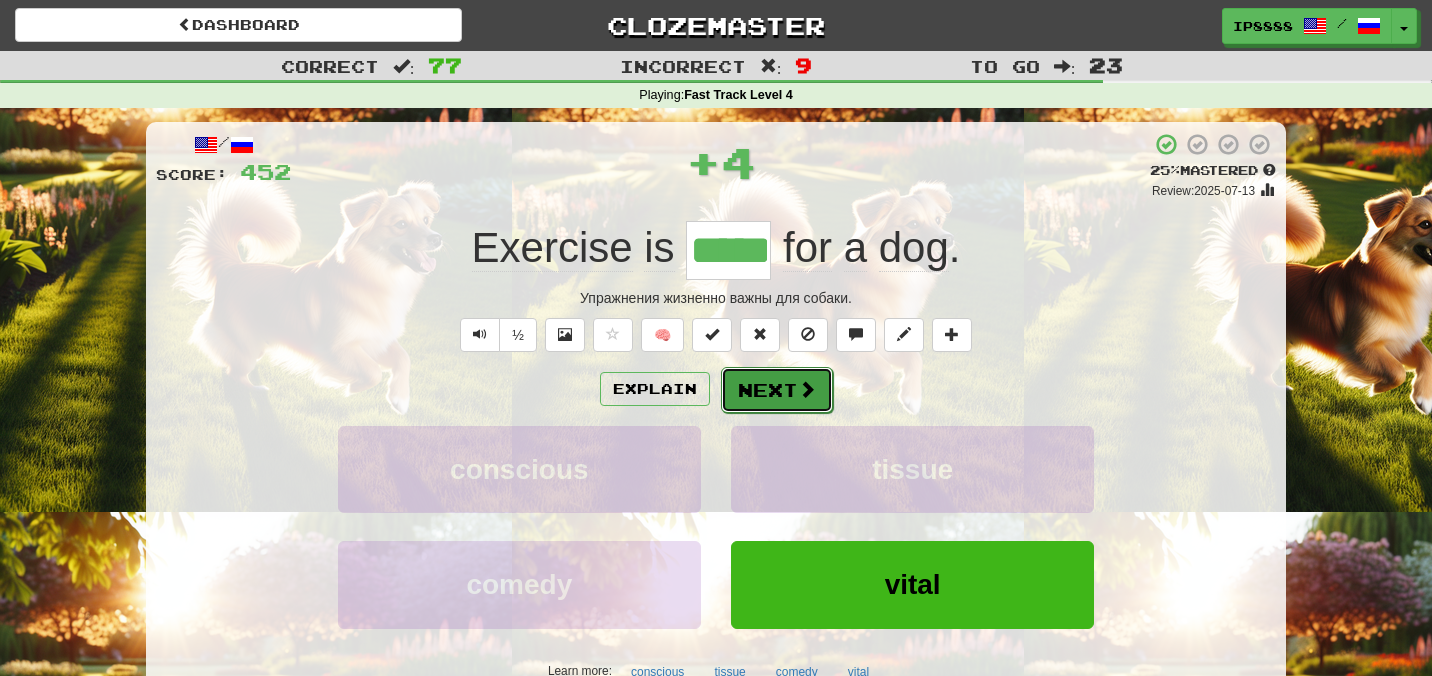 click on "Next" at bounding box center [777, 390] 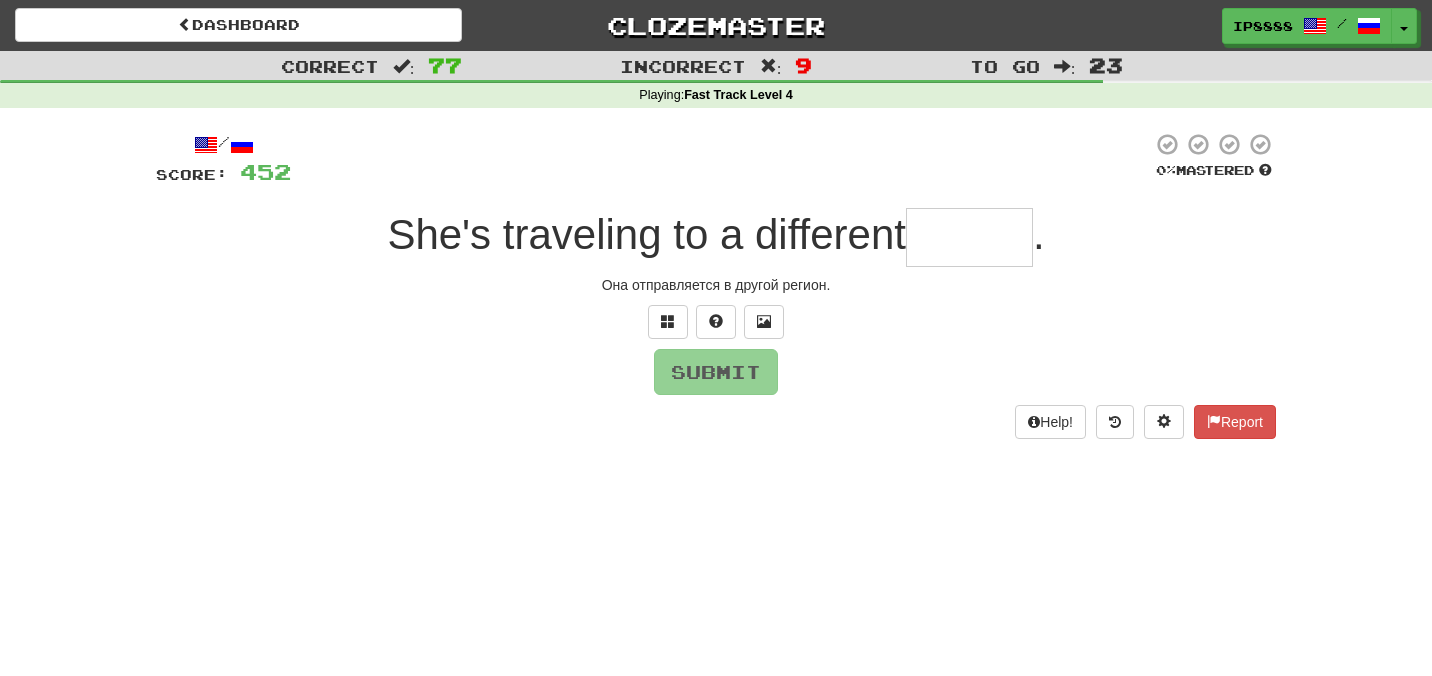 type on "*" 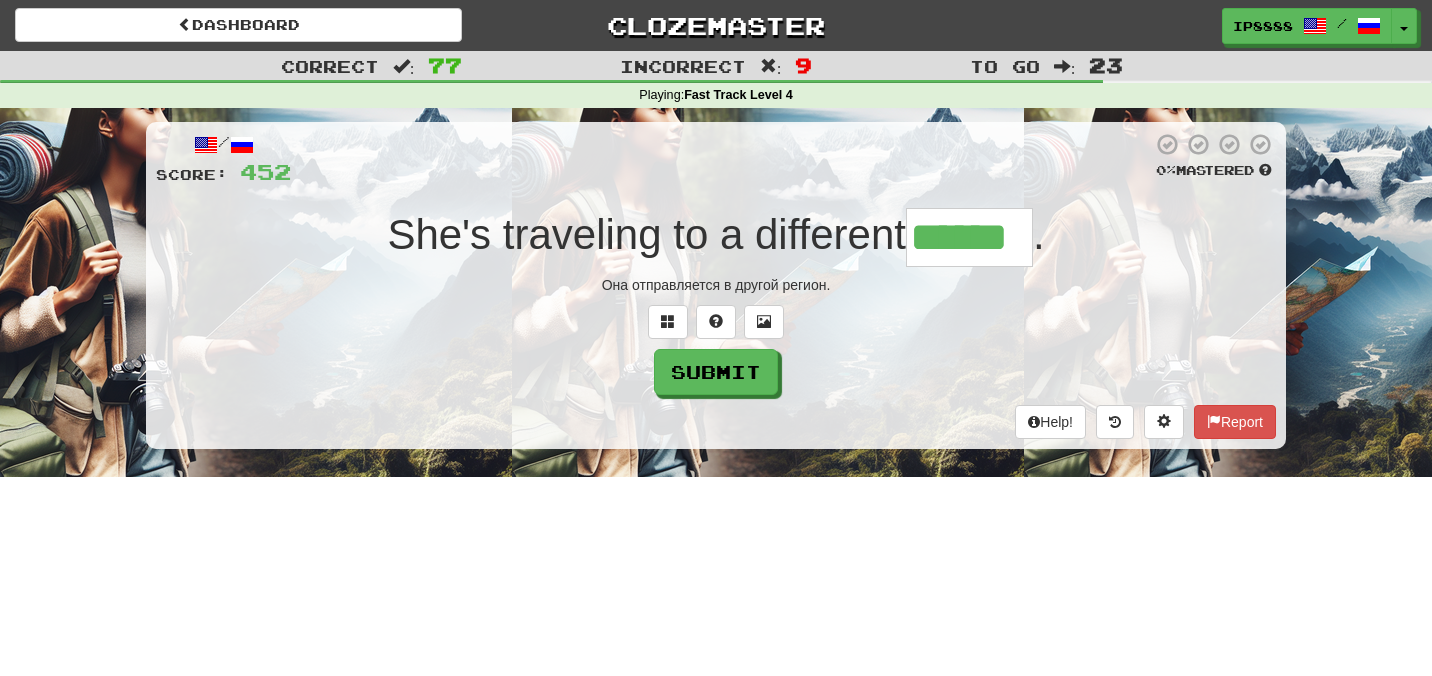 type on "******" 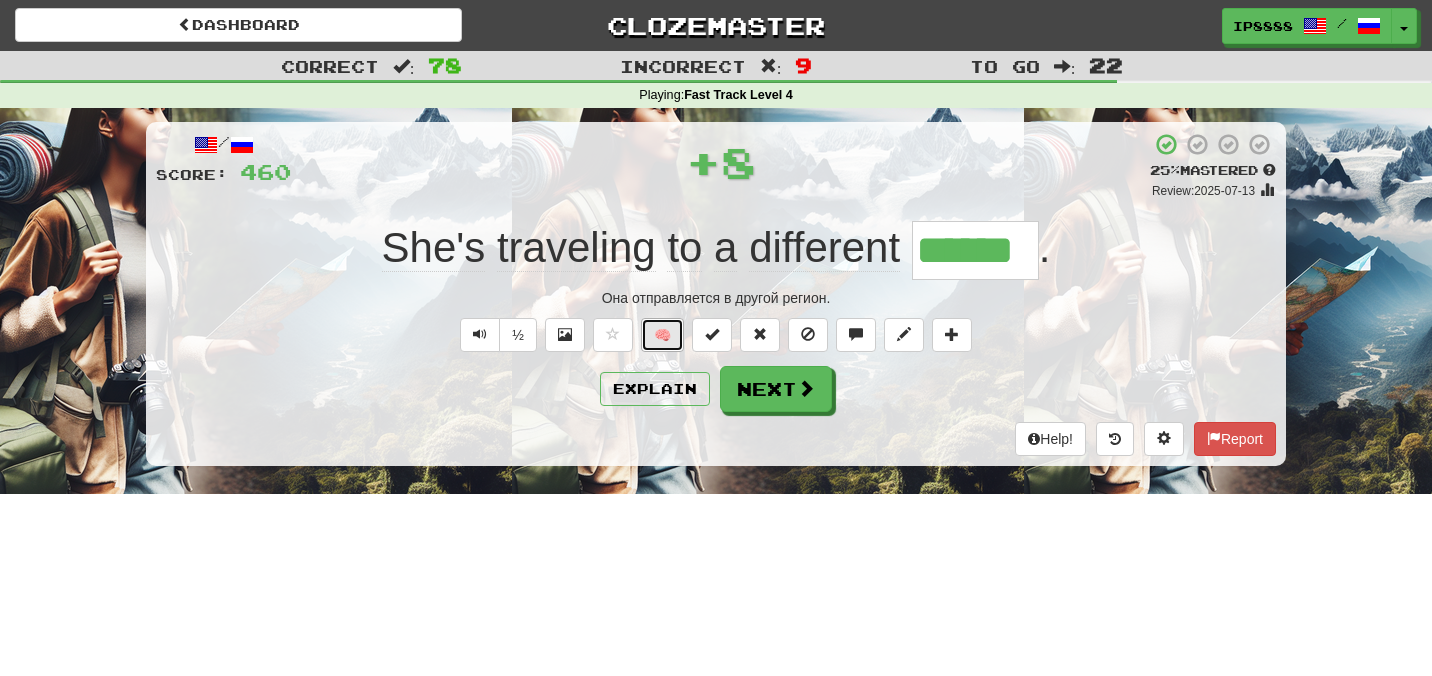click on "🧠" at bounding box center (662, 335) 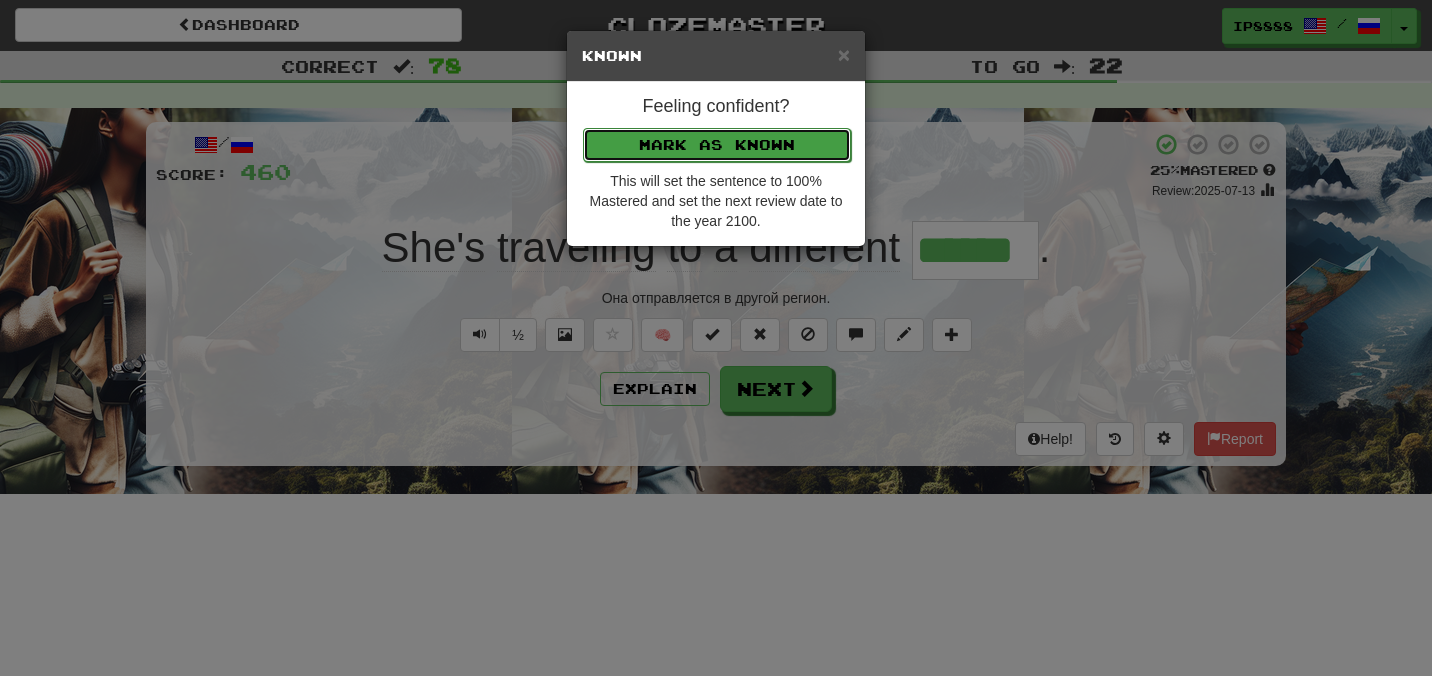 click on "Mark as Known" at bounding box center (717, 145) 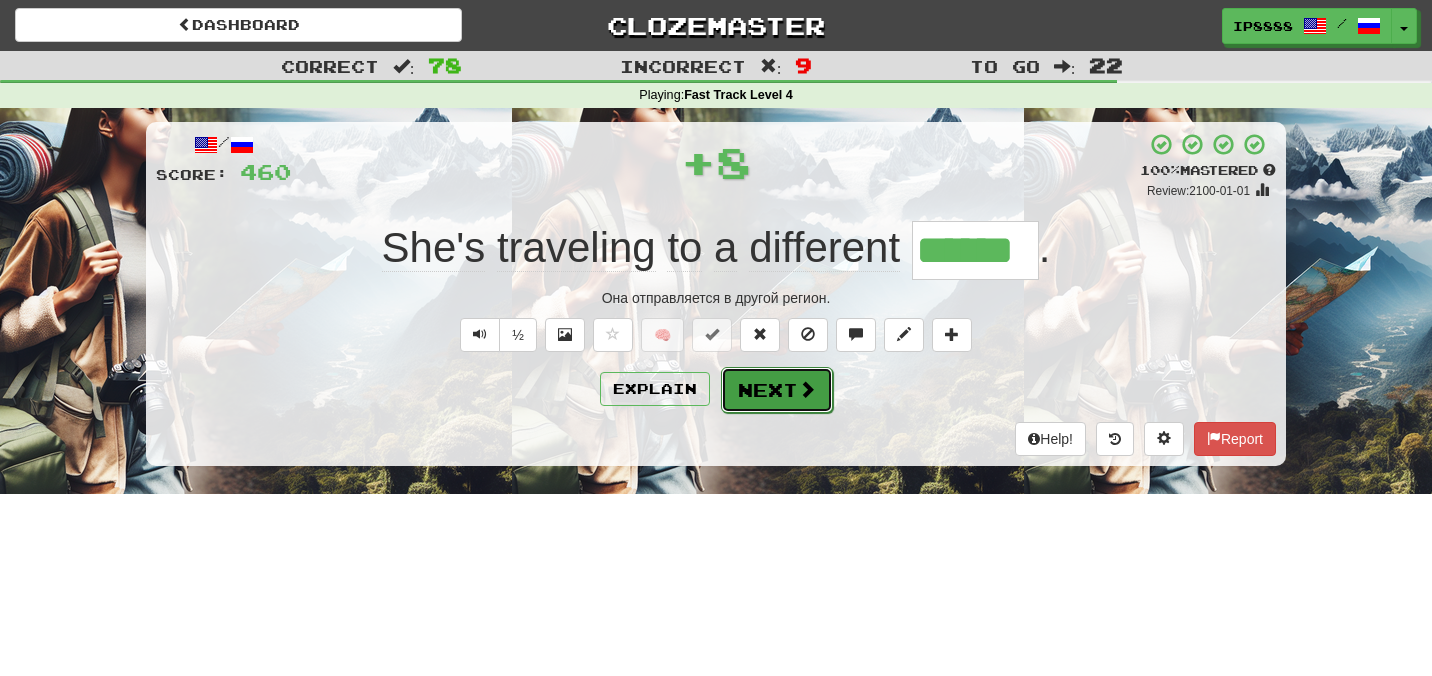 click on "Next" at bounding box center (777, 390) 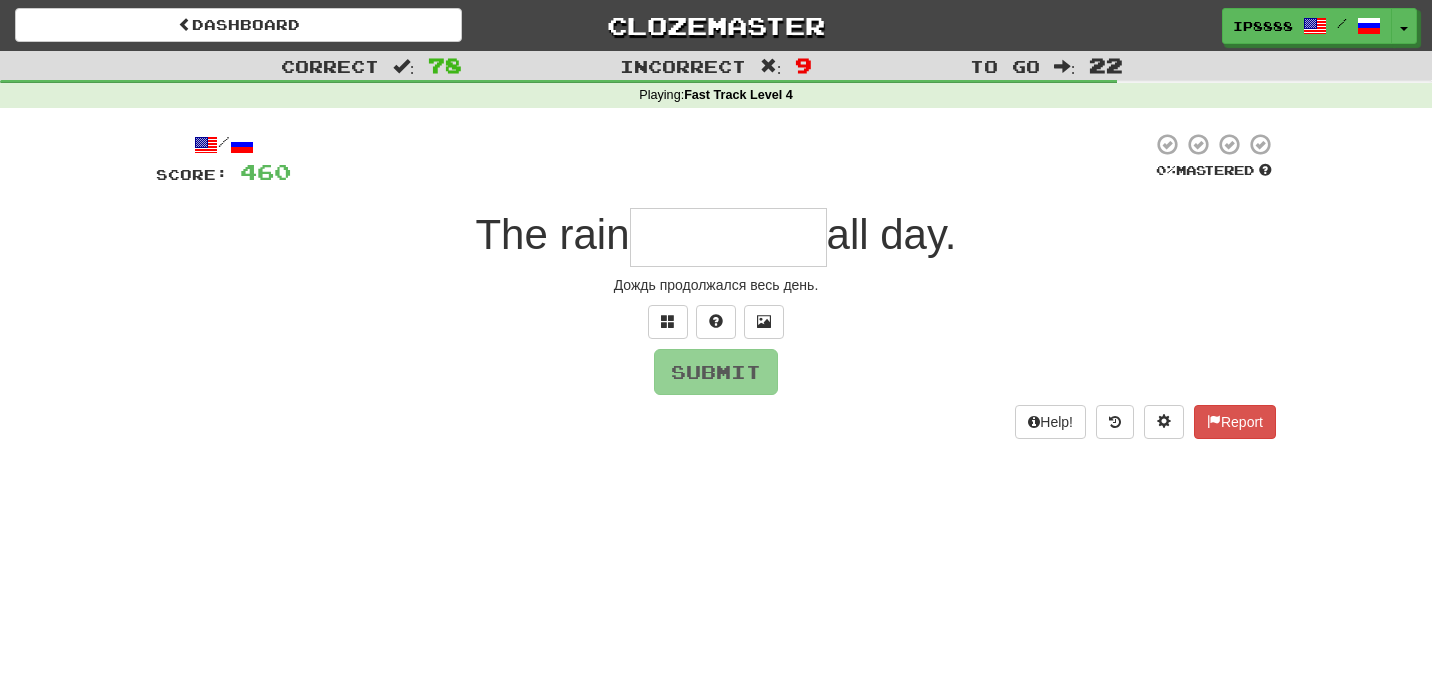 click on "/  Score:   460 0 %  Mastered The rain   all day. Дождь продолжался весь день. Submit  Help!  Report" at bounding box center (716, 285) 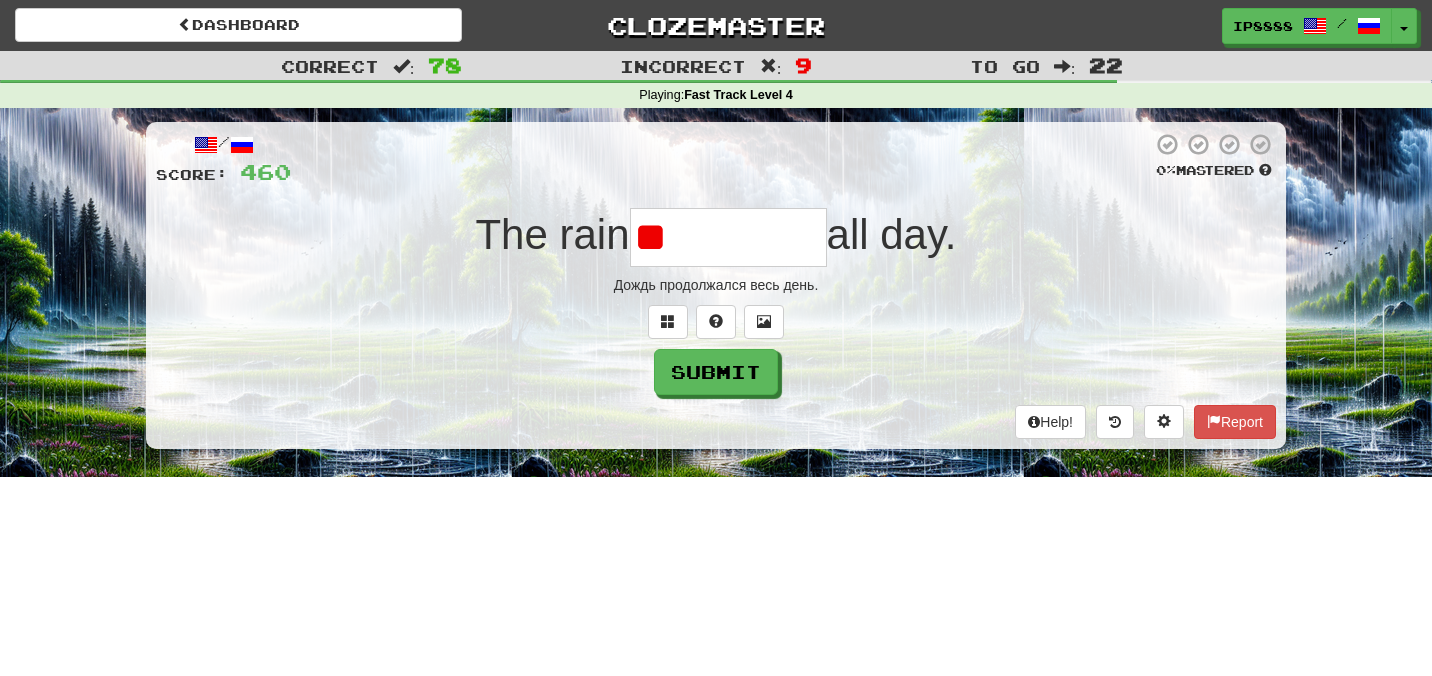 type on "*" 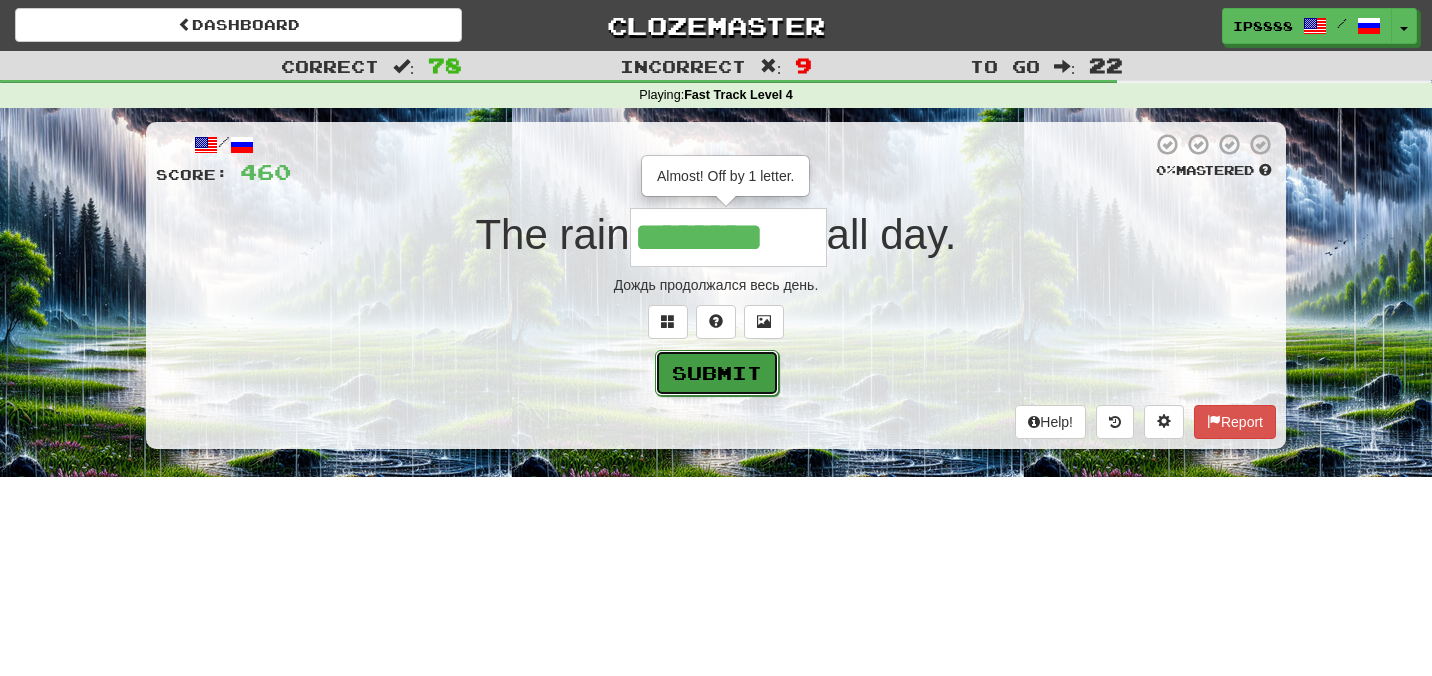 click on "Submit" at bounding box center [716, 372] 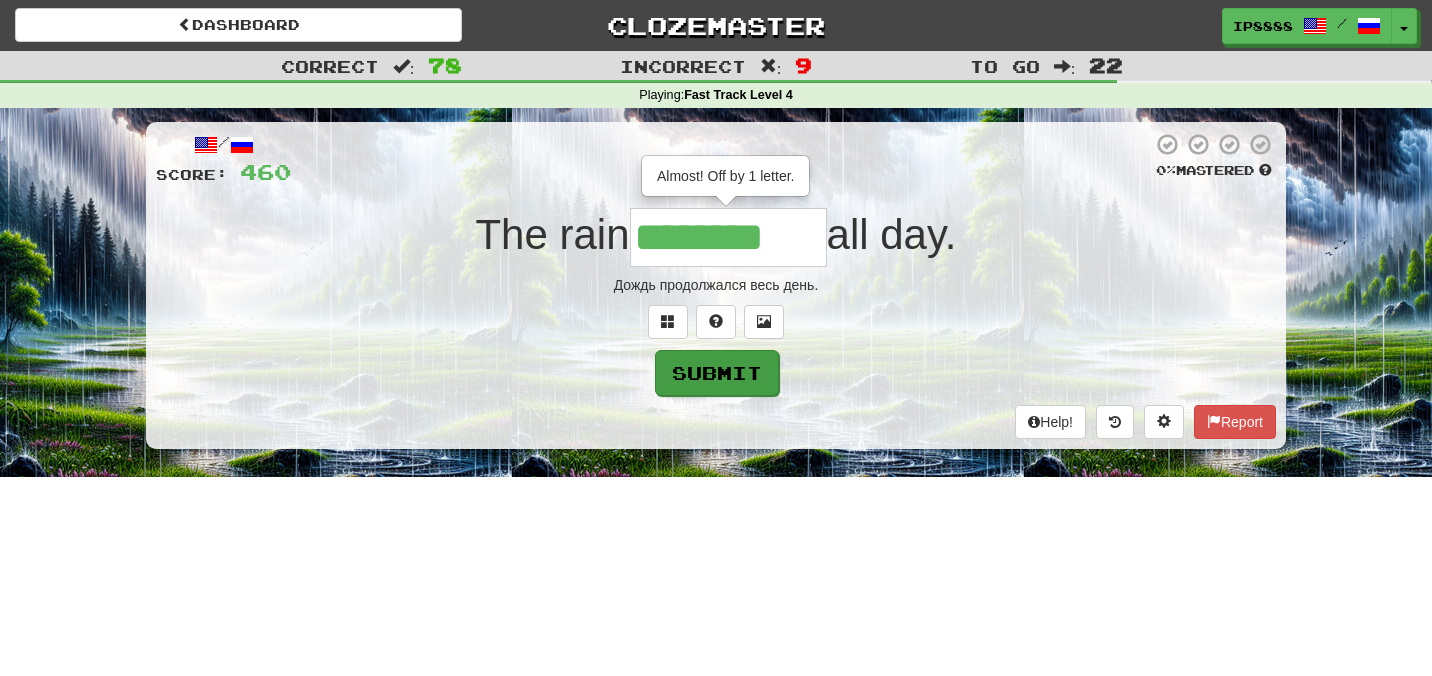 type on "*********" 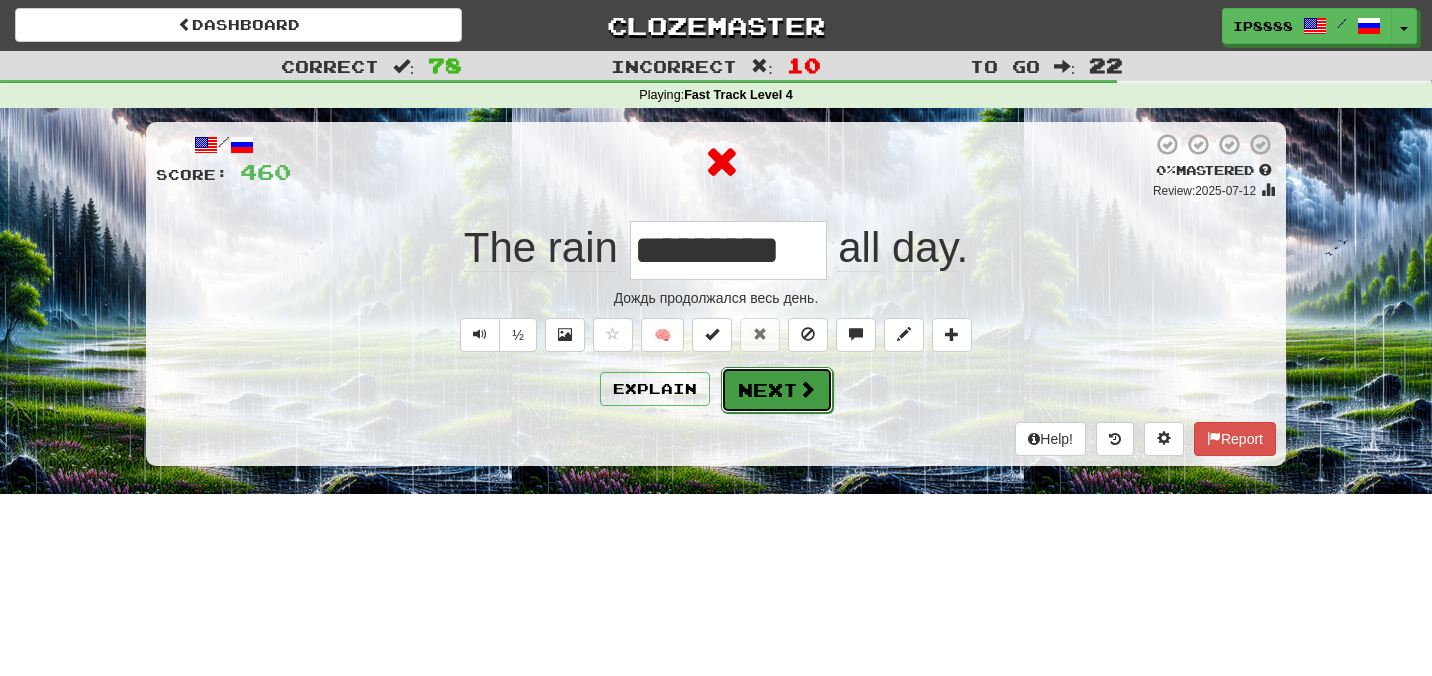 click on "Next" at bounding box center [777, 390] 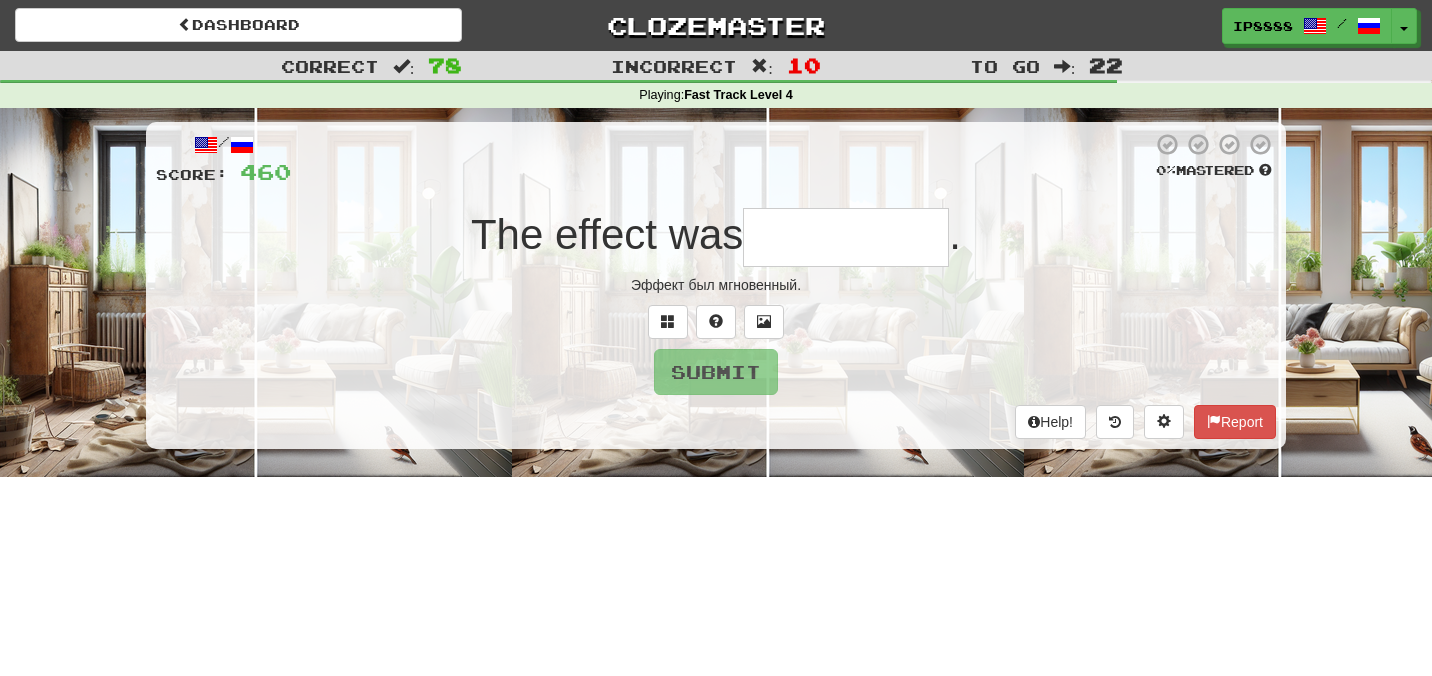click at bounding box center [846, 237] 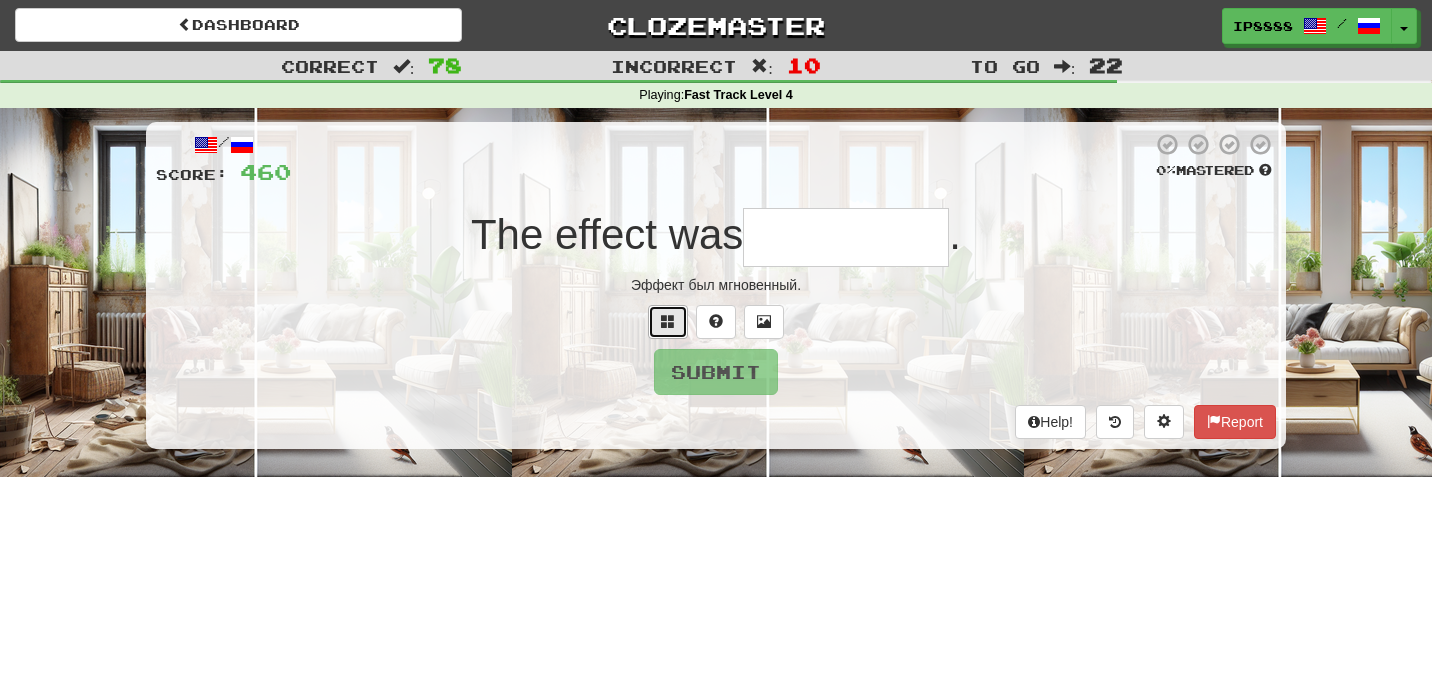 click at bounding box center [668, 321] 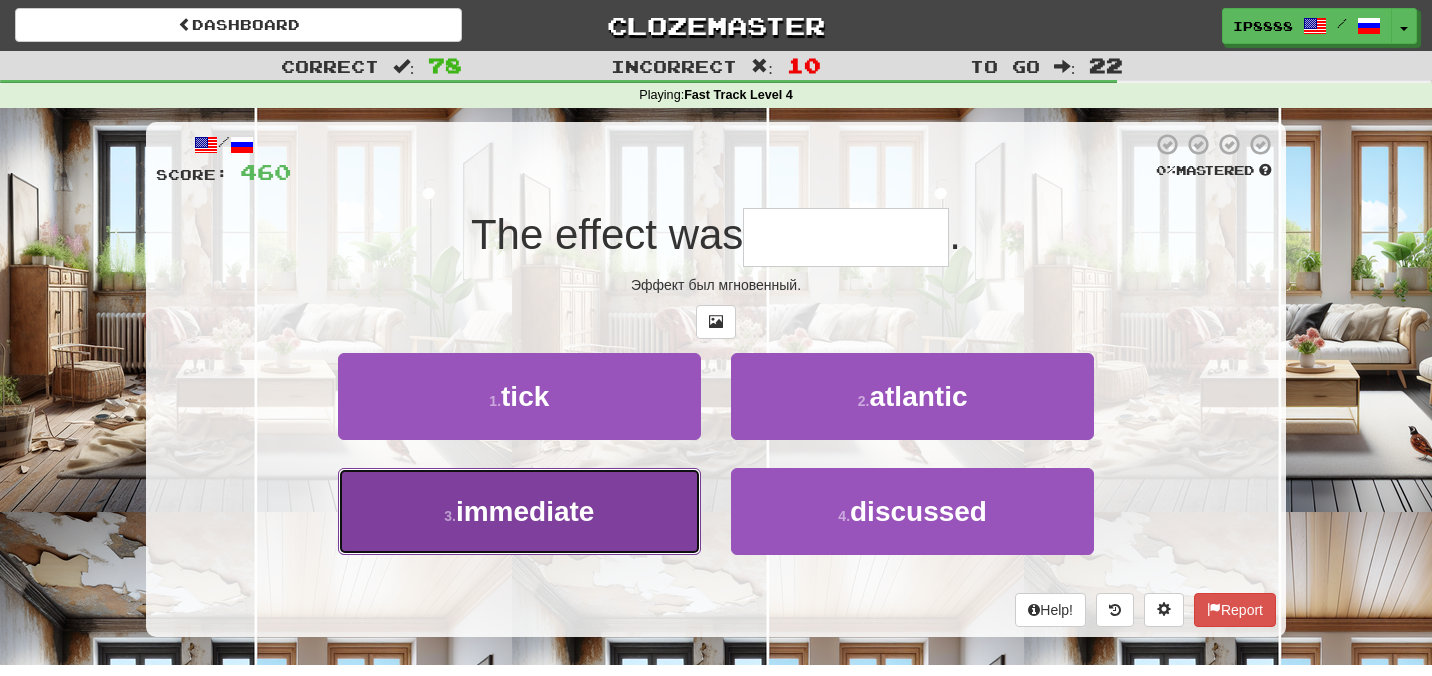 click on "3 .  immediate" at bounding box center (519, 511) 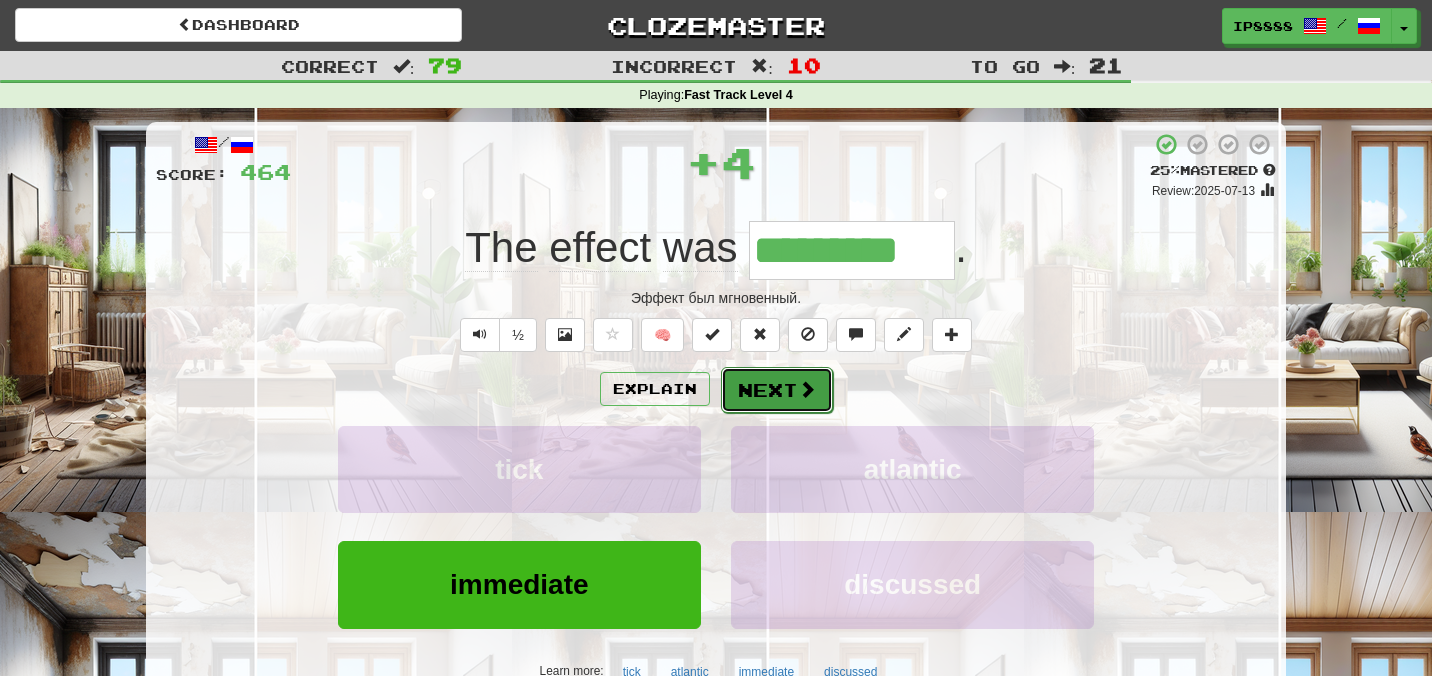 click on "Next" at bounding box center [777, 390] 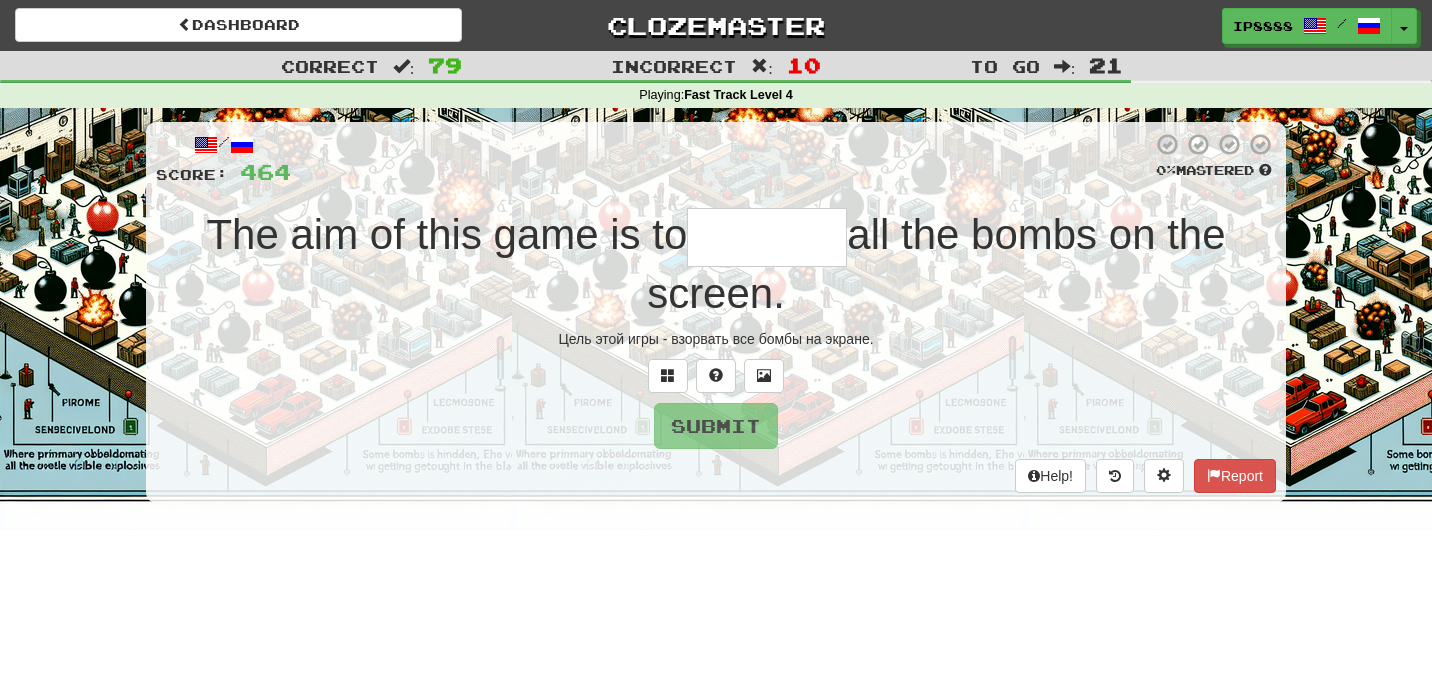 click at bounding box center [767, 237] 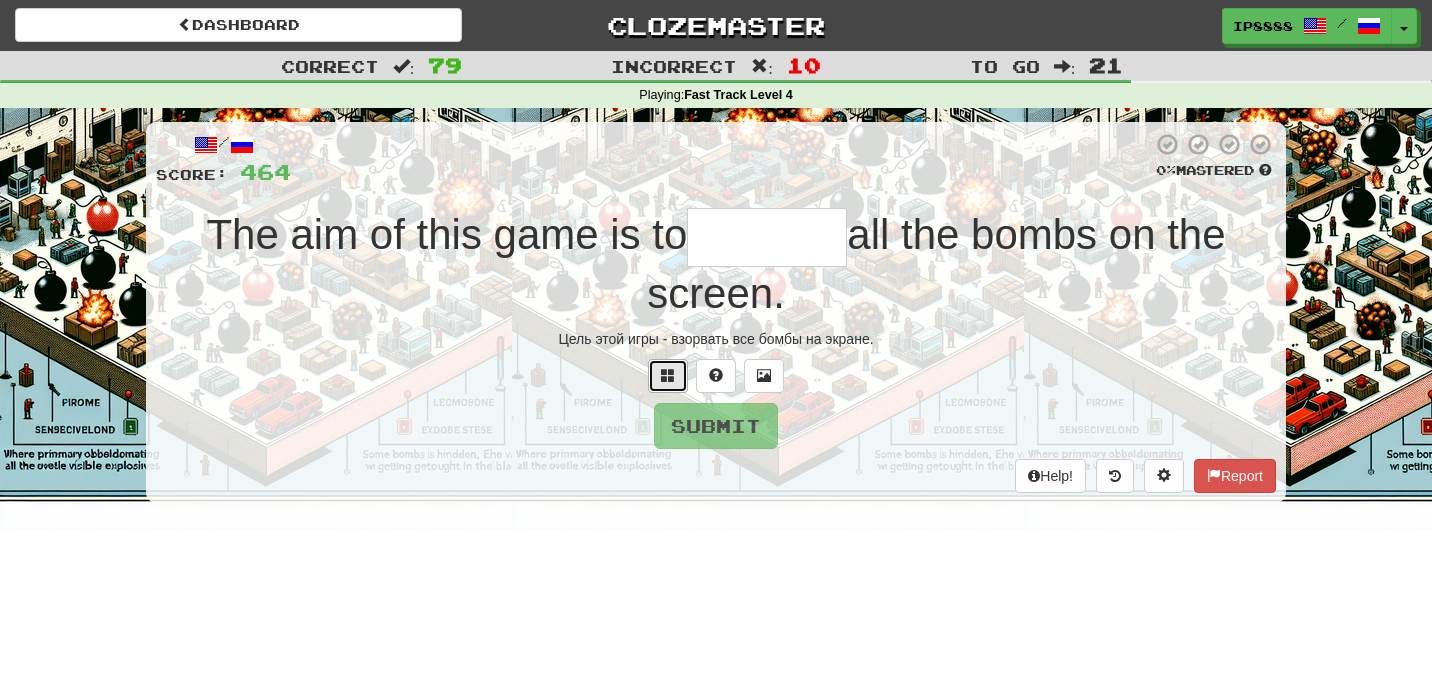 click at bounding box center (668, 376) 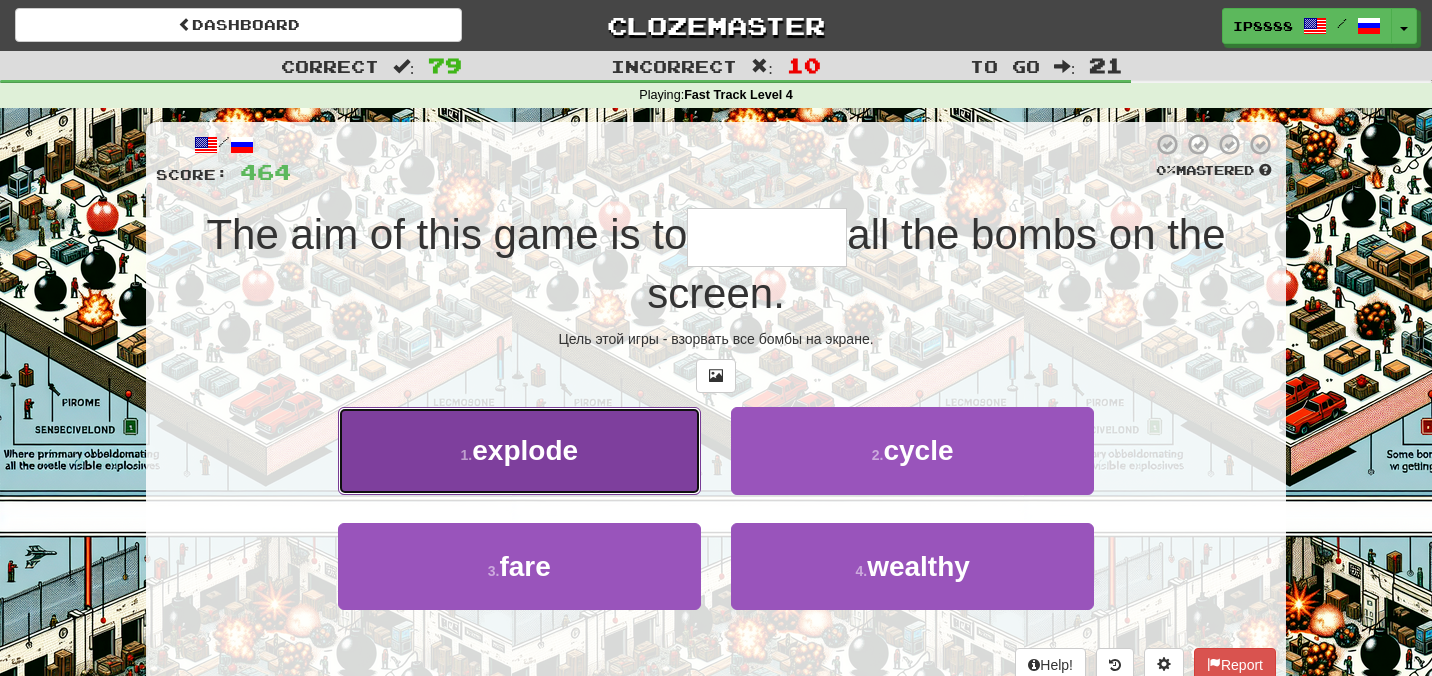 click on "1 .  explode" at bounding box center [519, 450] 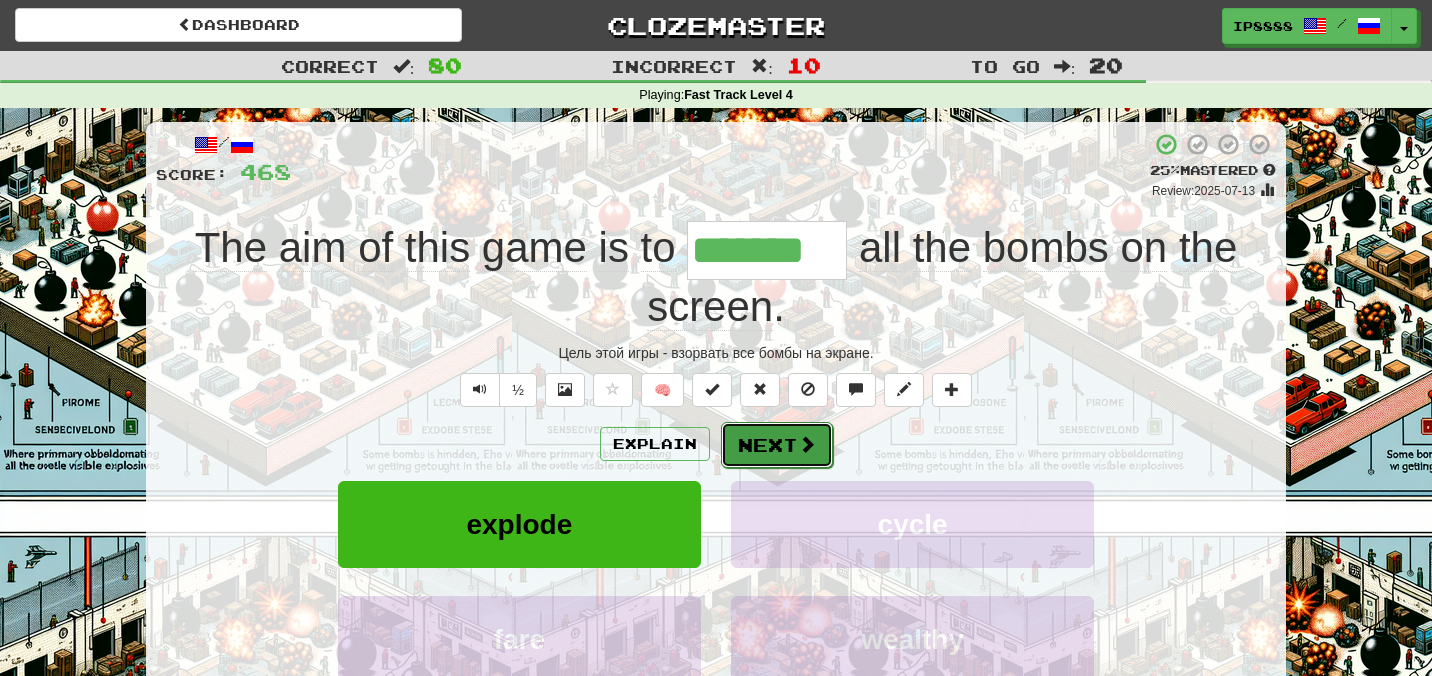 click on "Next" at bounding box center (777, 445) 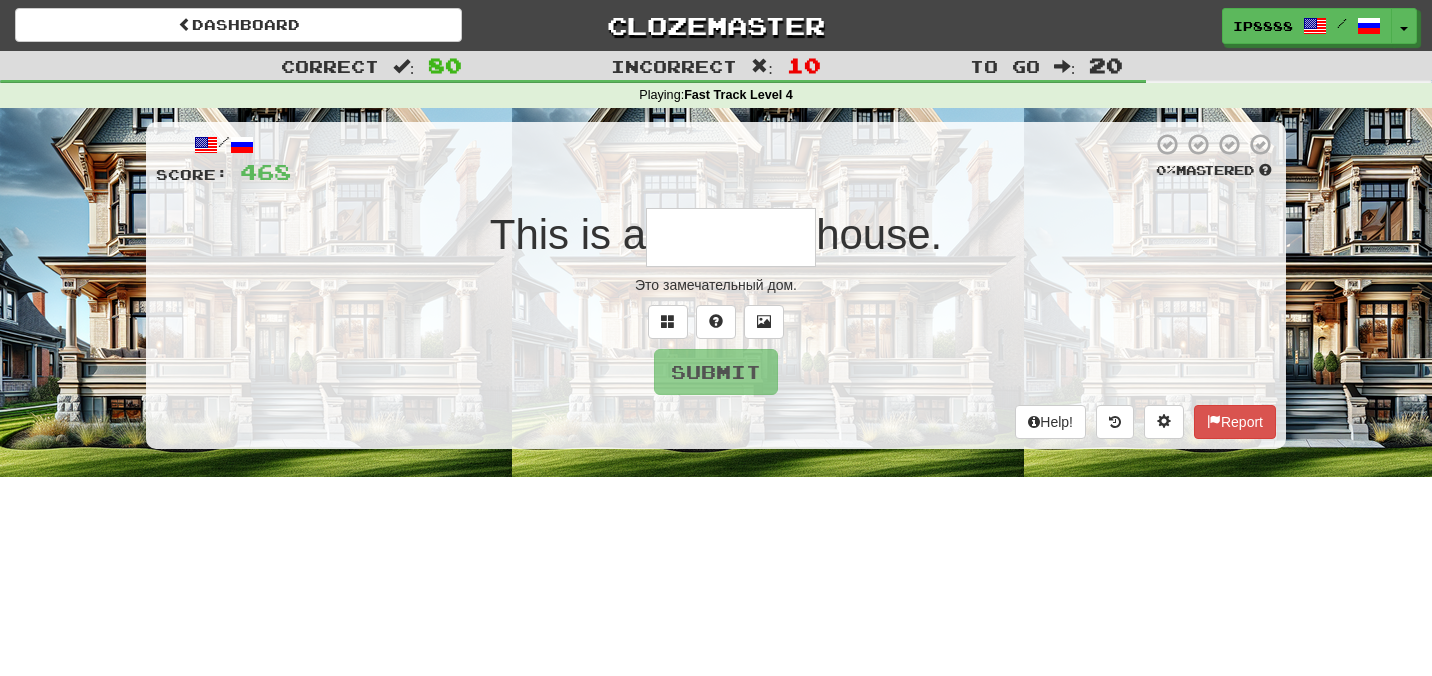 click at bounding box center [731, 237] 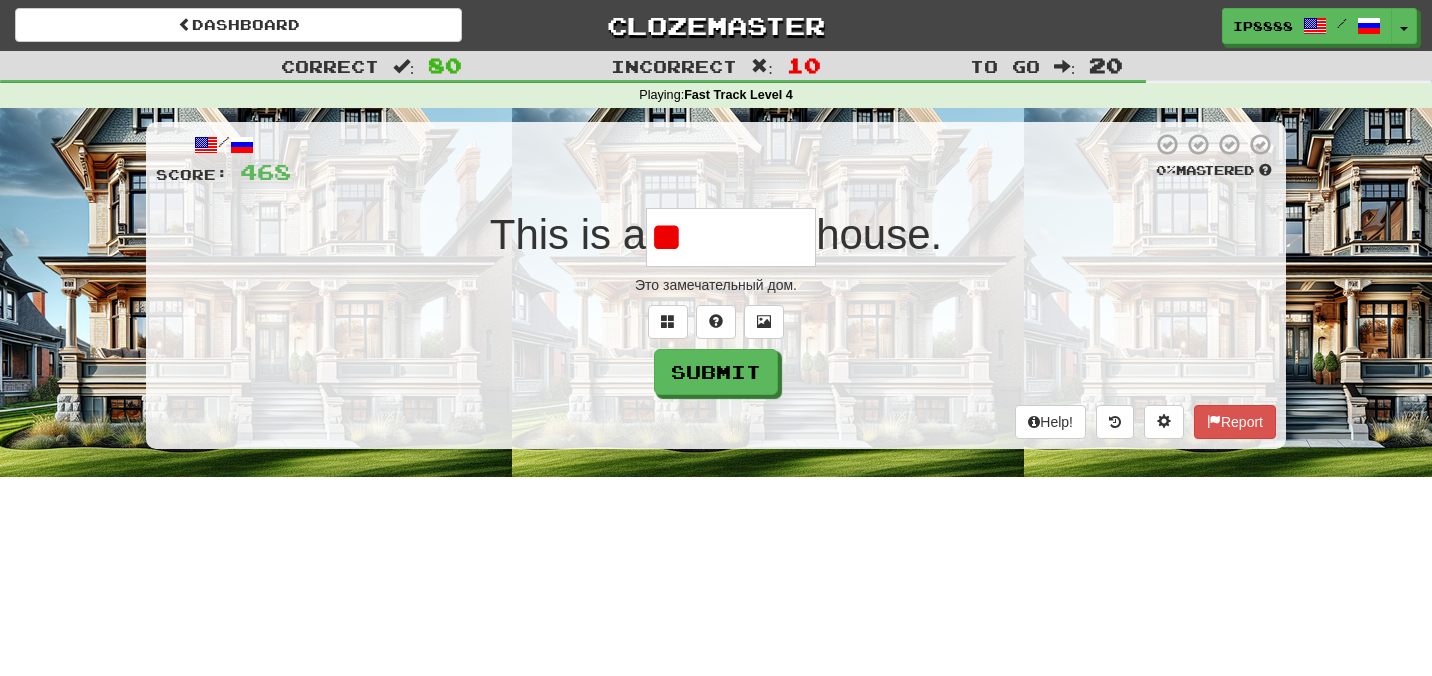 type on "*" 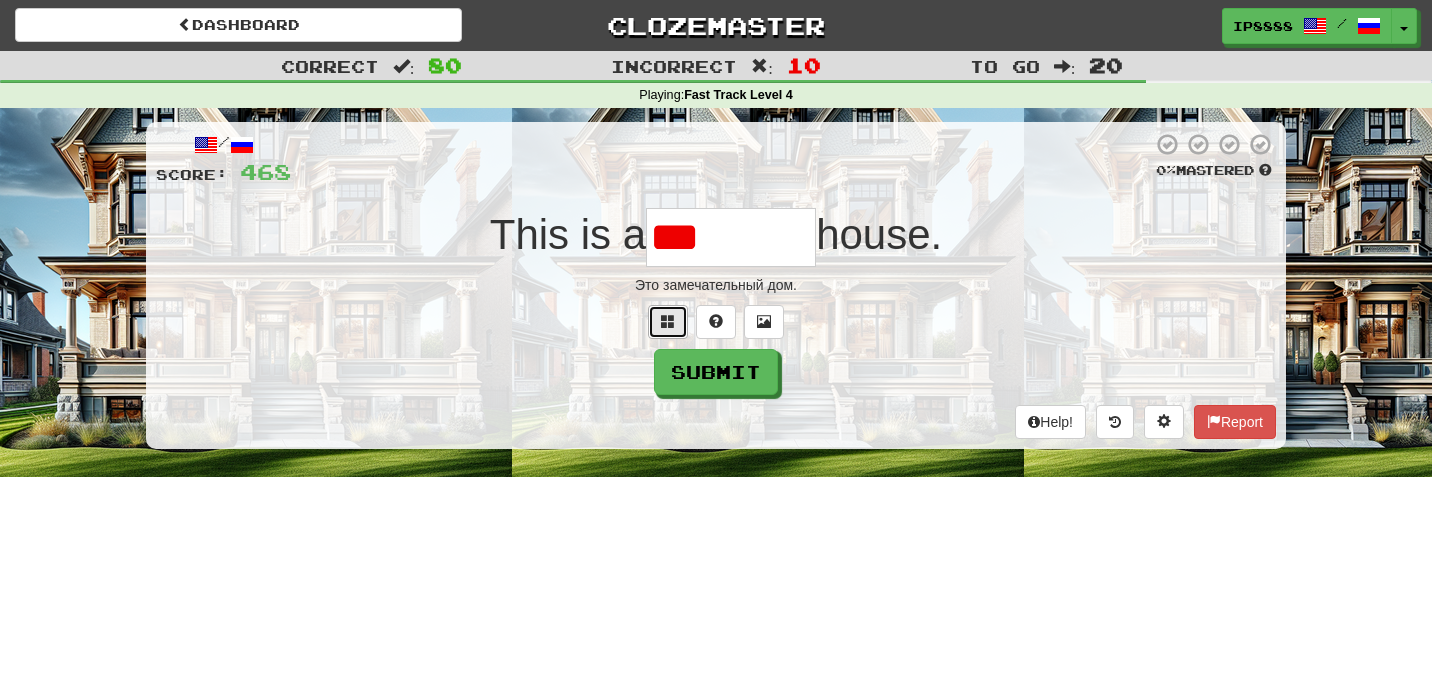 click at bounding box center [668, 322] 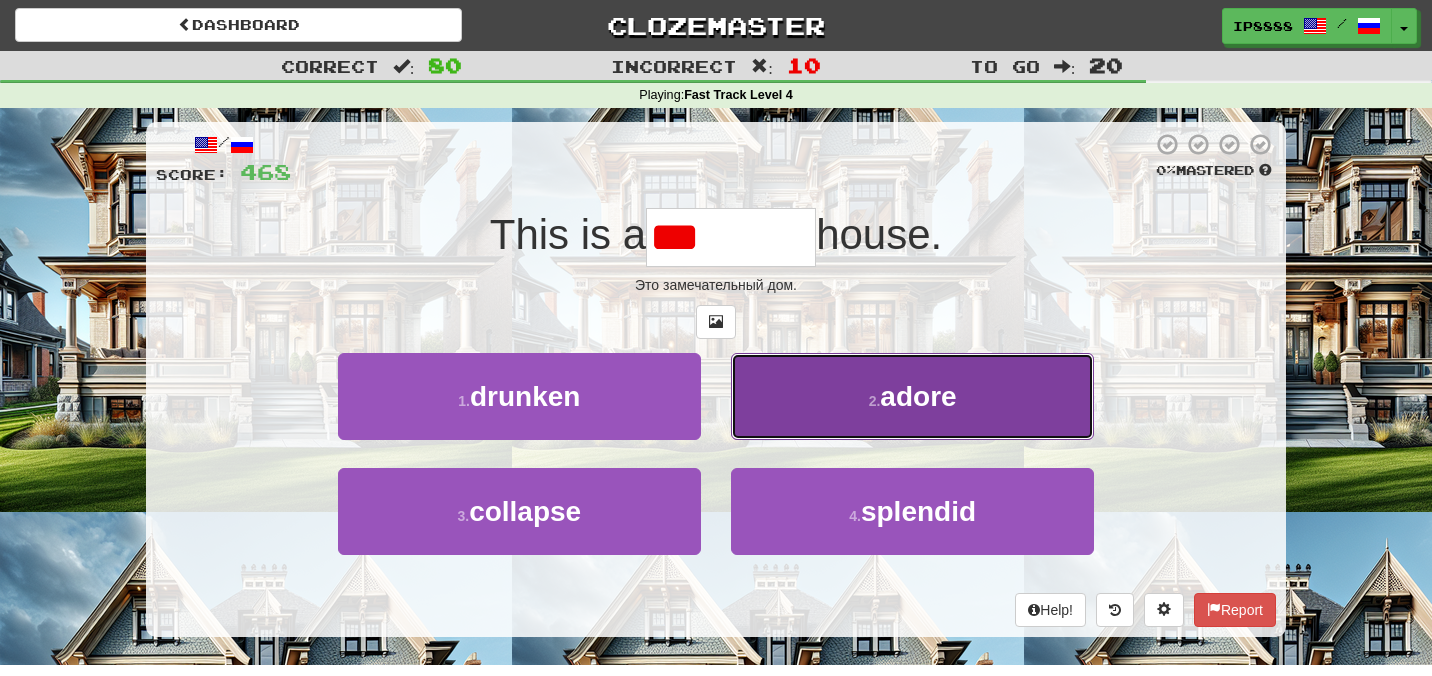 click on "2 .  adore" at bounding box center [912, 396] 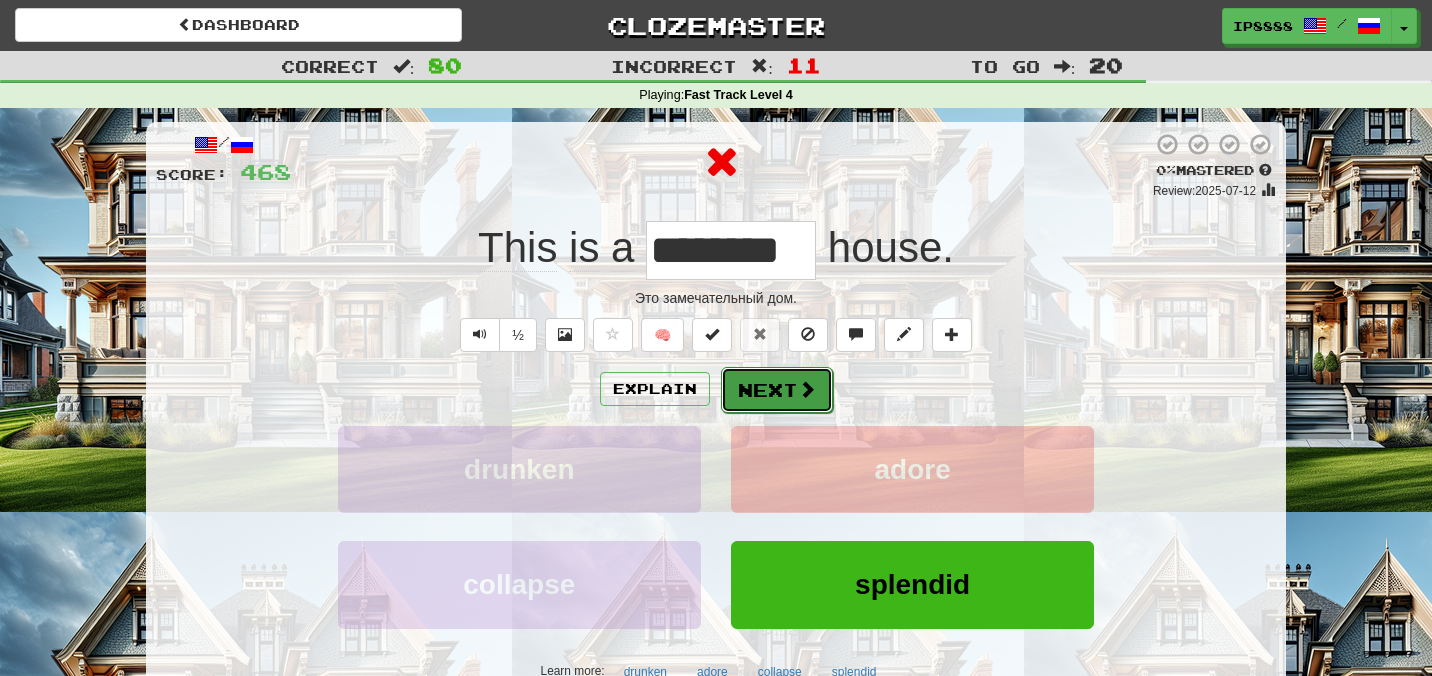 click on "Next" at bounding box center (777, 390) 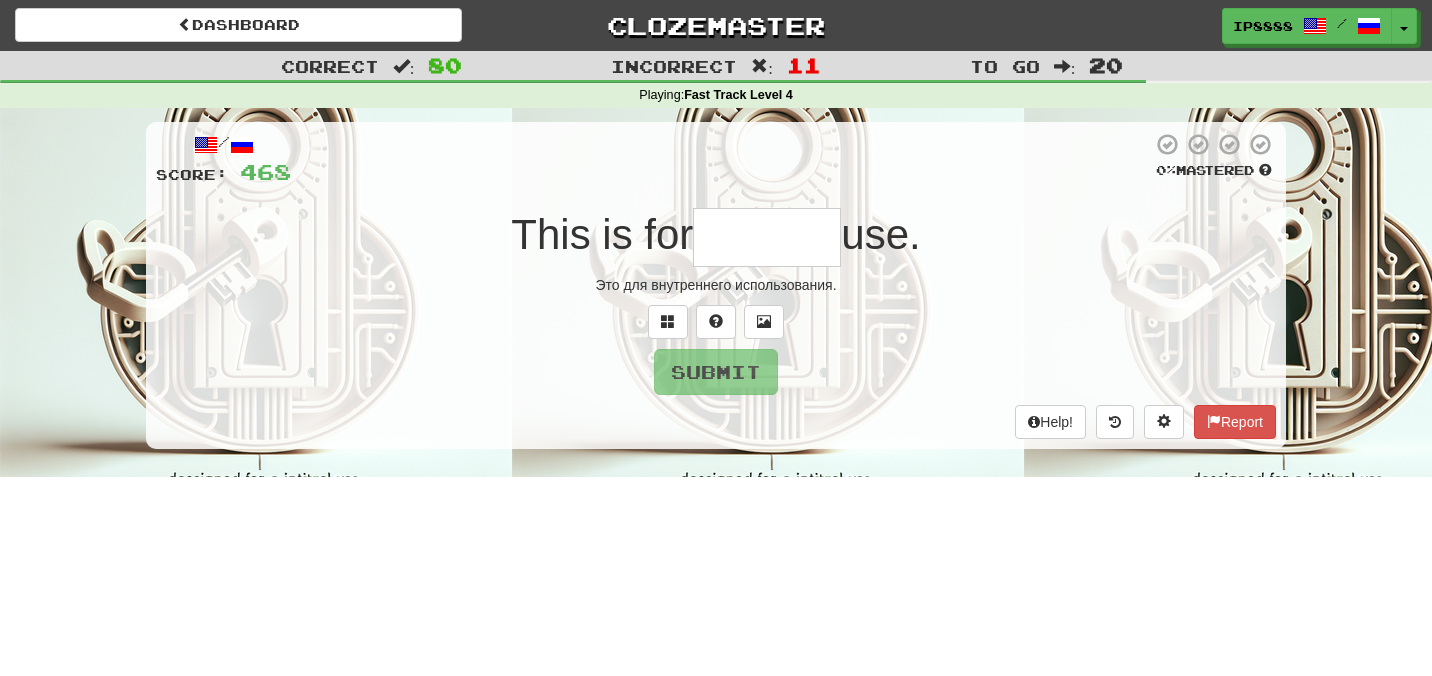 click on "/  Score:   468 0 %  Mastered This is for   use. Это для внутреннего использования. Submit  Help!  Report" at bounding box center (716, 285) 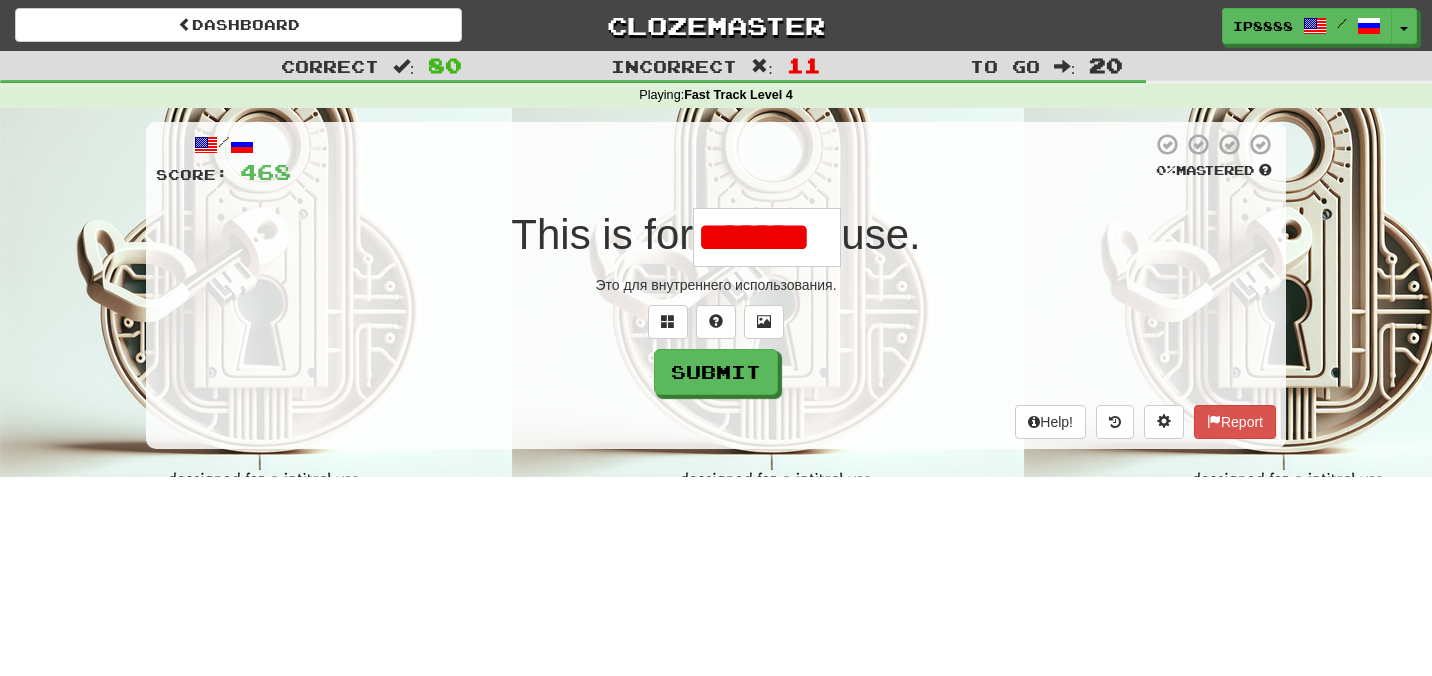 scroll, scrollTop: 0, scrollLeft: 0, axis: both 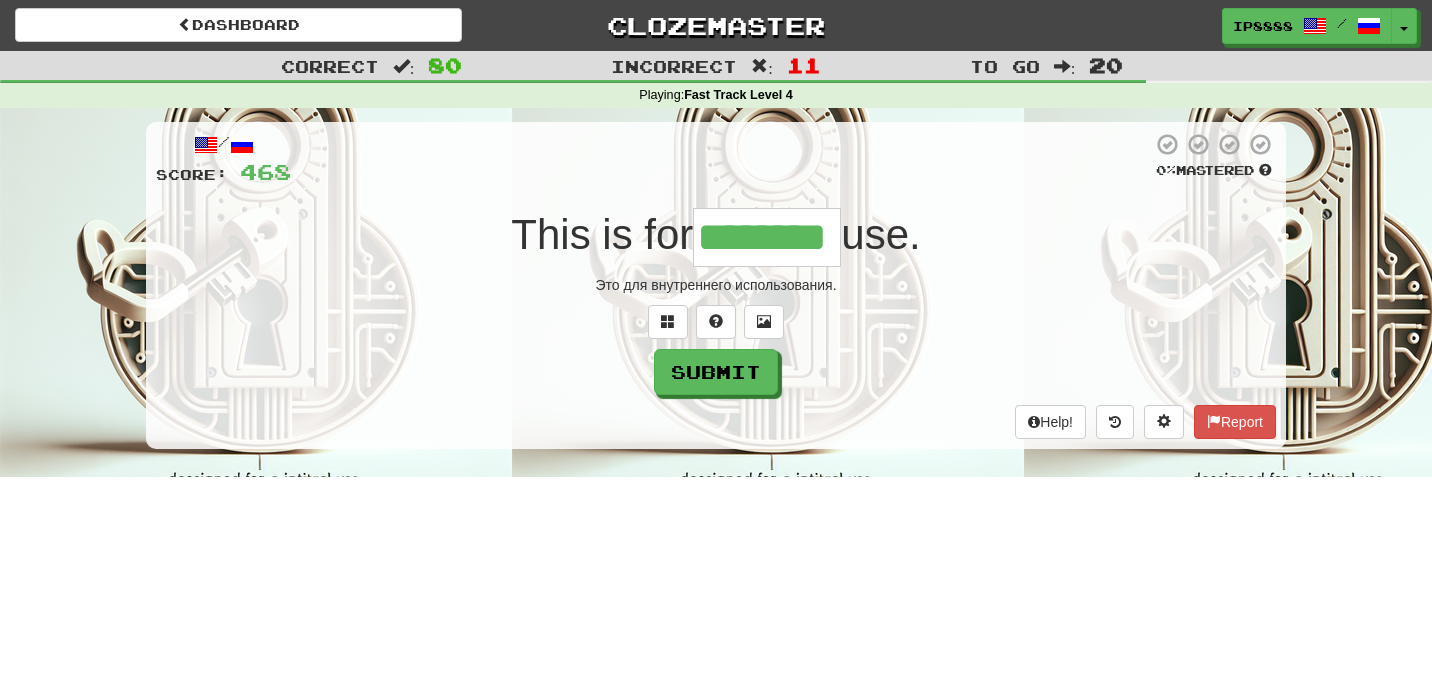 type on "********" 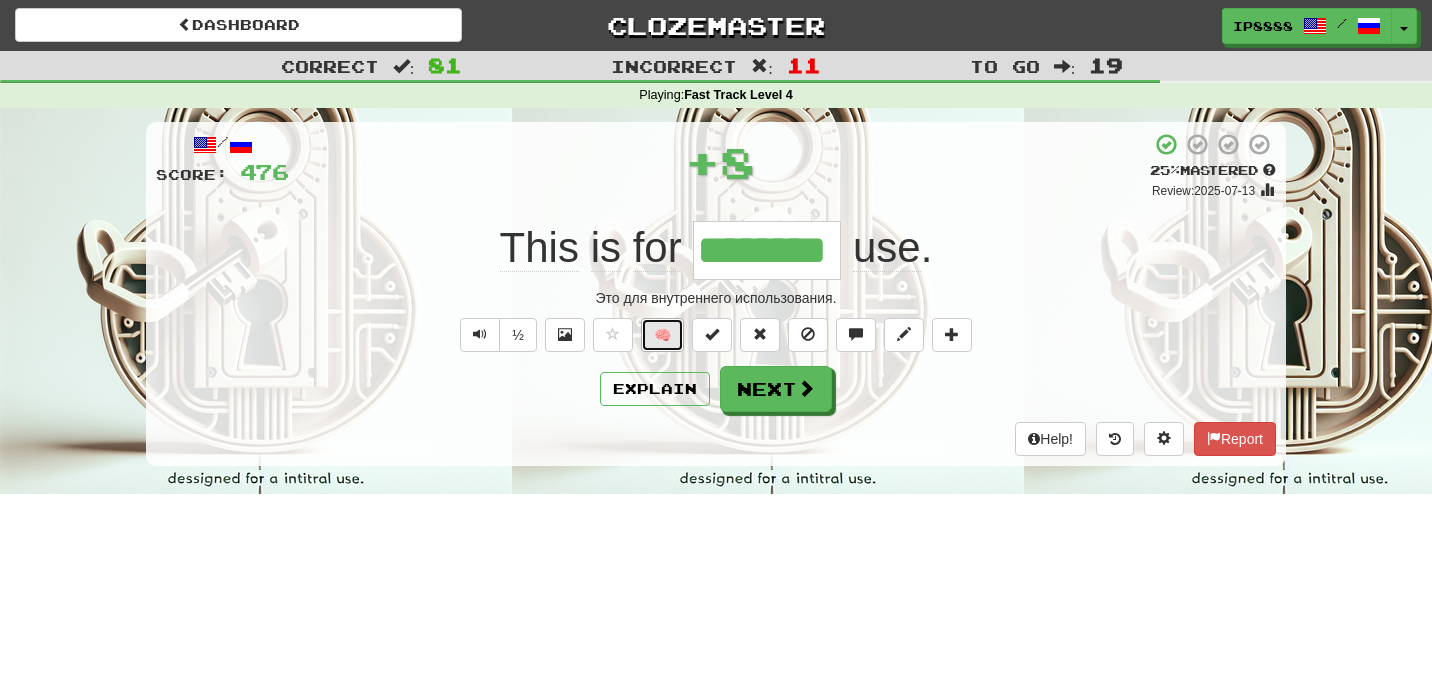 click on "🧠" at bounding box center [662, 335] 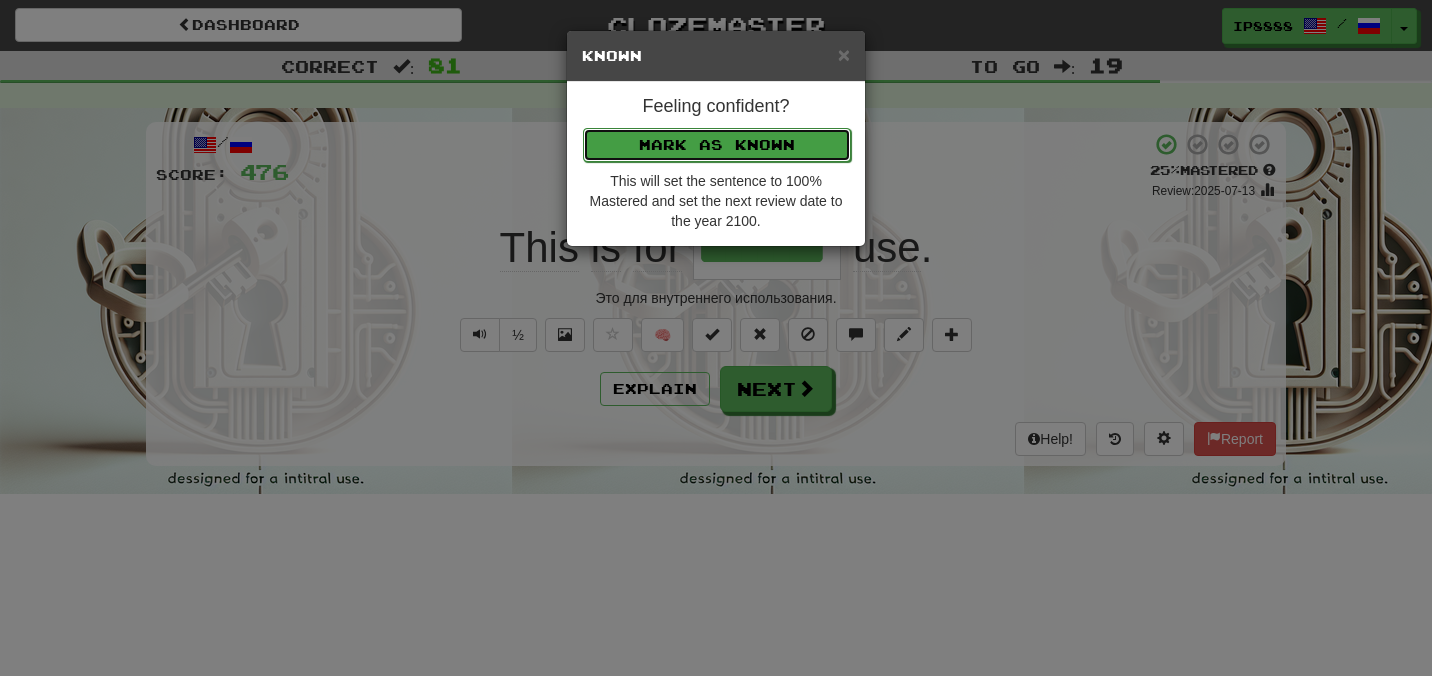 click on "Mark as Known" at bounding box center (717, 145) 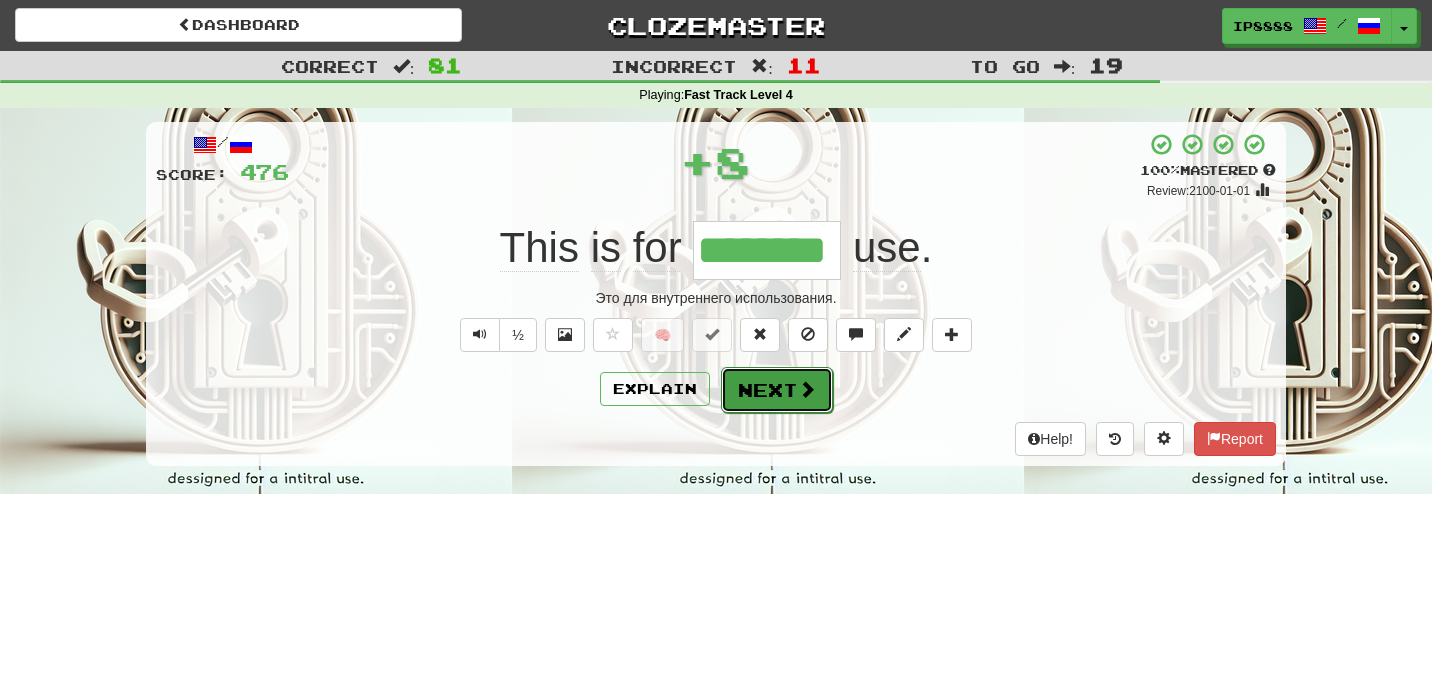 click on "Next" at bounding box center (777, 390) 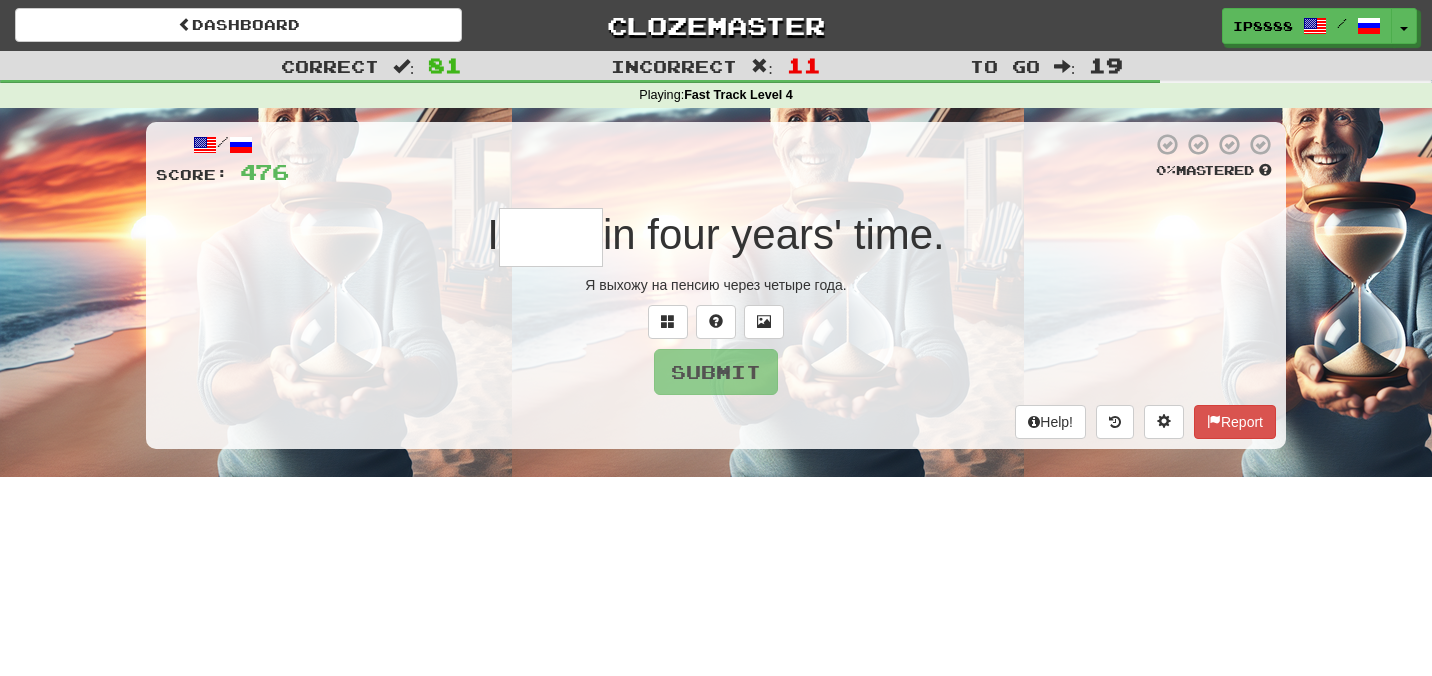 click at bounding box center [551, 237] 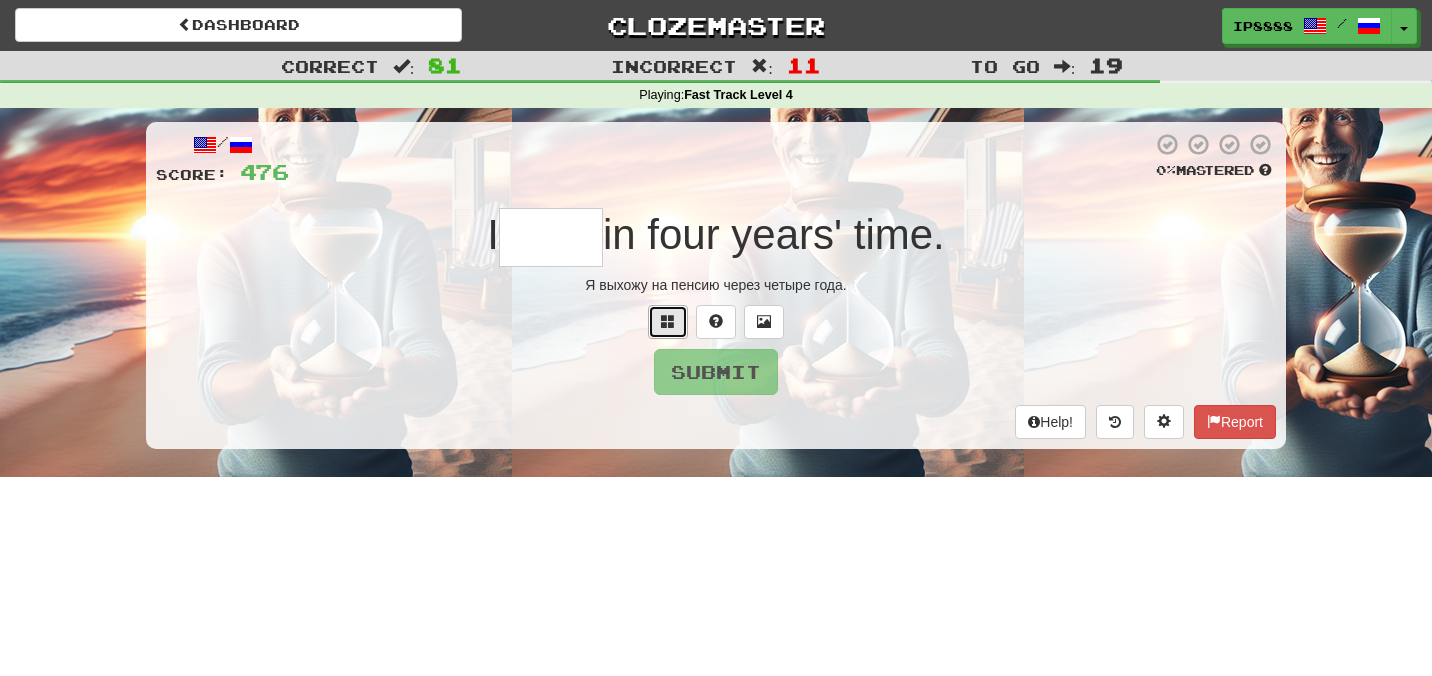click at bounding box center [668, 322] 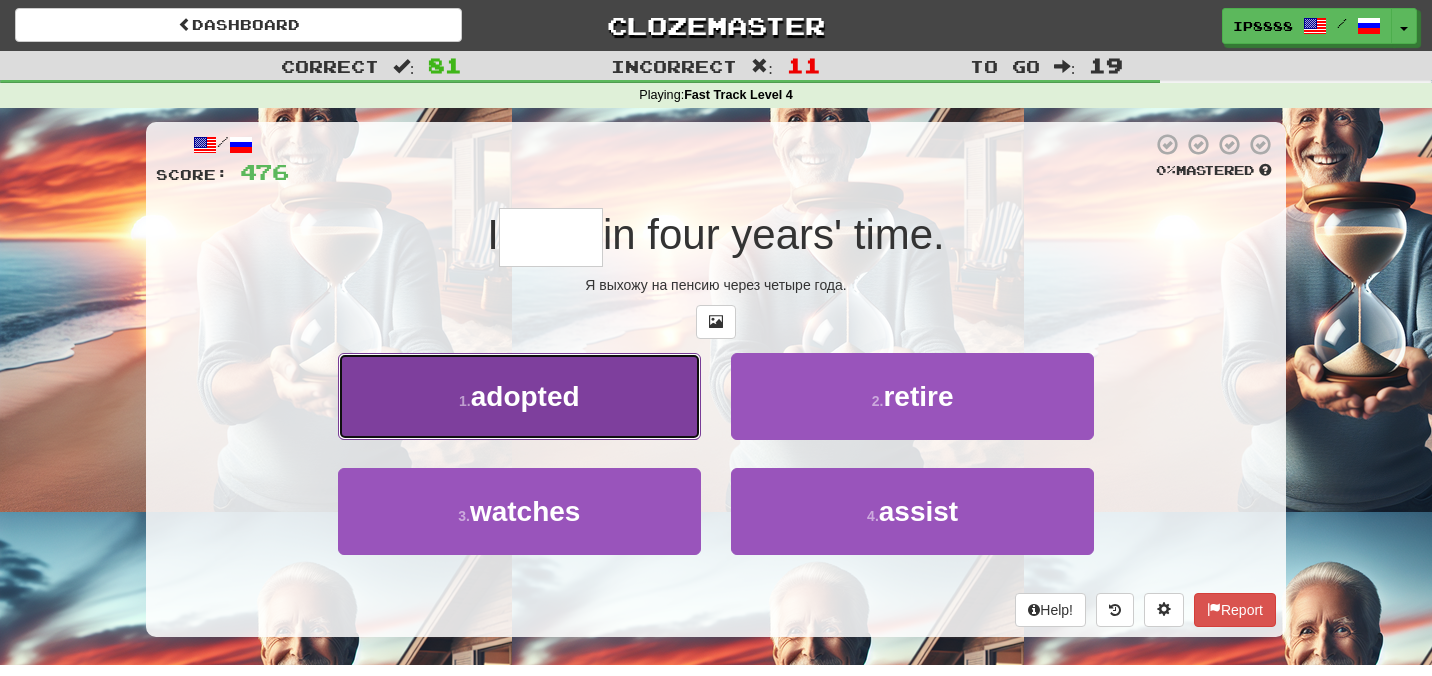 click on "1 .  adopted" at bounding box center (519, 396) 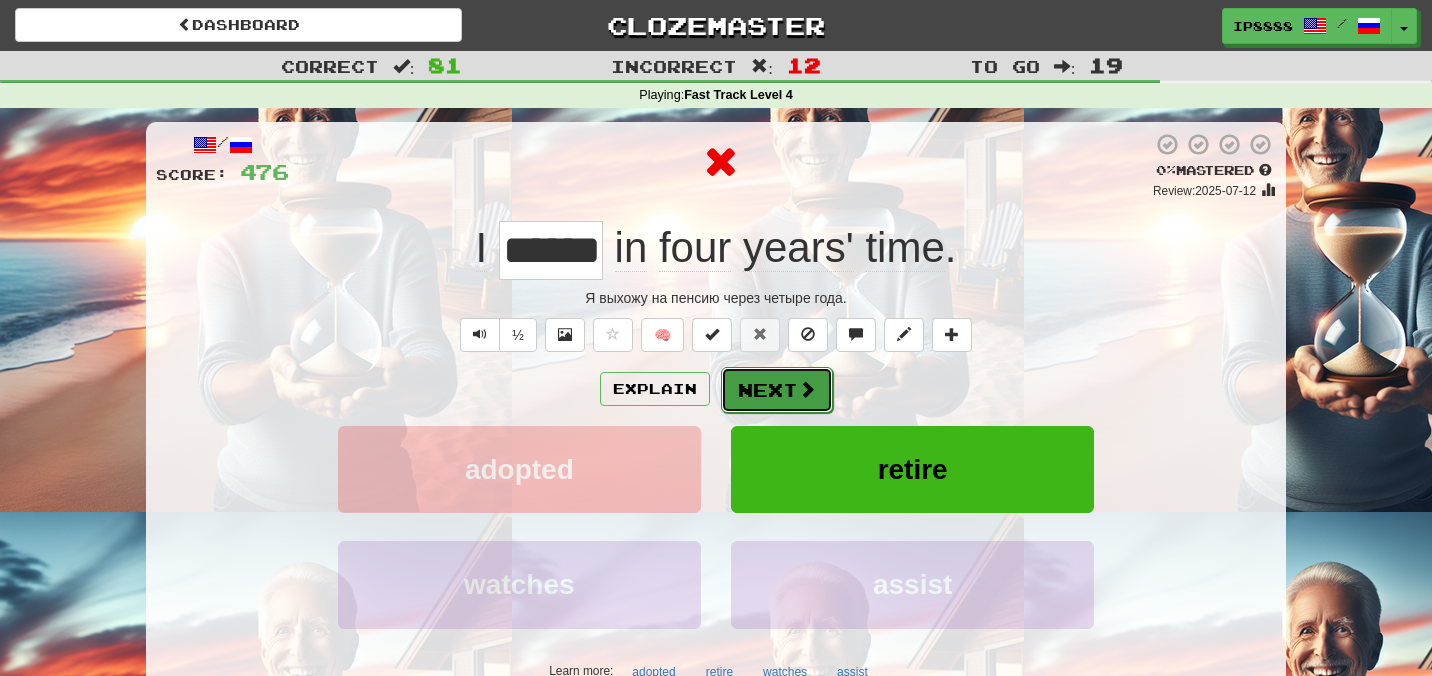 click on "Next" at bounding box center [777, 390] 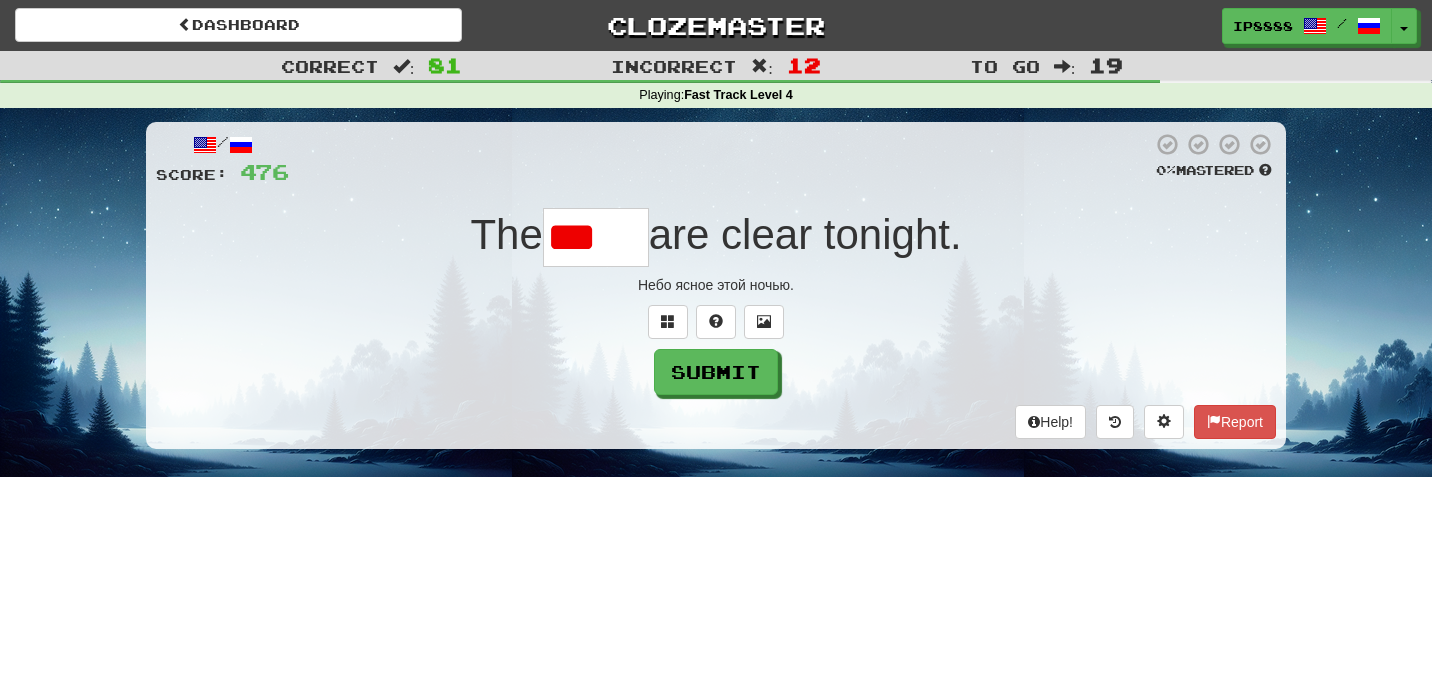 type on "*****" 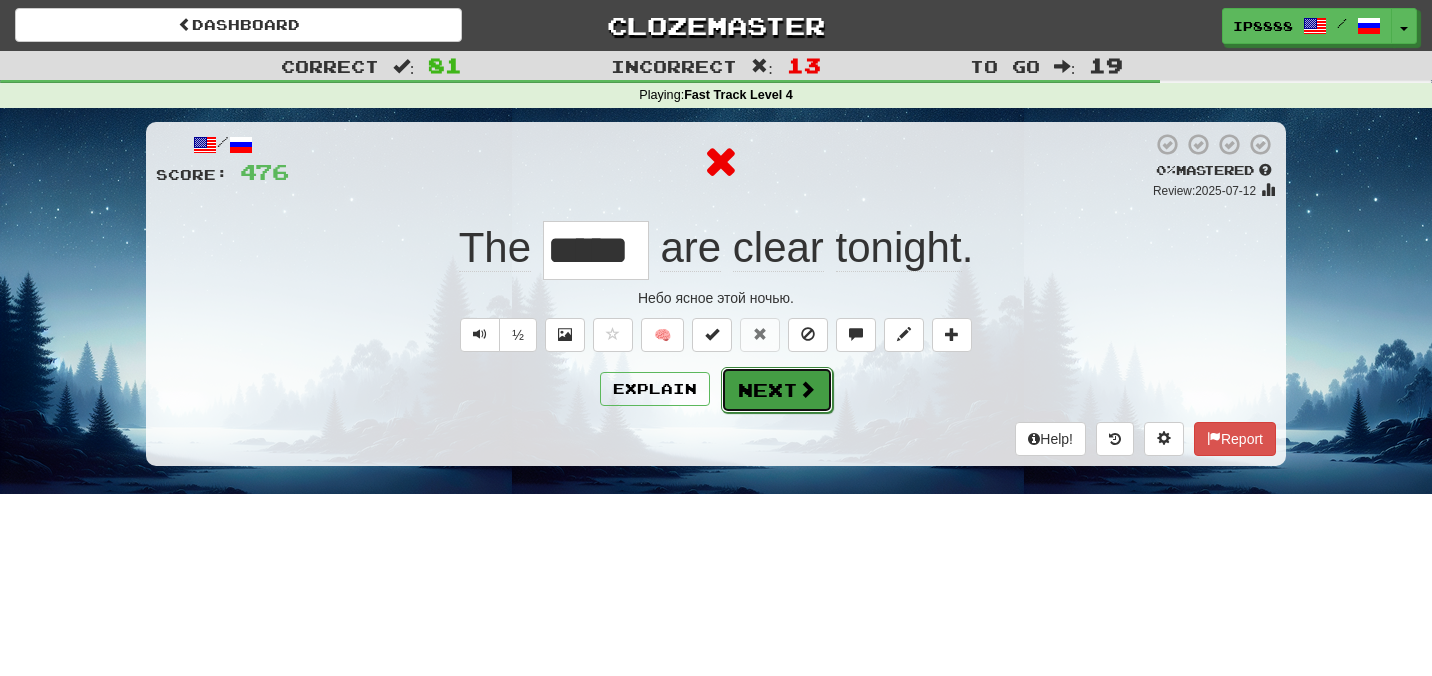 click at bounding box center [807, 389] 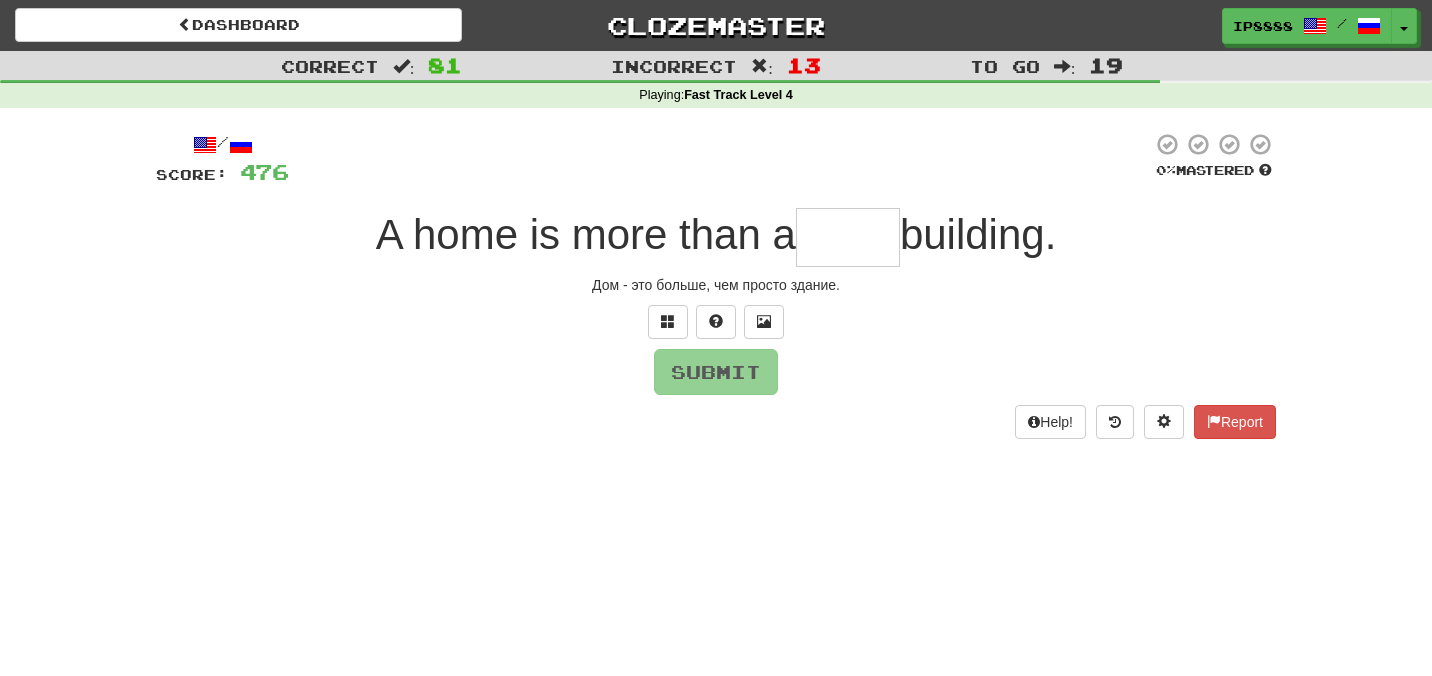 click at bounding box center [848, 237] 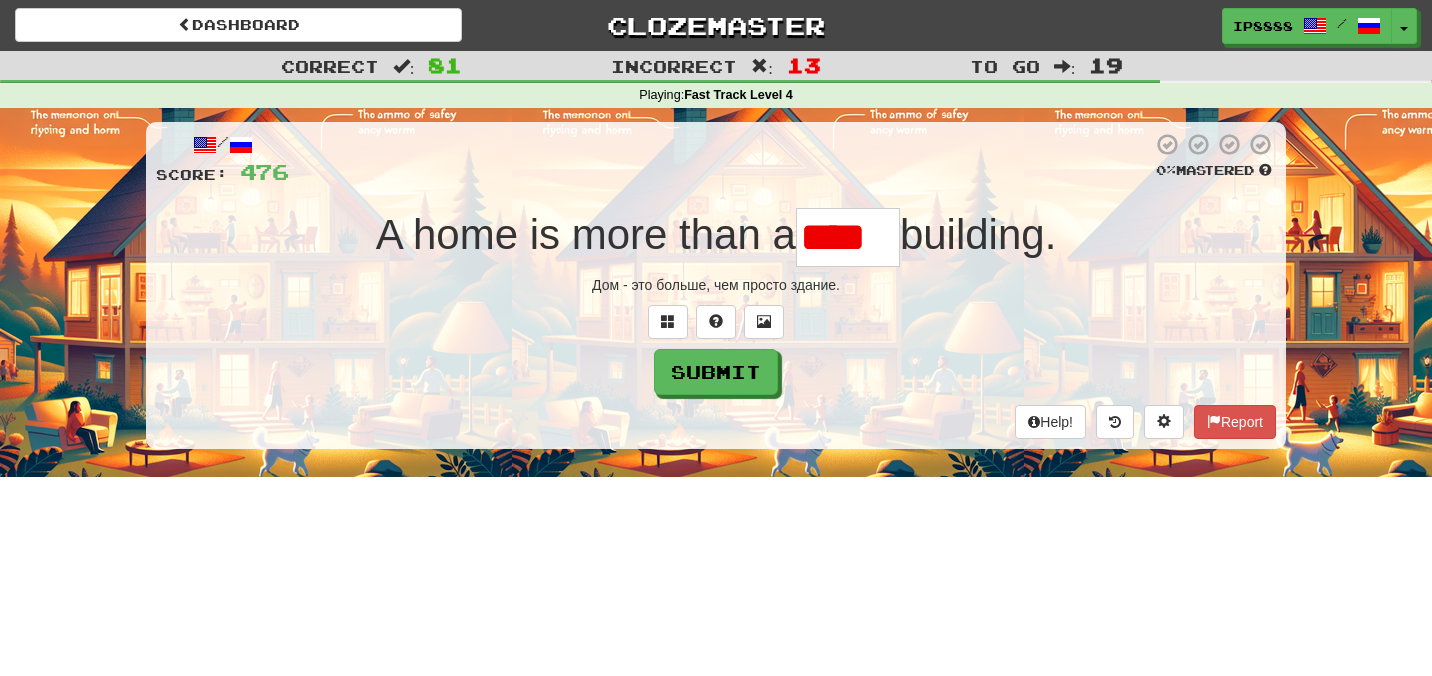 type on "****" 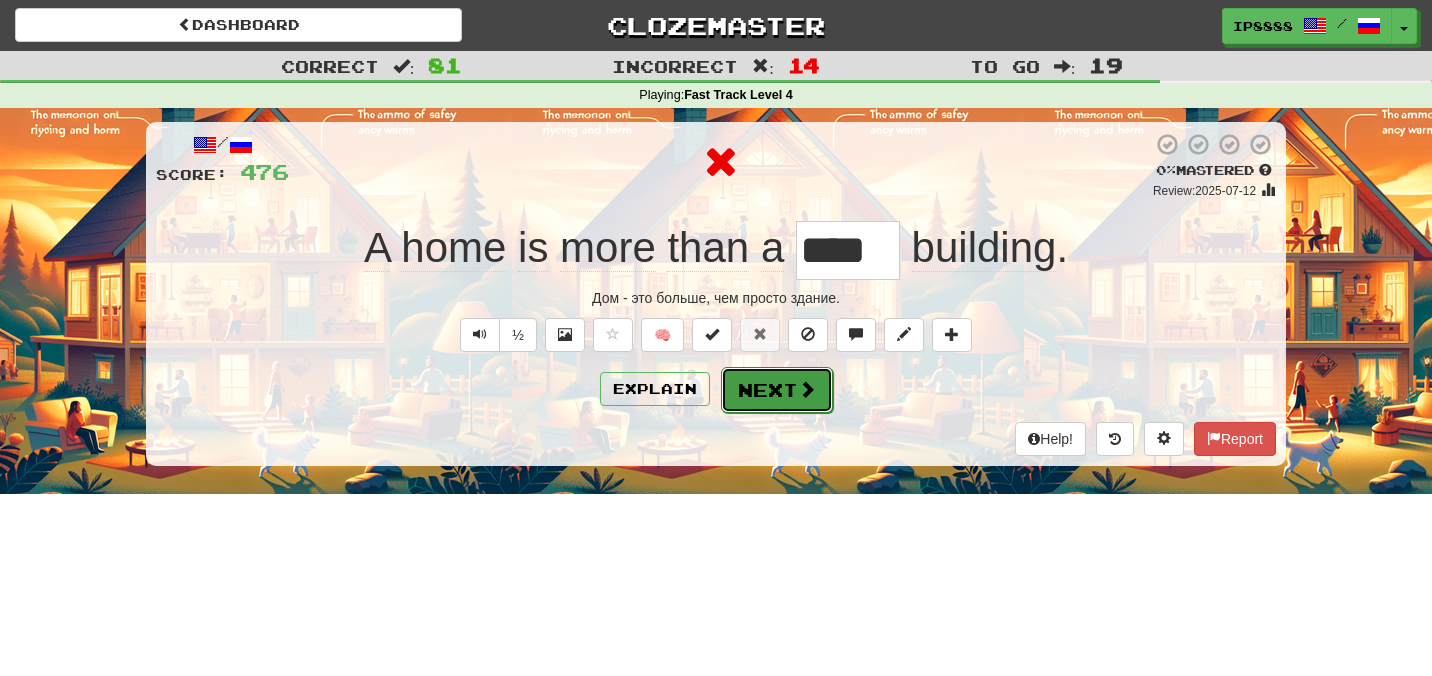 click on "Next" at bounding box center [777, 390] 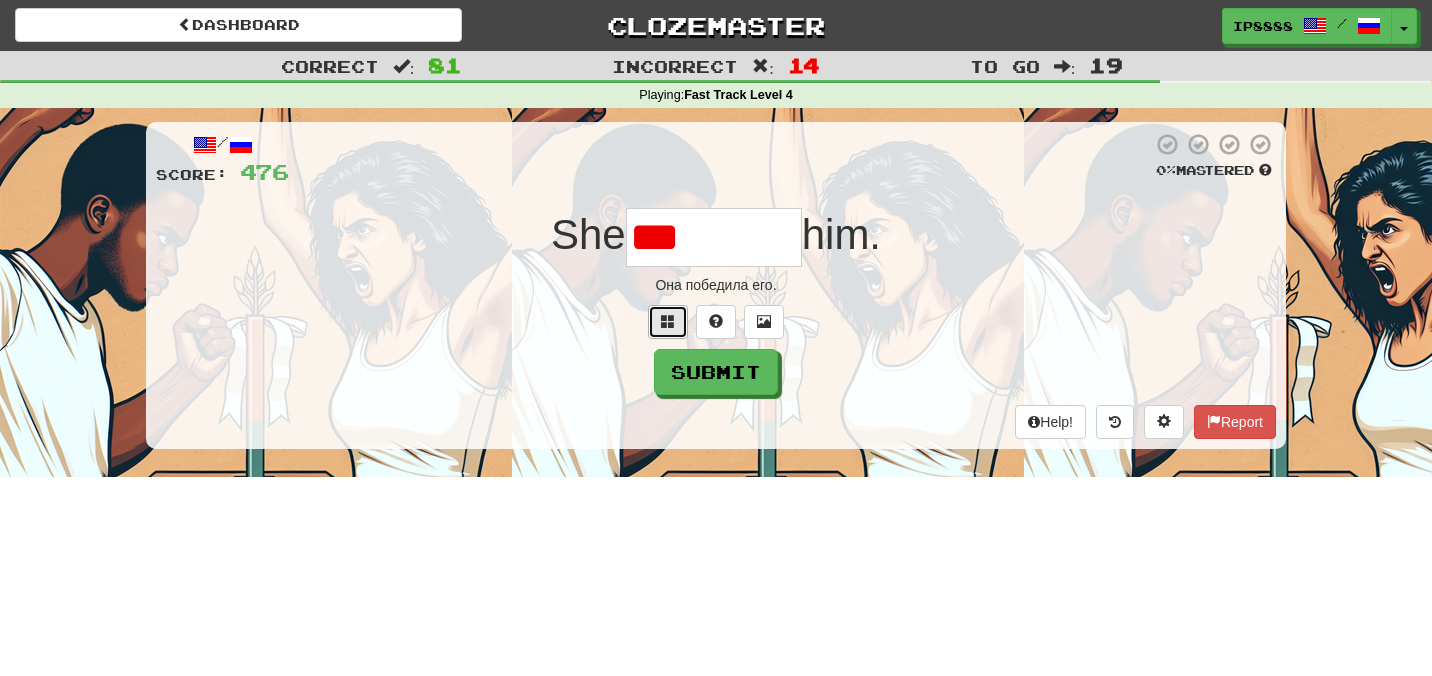 click at bounding box center [668, 321] 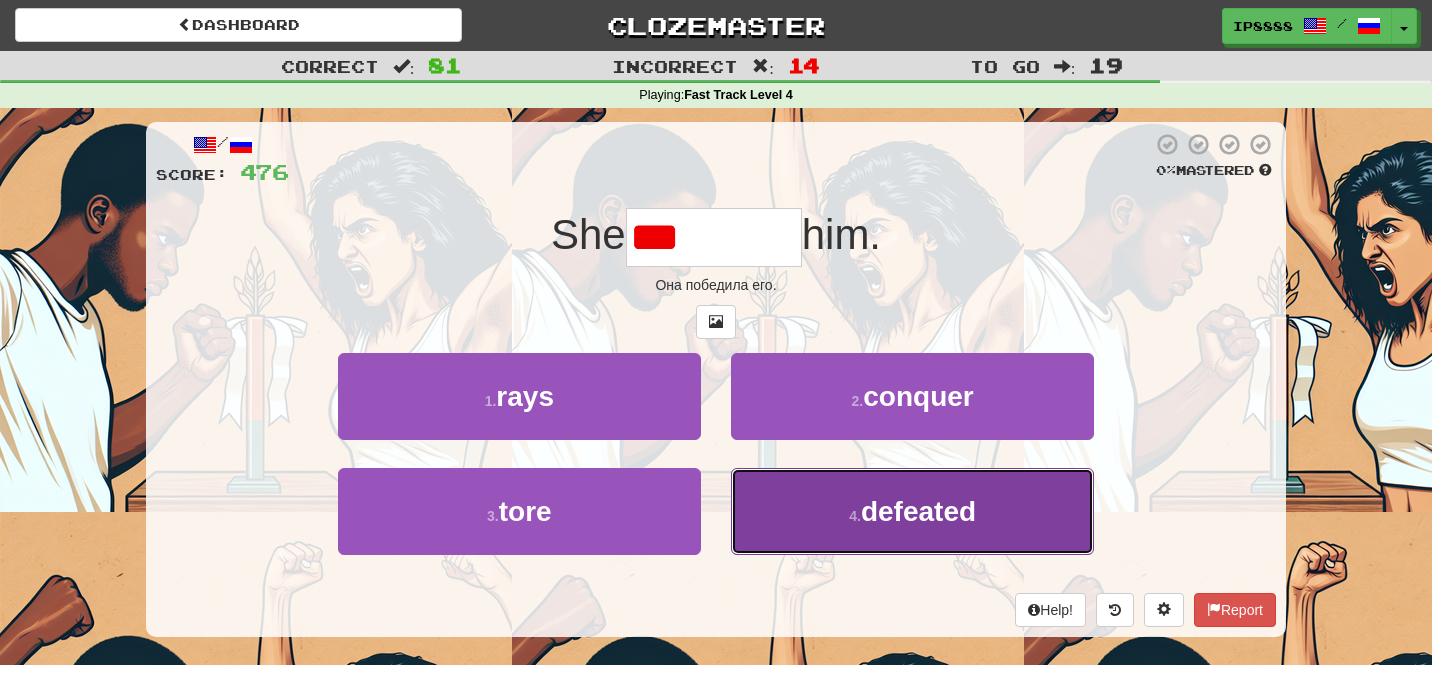 click on "defeated" at bounding box center (918, 511) 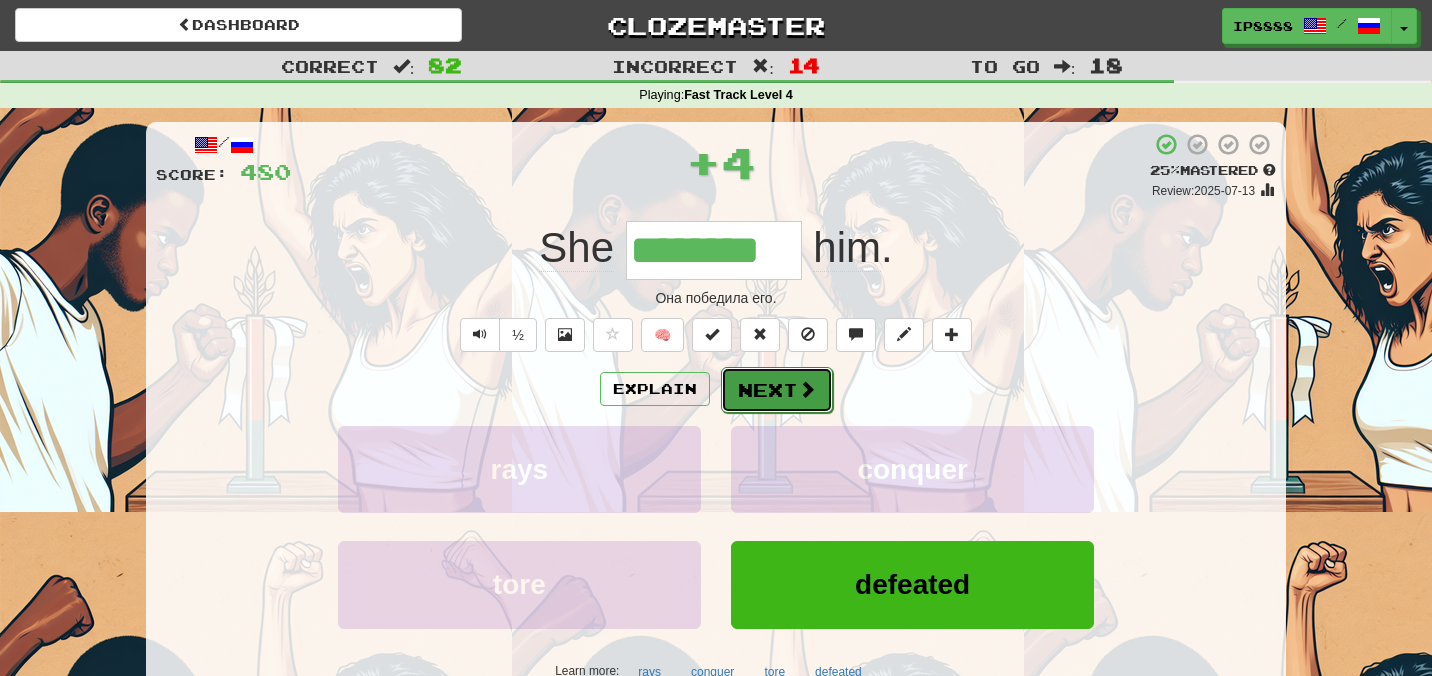 click on "Next" at bounding box center [777, 390] 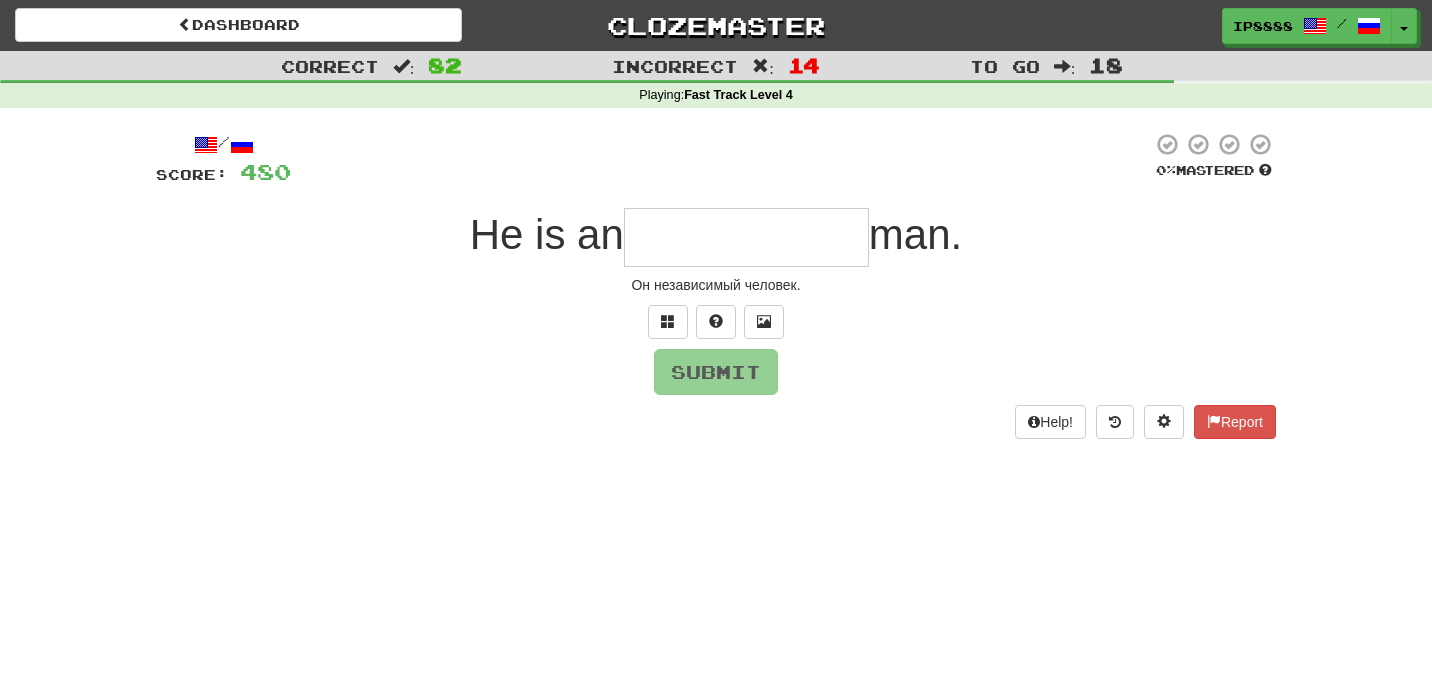 click at bounding box center [746, 237] 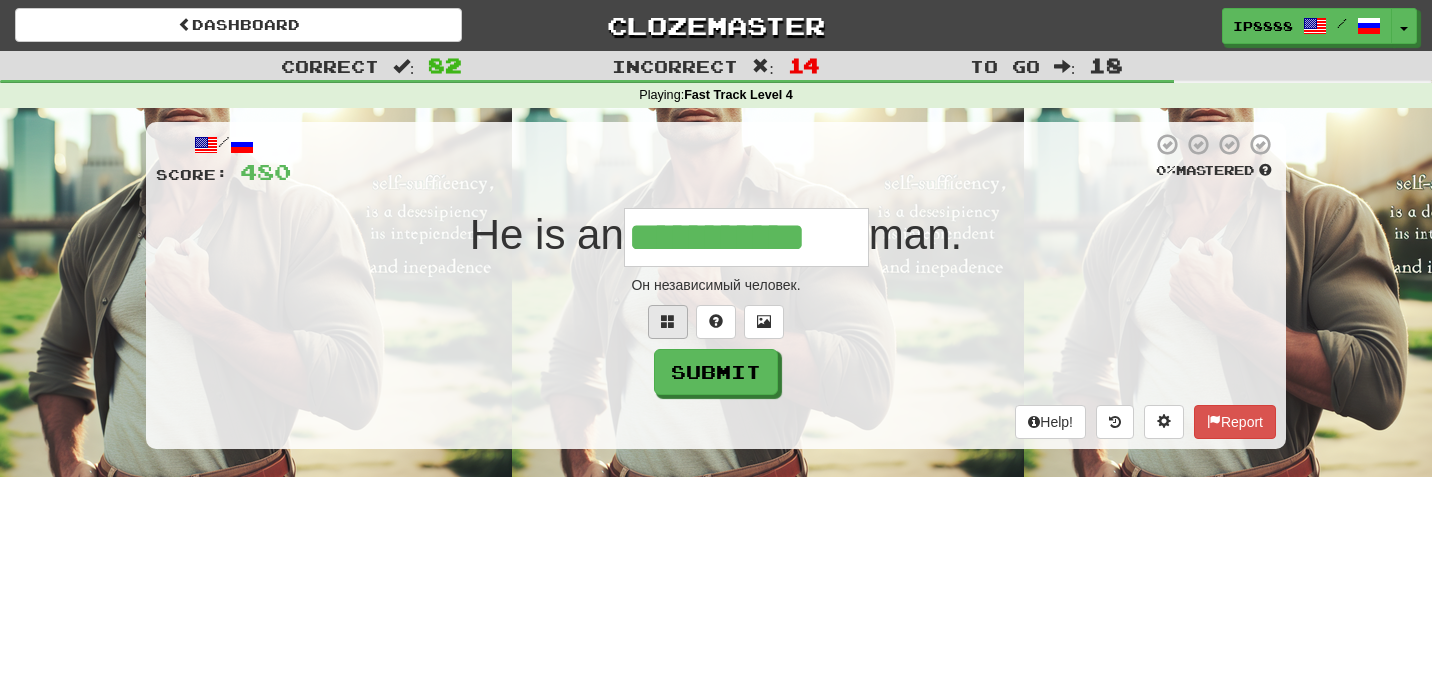 type on "**********" 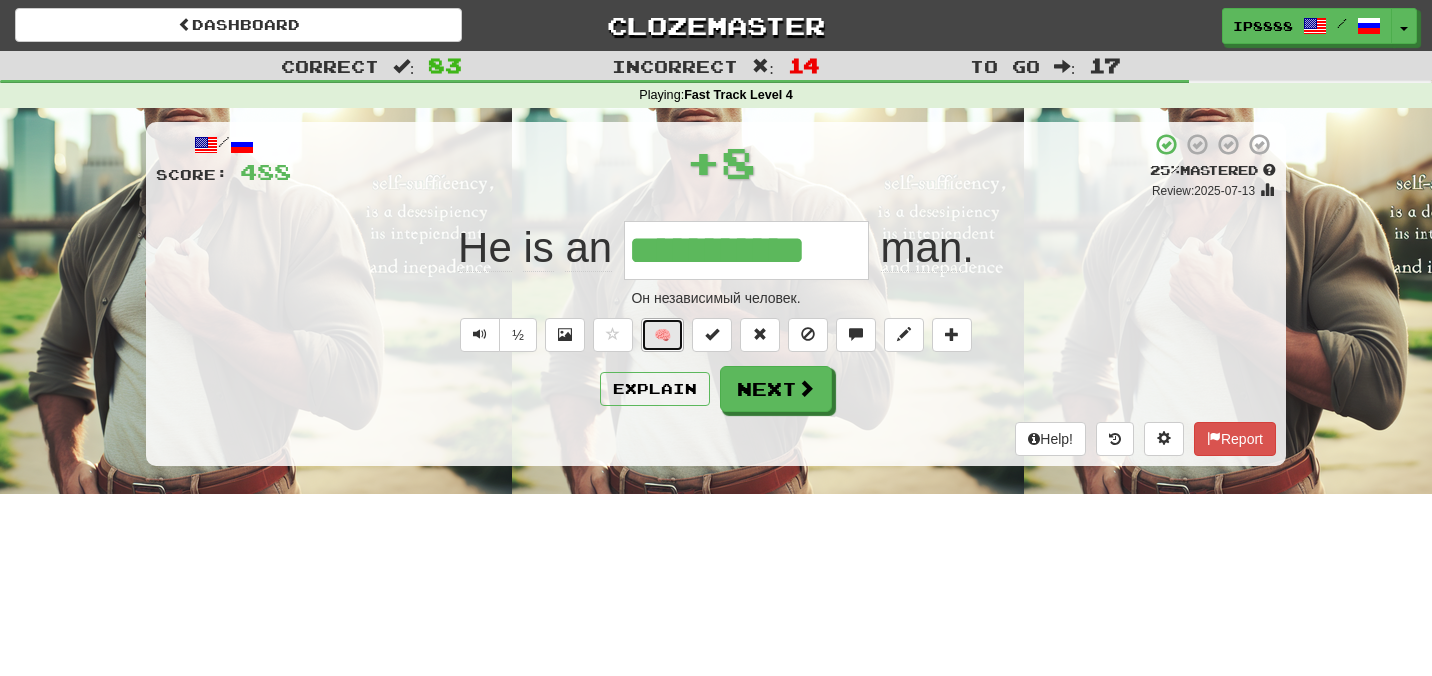 click on "🧠" at bounding box center (662, 335) 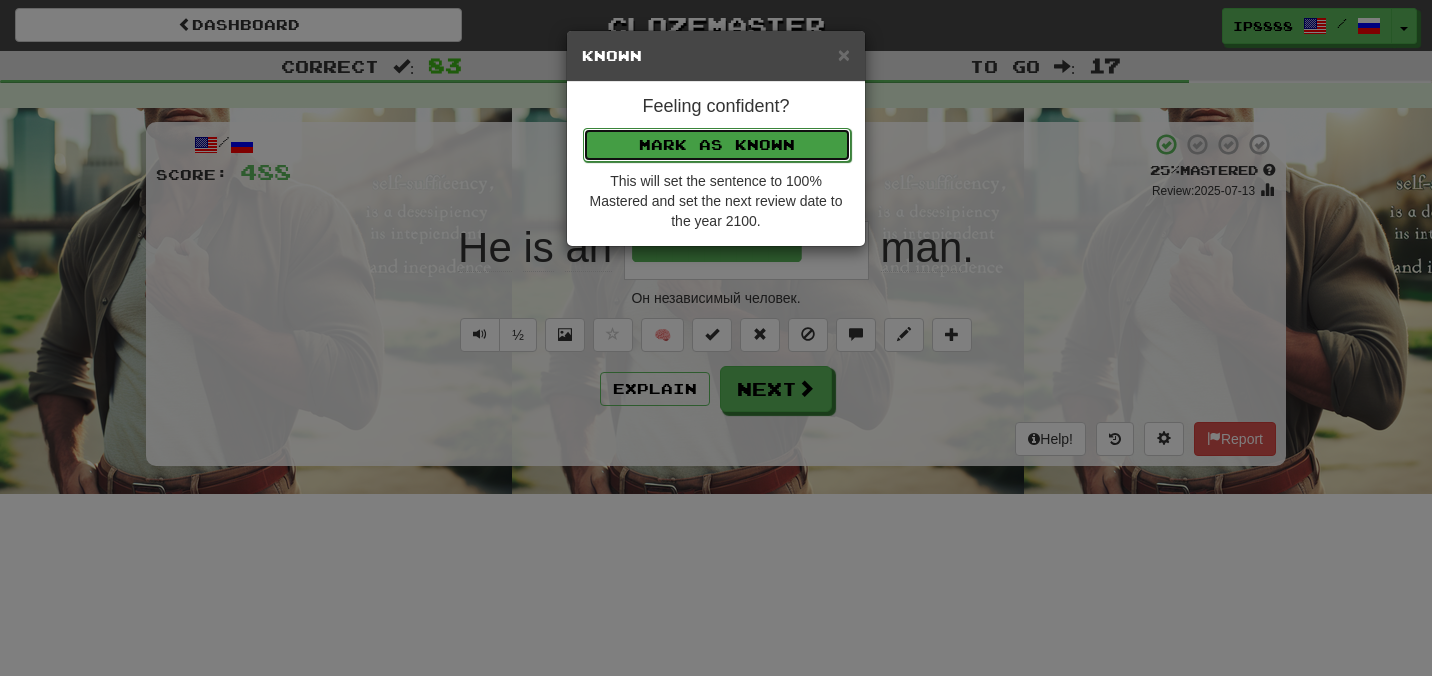 click on "Mark as Known" at bounding box center (717, 145) 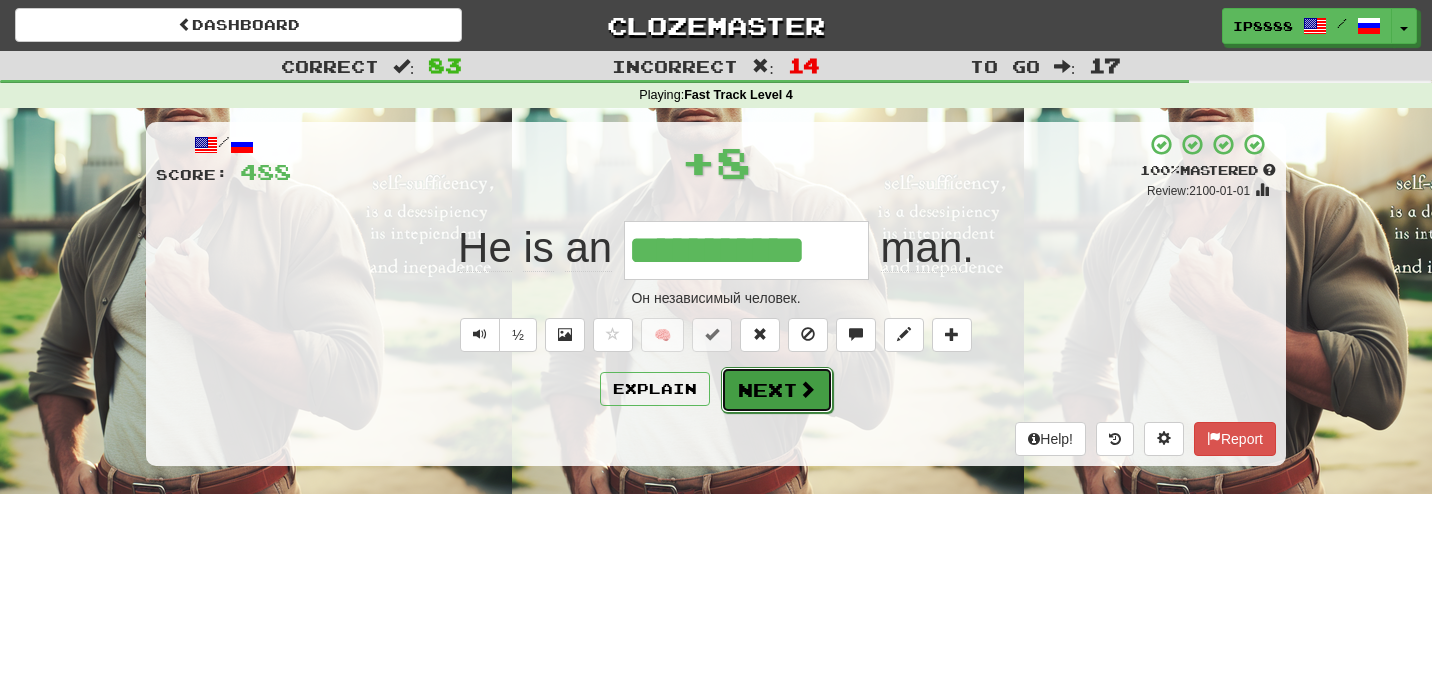 click on "Next" at bounding box center [777, 390] 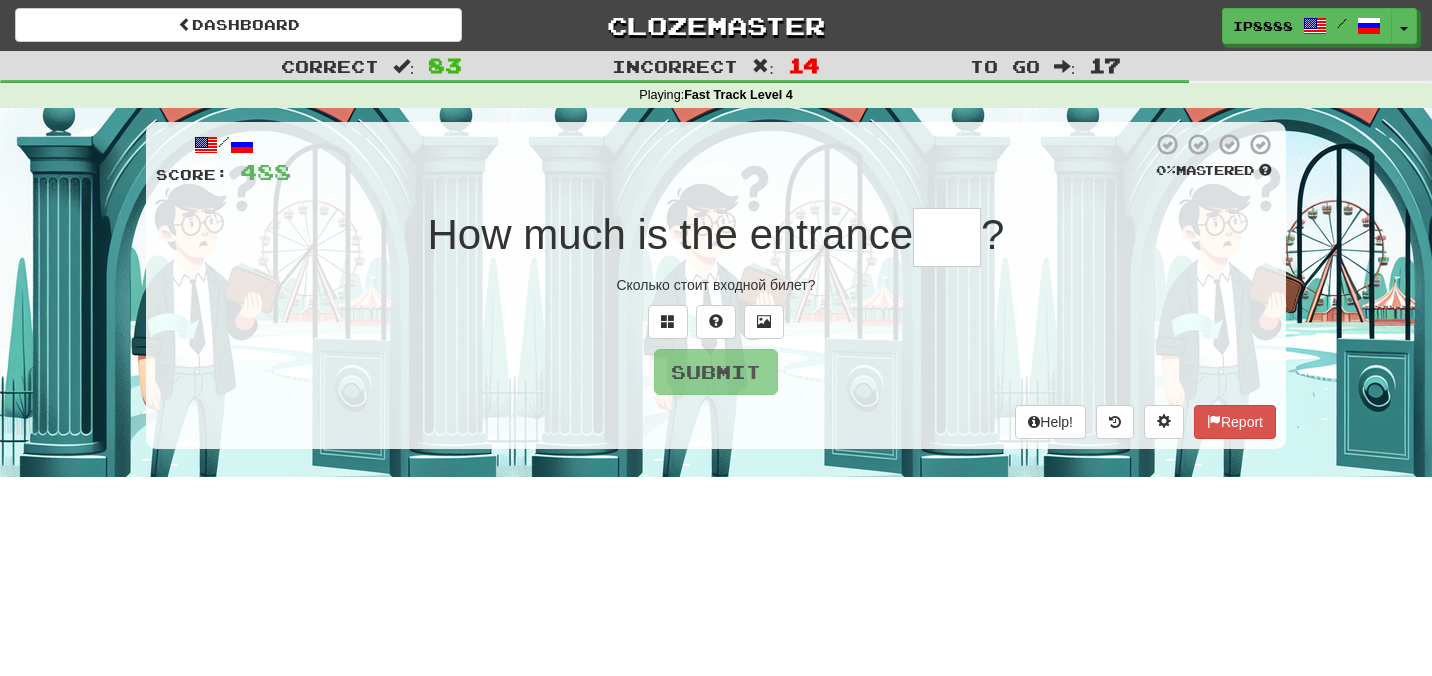 click at bounding box center (947, 237) 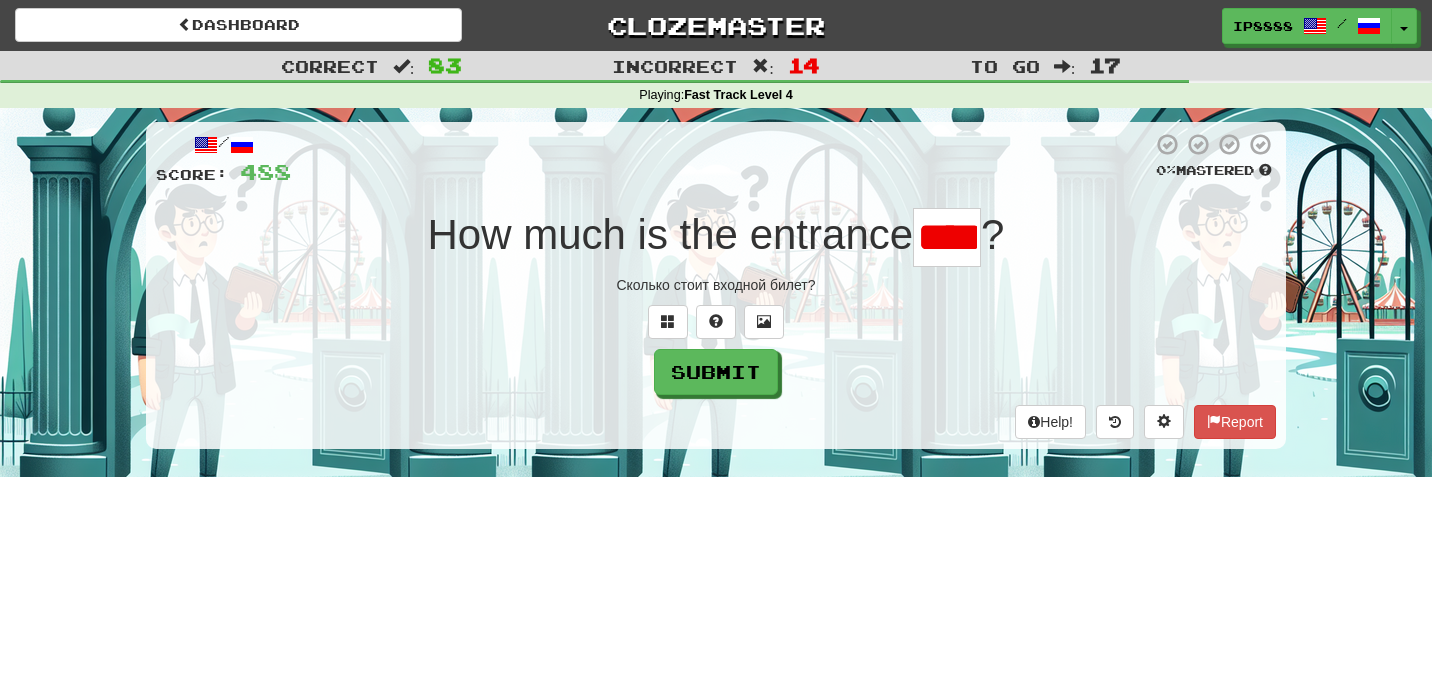 type on "*****" 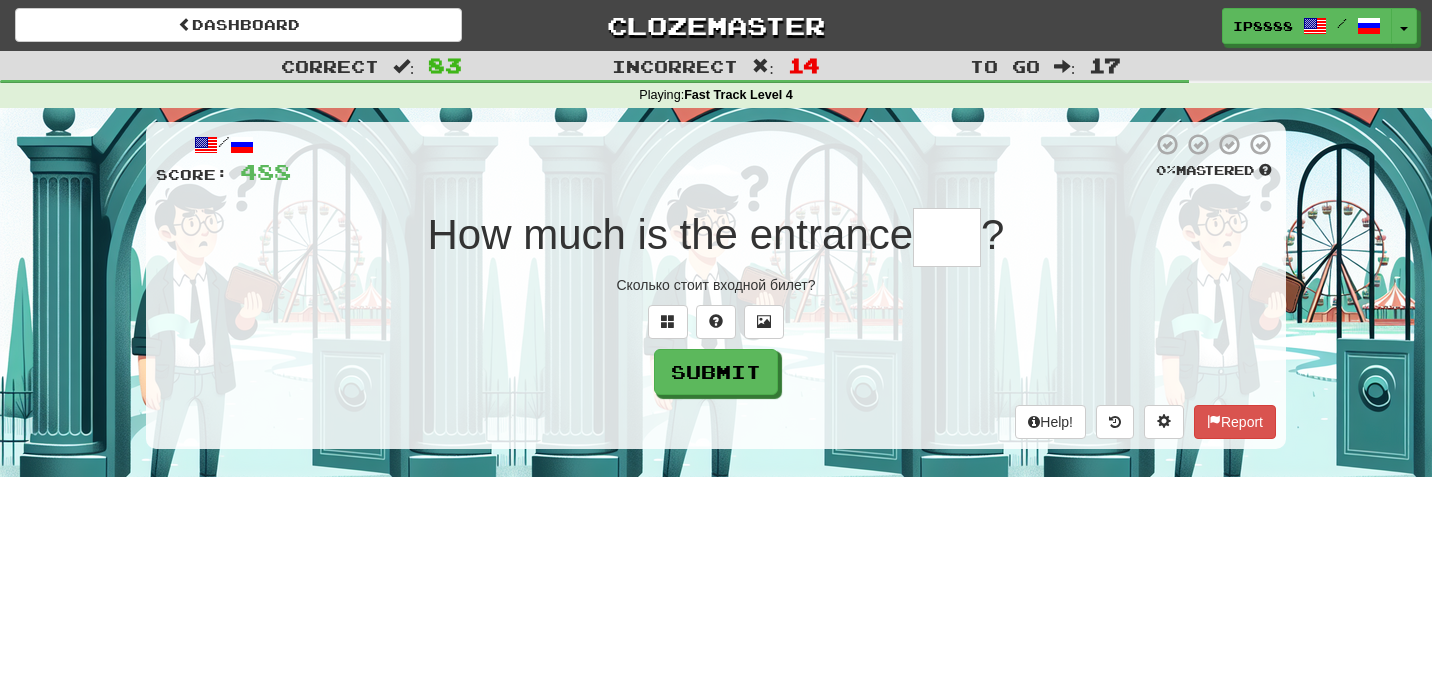 scroll, scrollTop: 0, scrollLeft: 0, axis: both 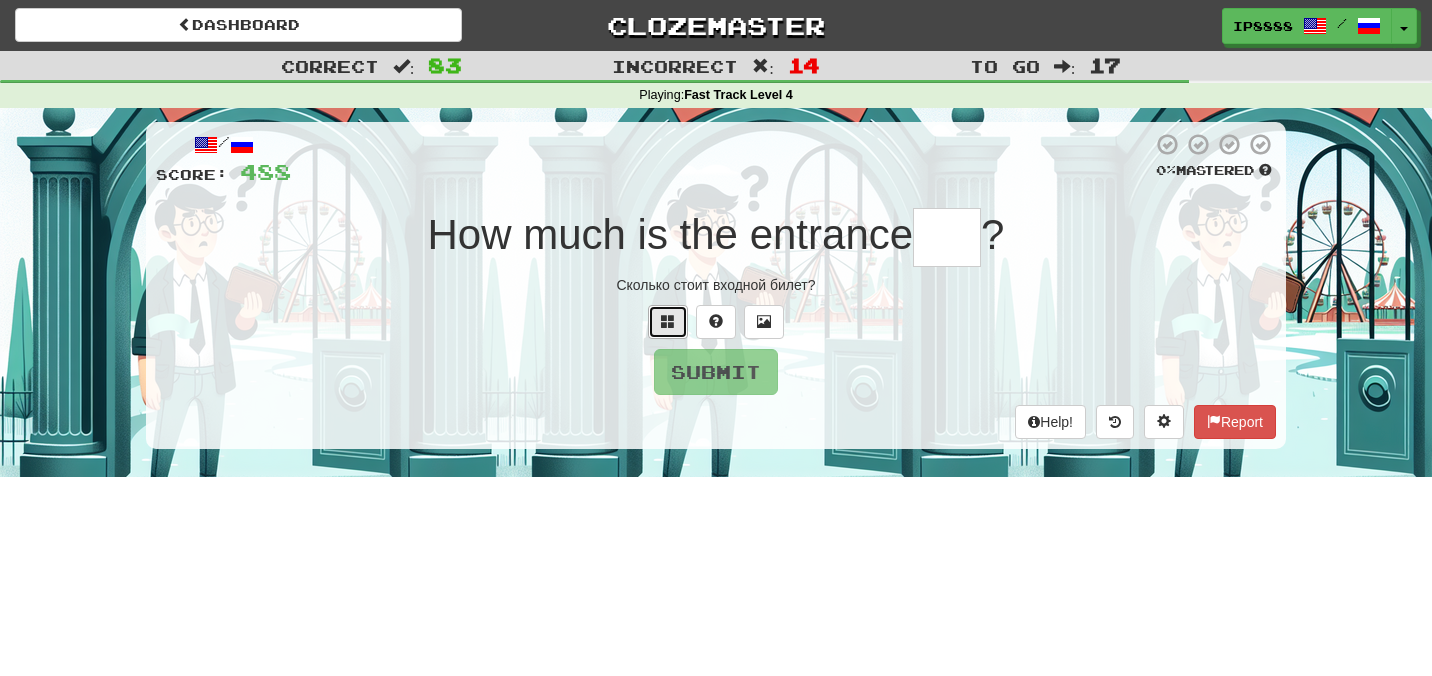click at bounding box center [668, 321] 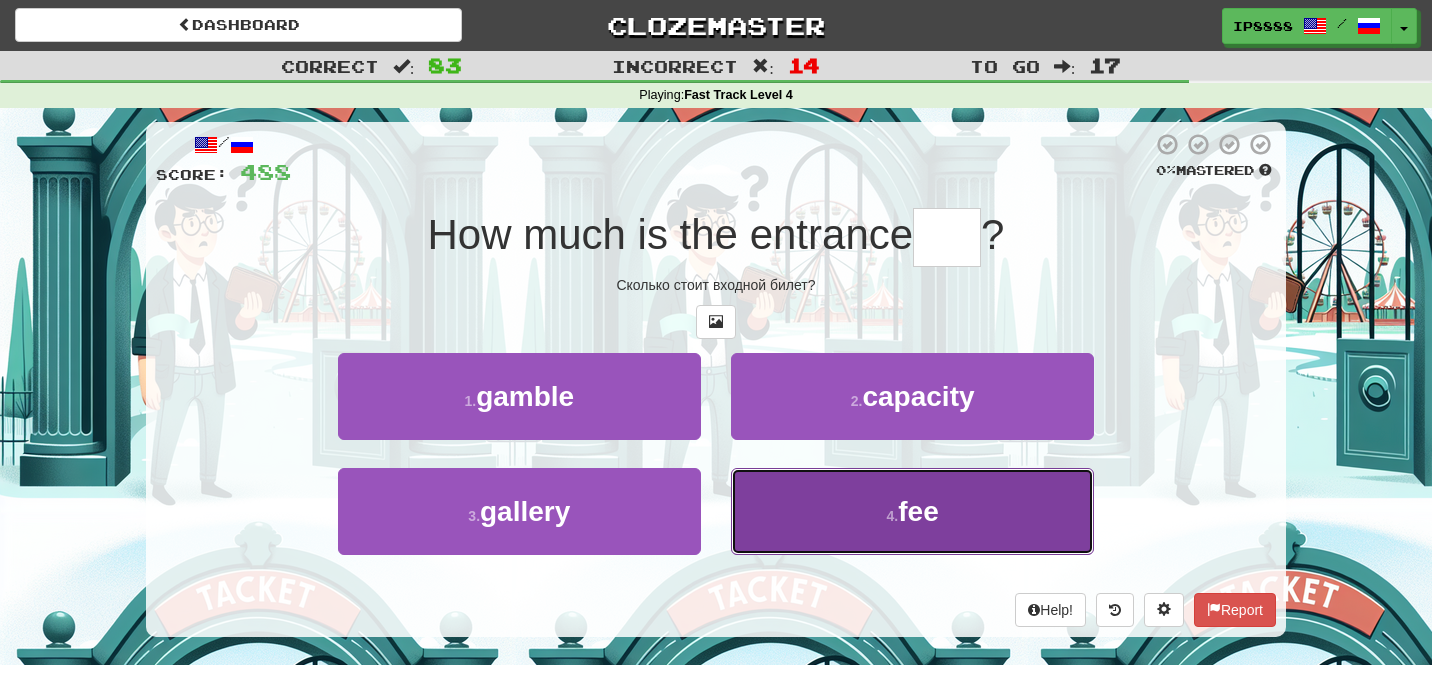 click on "4 .  fee" at bounding box center (912, 511) 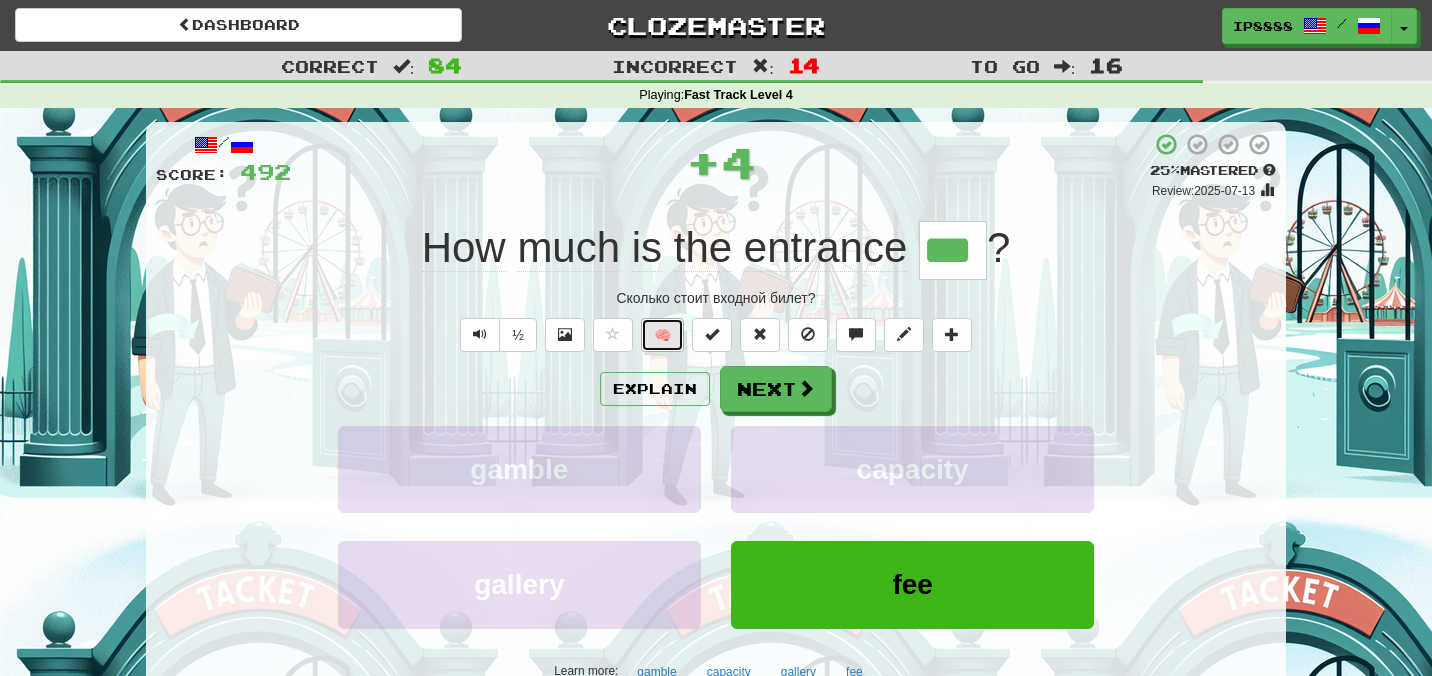 click on "🧠" at bounding box center [662, 335] 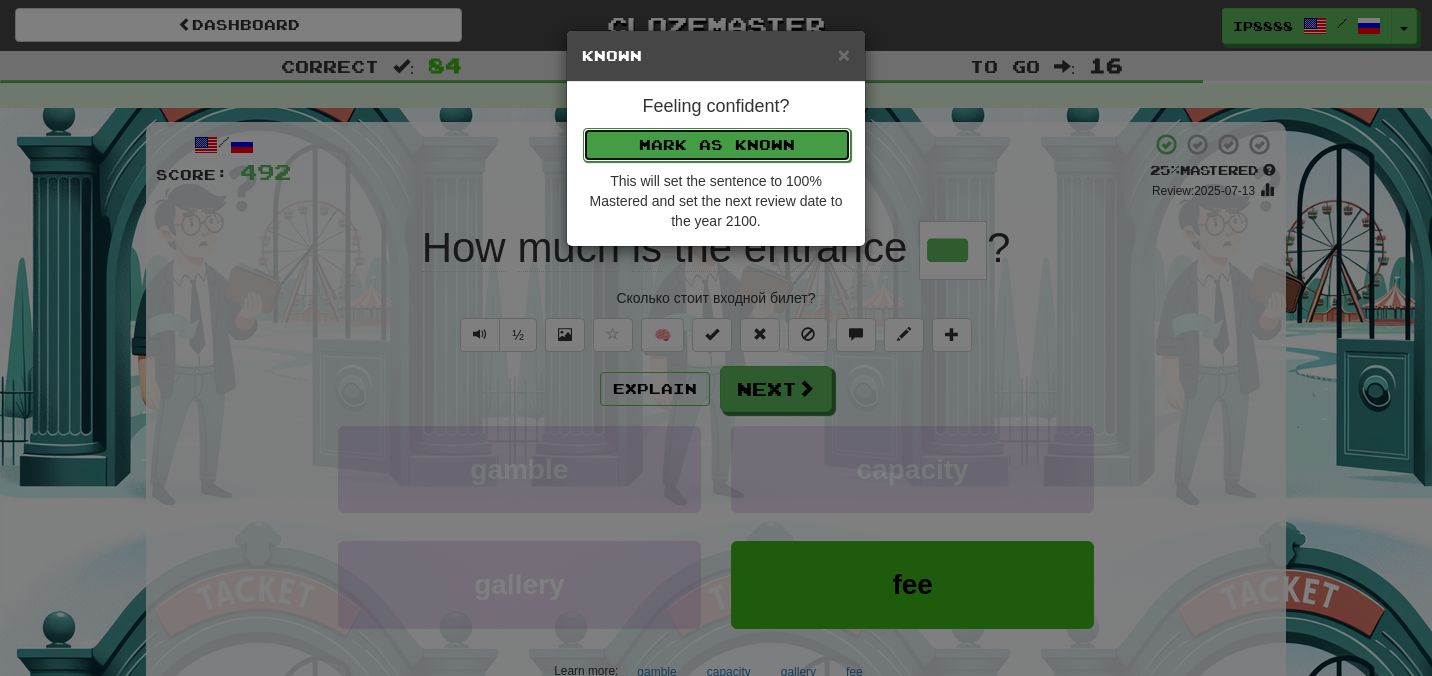 click on "Mark as Known" at bounding box center (717, 145) 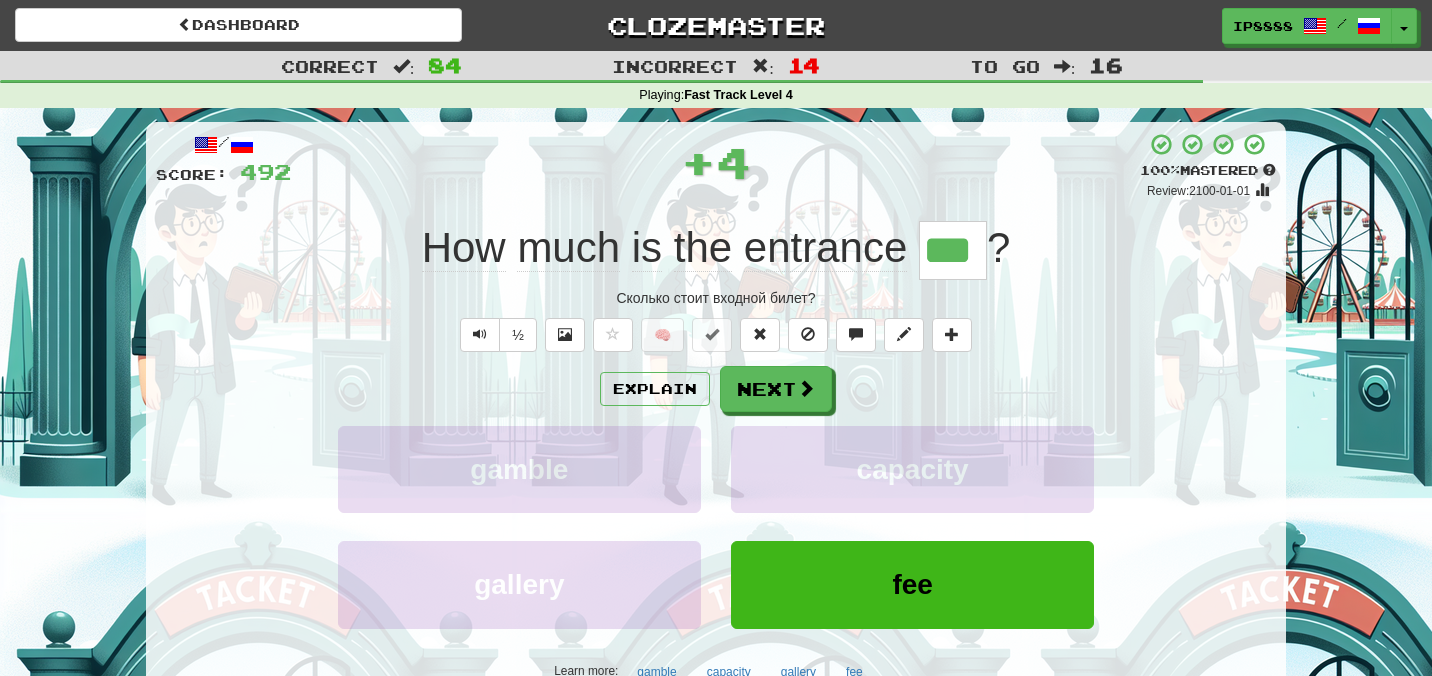 click on "/  Score:   492 + 4 100 %  Mastered Review:  [DATE] How   much   is   the   entrance   *** ? Сколько стоит входной билет? ½ 🧠 Explain Next gamble capacity gallery fee Learn more: gamble capacity gallery fee  Help!  Report" at bounding box center (716, 431) 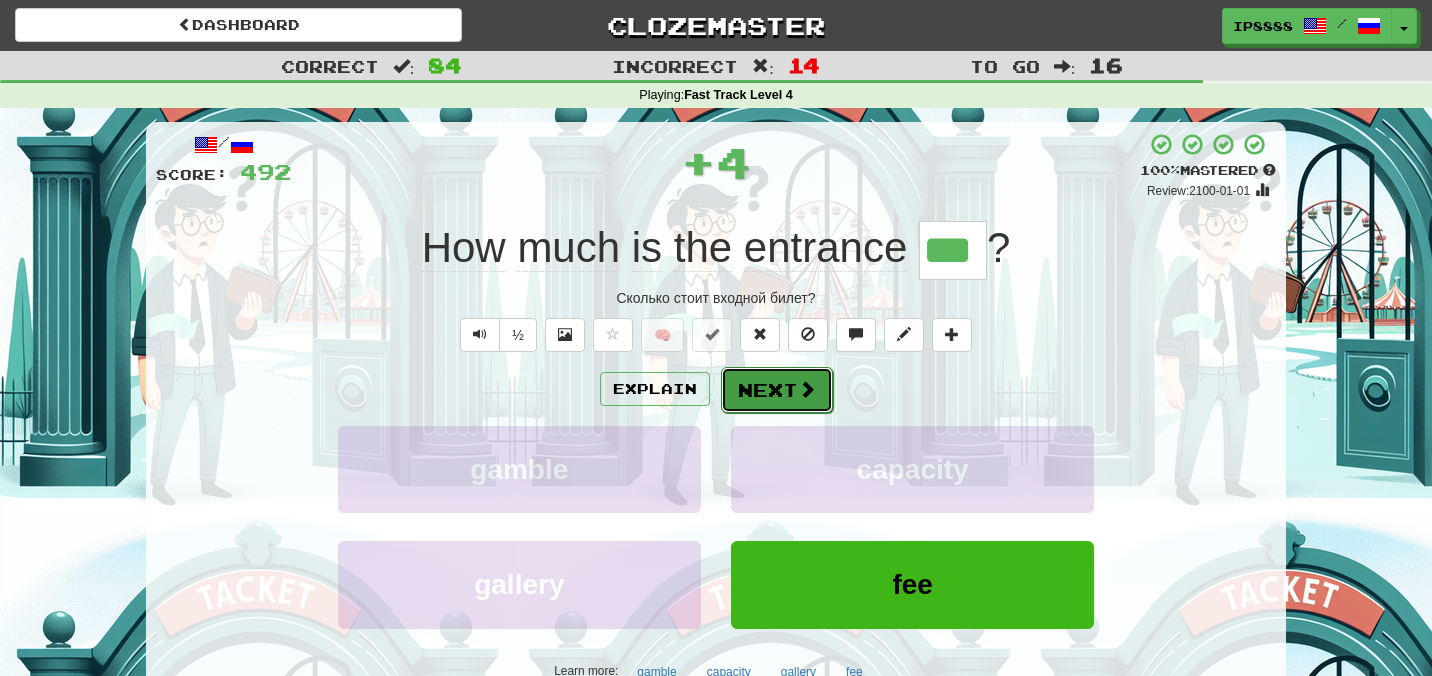 click on "Next" at bounding box center (777, 390) 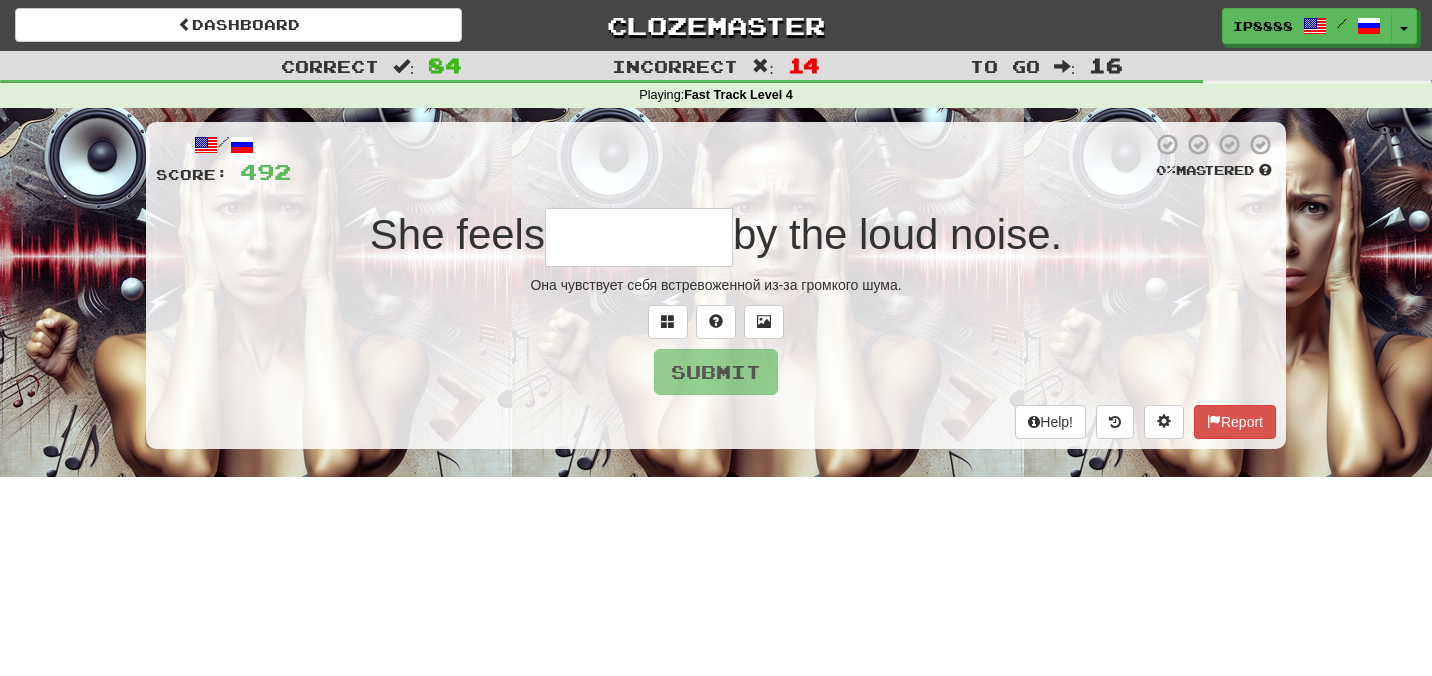 click at bounding box center (639, 237) 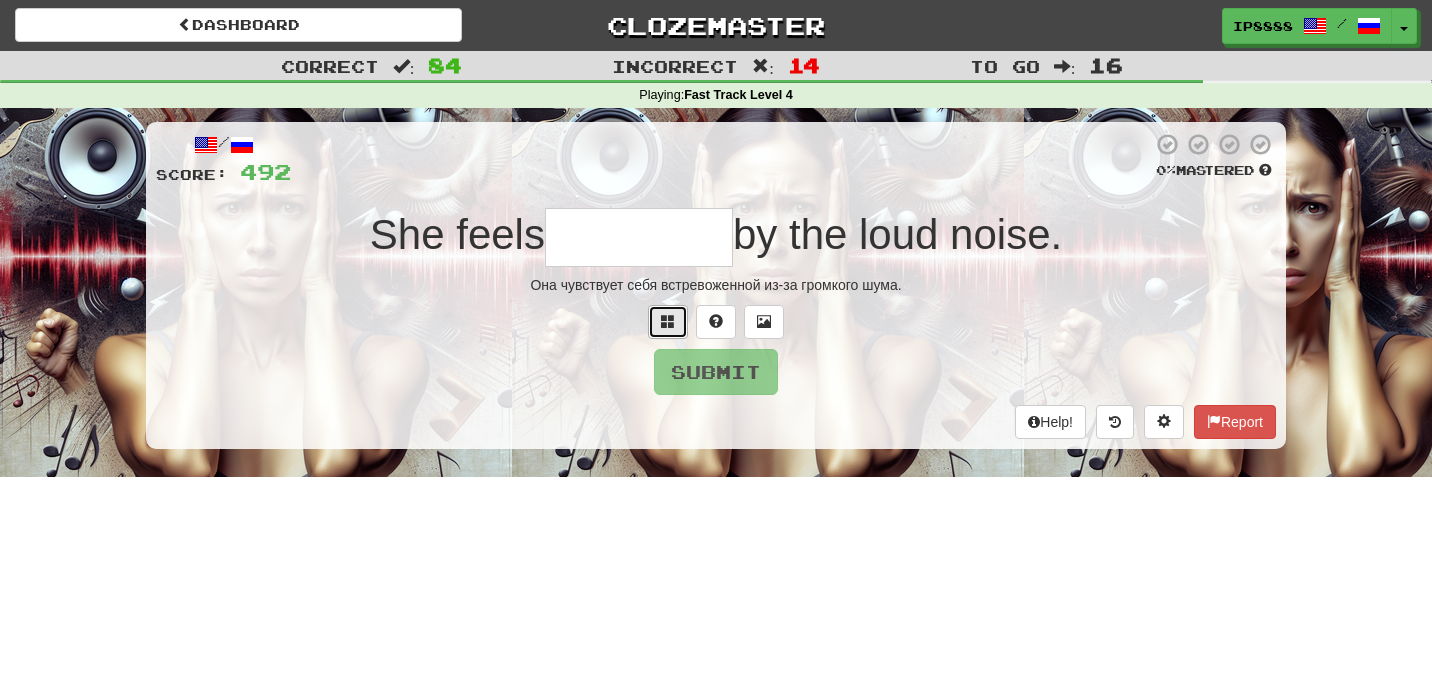click at bounding box center (668, 322) 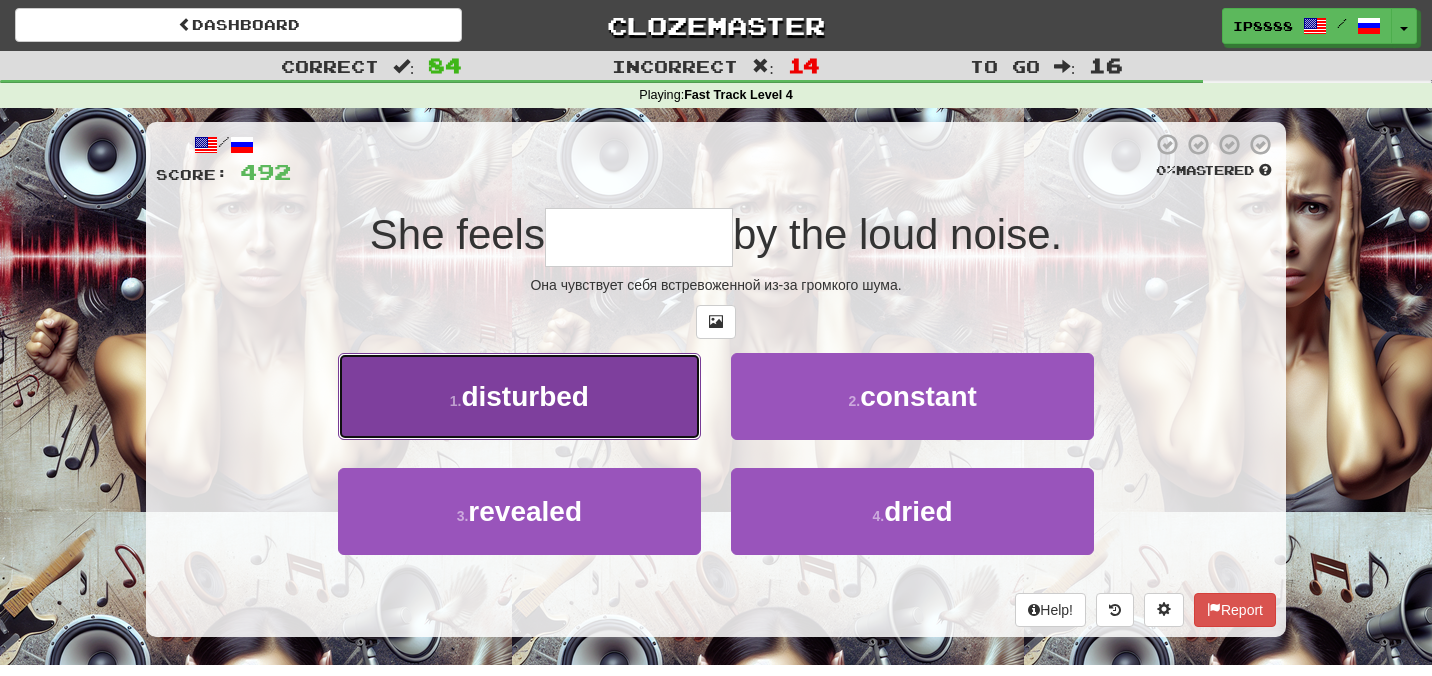click on "1 .  disturbed" at bounding box center (519, 396) 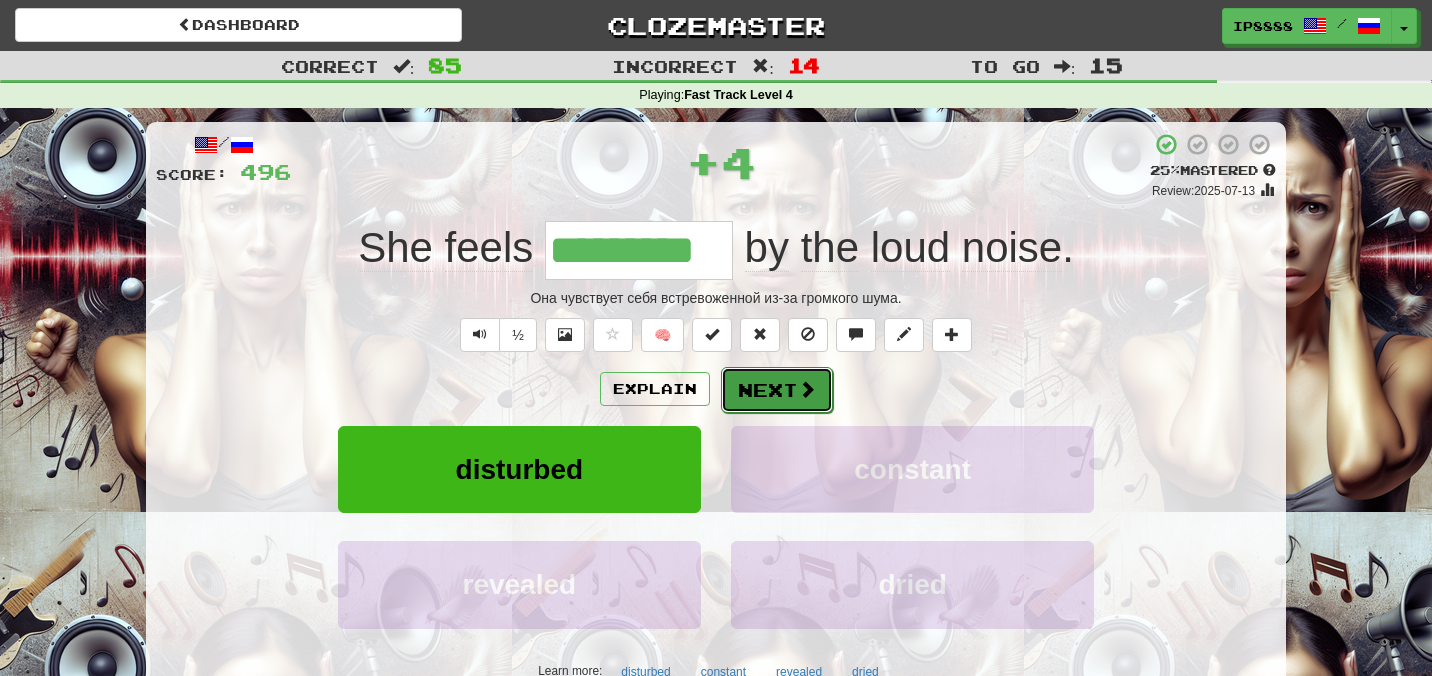 click on "Next" at bounding box center (777, 390) 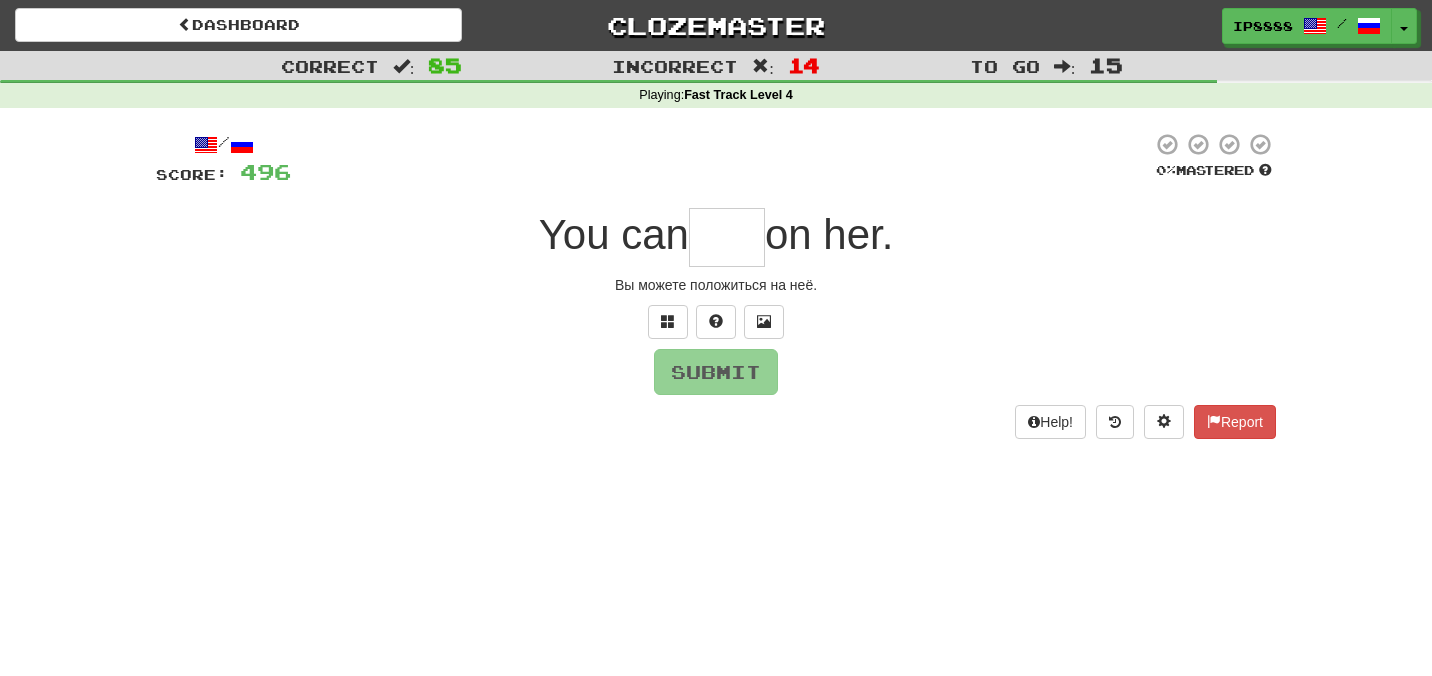 click at bounding box center [727, 237] 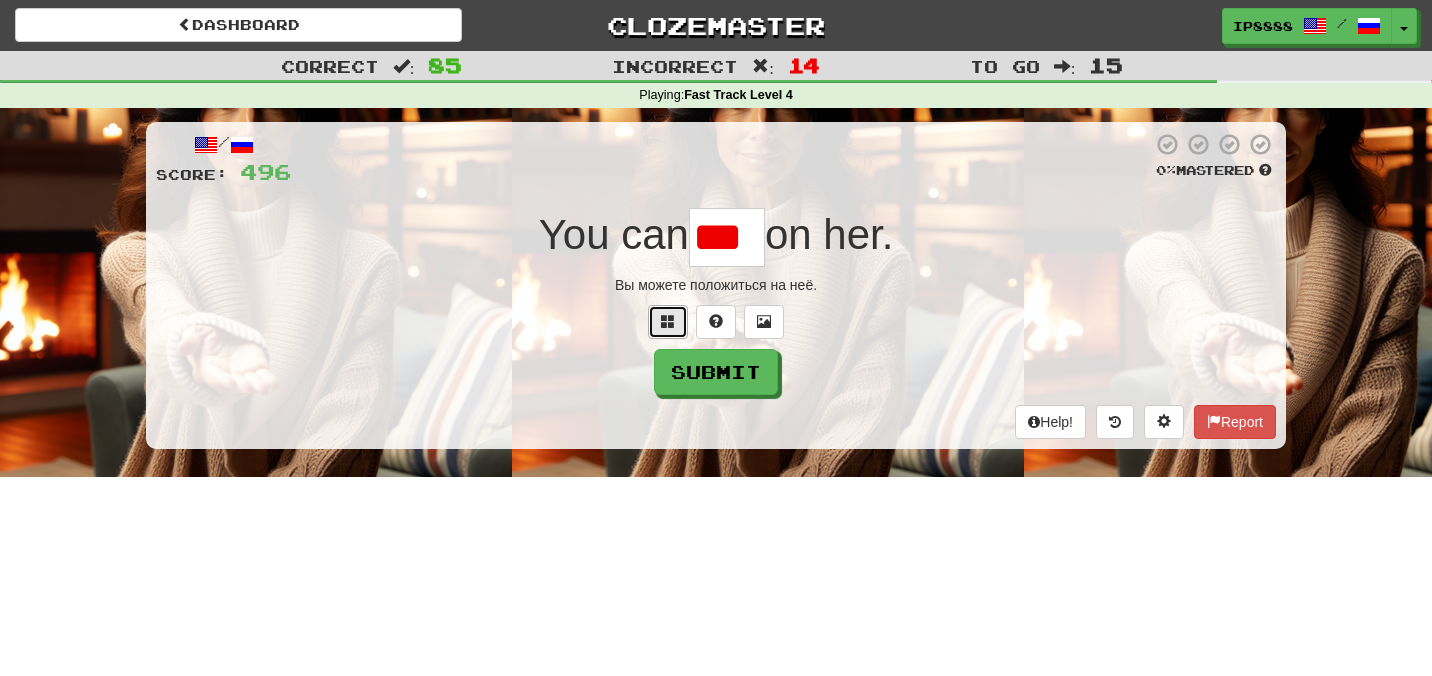 click at bounding box center (668, 321) 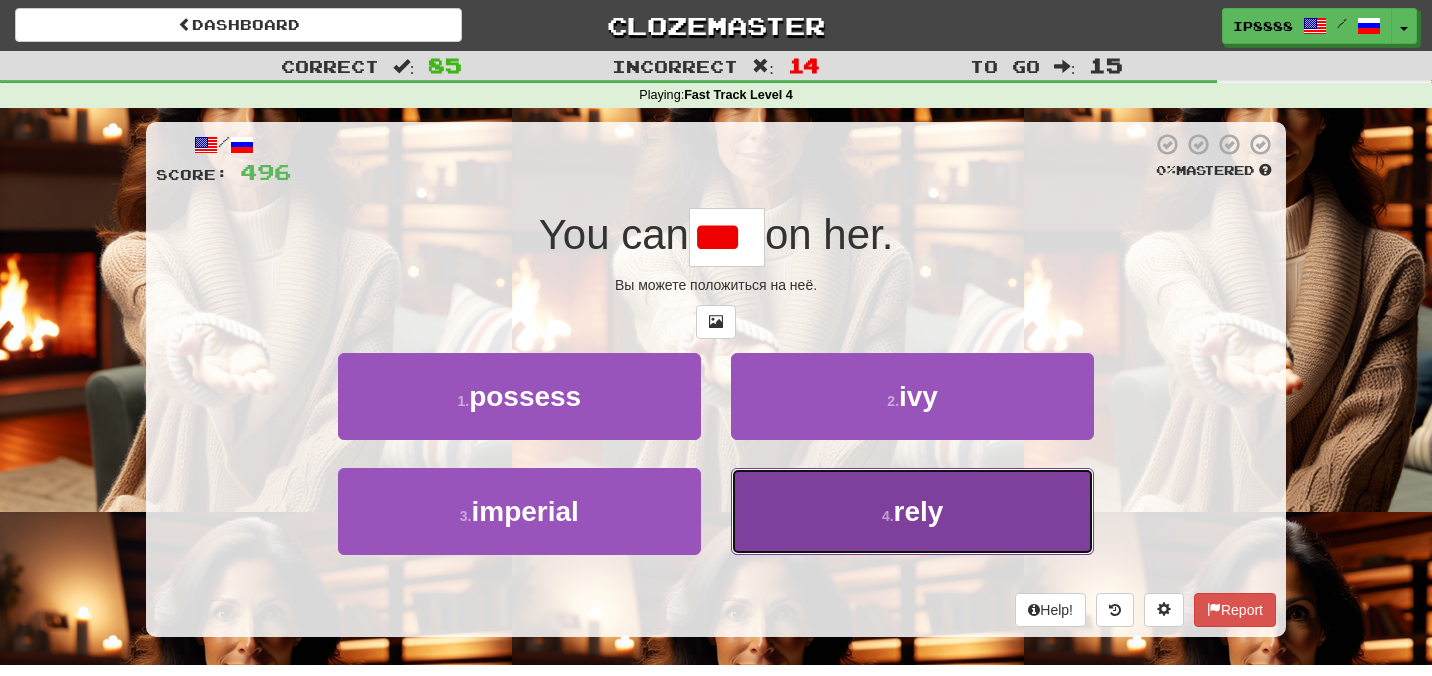 click on "4 .  rely" at bounding box center [912, 511] 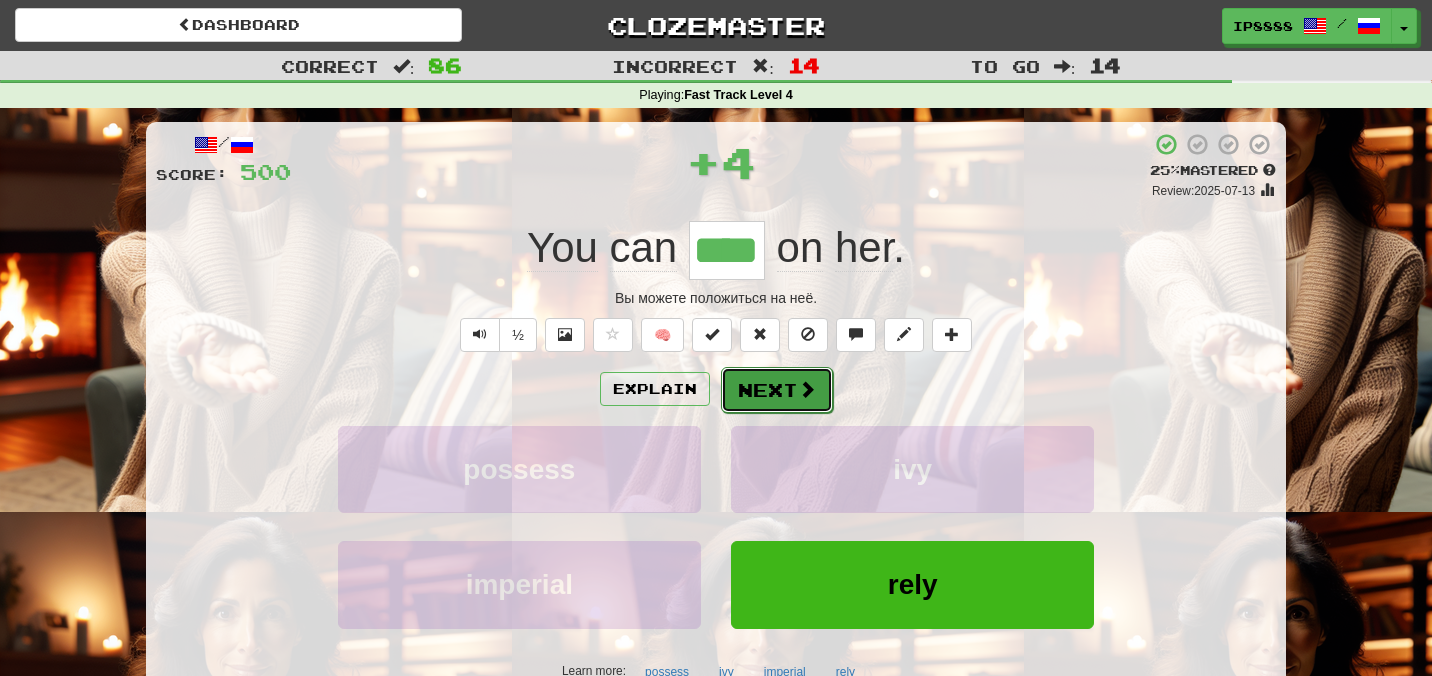 click on "Next" at bounding box center (777, 390) 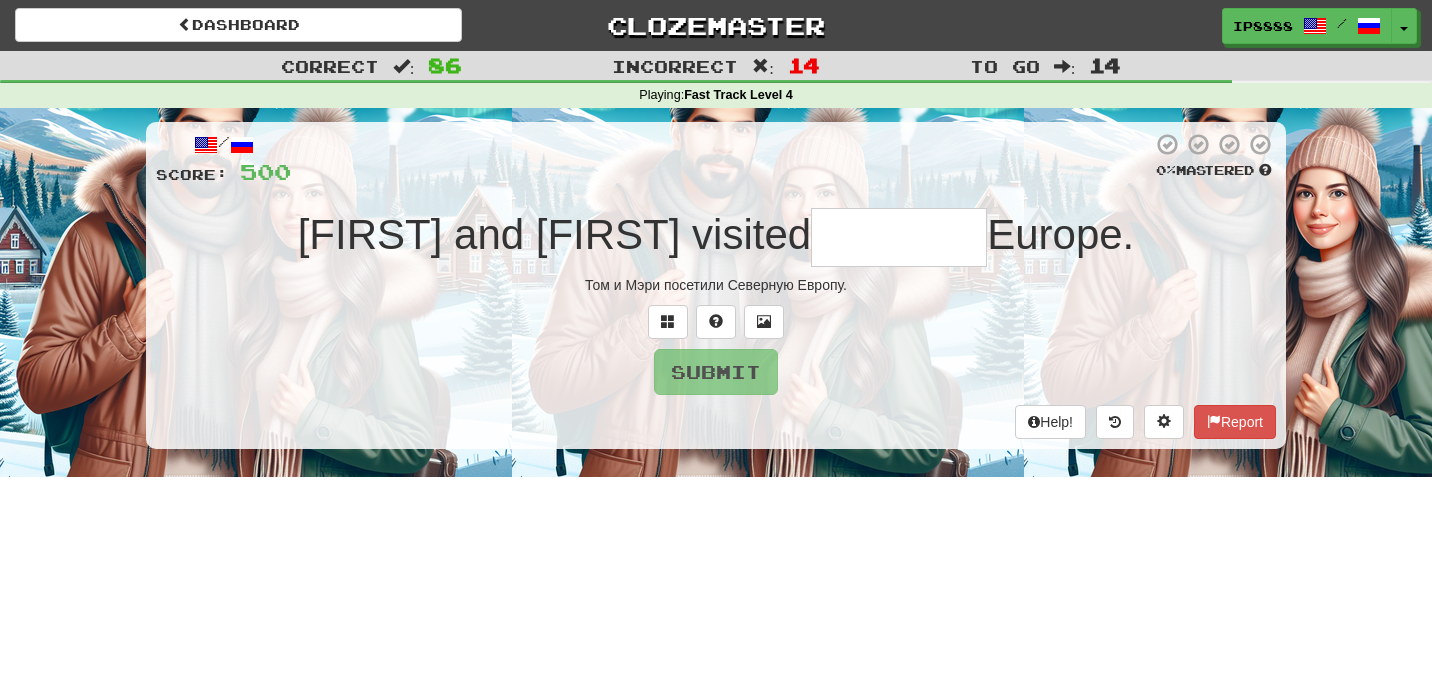 click at bounding box center (899, 237) 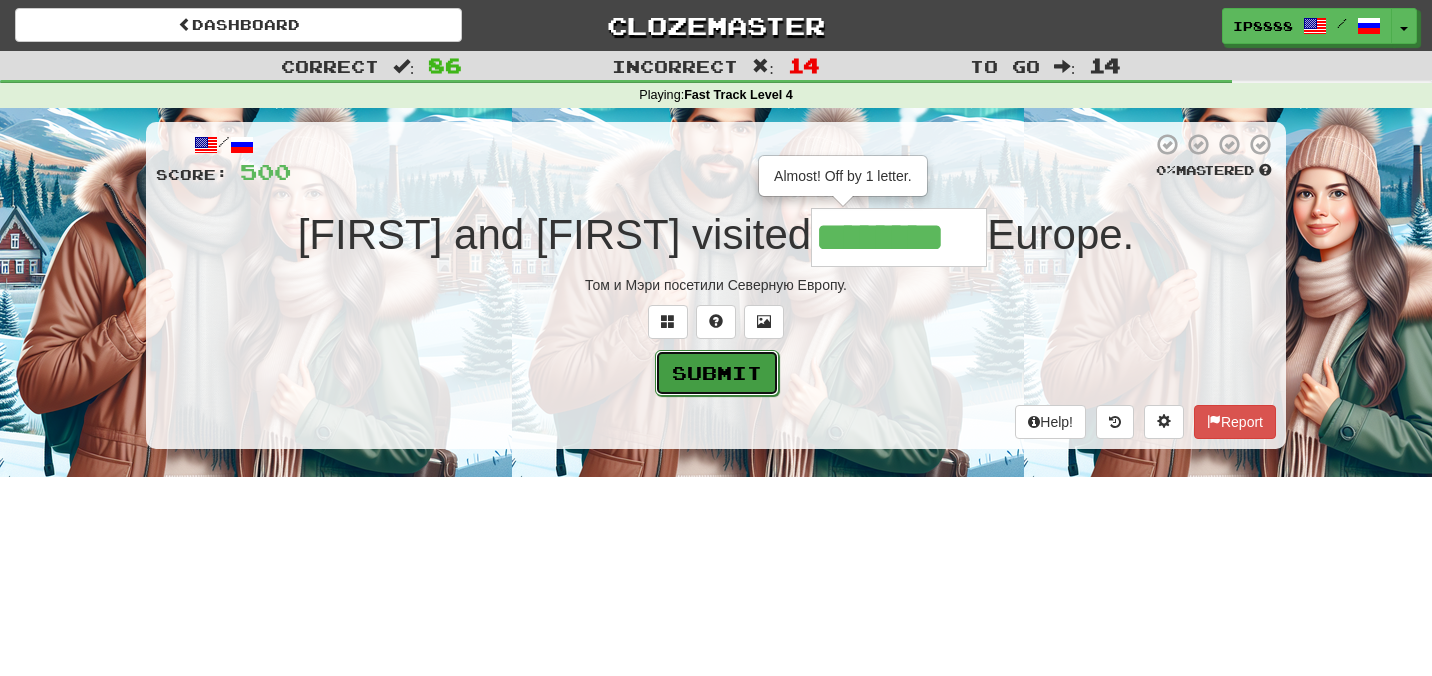click on "Submit" at bounding box center [717, 373] 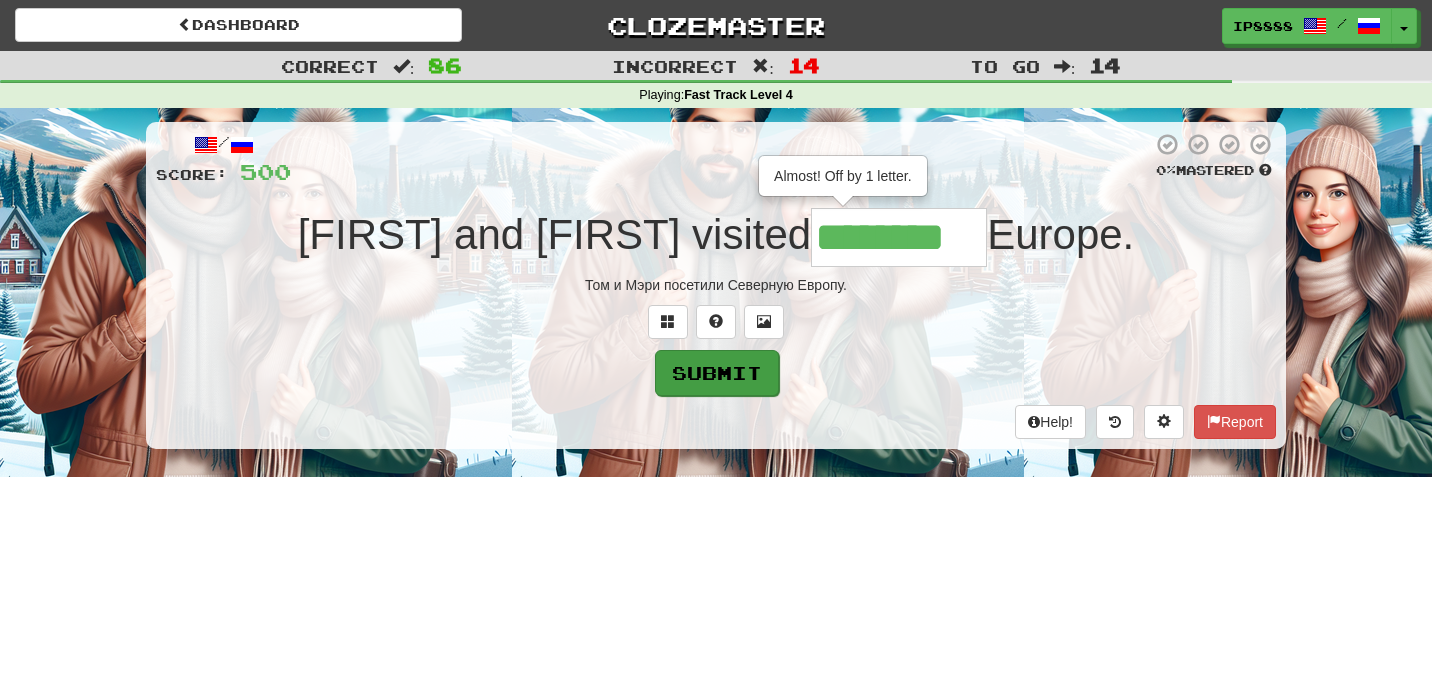 type on "********" 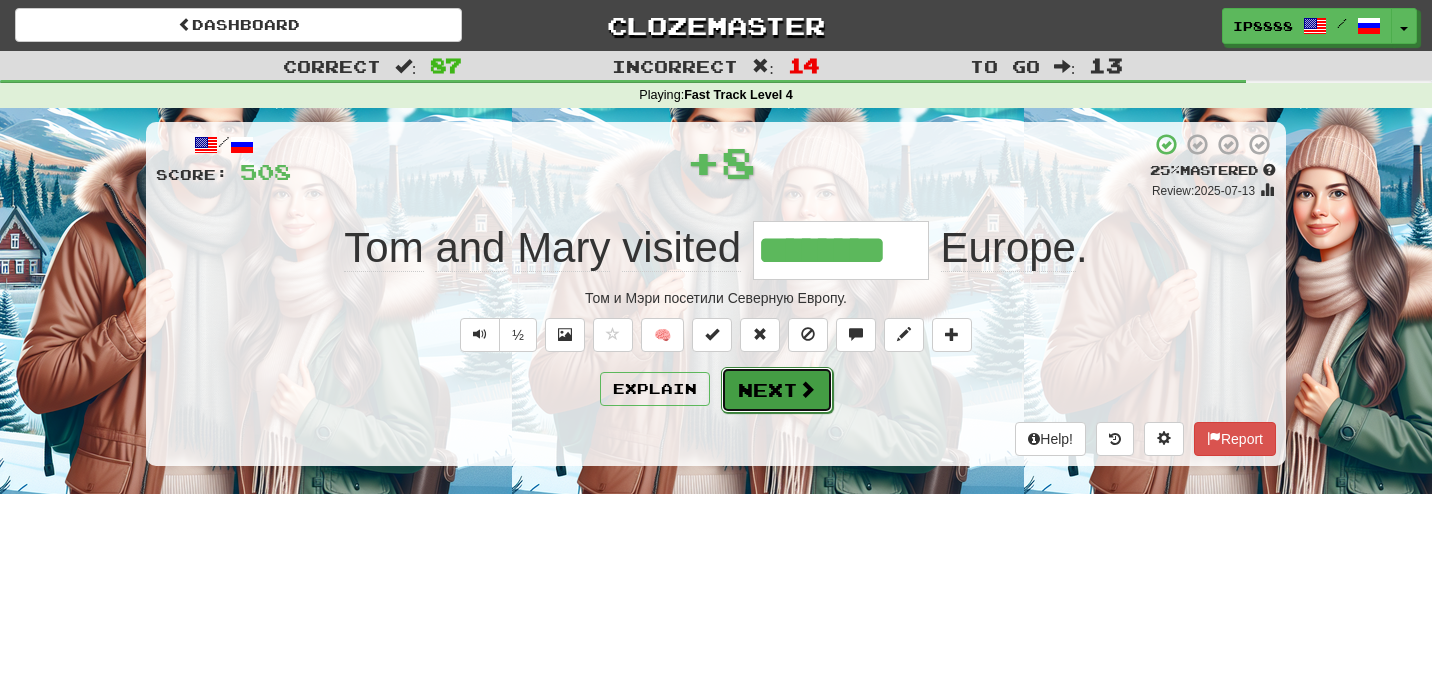 click on "Next" at bounding box center (777, 390) 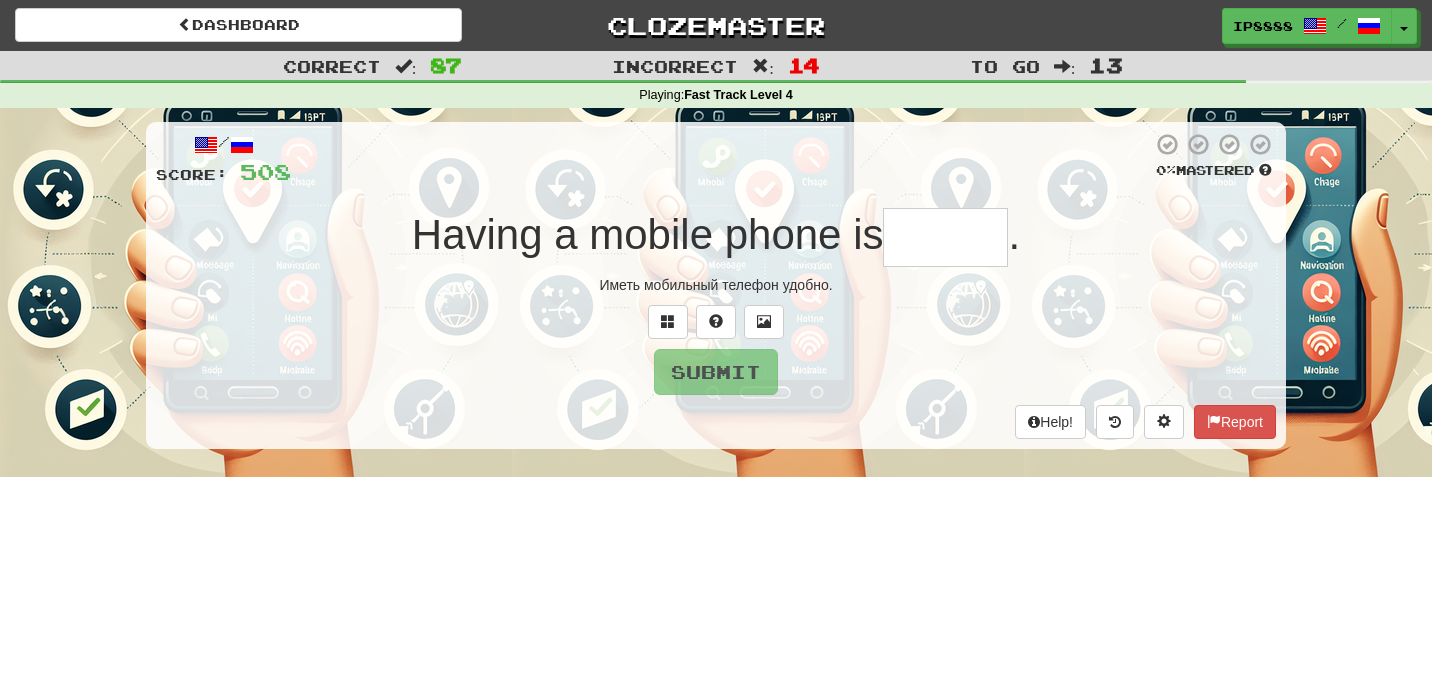 click at bounding box center (945, 237) 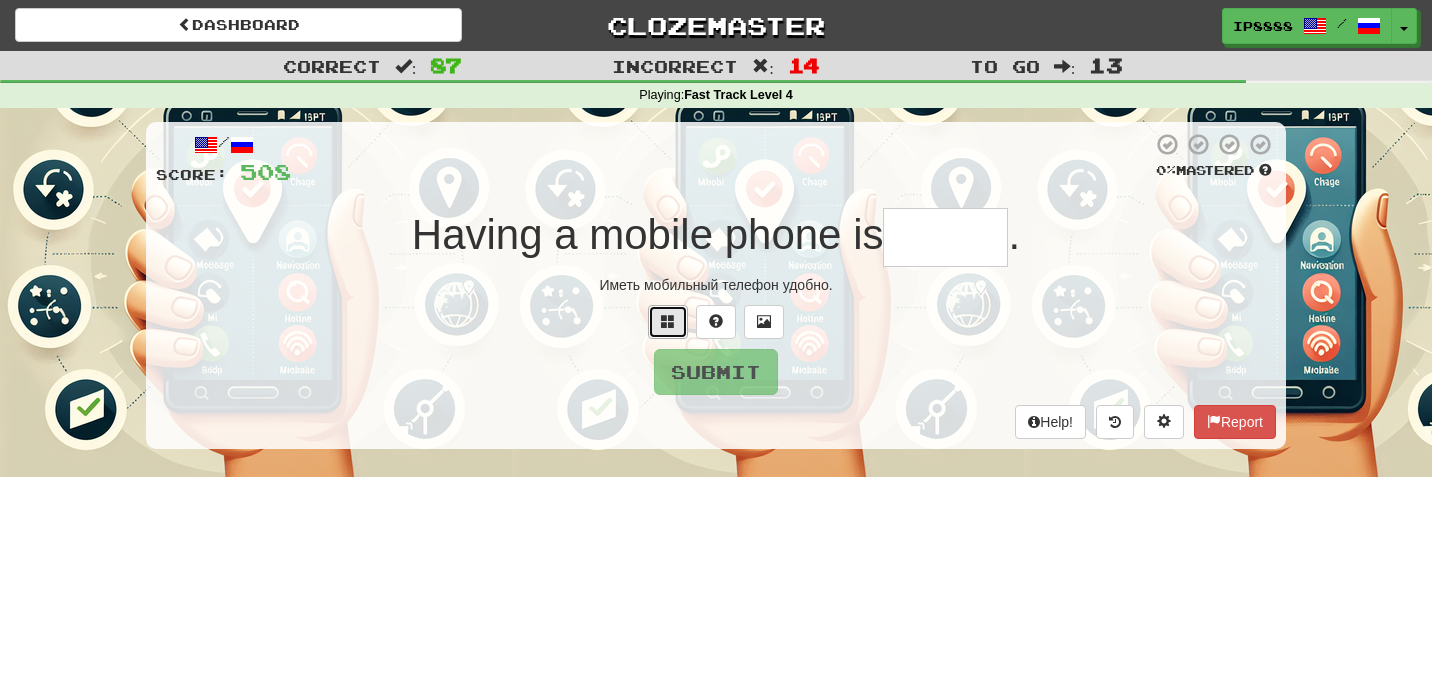 click at bounding box center (668, 322) 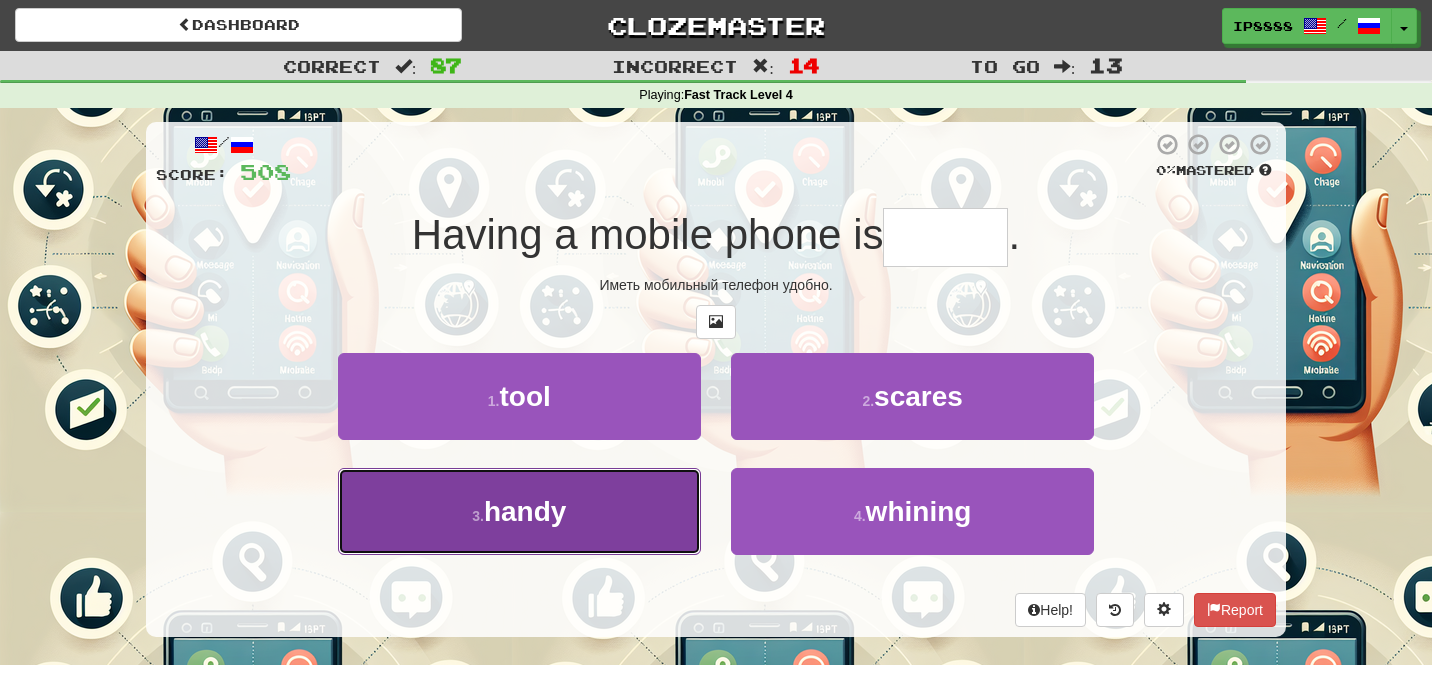 click on "3 .  handy" at bounding box center [519, 511] 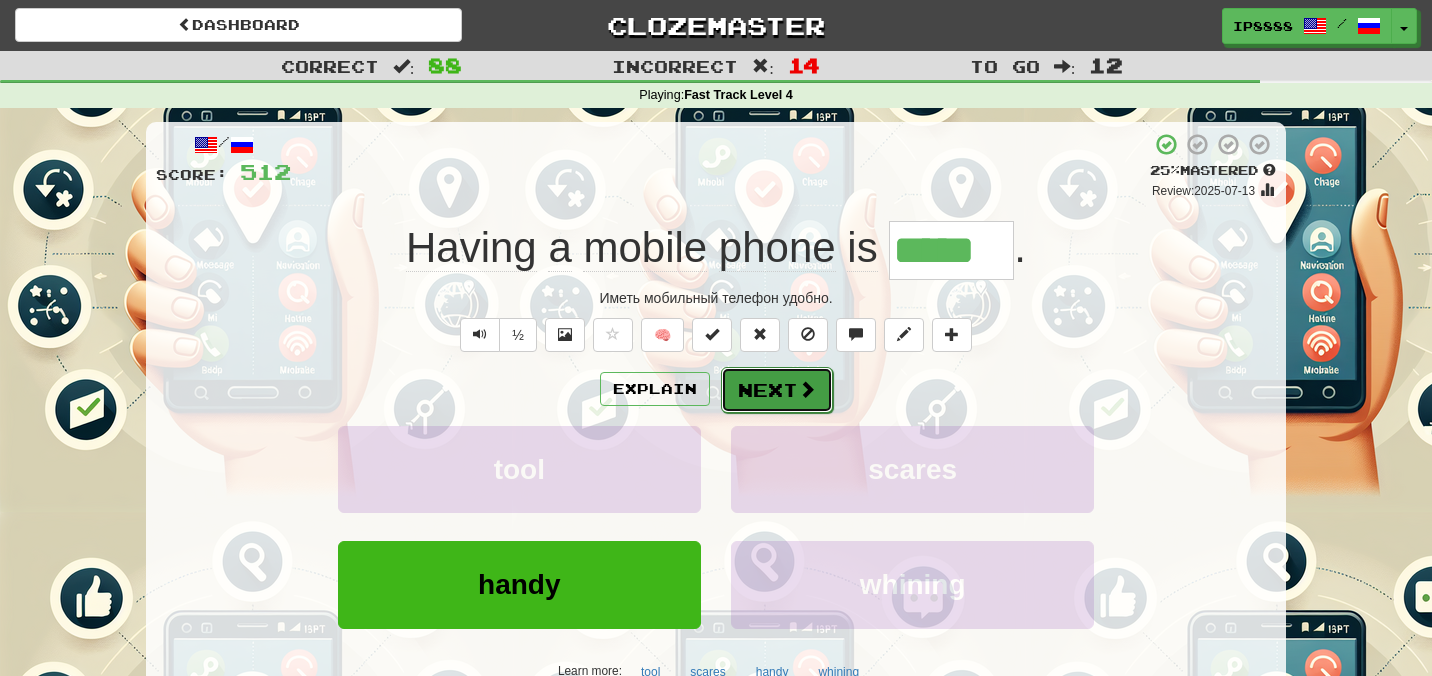 click at bounding box center (807, 389) 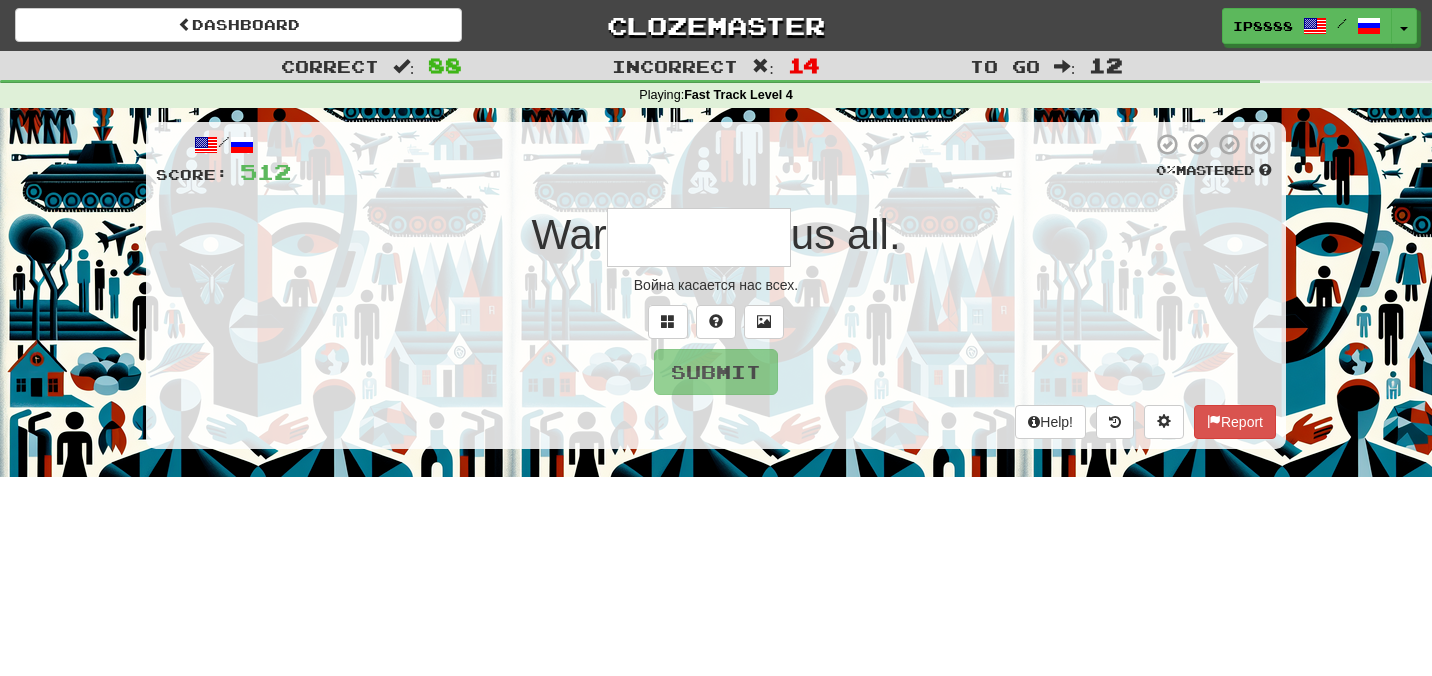 click at bounding box center [699, 237] 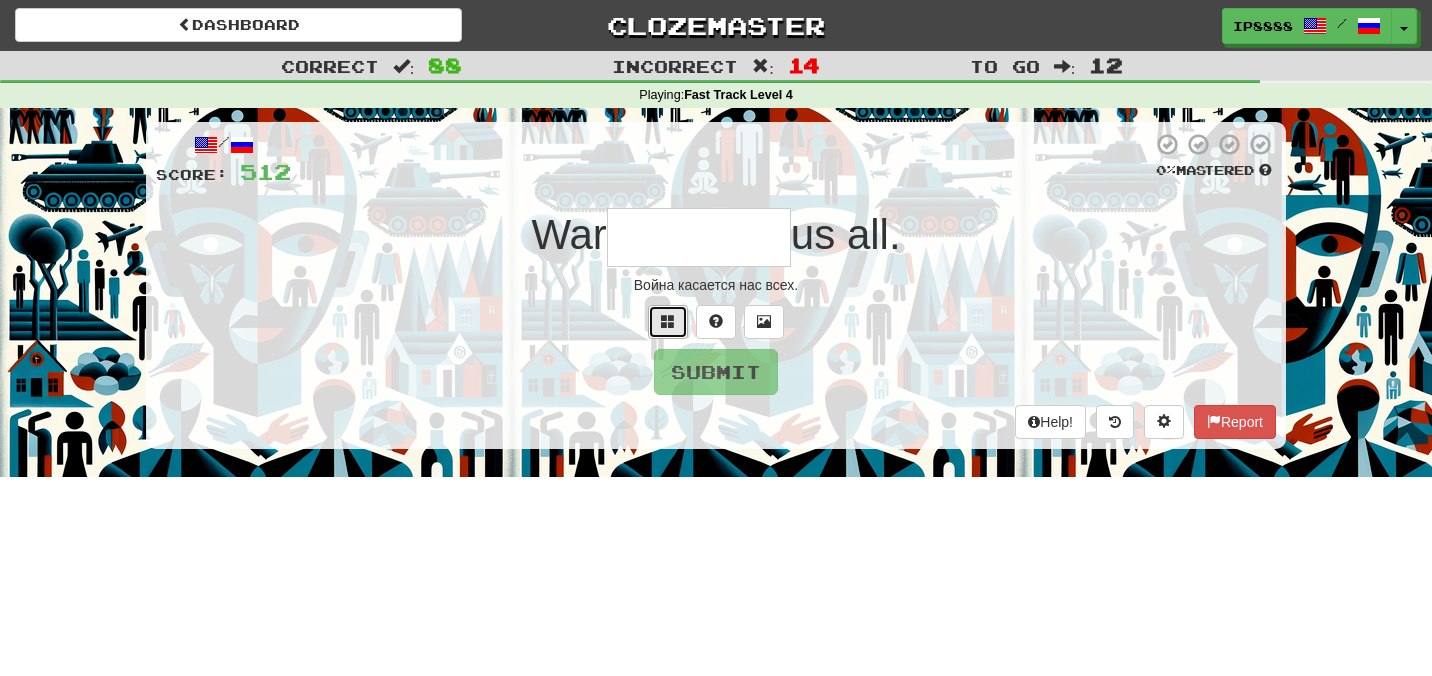 click at bounding box center (668, 322) 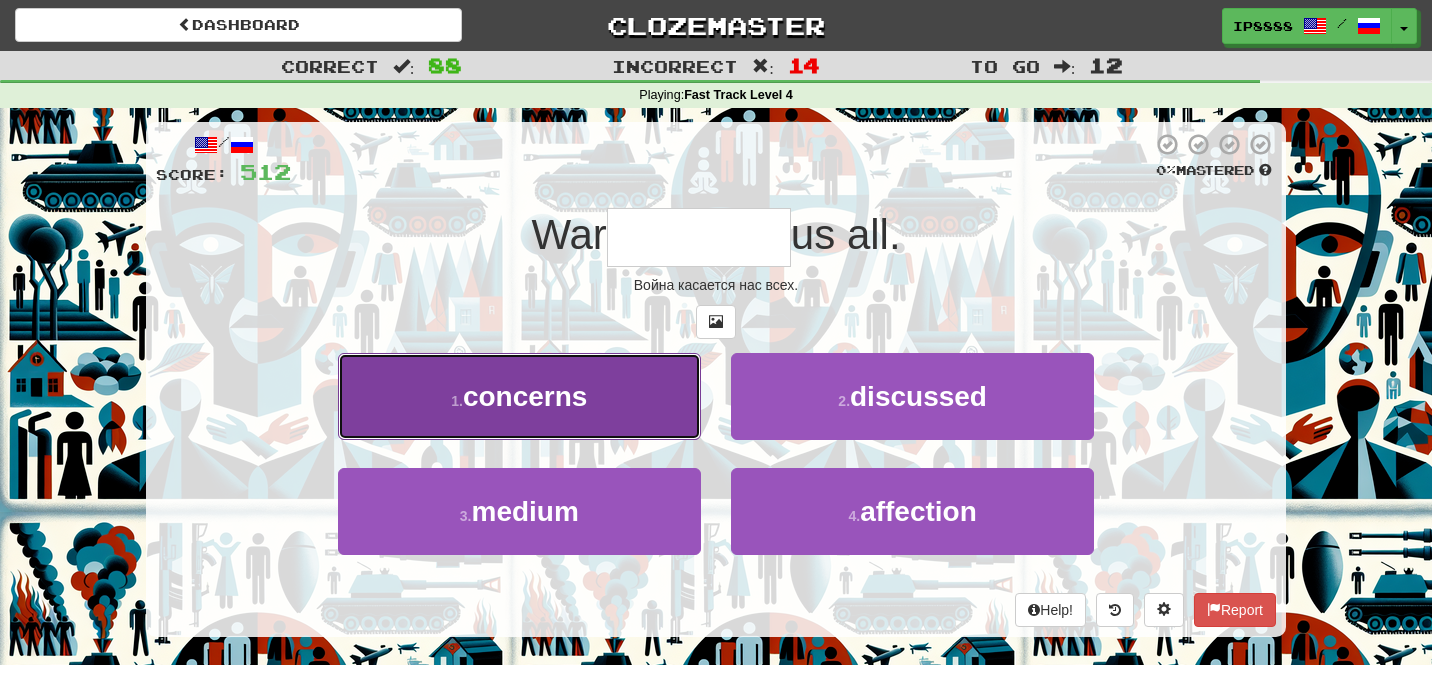 click on "1 .  concerns" at bounding box center [519, 396] 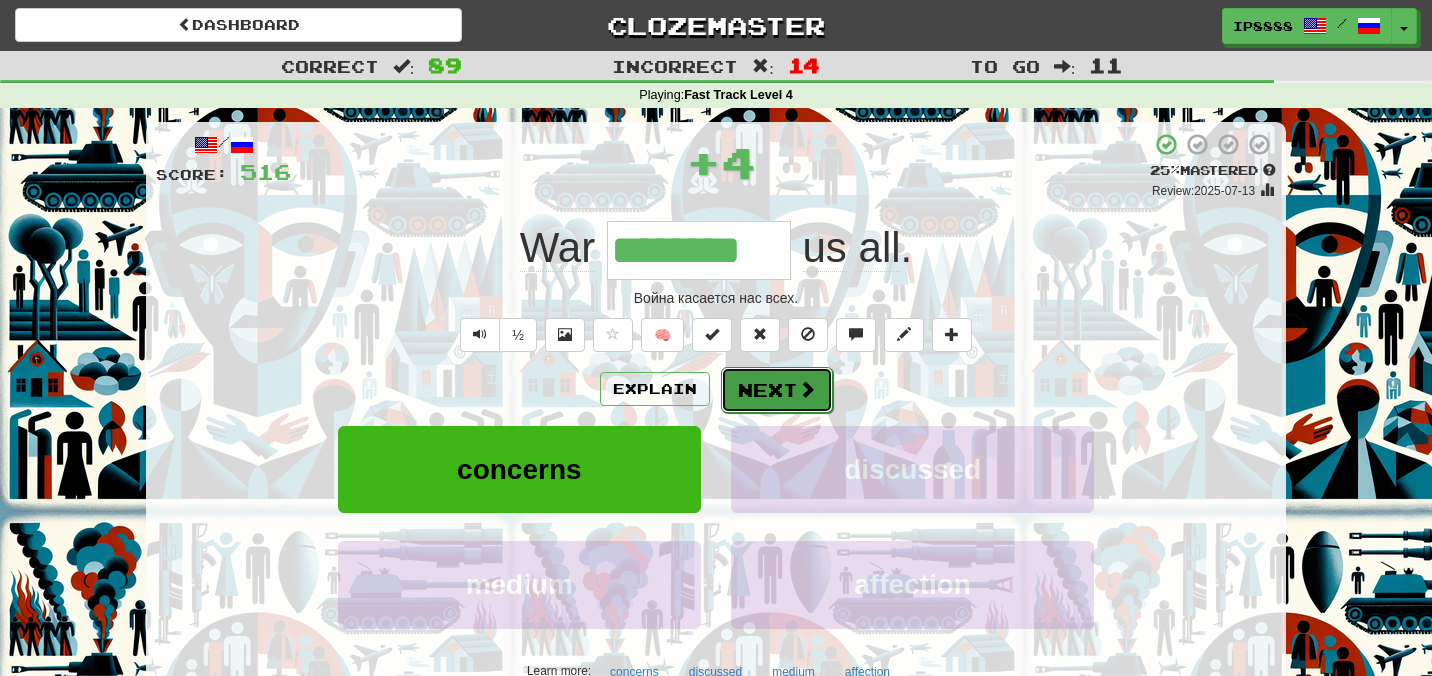 click on "Next" at bounding box center [777, 390] 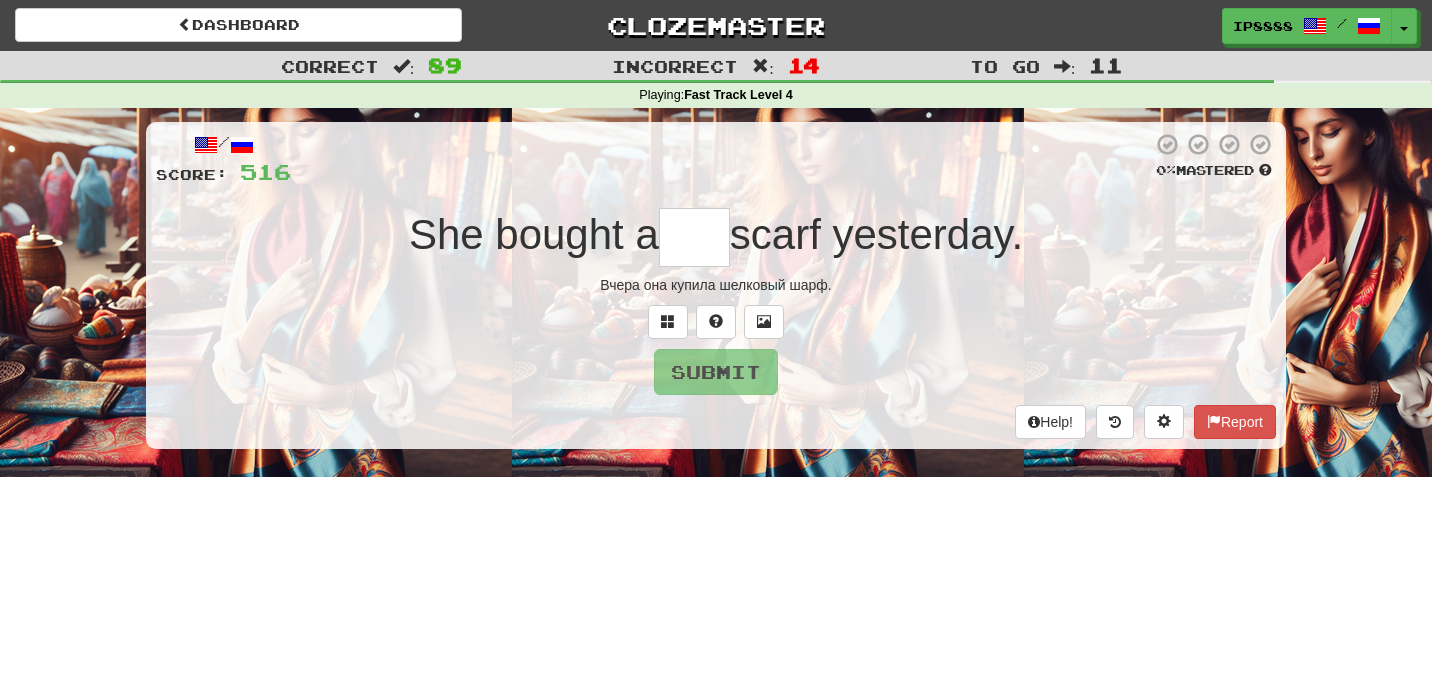 click at bounding box center [694, 237] 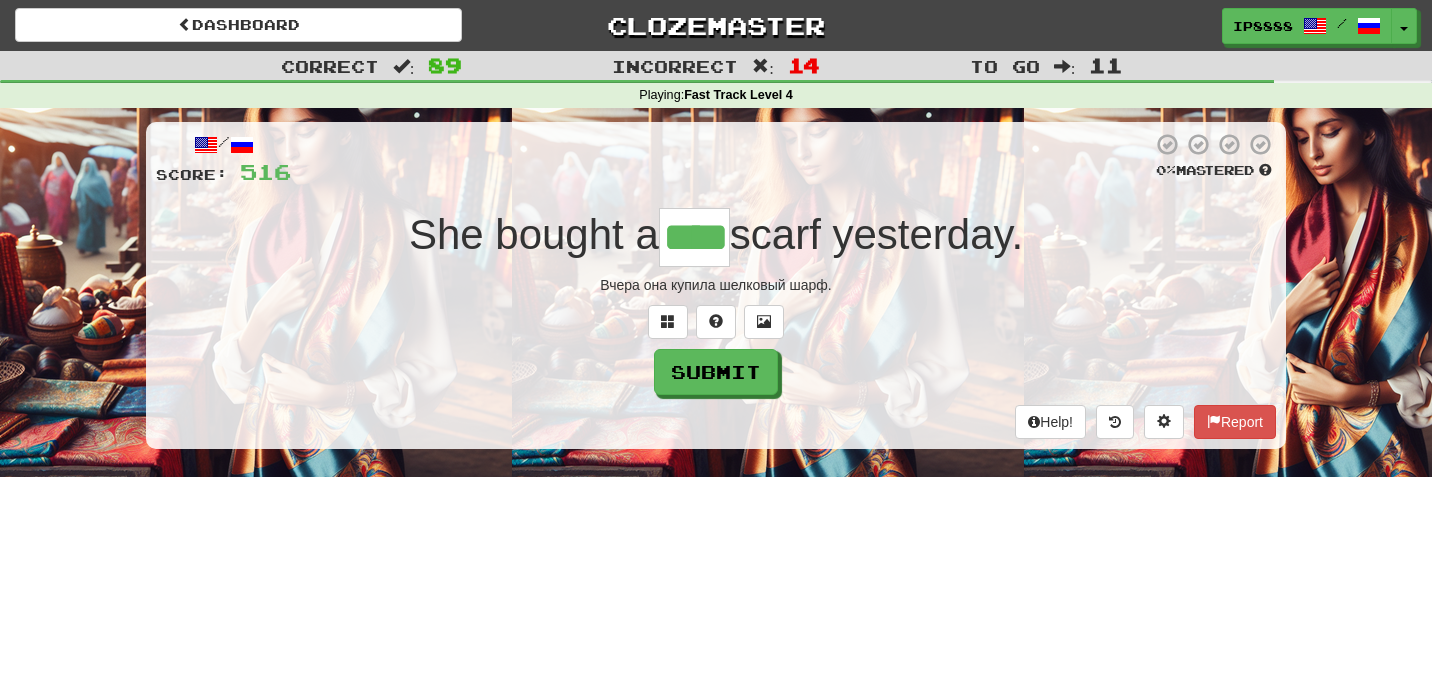 type on "****" 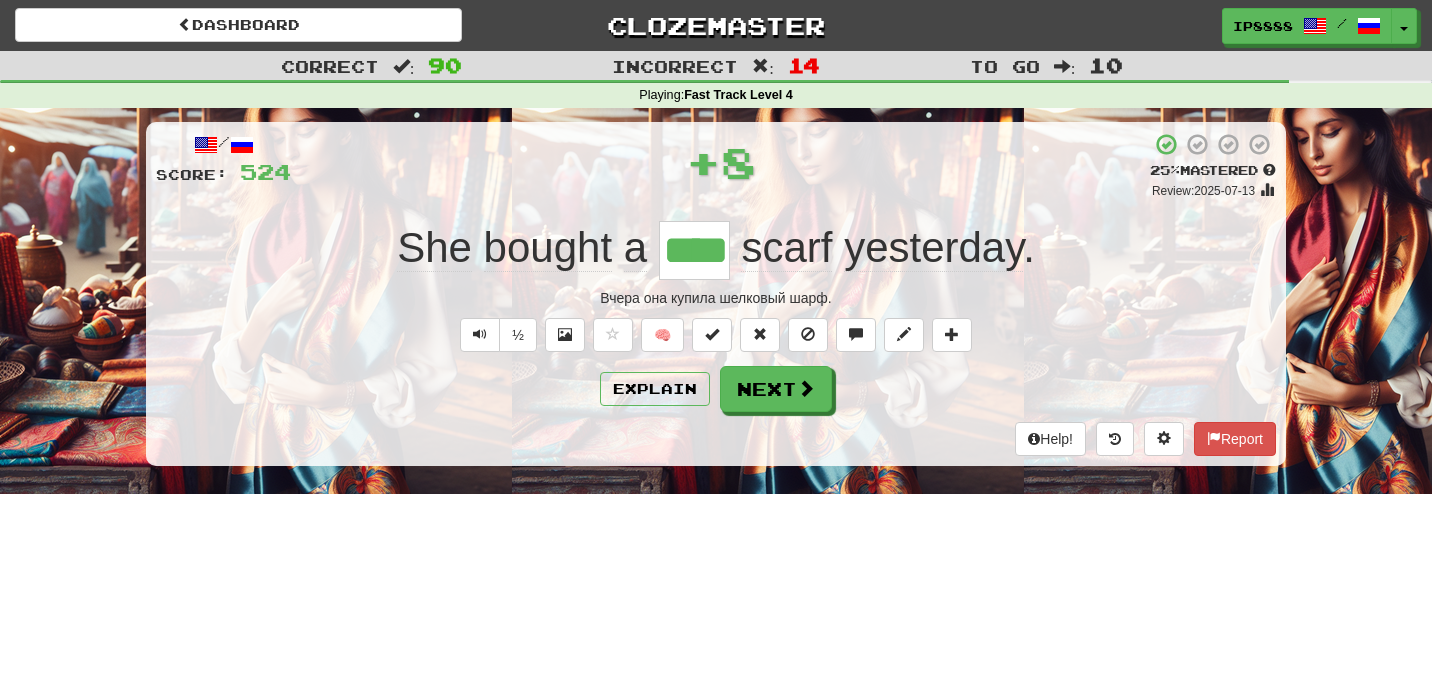 click on "/  Score:   524 + 8 25 %  Mastered Review:  [DATE] She   bought   a   ****   scarf   yesterday . Вчера она купила шелковый шарф. ½ 🧠 Explain Next  Help!  Report" at bounding box center (716, 294) 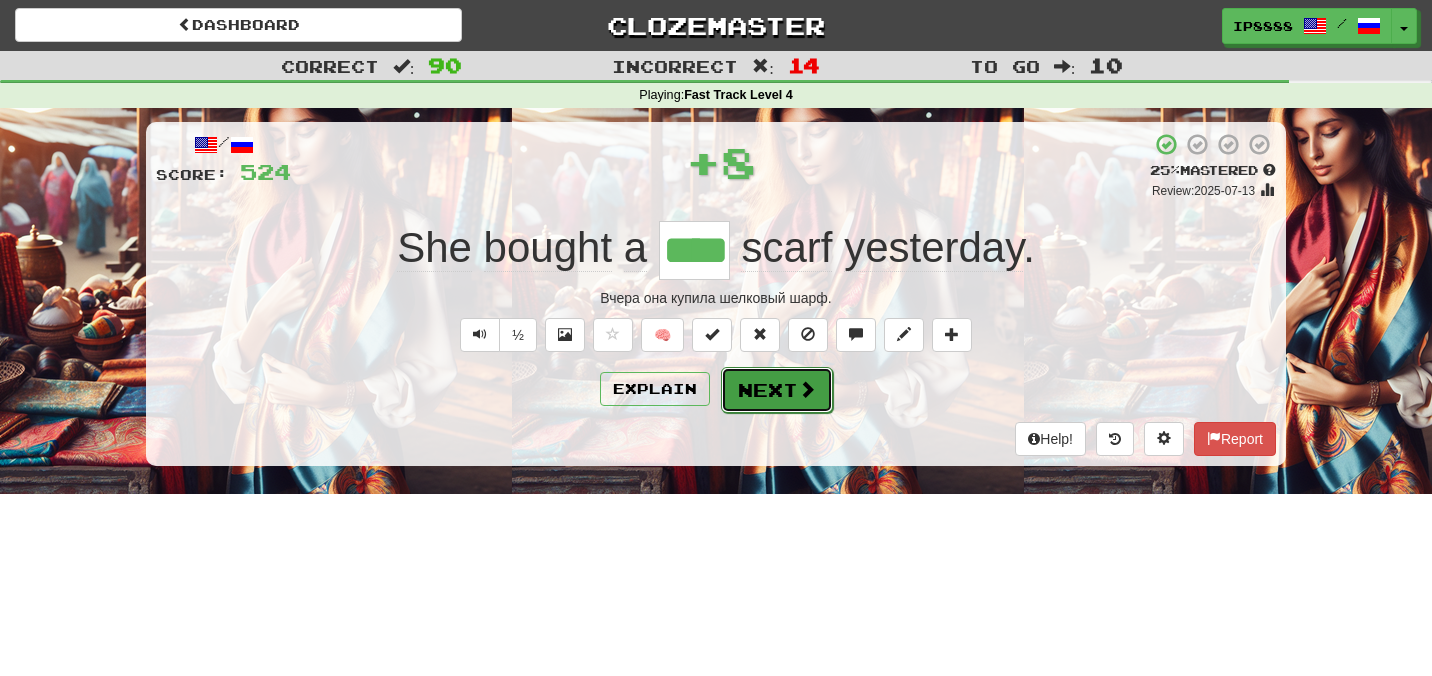 click on "Next" at bounding box center [777, 390] 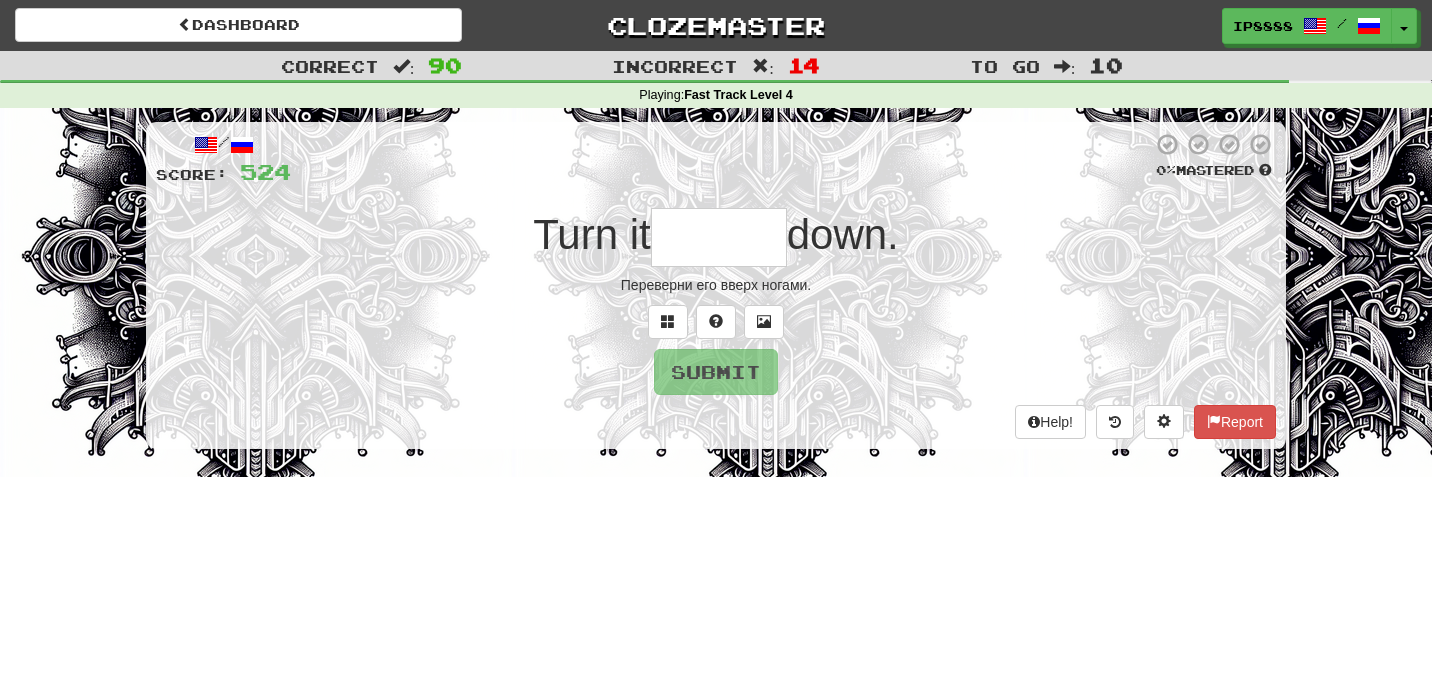 click at bounding box center [719, 237] 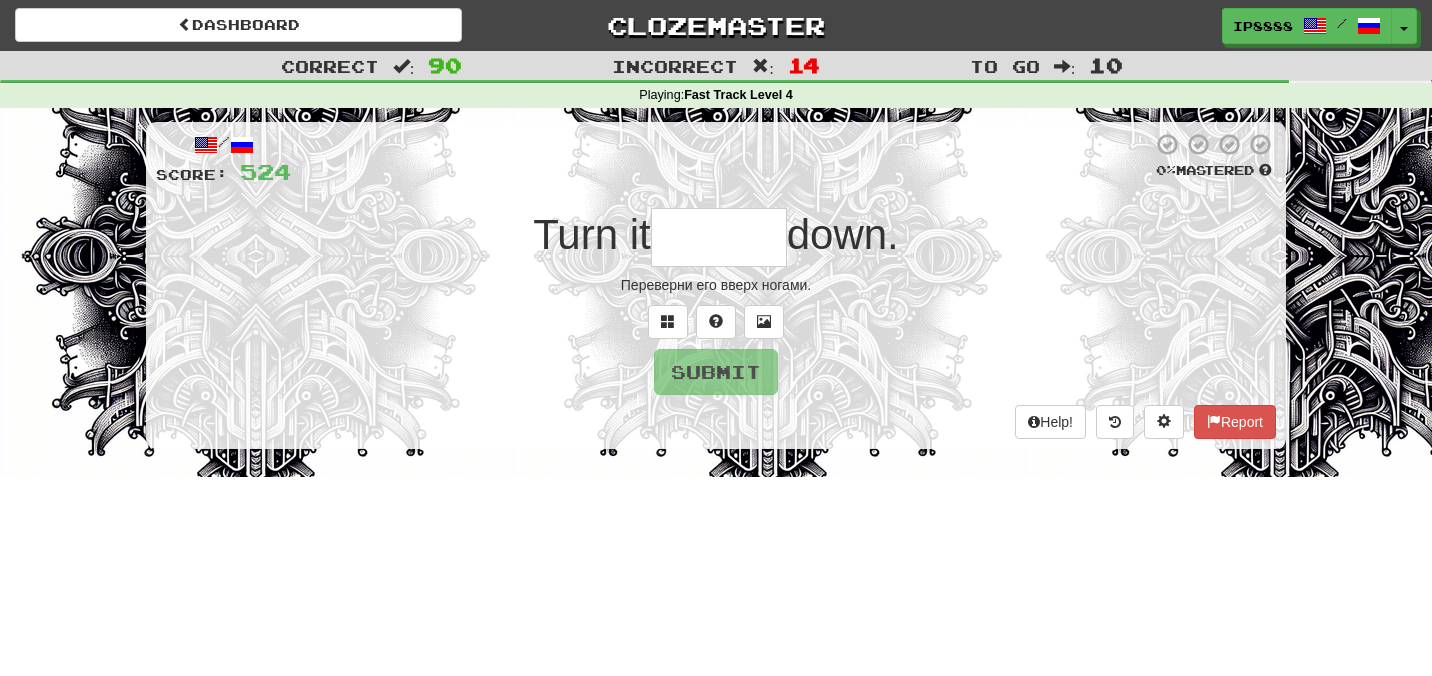 click at bounding box center [719, 237] 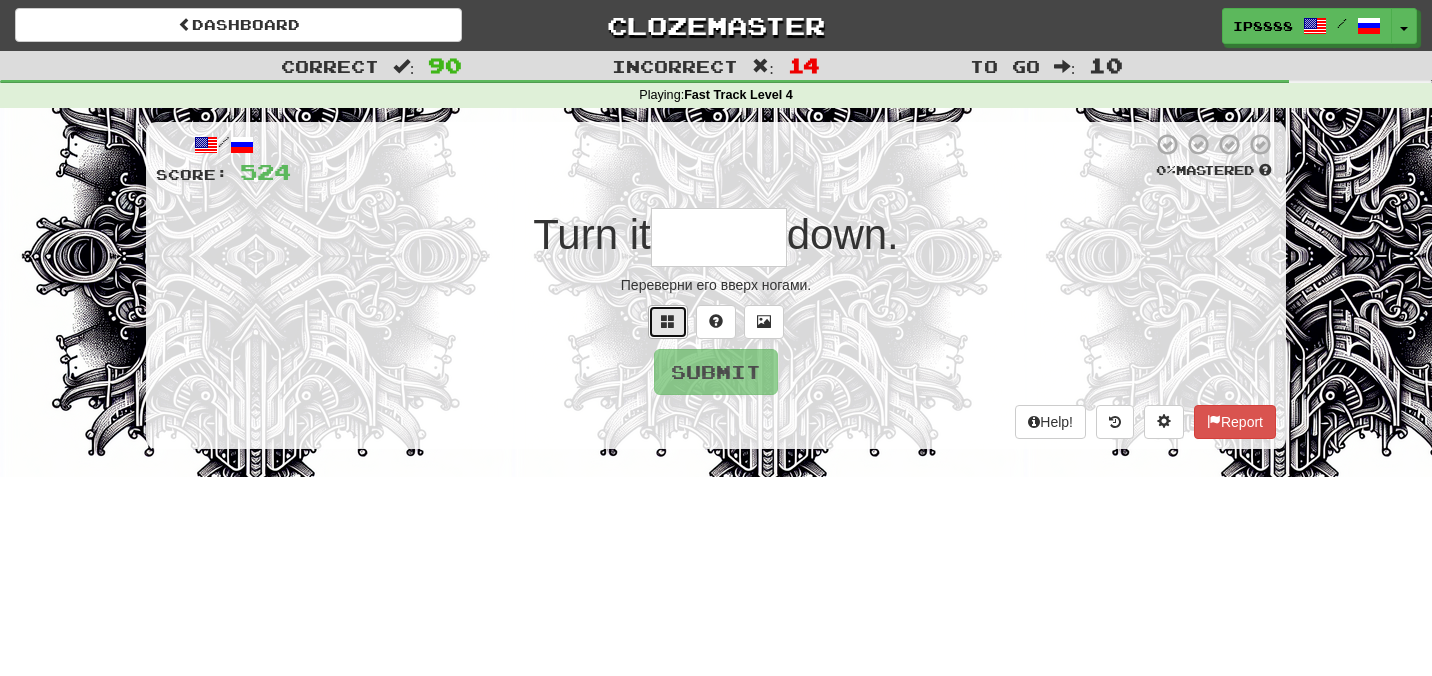click at bounding box center (668, 321) 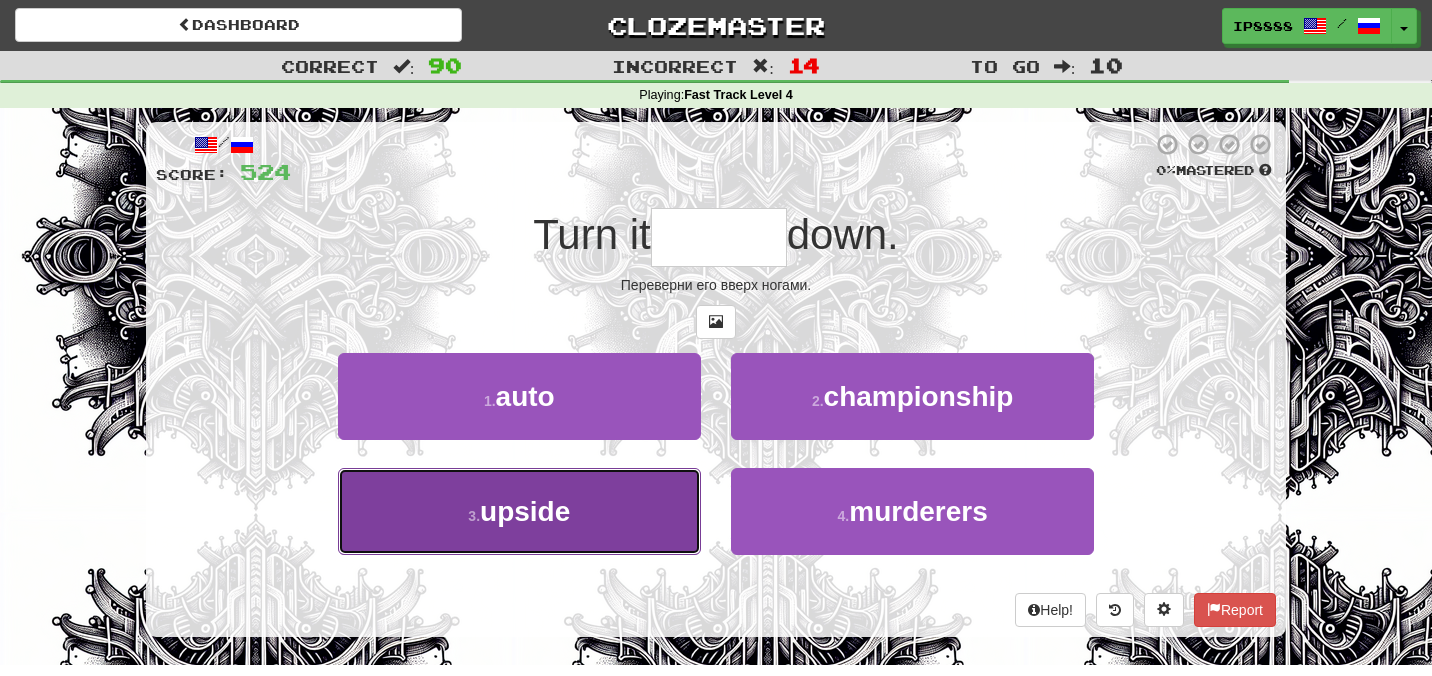 click on "3 .  upside" at bounding box center [519, 511] 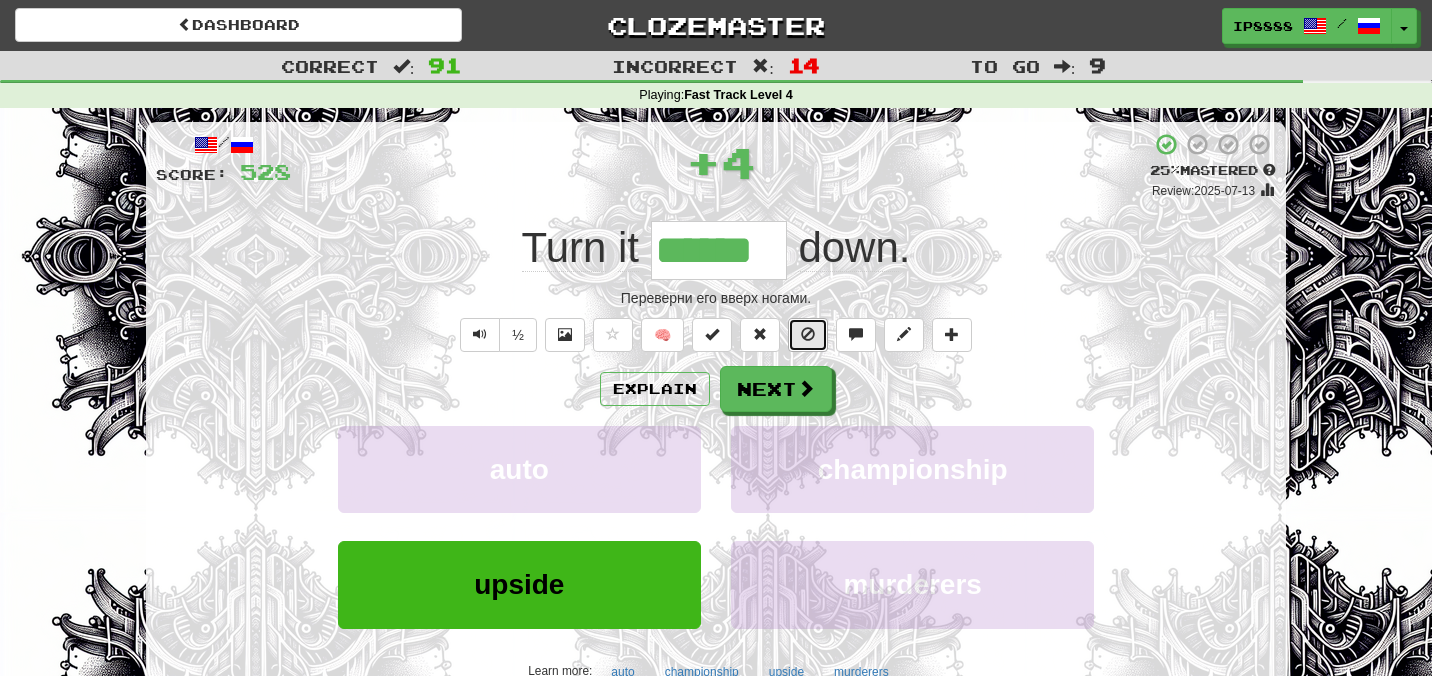 click at bounding box center (808, 334) 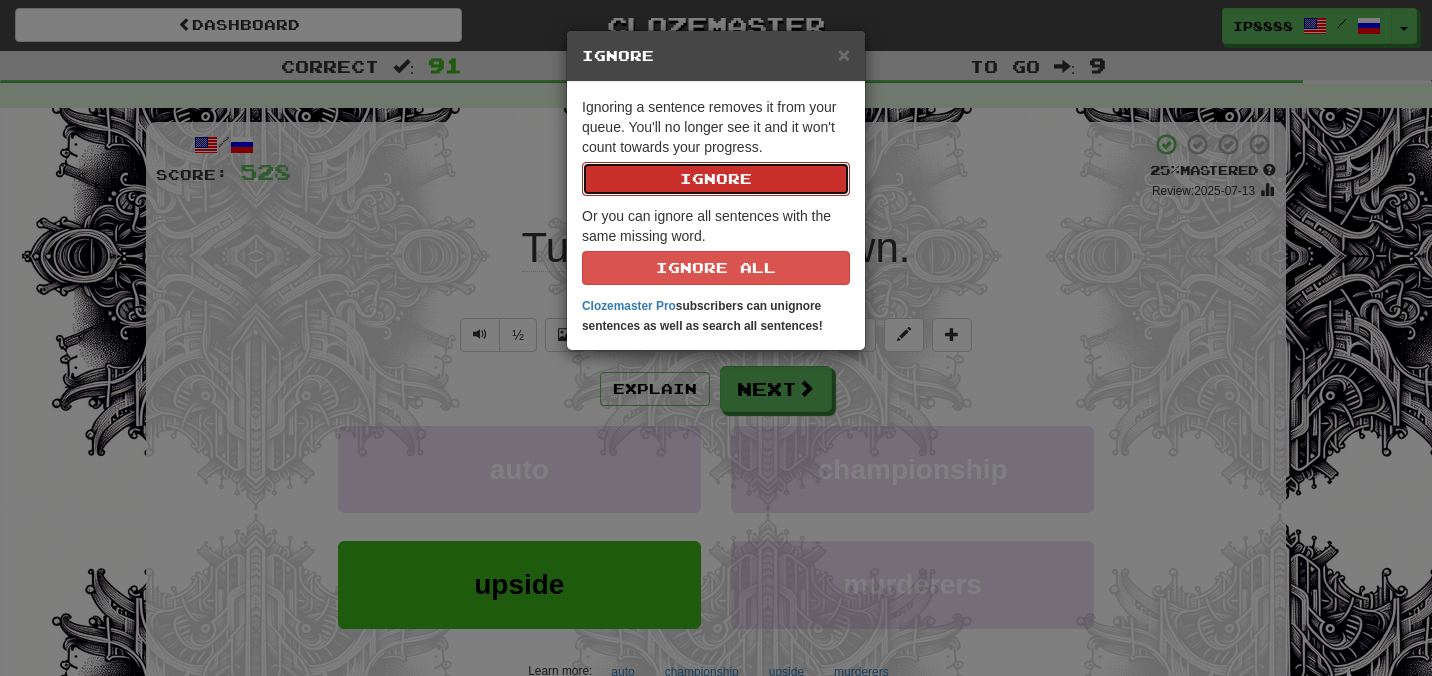 type 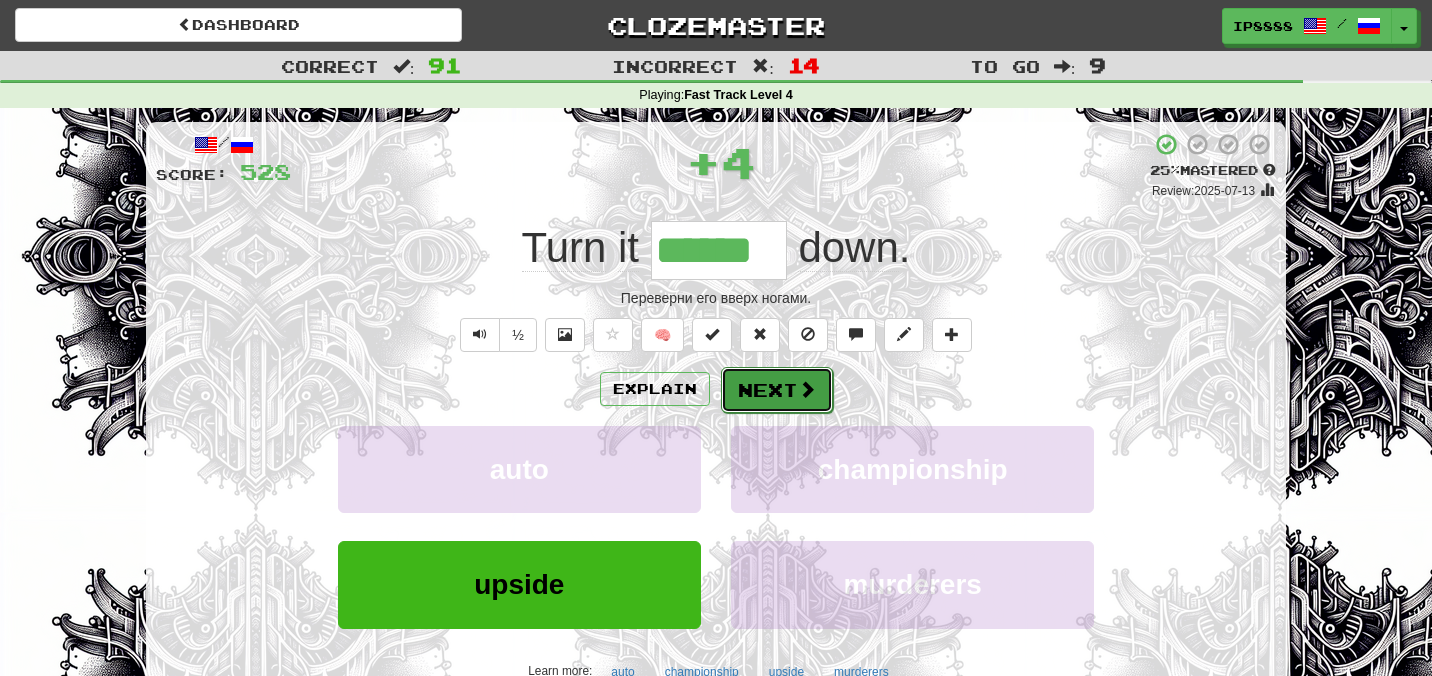 click at bounding box center [807, 389] 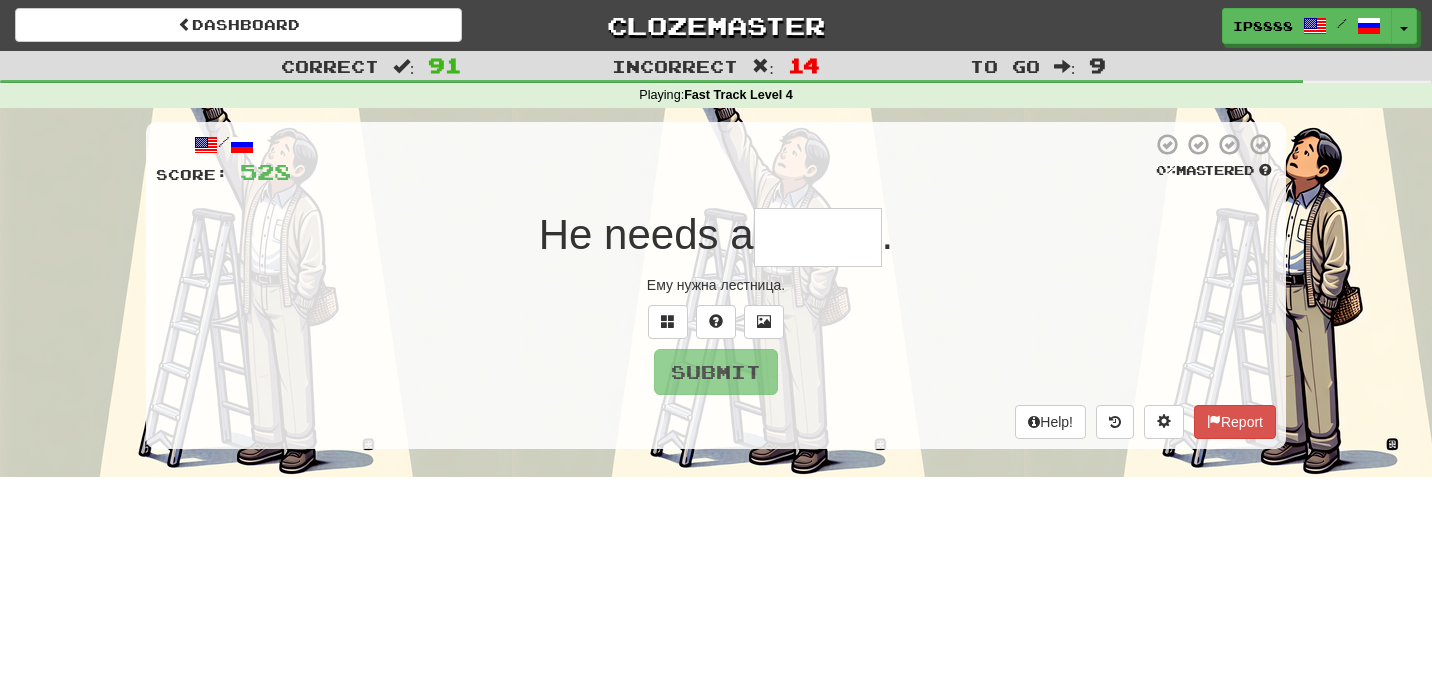click at bounding box center [818, 237] 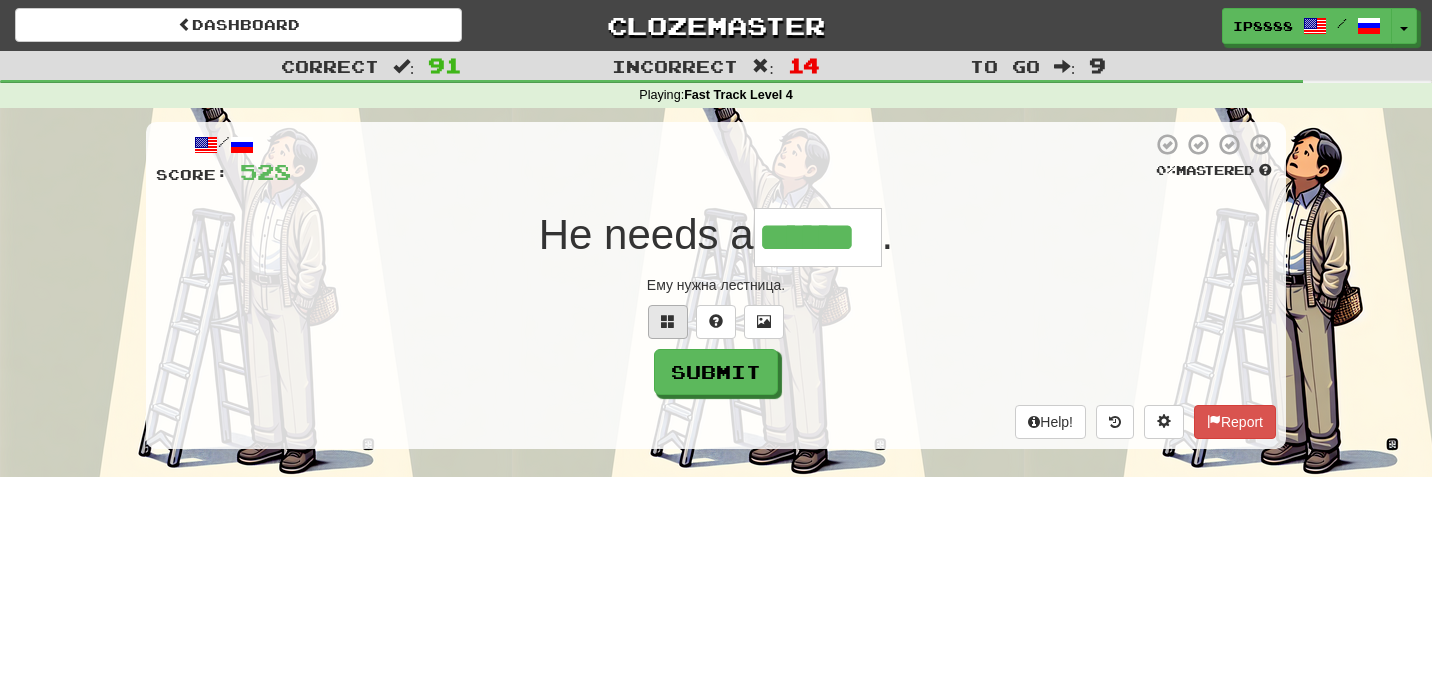 type on "******" 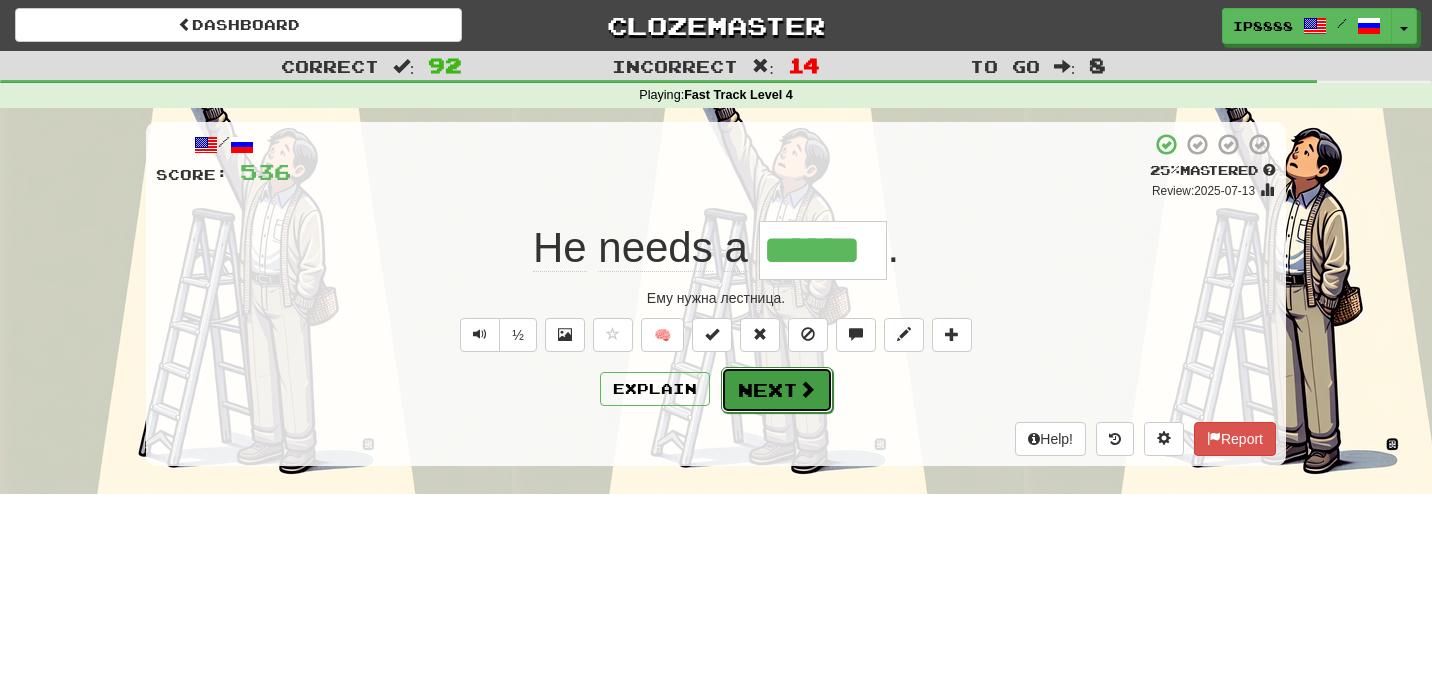 click on "Next" at bounding box center [777, 390] 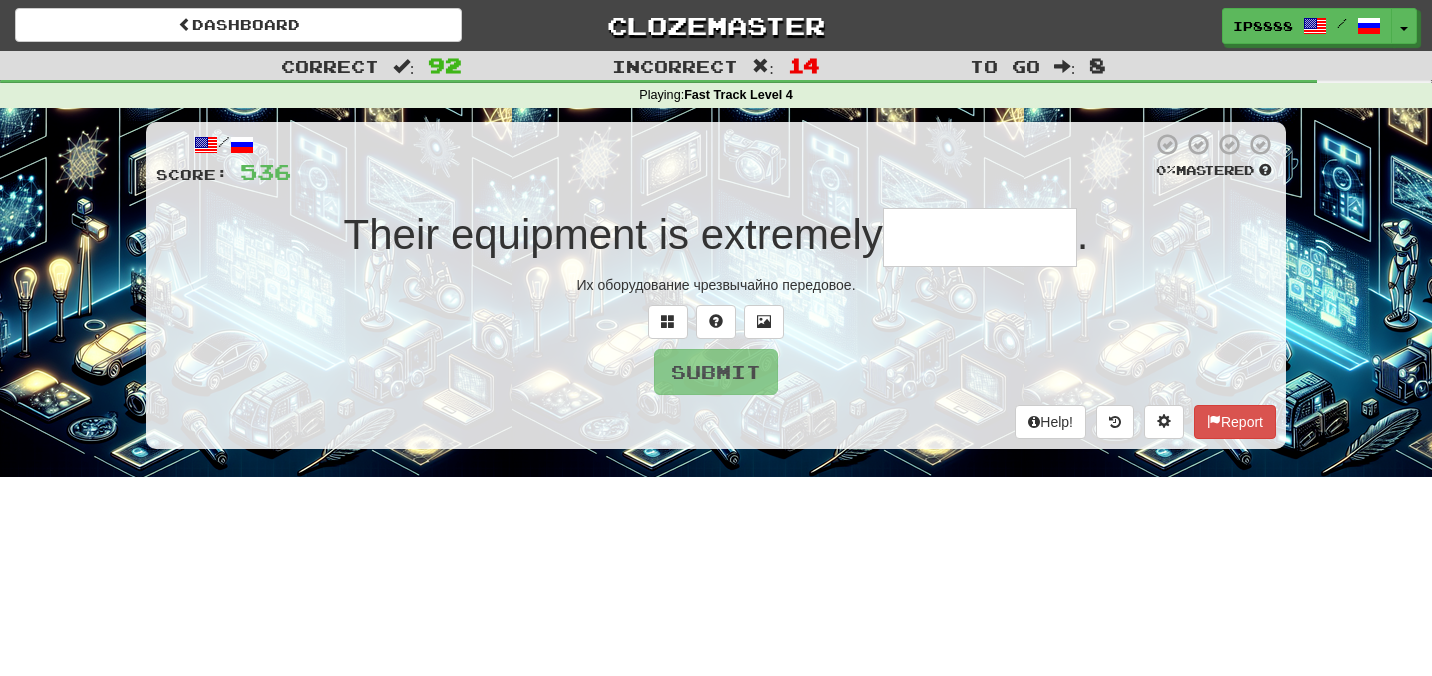 click on "/  Score:   536 0 %  Mastered Their equipment is extremely  . Их оборудование чрезвычайно передовое. Submit  Help!  Report" at bounding box center (716, 285) 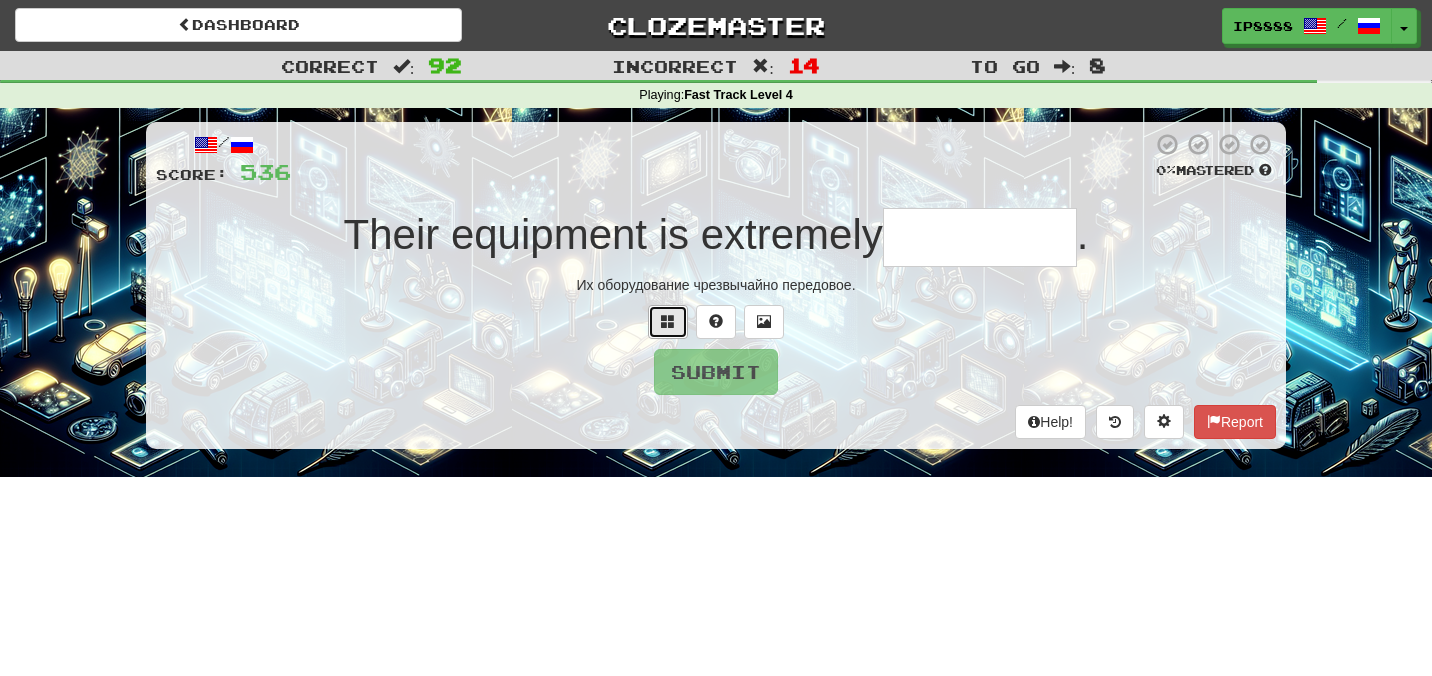 click at bounding box center [668, 322] 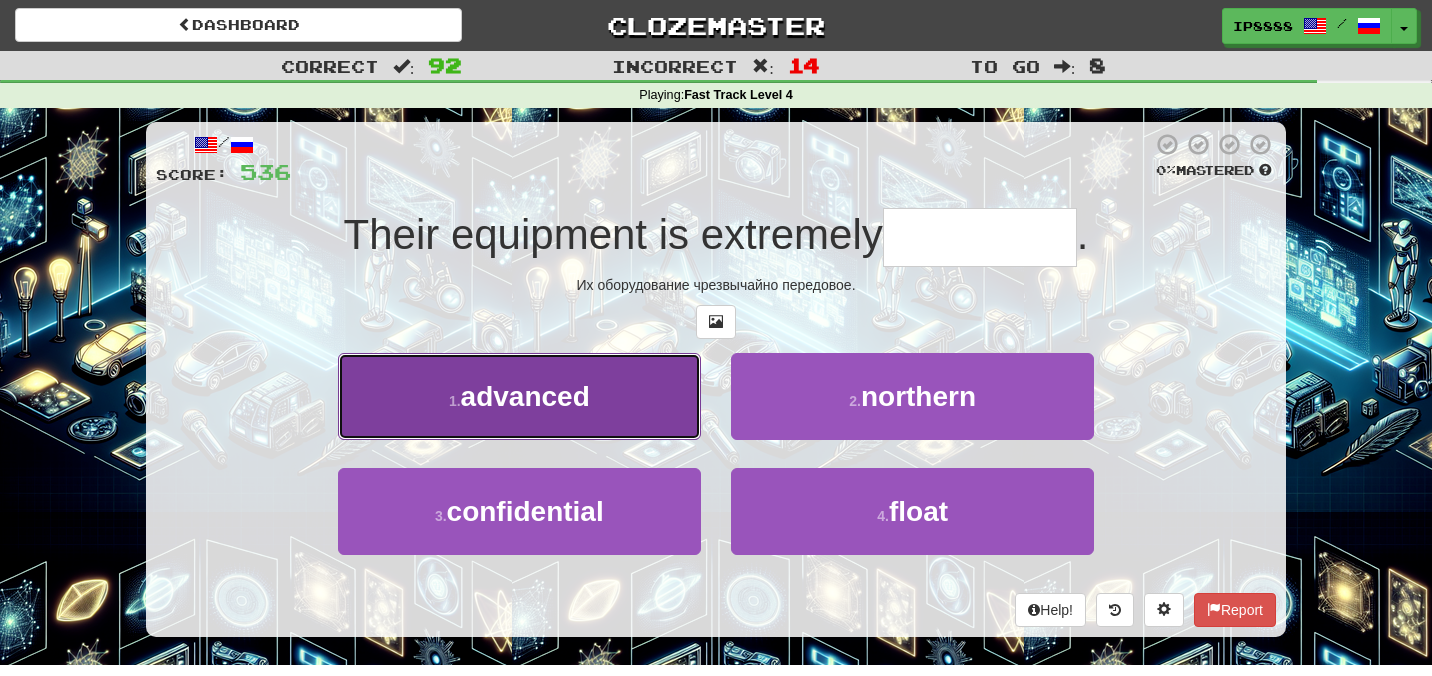 click on "1 .  advanced" at bounding box center [519, 396] 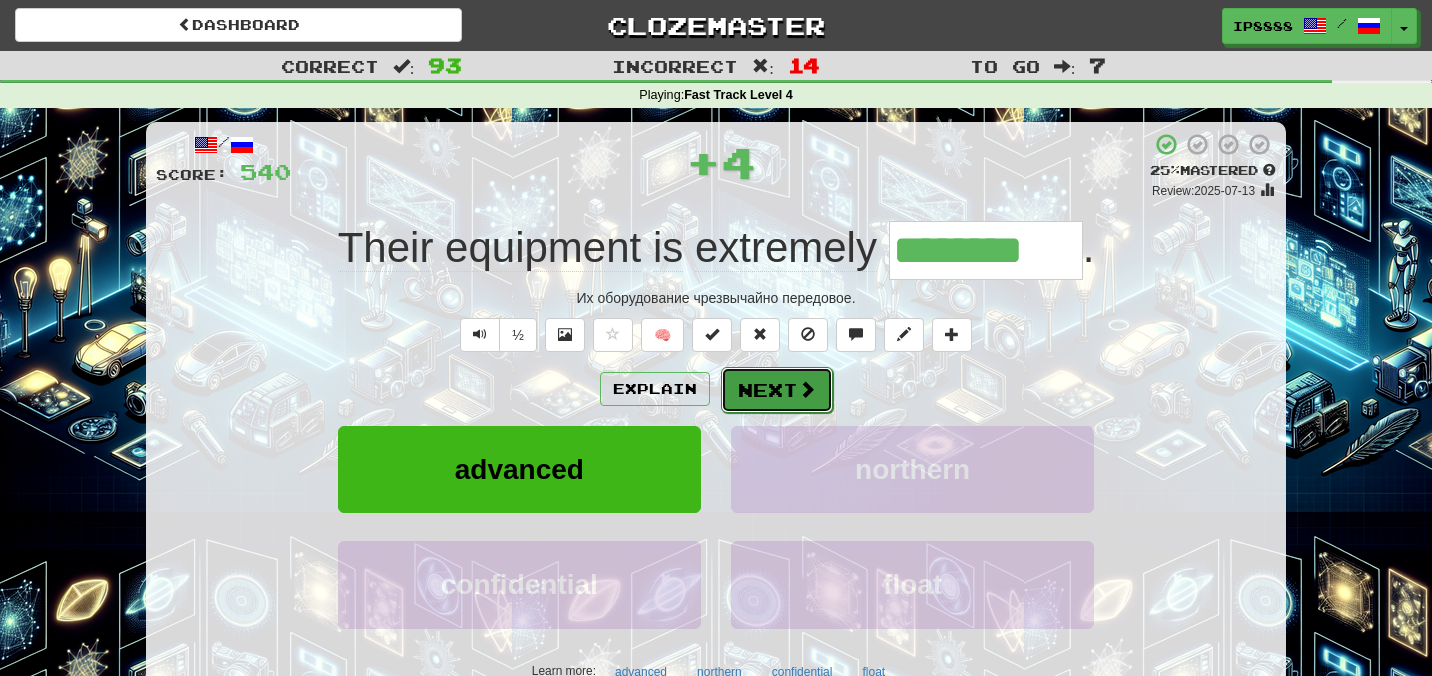 click on "Next" at bounding box center [777, 390] 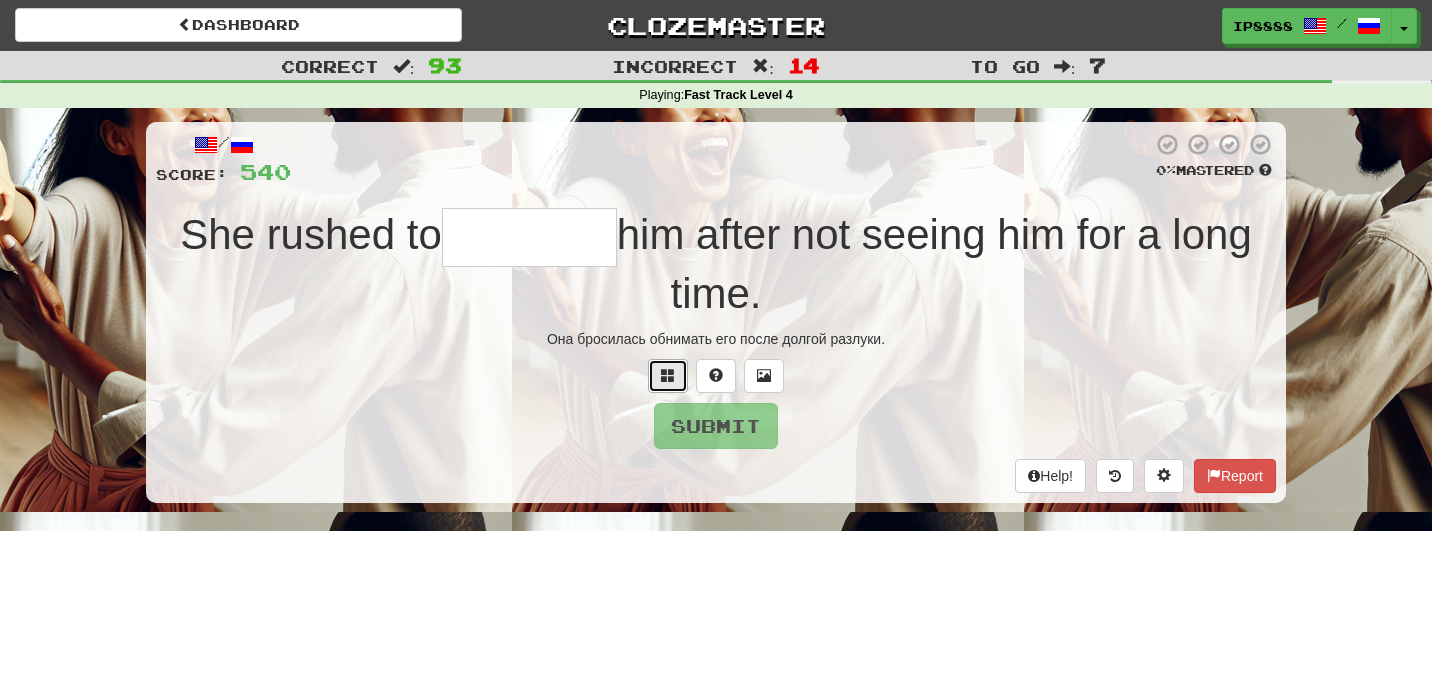 click at bounding box center [668, 376] 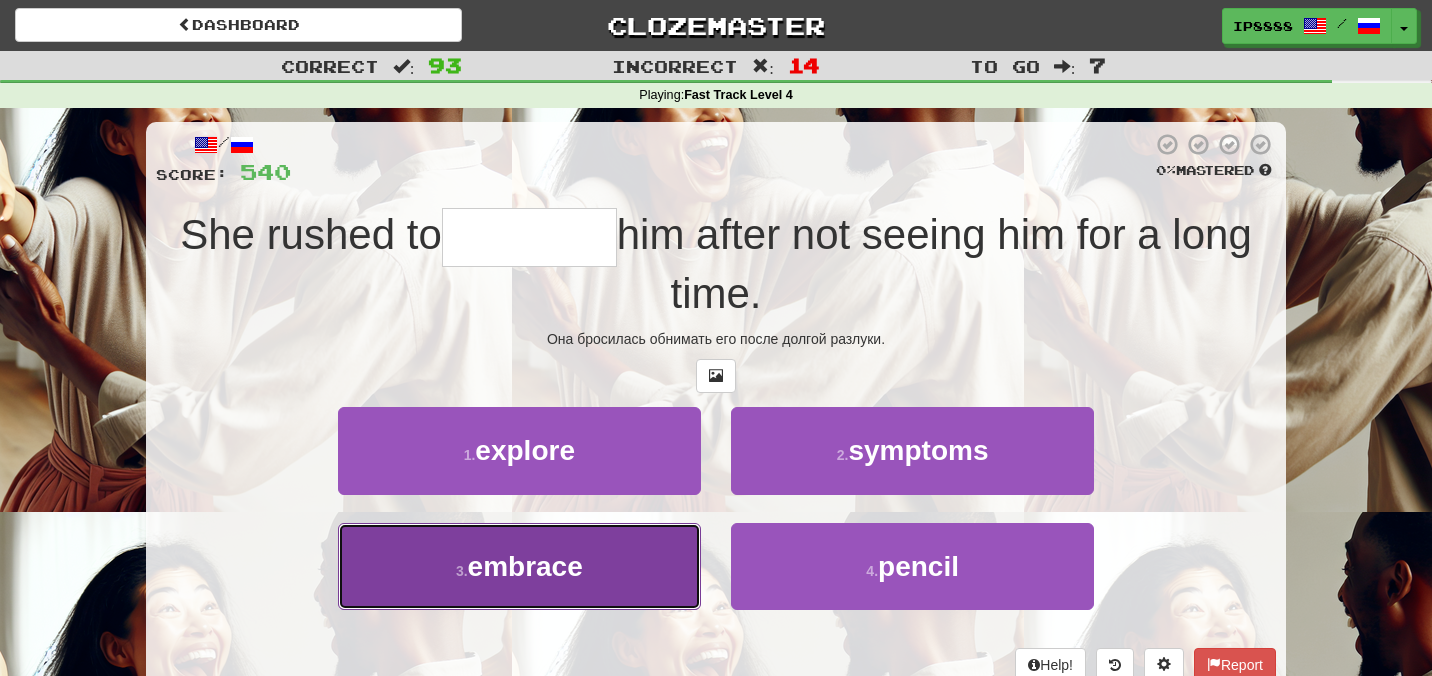 click on "3 .  embrace" at bounding box center (519, 566) 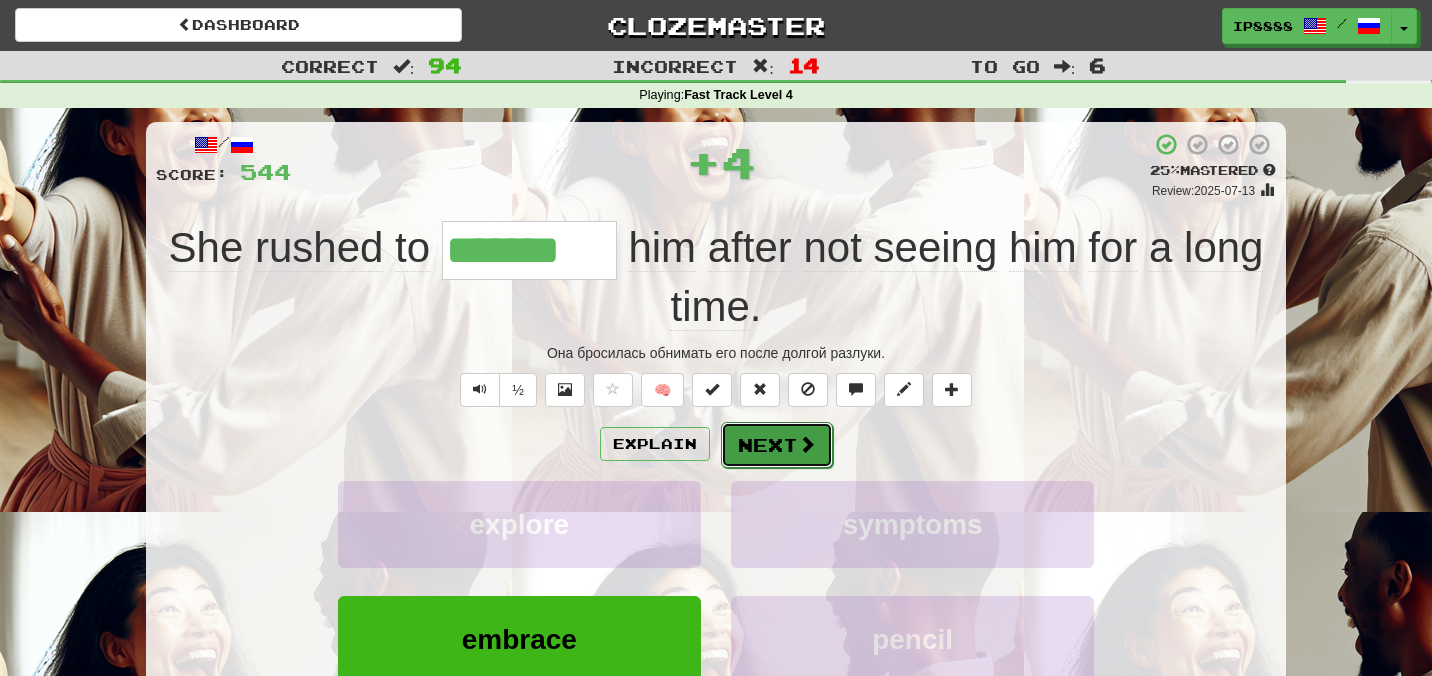click on "Next" at bounding box center [777, 445] 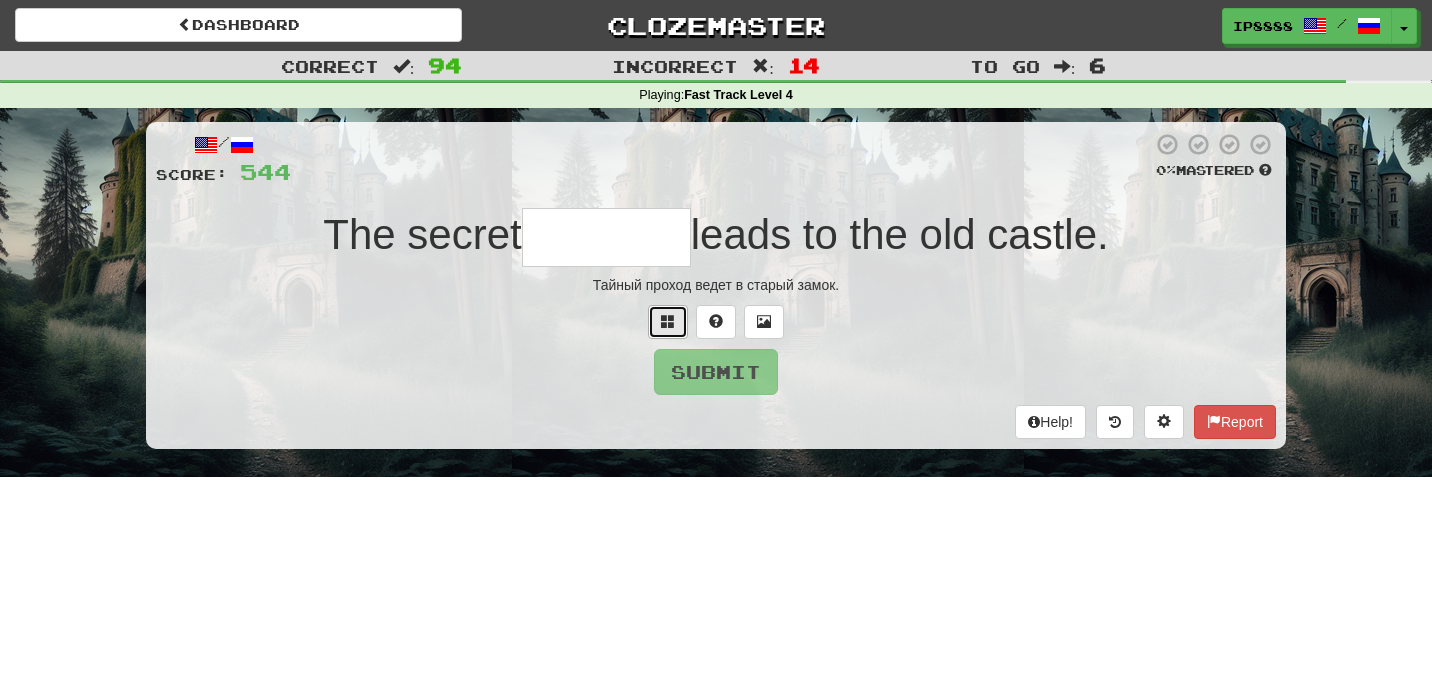 click at bounding box center (668, 321) 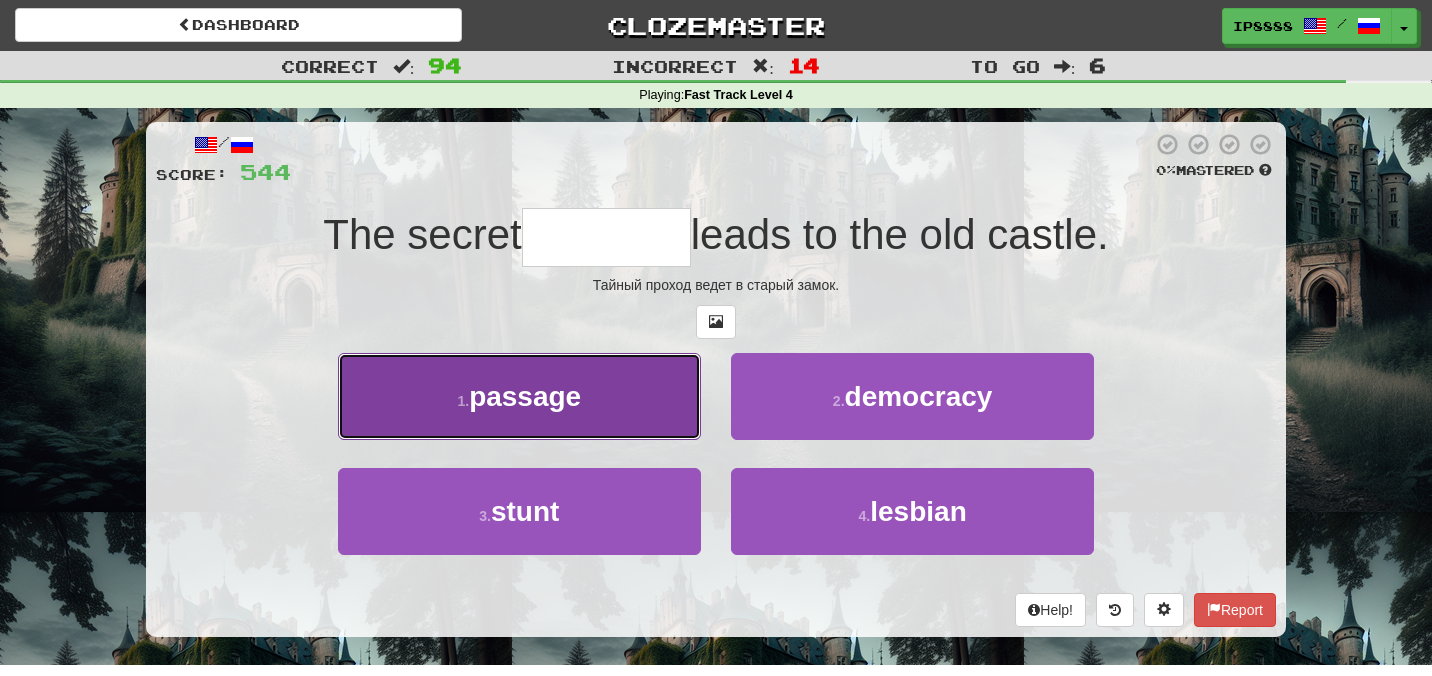 click on "1 .  passage" at bounding box center (519, 396) 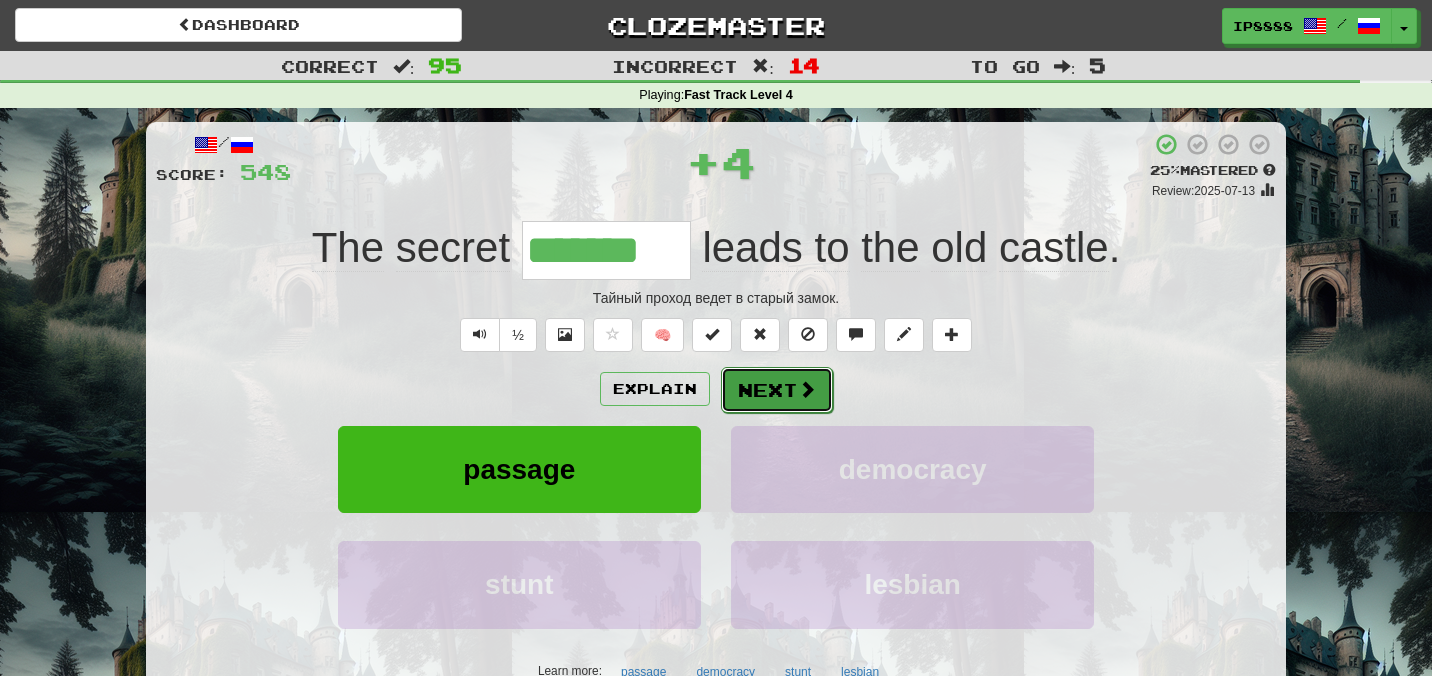 click on "Next" at bounding box center [777, 390] 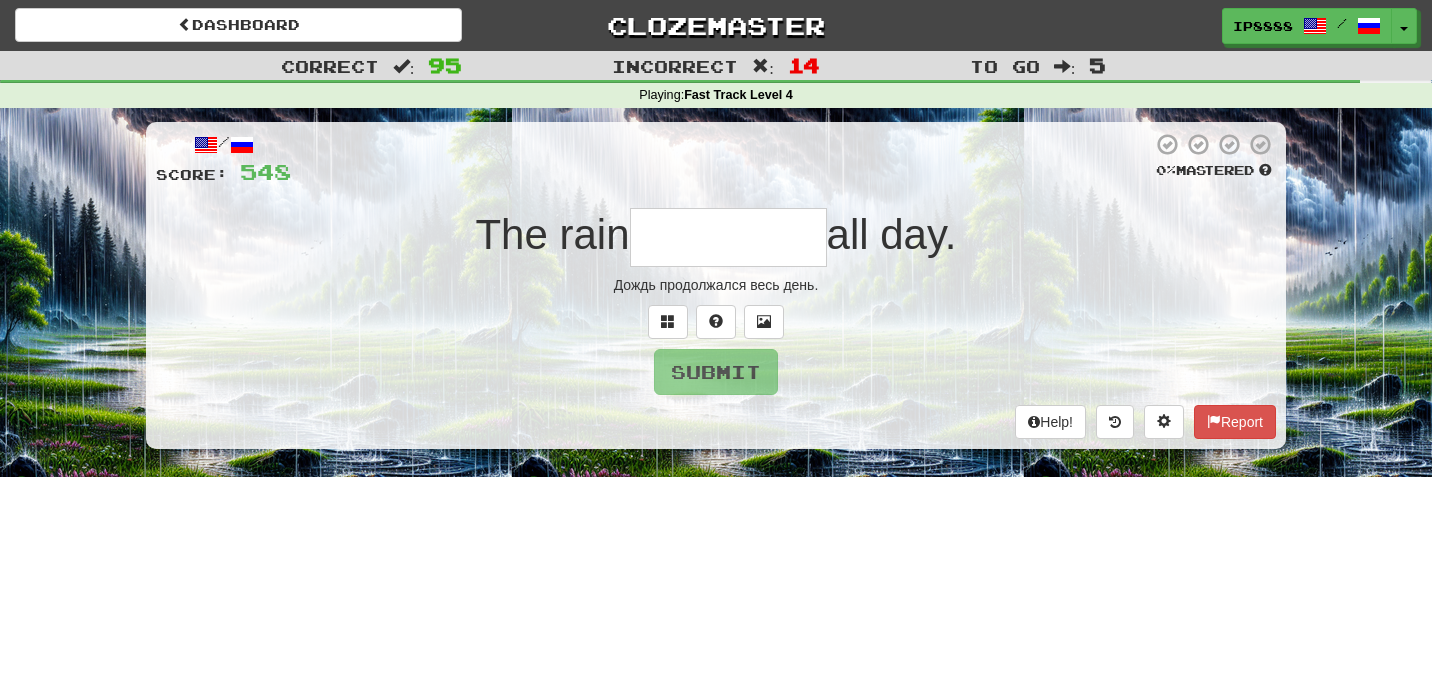 click at bounding box center [728, 237] 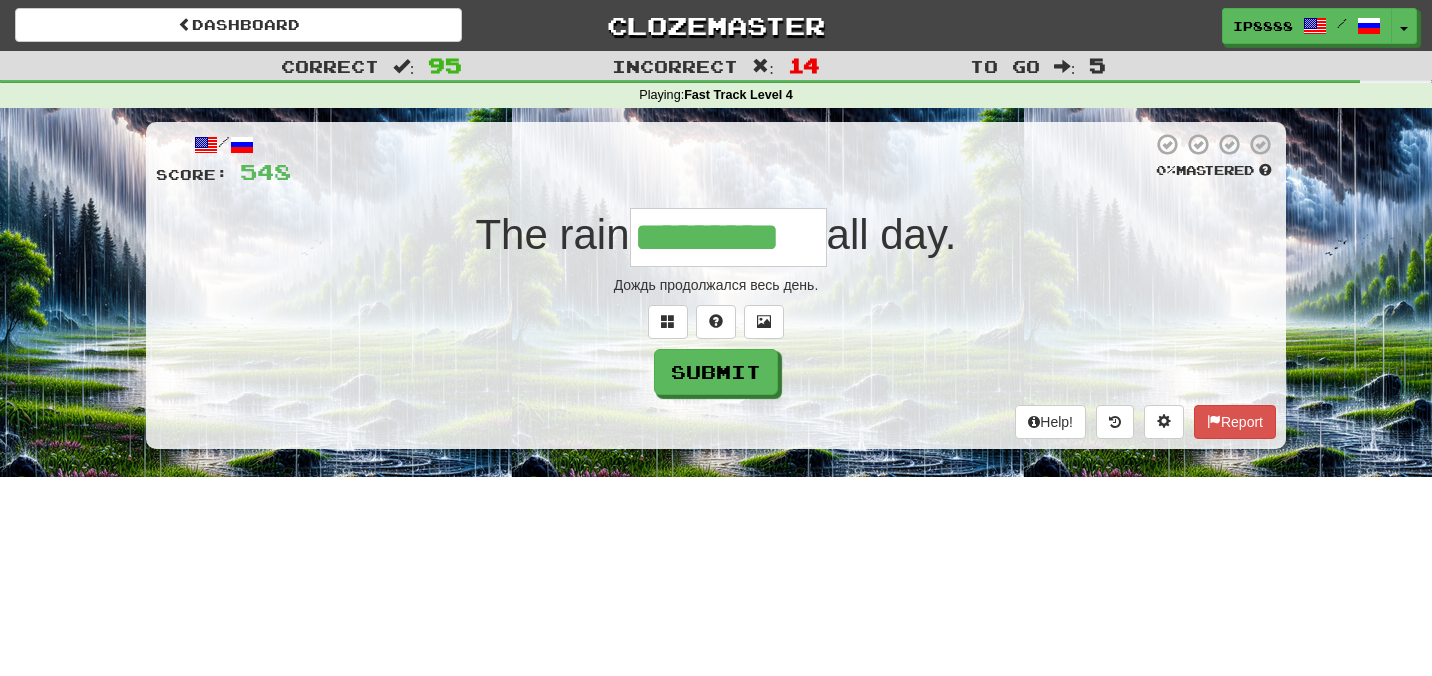 type on "*********" 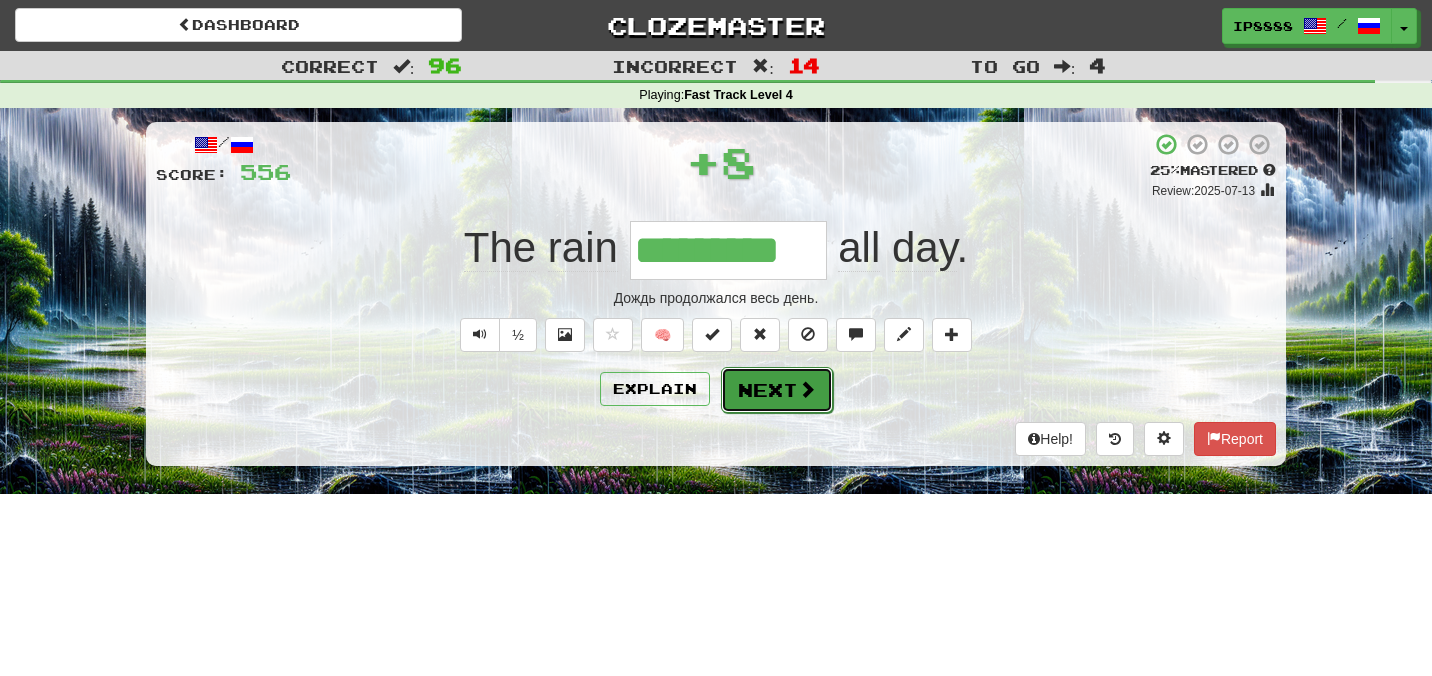 click on "Next" at bounding box center (777, 390) 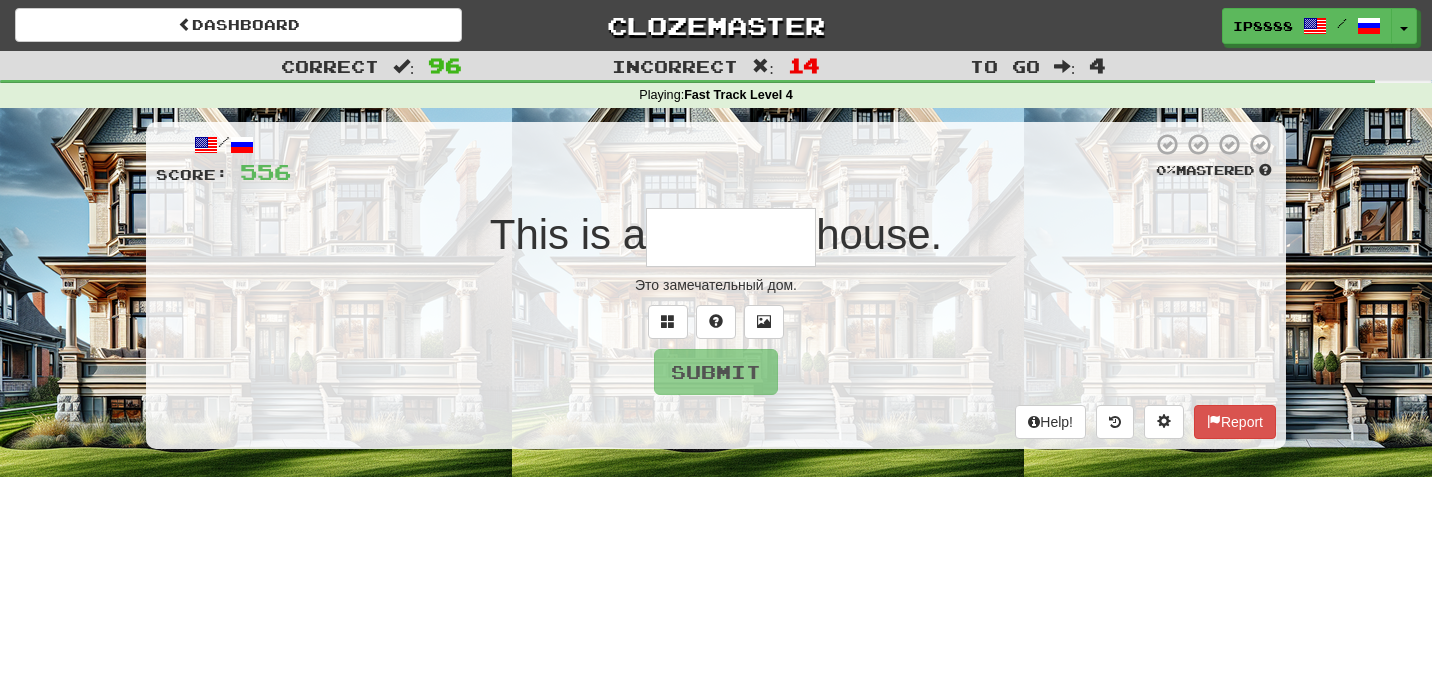 click at bounding box center (731, 237) 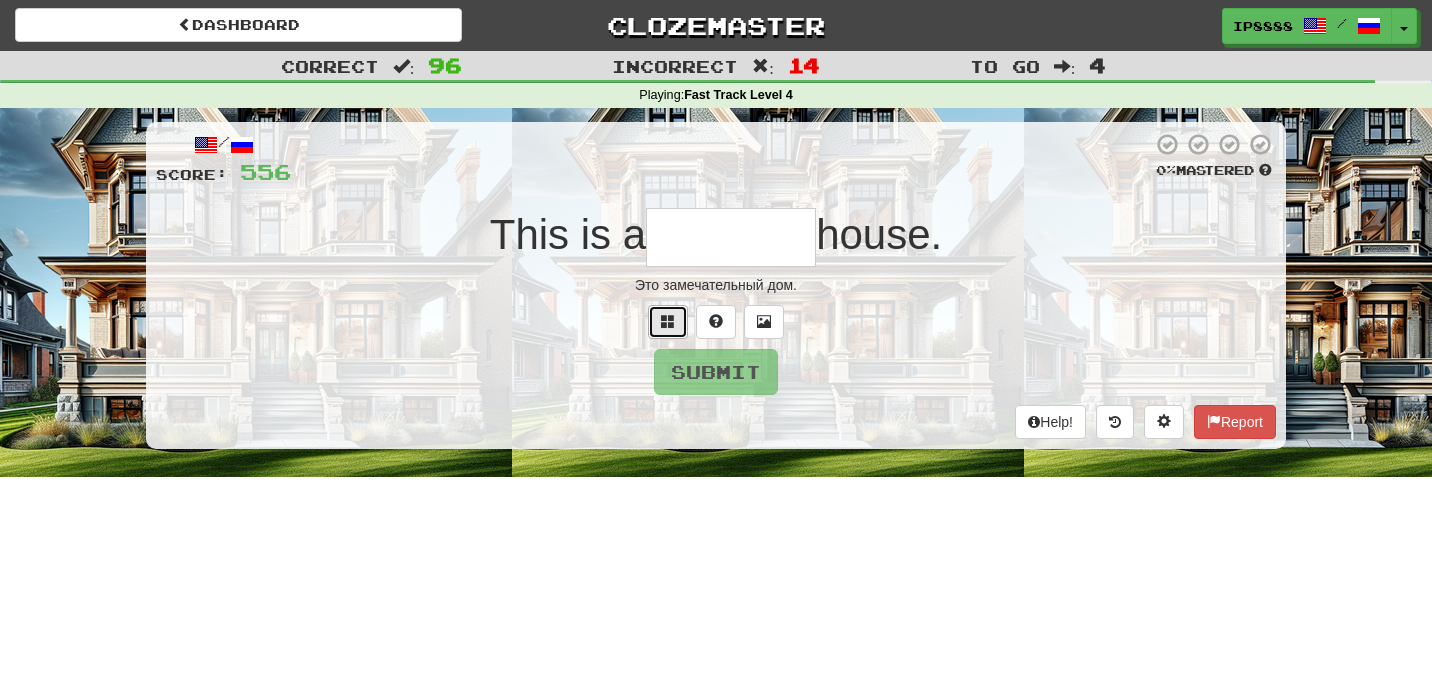 click at bounding box center (668, 321) 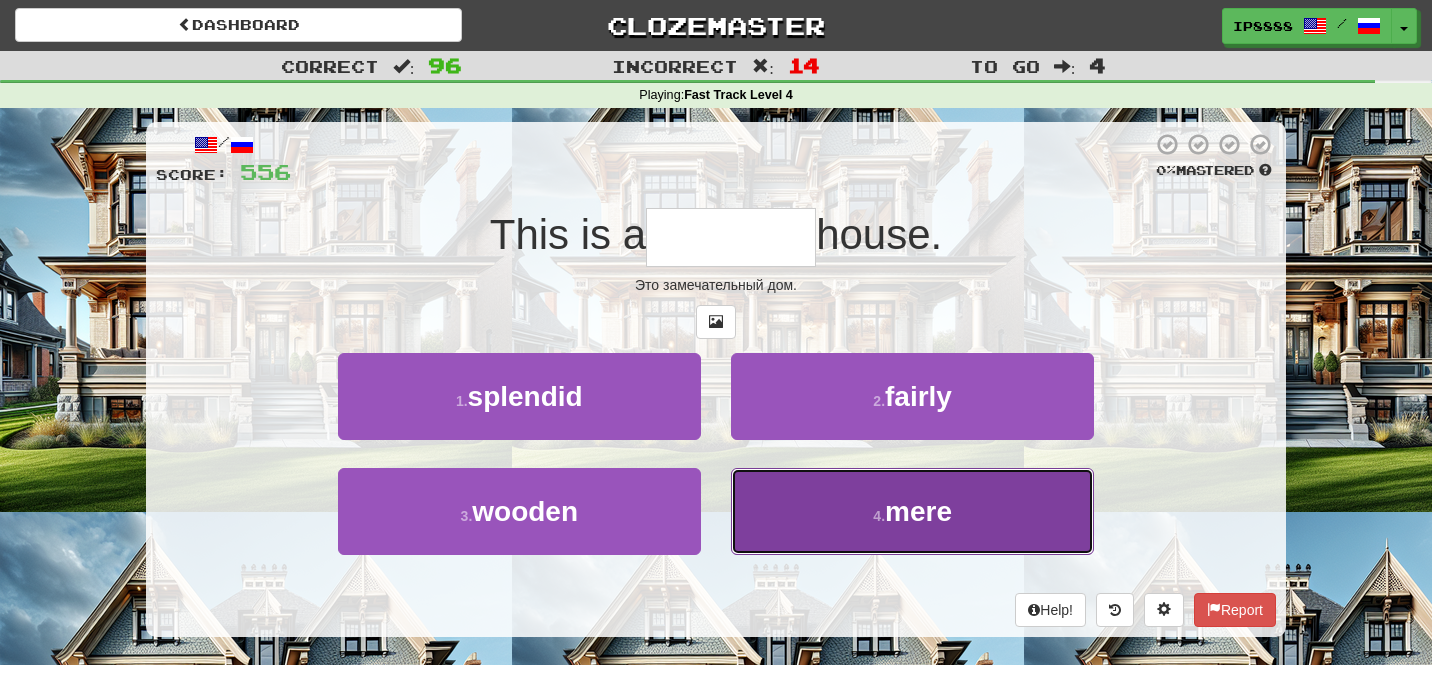 click on "4 .  mere" at bounding box center (912, 511) 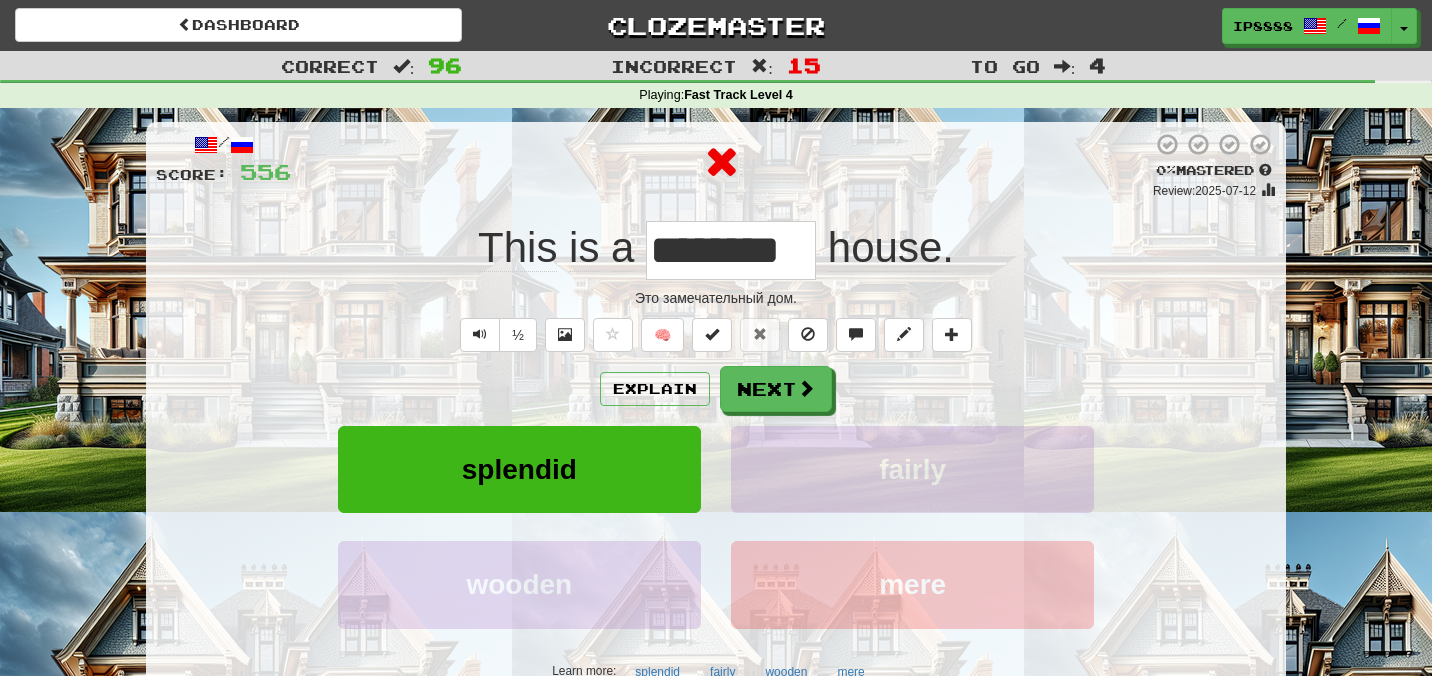 click on "Explain Next splendid fairly wooden mere Learn more: splendid fairly wooden mere" at bounding box center (716, 526) 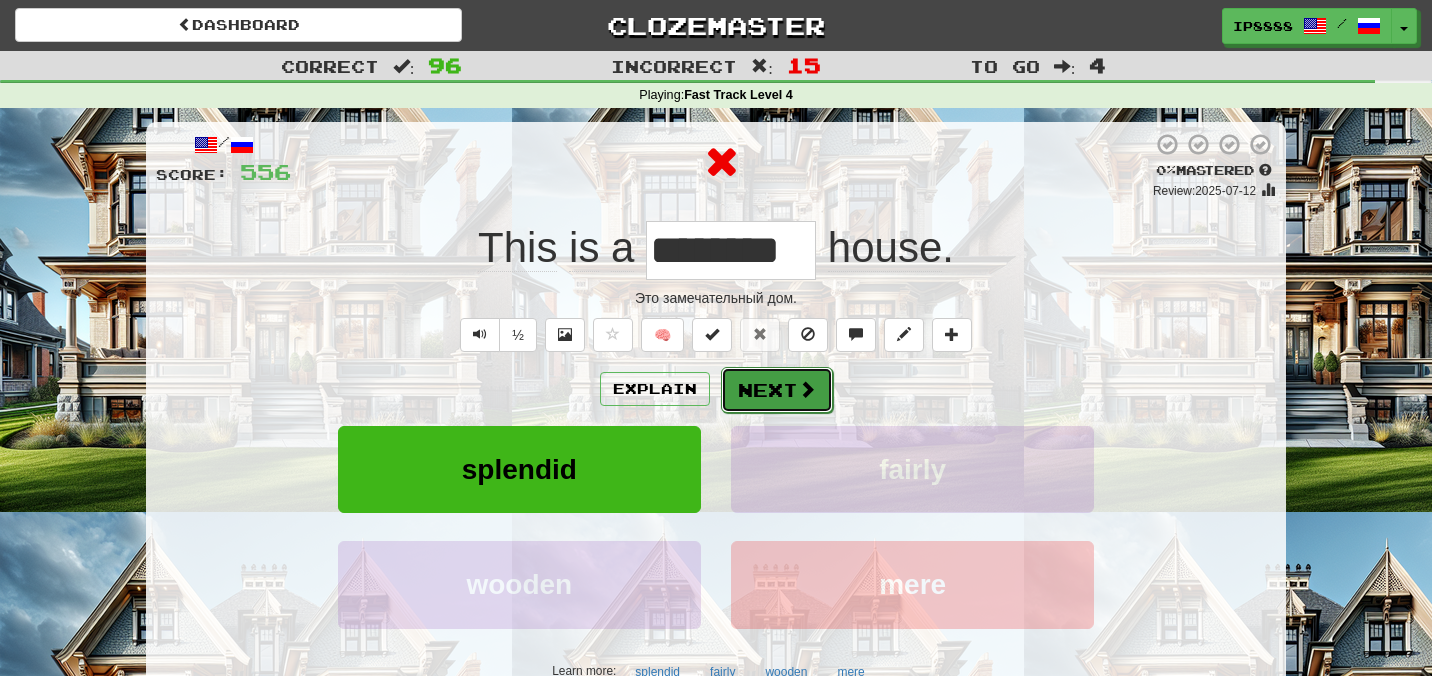 click on "Next" at bounding box center (777, 390) 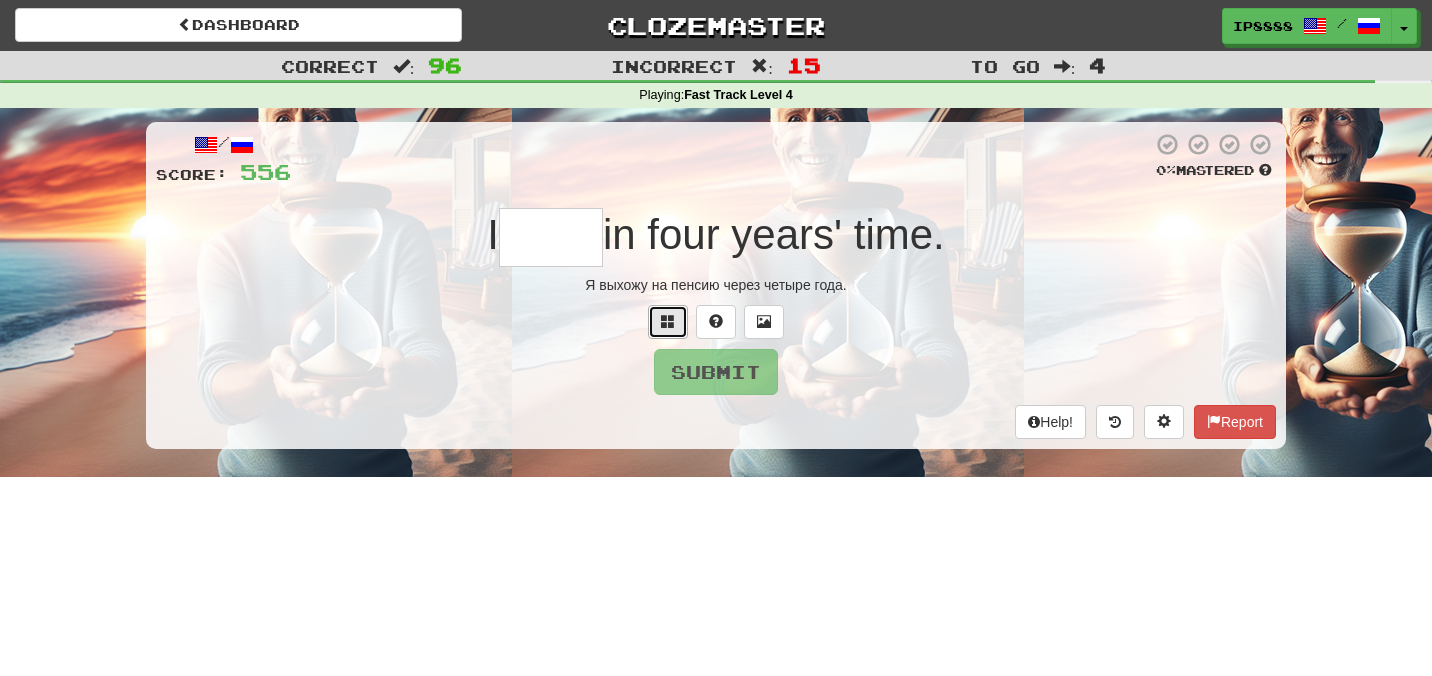 click at bounding box center (668, 322) 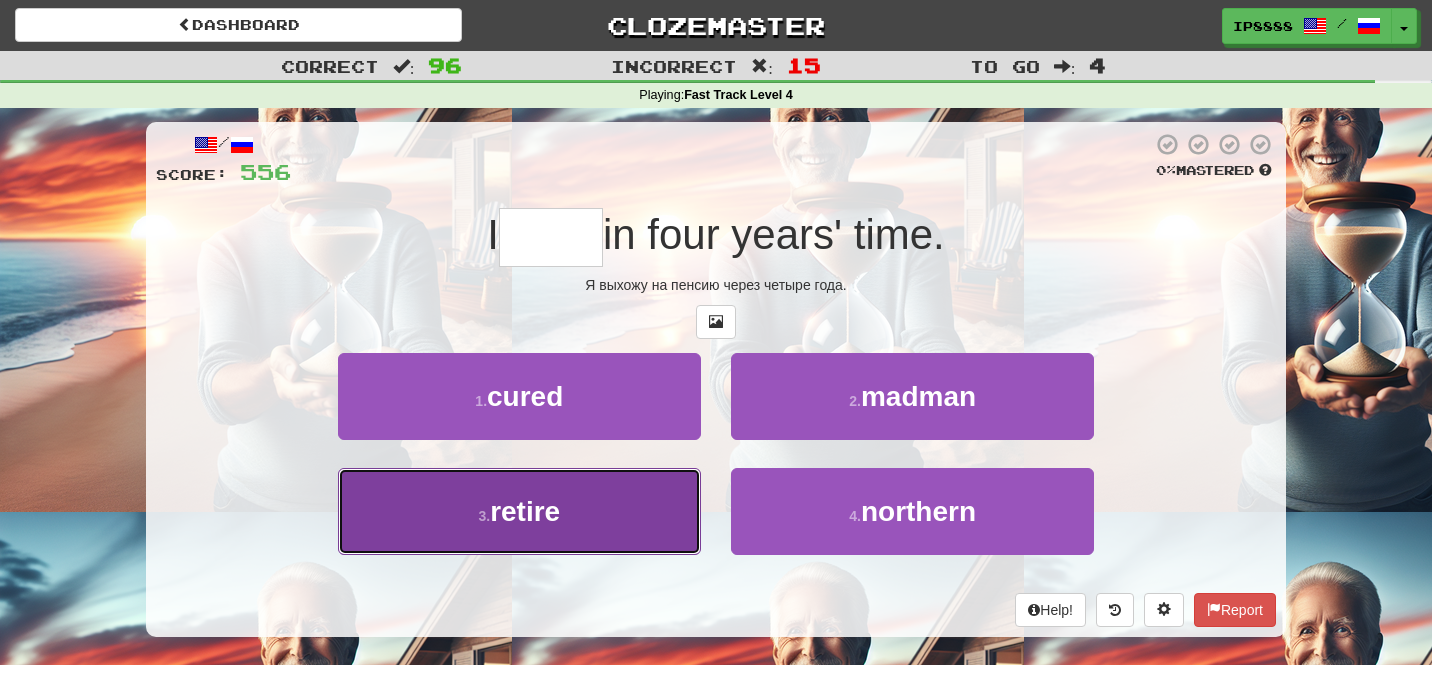 click on "3 .  retire" at bounding box center (519, 511) 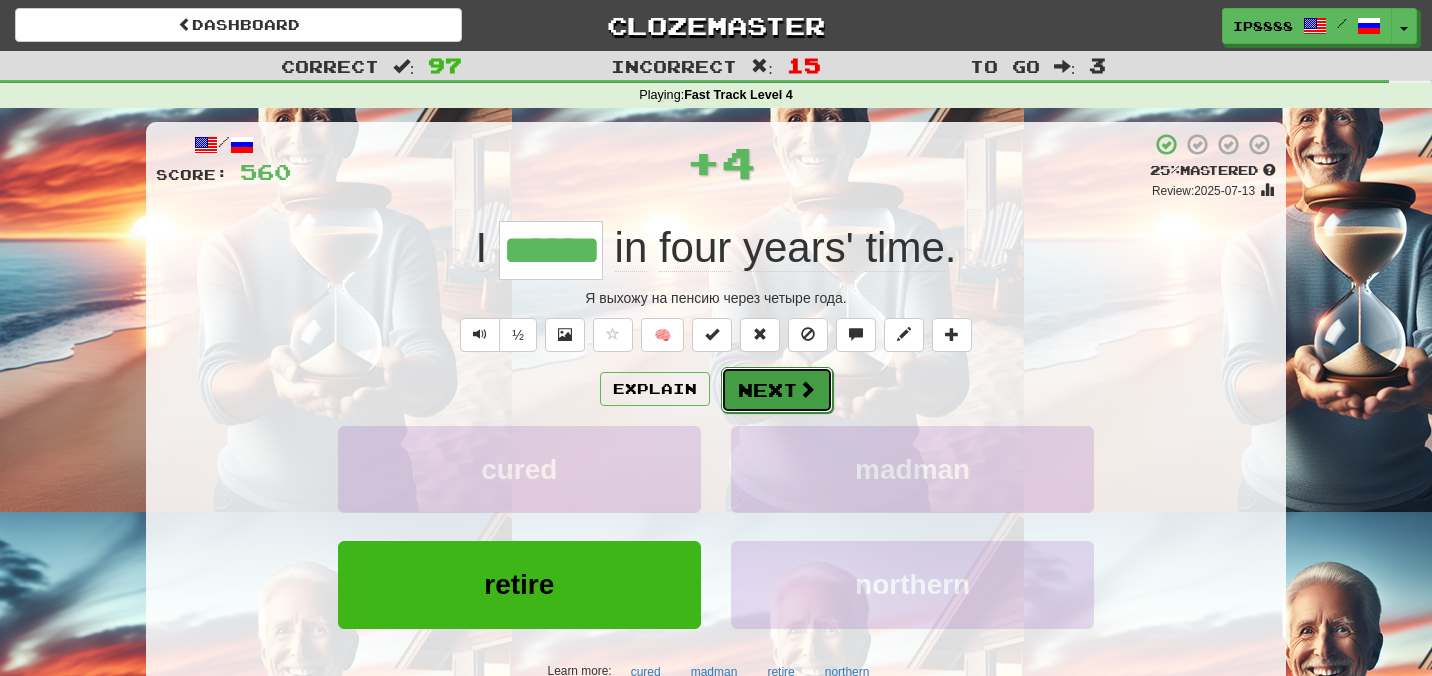 click on "Next" at bounding box center (777, 390) 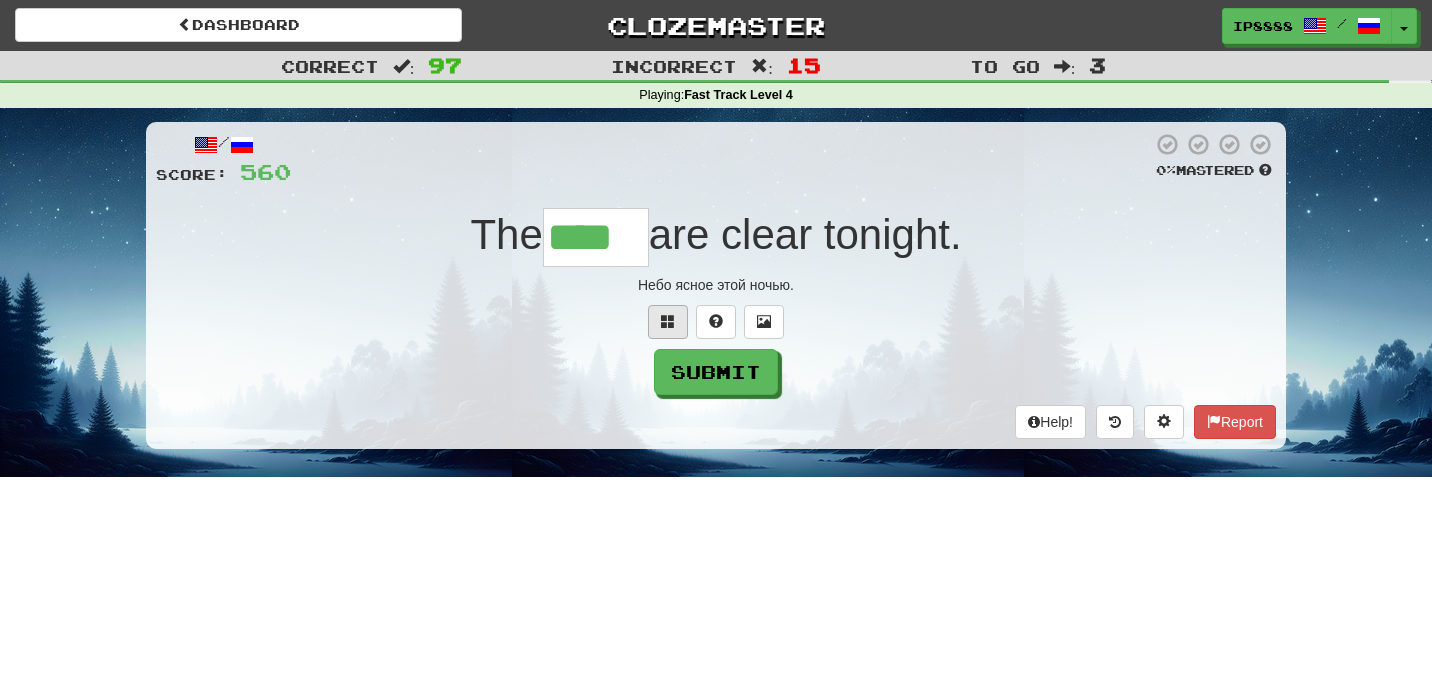 scroll, scrollTop: 0, scrollLeft: 0, axis: both 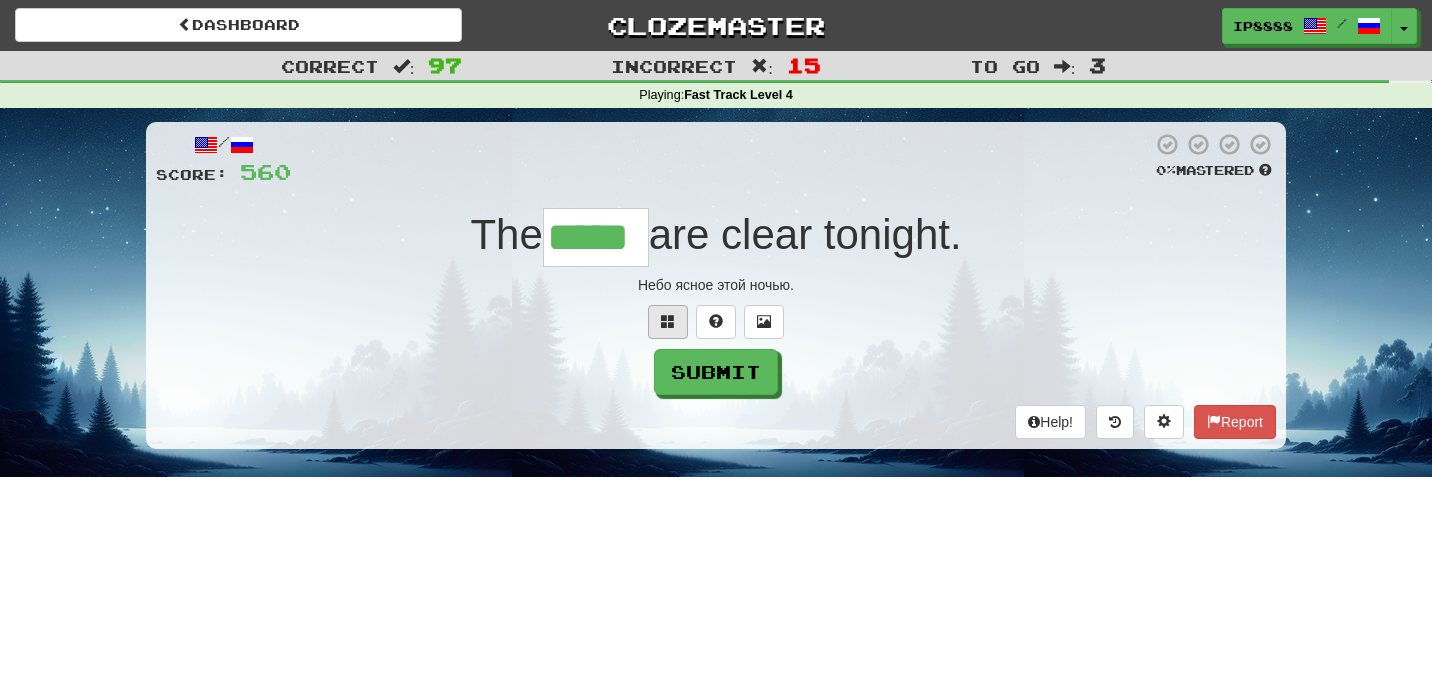 type on "*****" 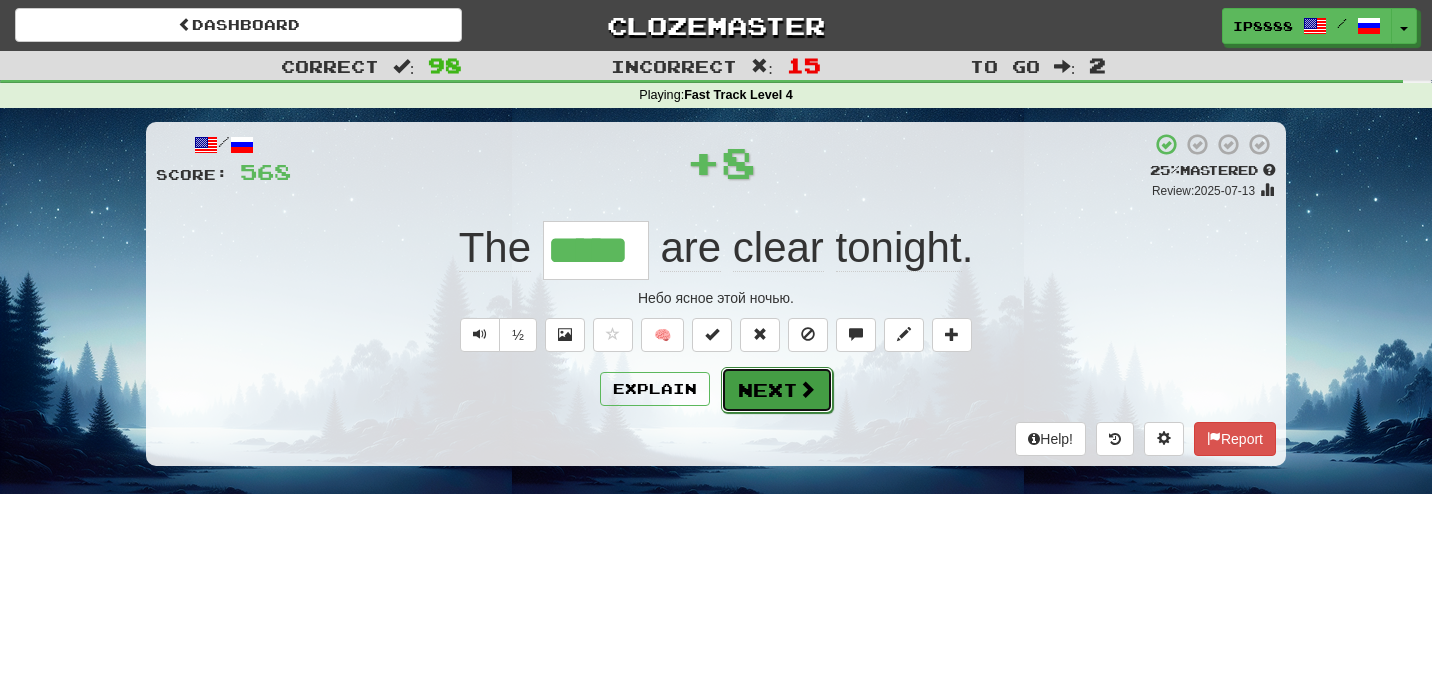click on "Next" at bounding box center (777, 390) 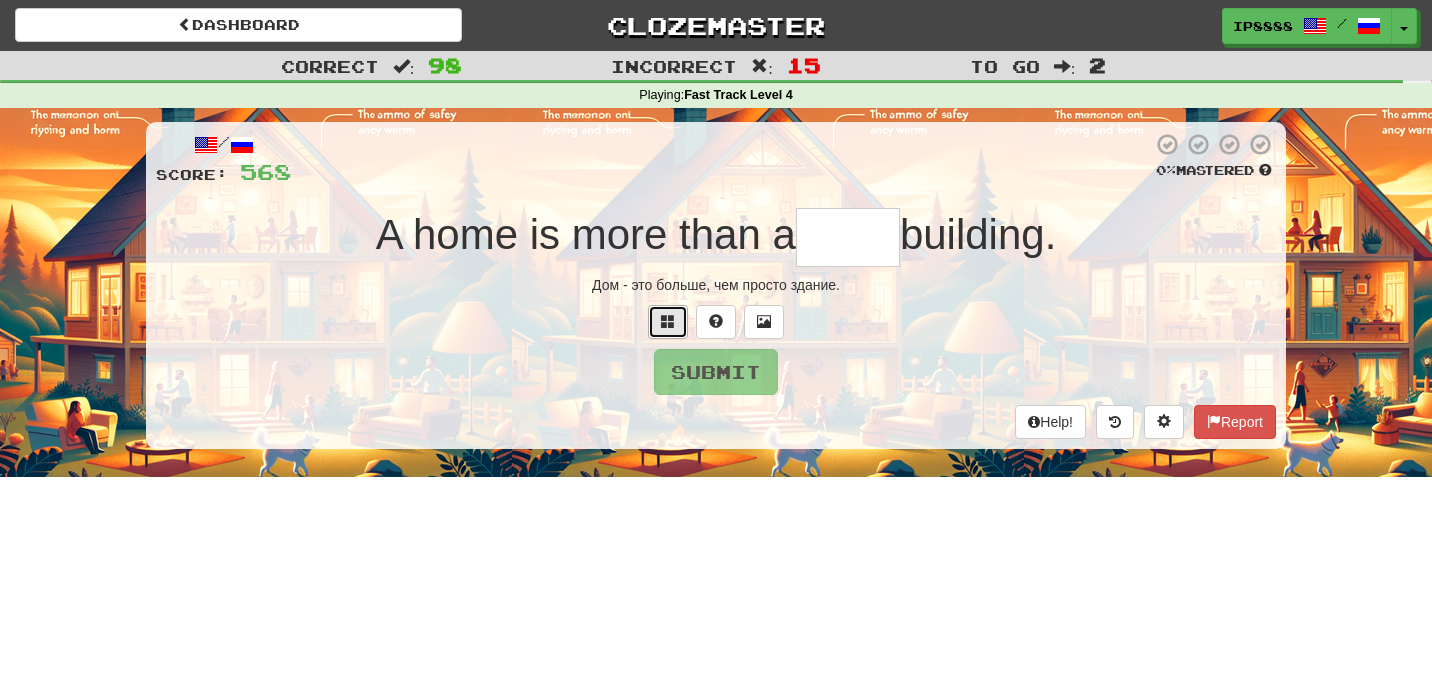 click at bounding box center [668, 321] 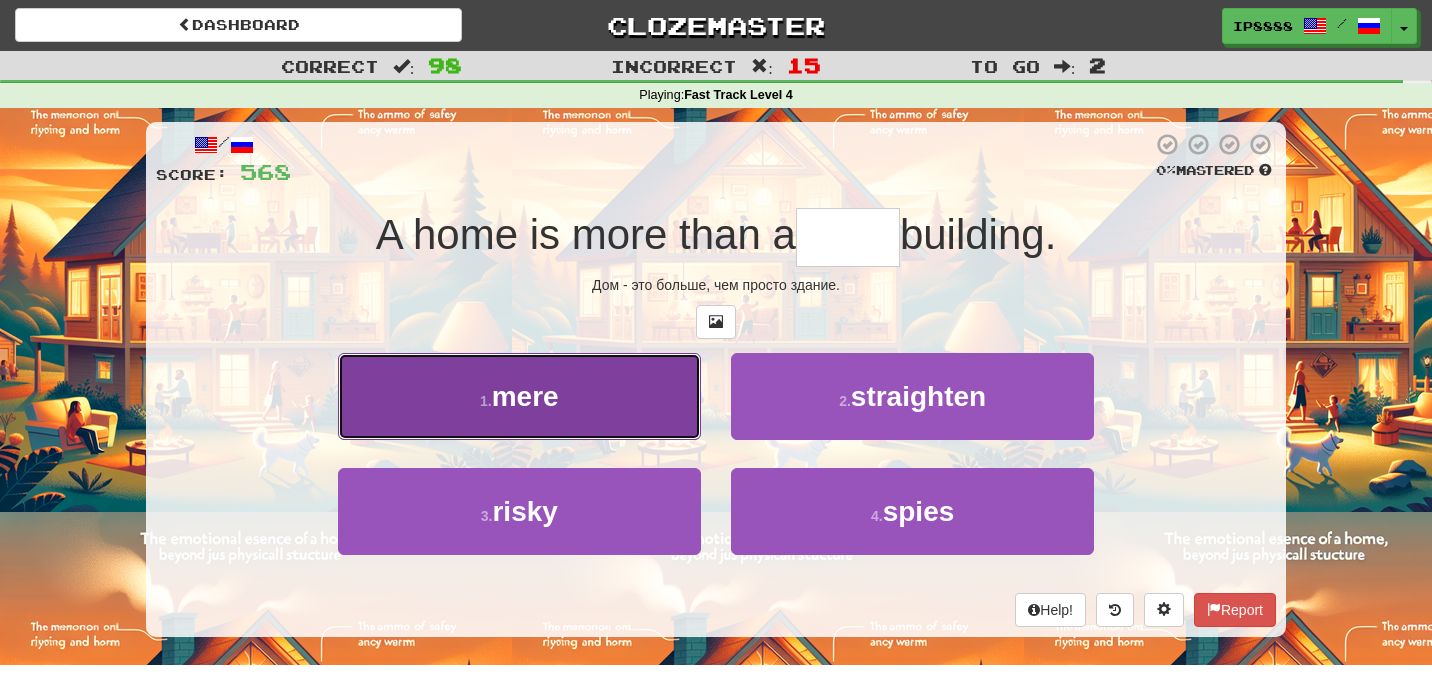 click on "1 .  mere" at bounding box center [519, 396] 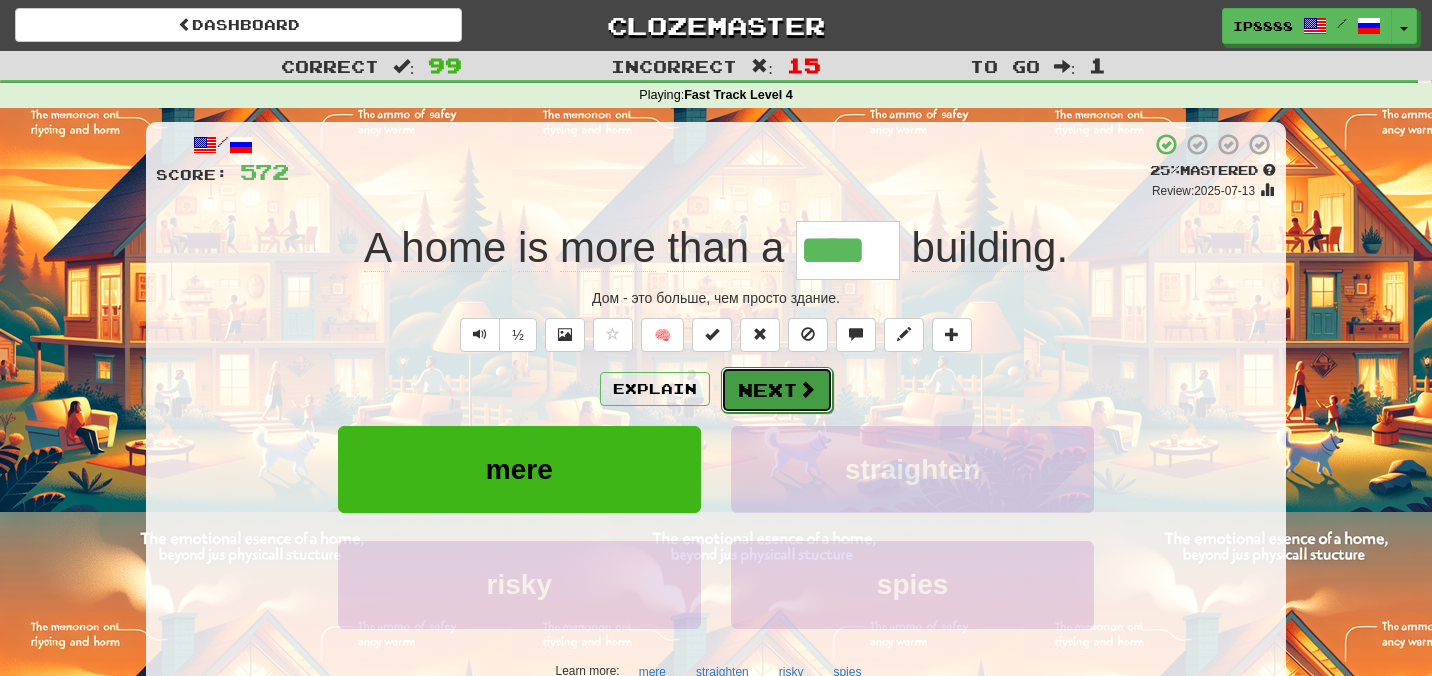 click on "Next" at bounding box center (777, 390) 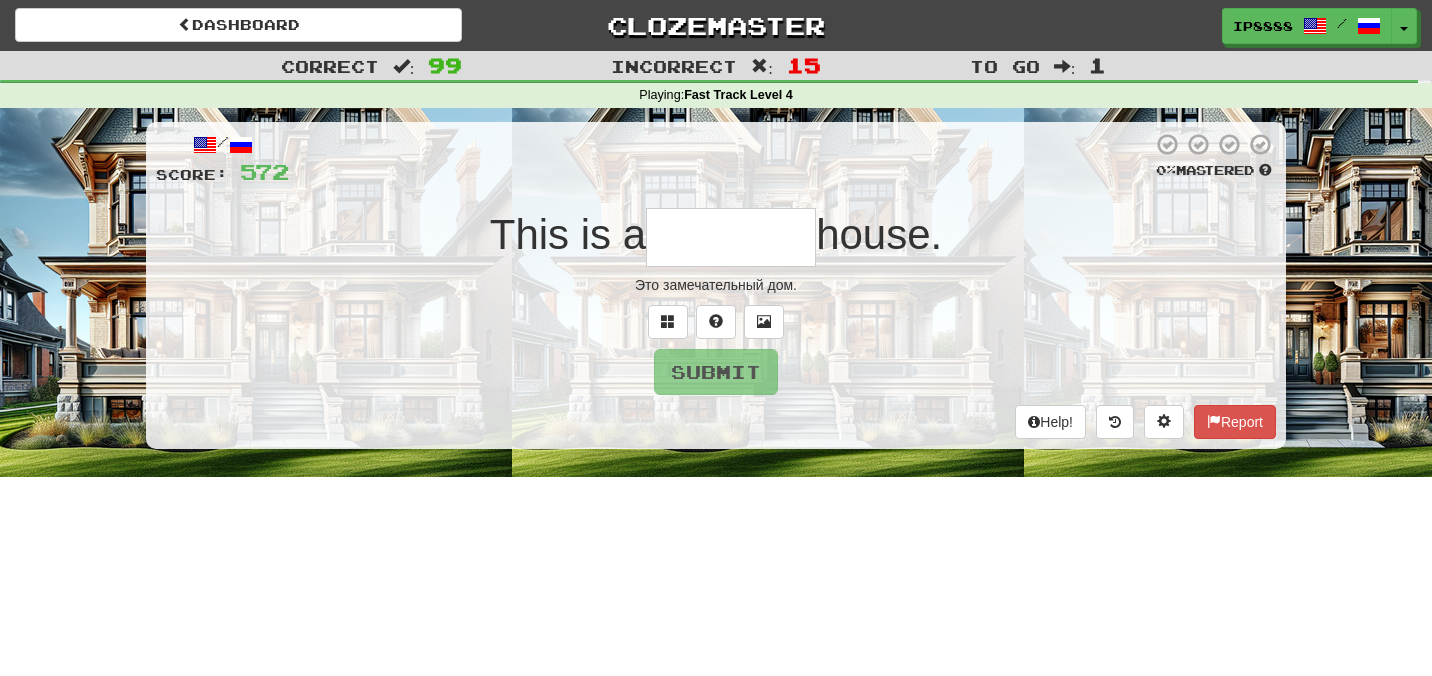 click at bounding box center [731, 237] 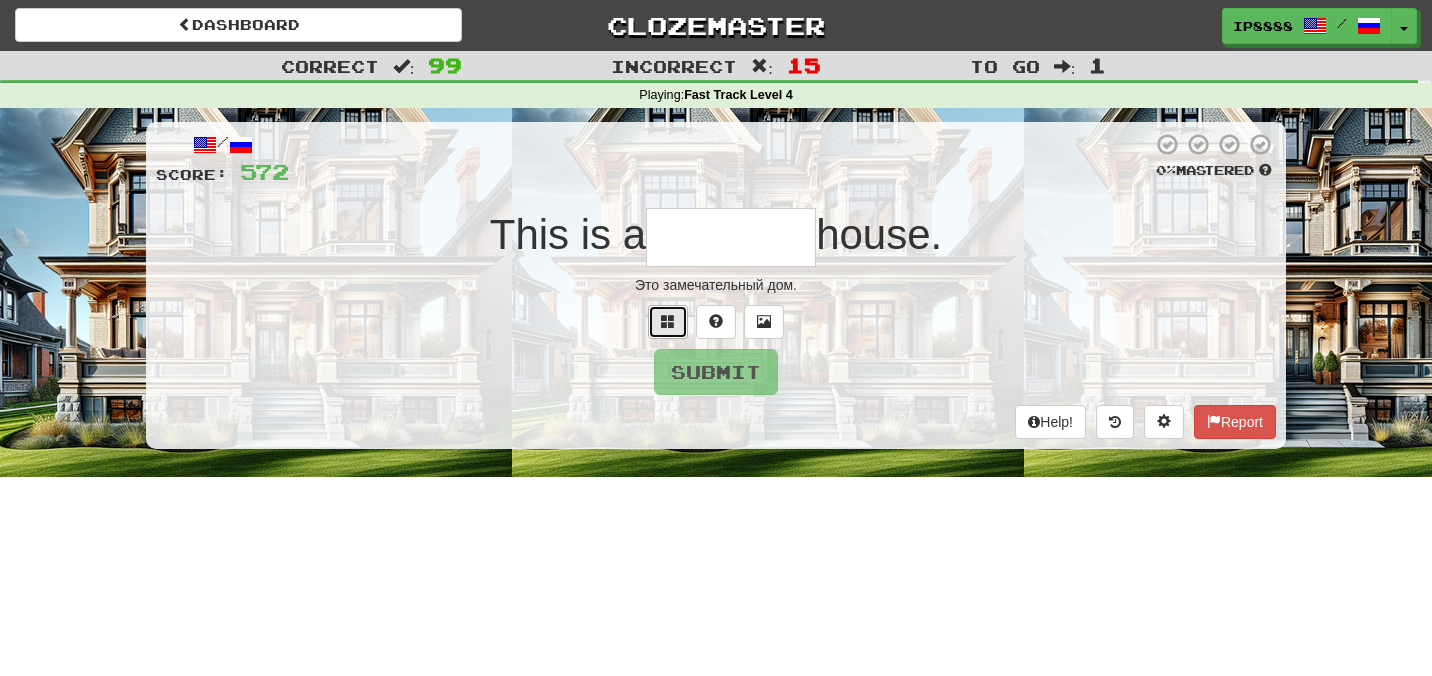 click at bounding box center [668, 321] 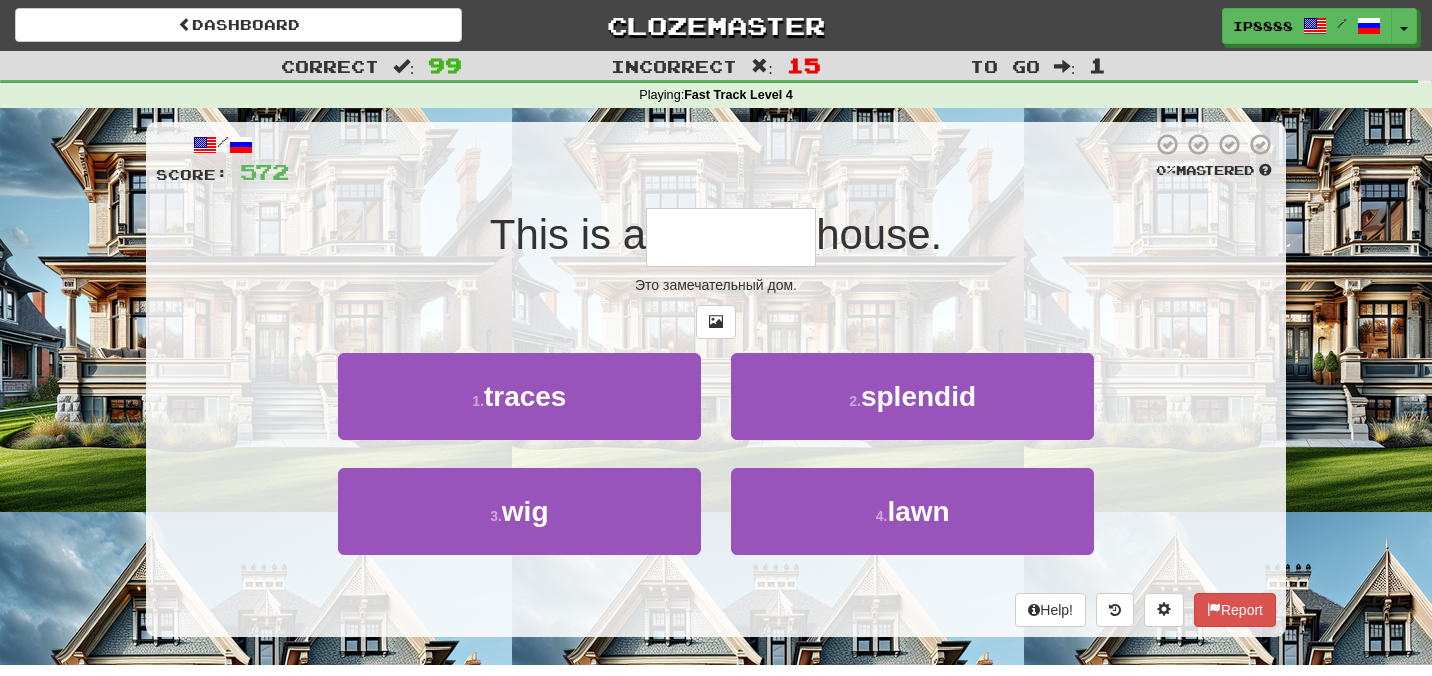 click at bounding box center [716, 322] 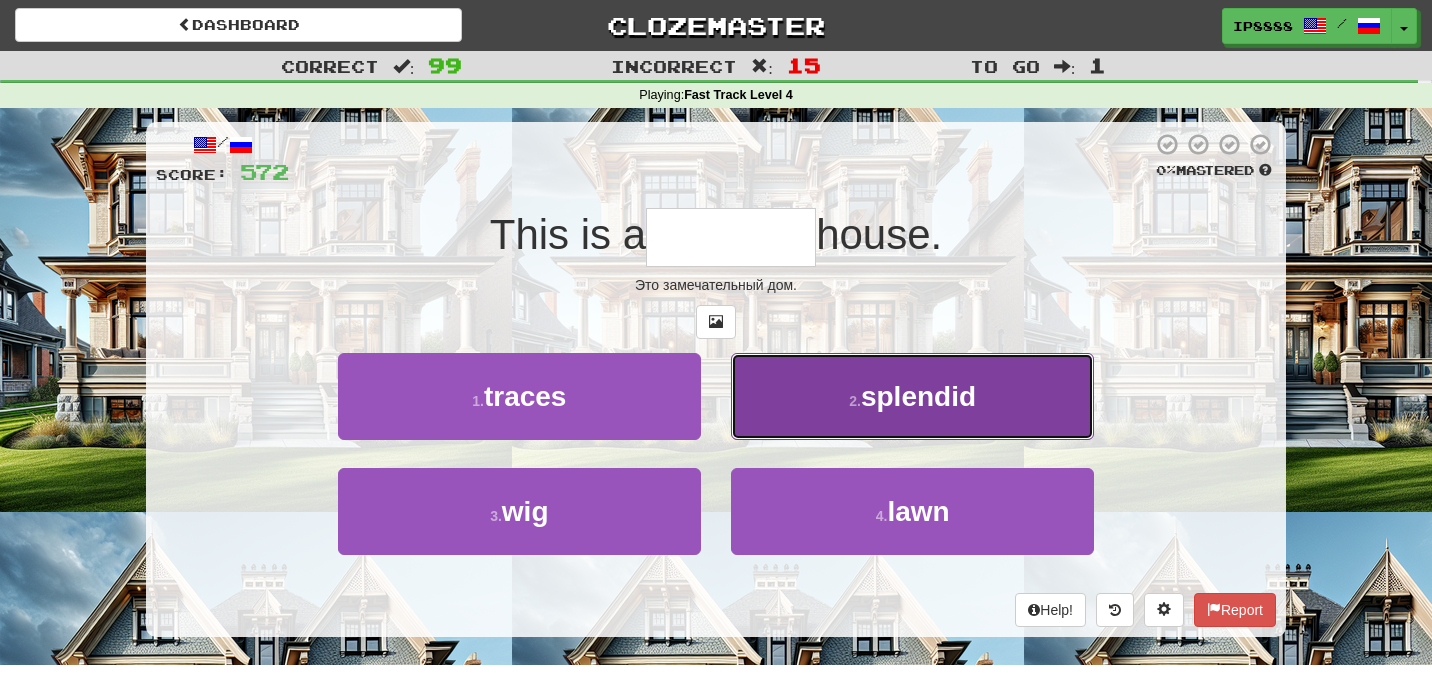 click on "2 .  splendid" at bounding box center [912, 396] 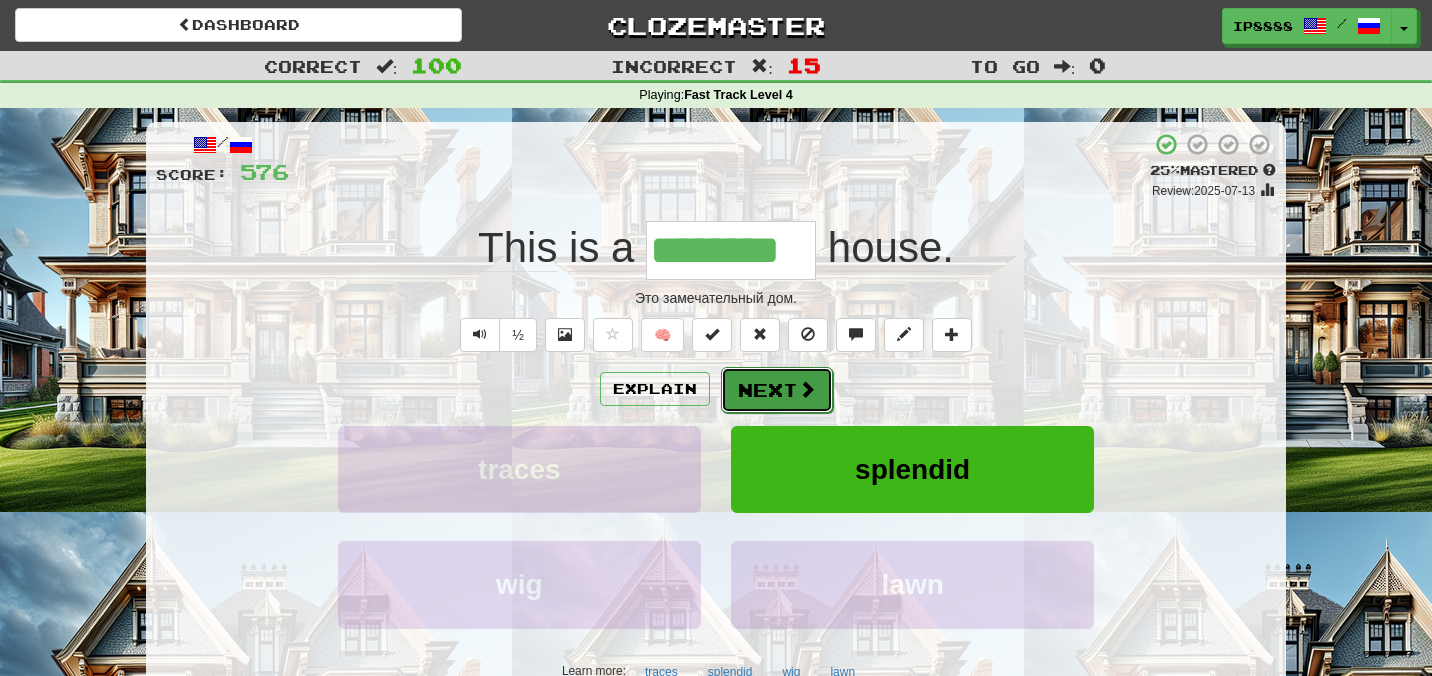 click on "Next" at bounding box center (777, 390) 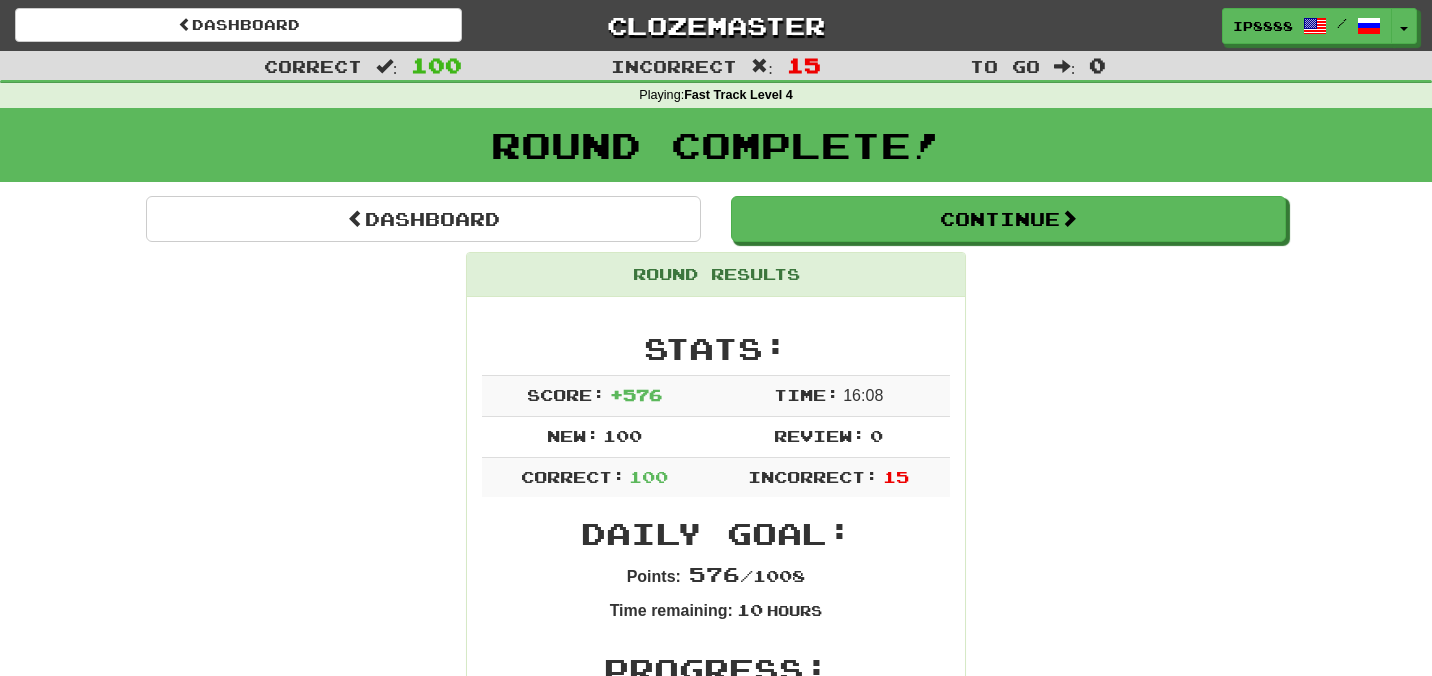 click on "Round Complete!" at bounding box center [716, 152] 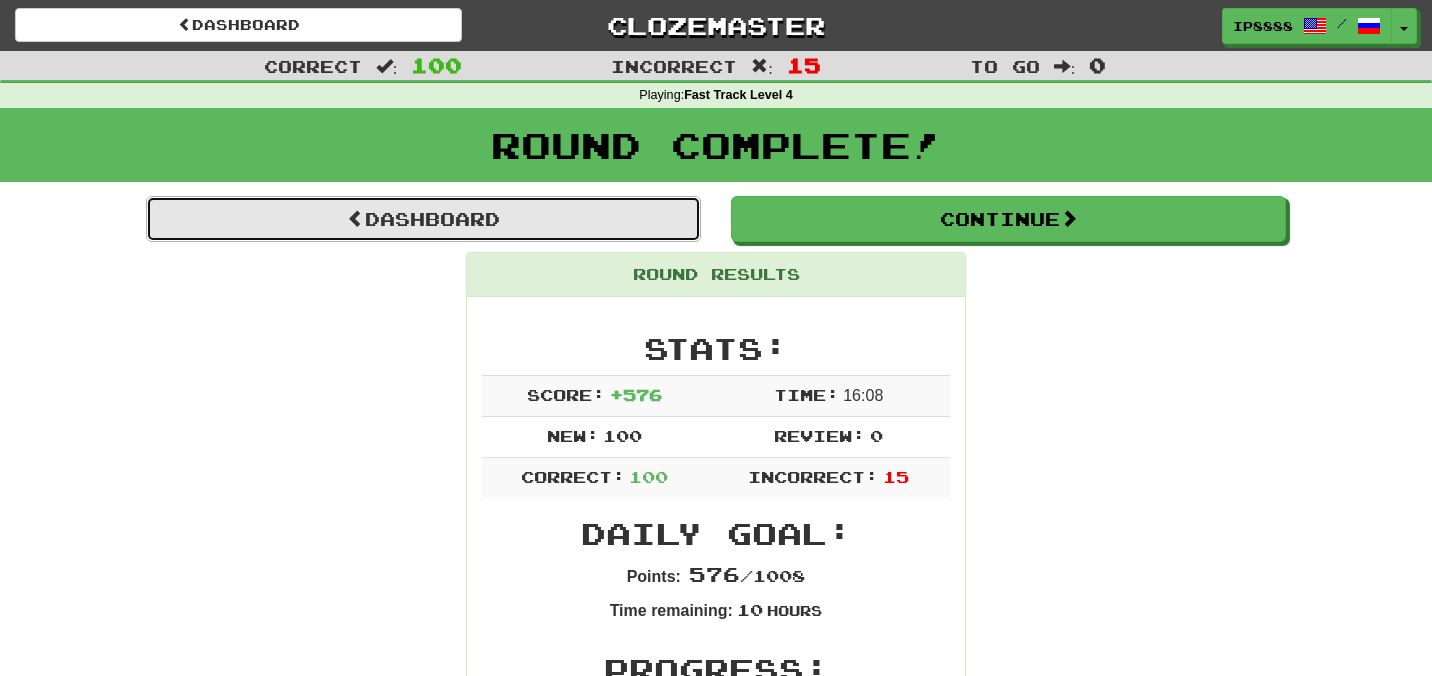 click on "Dashboard" at bounding box center (423, 219) 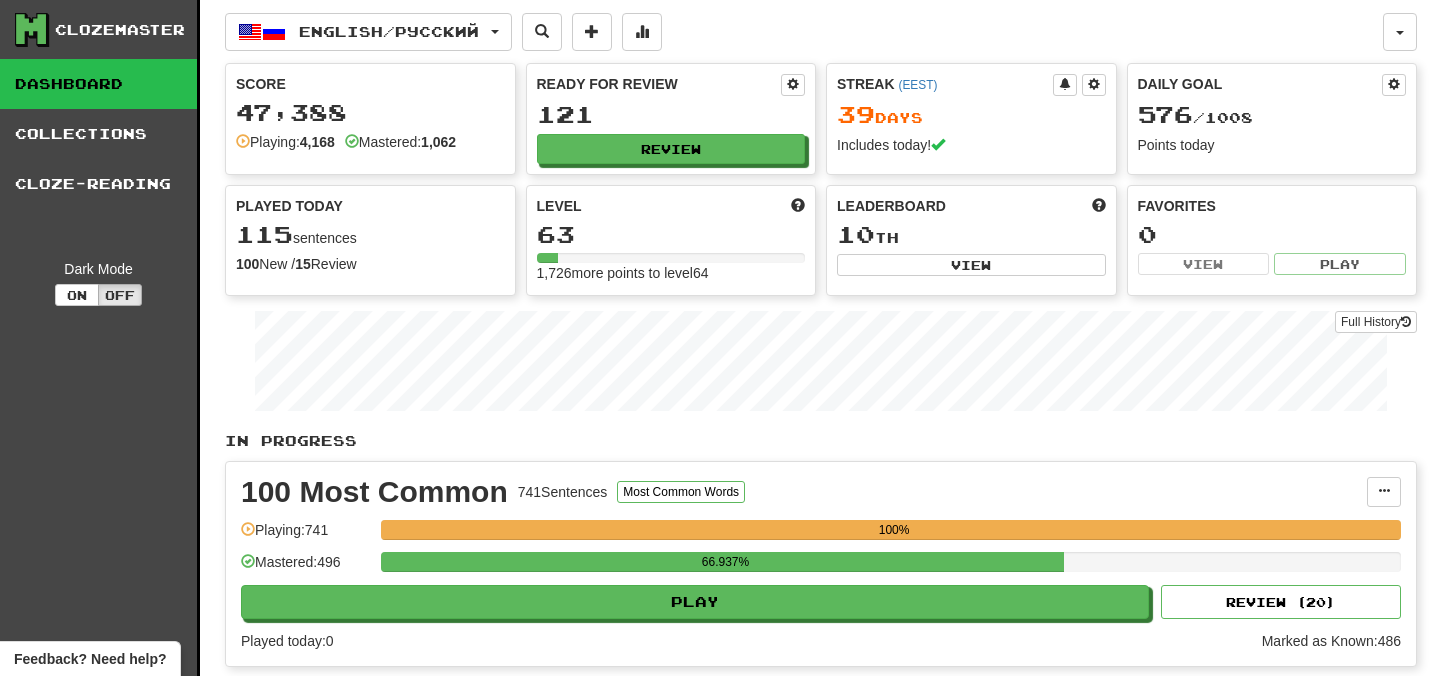 scroll, scrollTop: 0, scrollLeft: 0, axis: both 